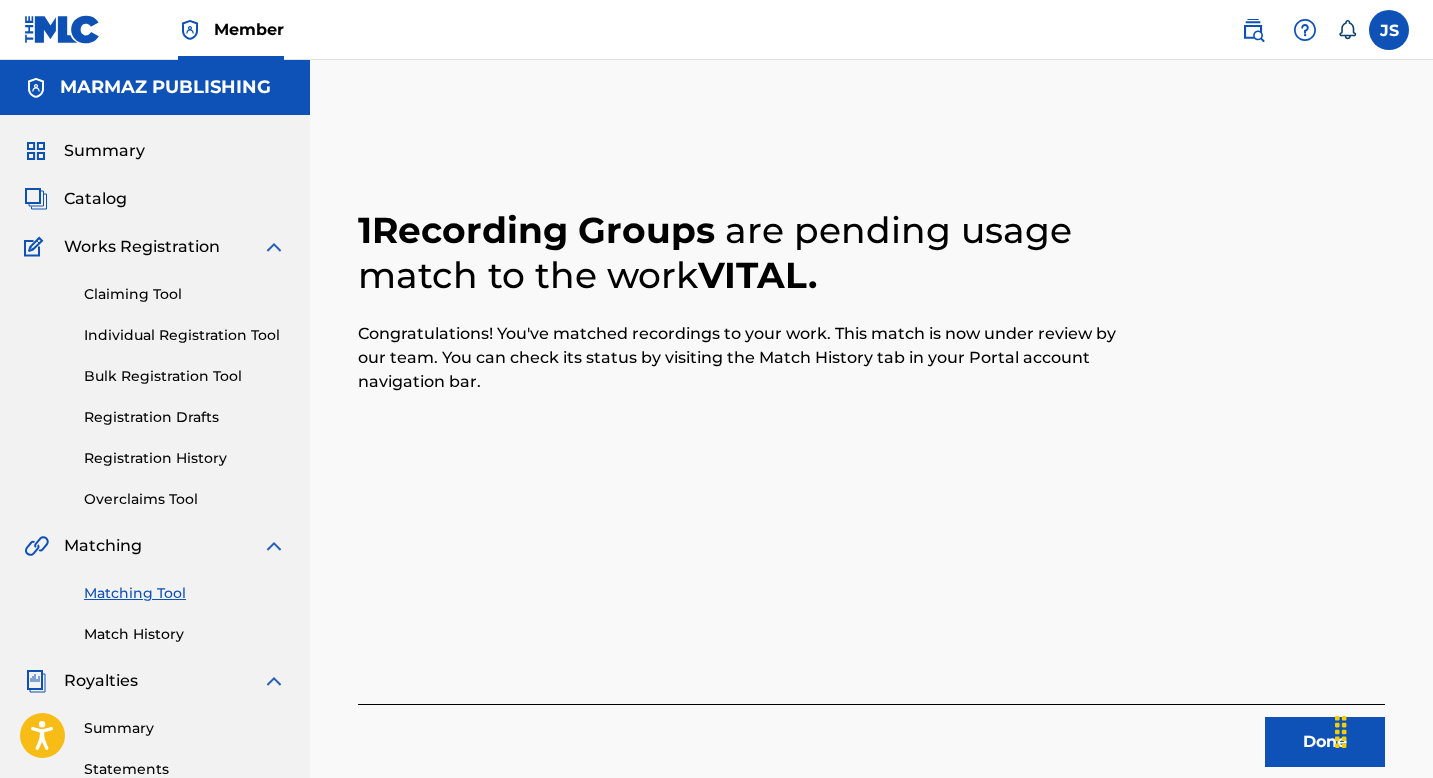 scroll, scrollTop: 0, scrollLeft: 0, axis: both 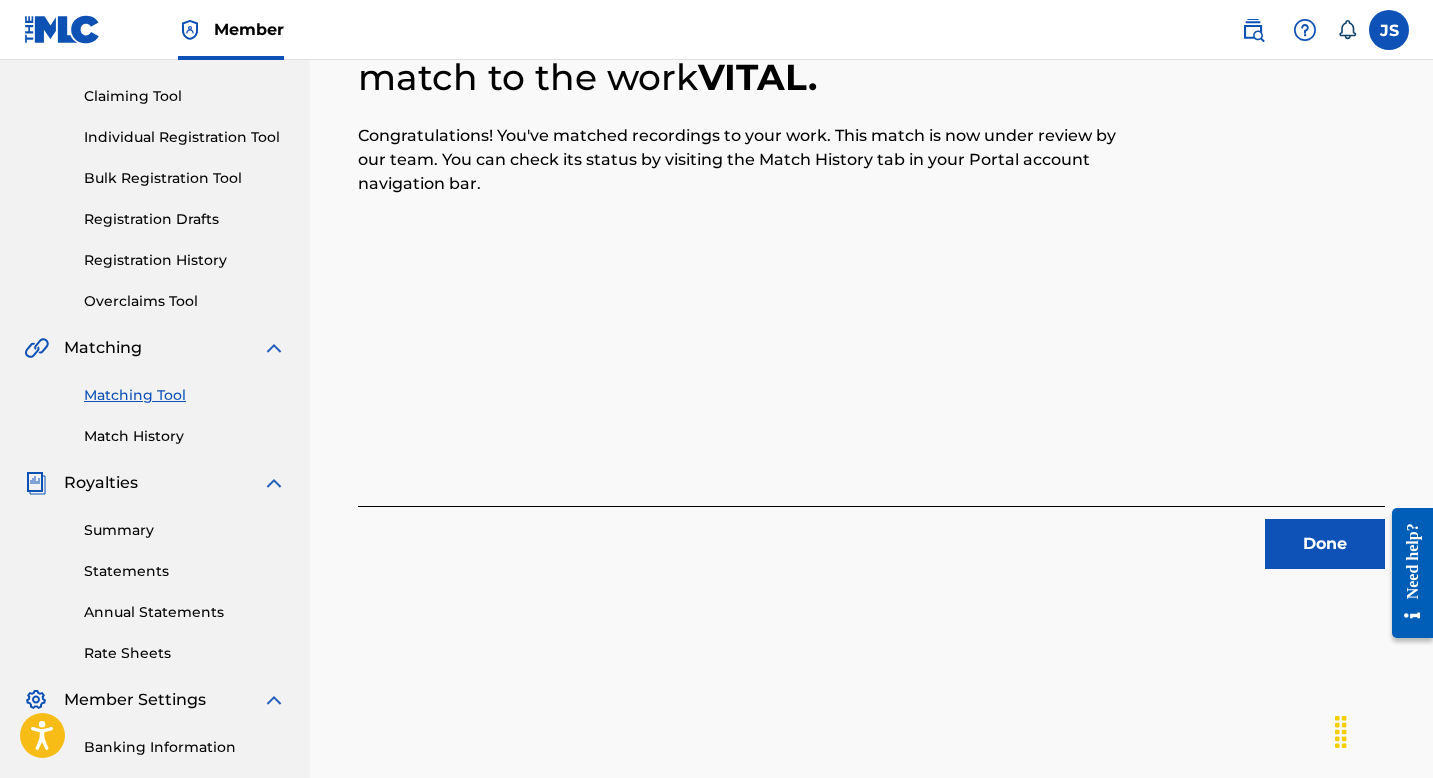 click on "Done" at bounding box center [1325, 544] 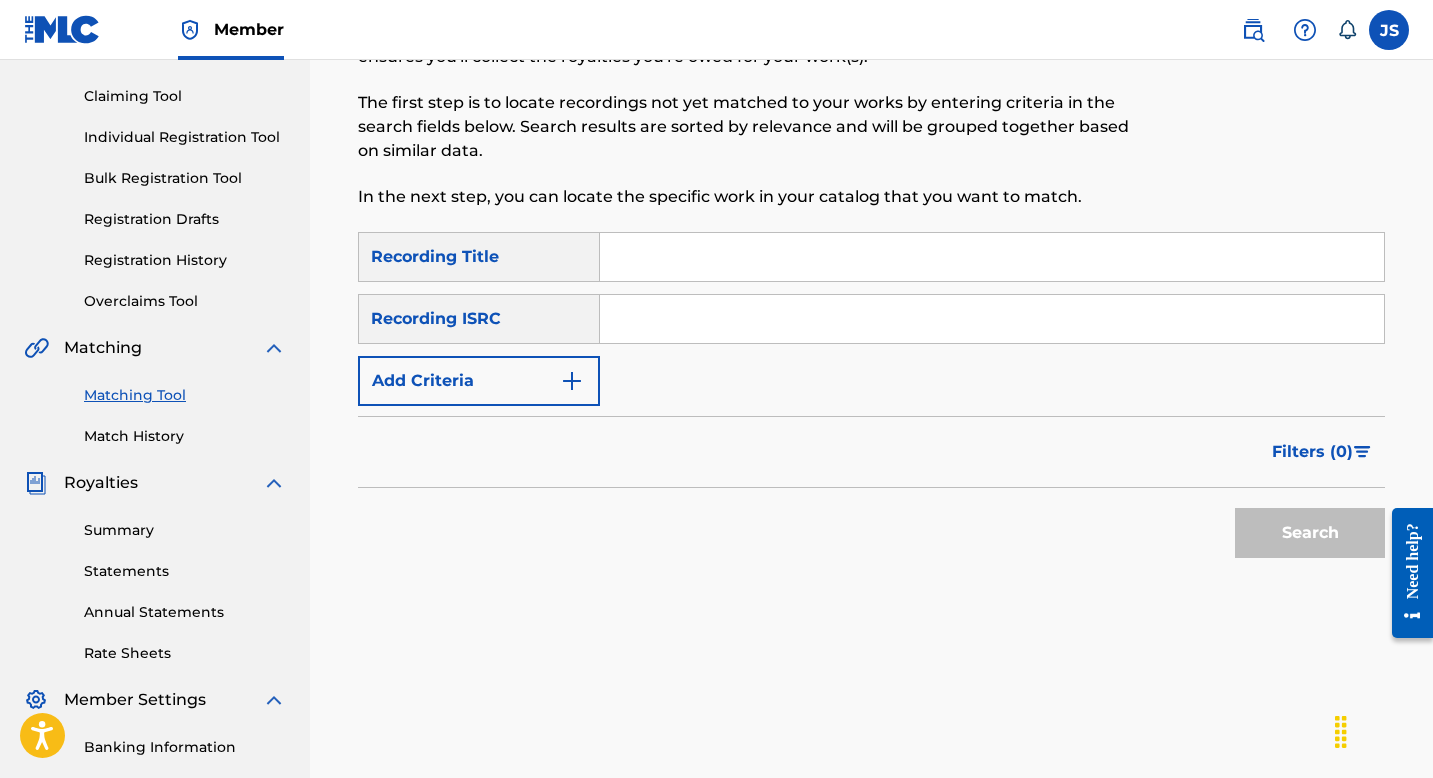 click at bounding box center [992, 257] 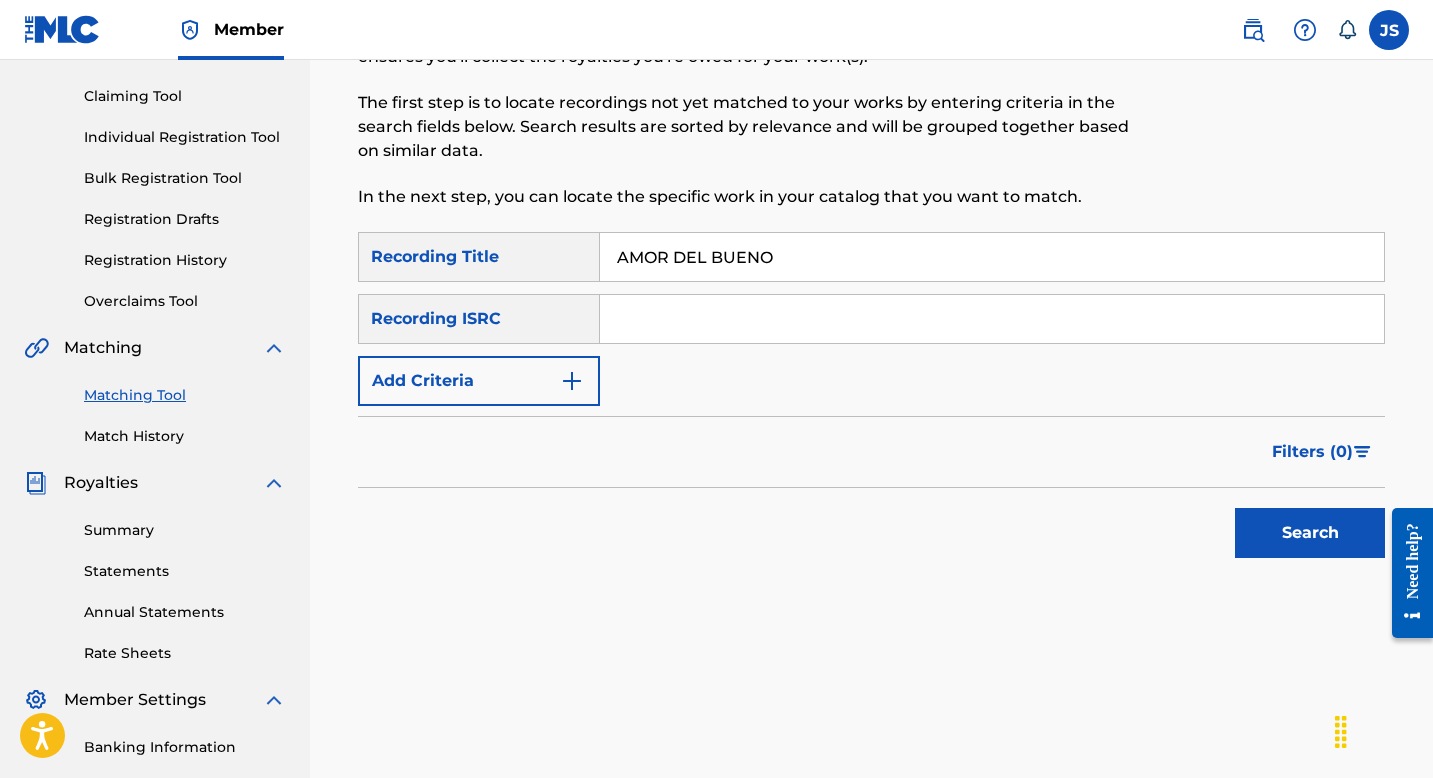 type on "AMOR DEL BUENO" 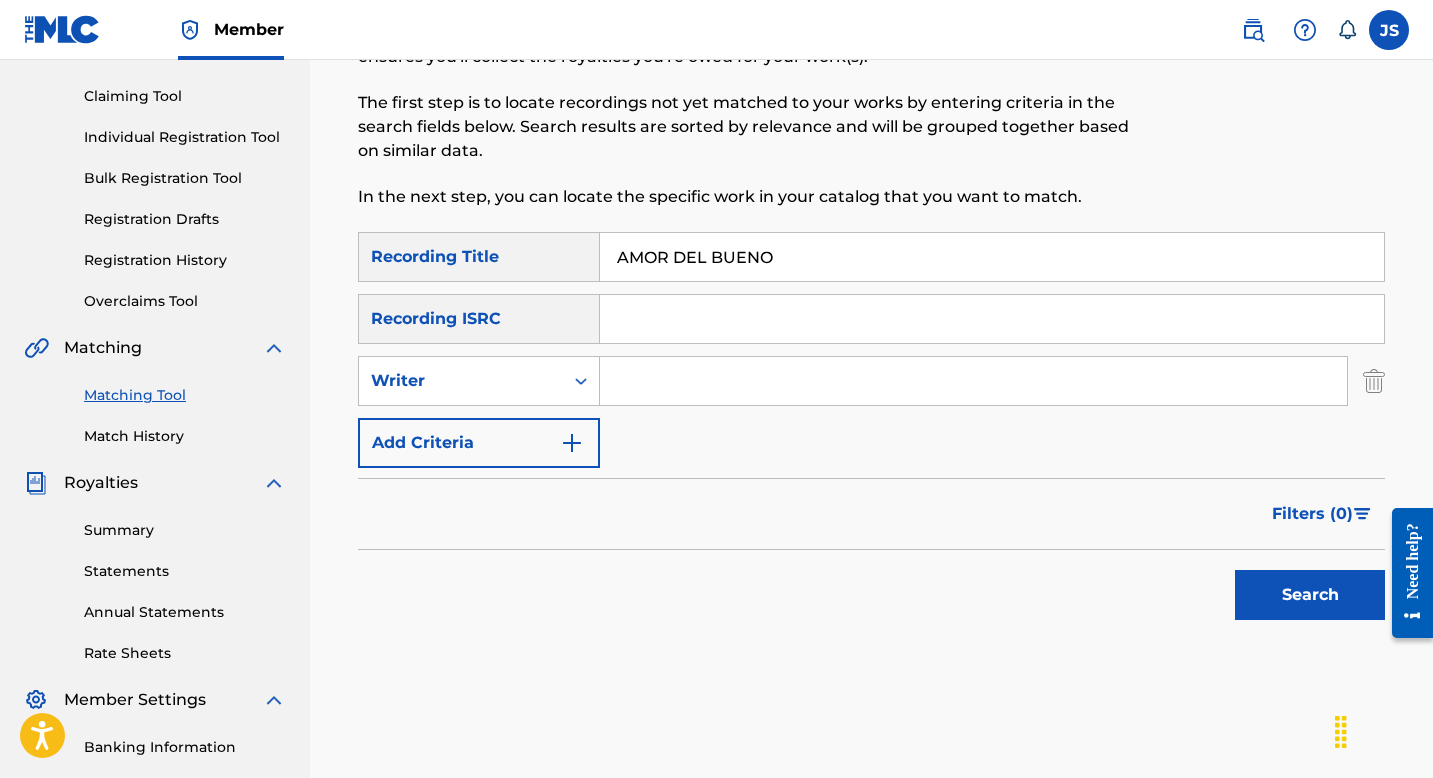 click at bounding box center [973, 381] 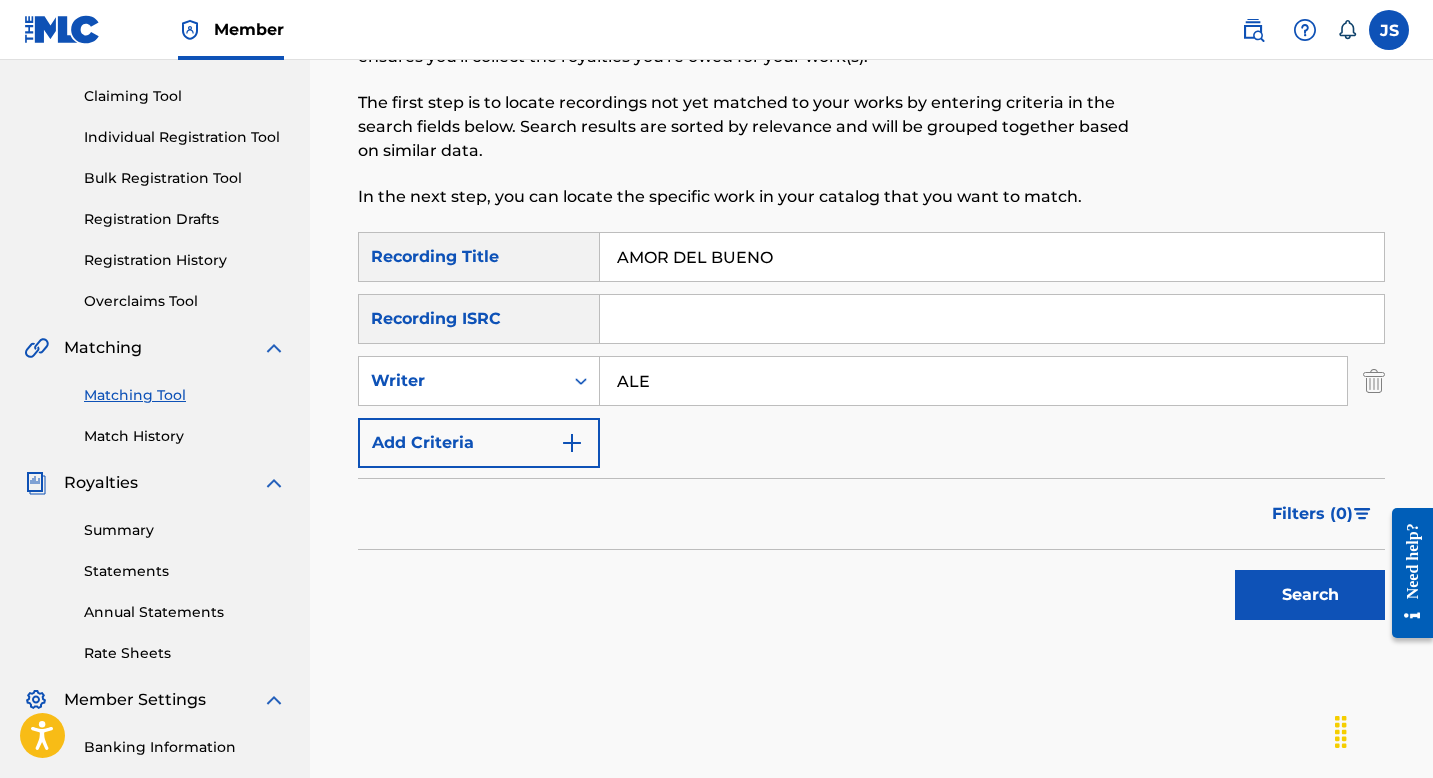 type on "[FIRST] [LAST]" 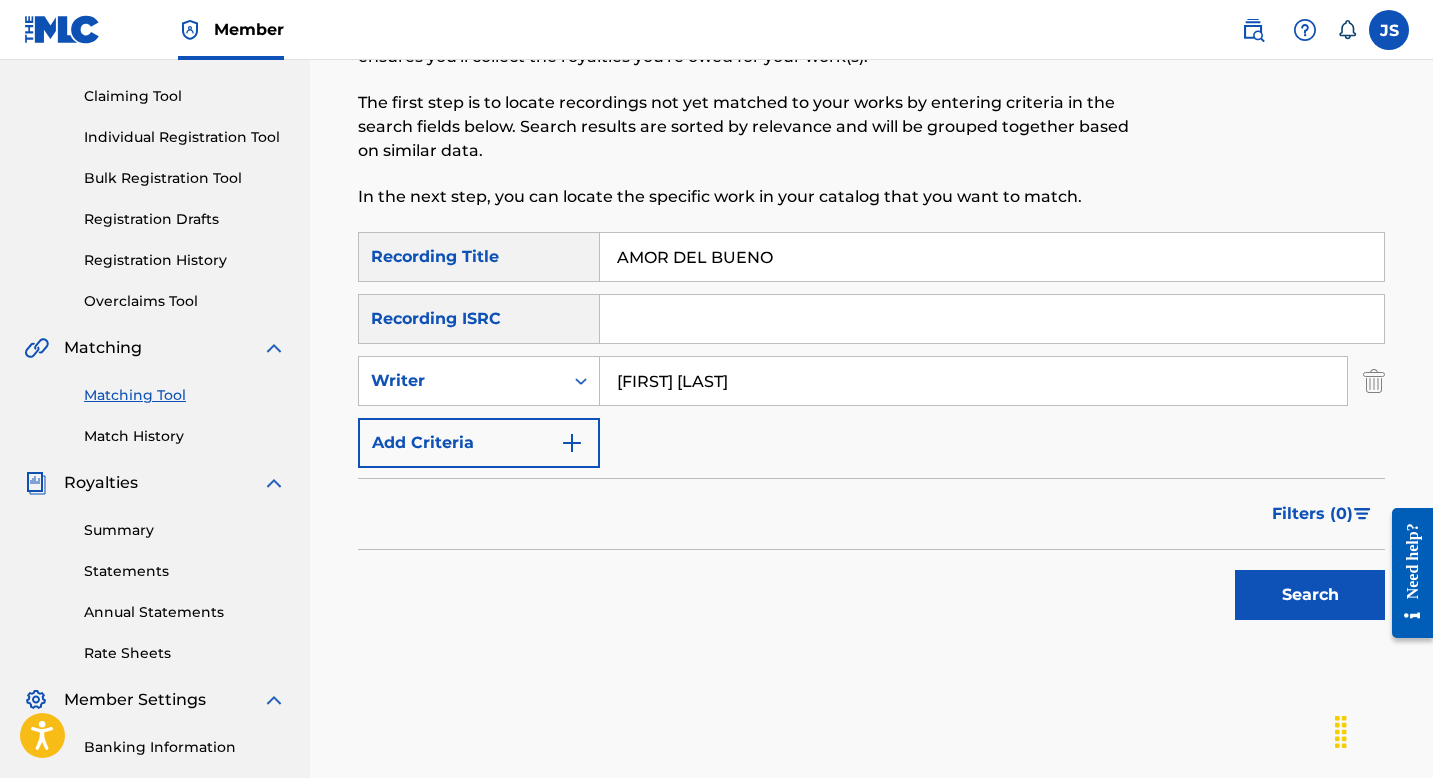 click on "Search" at bounding box center [1310, 595] 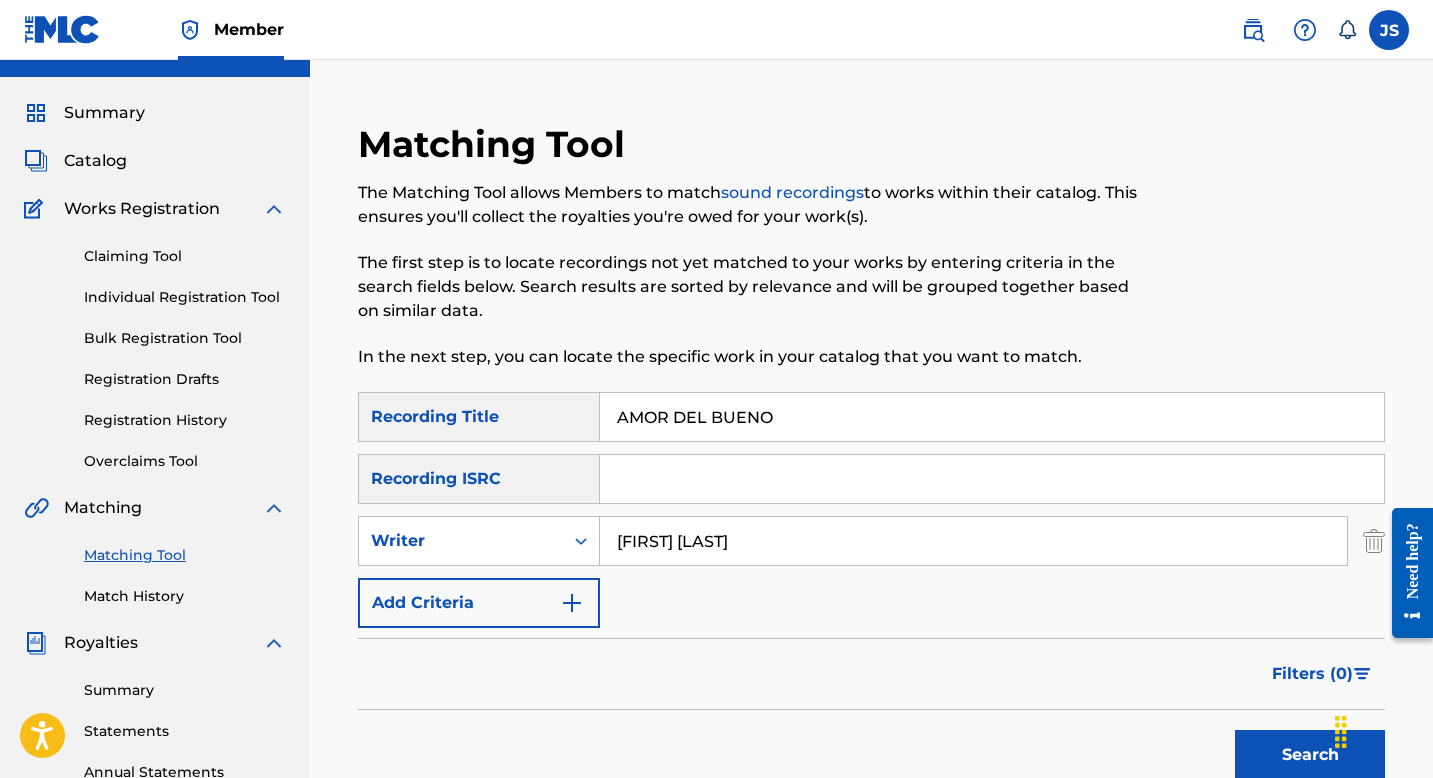 scroll, scrollTop: 7, scrollLeft: 0, axis: vertical 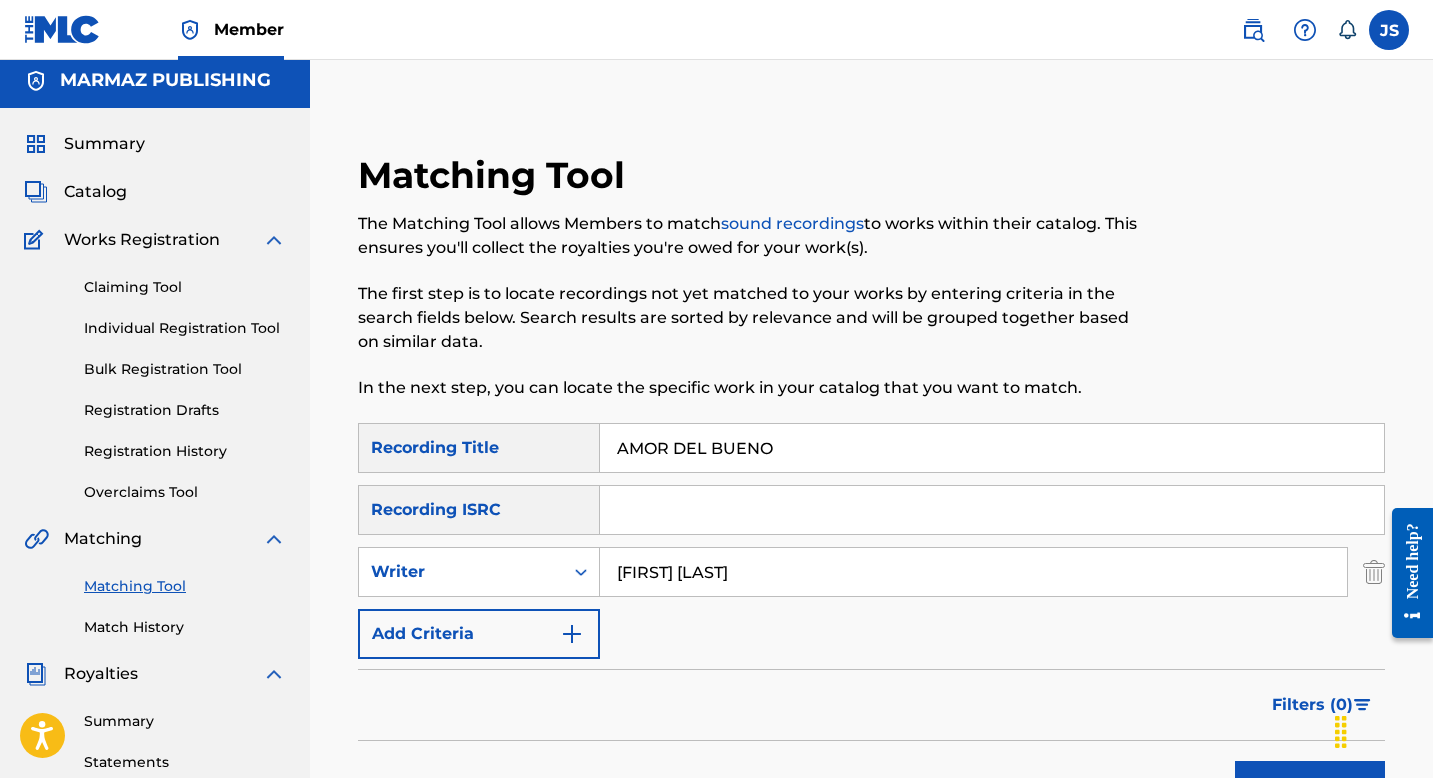 click on "AMOR DEL BUENO" at bounding box center [992, 448] 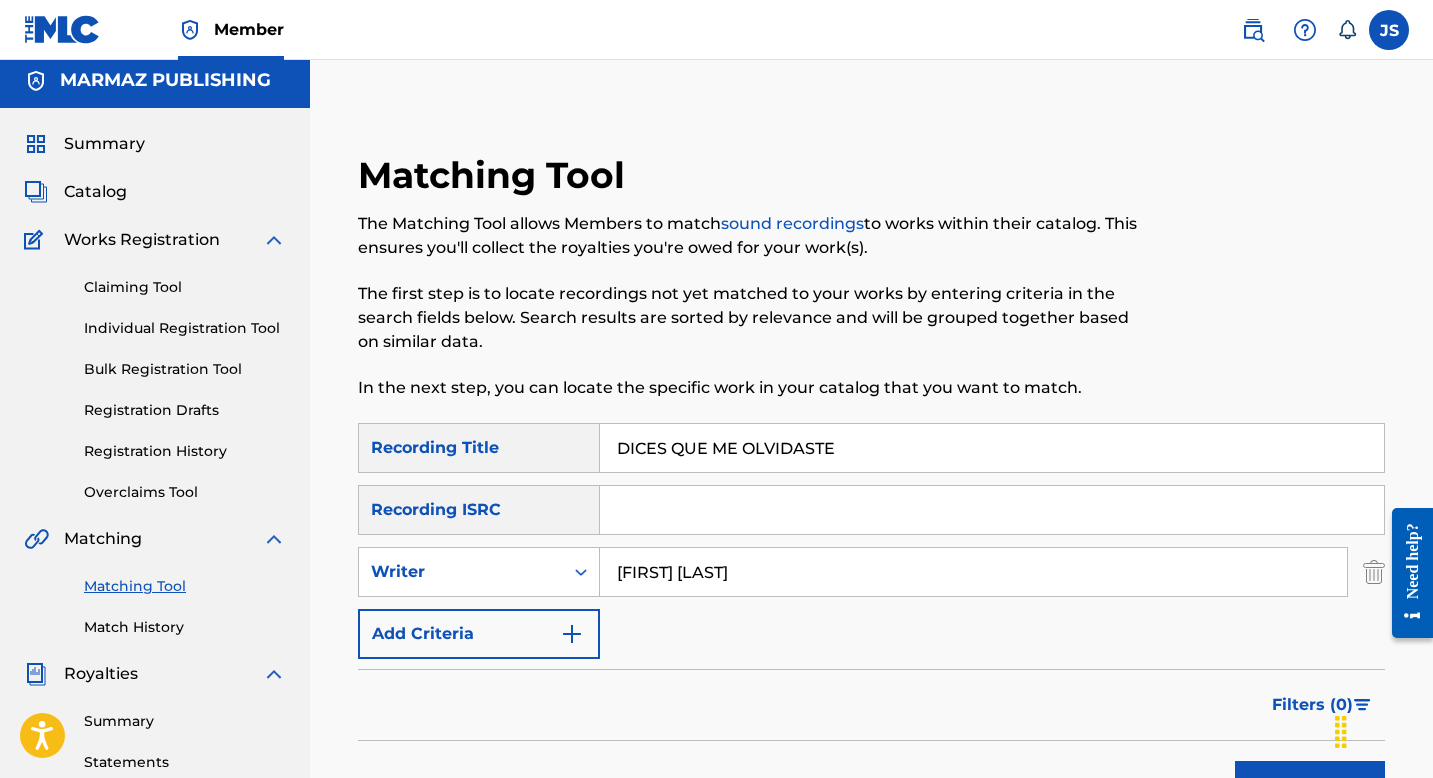 type on "DICES QUE ME OLVIDASTE" 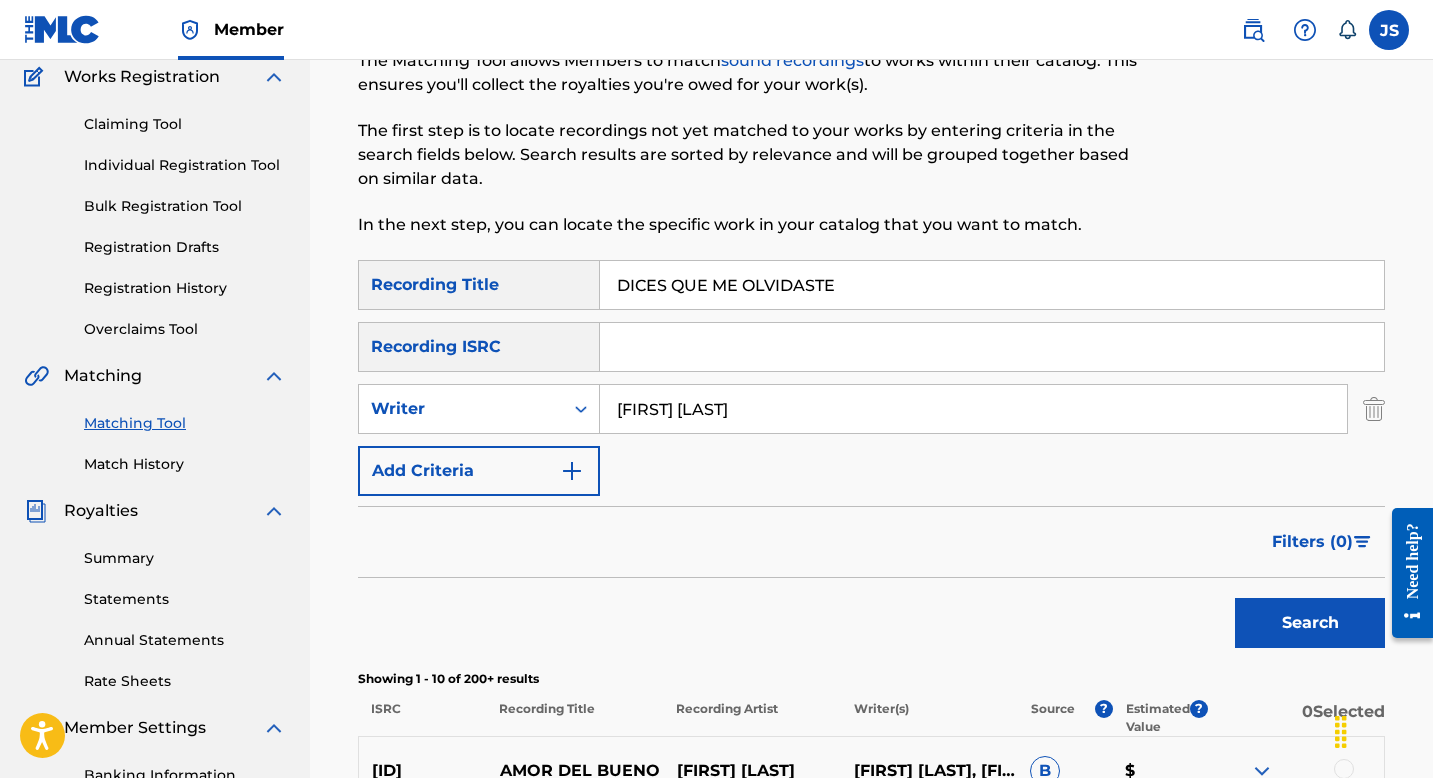 scroll, scrollTop: 197, scrollLeft: 0, axis: vertical 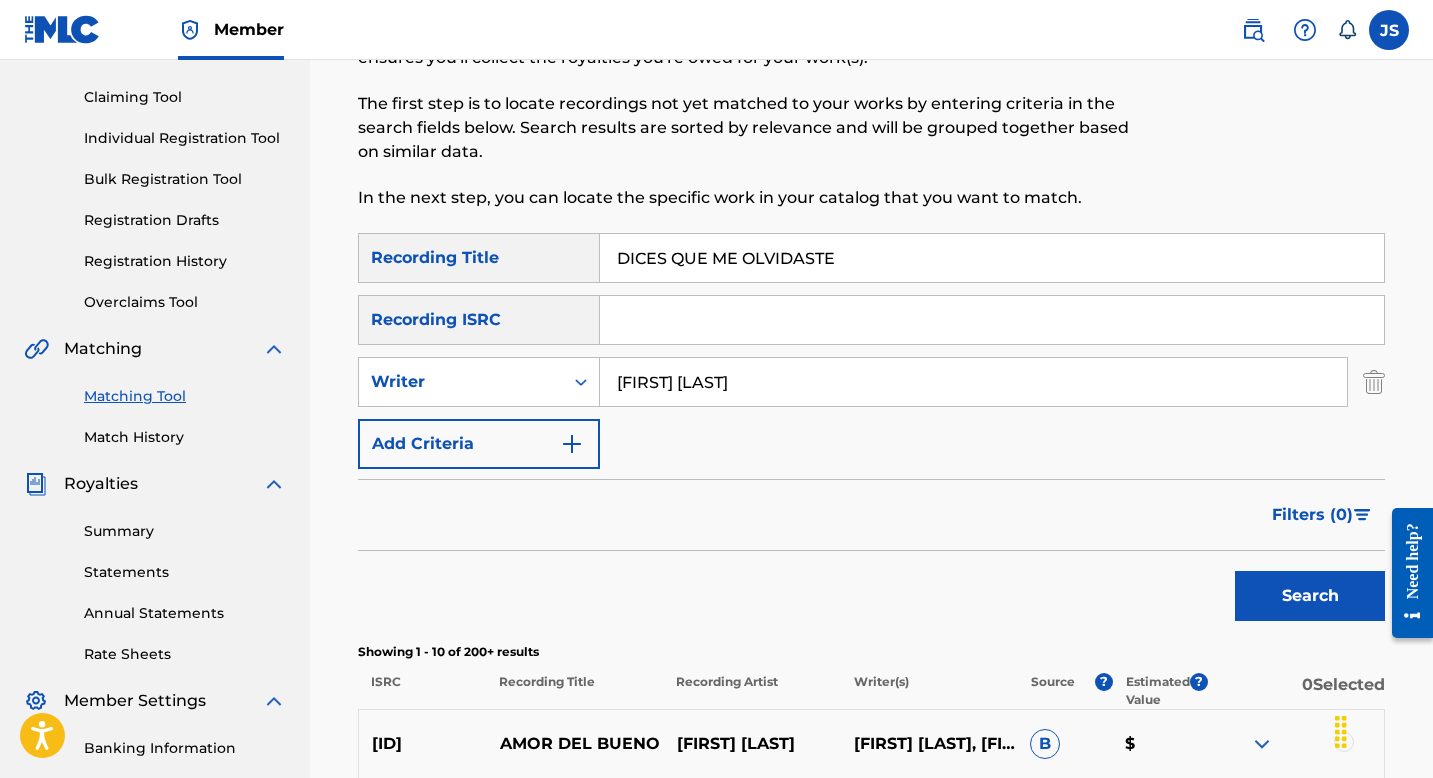click on "Search" at bounding box center [1310, 596] 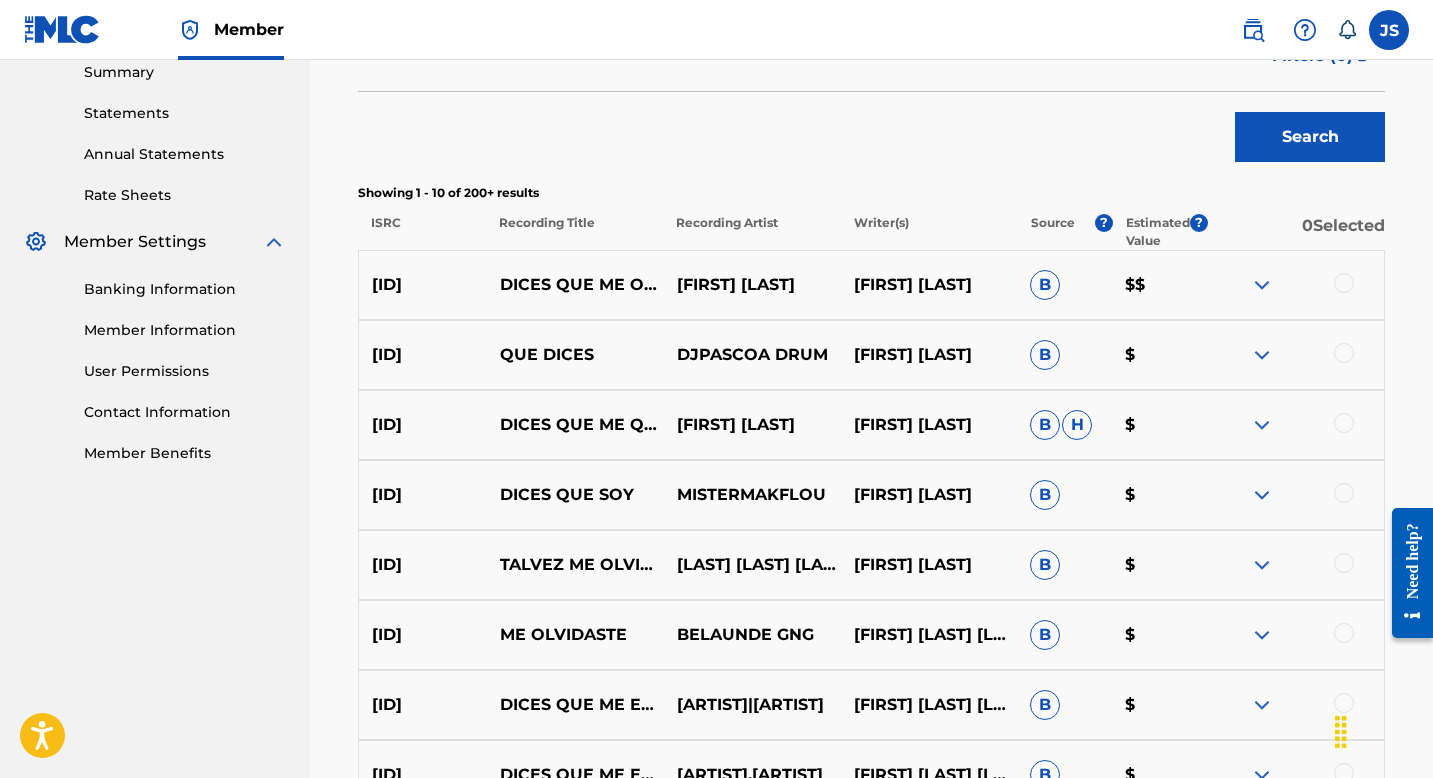scroll, scrollTop: 627, scrollLeft: 0, axis: vertical 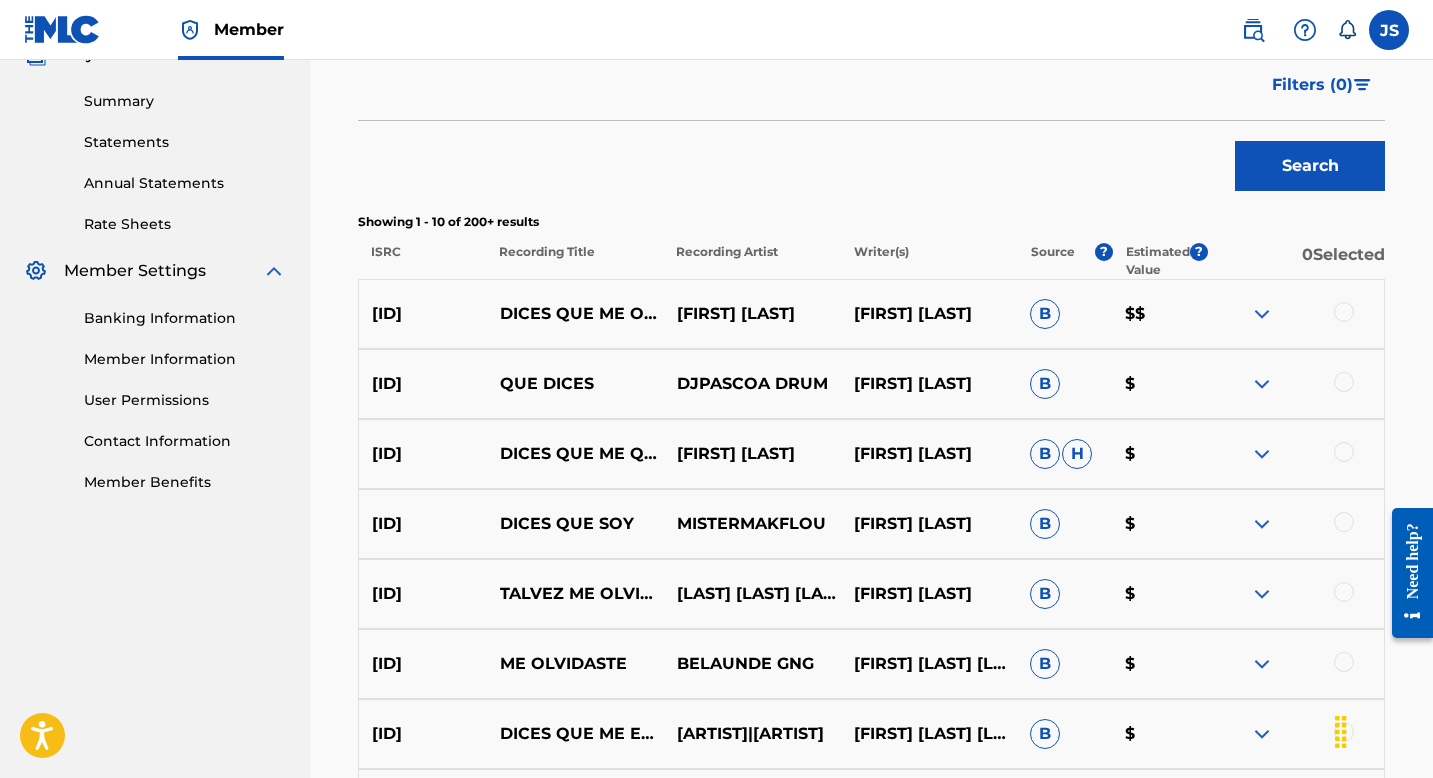 click at bounding box center [1344, 312] 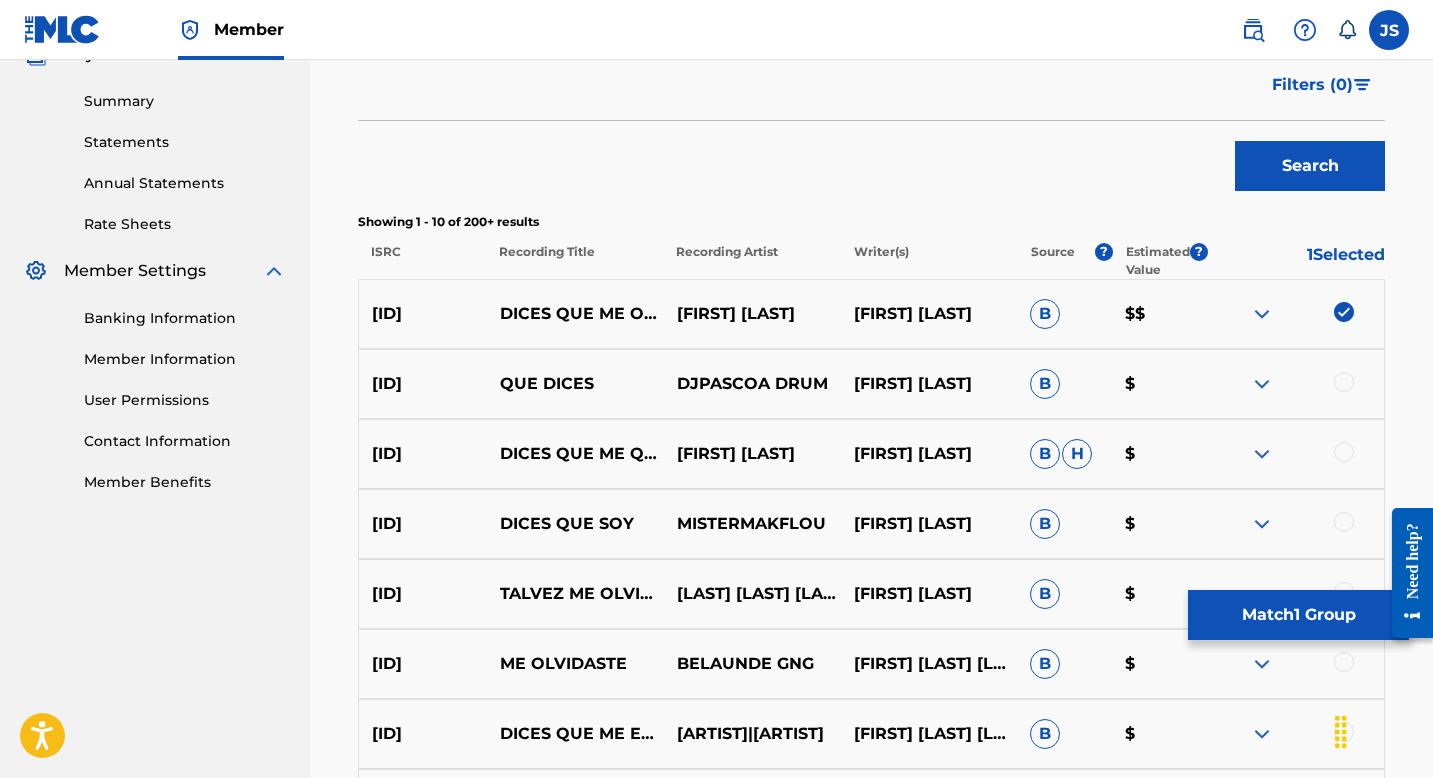 click on "Match  1 Group" at bounding box center (1298, 615) 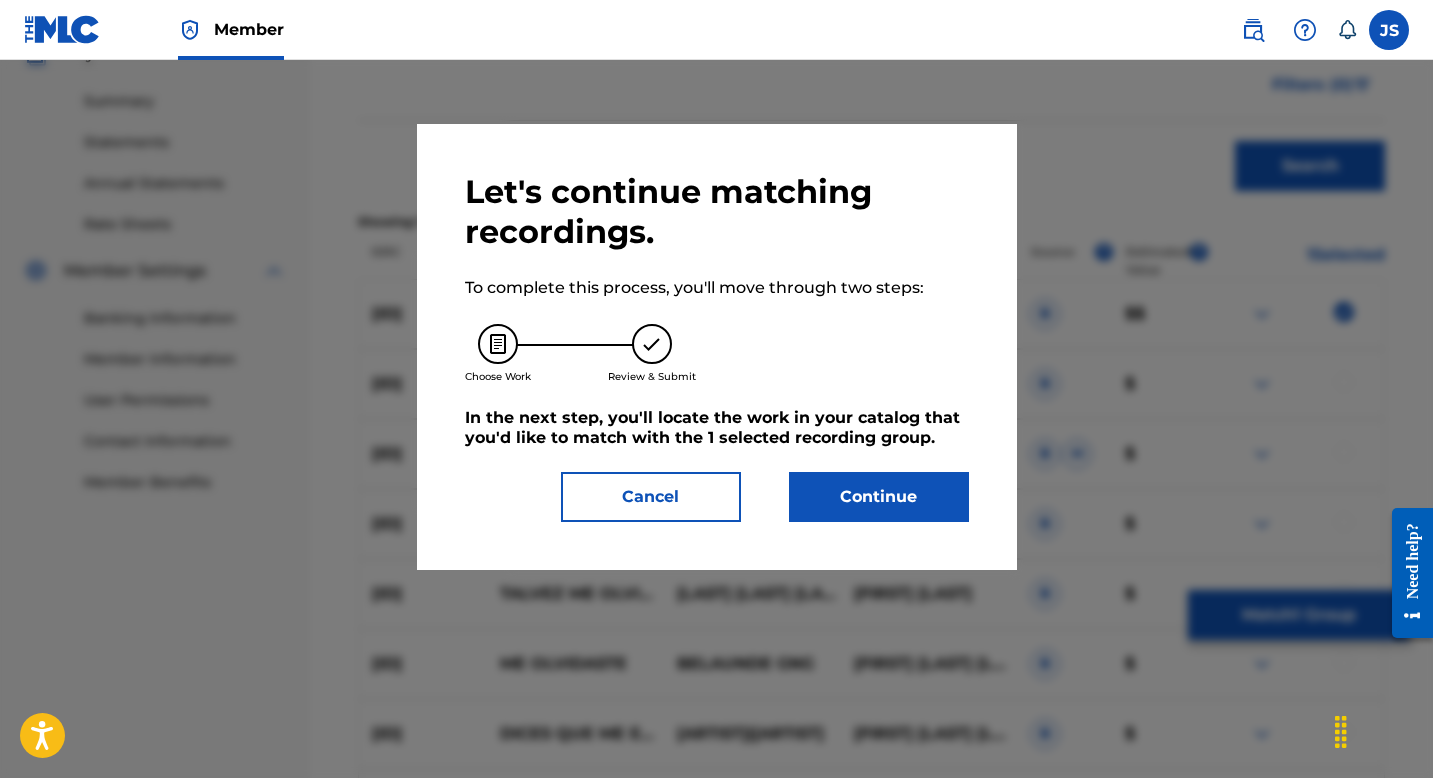 click on "Continue" at bounding box center (879, 497) 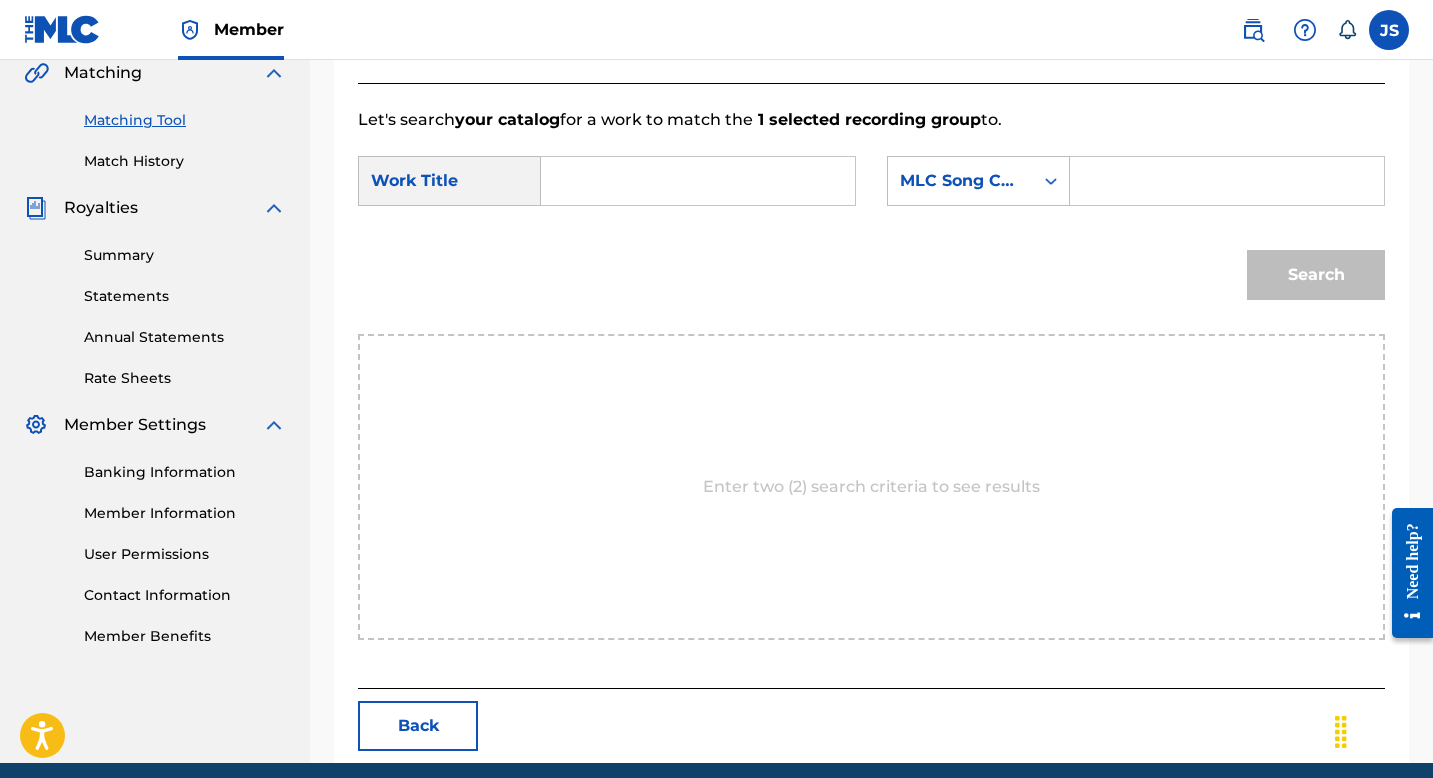 scroll, scrollTop: 361, scrollLeft: 0, axis: vertical 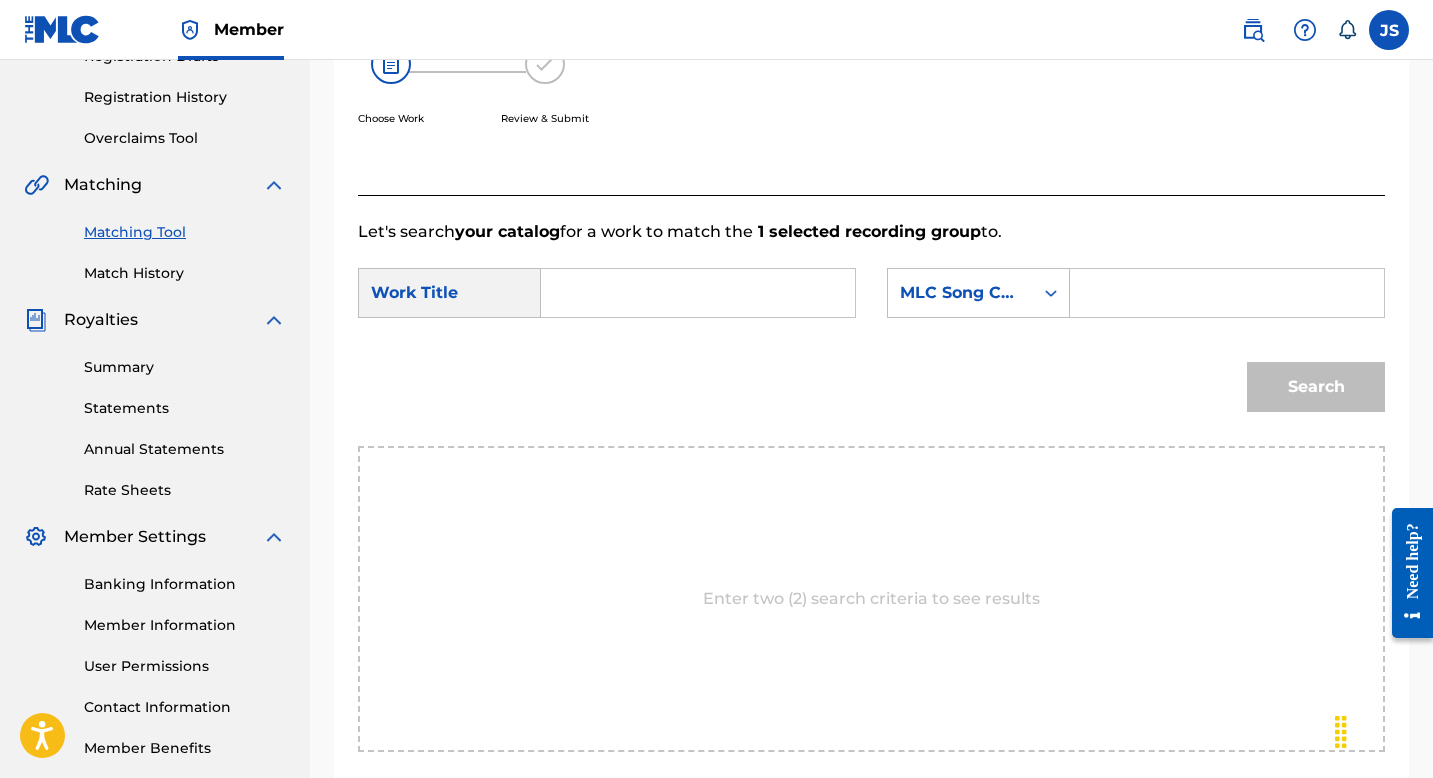 click at bounding box center [1227, 293] 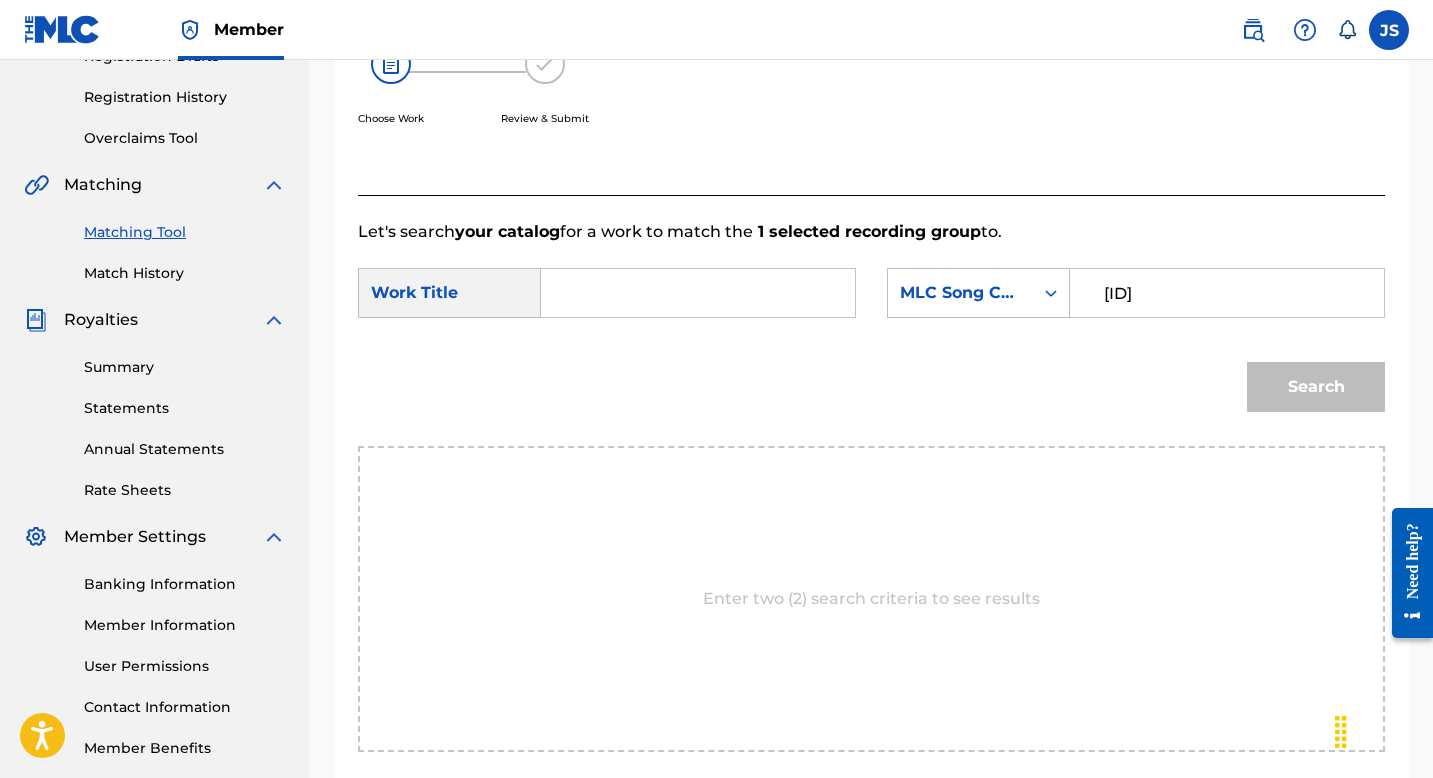type on "[CODE]" 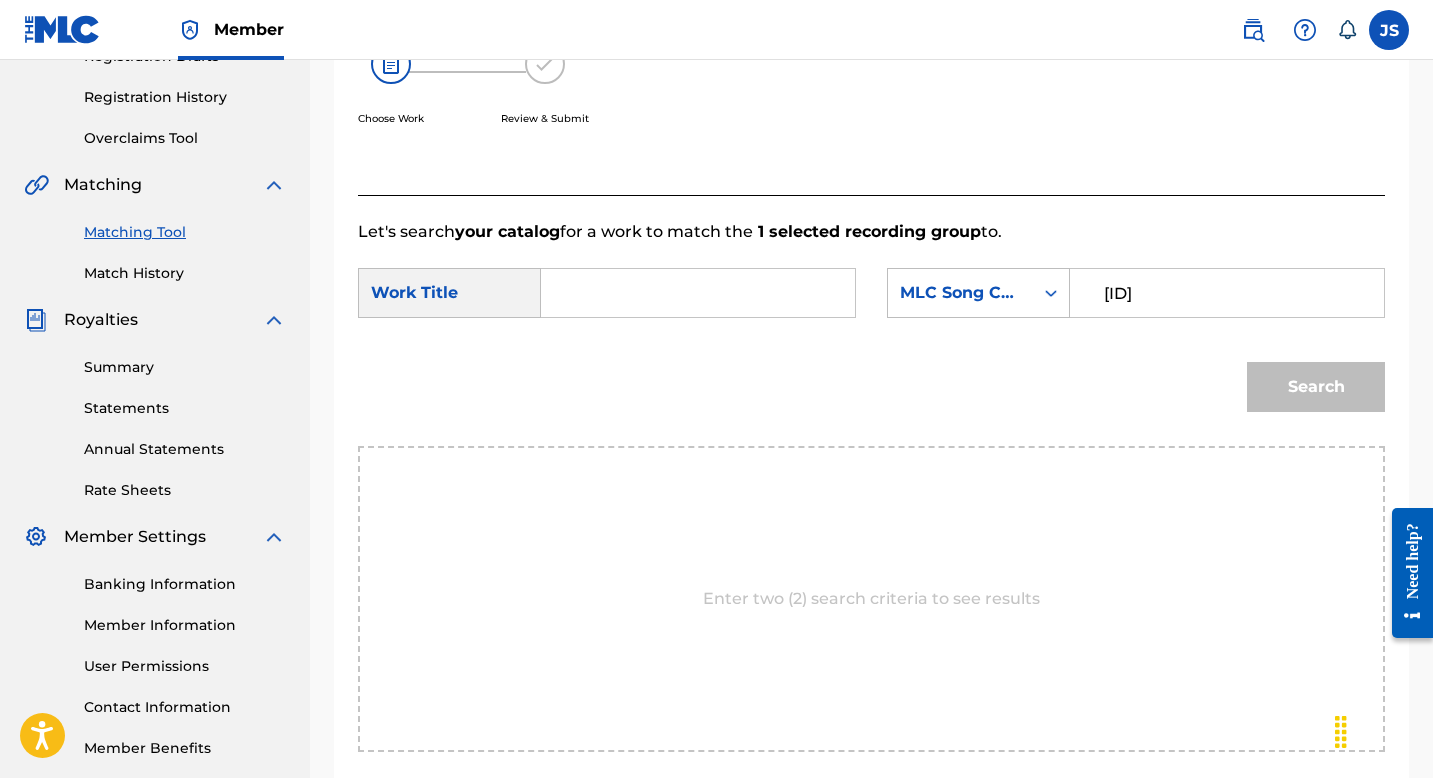 paste on "DICES QUE ME OLVIDASTE" 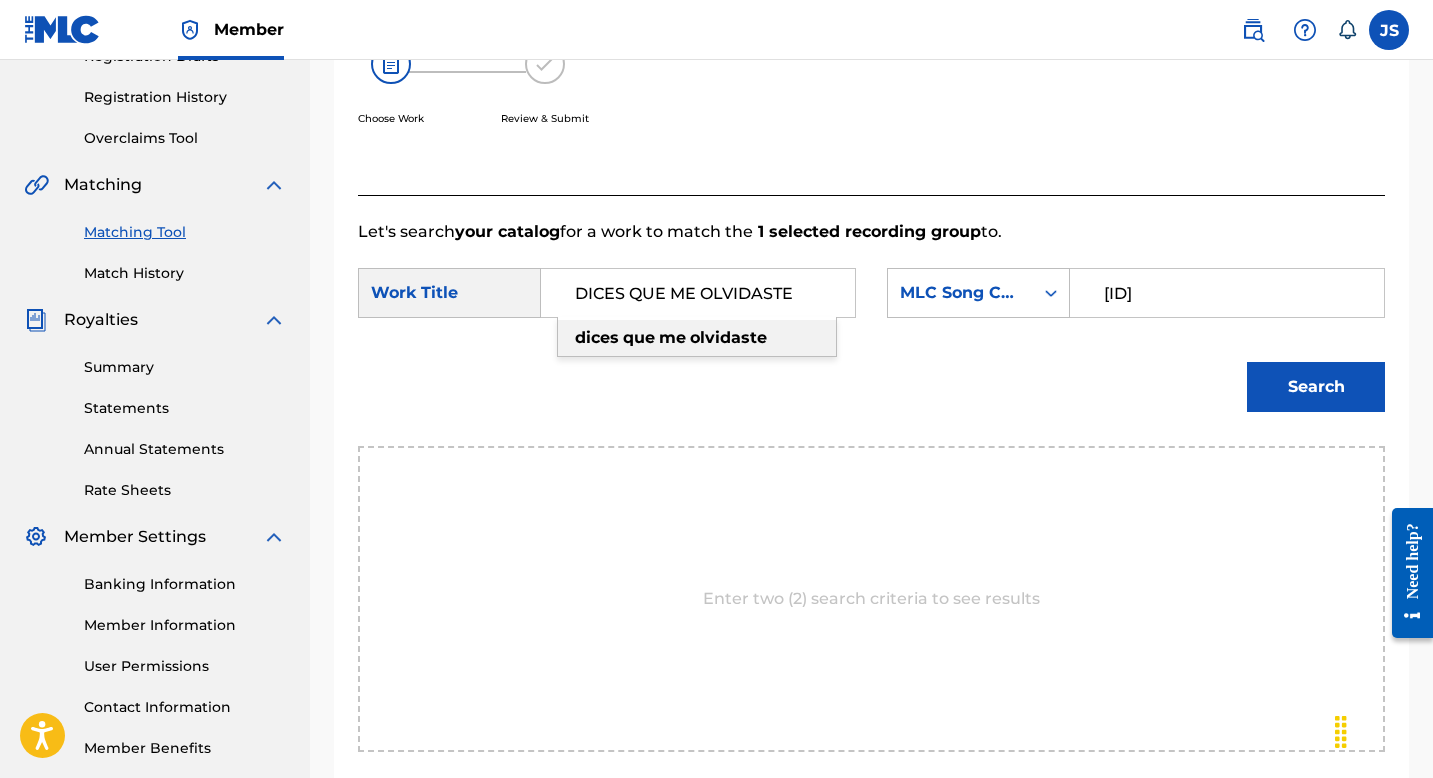 type on "DICES QUE ME OLVIDASTE" 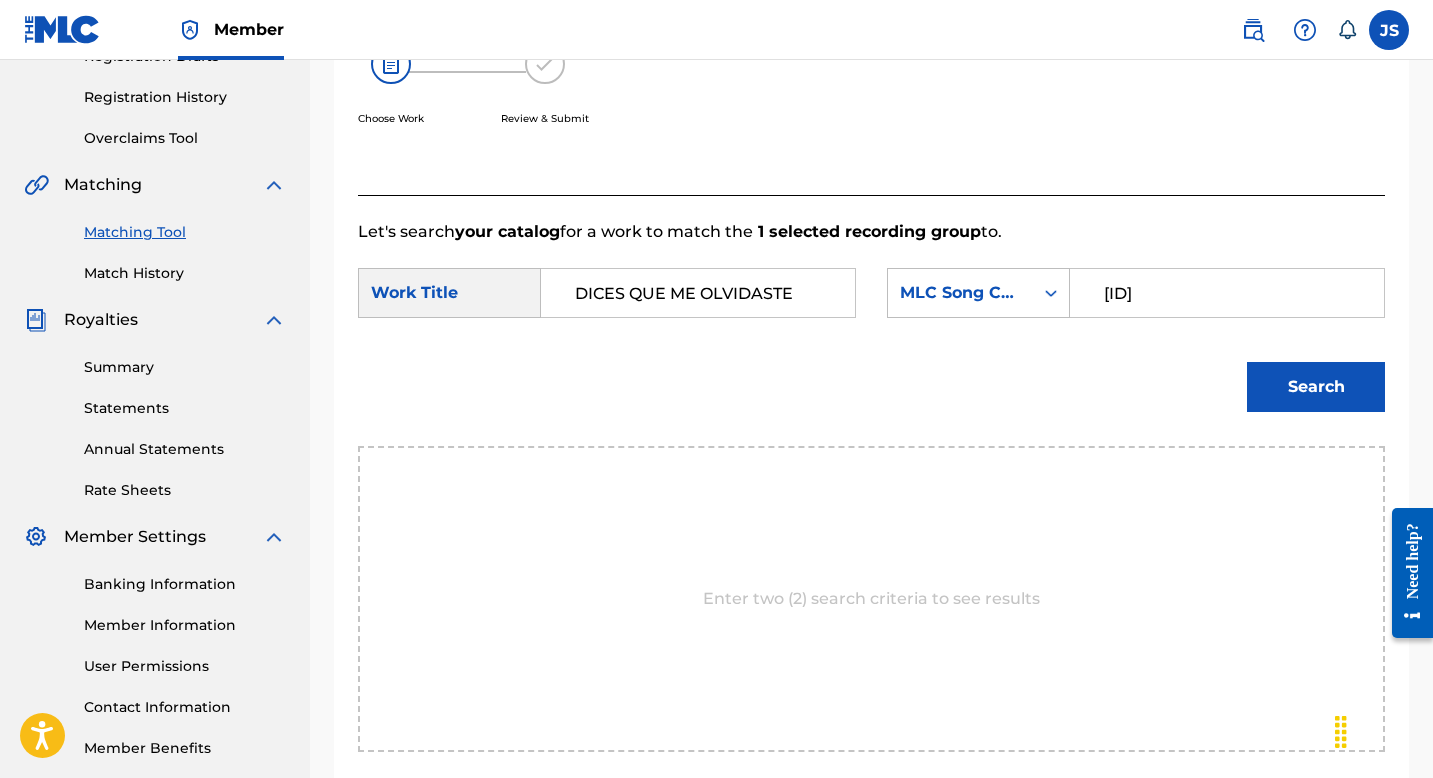 click on "[CODE]" at bounding box center [1227, 293] 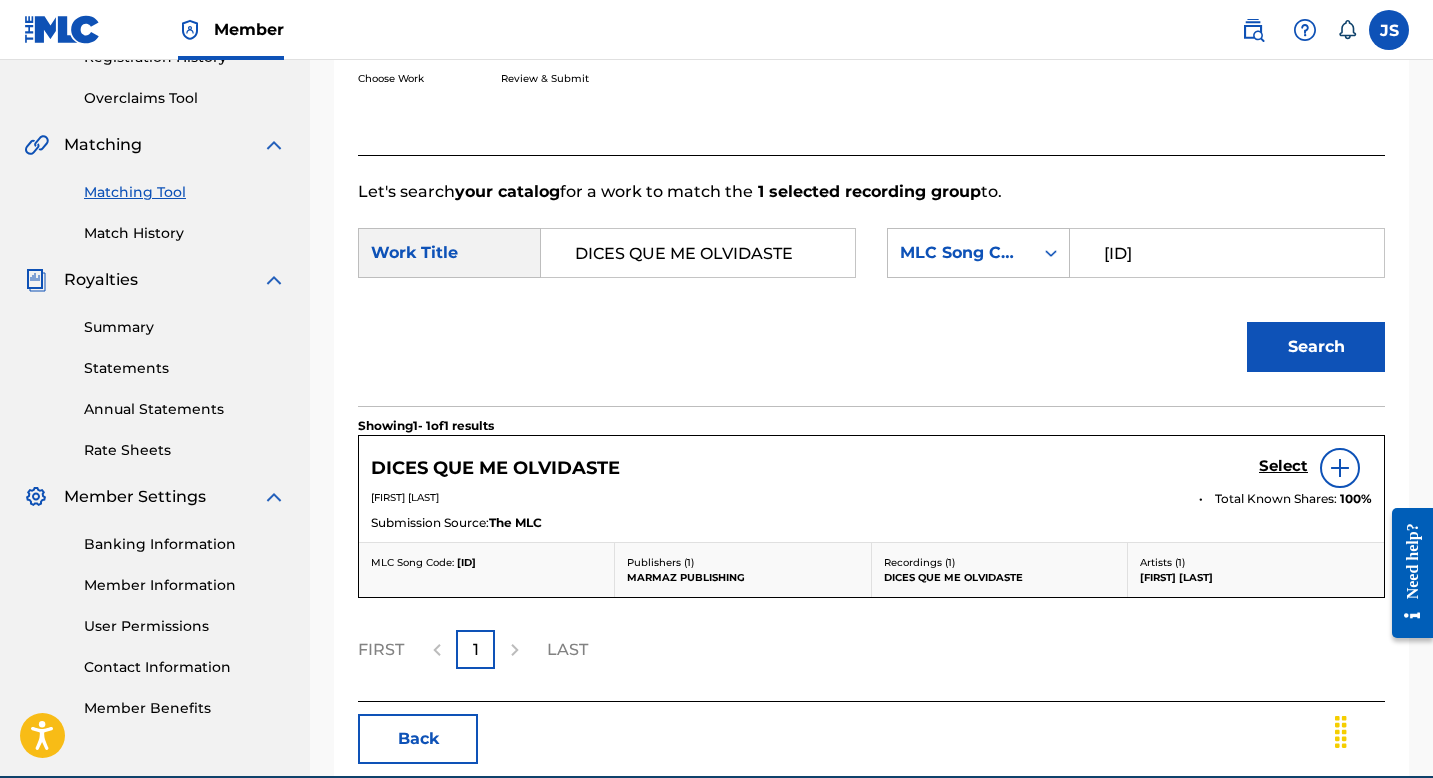 scroll, scrollTop: 451, scrollLeft: 0, axis: vertical 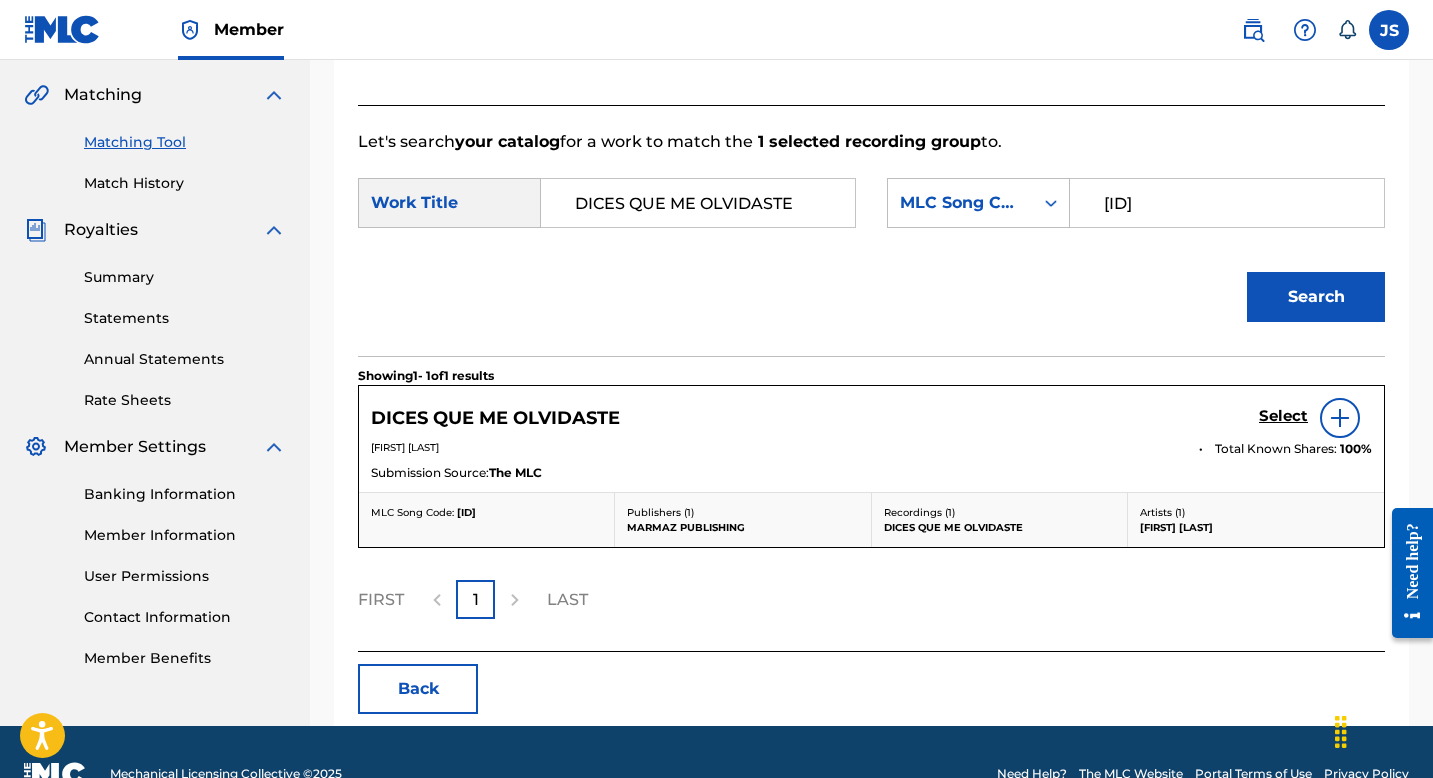 click on "DICES QUE ME OLVIDASTE Select" at bounding box center (871, 418) 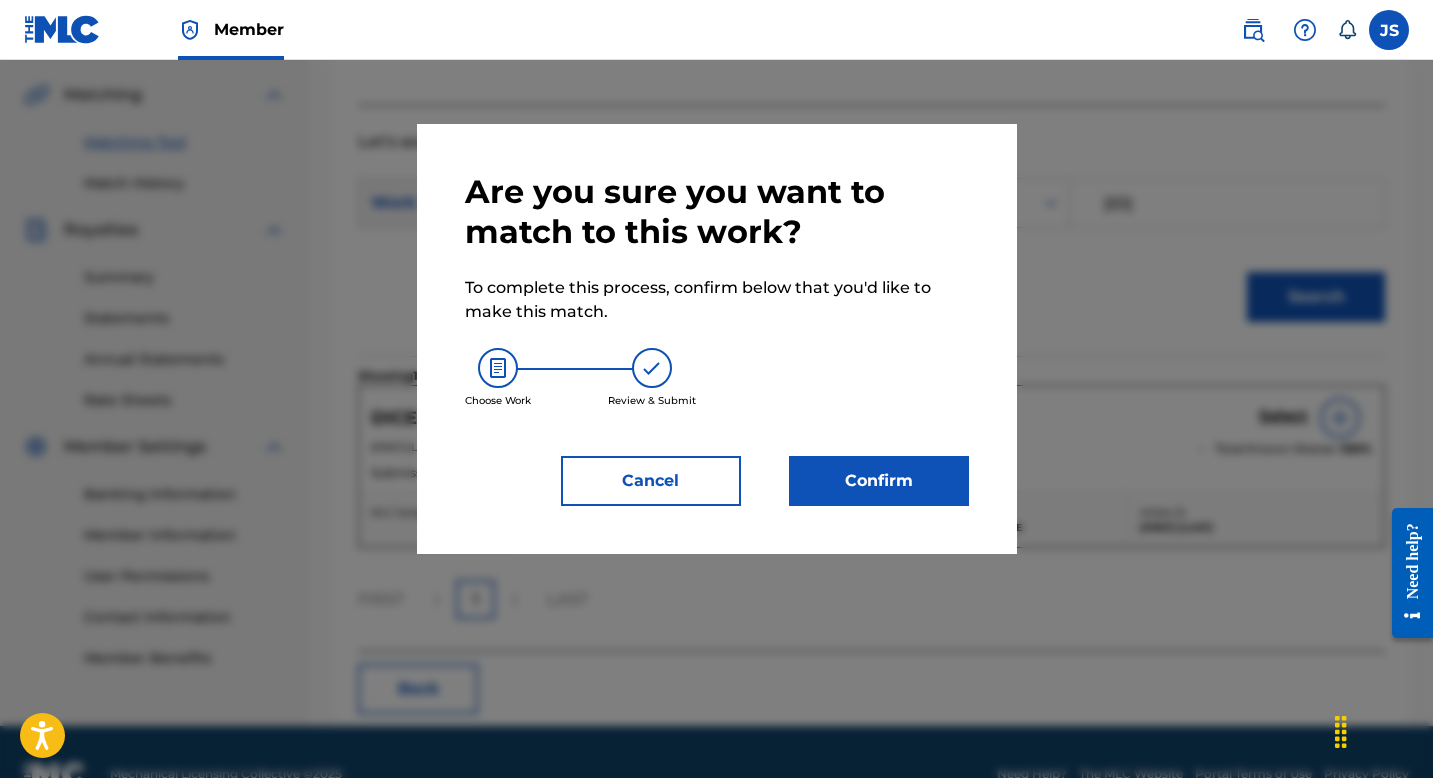 click on "Confirm" at bounding box center (879, 481) 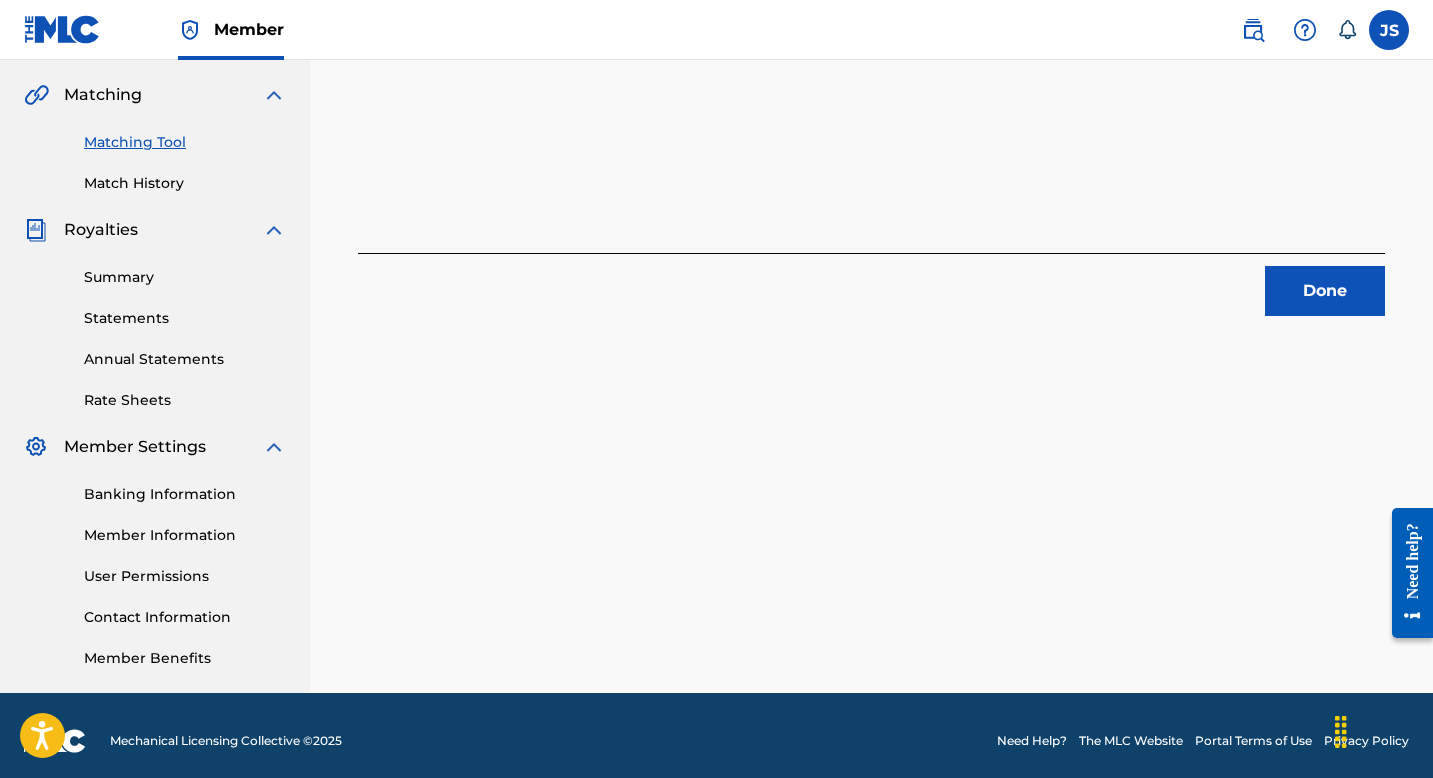 click on "Done" at bounding box center [1325, 291] 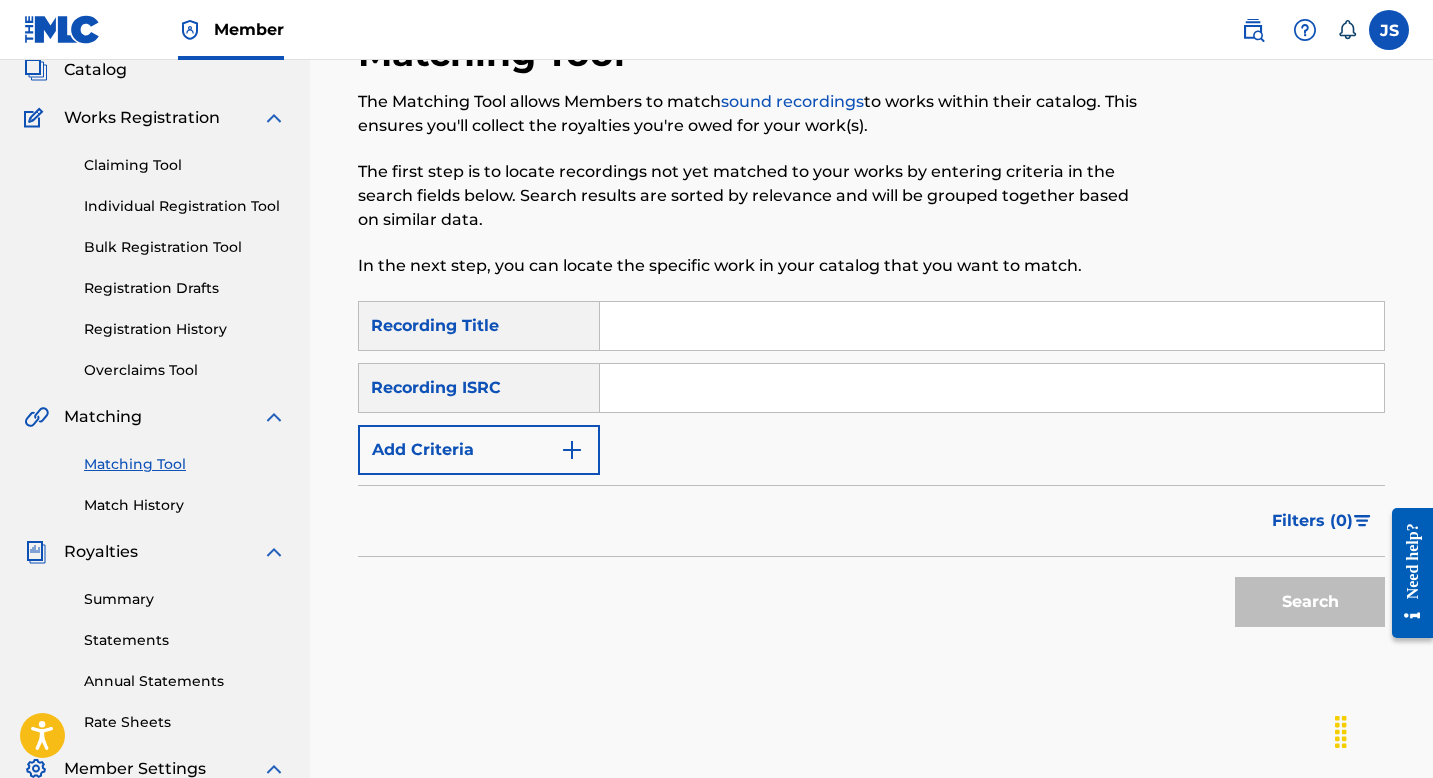 scroll, scrollTop: 68, scrollLeft: 0, axis: vertical 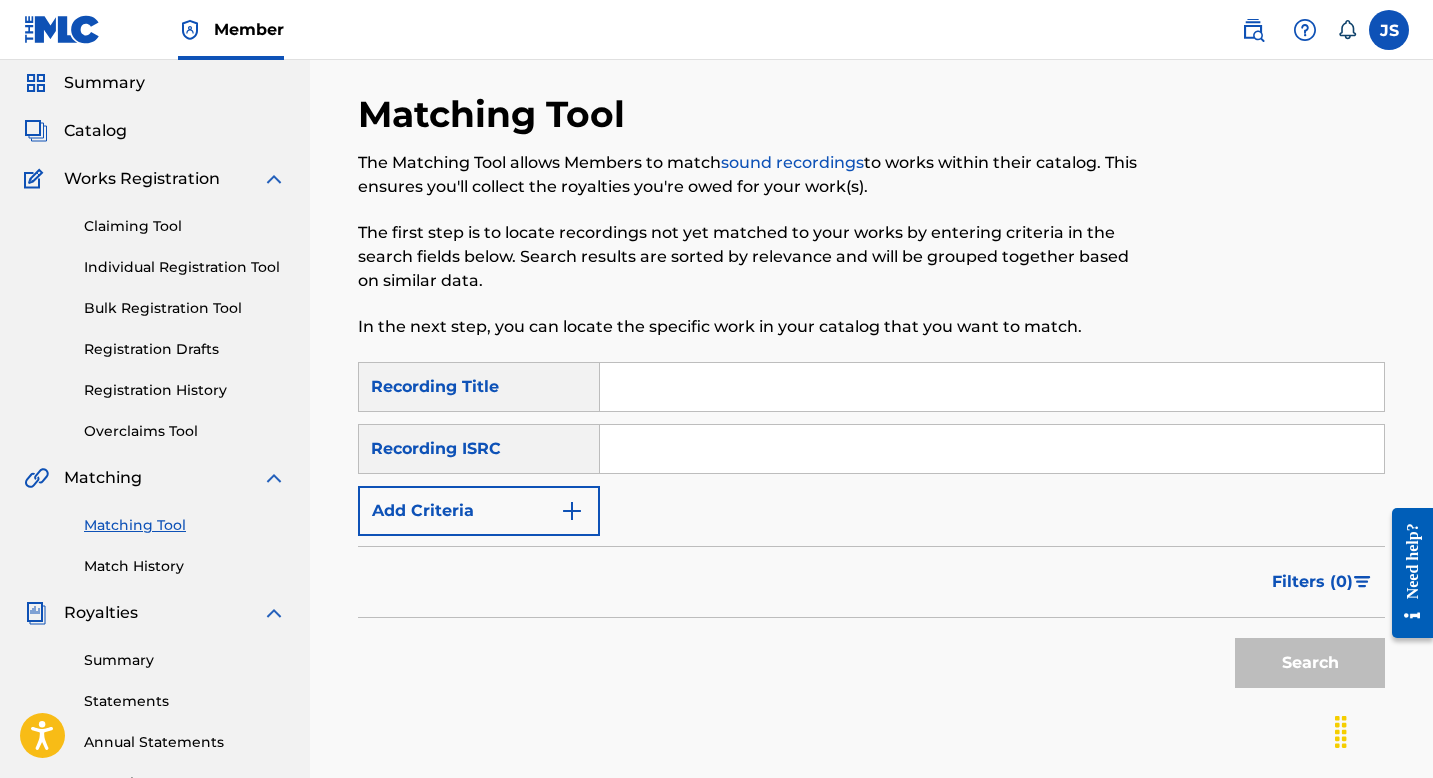 click at bounding box center [992, 387] 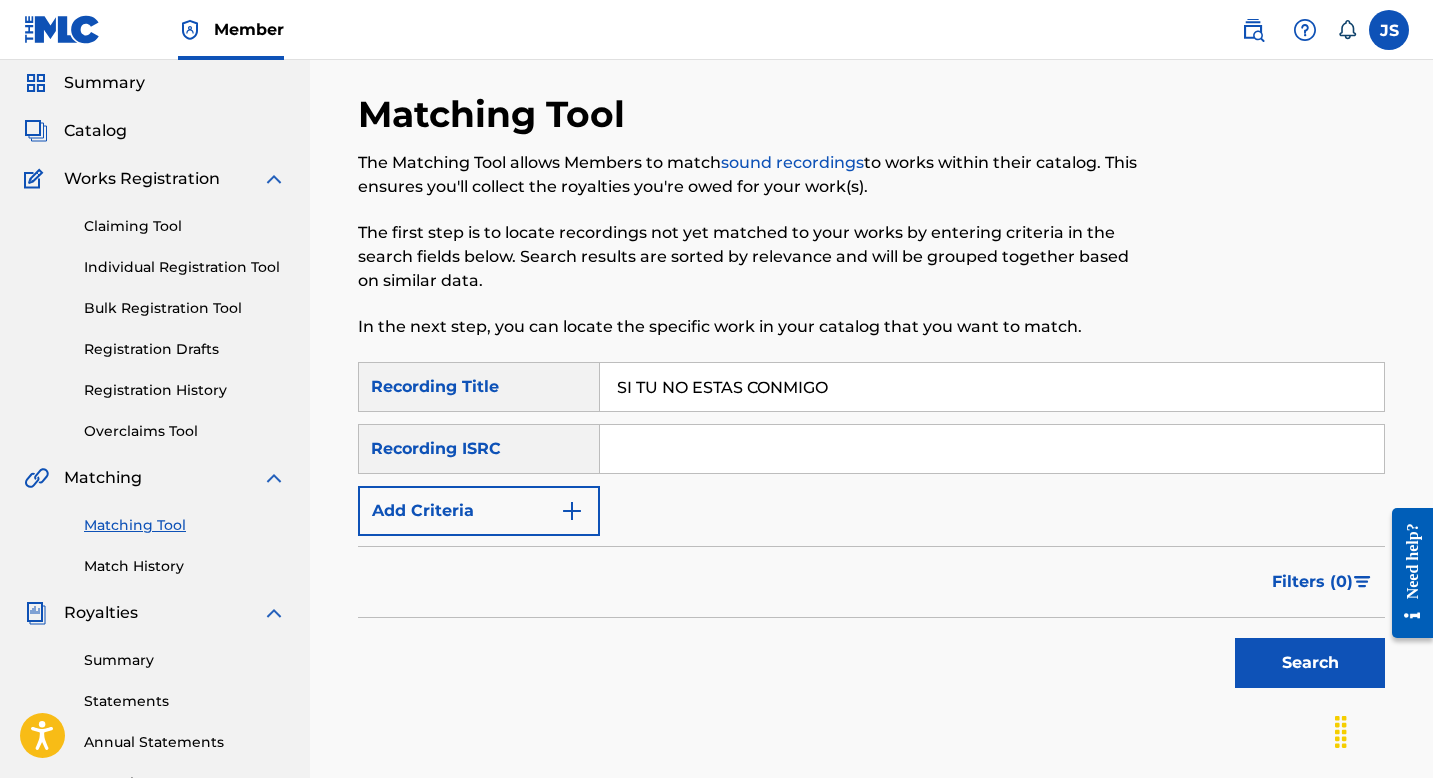 type on "SI TU NO ESTAS CONMIGO" 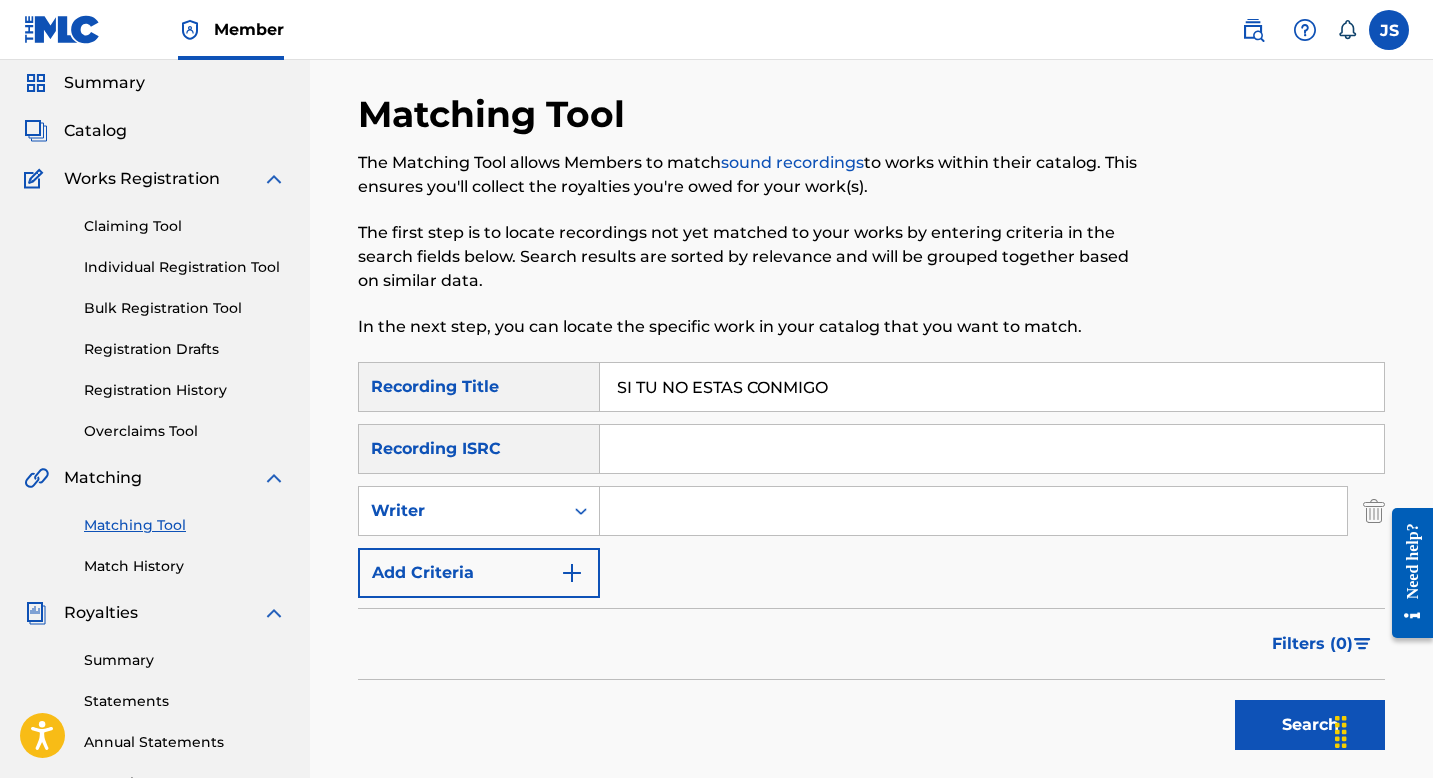 click at bounding box center (973, 511) 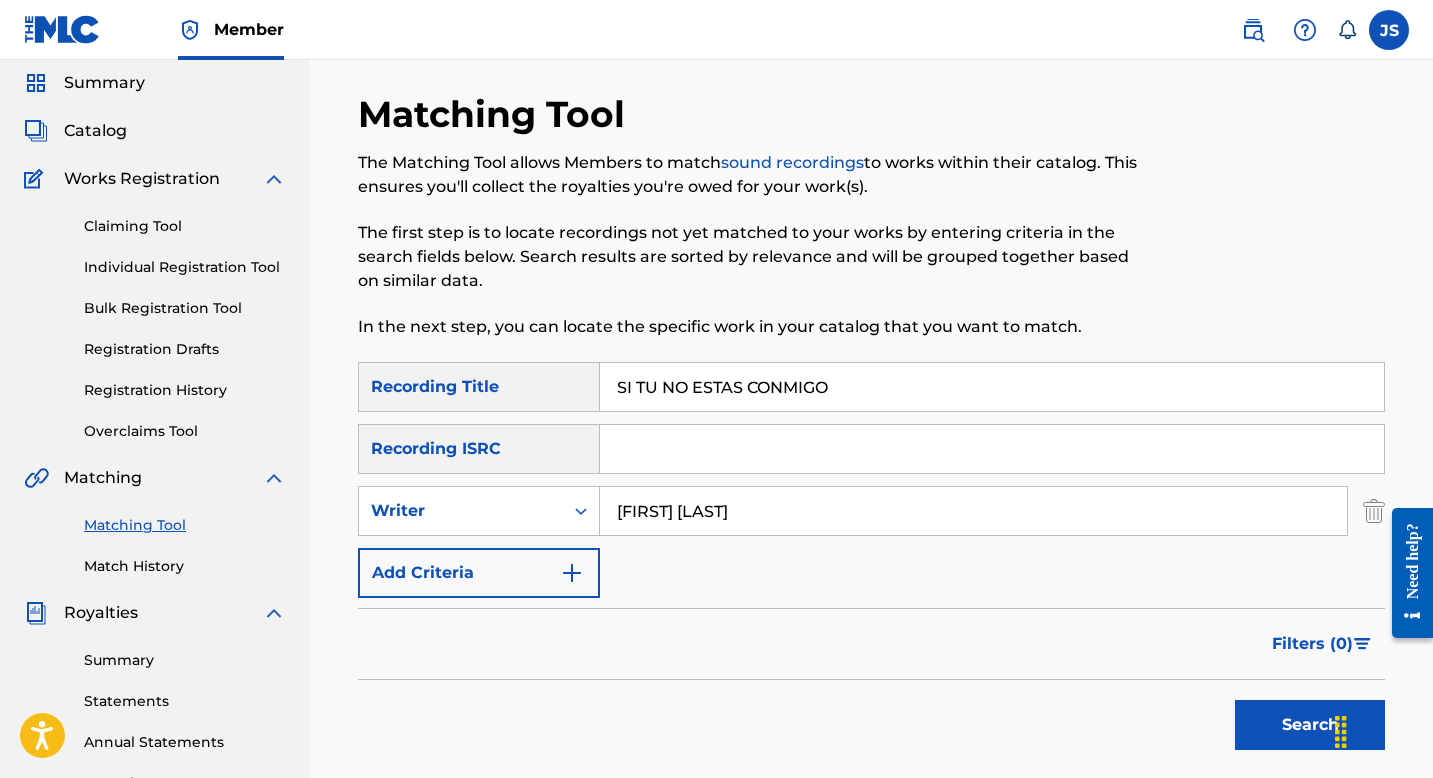 click on "Search" at bounding box center (1310, 725) 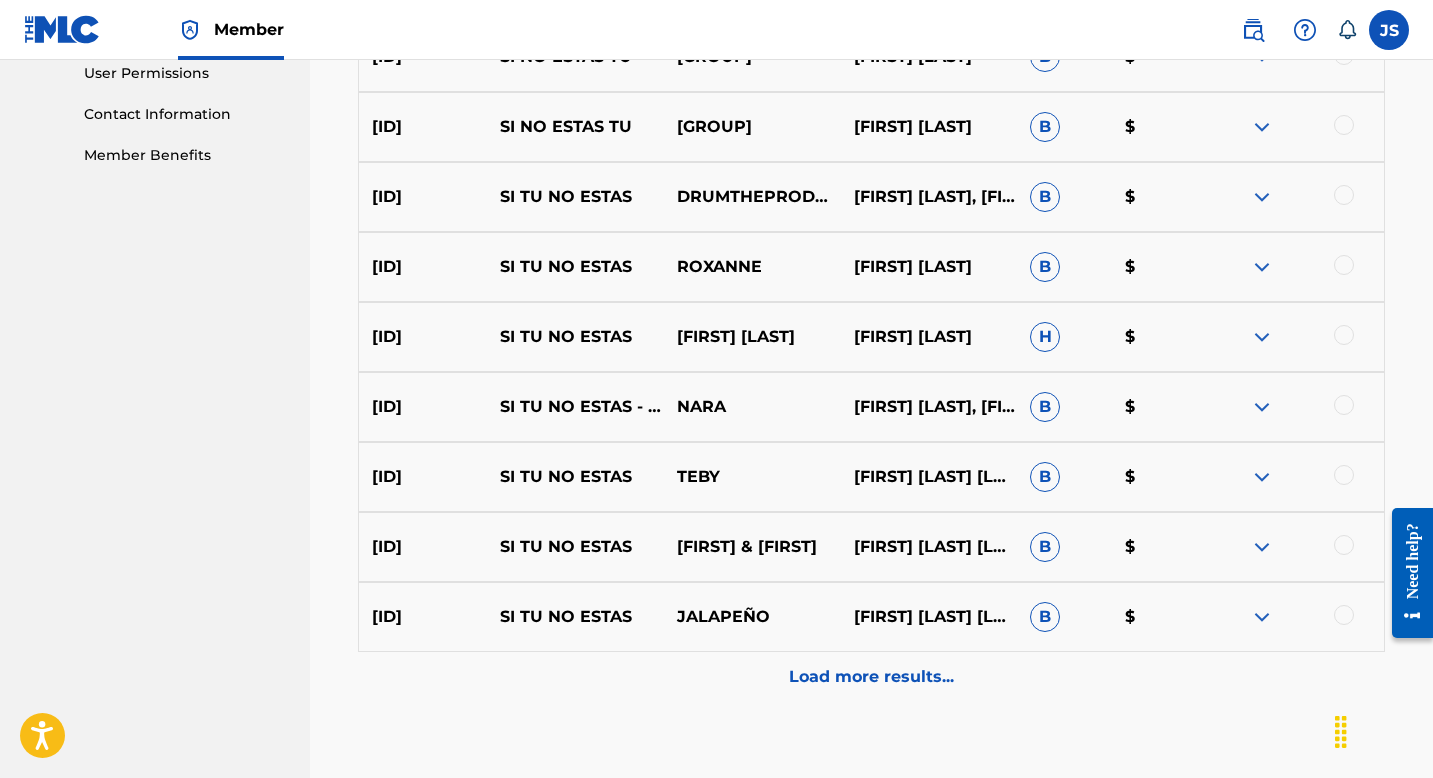 scroll, scrollTop: 959, scrollLeft: 0, axis: vertical 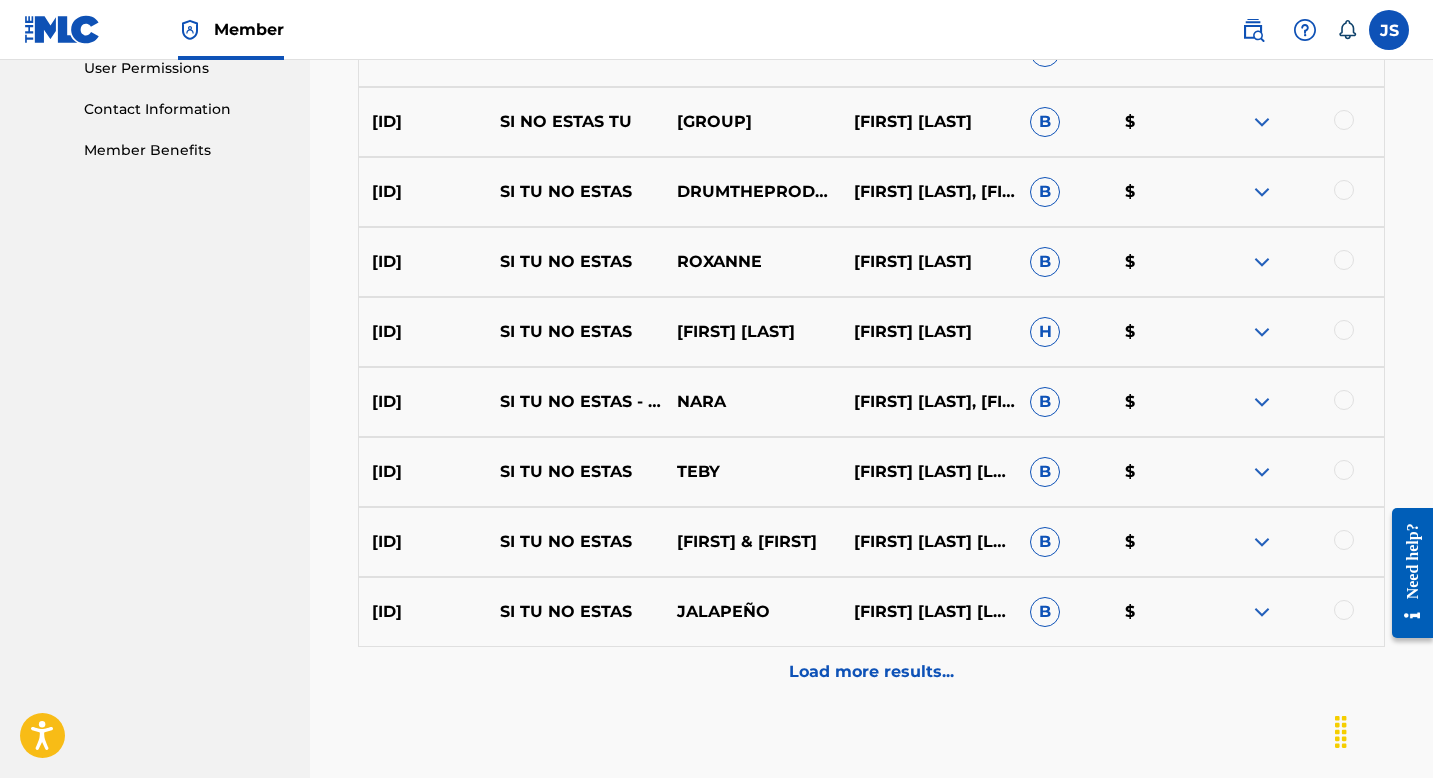 click on "Load more results..." at bounding box center (871, 672) 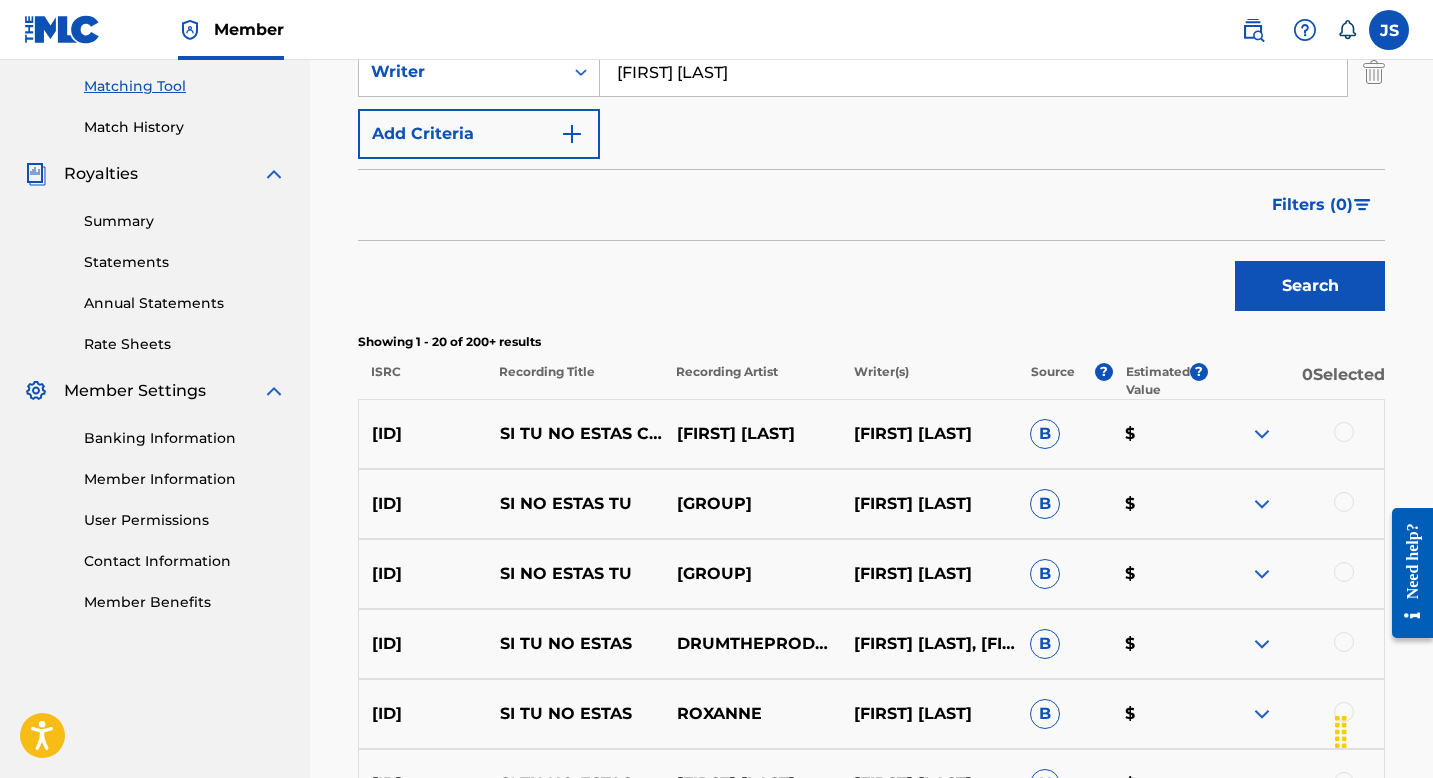 scroll, scrollTop: 509, scrollLeft: 0, axis: vertical 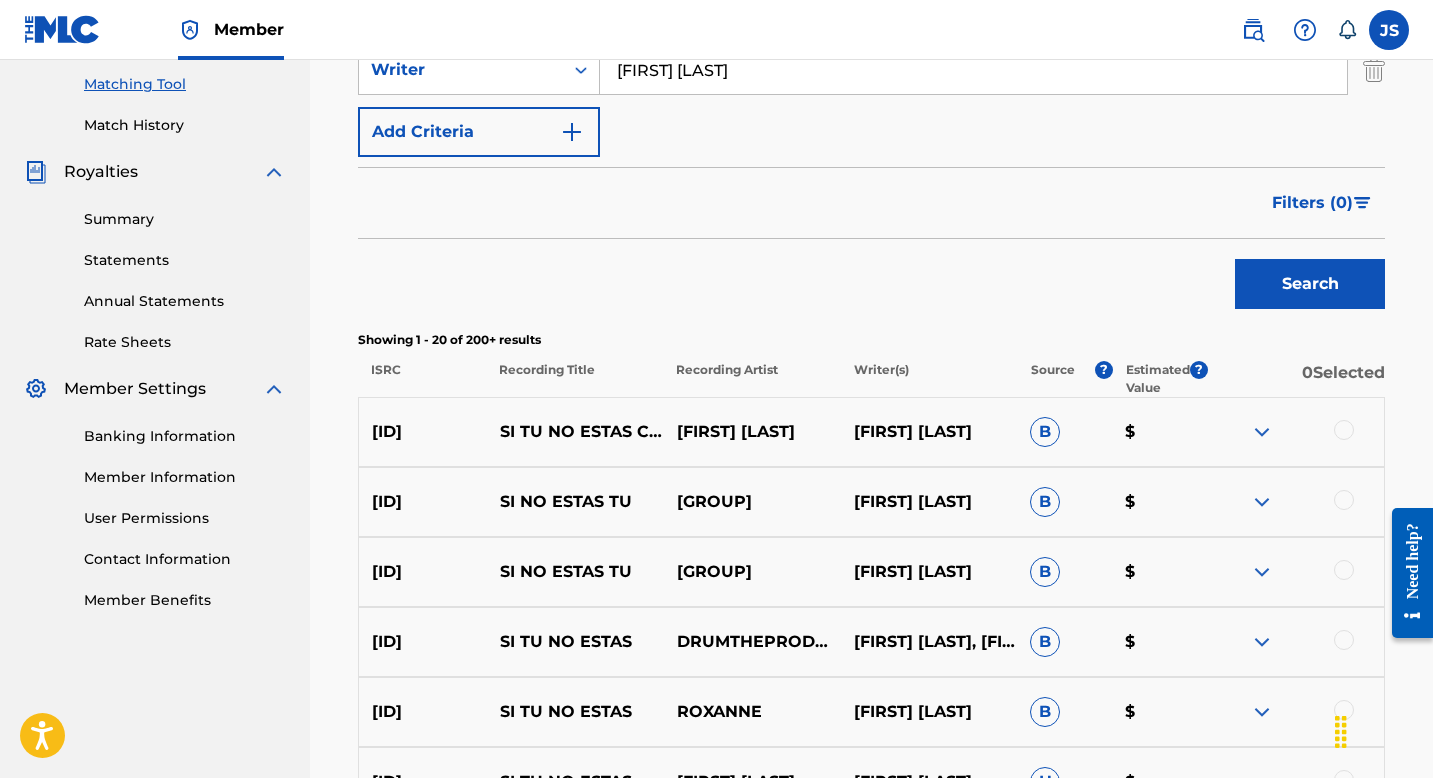 click at bounding box center (1295, 432) 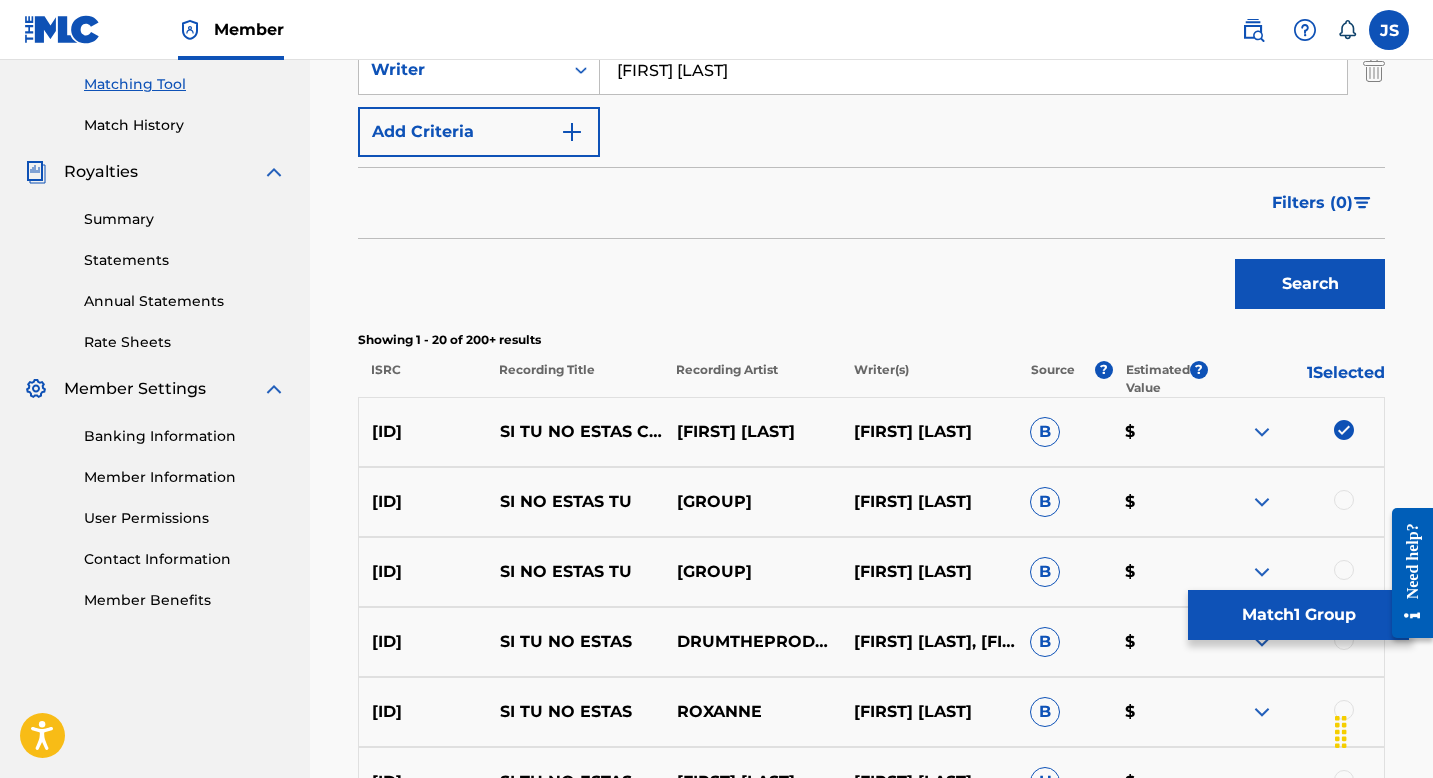 click on "Match  1 Group" at bounding box center [1298, 615] 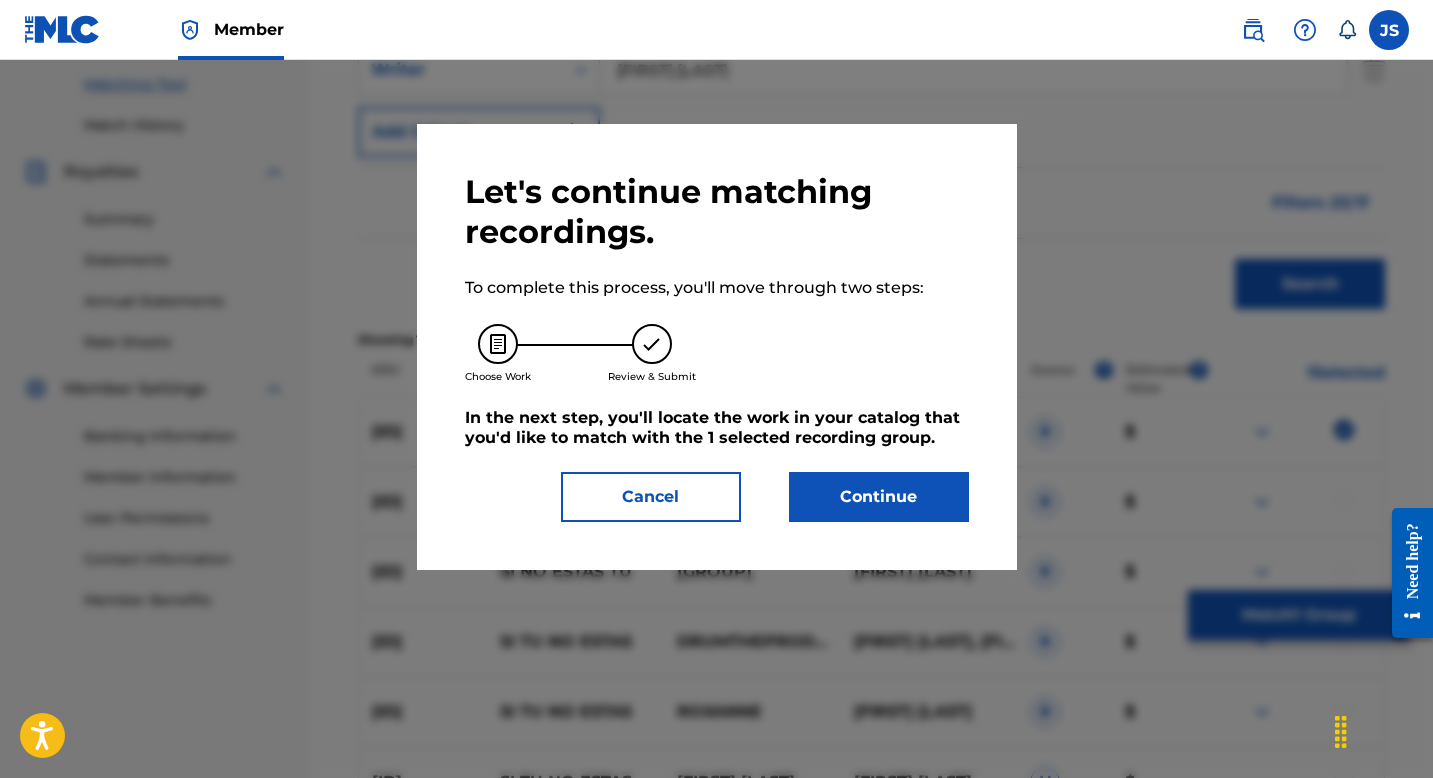 click on "Continue" at bounding box center [879, 497] 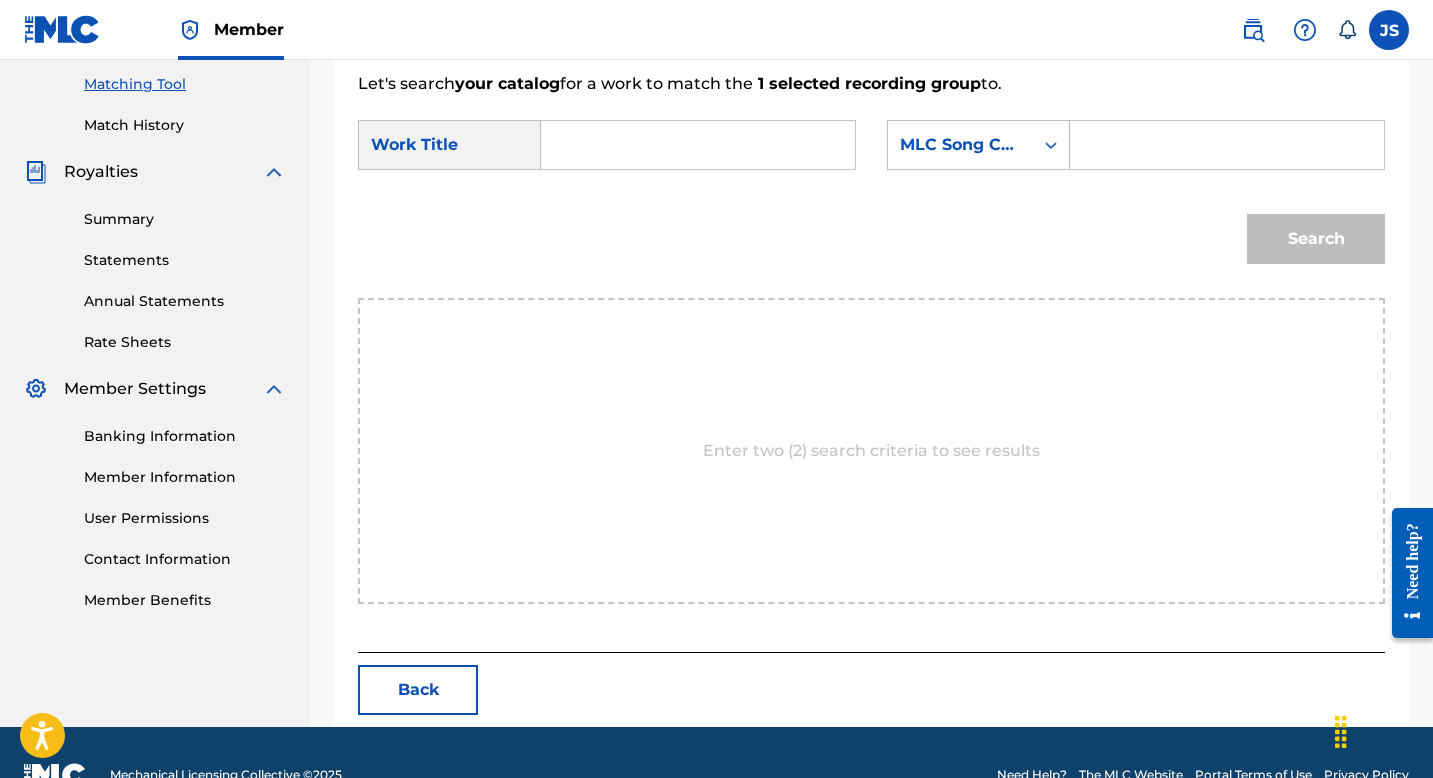 click at bounding box center [698, 145] 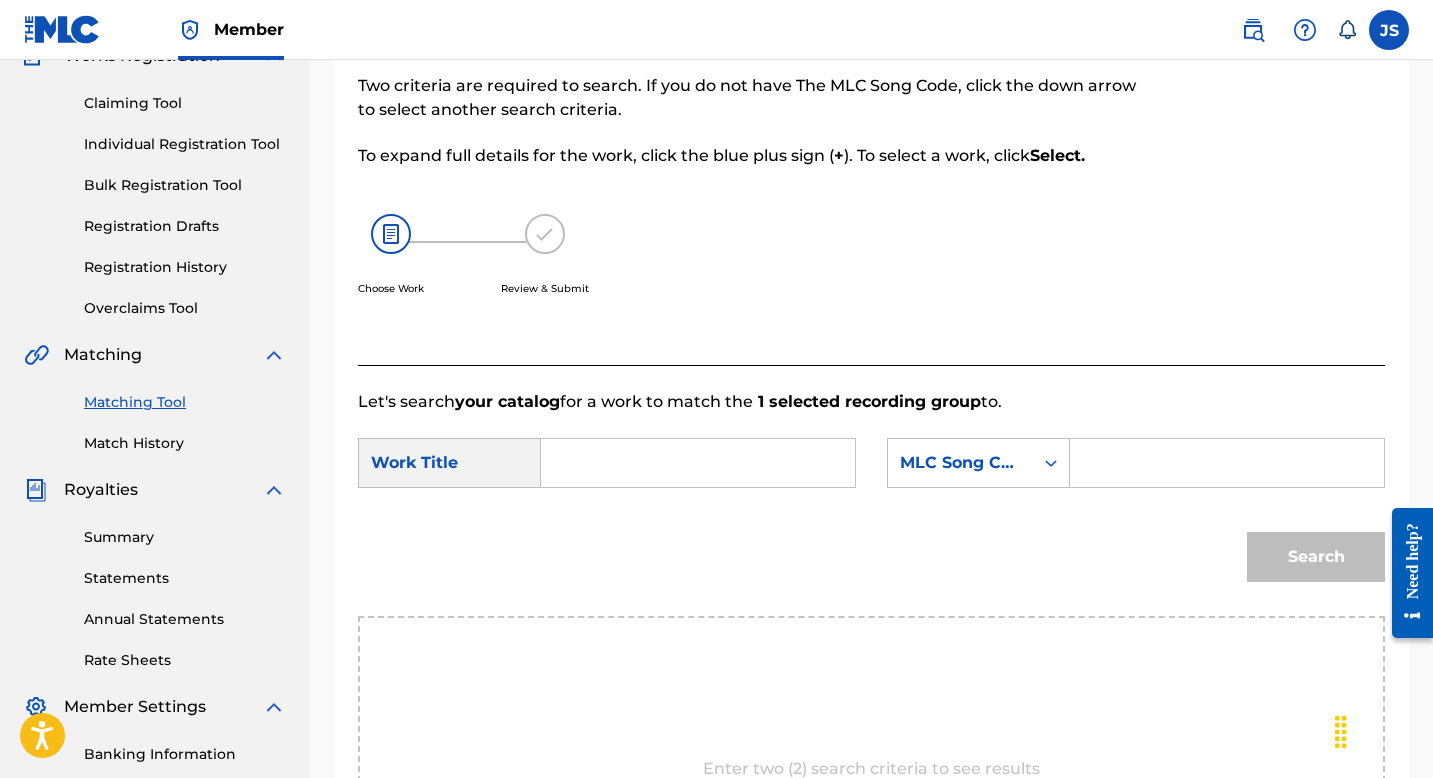 scroll, scrollTop: 187, scrollLeft: 0, axis: vertical 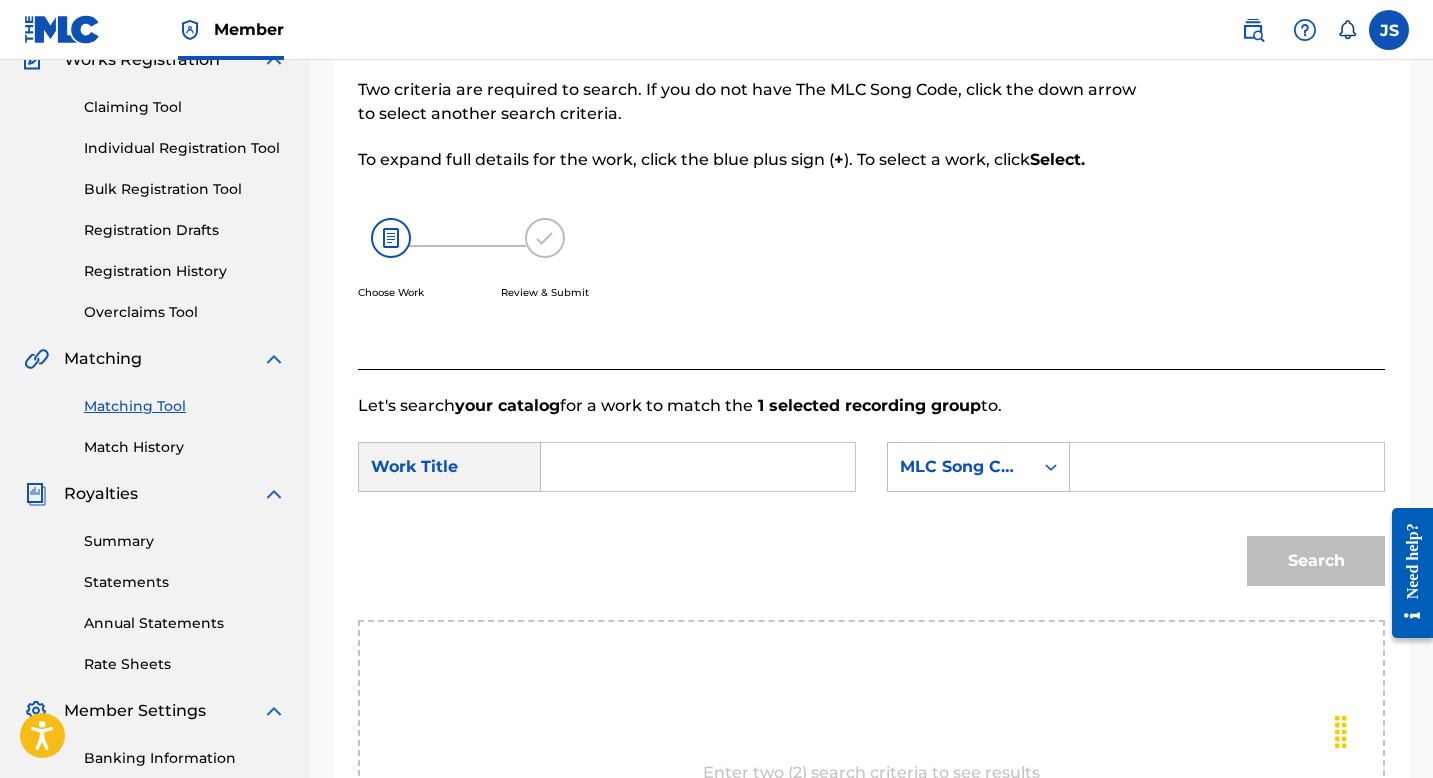 paste on "SI TU NO ESTAS CONMIGO" 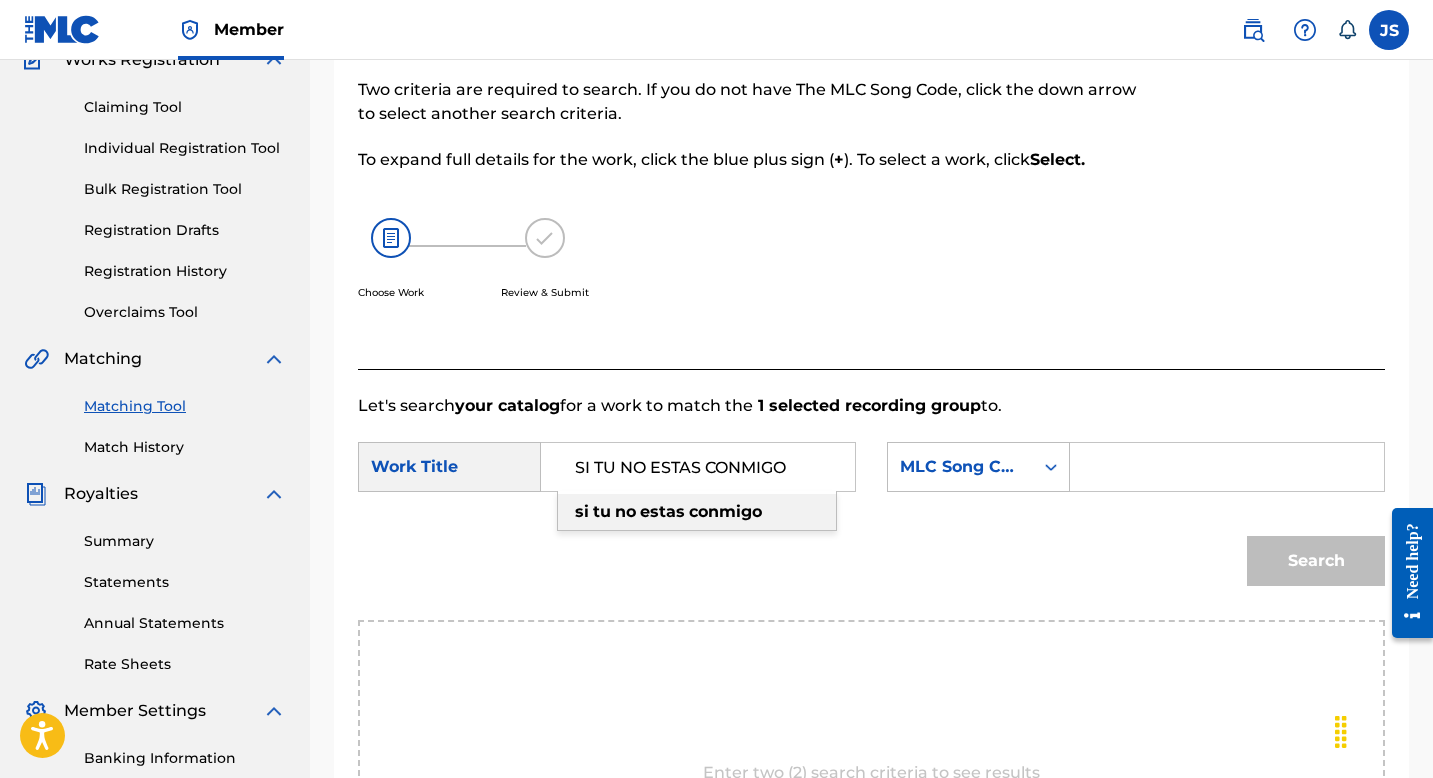 type on "SI TU NO ESTAS CONMIGO" 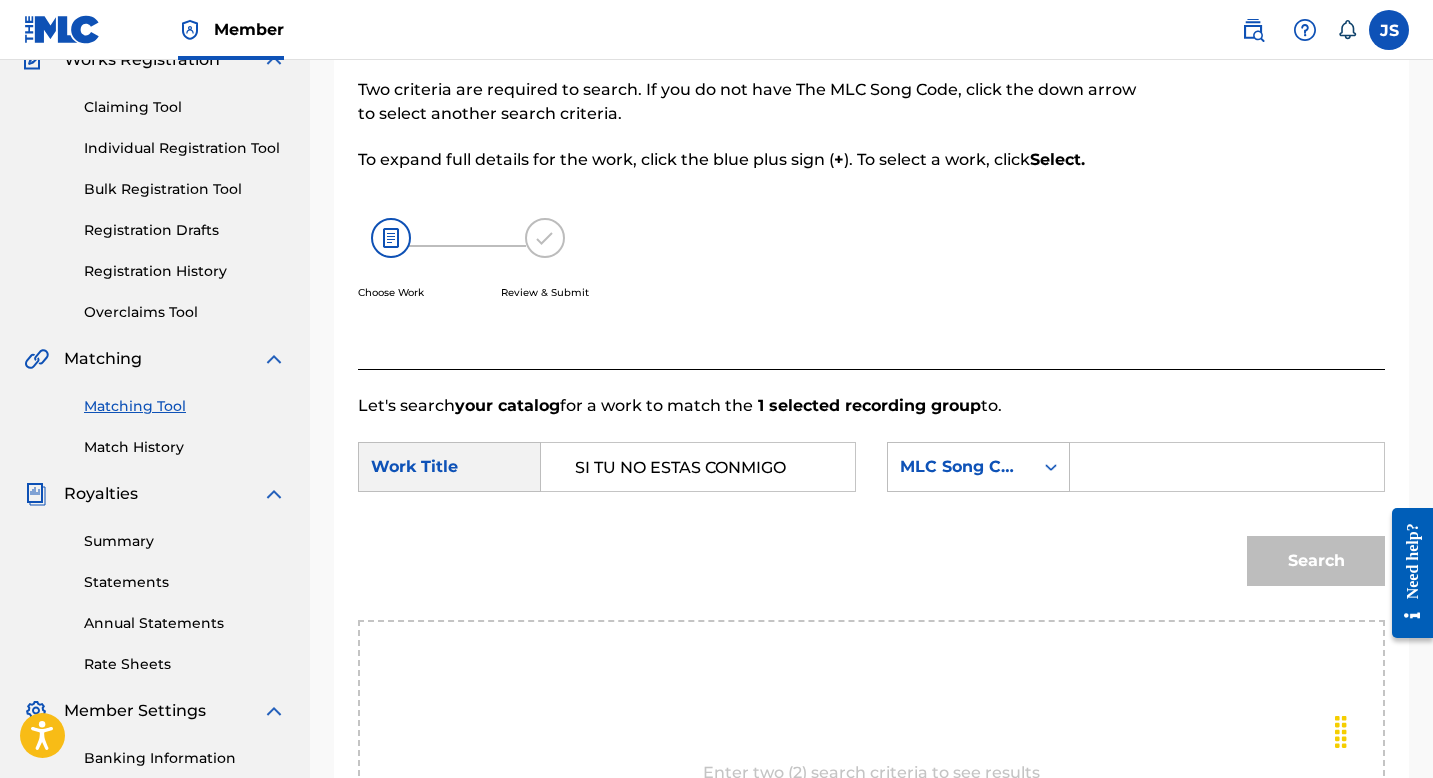paste on "[CODE]" 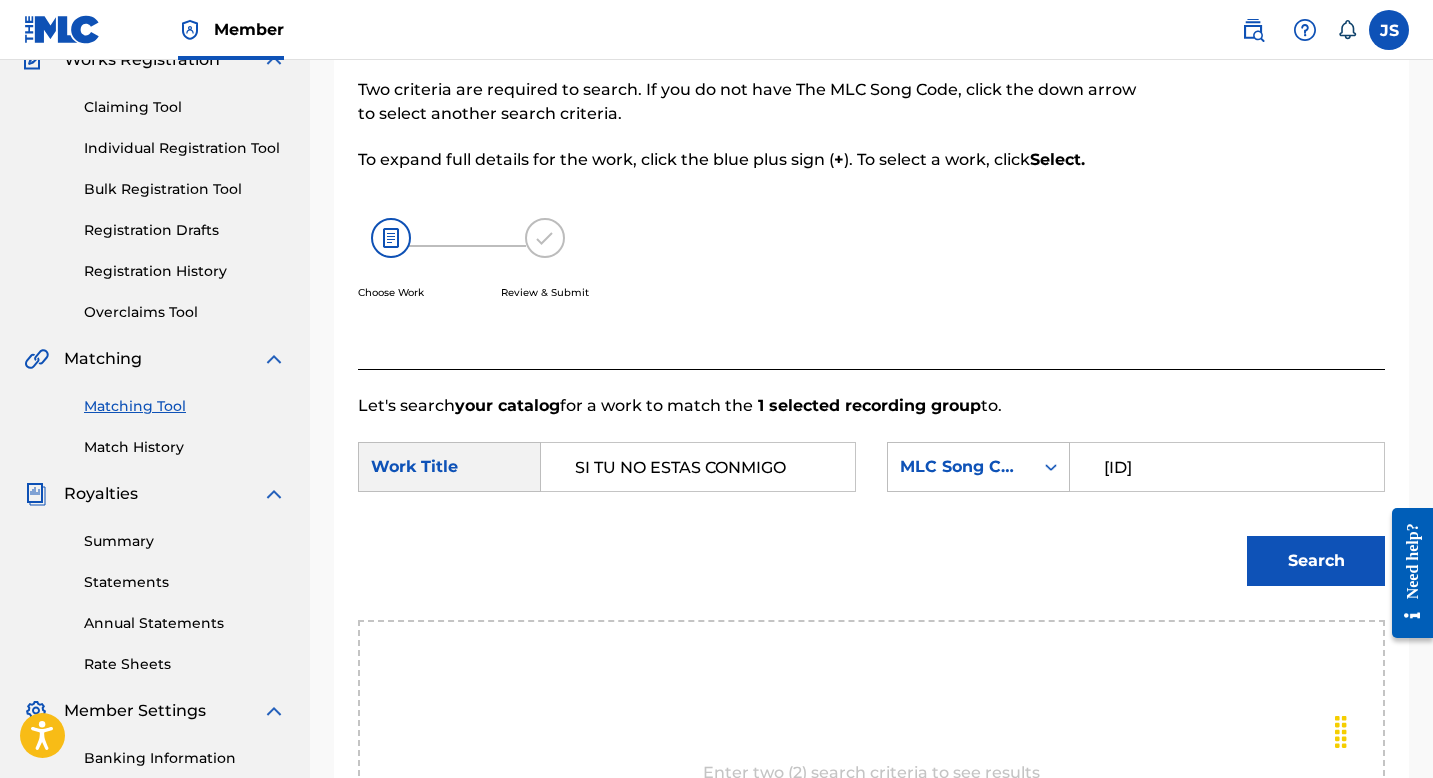 type on "[CODE]" 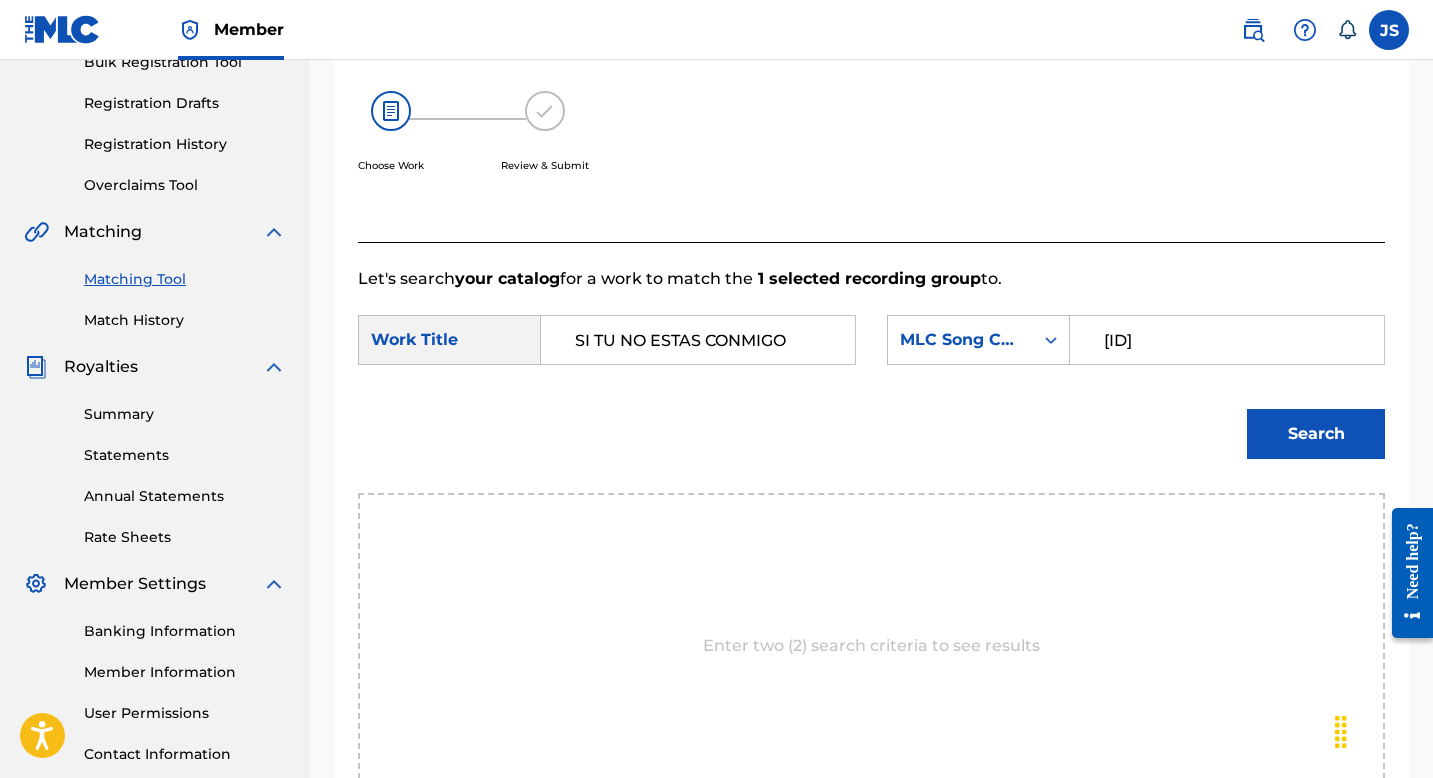 scroll, scrollTop: 331, scrollLeft: 0, axis: vertical 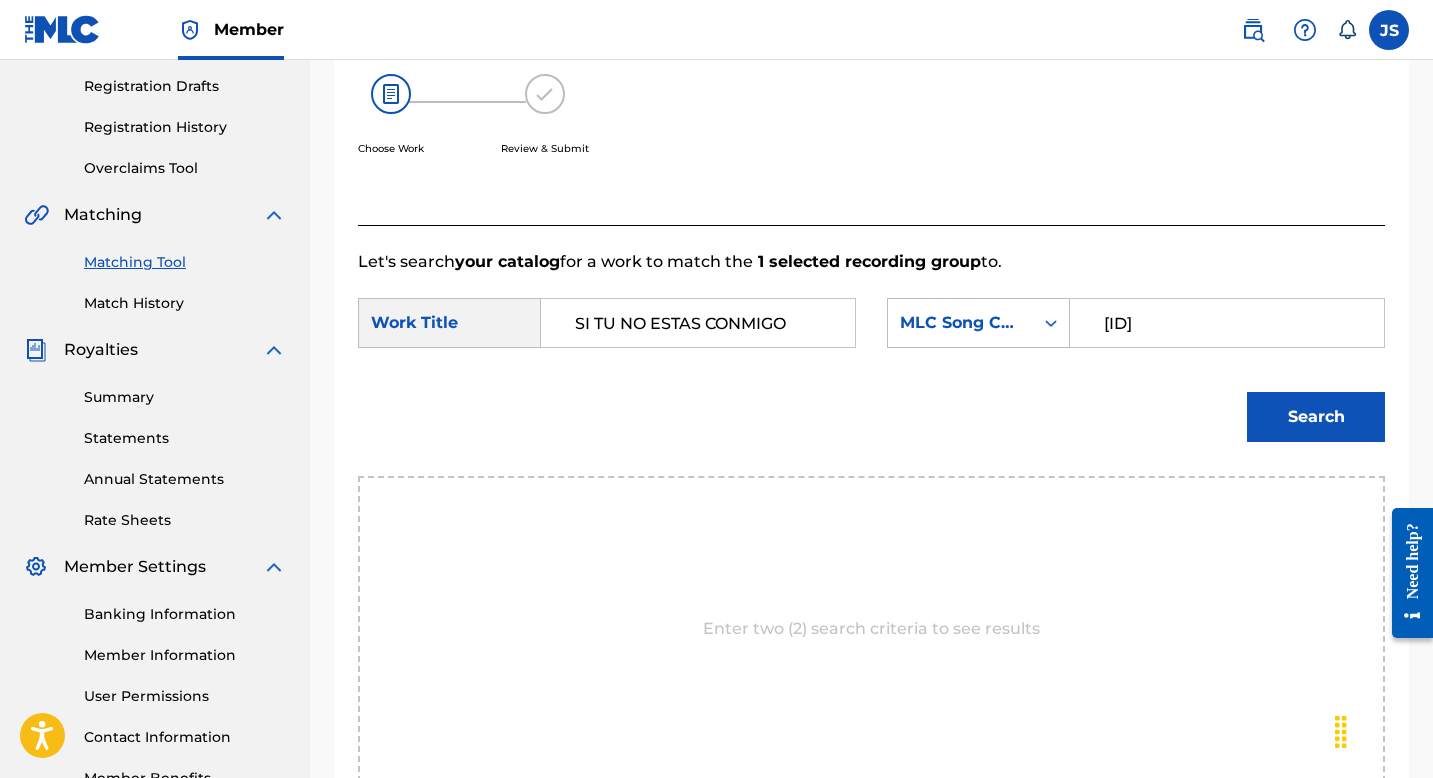 click on "Search" at bounding box center [1316, 417] 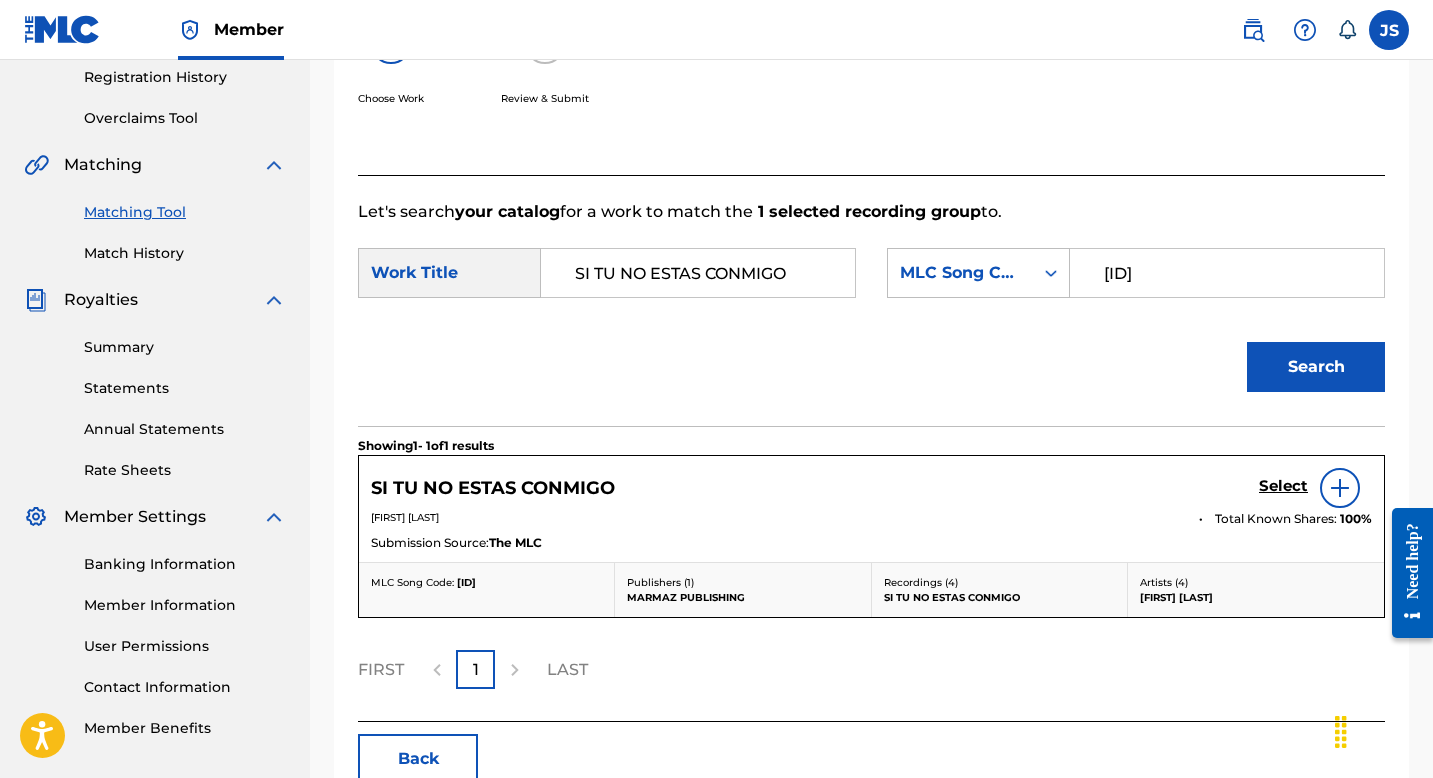 scroll, scrollTop: 397, scrollLeft: 0, axis: vertical 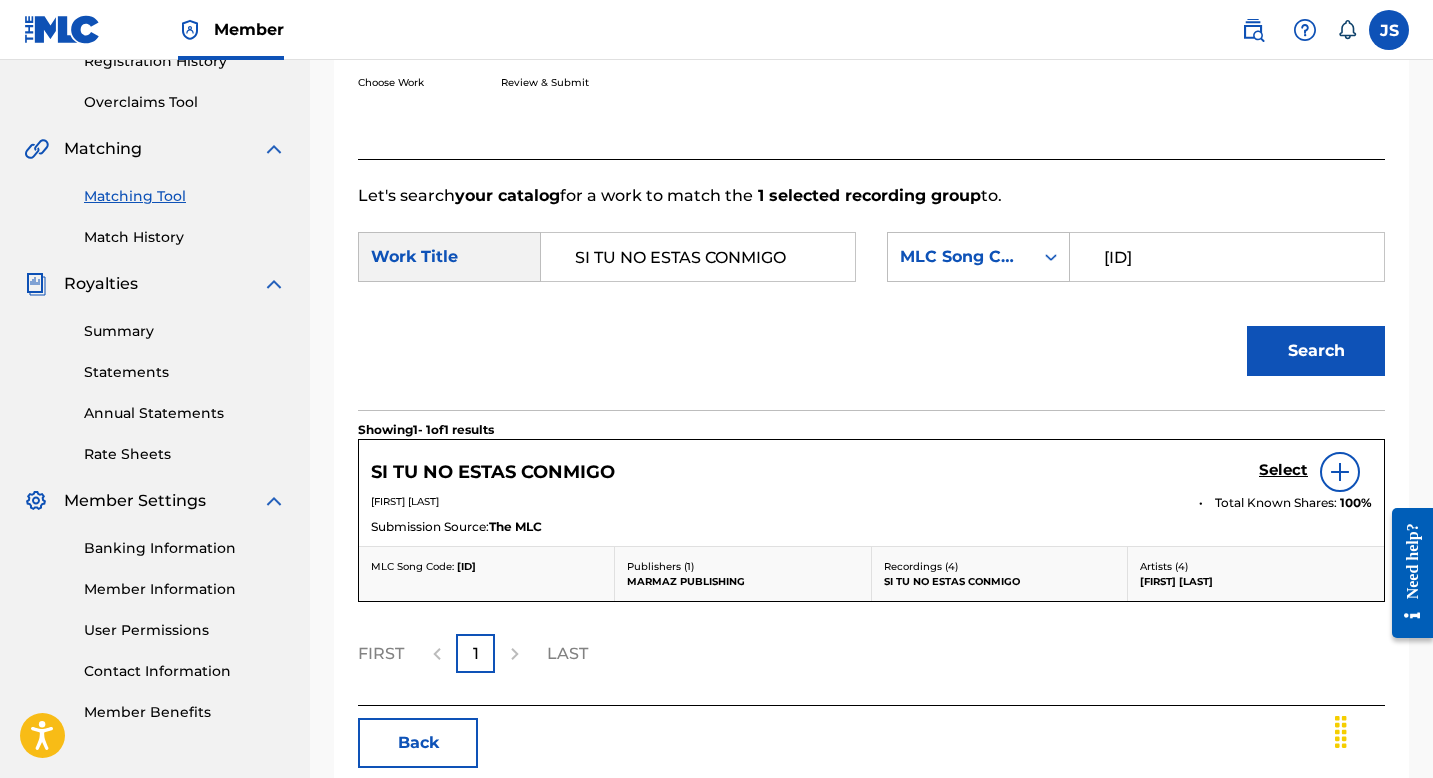 click at bounding box center (1340, 472) 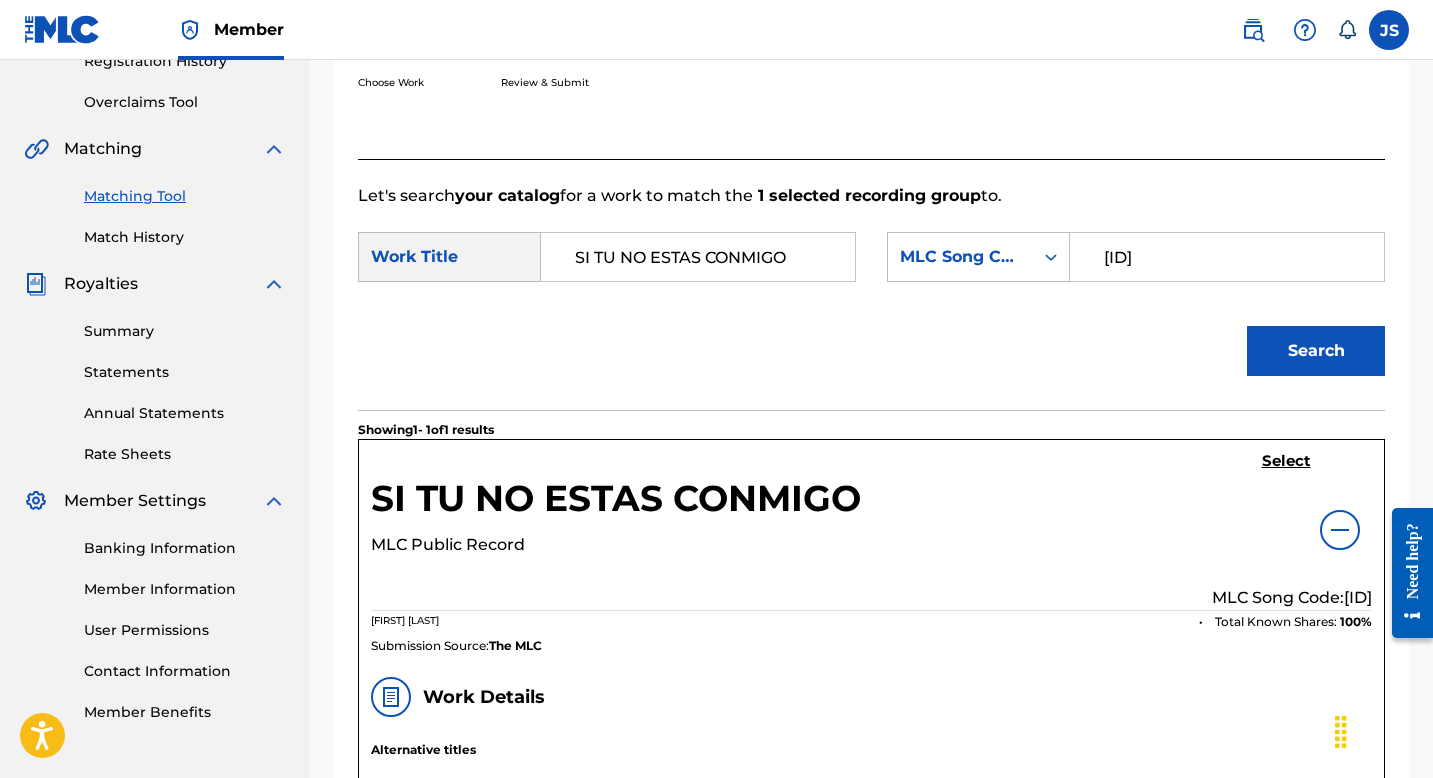 click on "Select" at bounding box center [1286, 461] 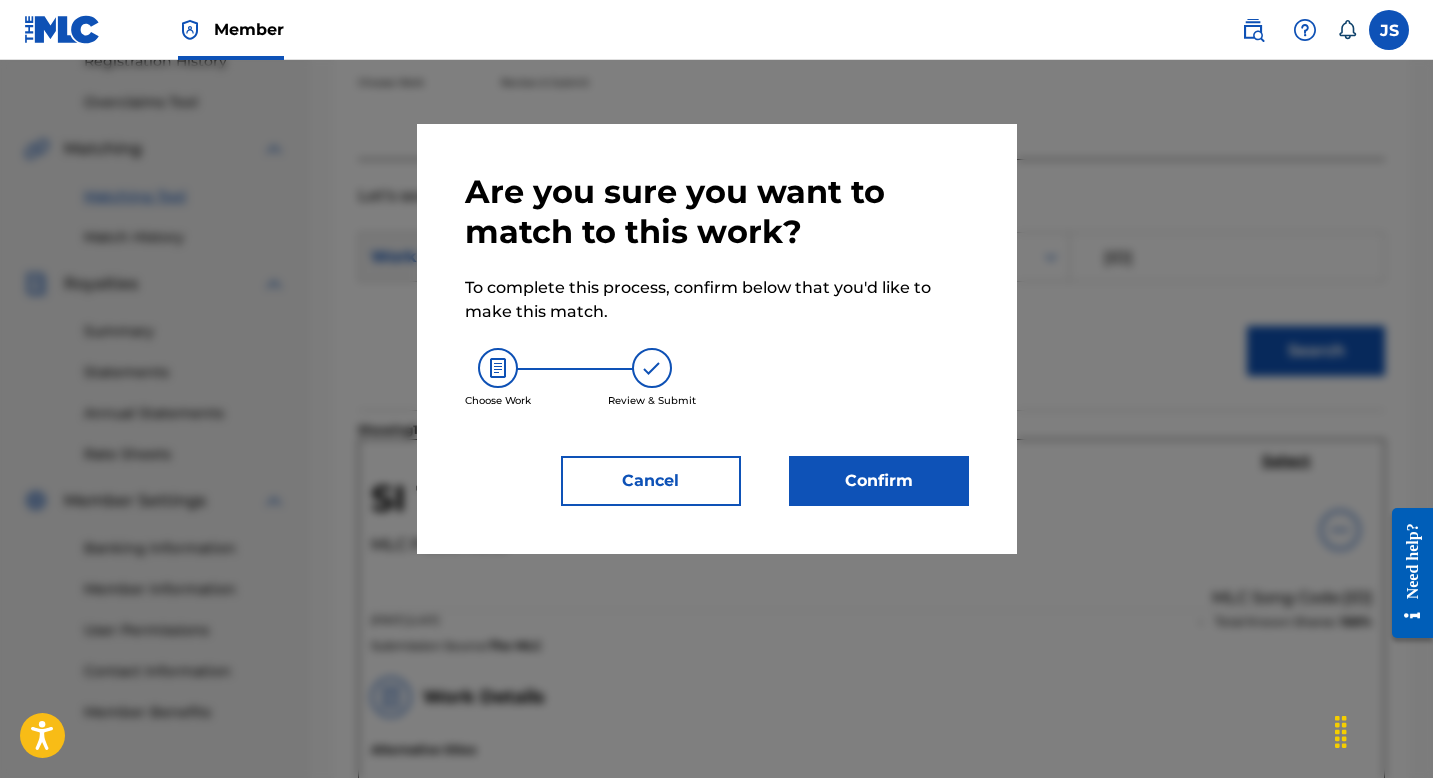 click on "Confirm" at bounding box center [879, 481] 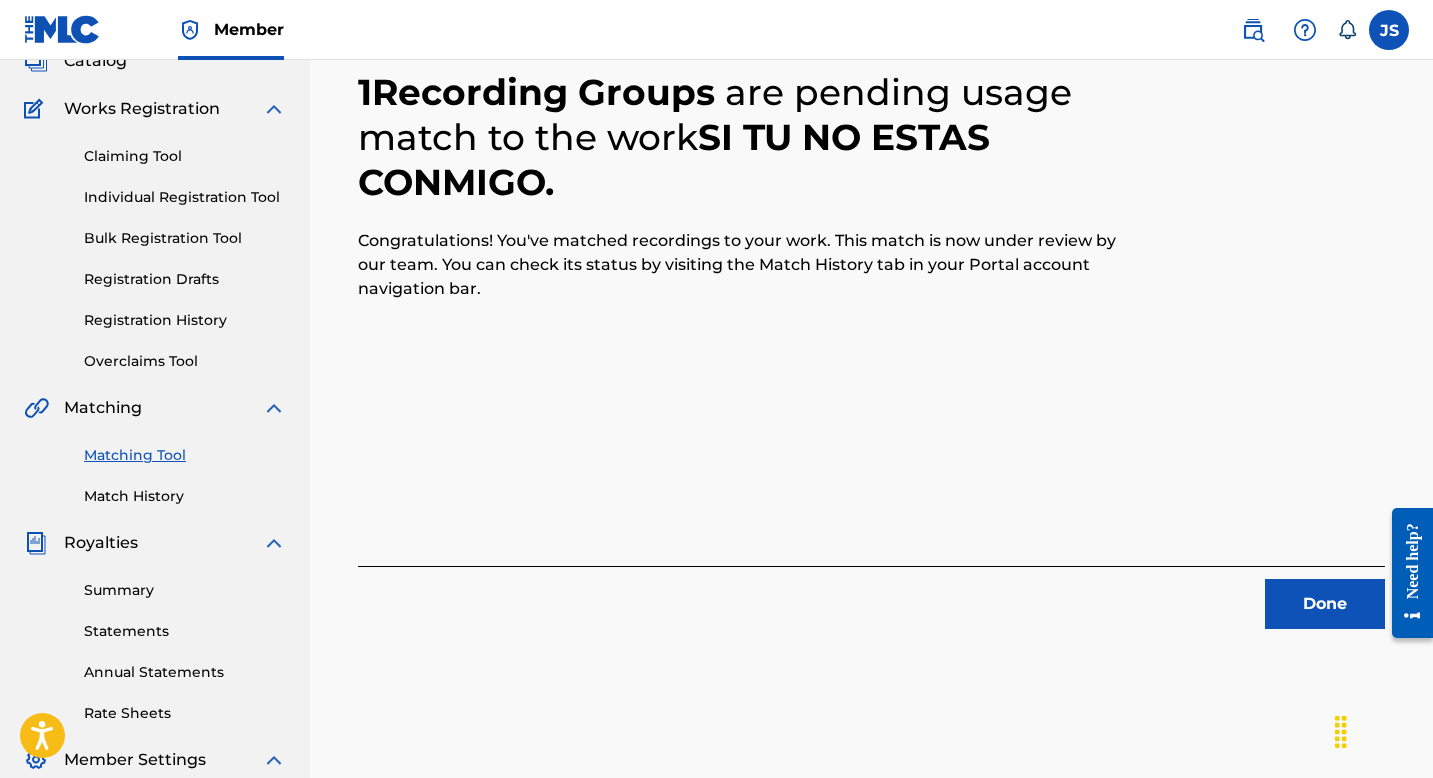 scroll, scrollTop: 239, scrollLeft: 0, axis: vertical 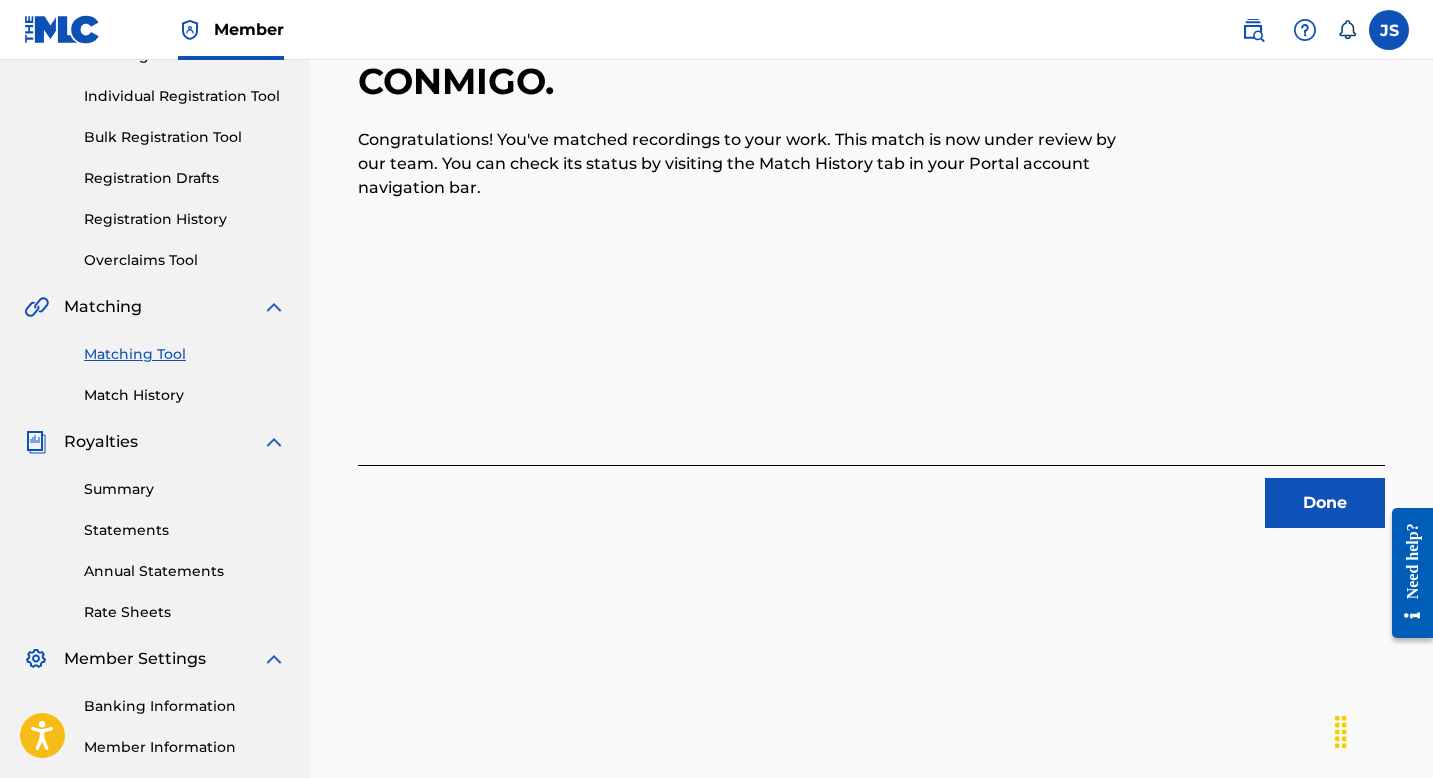 click on "Done" at bounding box center [1325, 503] 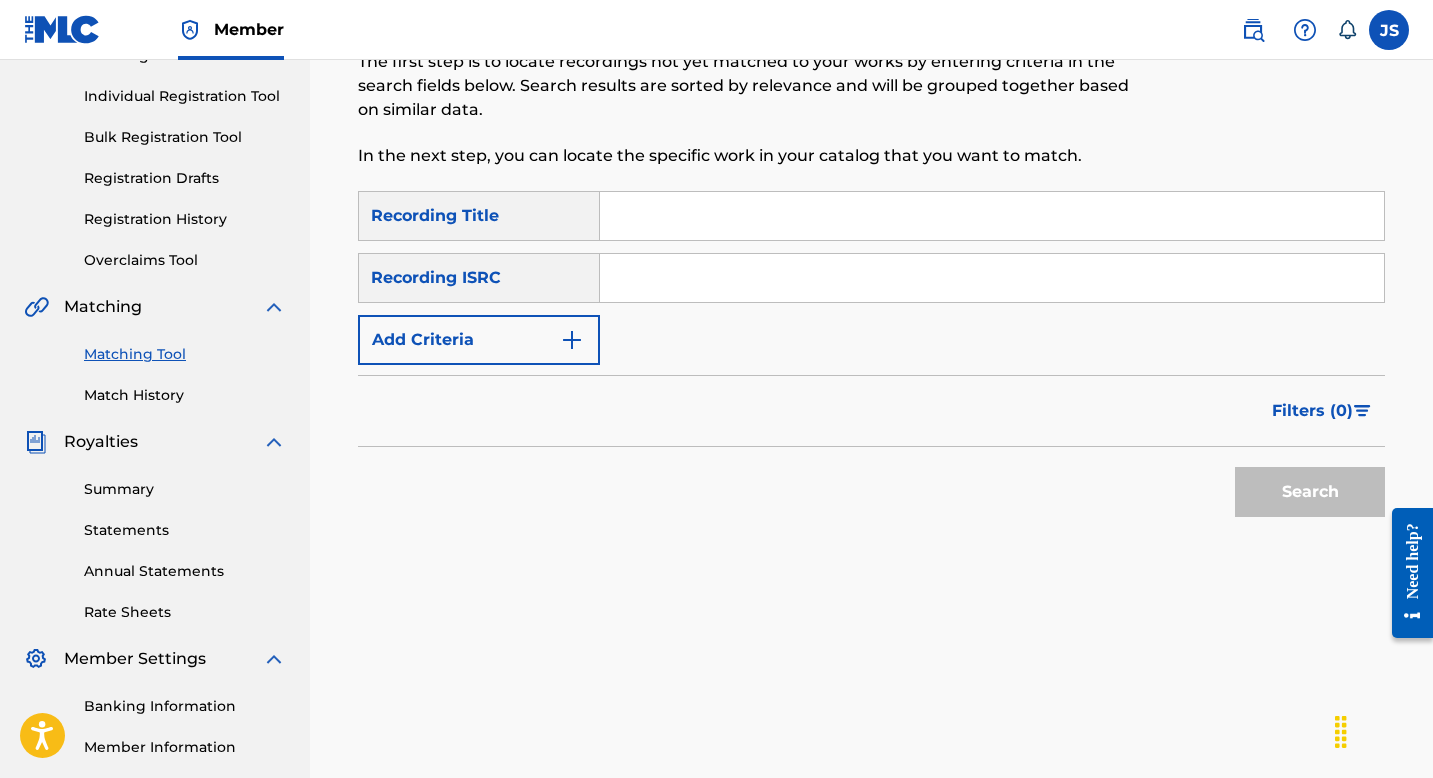 click at bounding box center (992, 216) 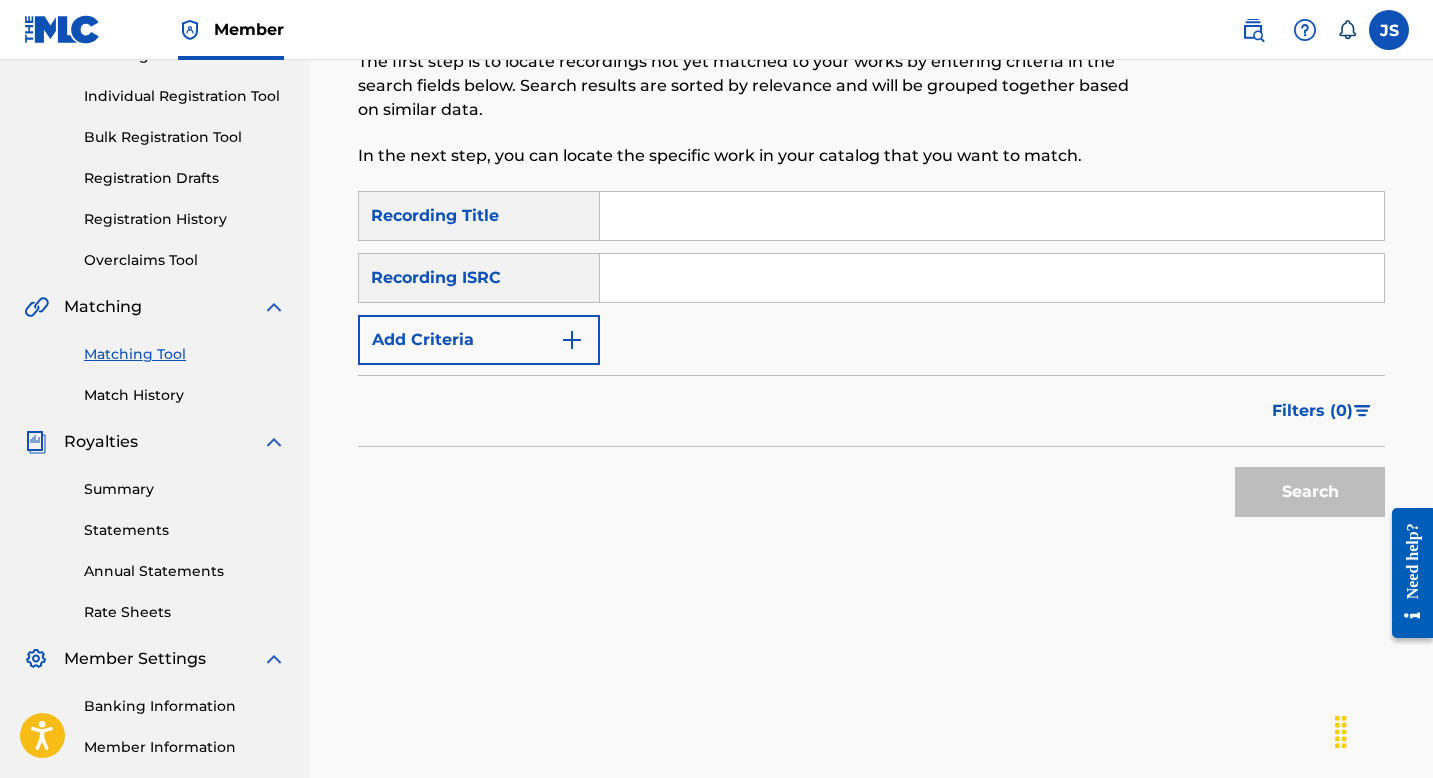 paste on "SIN CRUZ ACUESTAS" 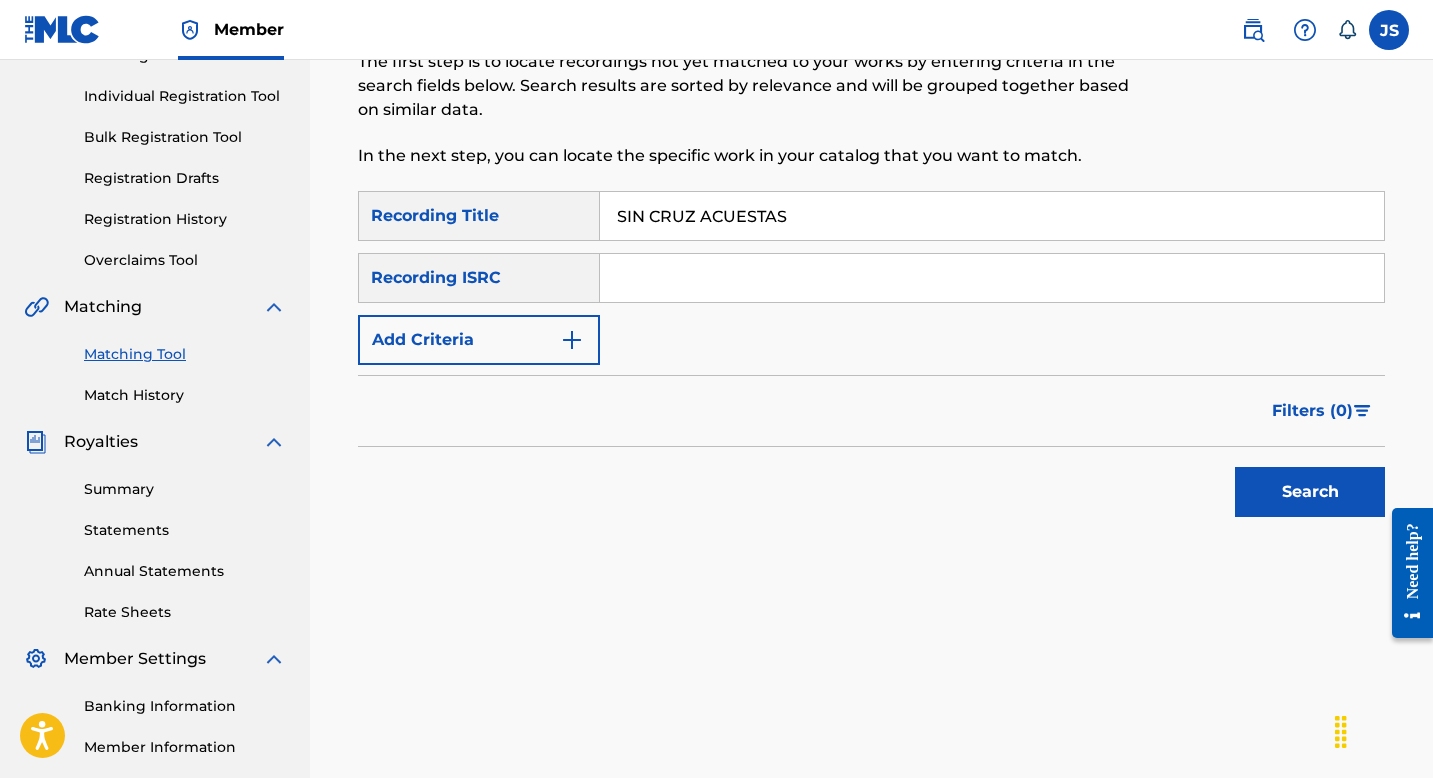 type on "SIN CRUZ ACUESTAS" 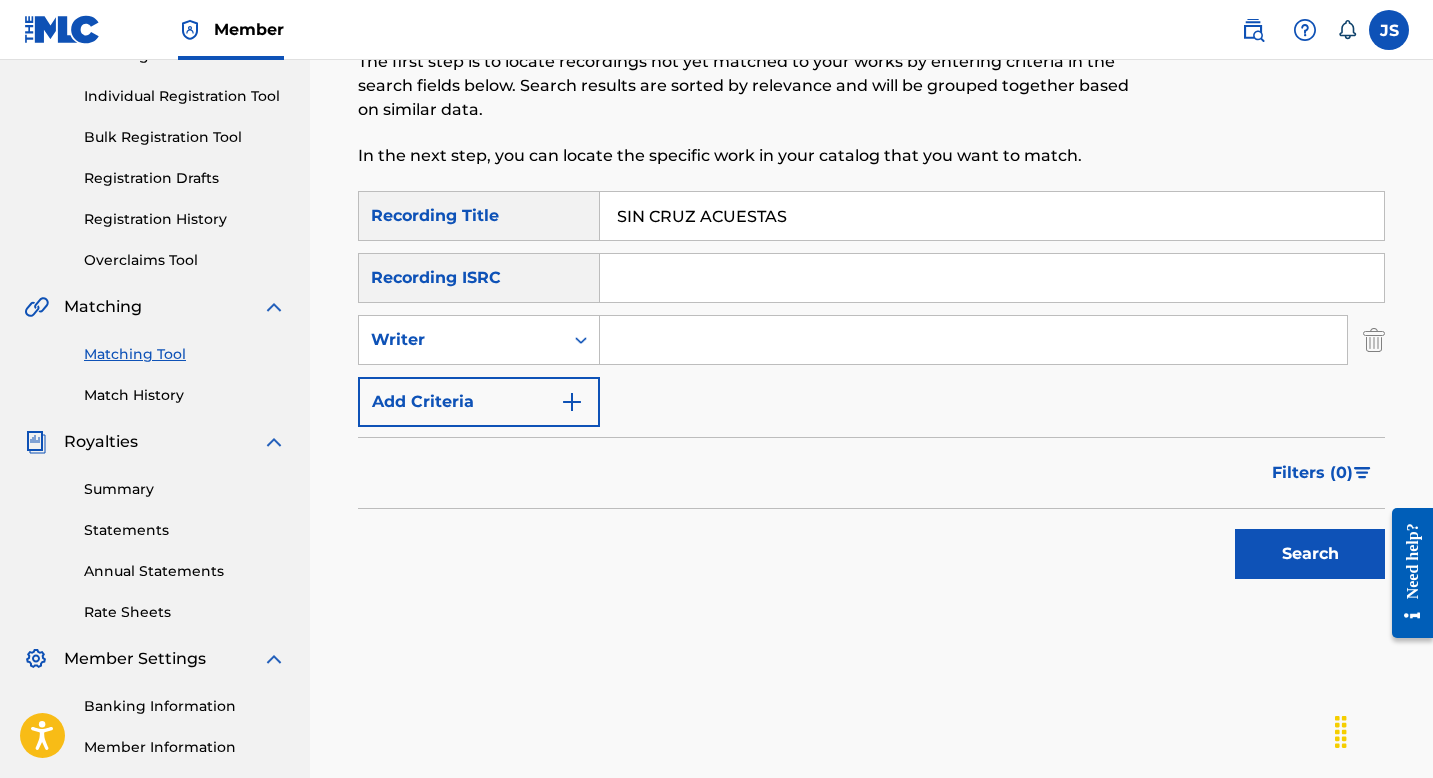 click at bounding box center [973, 340] 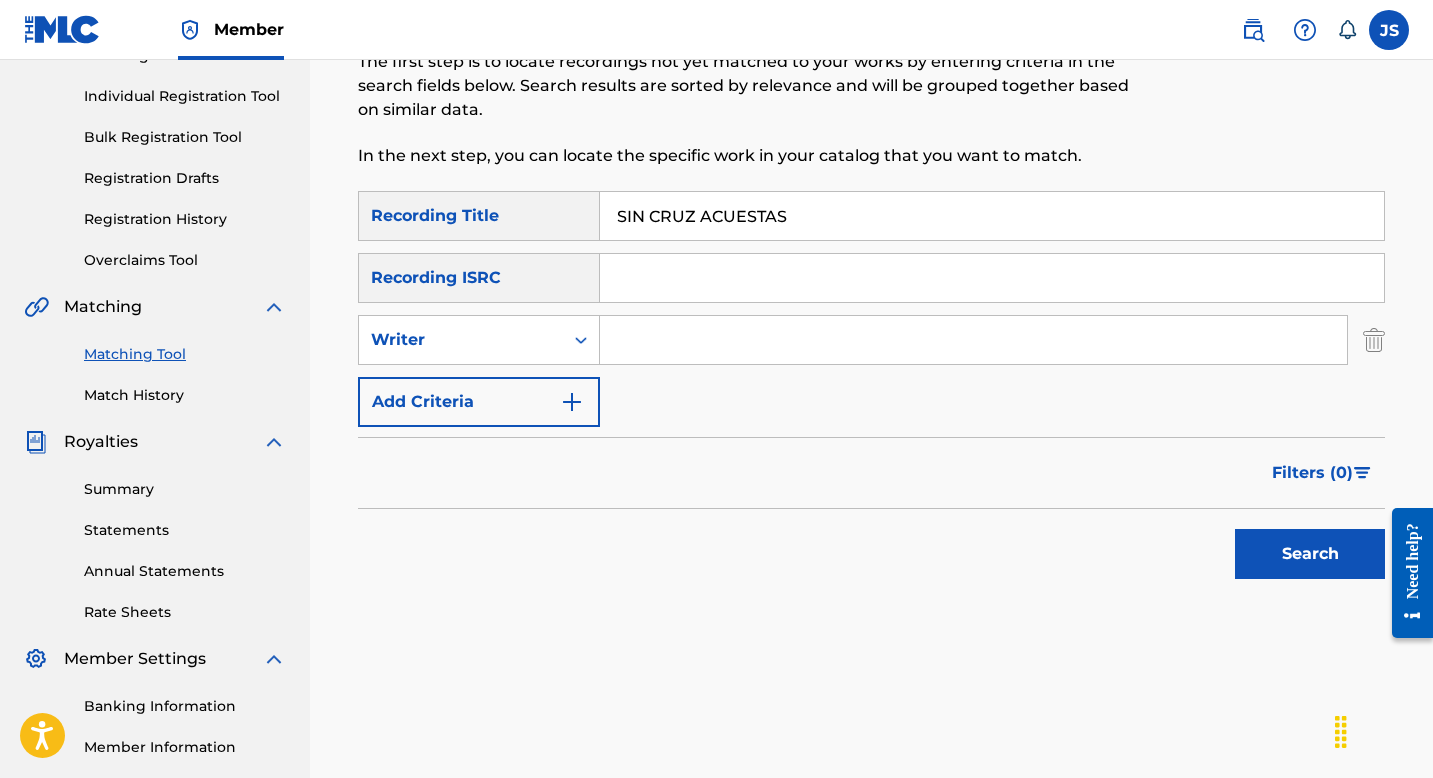 type on "[FIRST] [LAST]" 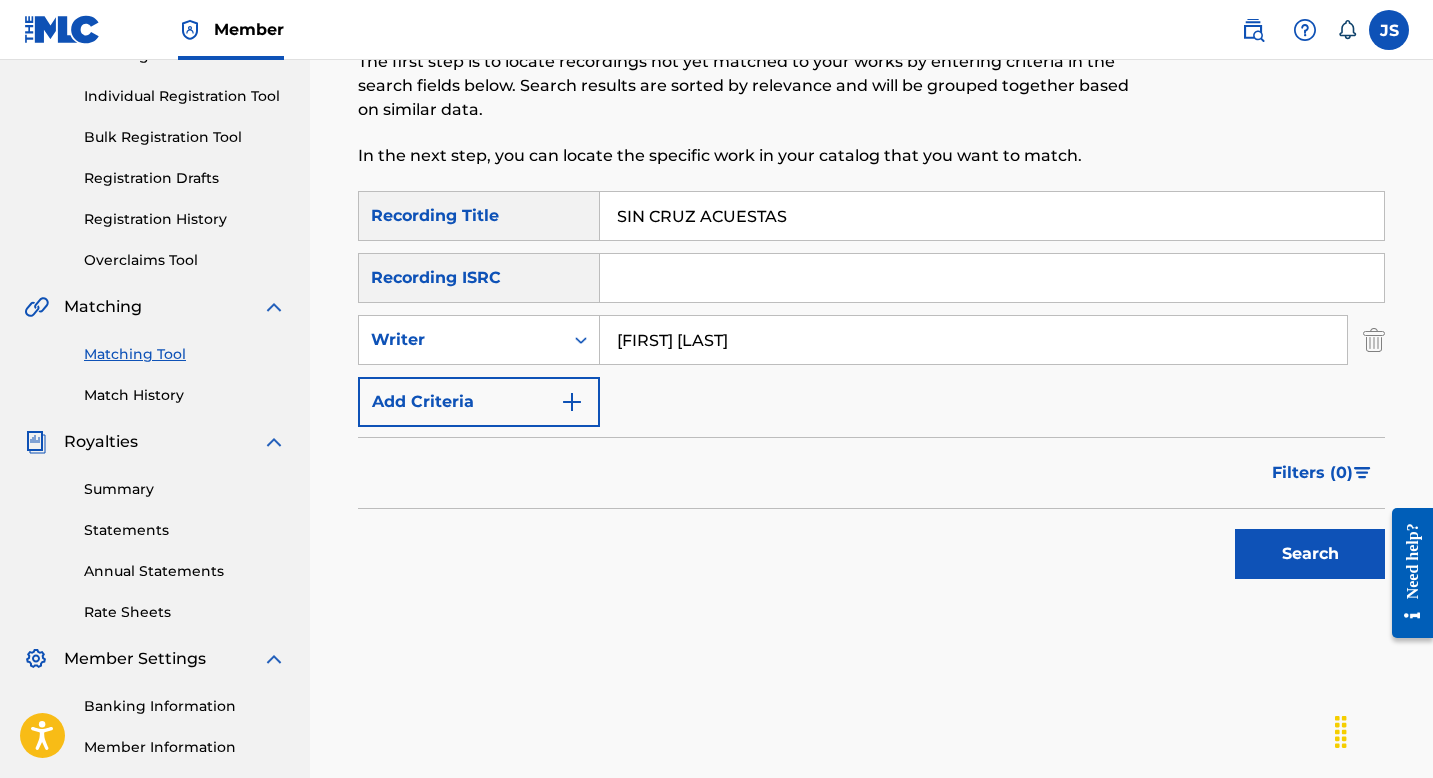 click on "Search" at bounding box center (1310, 554) 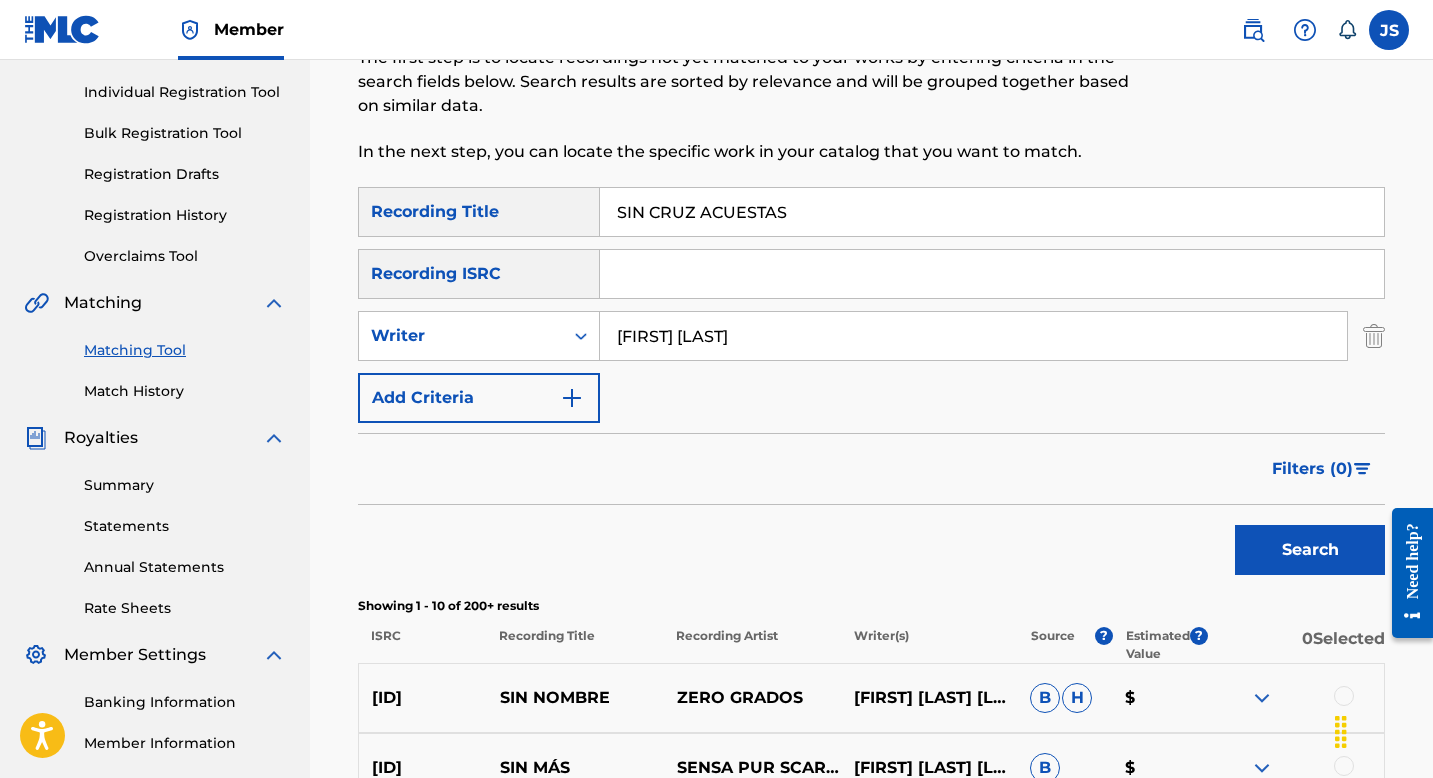 scroll, scrollTop: 38, scrollLeft: 0, axis: vertical 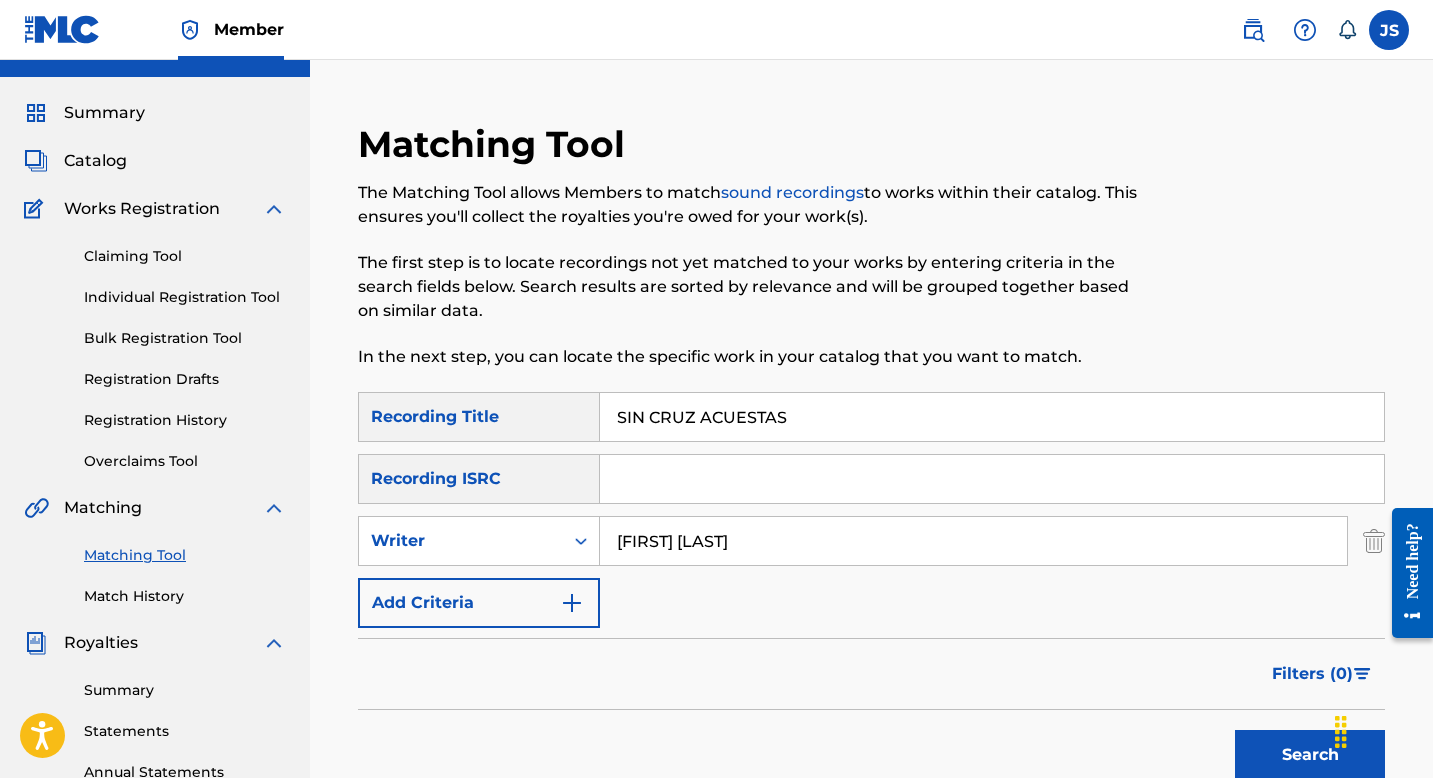 click on "Matching Tool The Matching Tool allows Members to match  sound recordings  to works within their catalog. This ensures you'll collect the royalties you're owed for your work(s). The first step is to locate recordings not yet matched to your works by entering criteria in the search fields below. Search results are sorted by relevance and will be grouped together based on similar data. In the next step, you can locate the specific work in your catalog that you want to match." at bounding box center [753, 257] 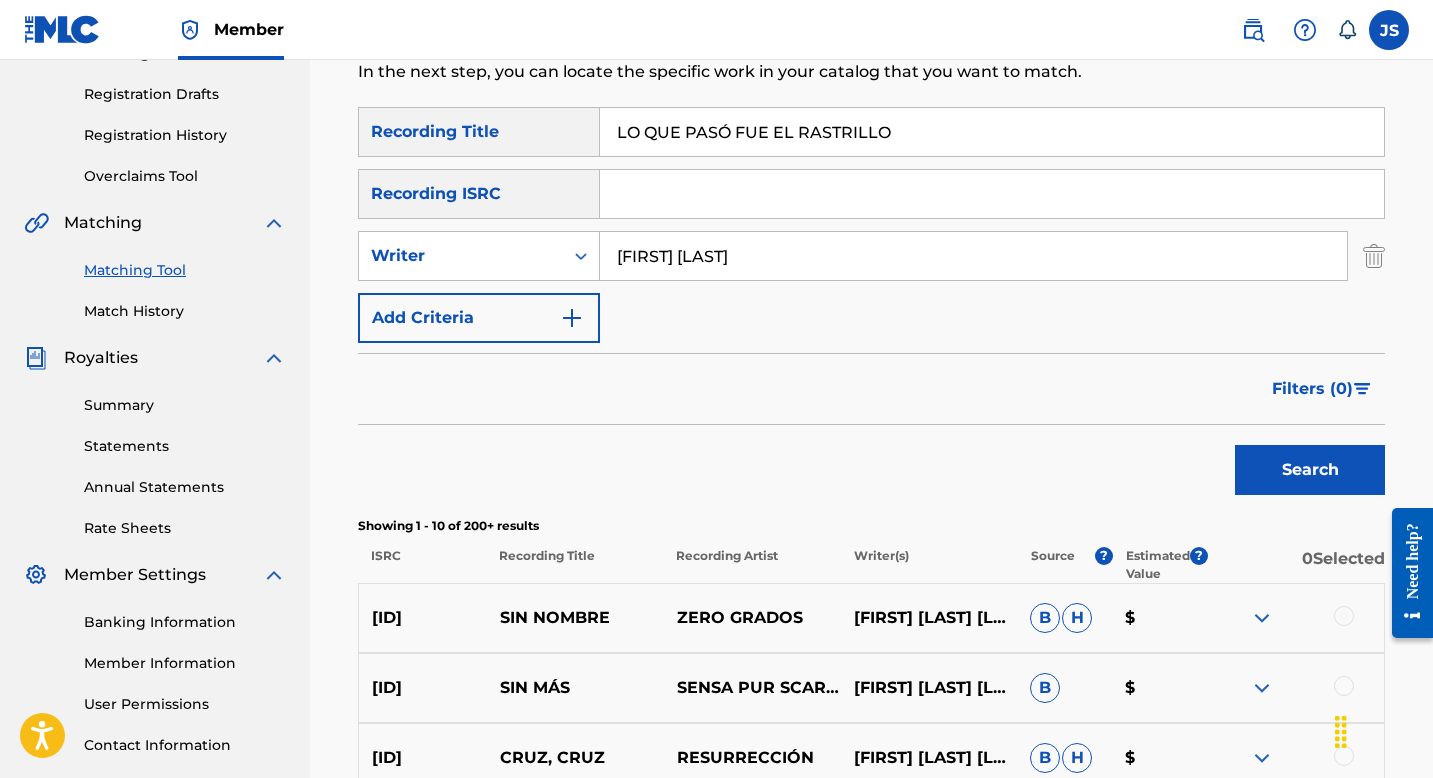 scroll, scrollTop: 346, scrollLeft: 0, axis: vertical 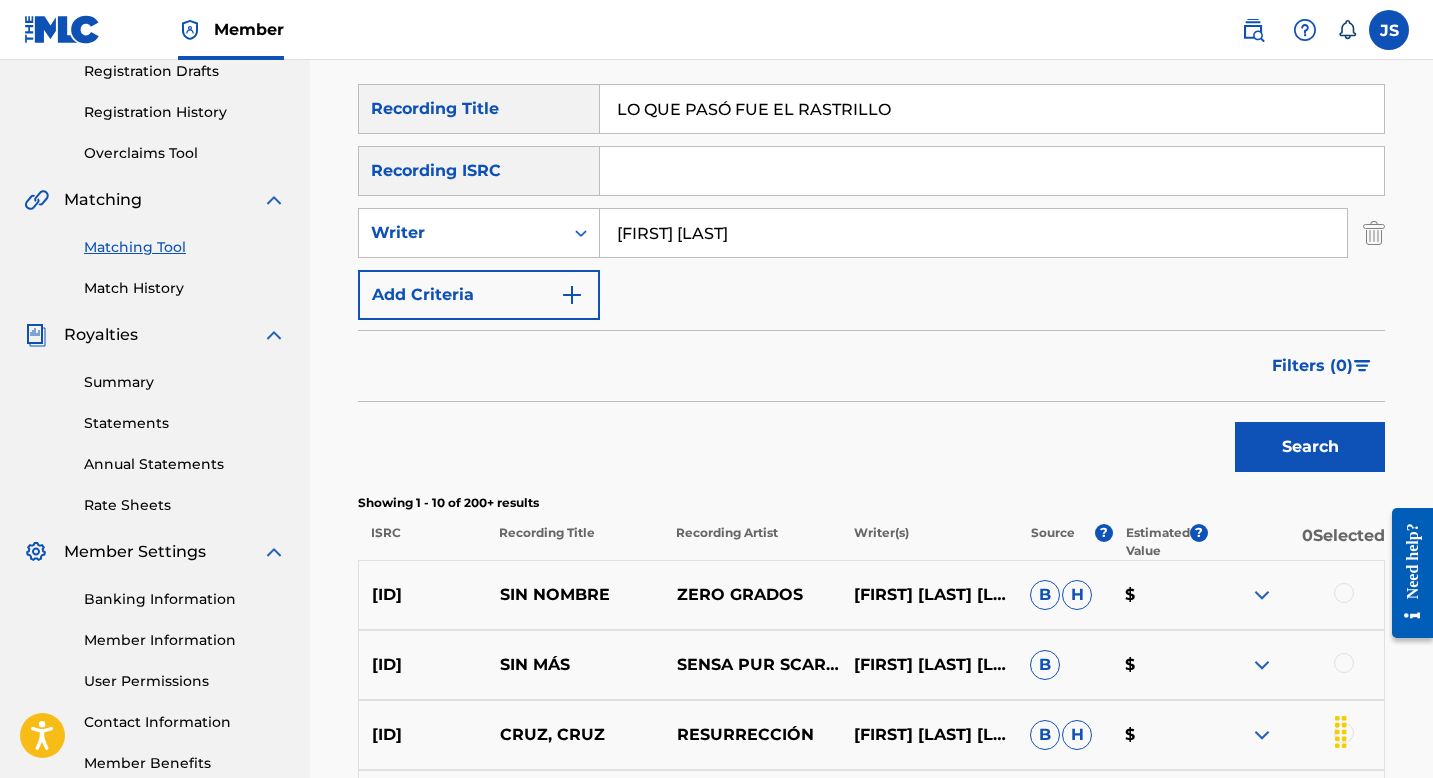 click on "Search" at bounding box center [1310, 447] 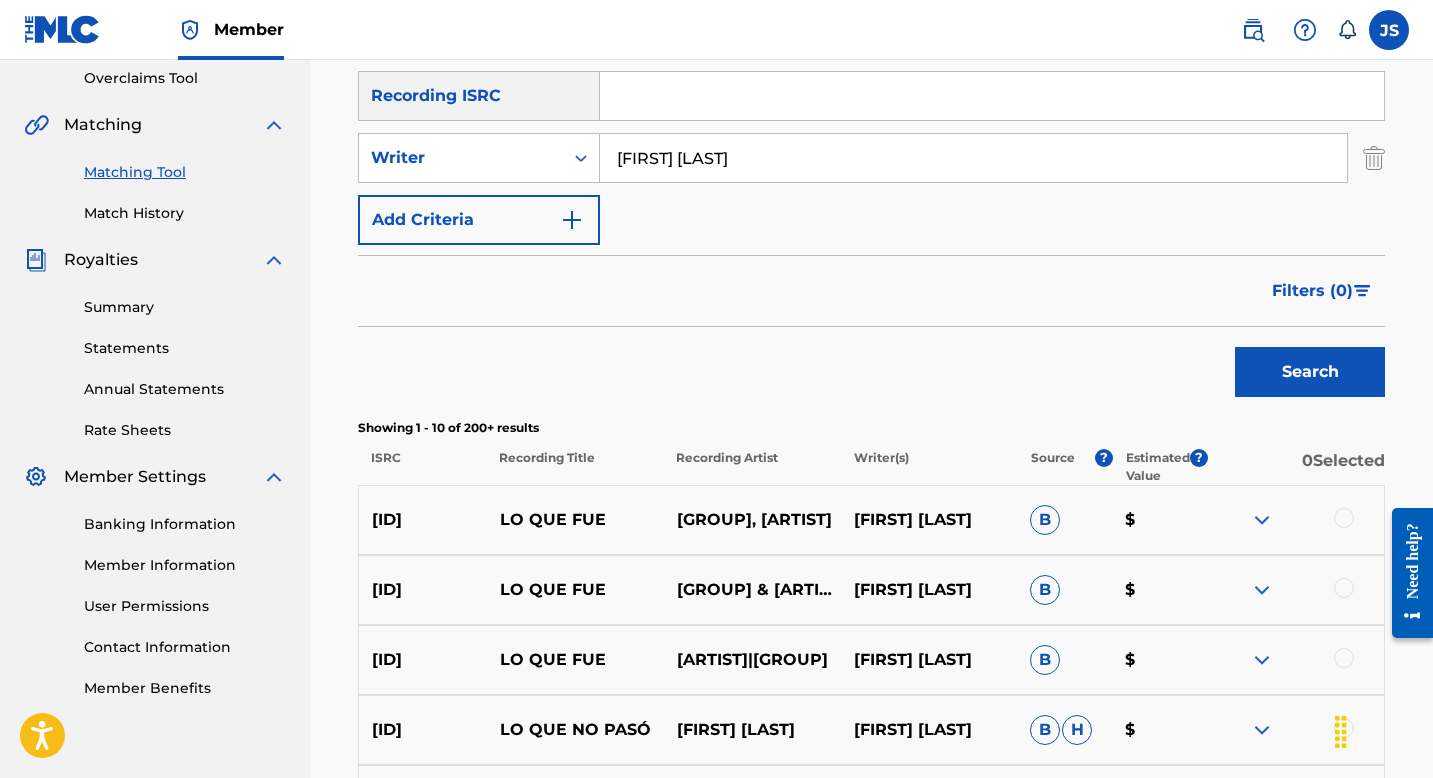 scroll, scrollTop: 444, scrollLeft: 0, axis: vertical 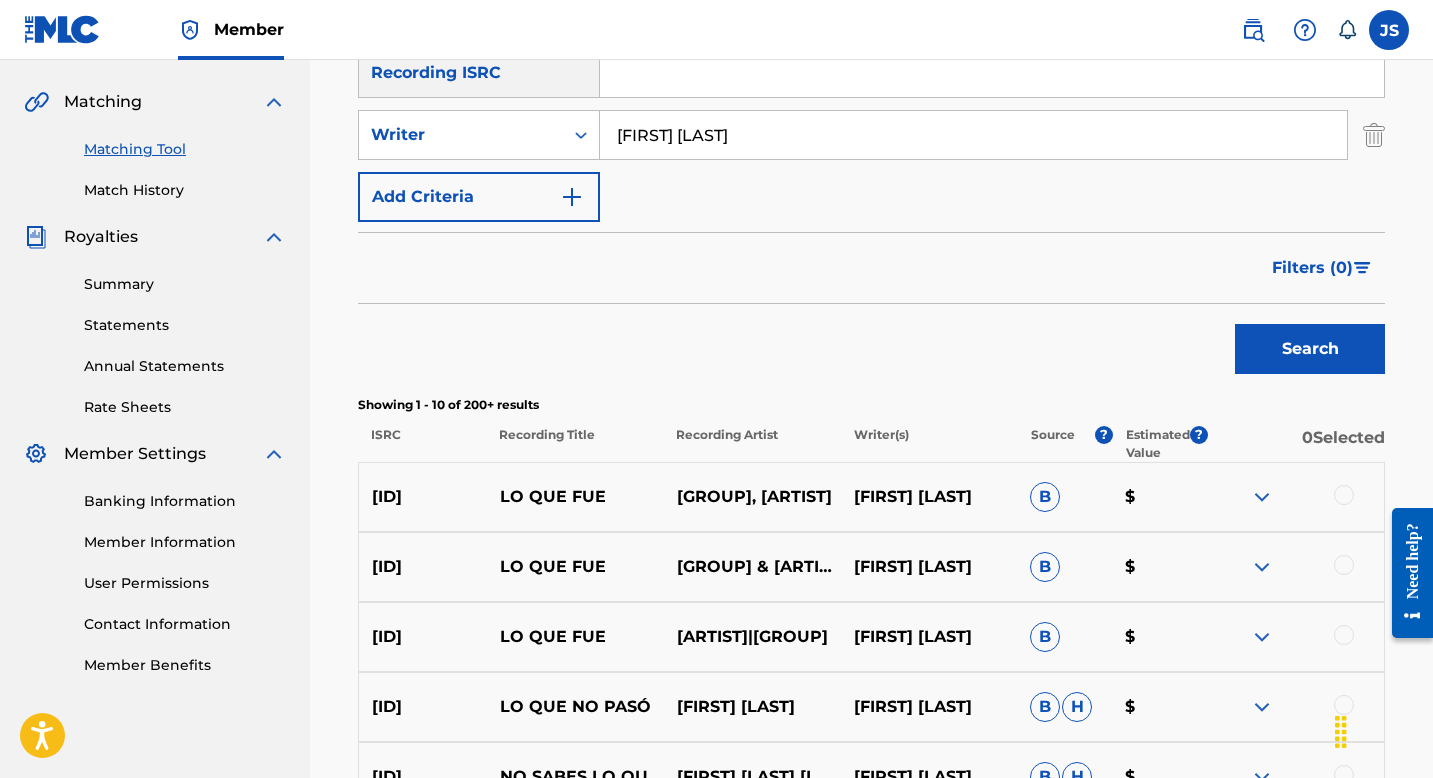 click on "ES71G2147267 LO QUE NO PASÓ ALEJANDRO LAZO ALEJANDRO LAZO B H $" at bounding box center [871, 707] 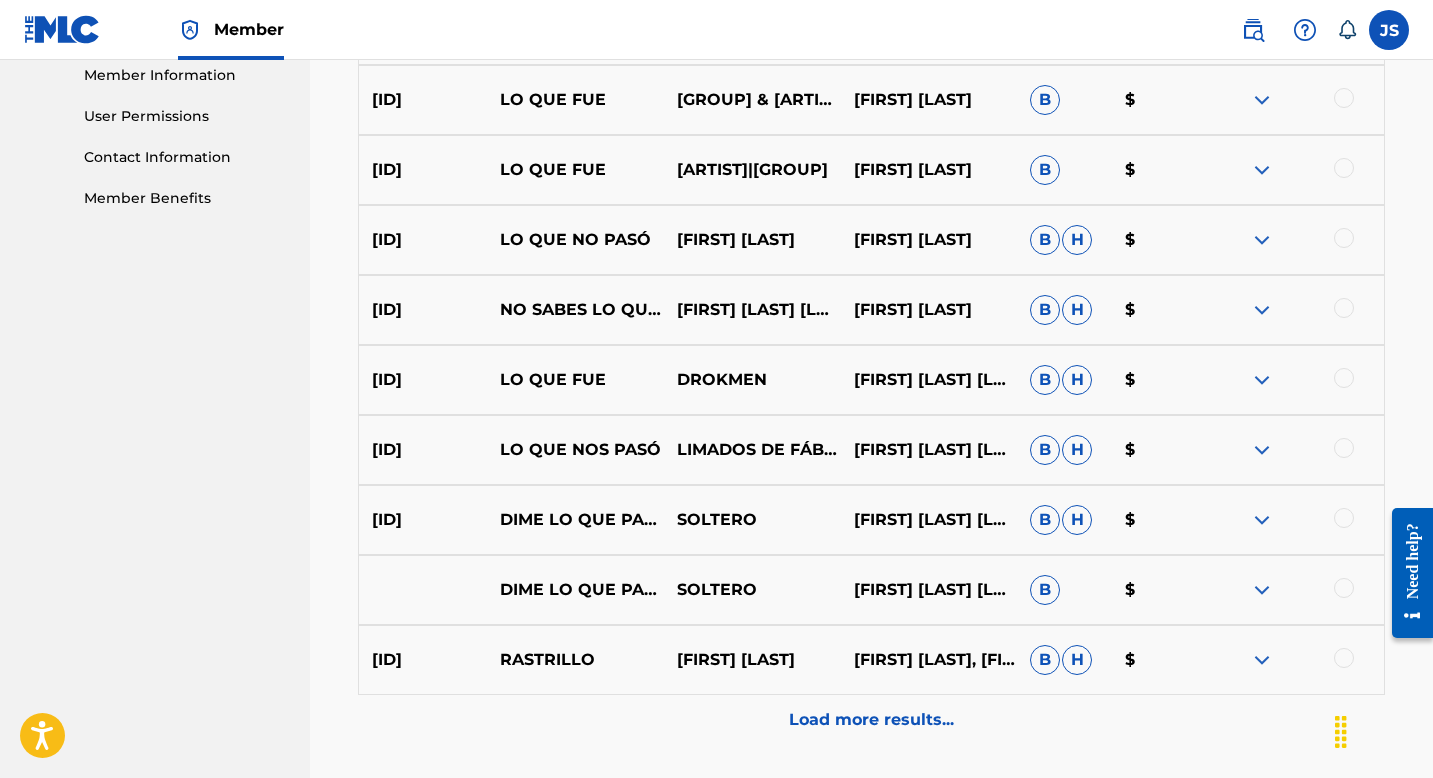 scroll, scrollTop: 920, scrollLeft: 0, axis: vertical 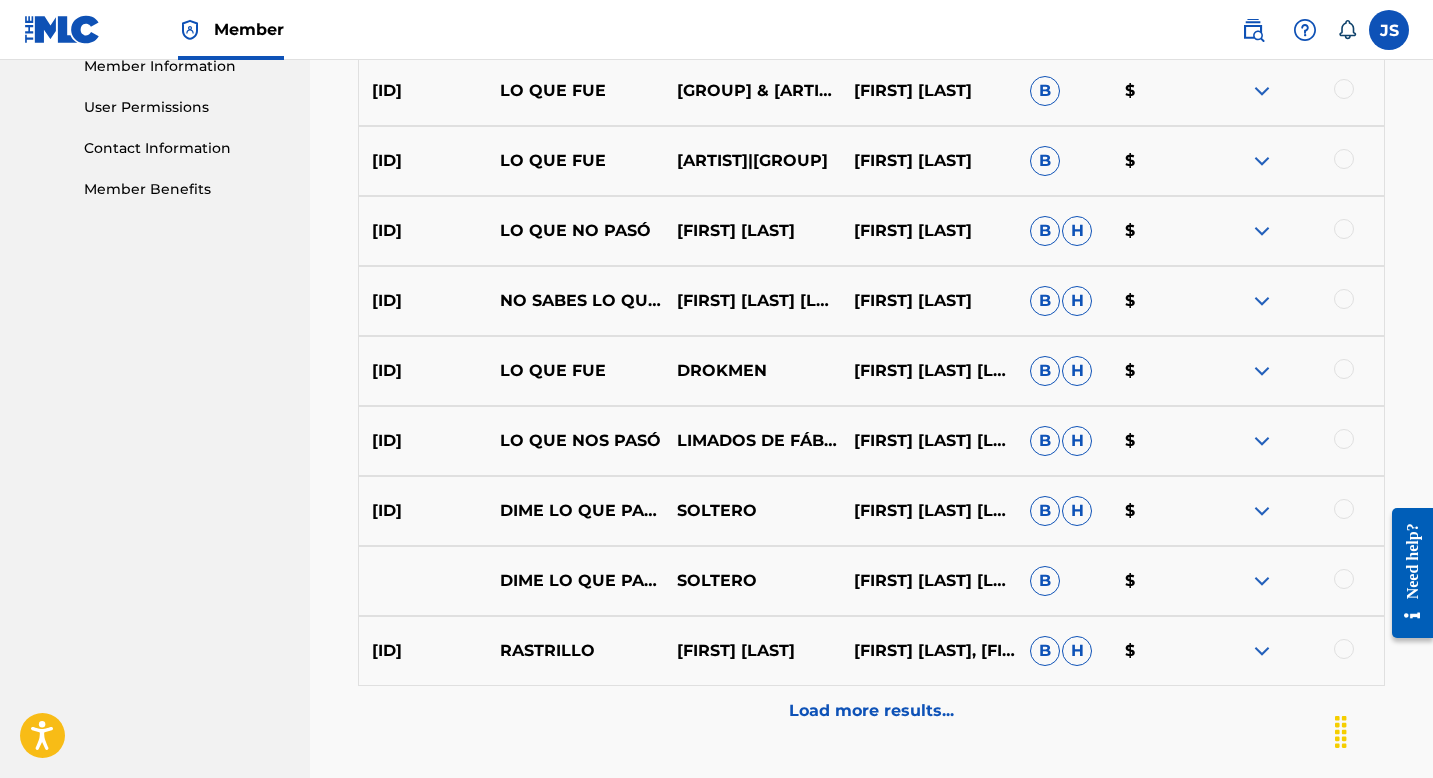 click on "Load more results..." at bounding box center (871, 711) 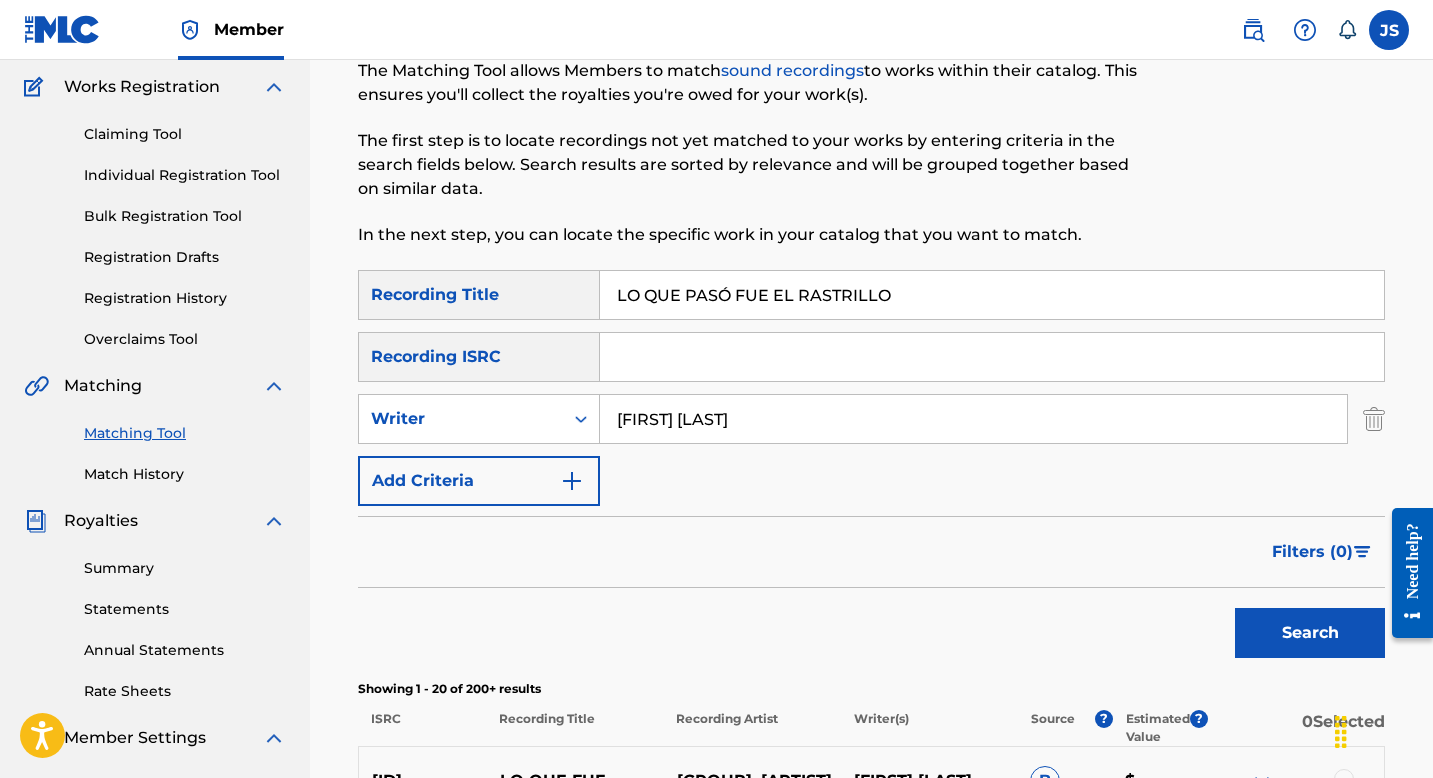 scroll, scrollTop: 0, scrollLeft: 0, axis: both 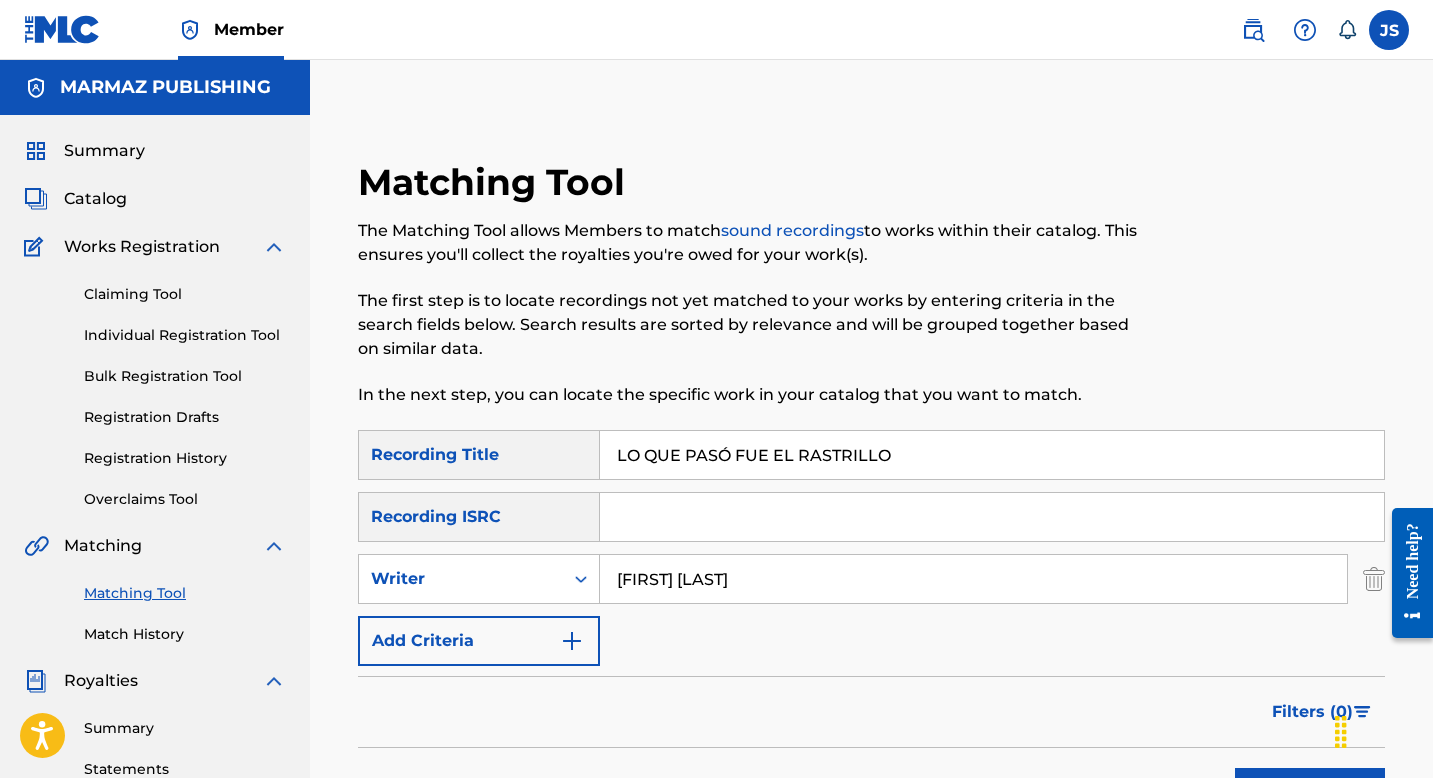 click on "LO QUE PASÓ FUE EL RASTRILLO" at bounding box center (992, 455) 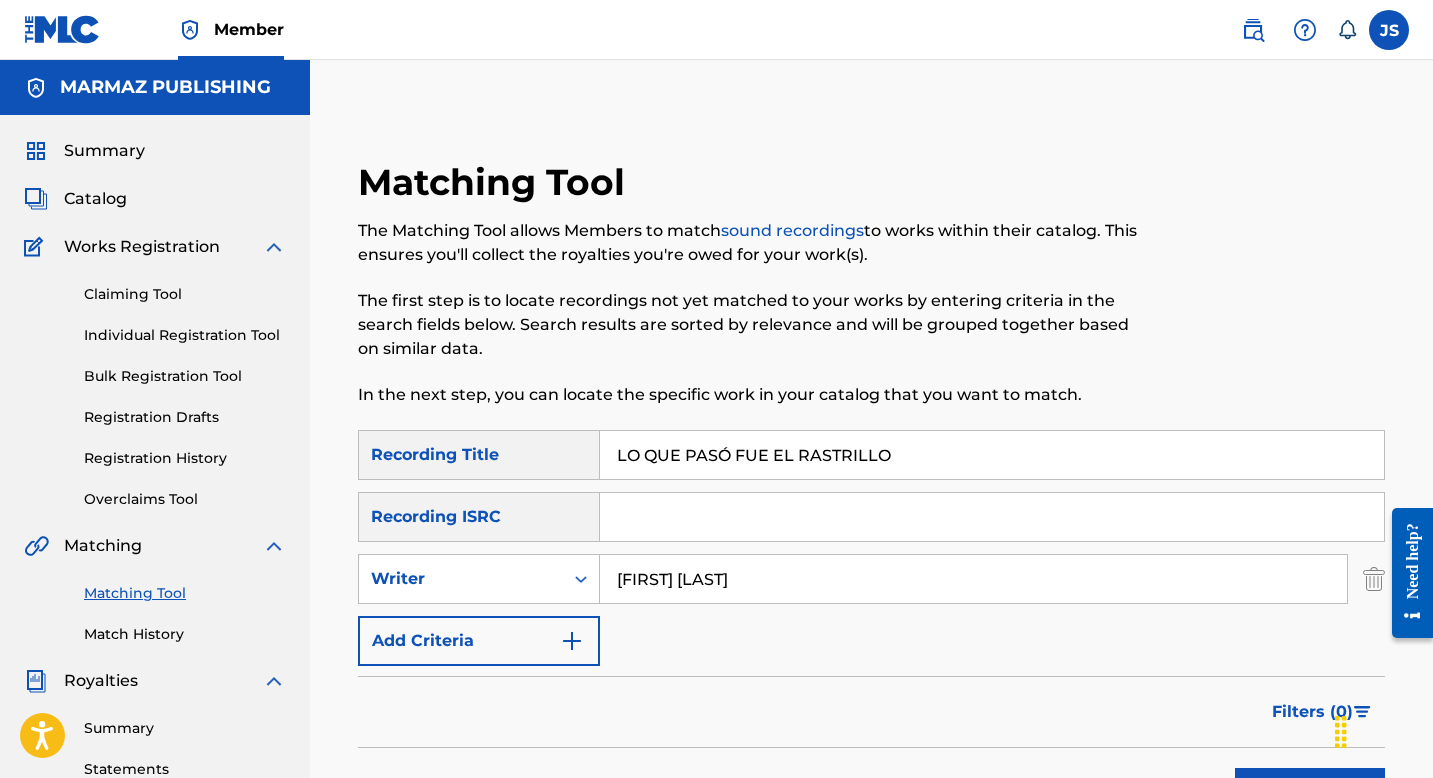 click on "LO QUE PASÓ FUE EL RASTRILLO" at bounding box center (992, 455) 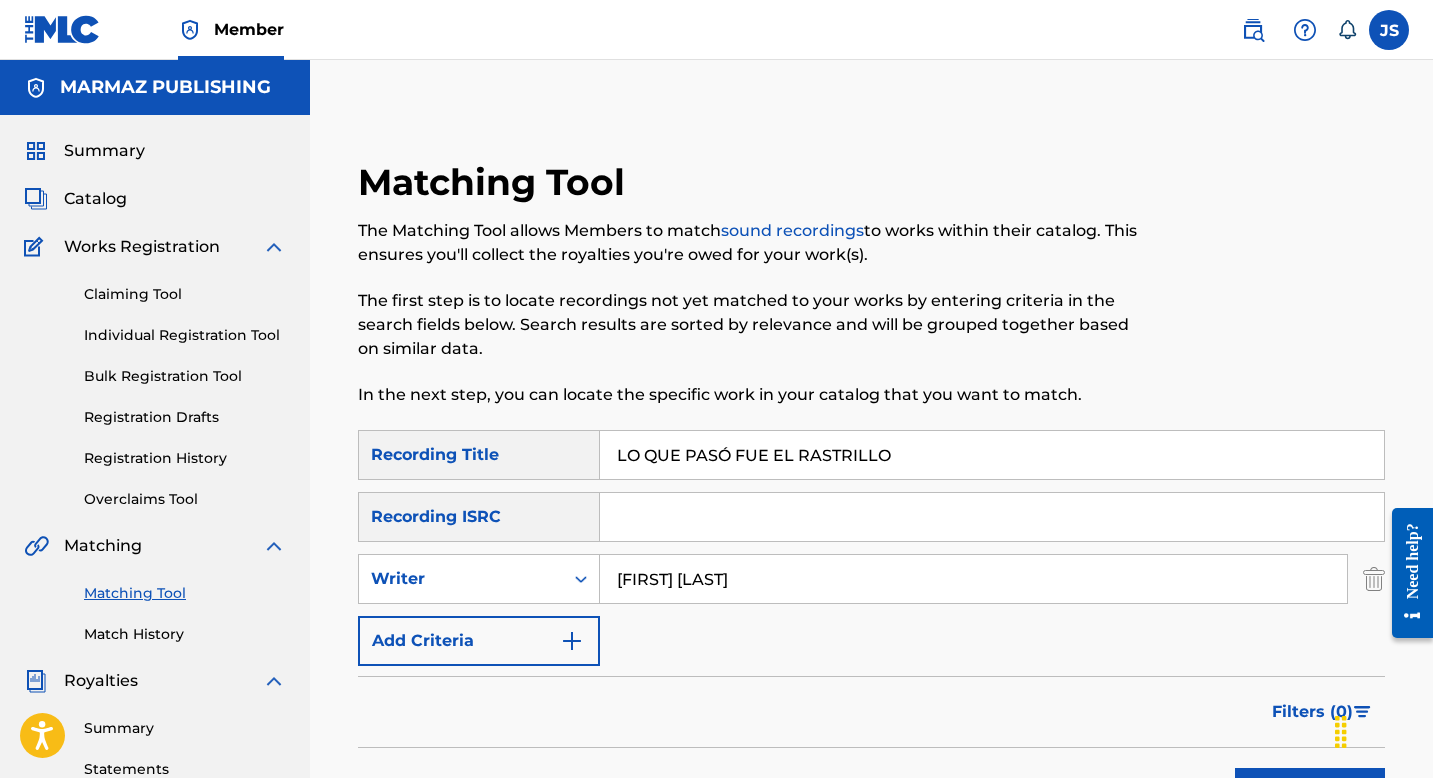 paste on "EL MENTIROSO / UN BESO Y UNA CANCIÓN" 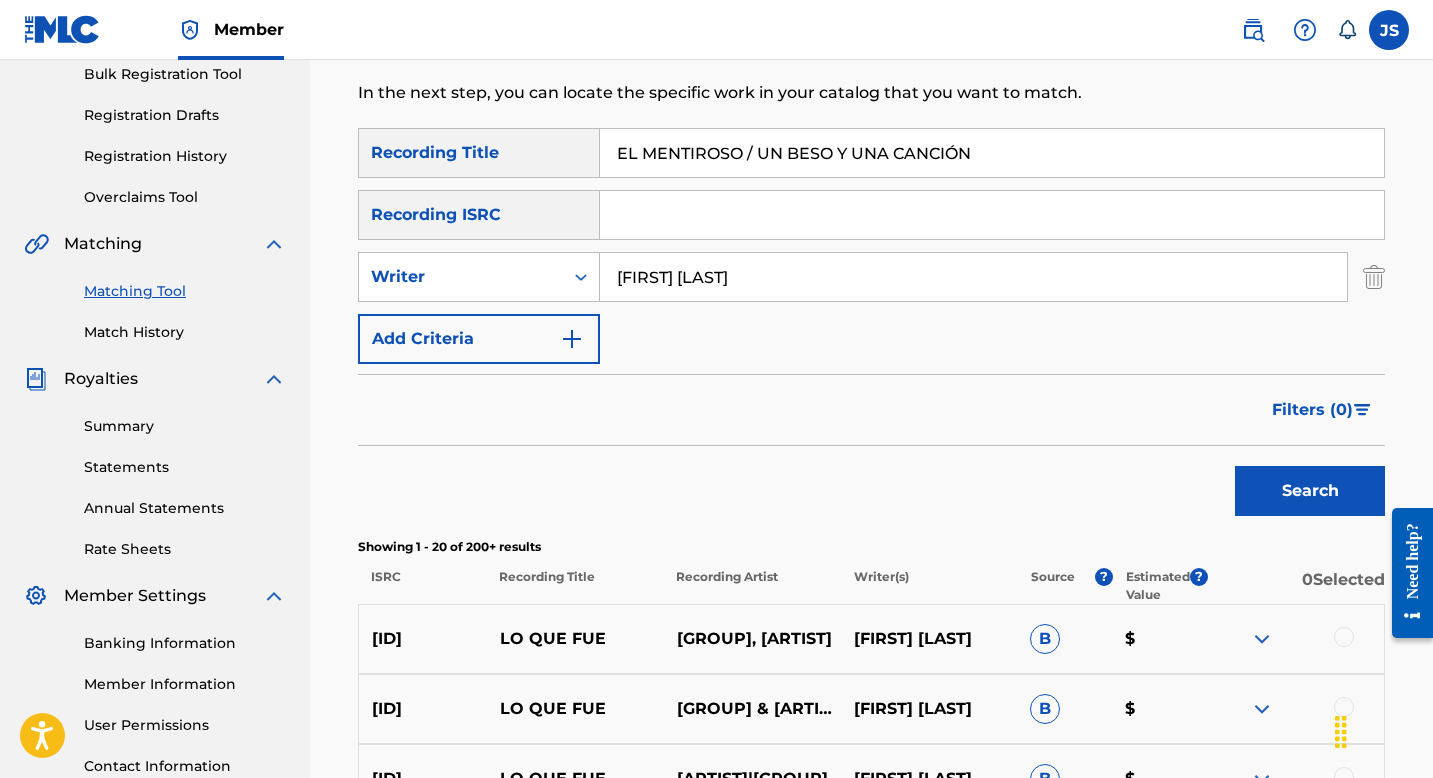 scroll, scrollTop: 306, scrollLeft: 0, axis: vertical 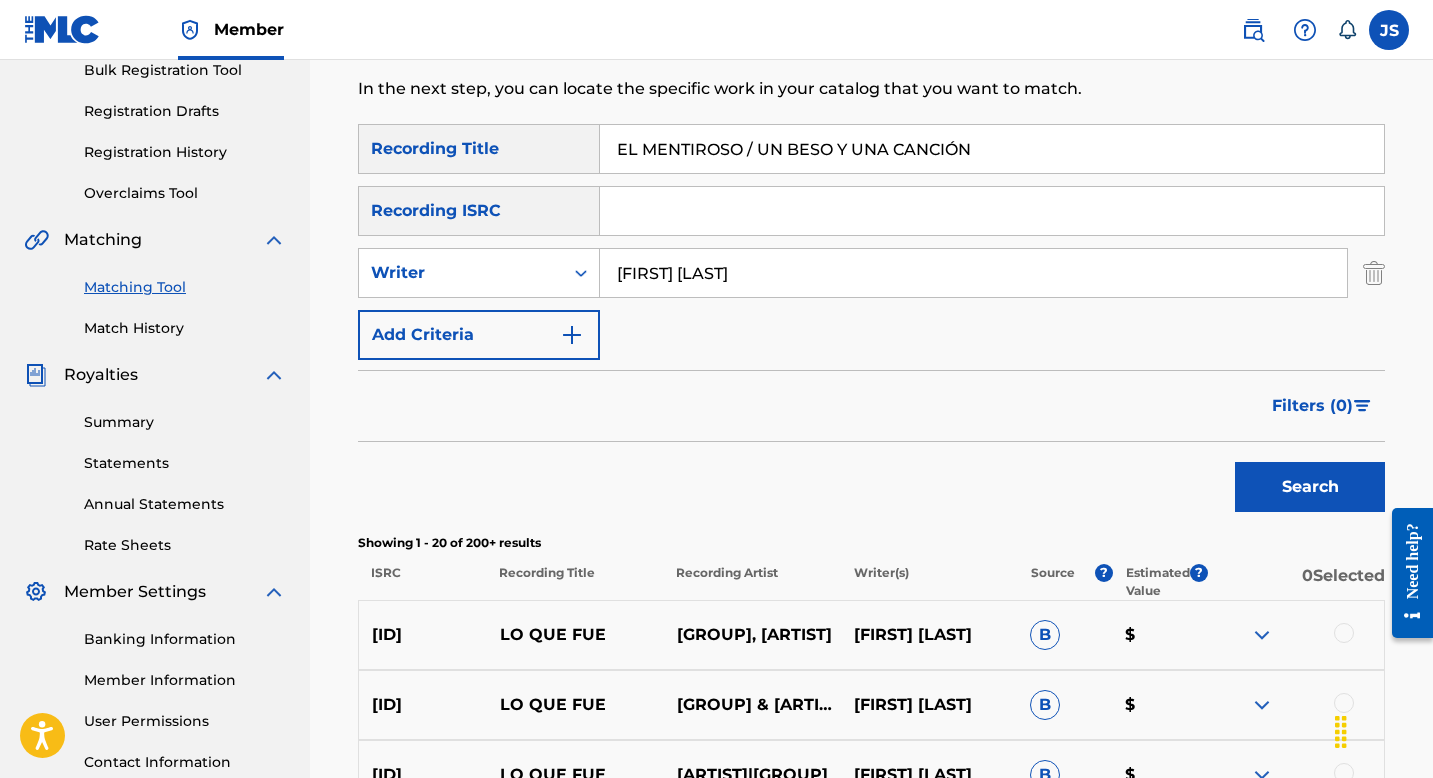 type on "EL MENTIROSO / UN BESO Y UNA CANCIÓN" 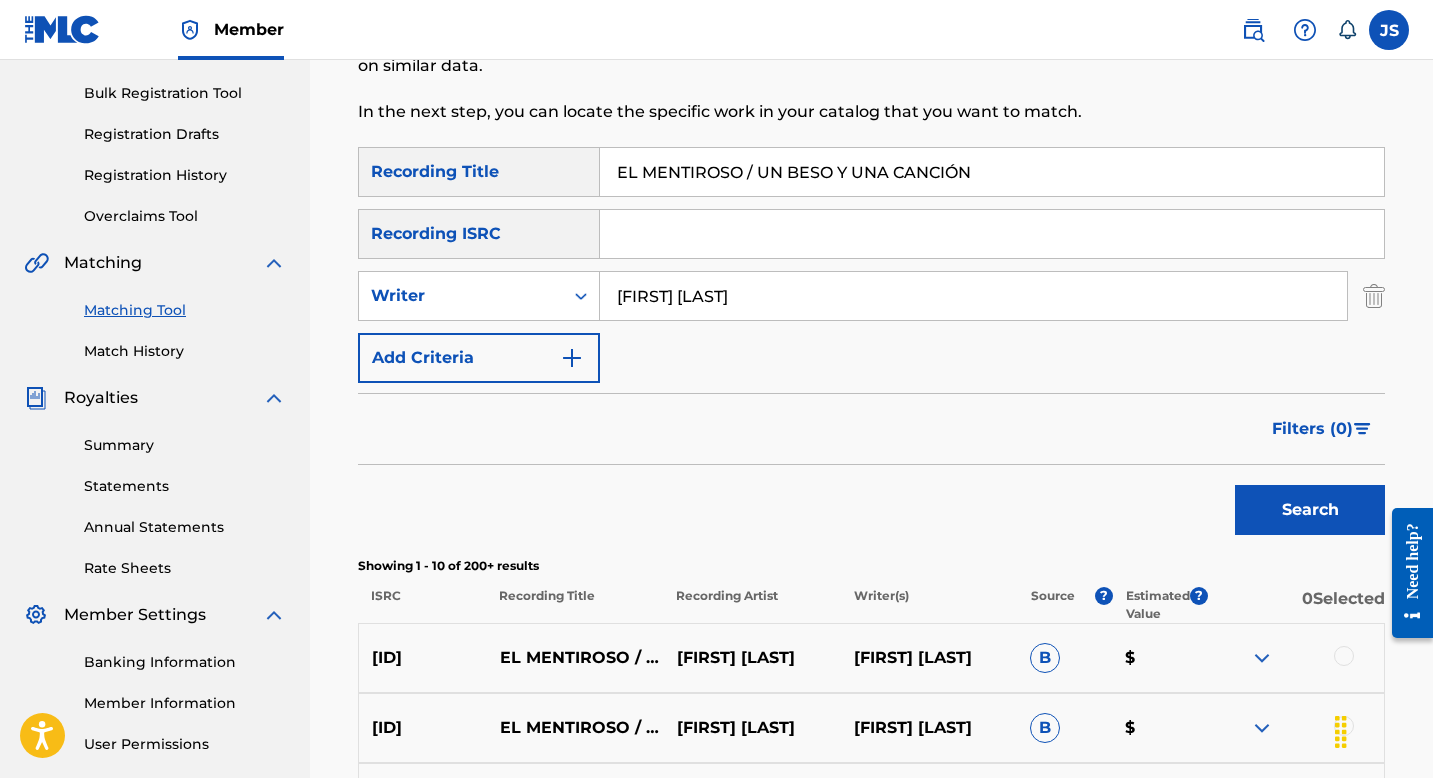 scroll, scrollTop: 285, scrollLeft: 0, axis: vertical 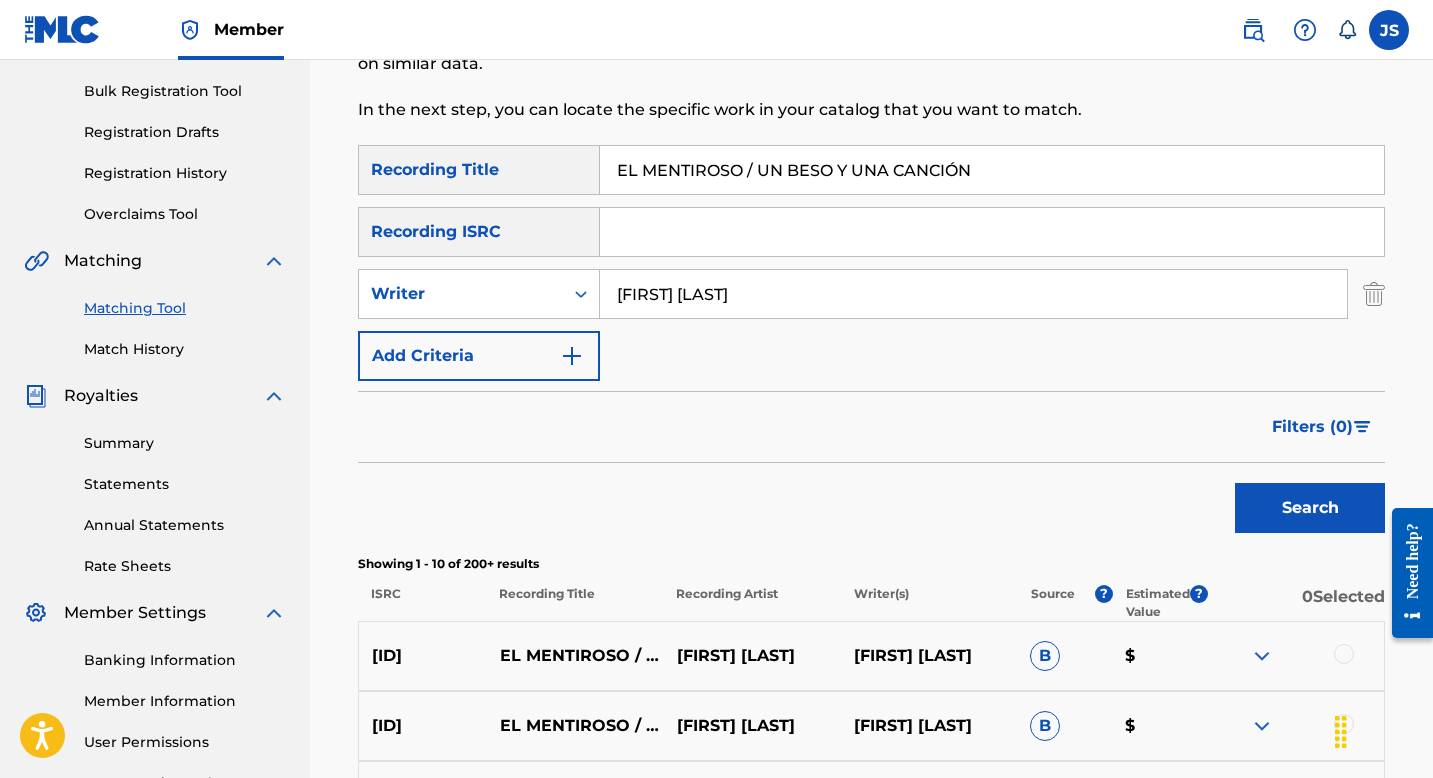 click on "Showing 1 - 10 of 200+ results" at bounding box center [871, 564] 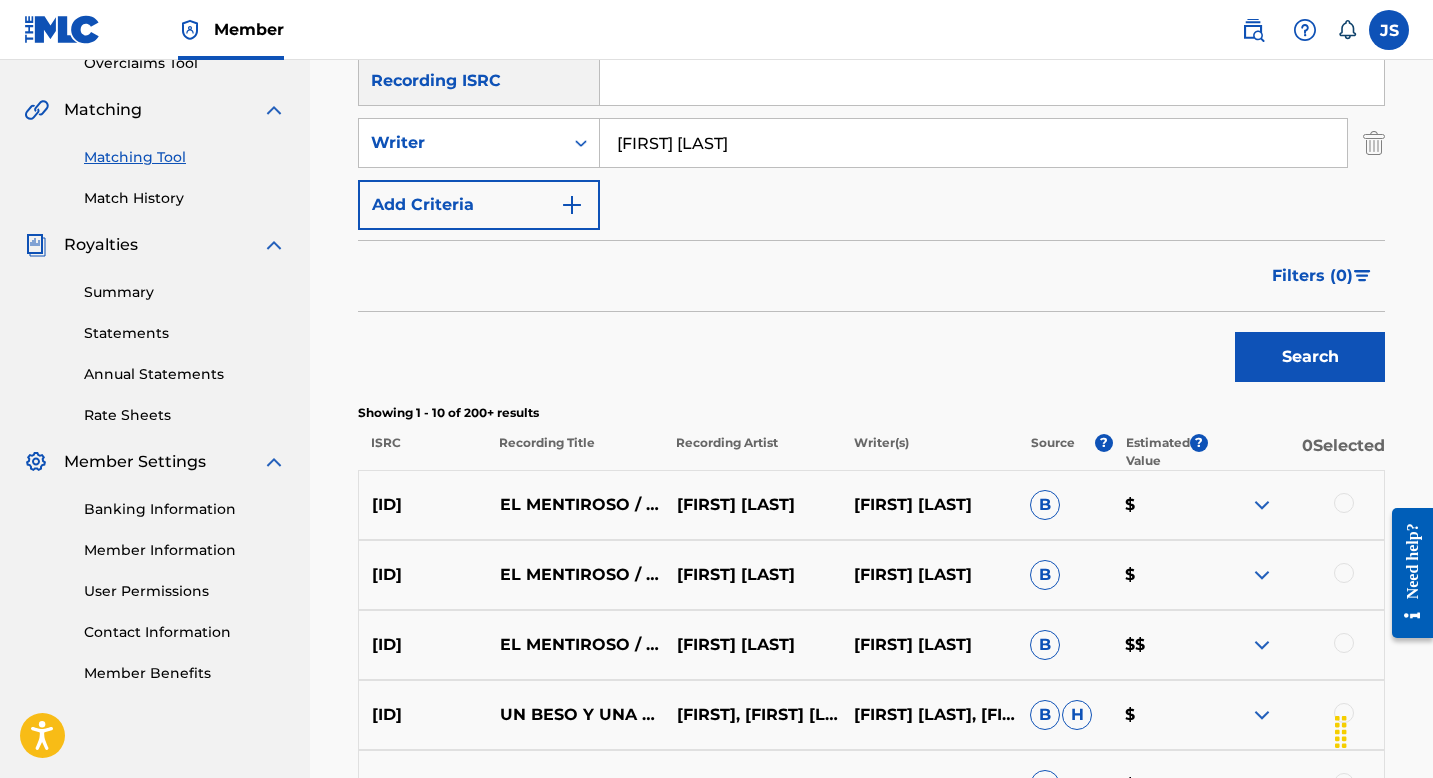 scroll, scrollTop: 438, scrollLeft: 0, axis: vertical 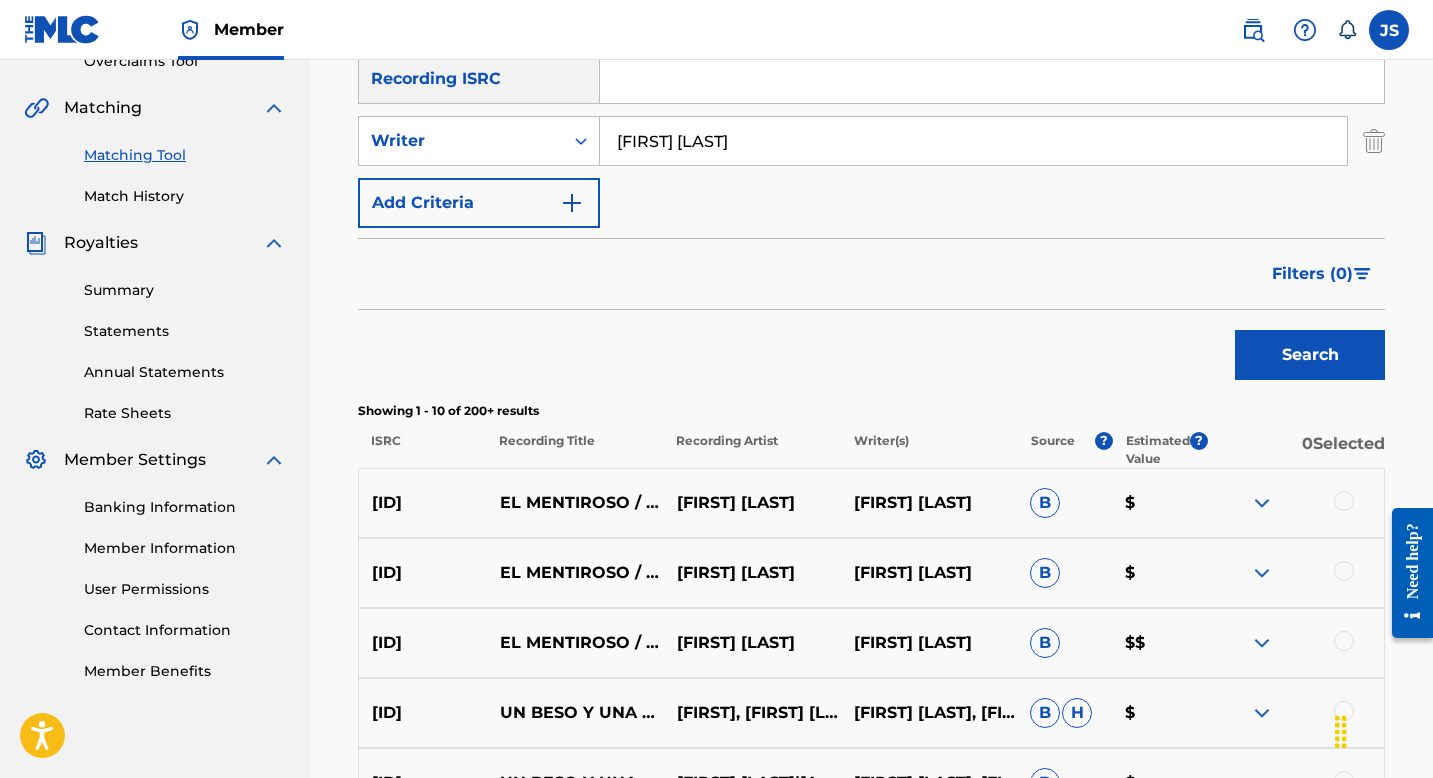 click on "QMDA62401603 EL MENTIROSO / UN BESO Y UNA CANCIÓN ALEJANDRO RONDÓN ALEJANDRO RONDÓN B $" at bounding box center [871, 503] 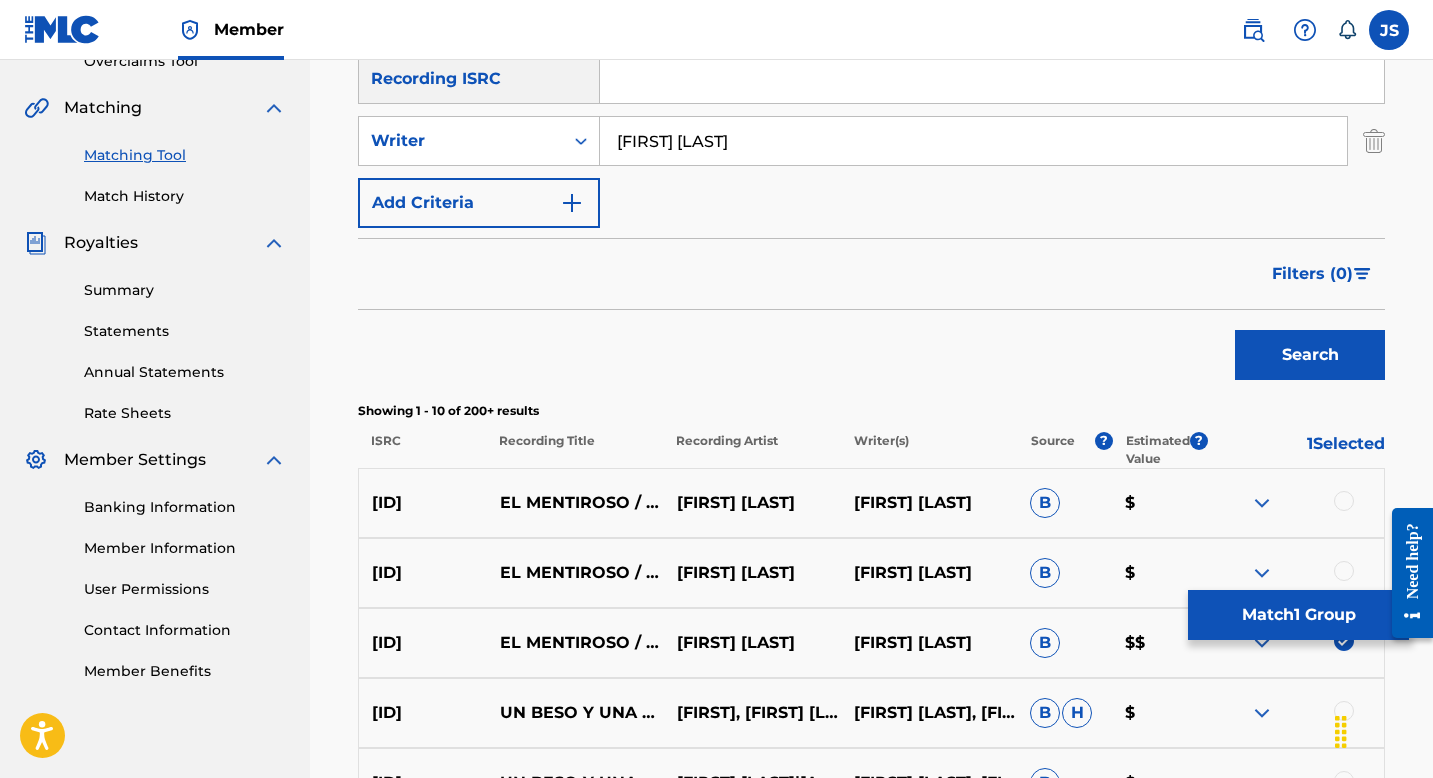 click at bounding box center [1344, 571] 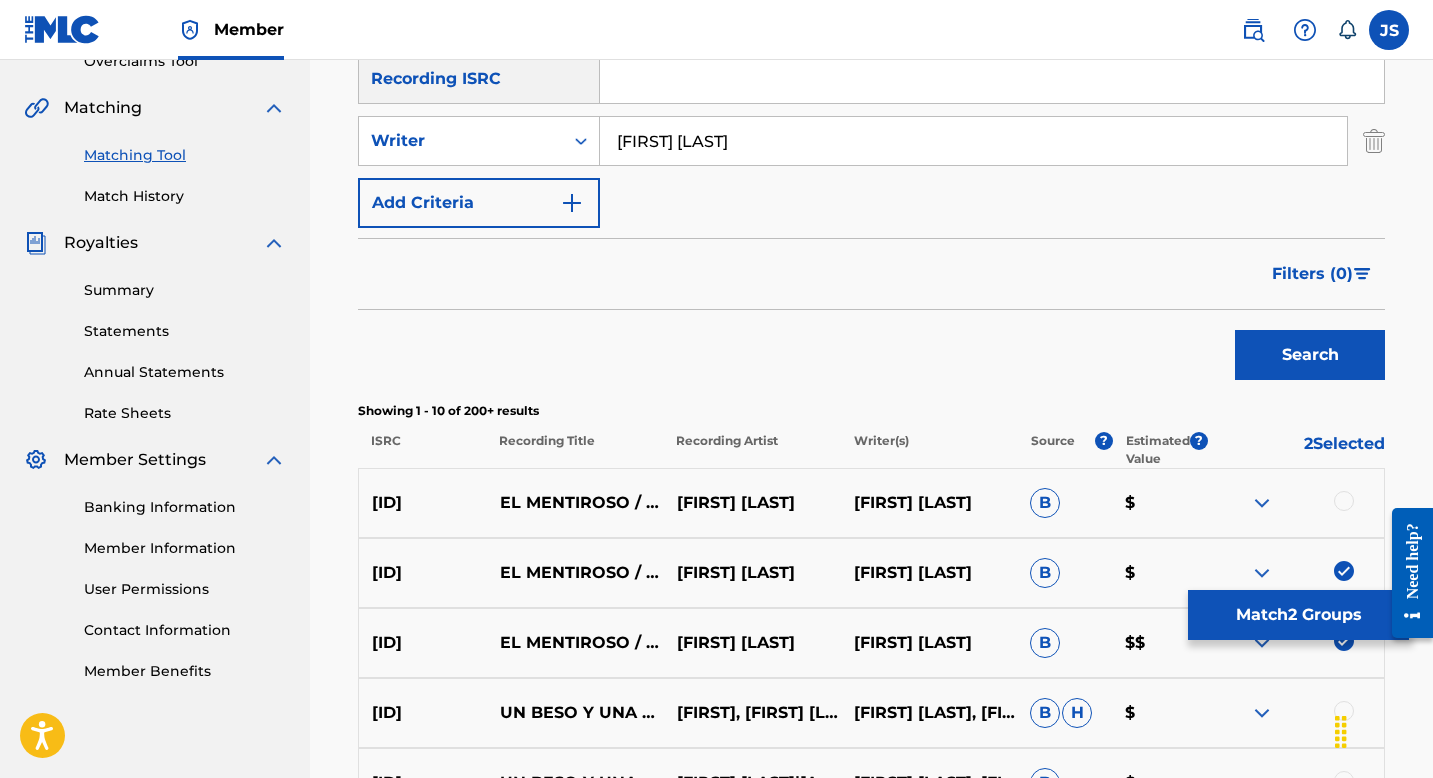 click on "QMDA62401603 EL MENTIROSO / UN BESO Y UNA CANCIÓN ALEJANDRO RONDÓN ALEJANDRO RONDÓN B $" at bounding box center (871, 503) 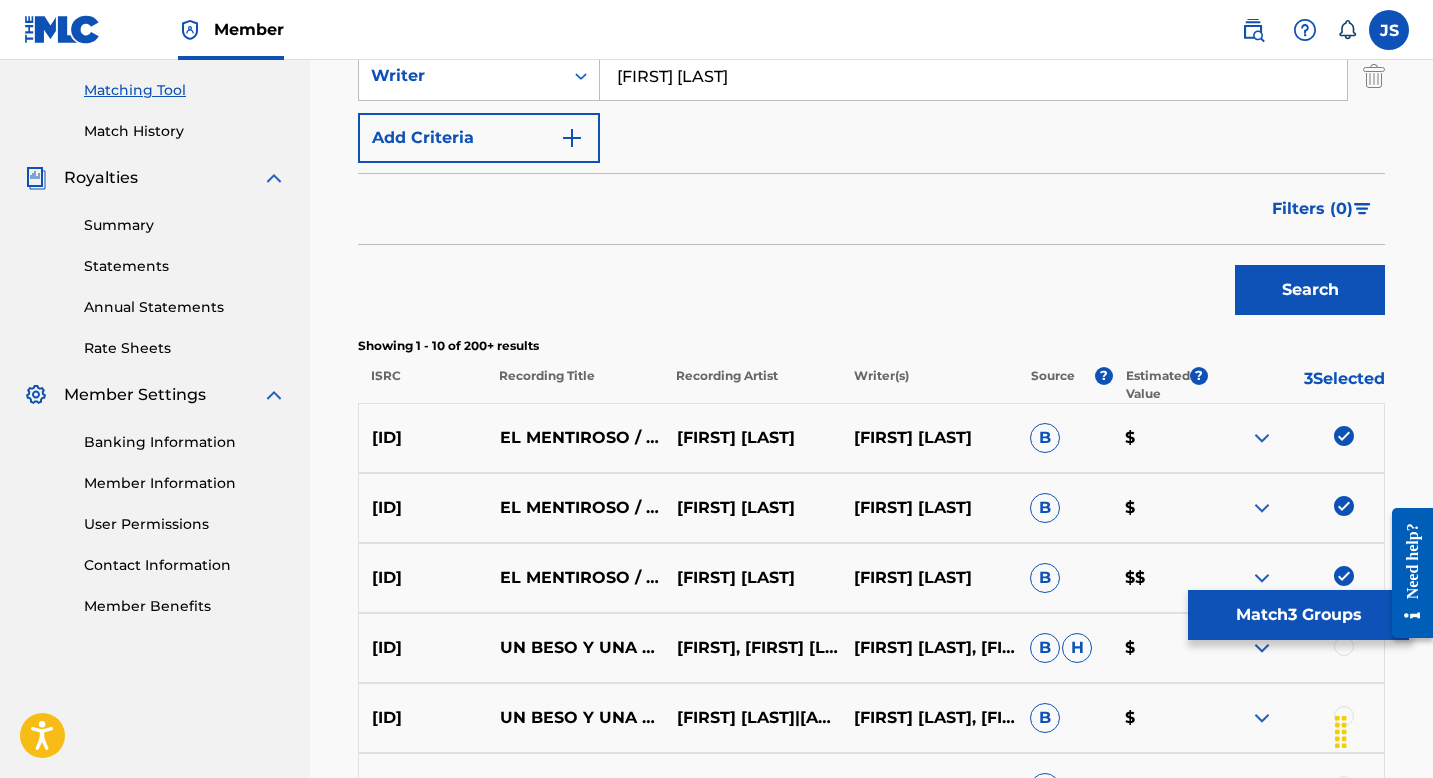 scroll, scrollTop: 513, scrollLeft: 0, axis: vertical 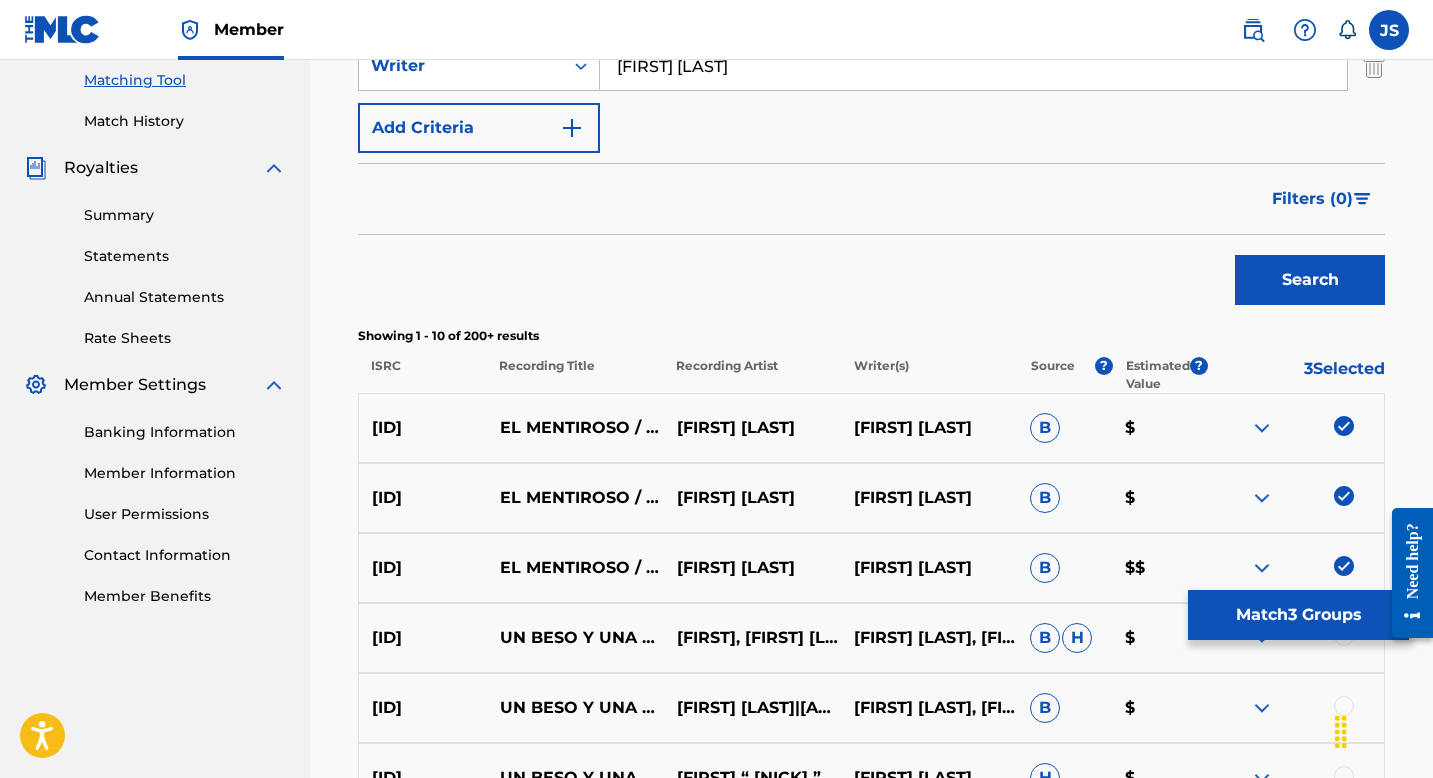 click on "[FIRST] [LAST]" at bounding box center [928, 428] 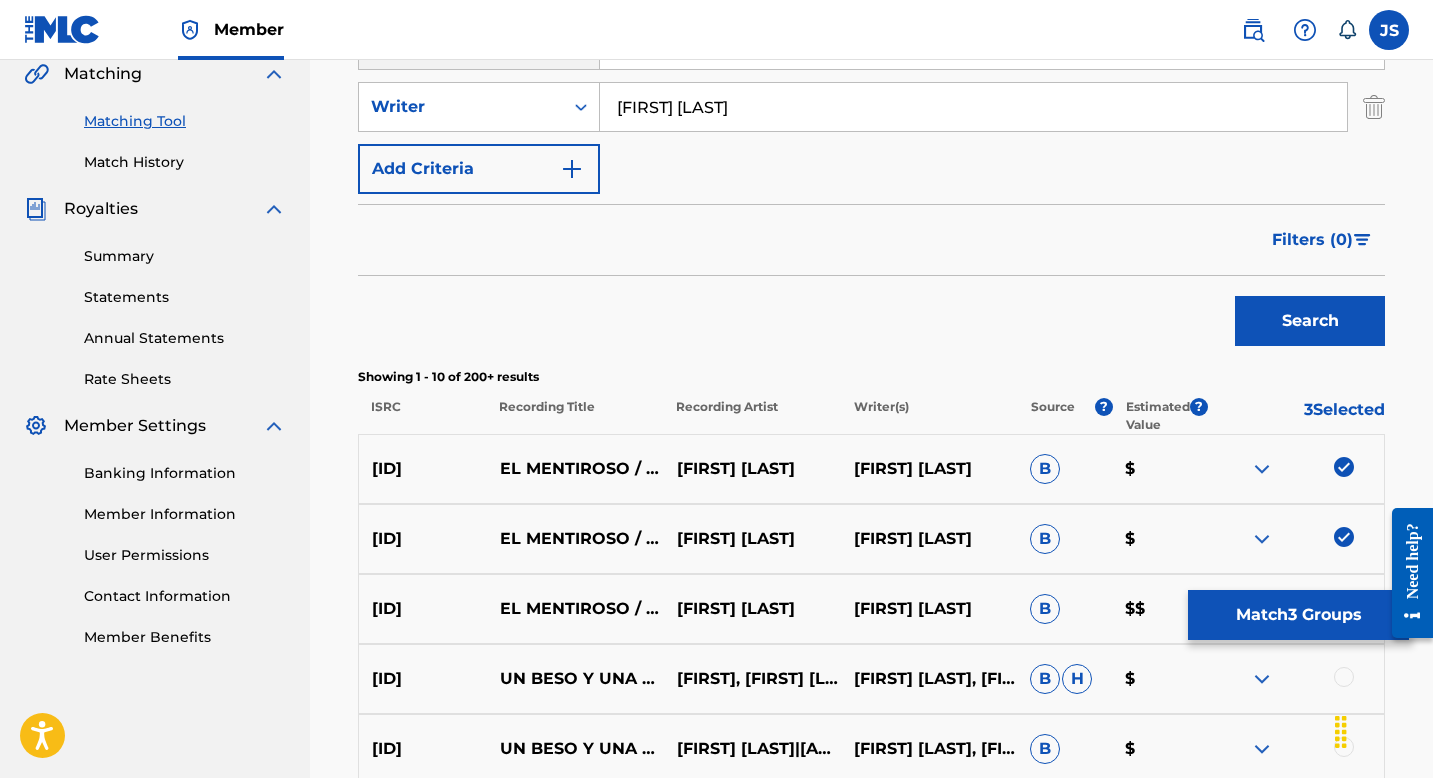 scroll, scrollTop: 498, scrollLeft: 0, axis: vertical 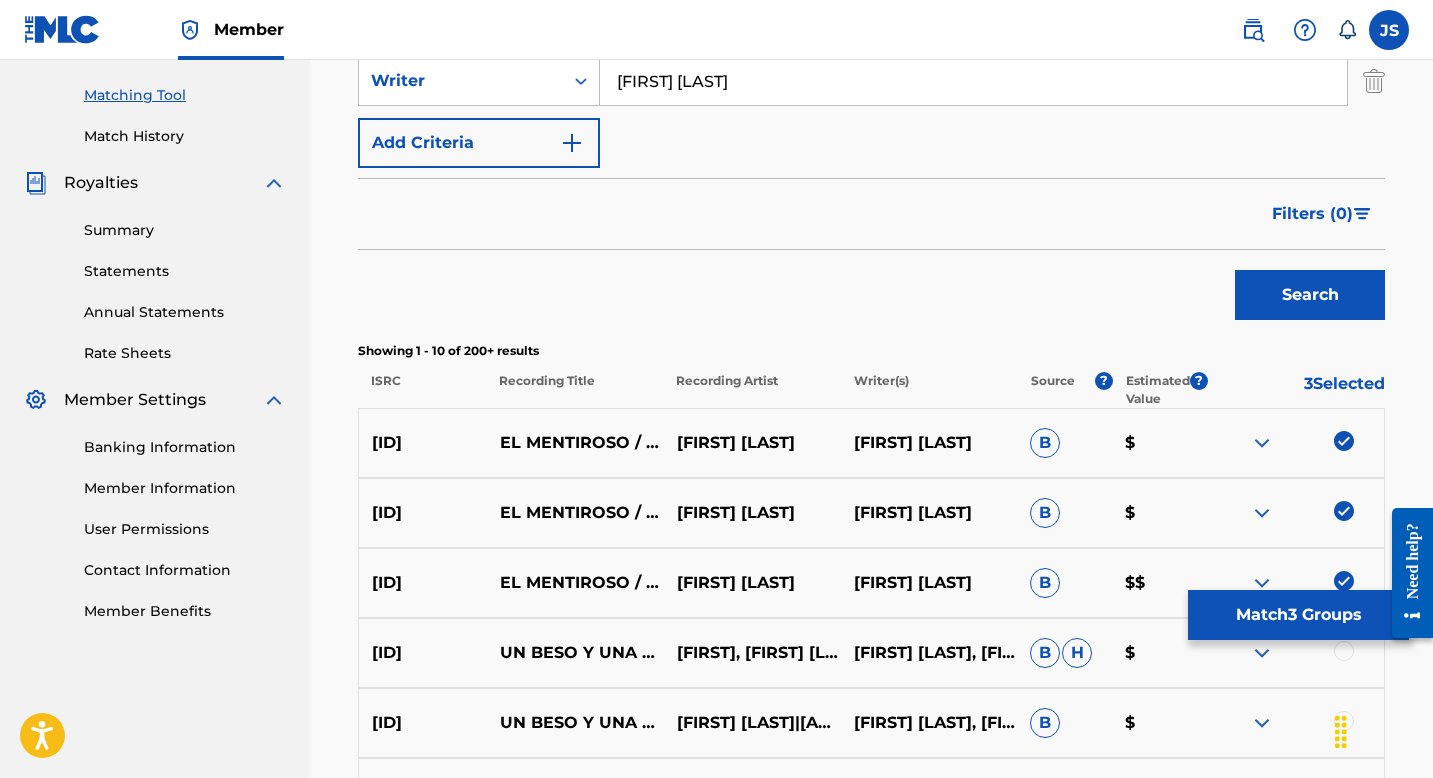 click on "QMDA62401603" at bounding box center (423, 443) 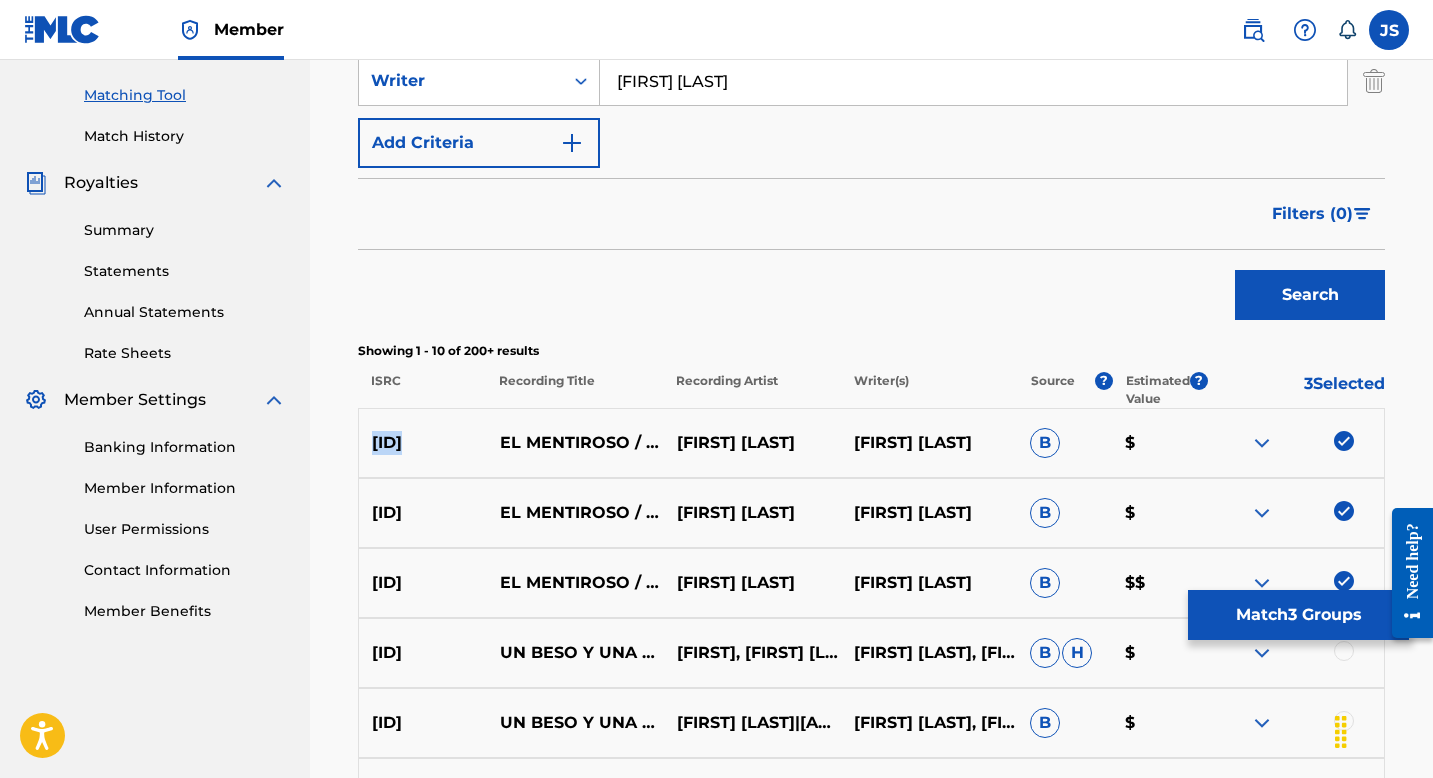 click on "QMDA62401603" at bounding box center (423, 443) 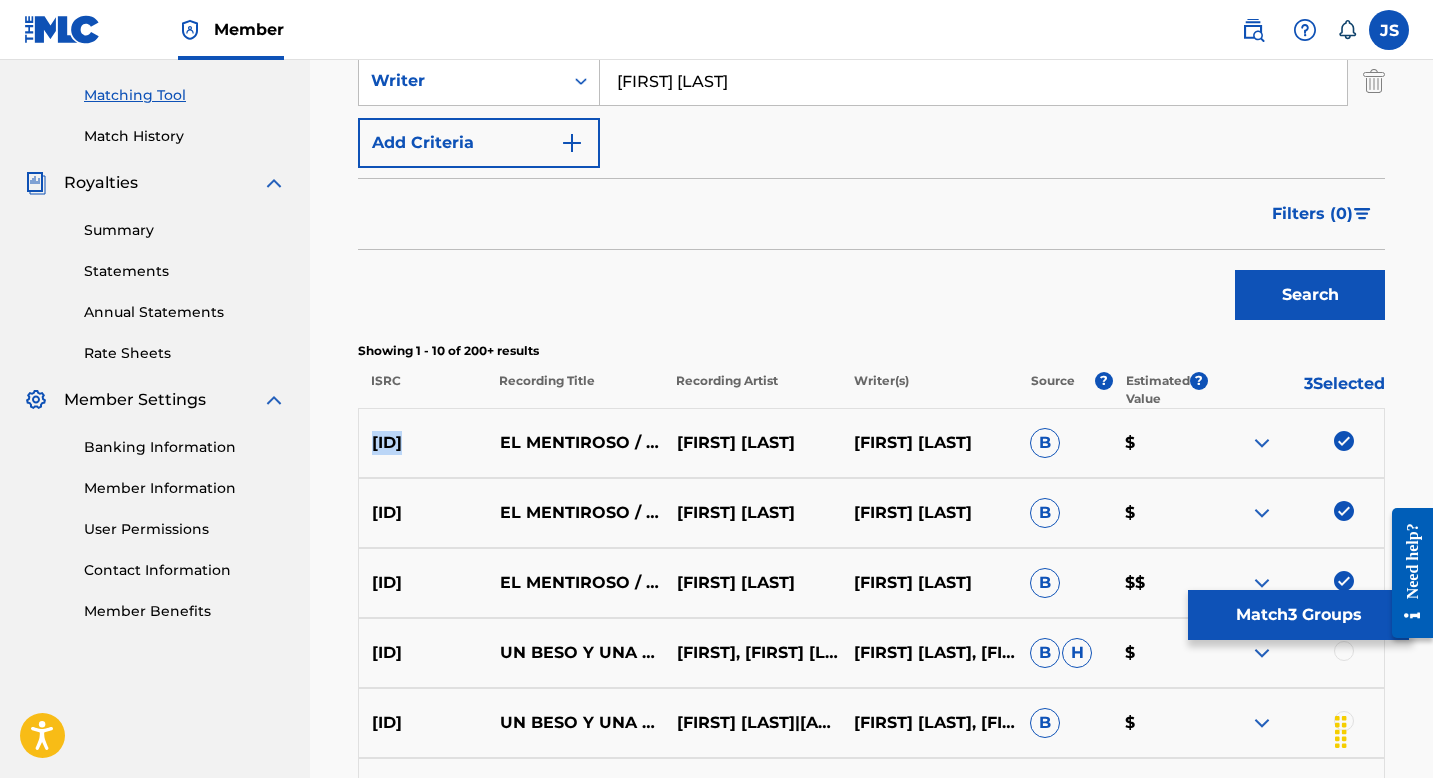 click on "Match  3 Groups" at bounding box center [1298, 615] 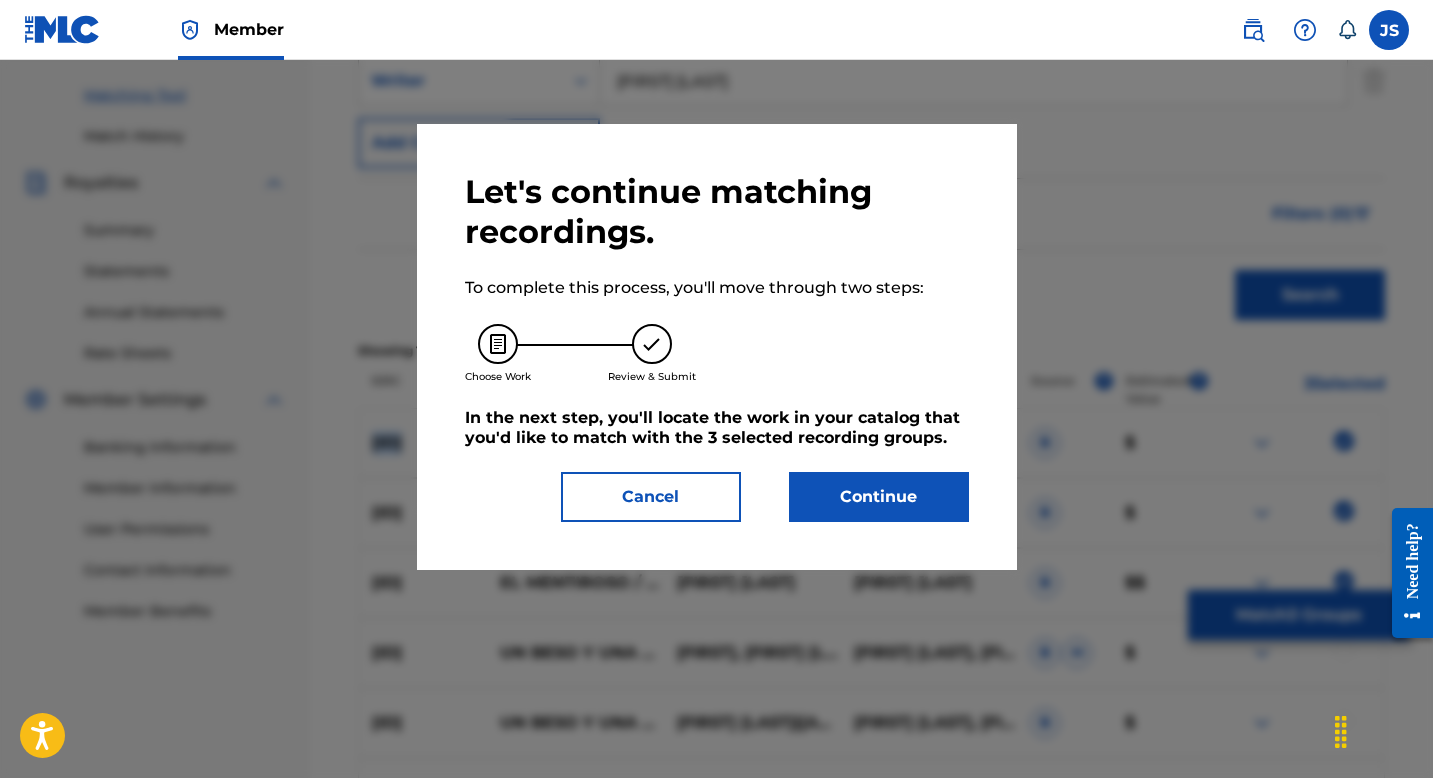 click on "Continue" at bounding box center [879, 497] 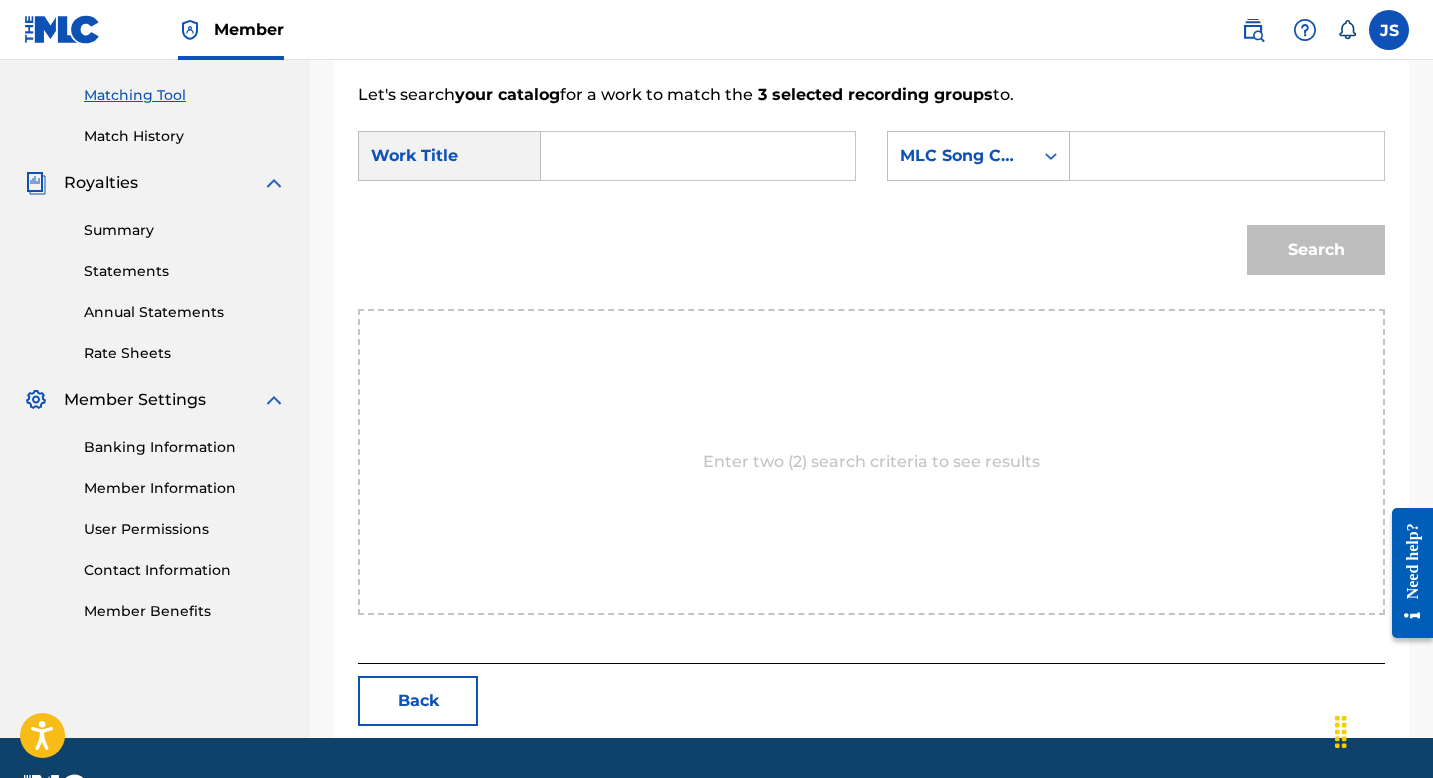 click at bounding box center [698, 156] 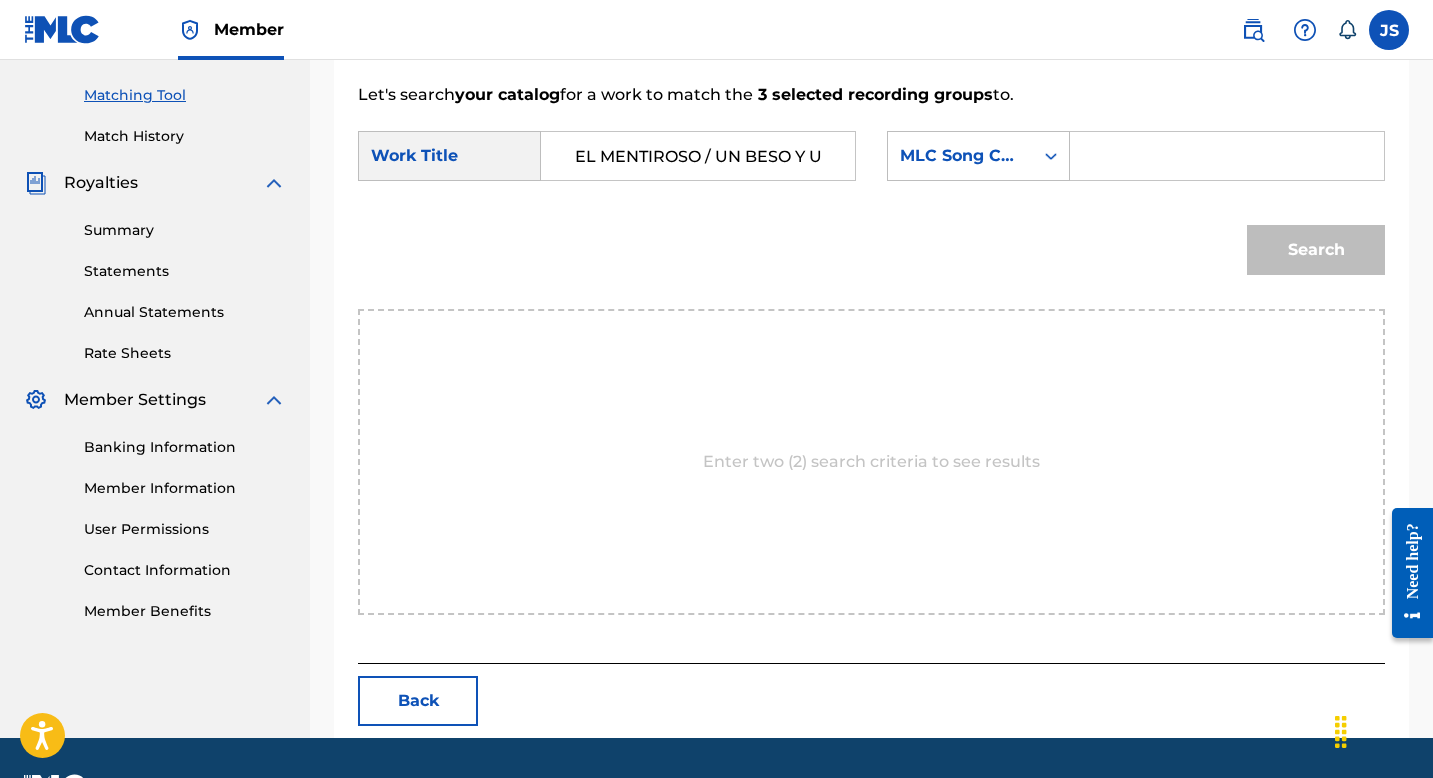 scroll, scrollTop: 0, scrollLeft: 109, axis: horizontal 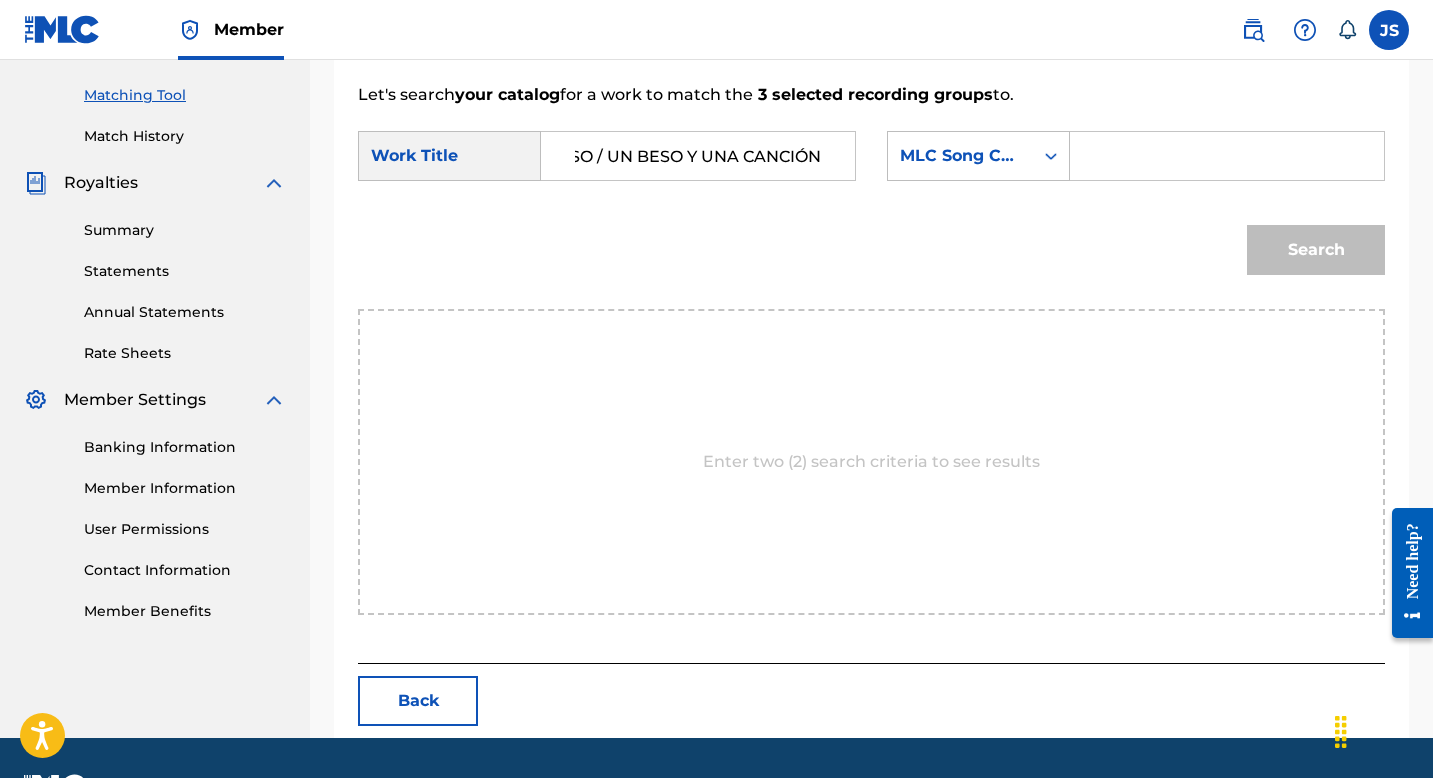 type on "EL MENTIROSO / UN BESO Y UNA CANCIÓN" 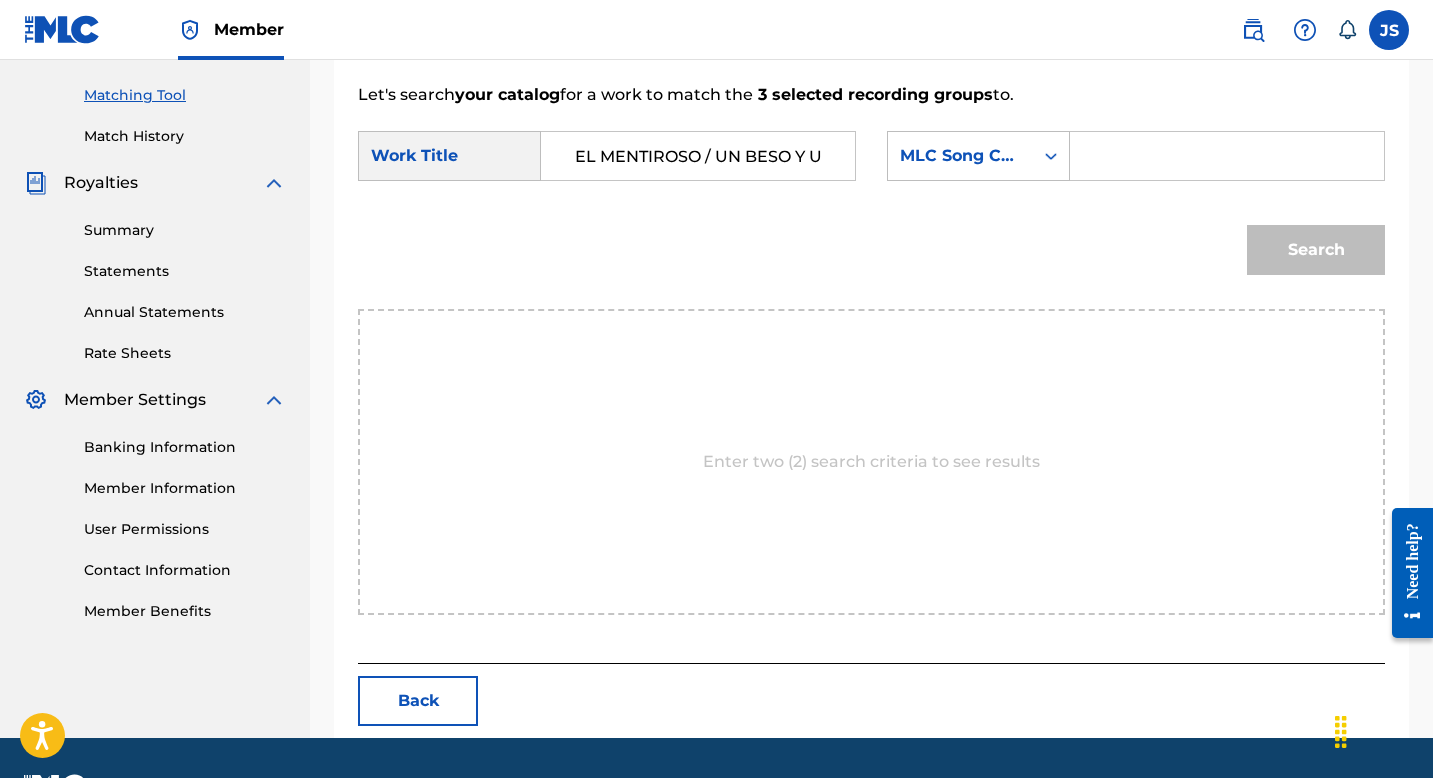 type on "[FIRST] [LAST]" 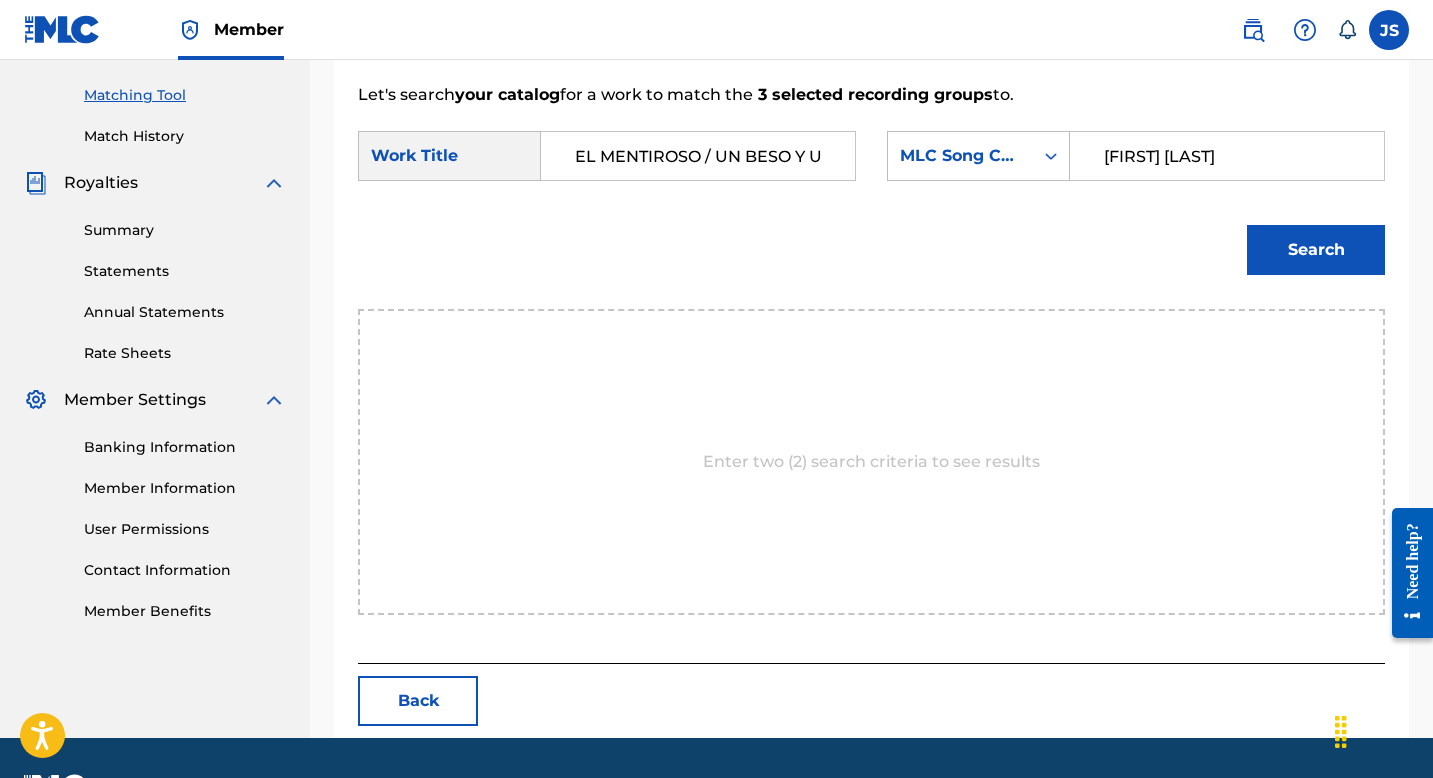 click on "Search" at bounding box center (1316, 250) 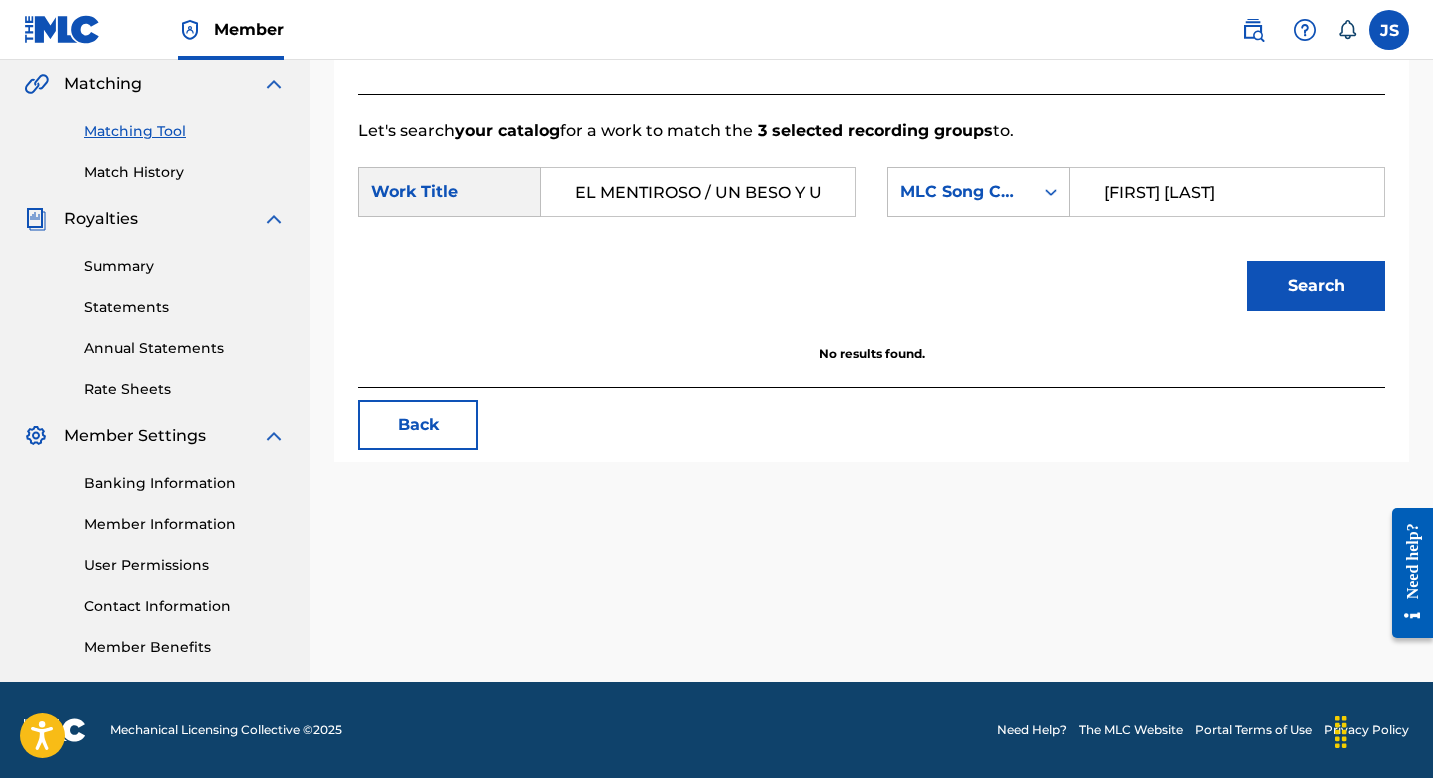 click on "SearchWithCriteria1db349cc-12d6-43e1-b668-9f5b832dc152 Work Title EL MENTIROSO / UN BESO Y UNA CANCIÓN SearchWithCriteria24a28287-bf1b-45a5-8139-323236a5b67f MLC Song Code ALEJANDRO RONDON Search" at bounding box center [871, 244] 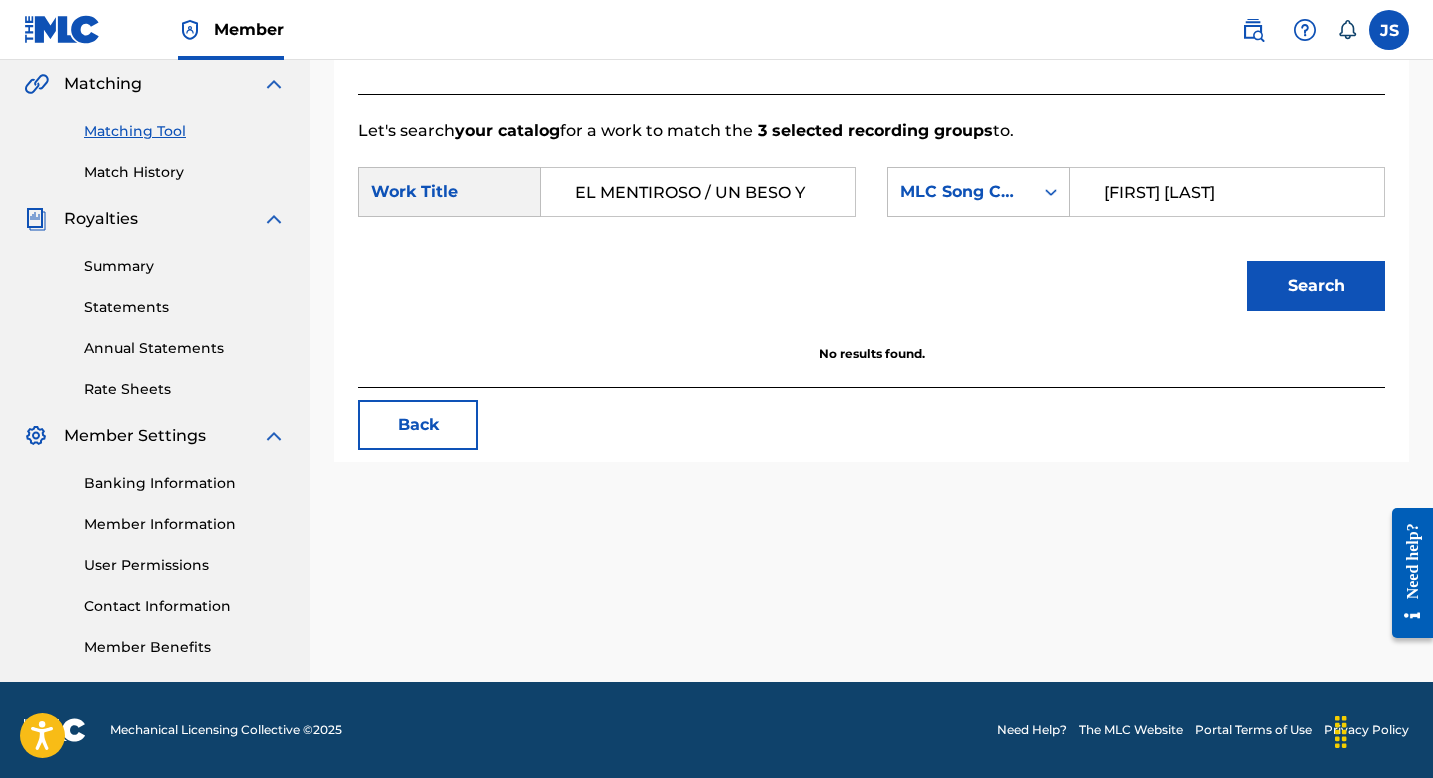 scroll, scrollTop: 0, scrollLeft: 0, axis: both 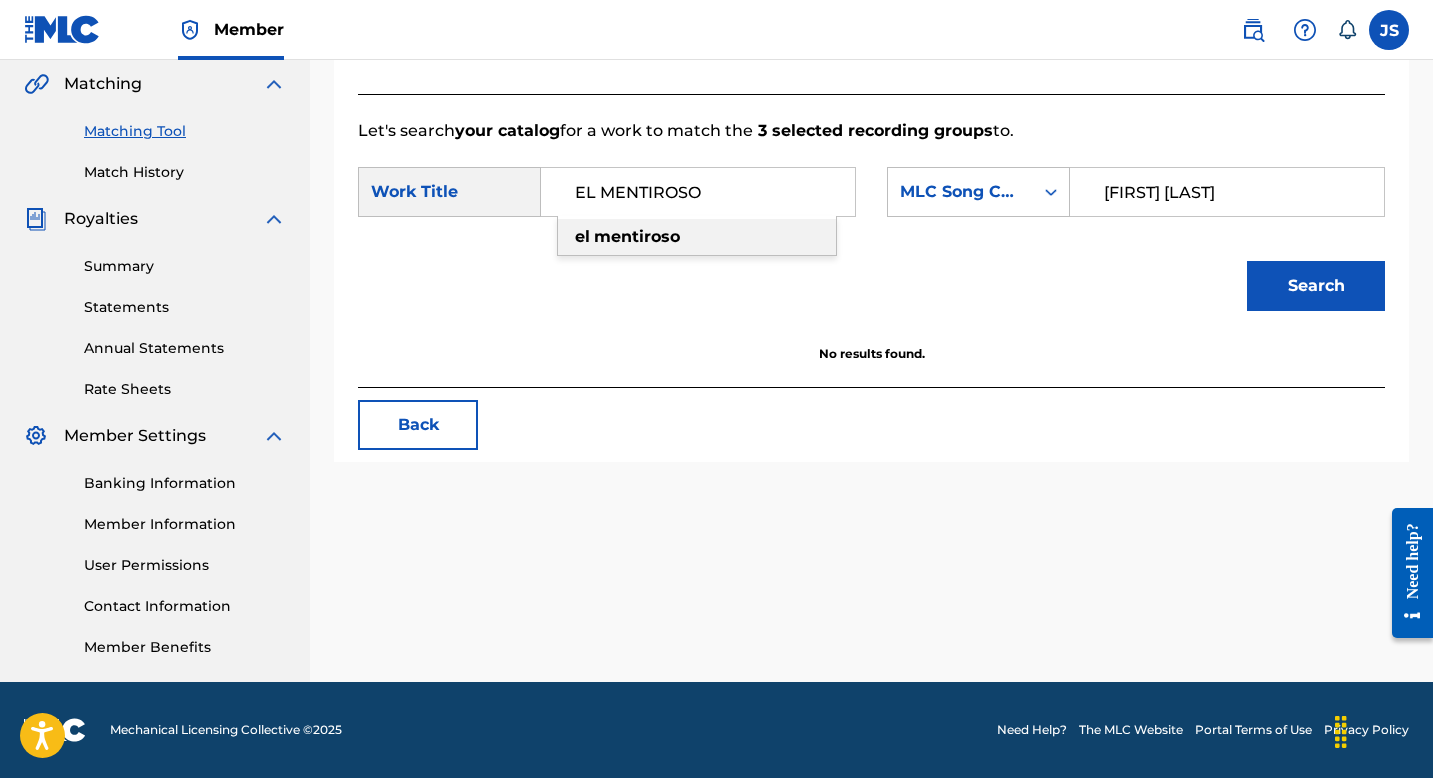 type on "EL MENTIROSO" 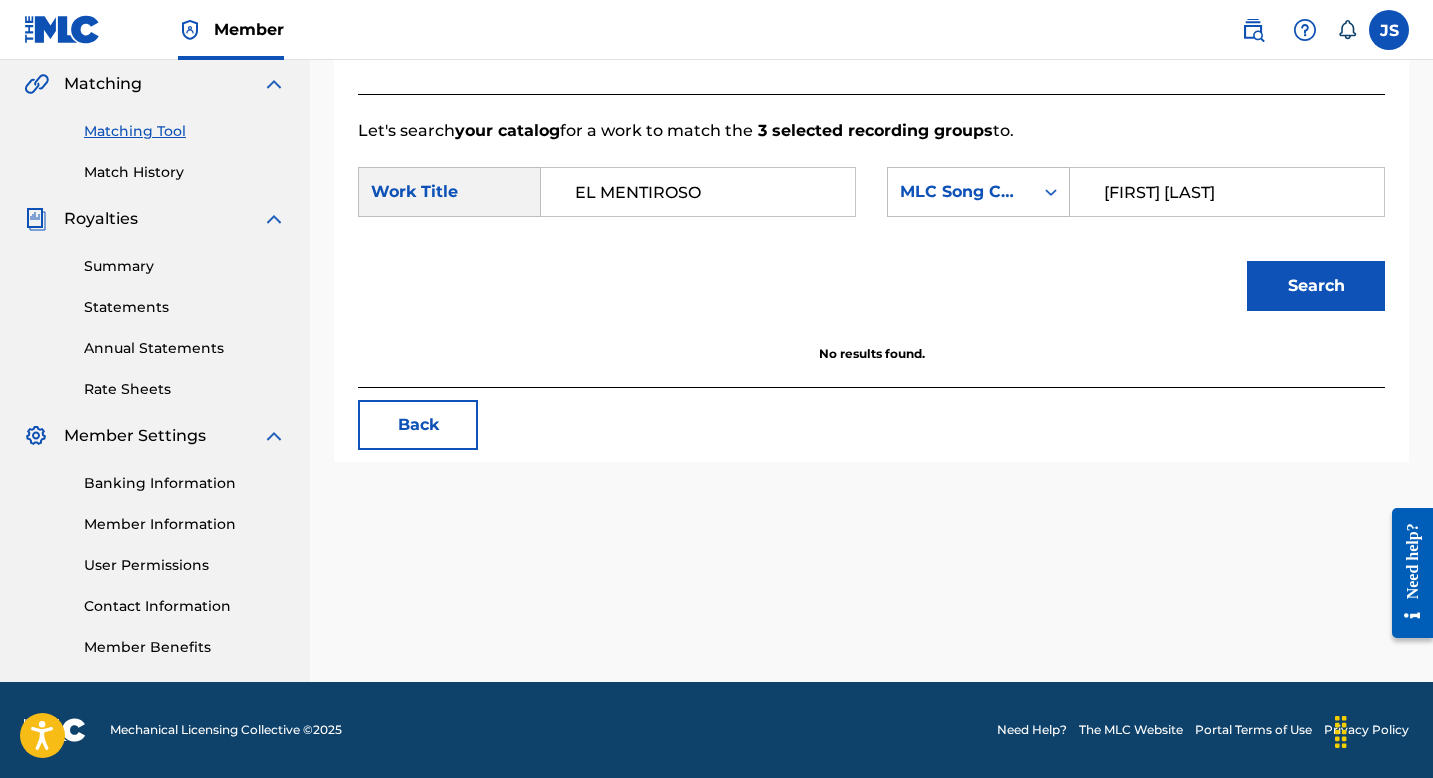 click on "[FIRST] [LAST]" at bounding box center [1227, 192] 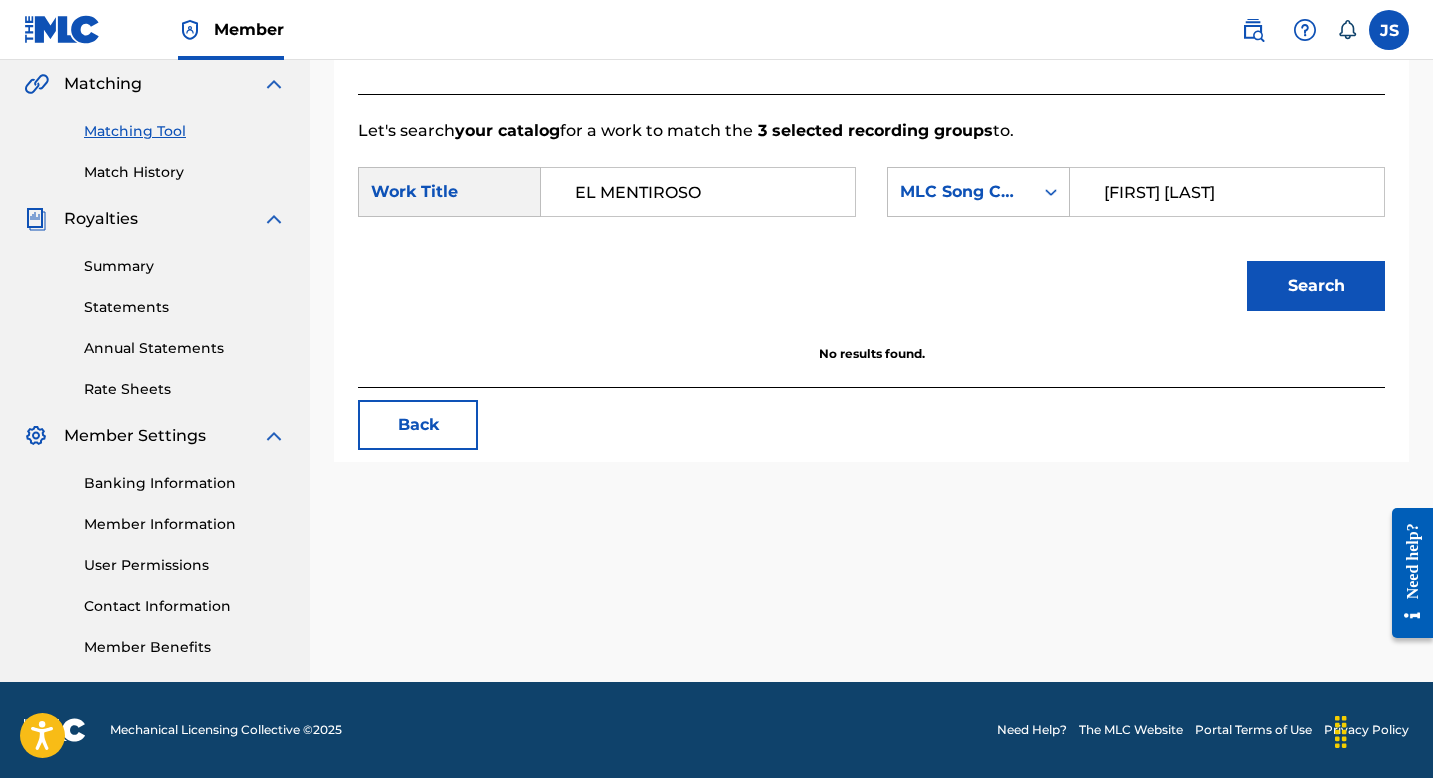 paste on "SI1HLM" 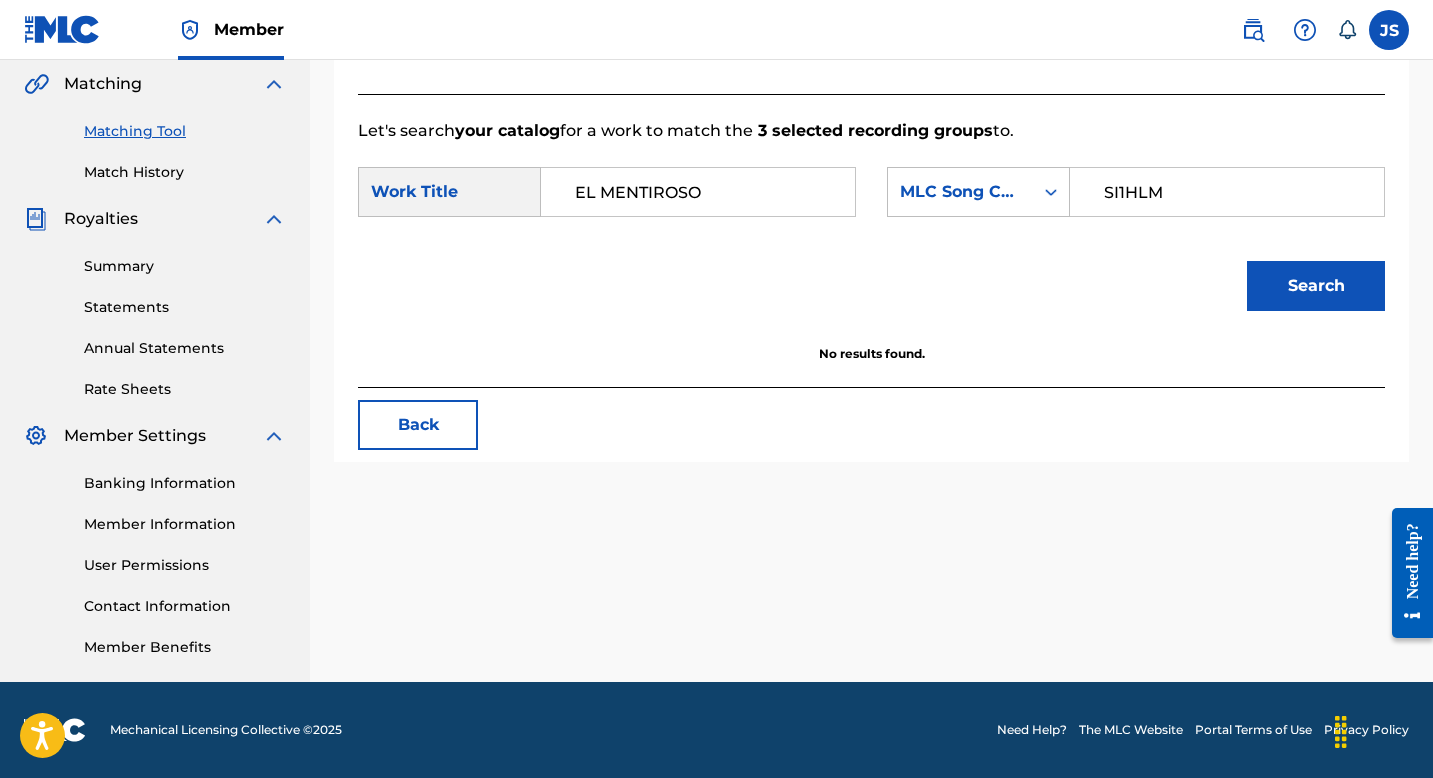 click on "Search" at bounding box center (1316, 286) 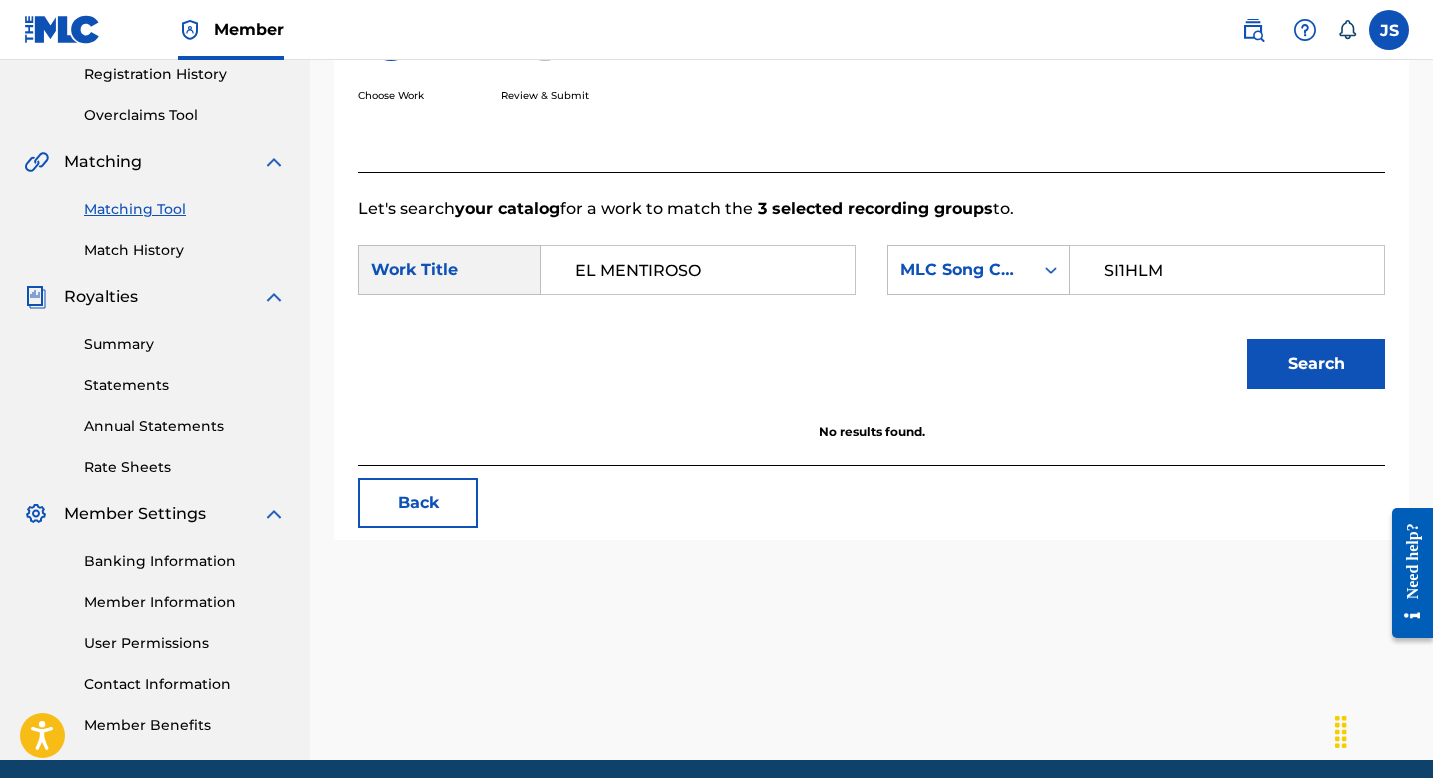 scroll, scrollTop: 356, scrollLeft: 0, axis: vertical 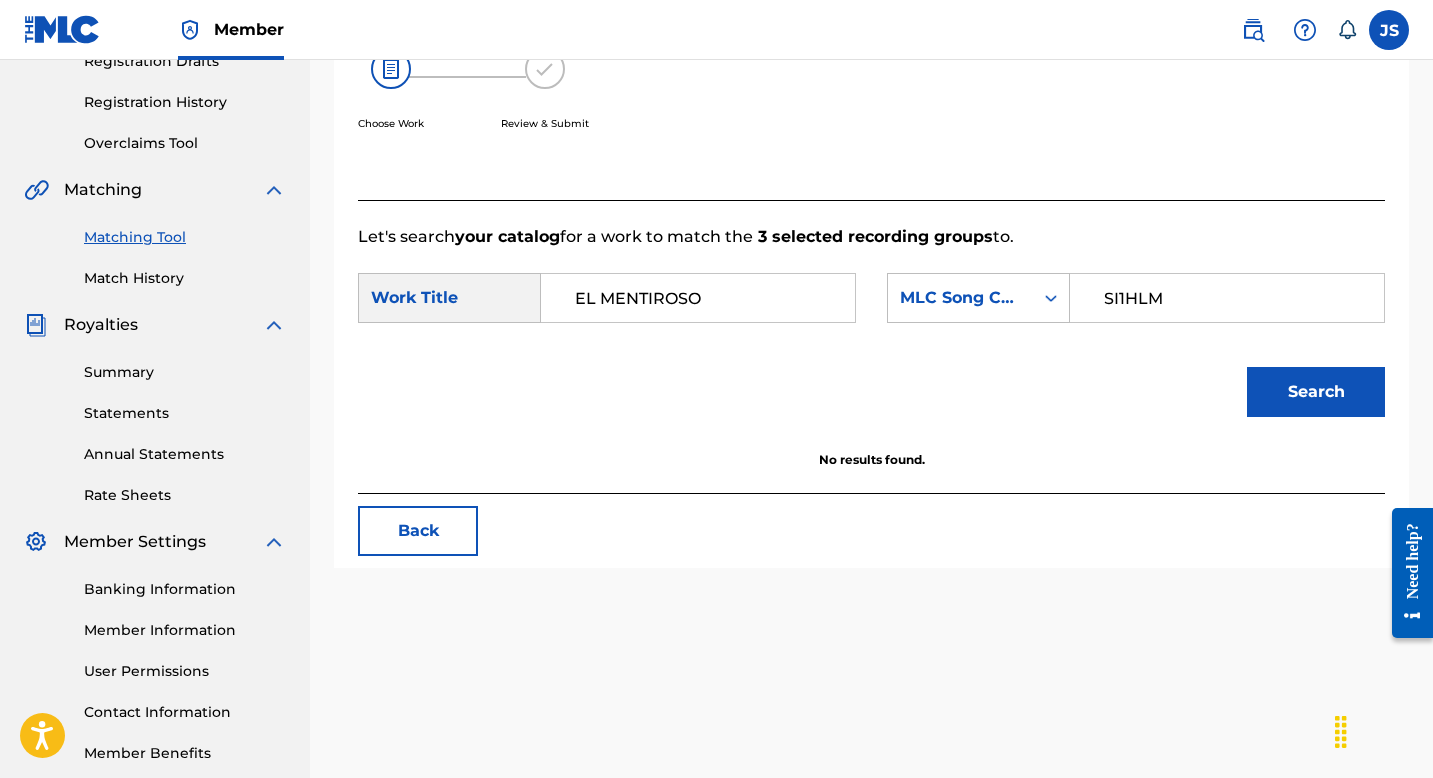 click on "SI1HLM" at bounding box center (1227, 298) 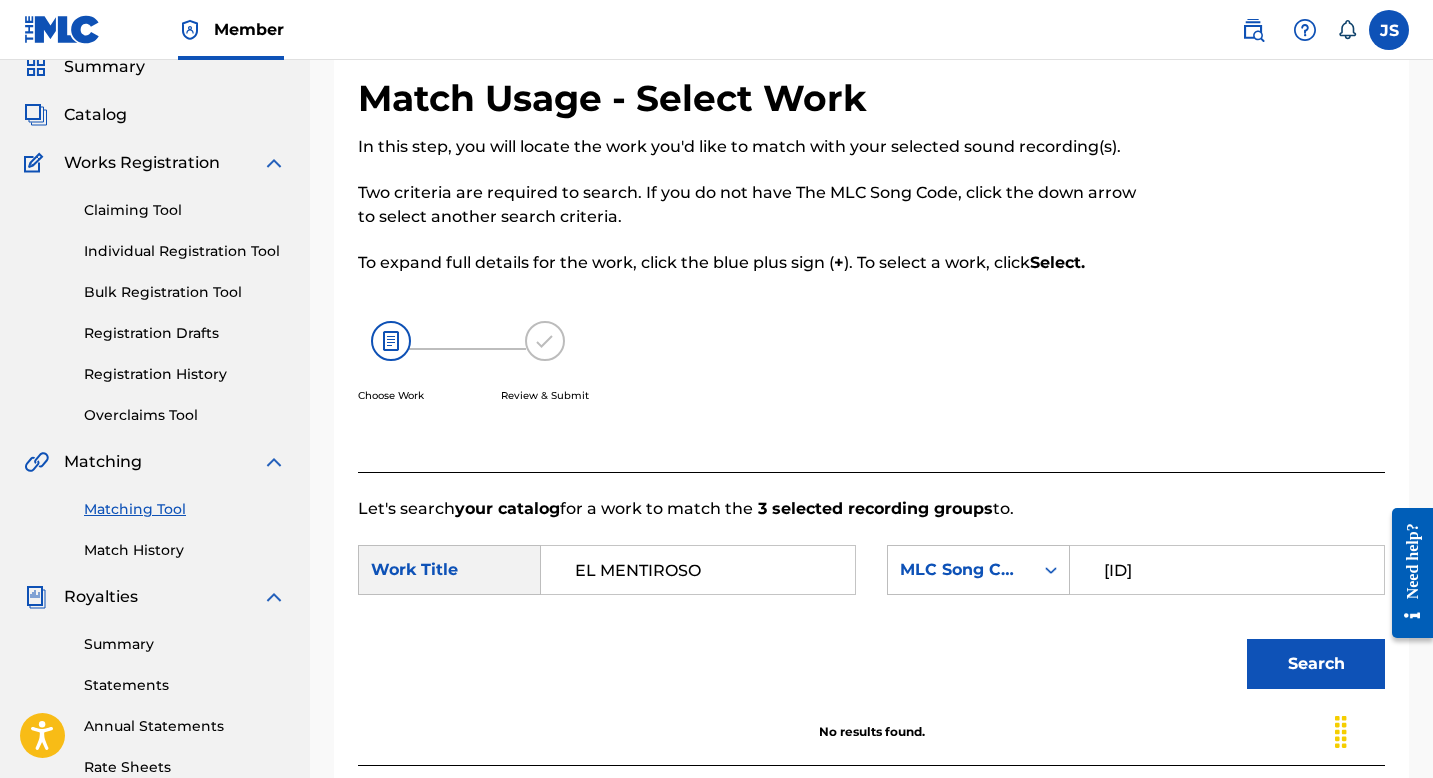 scroll, scrollTop: 0, scrollLeft: 0, axis: both 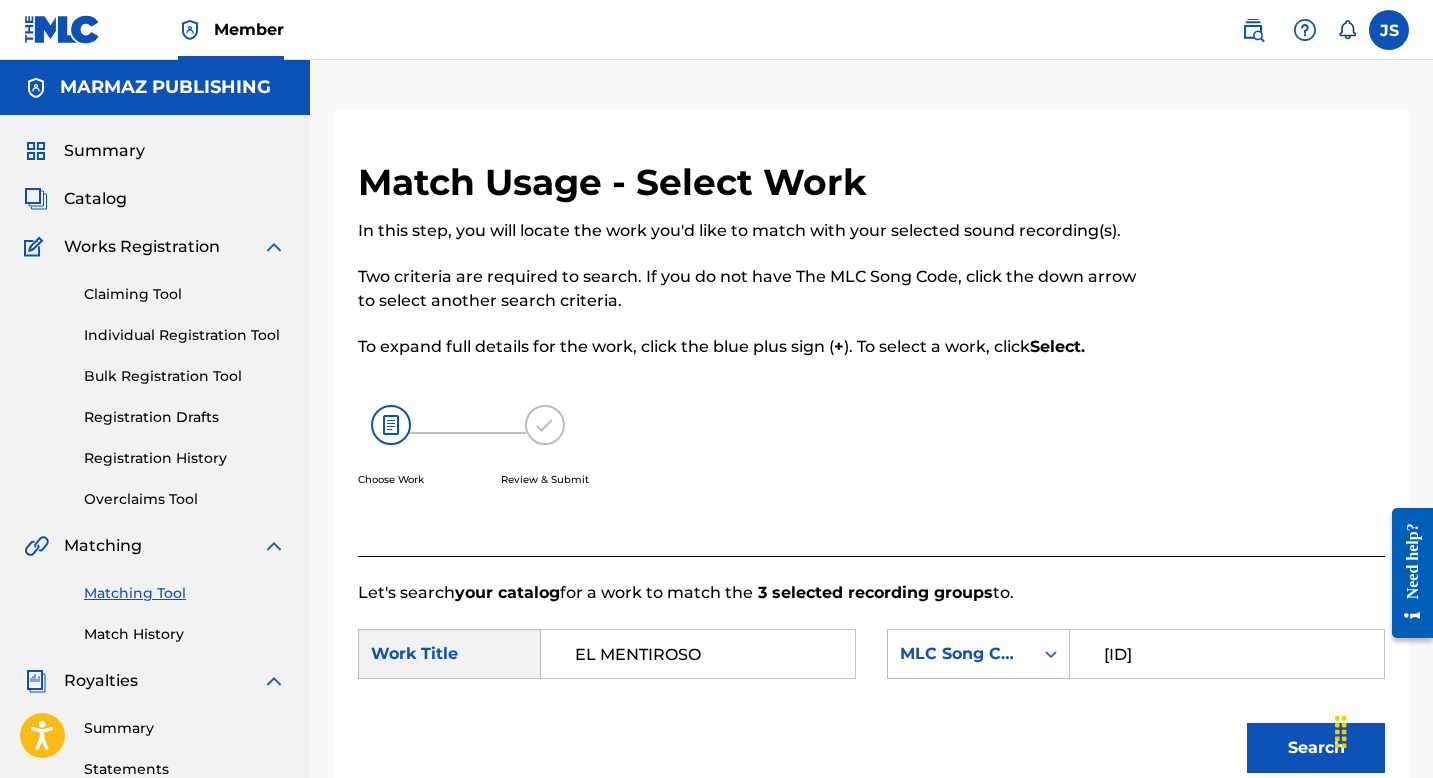 type on "[CODE]" 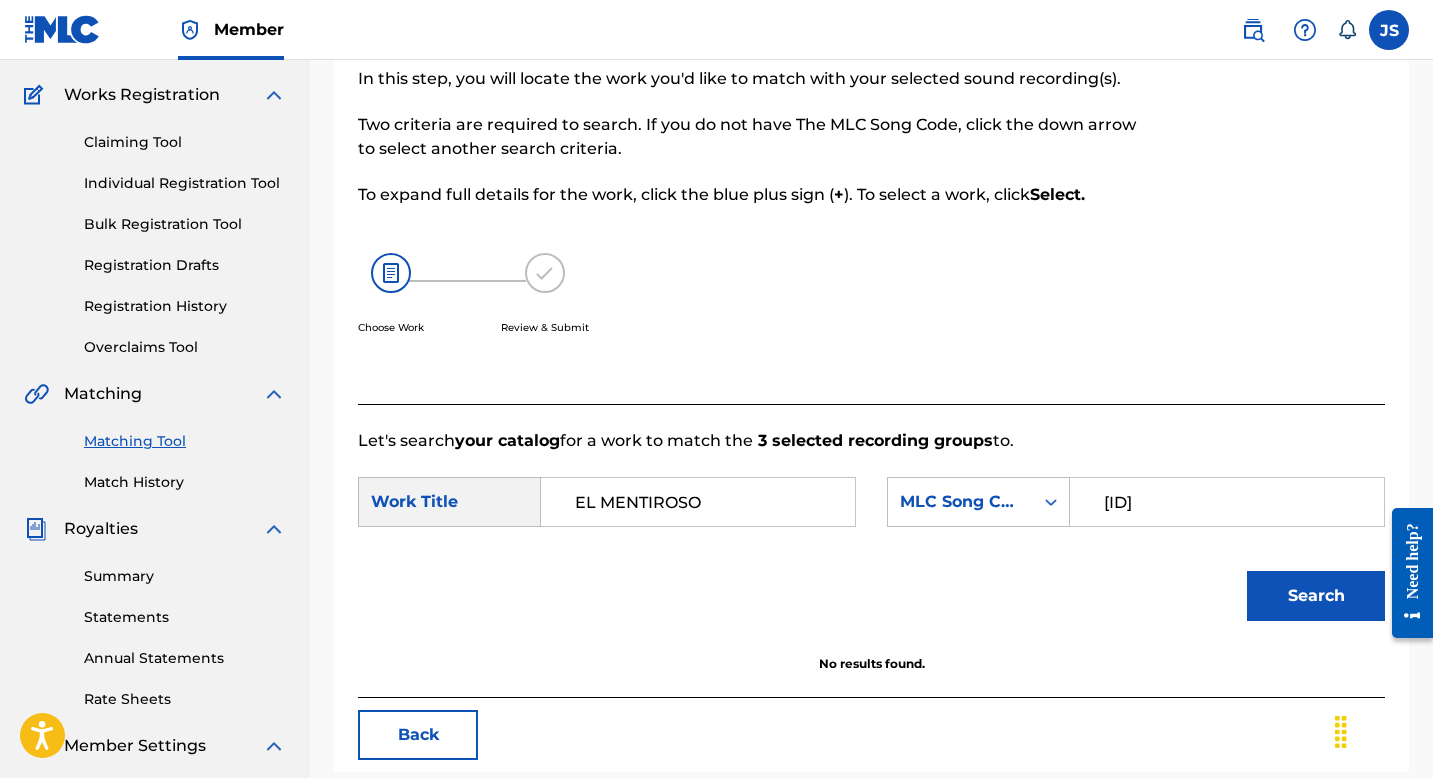 scroll, scrollTop: 180, scrollLeft: 0, axis: vertical 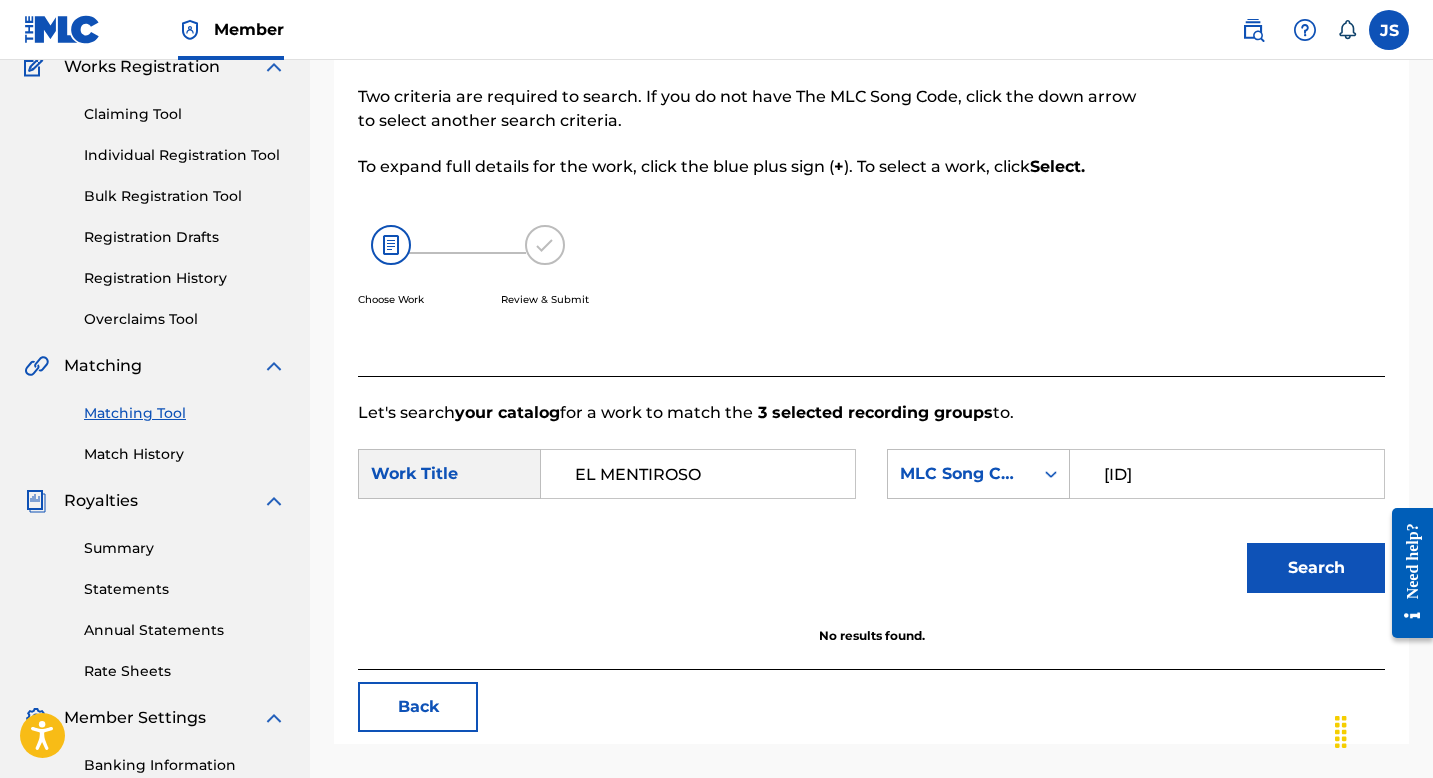 click on "EL MENTIROSO" at bounding box center [698, 474] 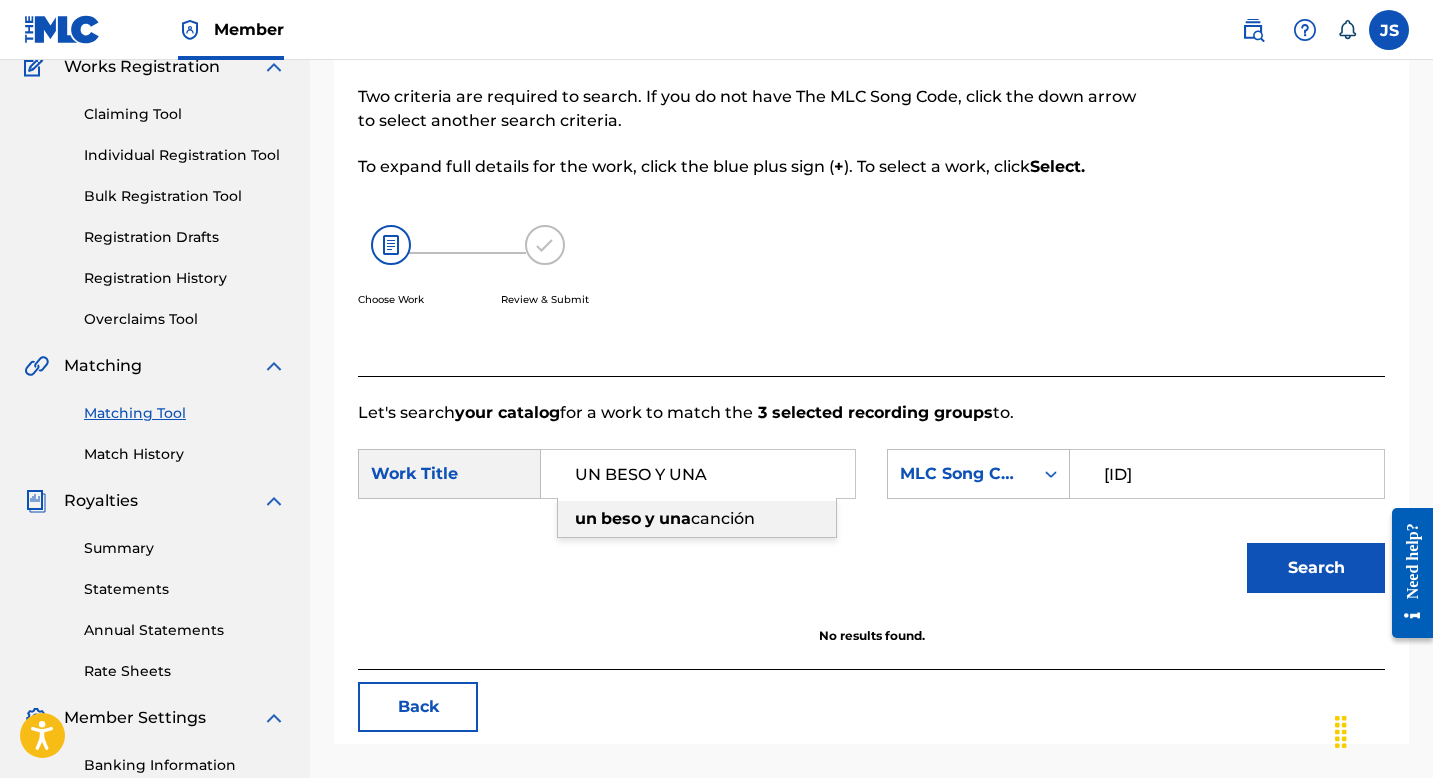 click on "una" at bounding box center [675, 518] 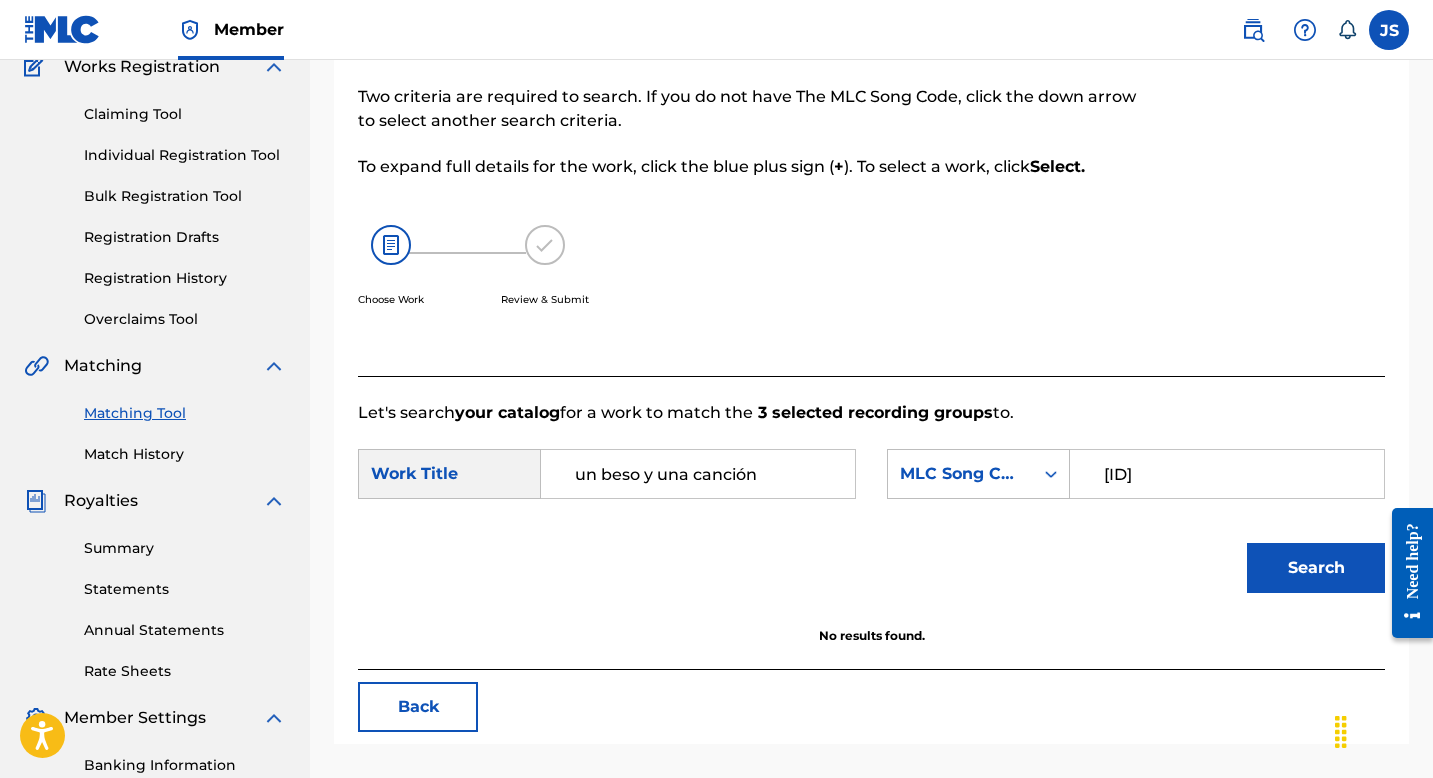 click on "Search" at bounding box center (1316, 568) 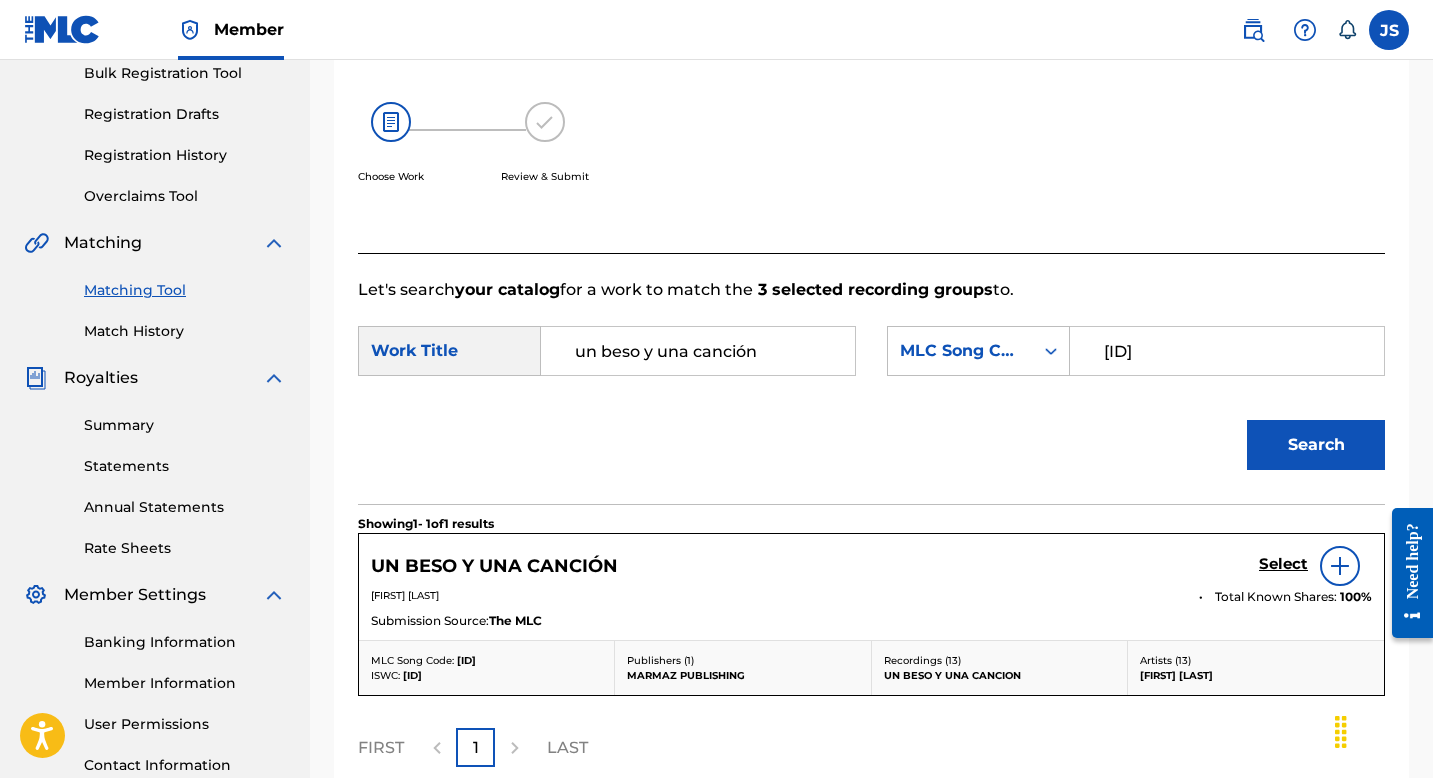 scroll, scrollTop: 309, scrollLeft: 0, axis: vertical 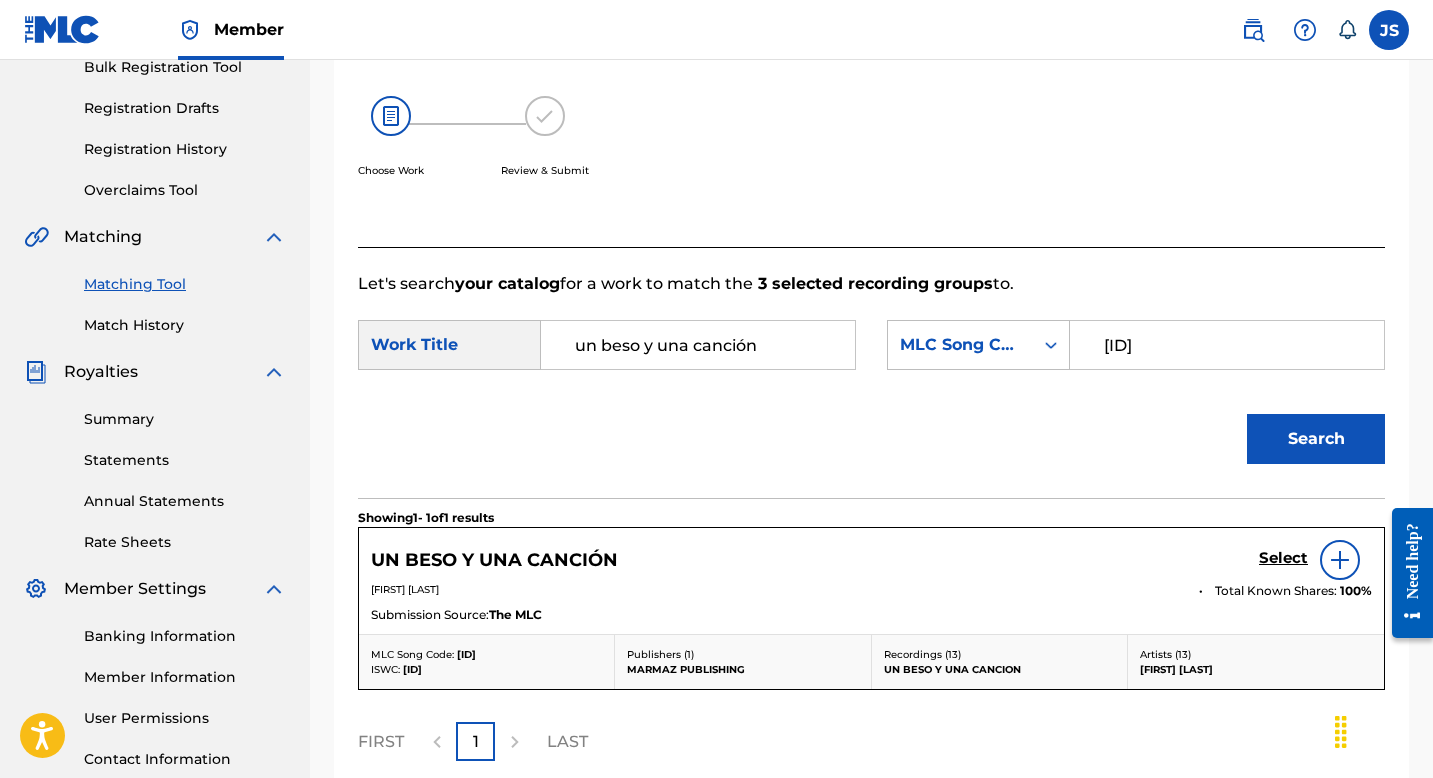 click on "UN BESO Y UNA CANCIÓN" at bounding box center [494, 560] 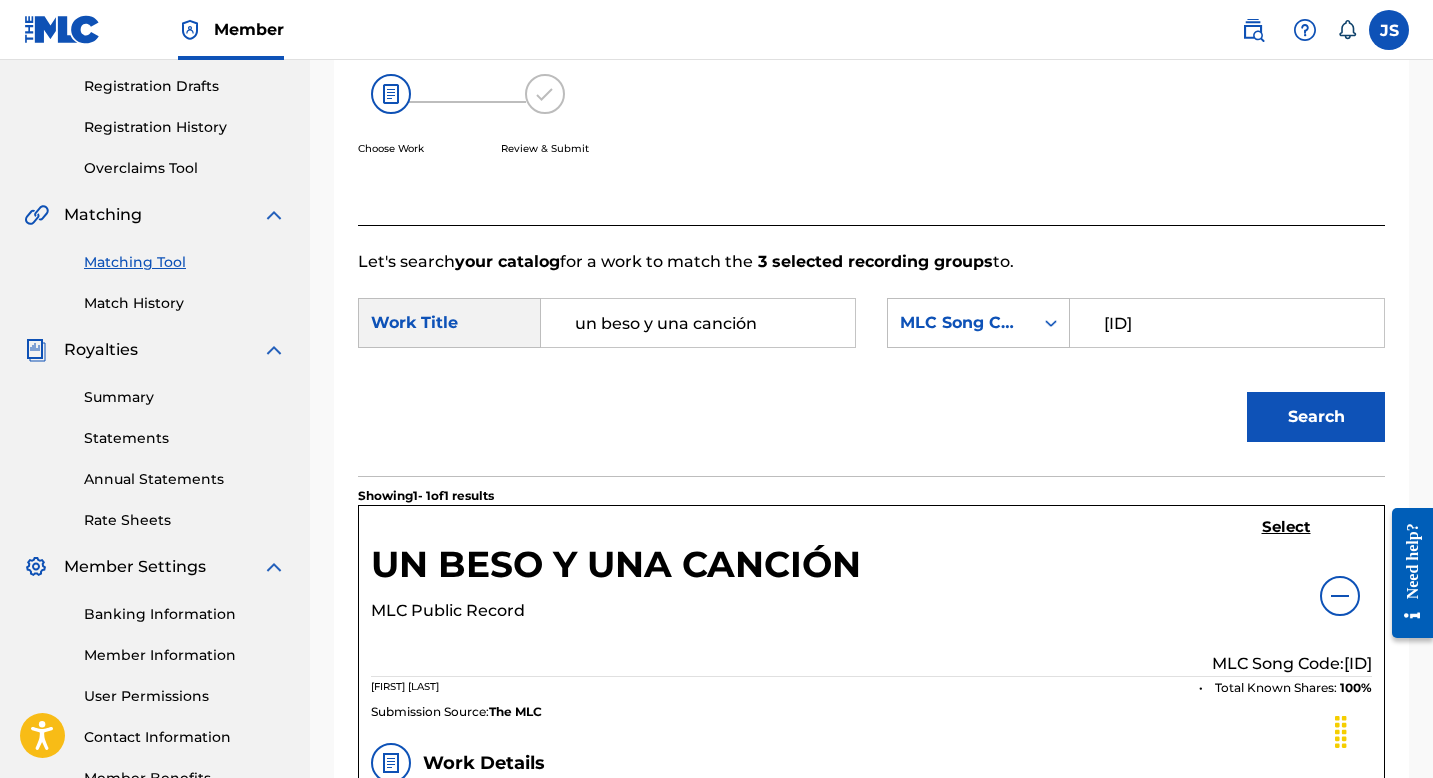 scroll, scrollTop: 332, scrollLeft: 0, axis: vertical 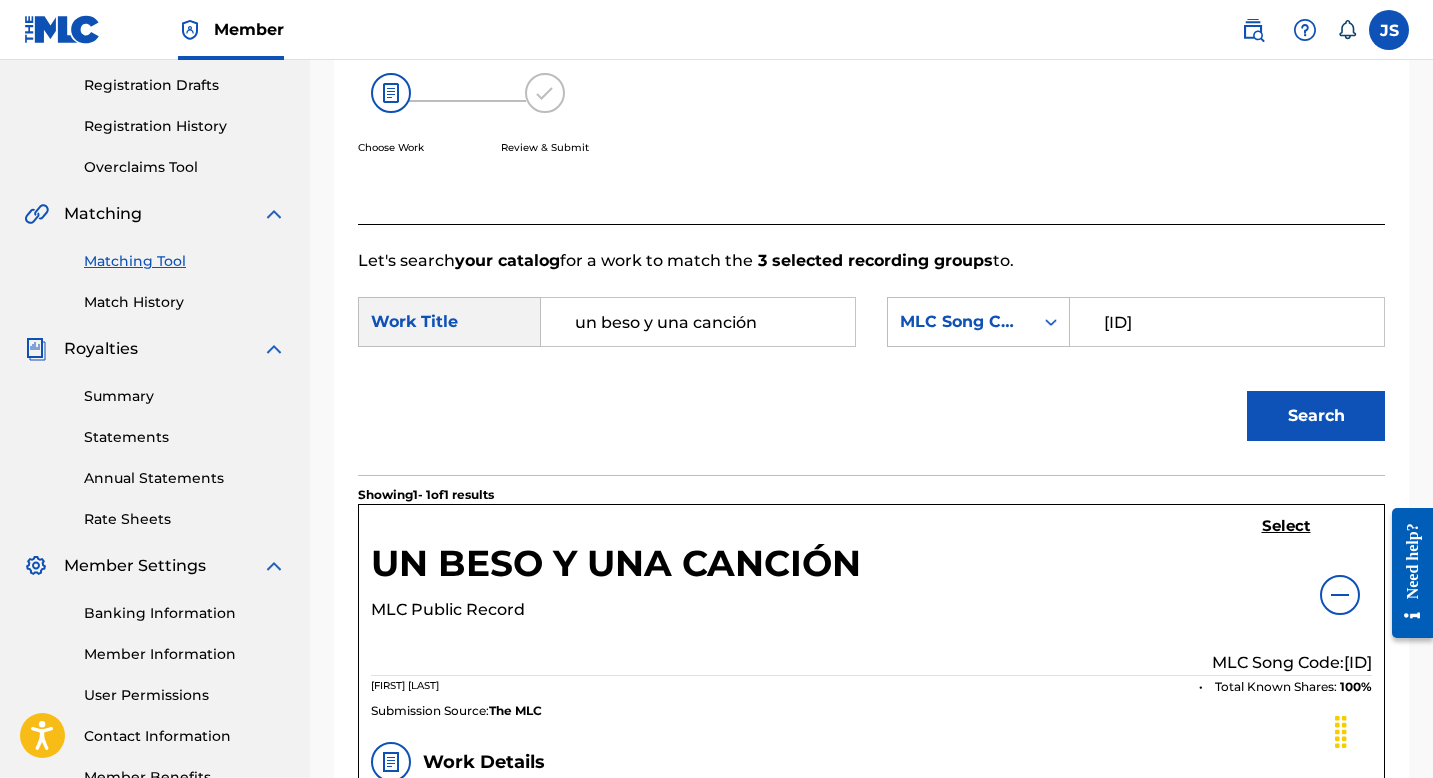 click on "Select" at bounding box center [1286, 526] 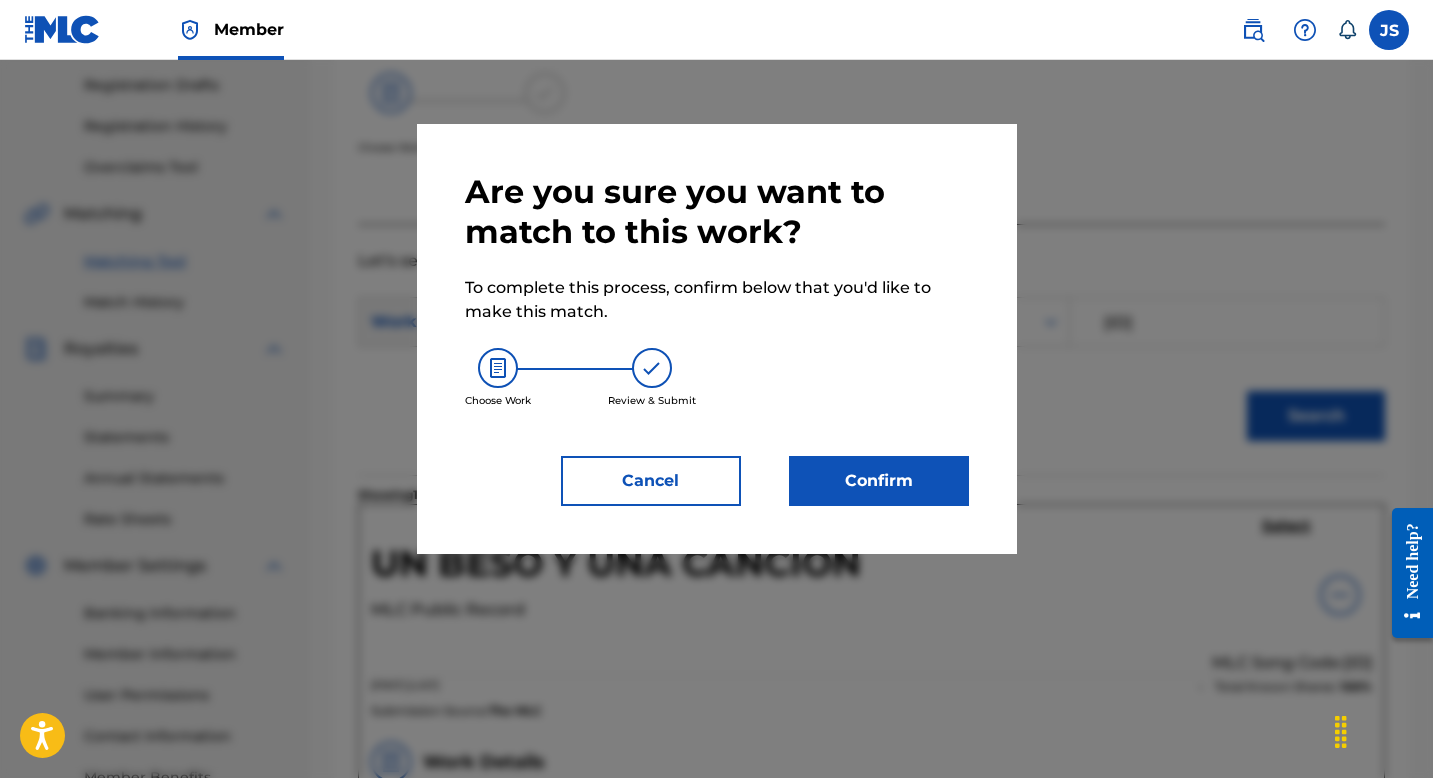 click on "Confirm" at bounding box center (879, 481) 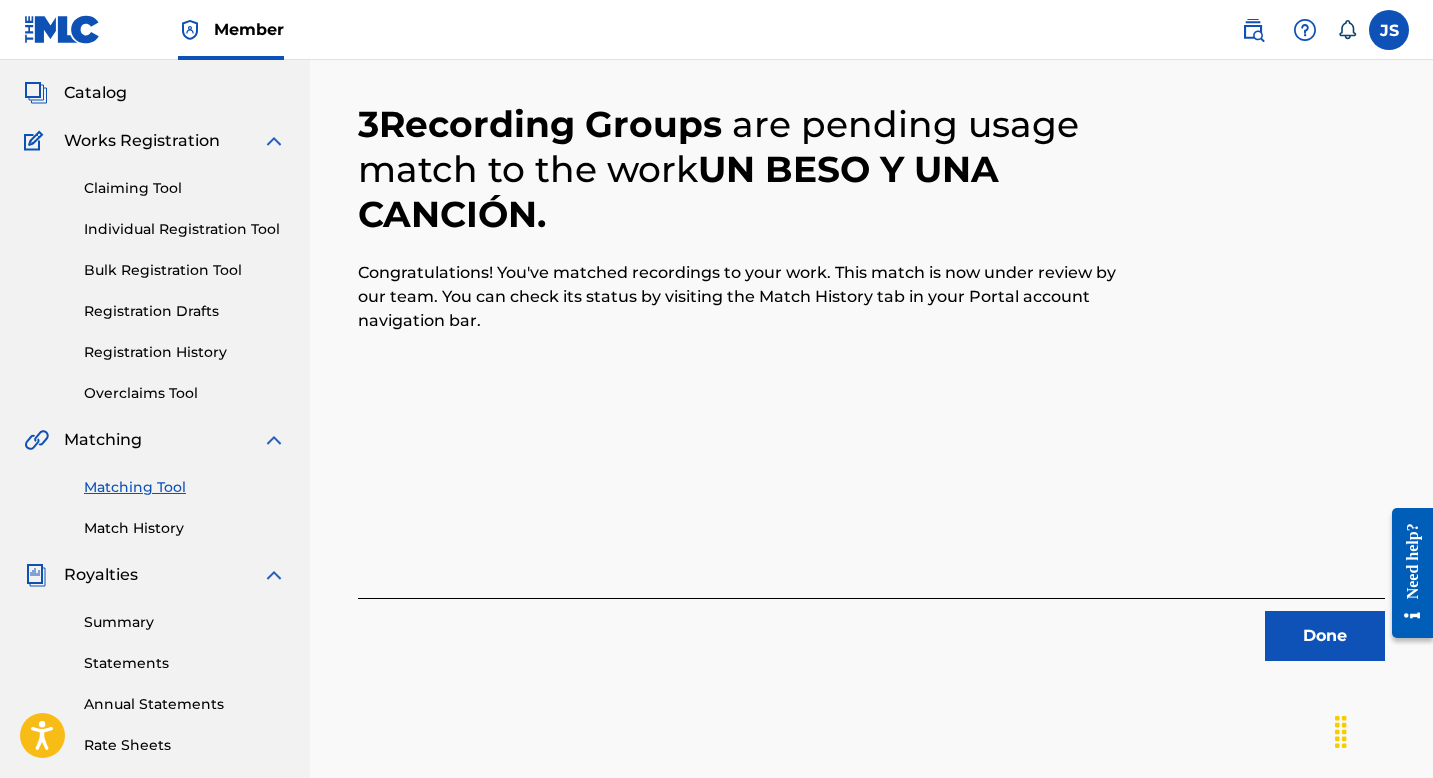 scroll, scrollTop: 134, scrollLeft: 0, axis: vertical 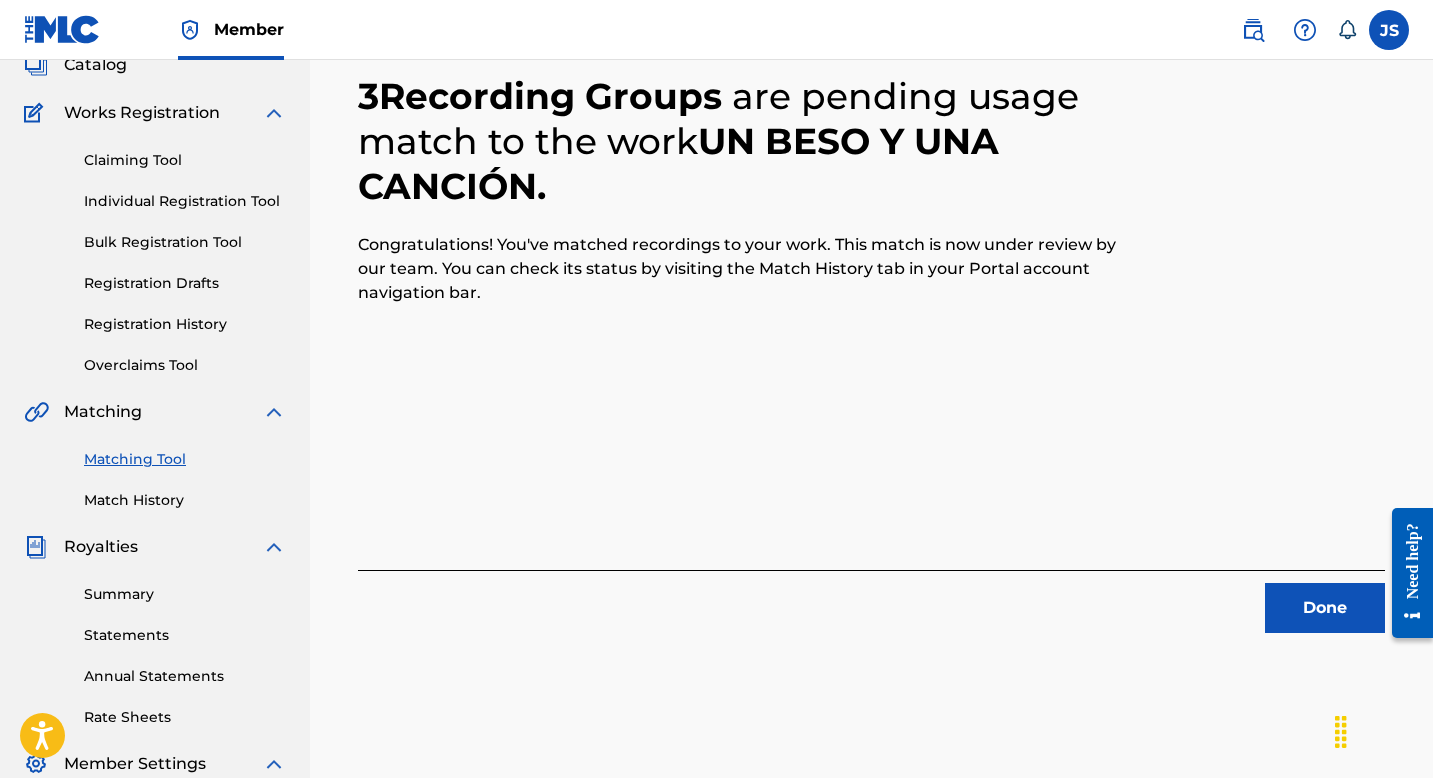 click on "Done" at bounding box center [1325, 608] 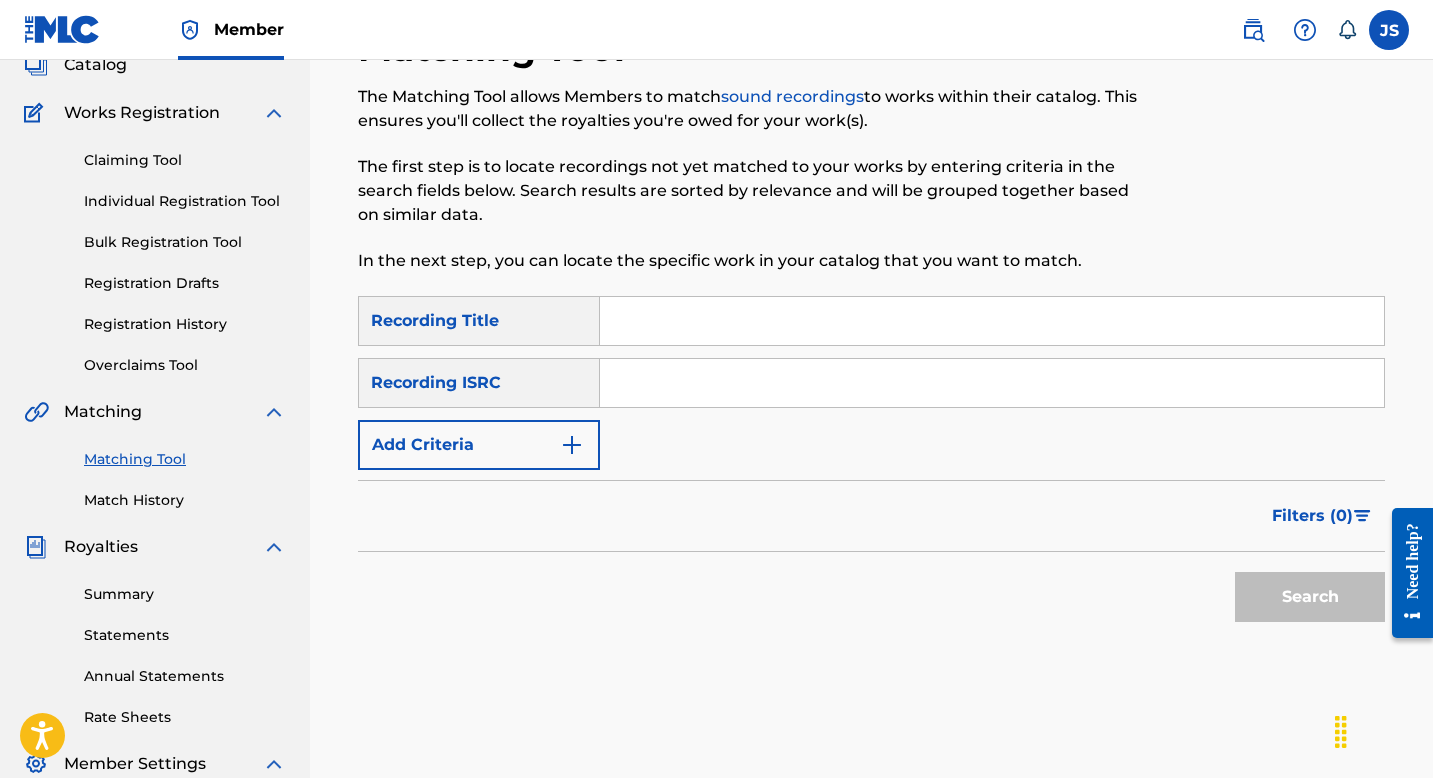 click at bounding box center (992, 321) 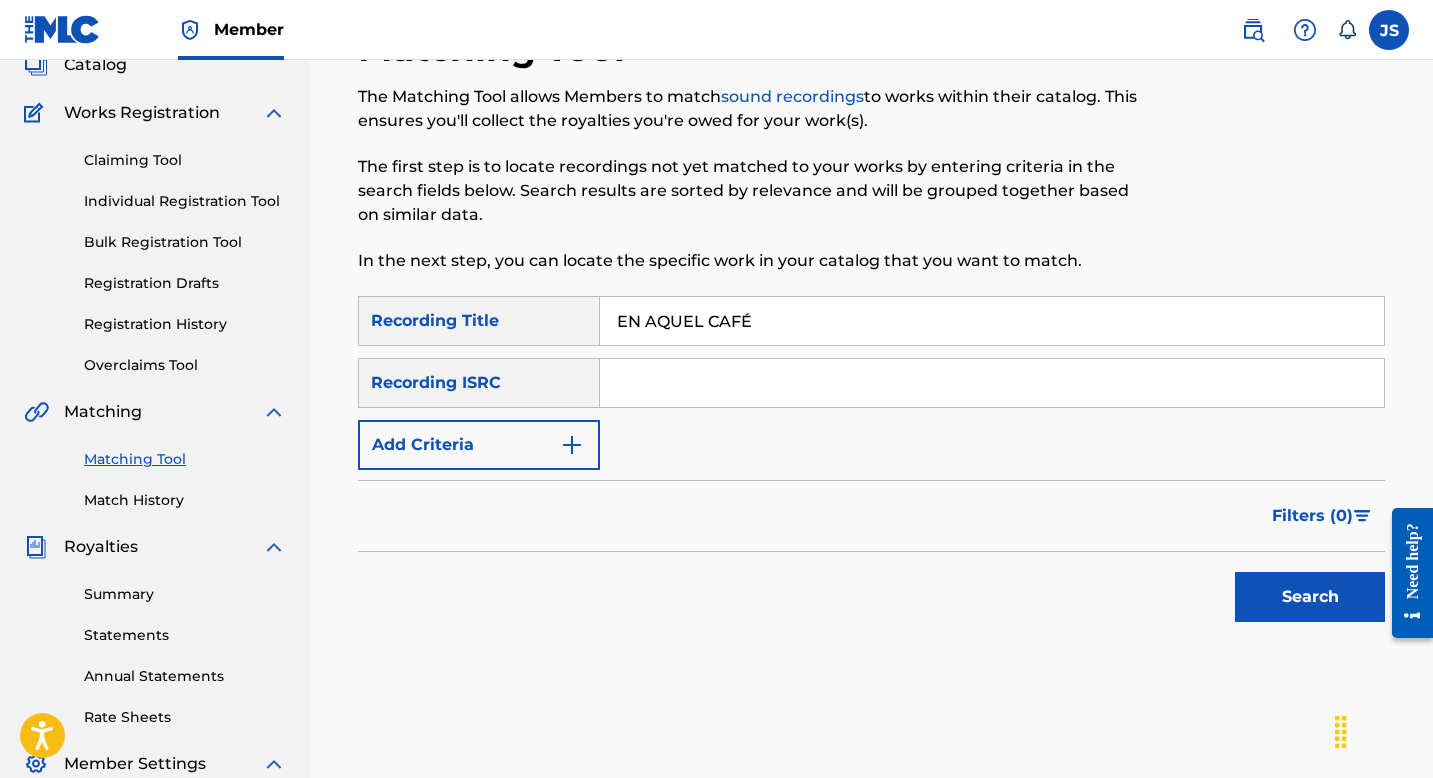type on "EN AQUEL CAFÉ" 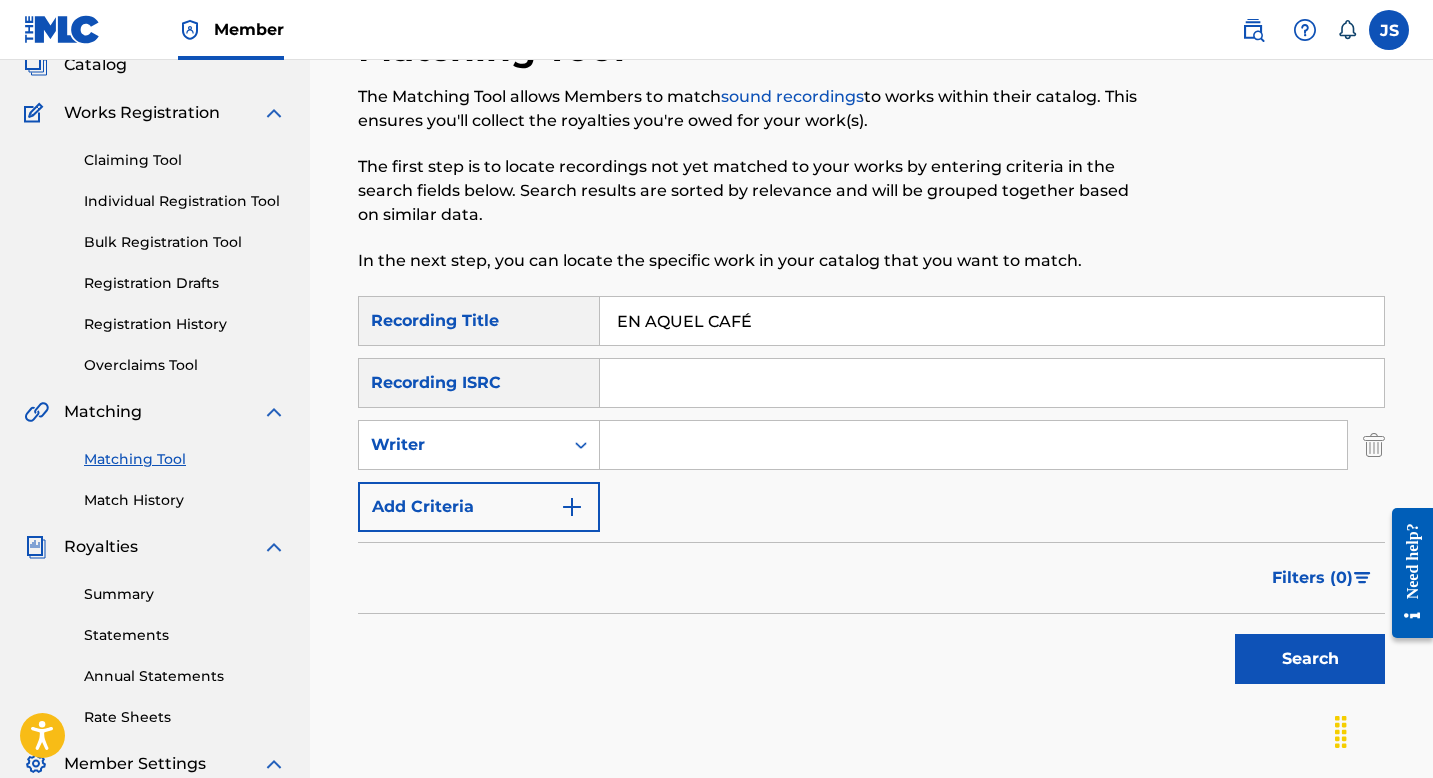 click at bounding box center [973, 445] 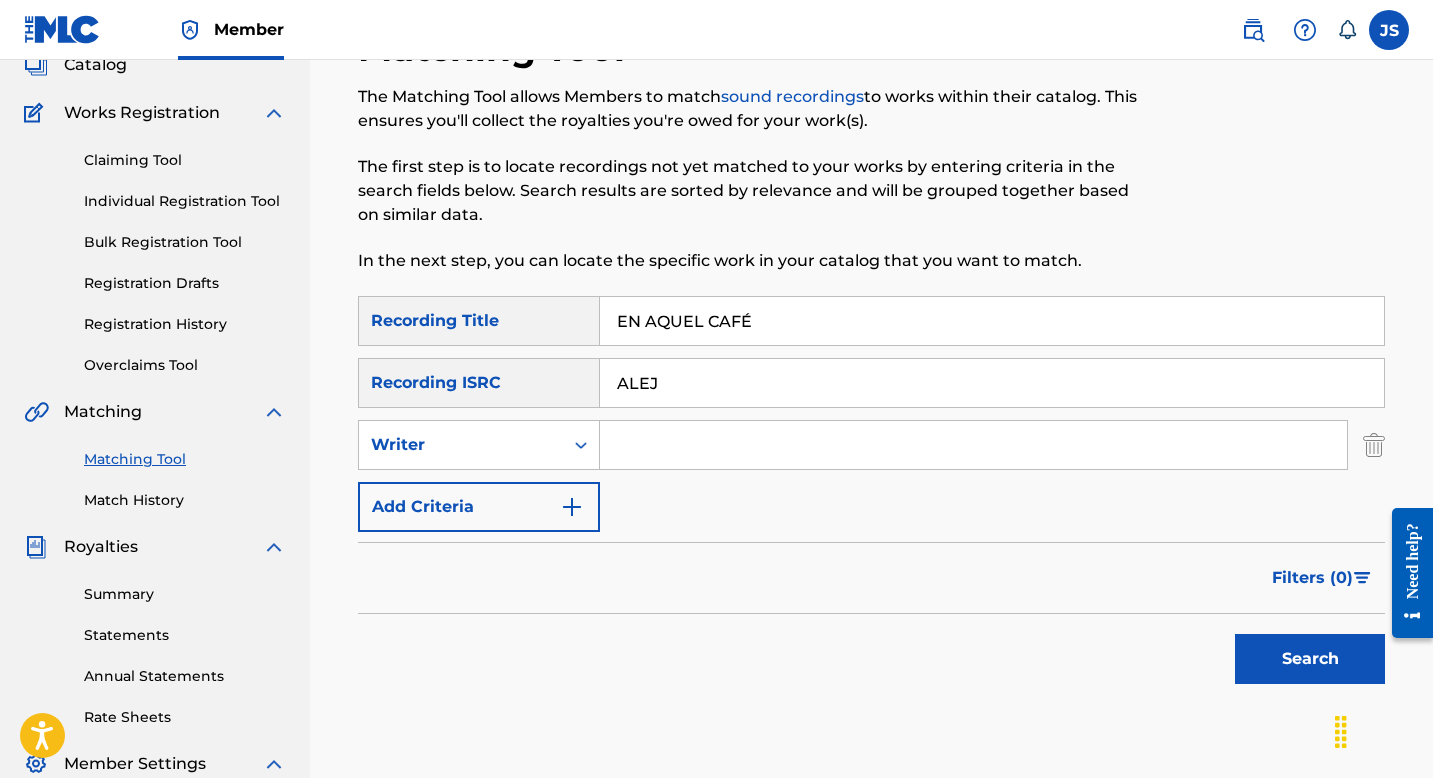 type on "[FIRST] [LAST]" 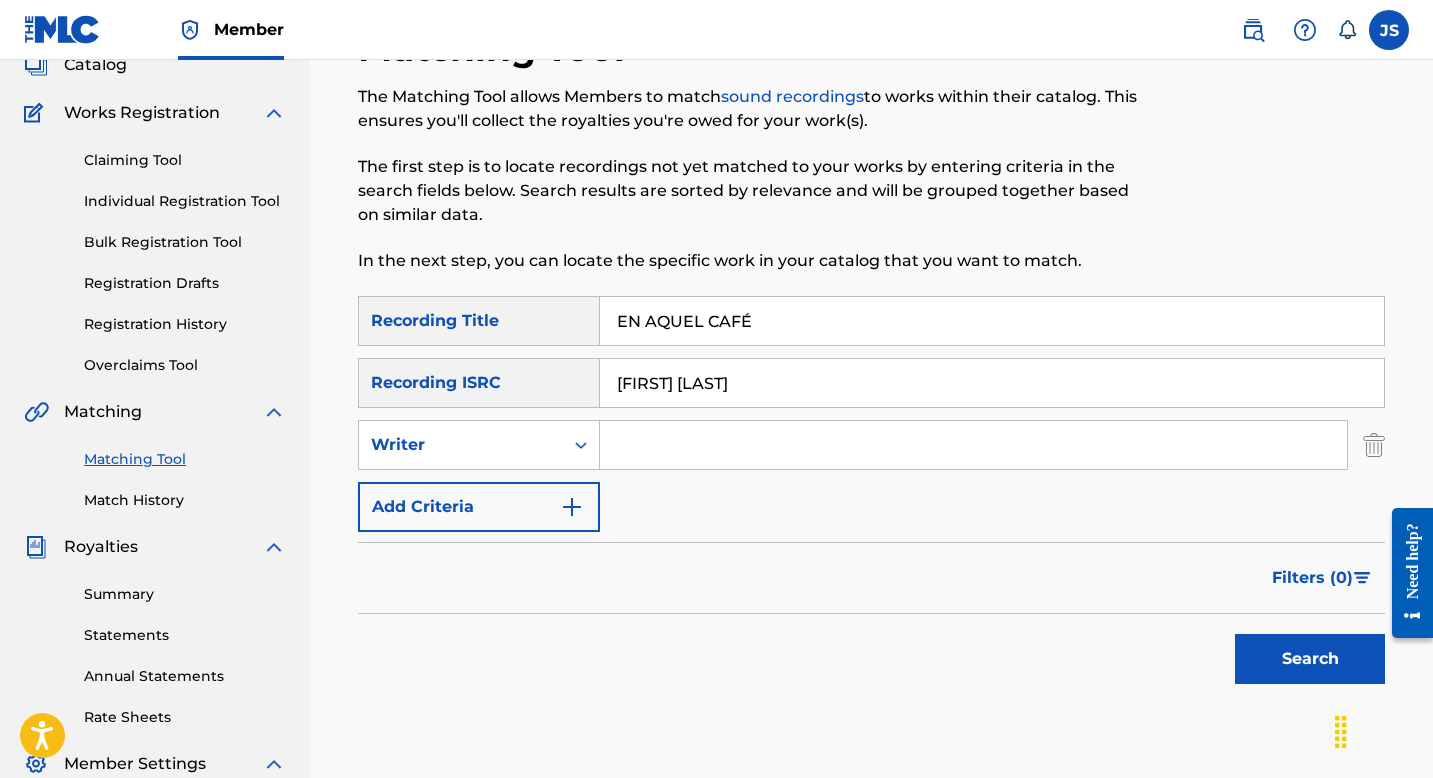 click on "Search" at bounding box center (1310, 659) 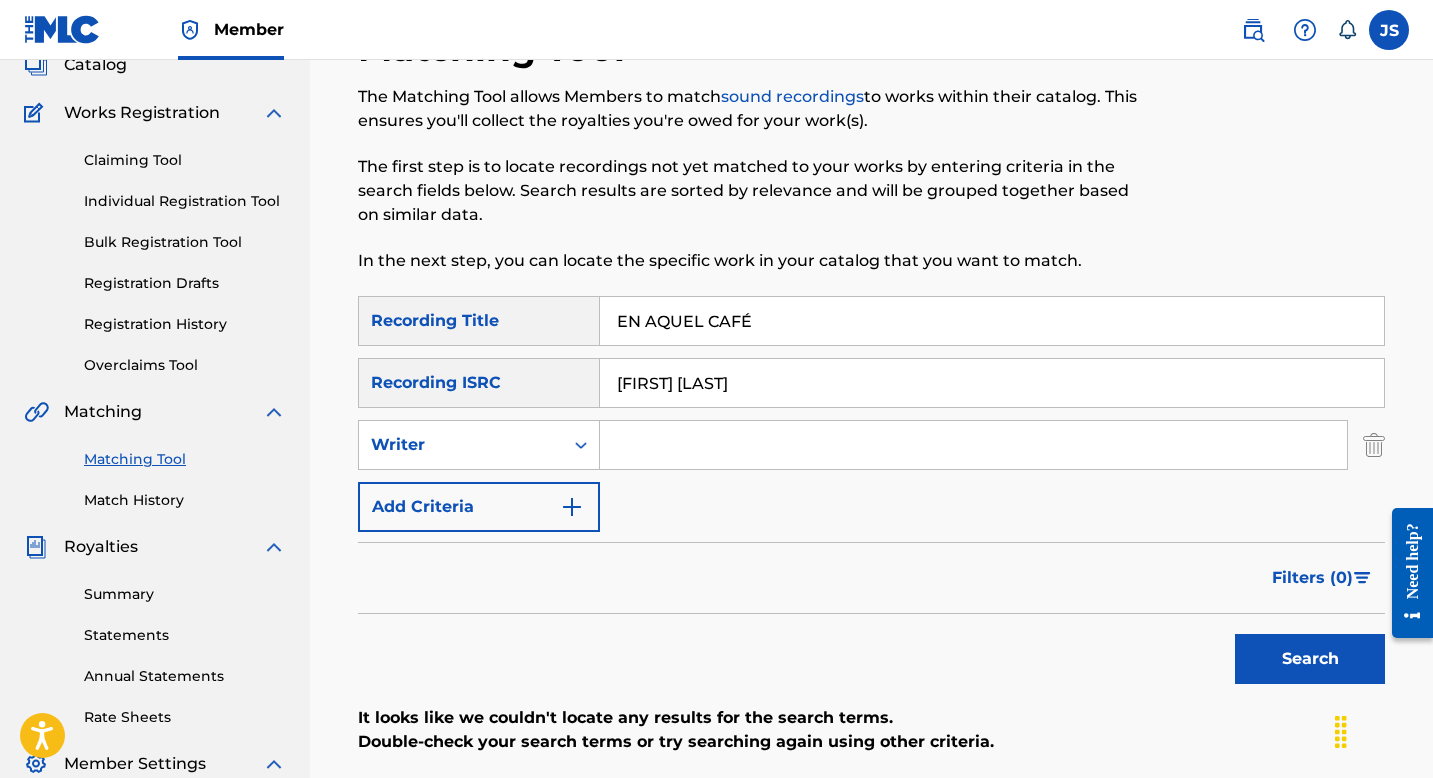 click on "Search" at bounding box center (1310, 659) 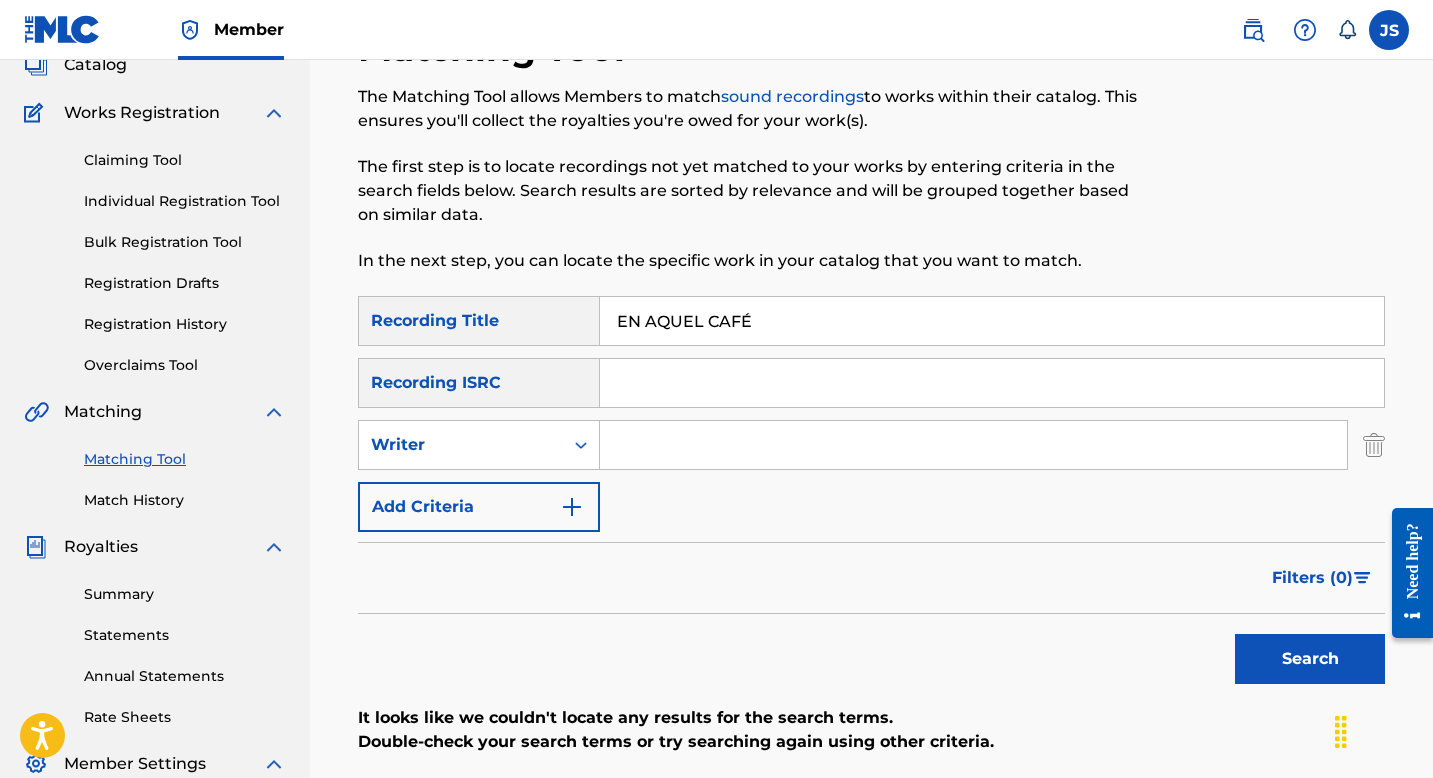 type 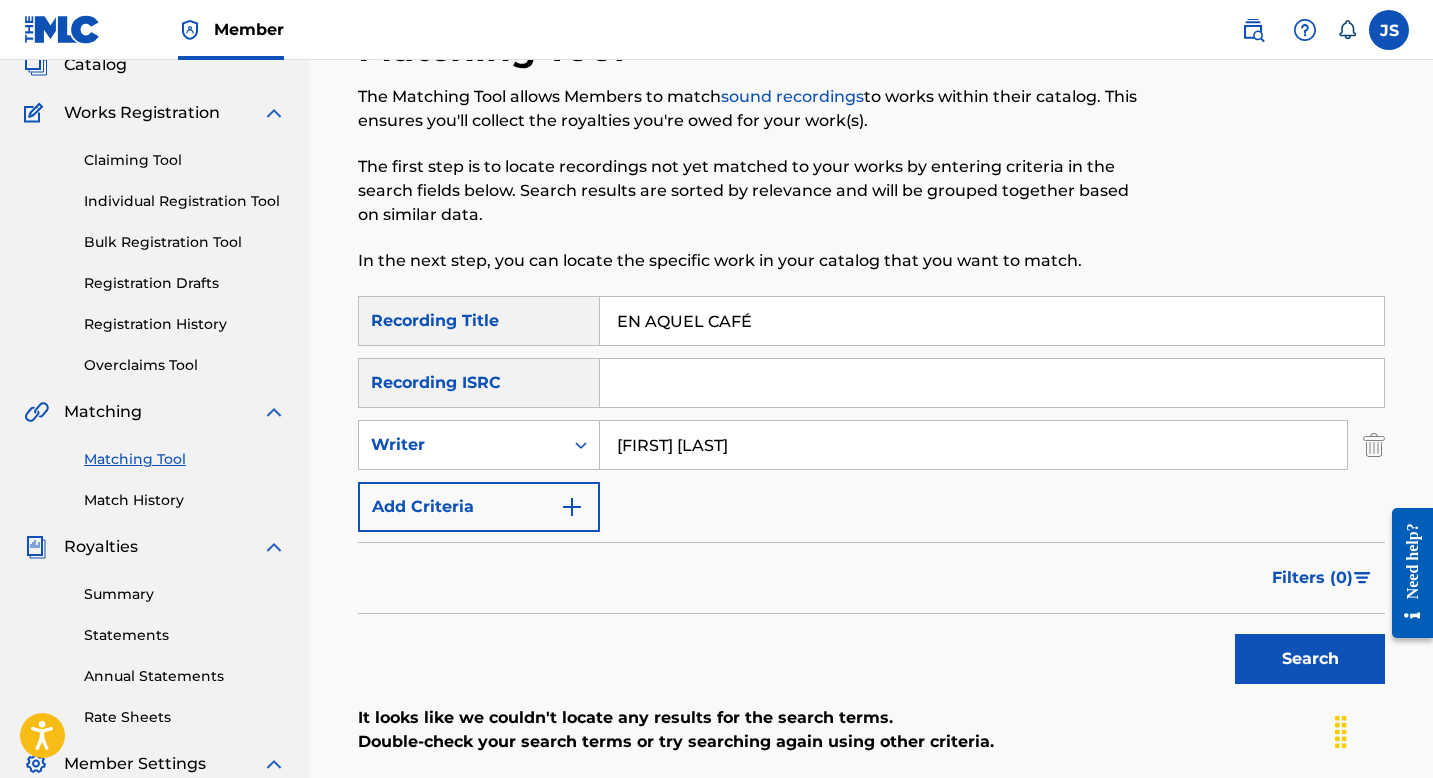 type on "[FIRST] [LAST]" 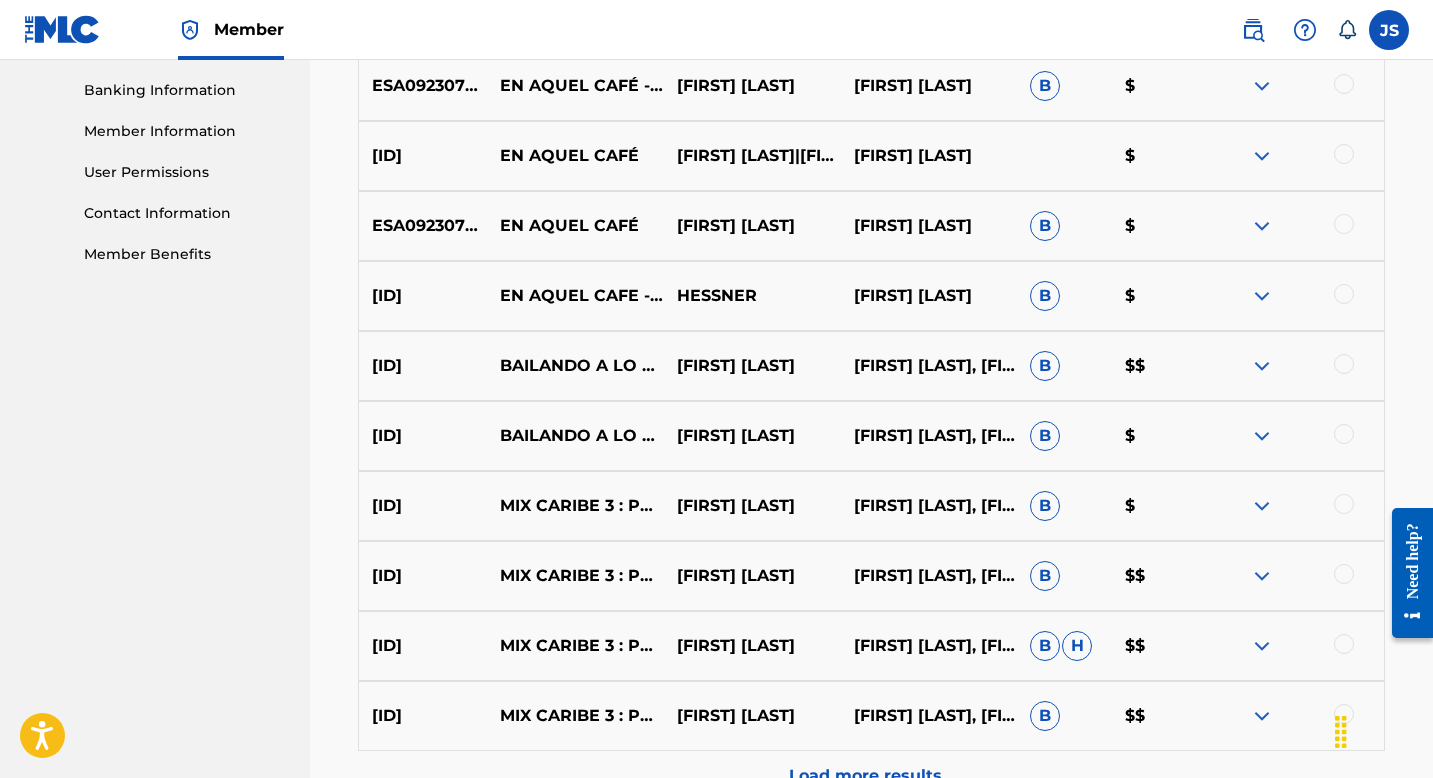 scroll, scrollTop: 856, scrollLeft: 0, axis: vertical 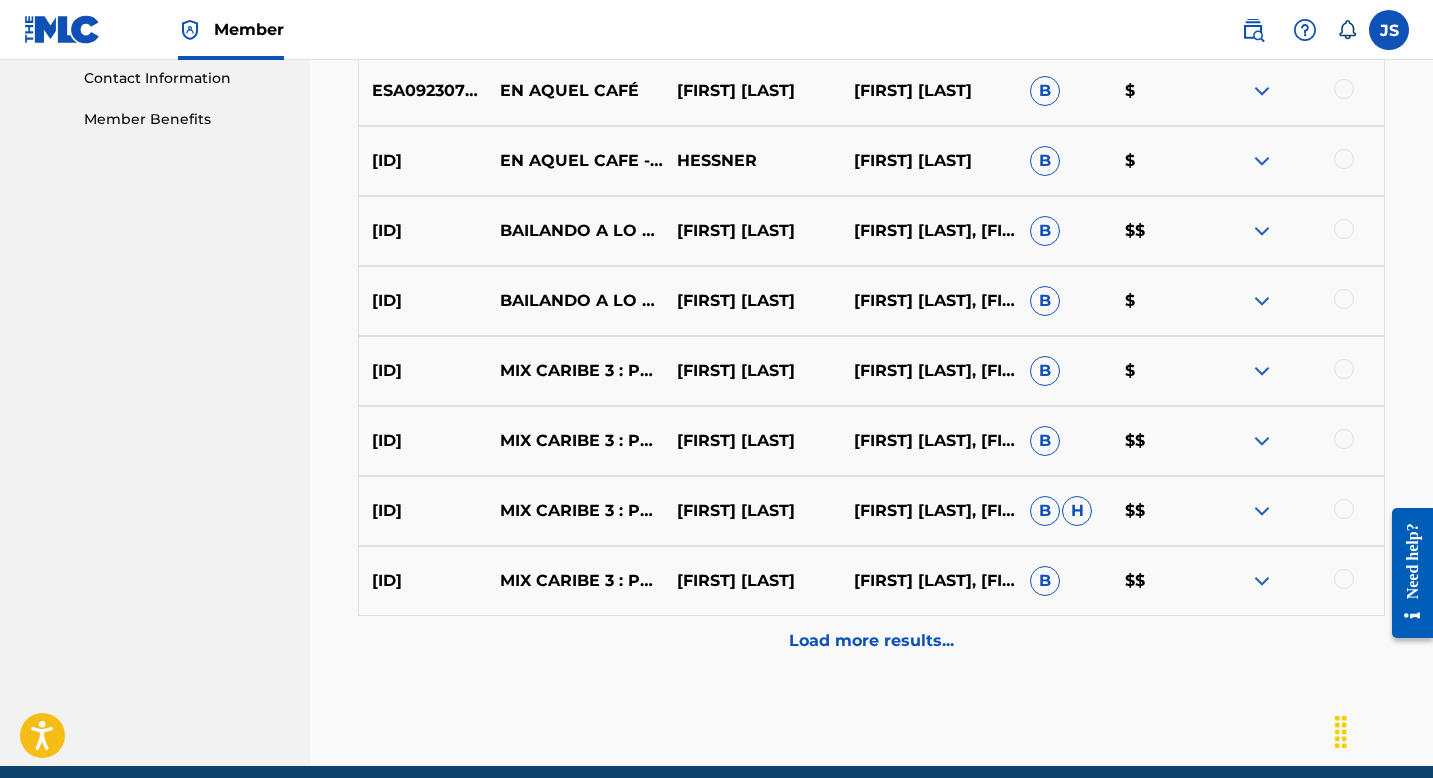 click on "Load more results..." at bounding box center (871, 641) 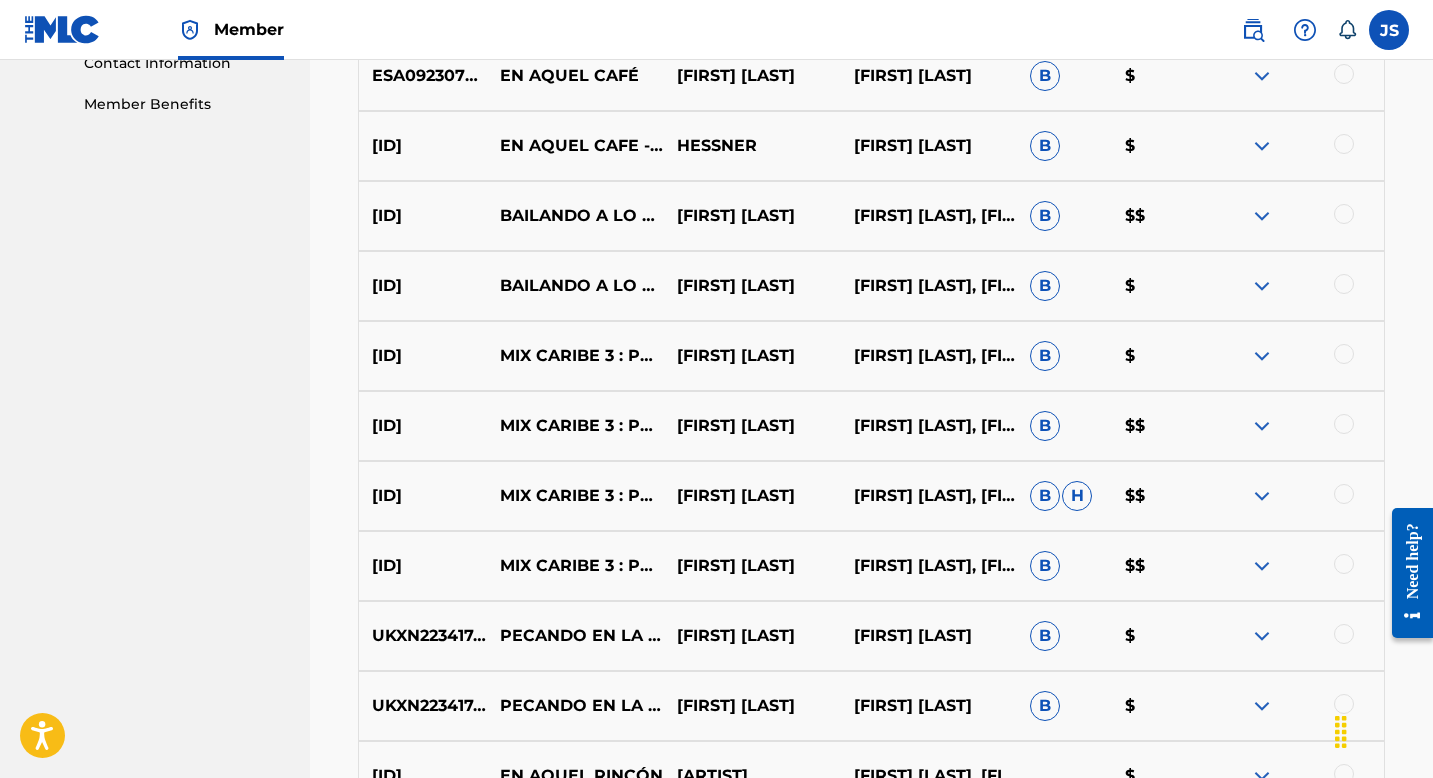 scroll, scrollTop: 1010, scrollLeft: 0, axis: vertical 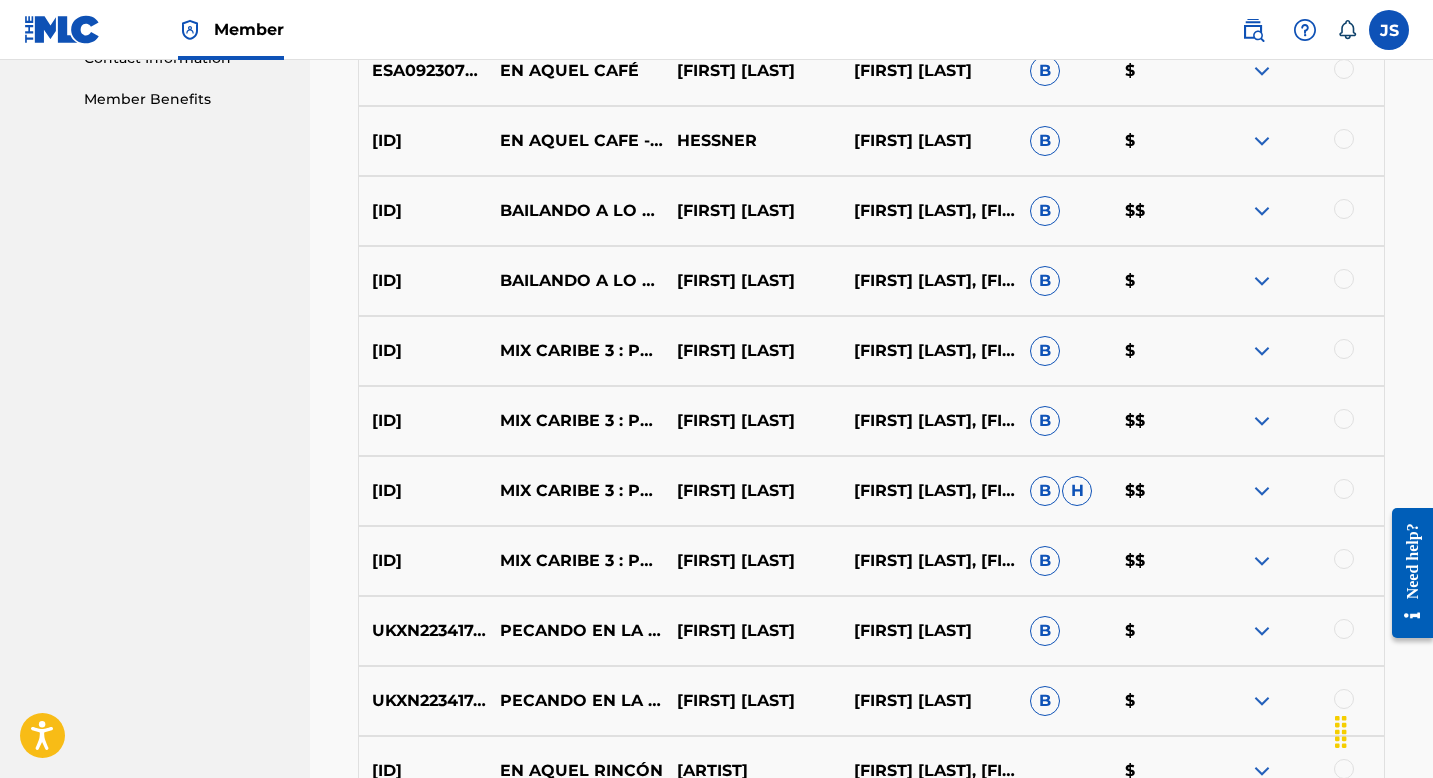 click on "MIX CARIBE 3 : PELIONA / COMPA ESA MUJER / EN AQUEL CAFÉ / LOCA PASIÓN / AMOR EN NAVIDAD" at bounding box center [575, 561] 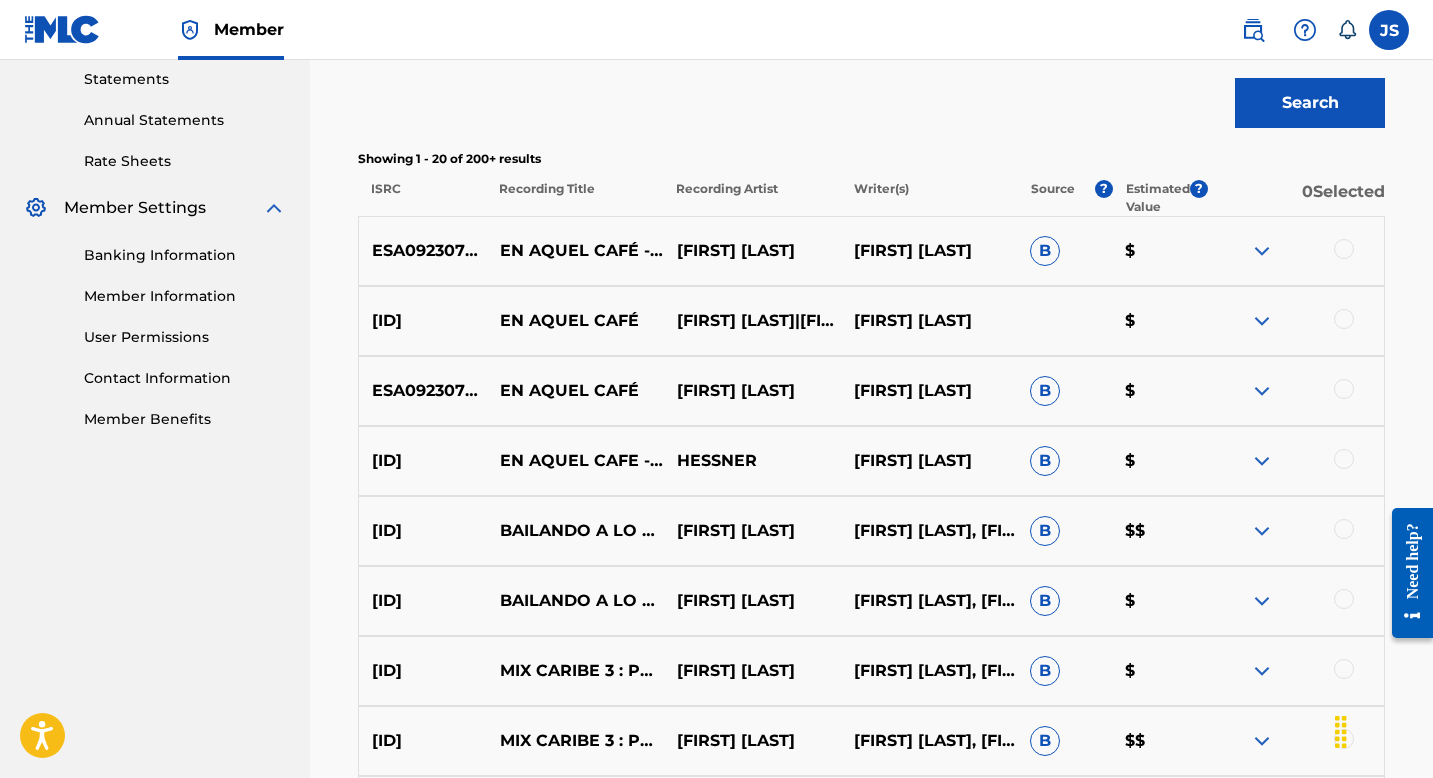 scroll, scrollTop: 665, scrollLeft: 0, axis: vertical 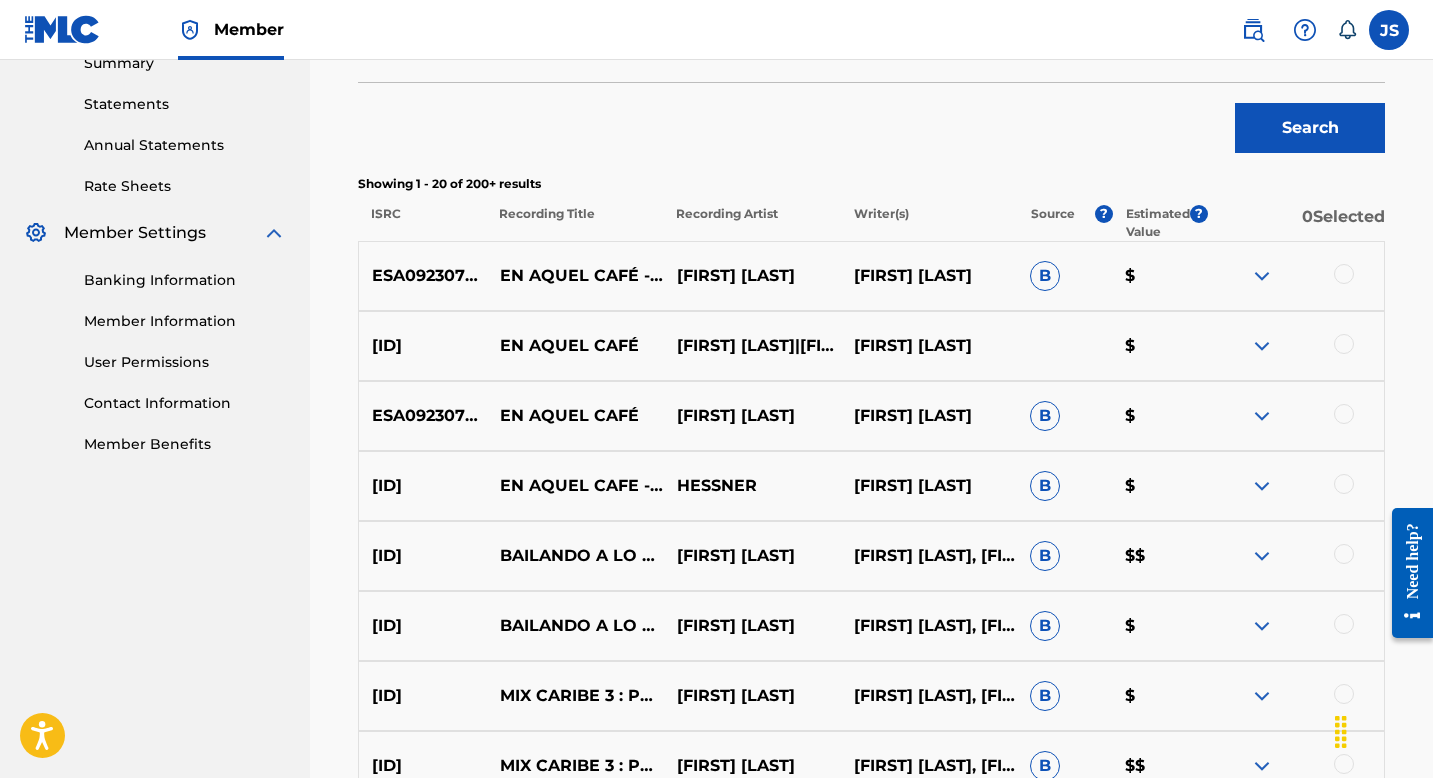 click on "ESA092307554" at bounding box center [423, 276] 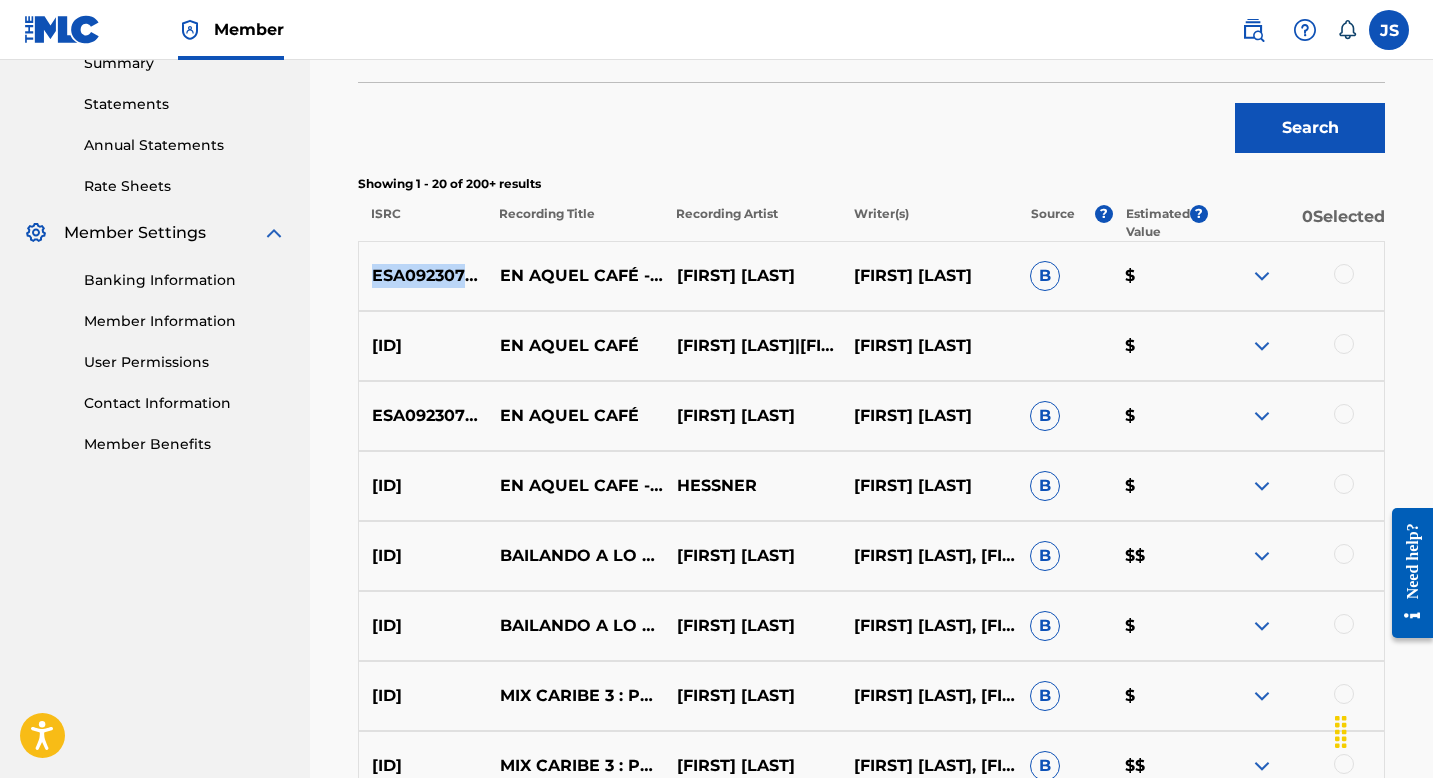 copy on "ESA092307554" 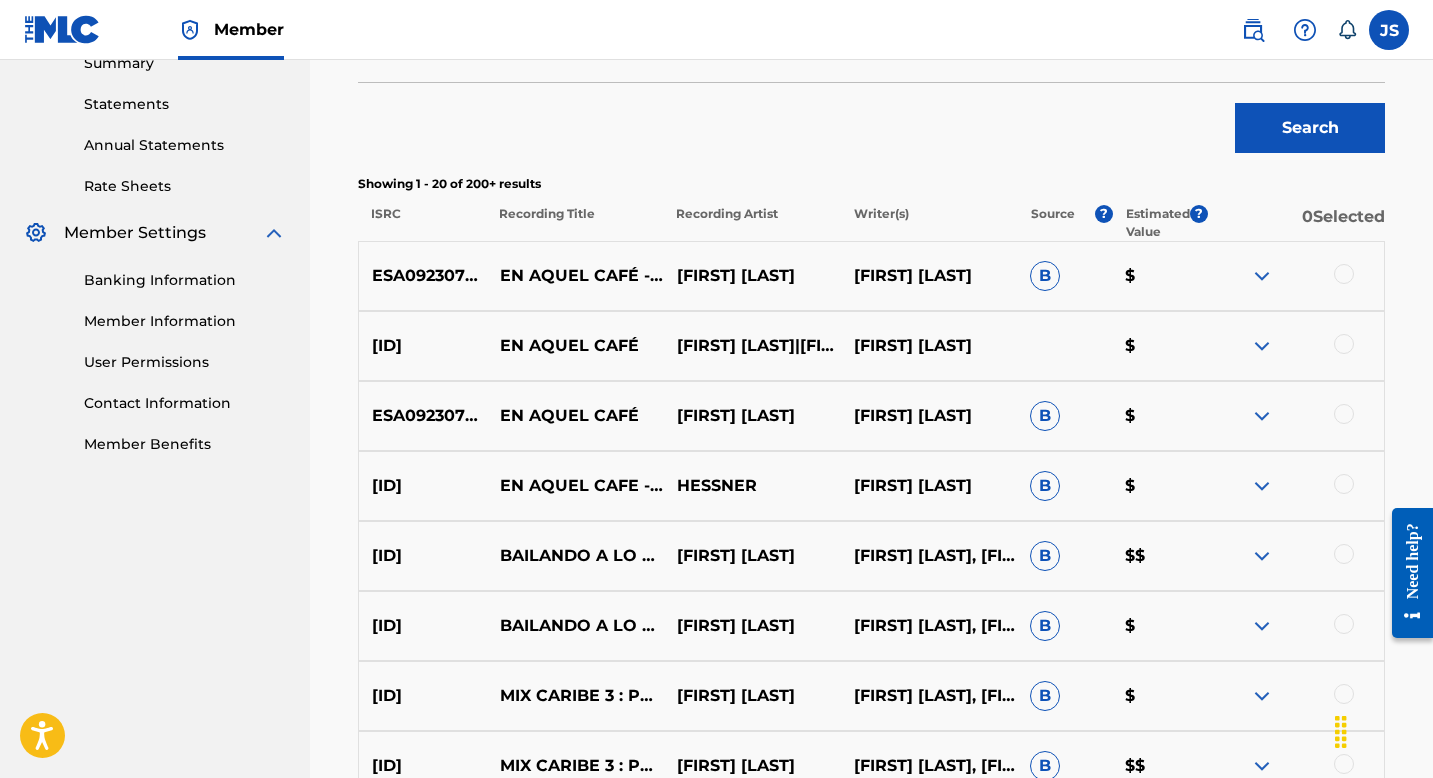 click on "[NUMBER]" at bounding box center (423, 346) 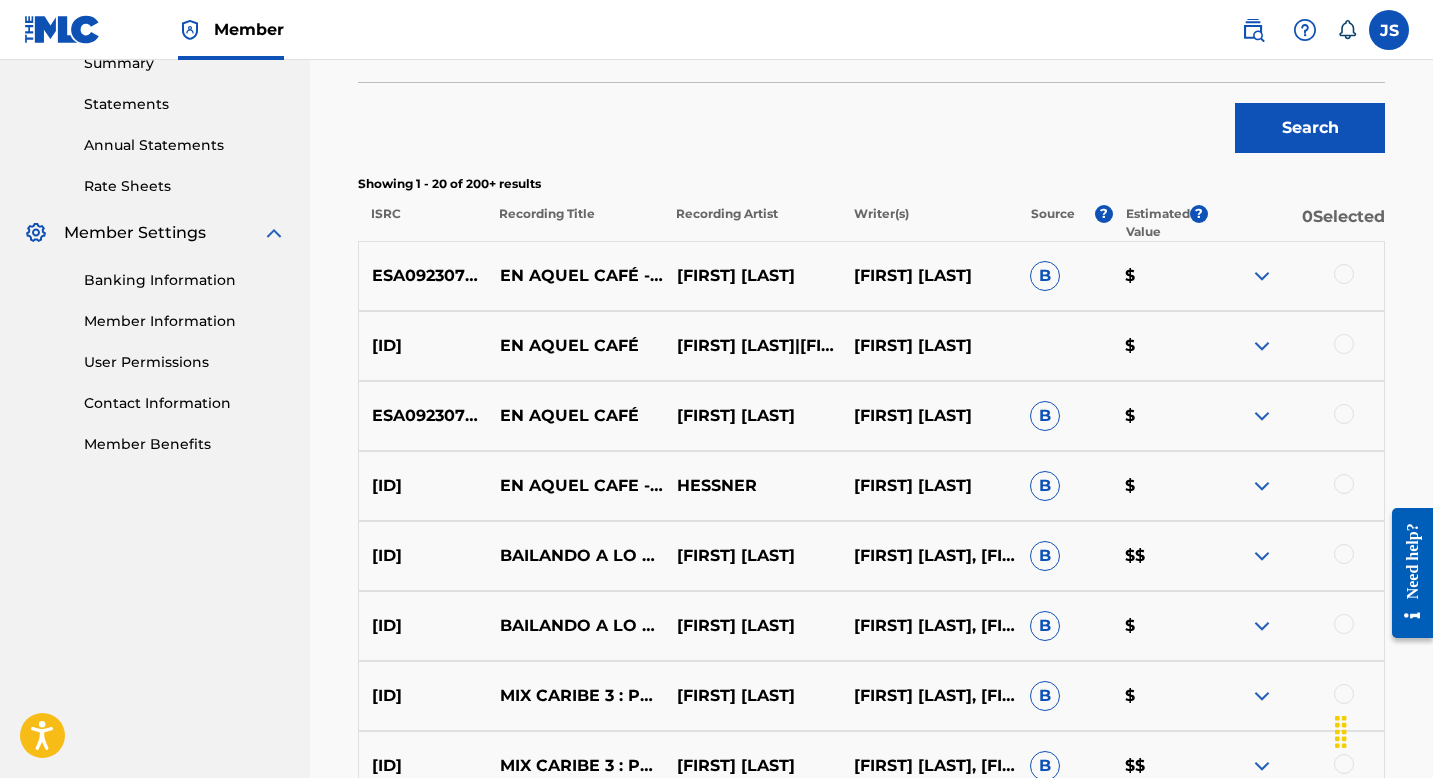 click on "QZNWR2230001" at bounding box center (423, 486) 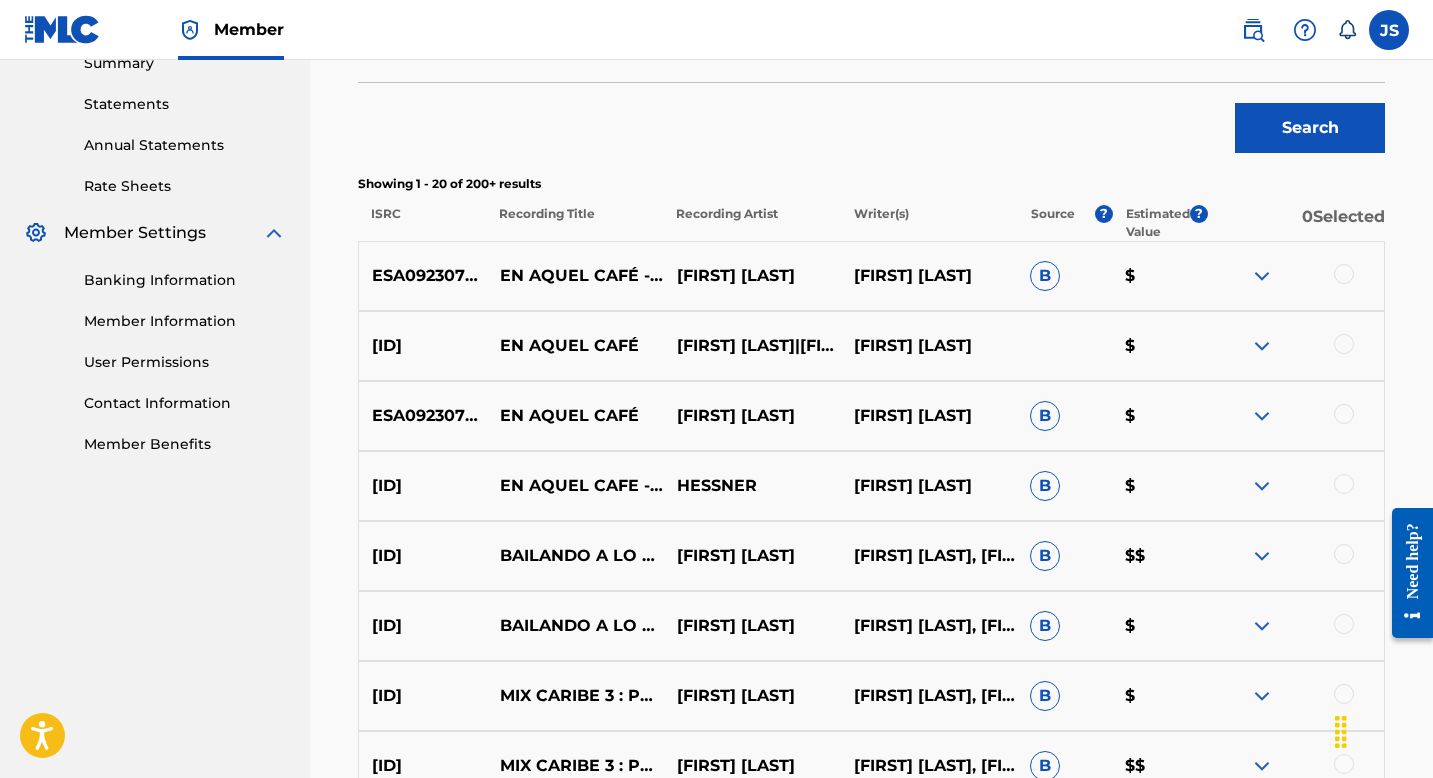 click on "FRX202381761" at bounding box center [423, 556] 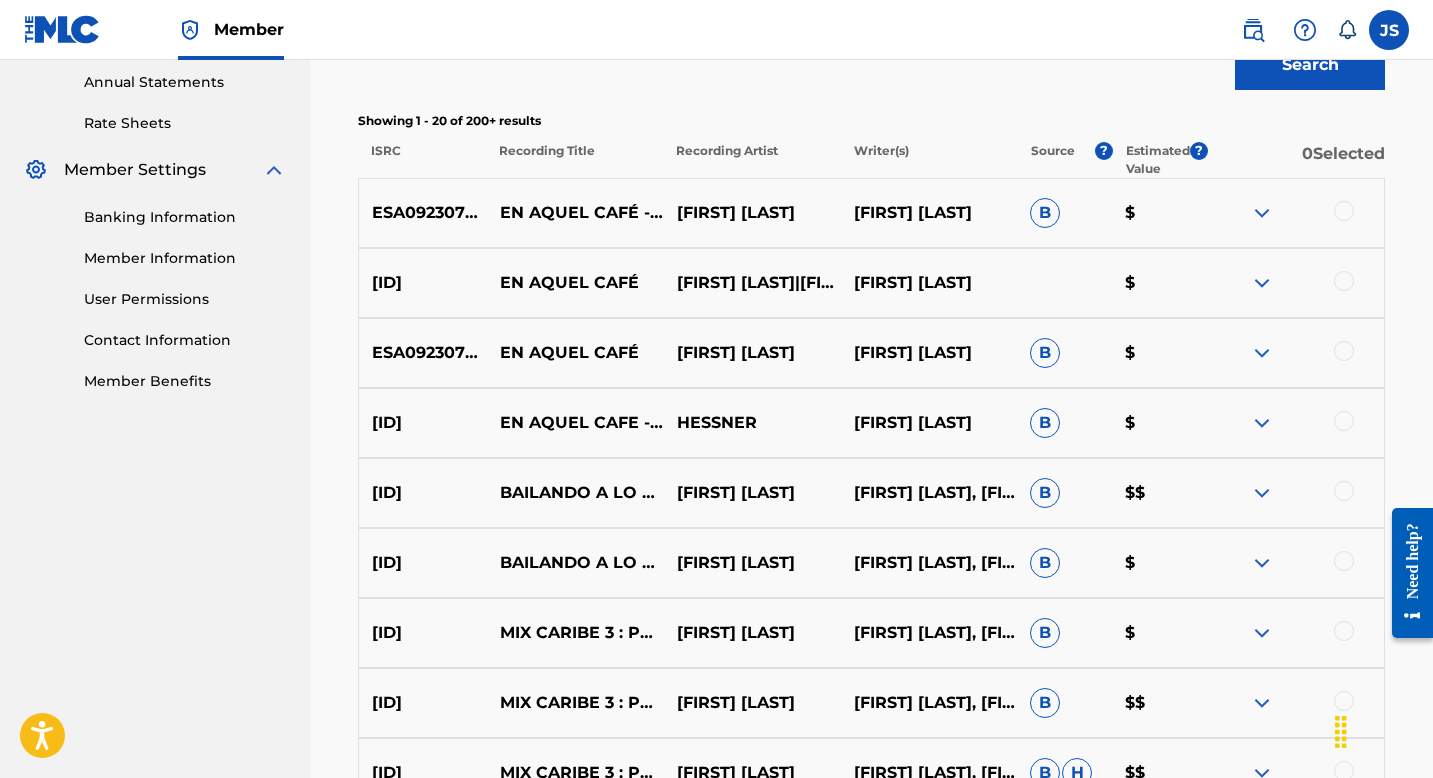 scroll, scrollTop: 740, scrollLeft: 0, axis: vertical 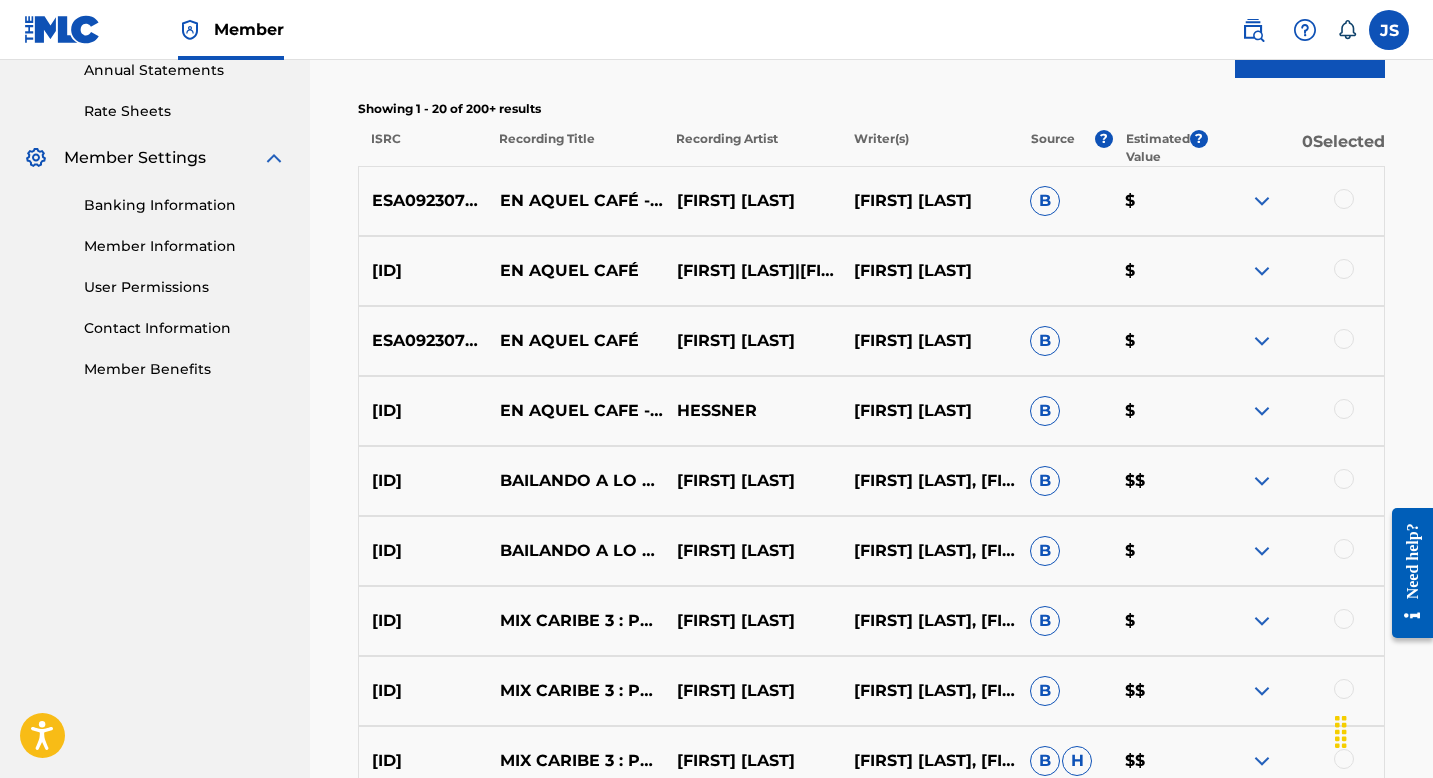click on "FR2X42268067" at bounding box center (423, 621) 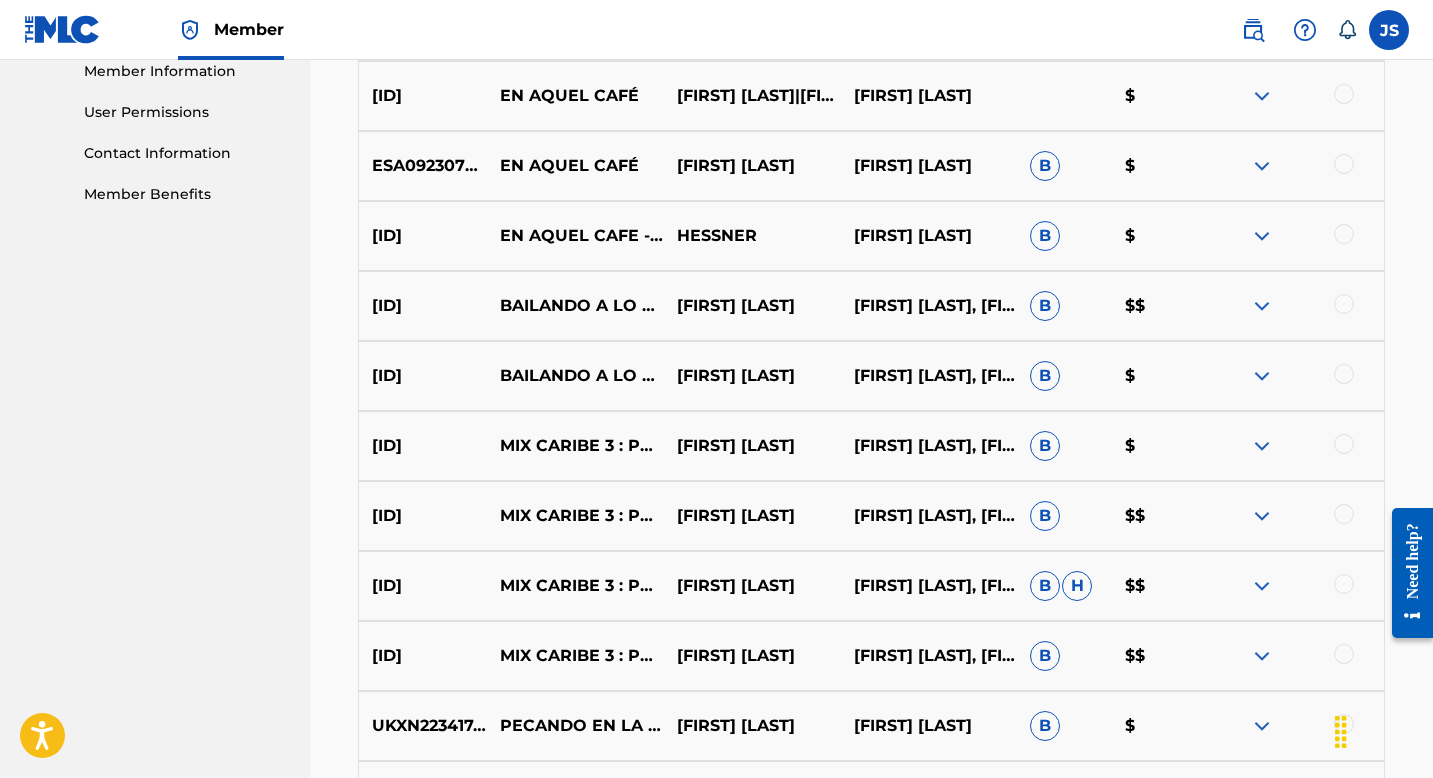 scroll, scrollTop: 911, scrollLeft: 0, axis: vertical 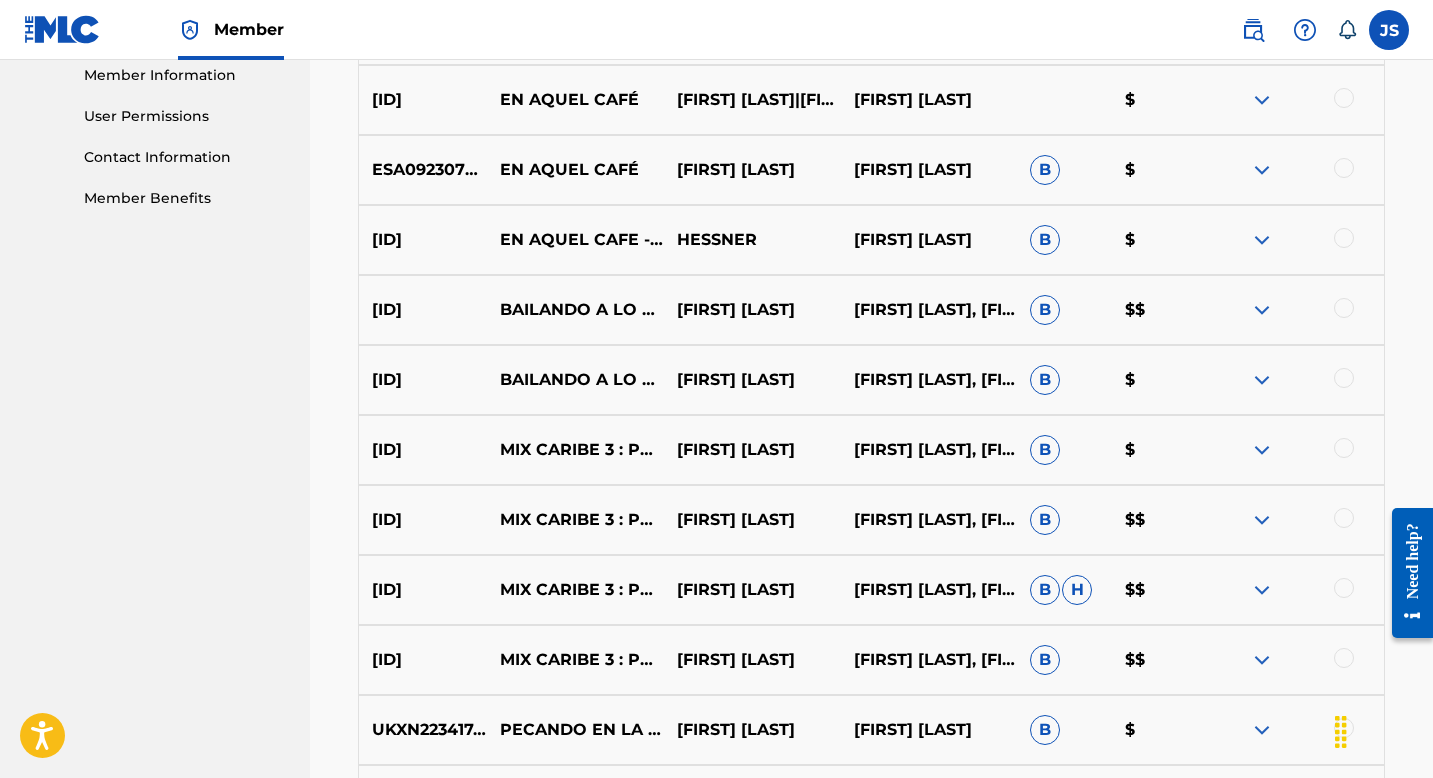 click on "B" at bounding box center [1045, 590] 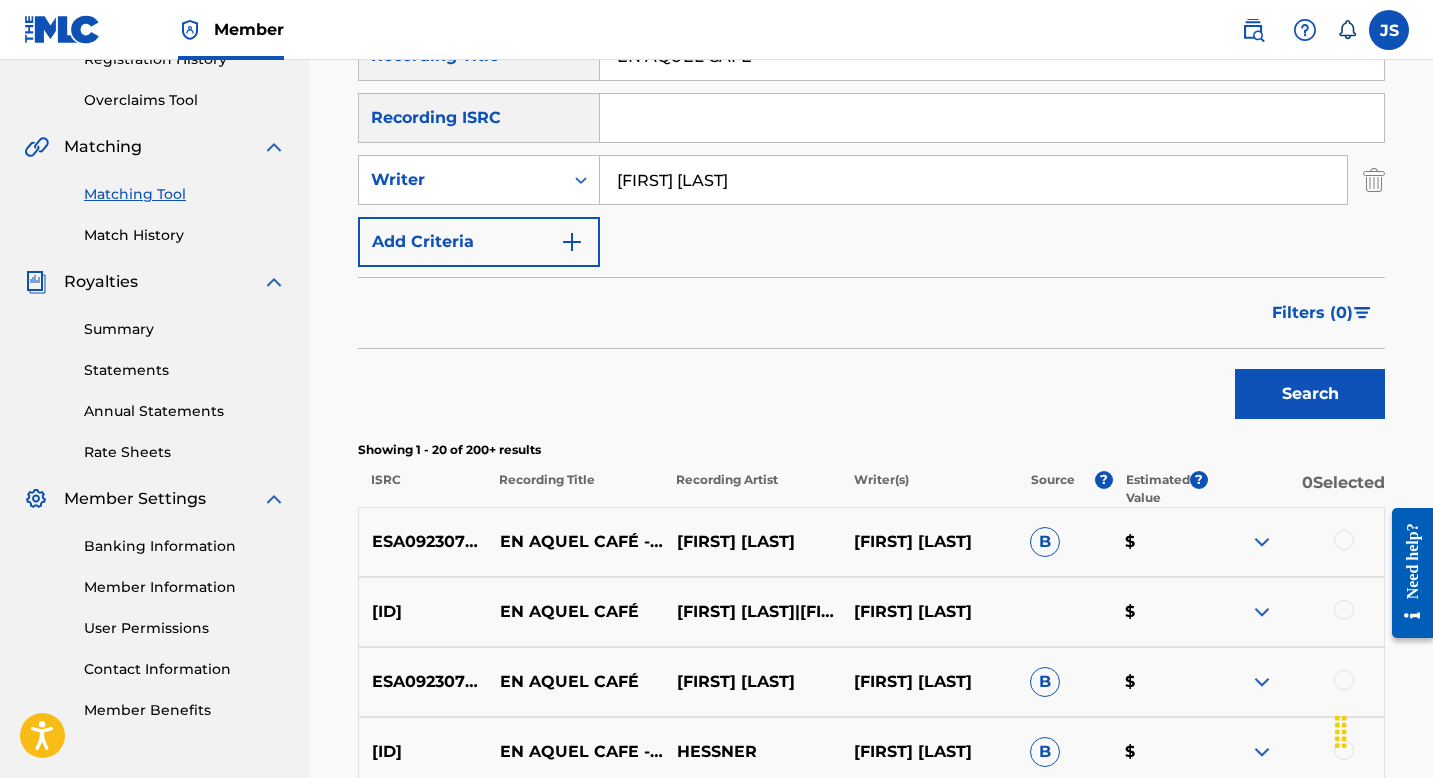 scroll, scrollTop: 405, scrollLeft: 0, axis: vertical 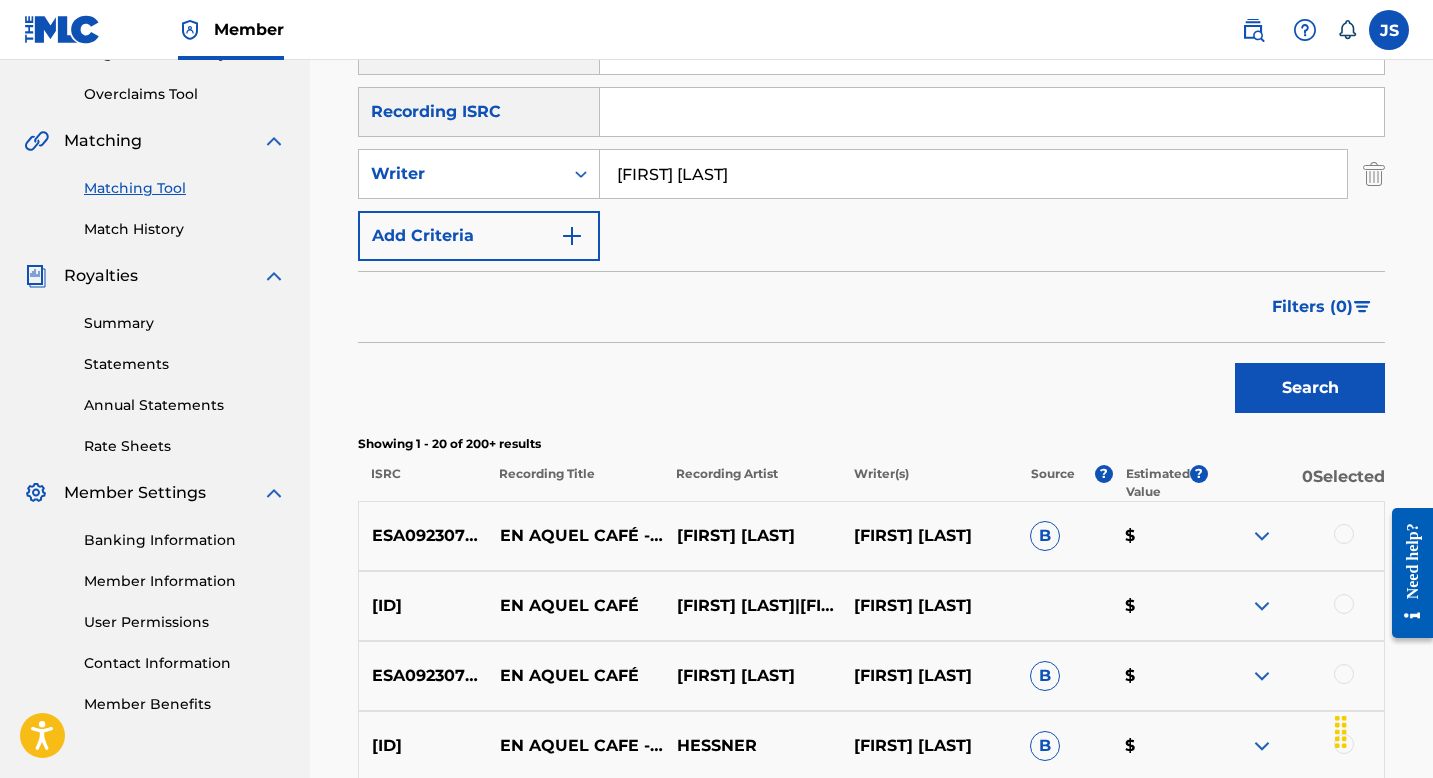 click on "Showing 1 - 20 of 200+ results" at bounding box center [871, 444] 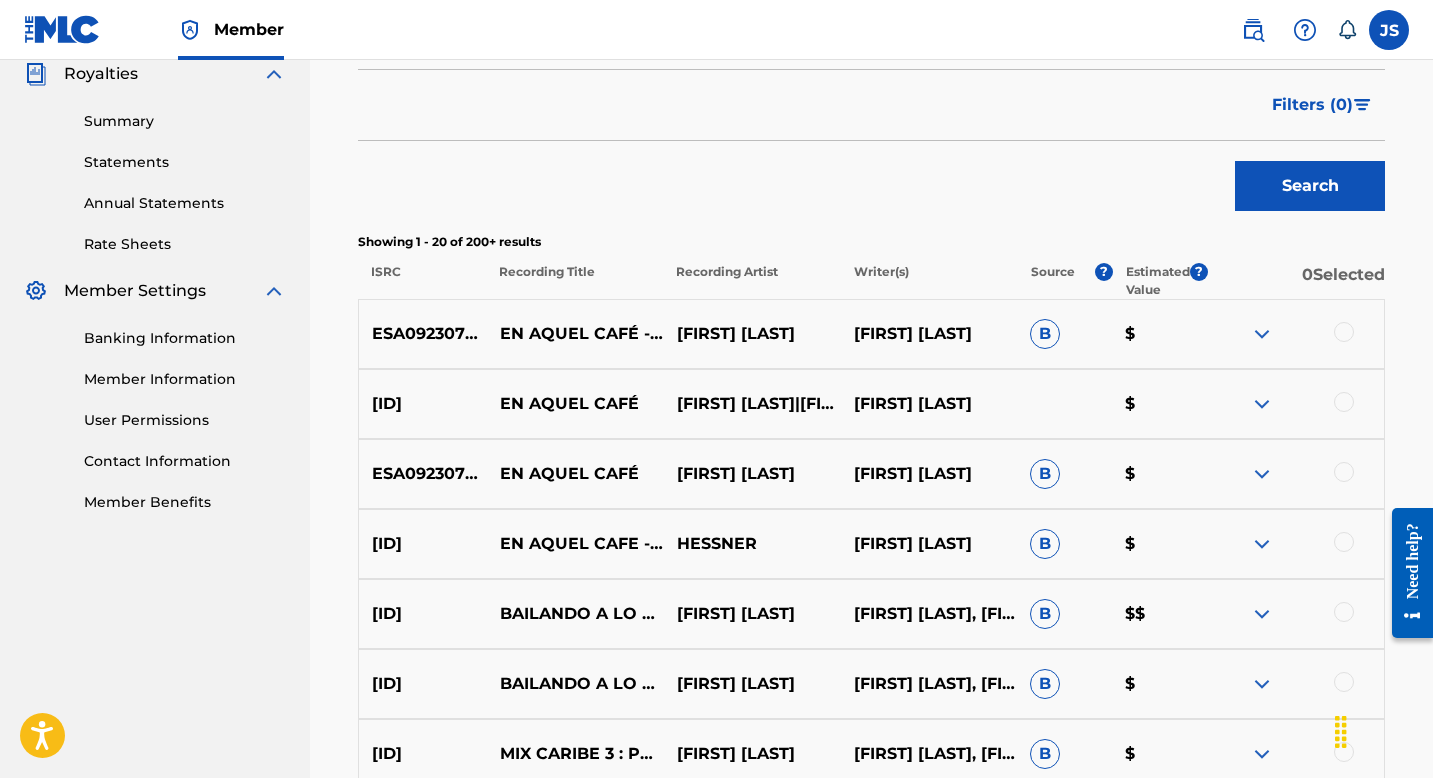 scroll, scrollTop: 613, scrollLeft: 0, axis: vertical 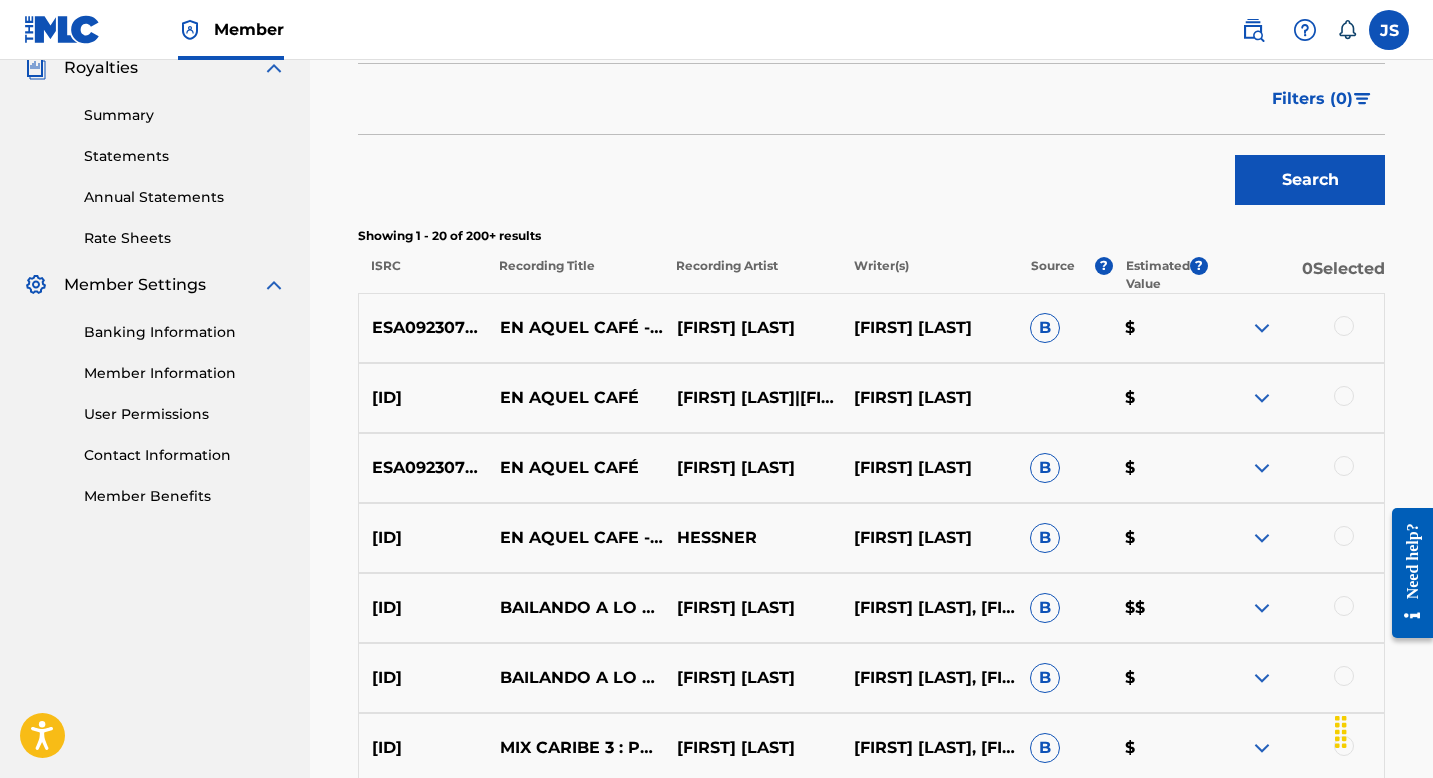 click on "BAILANDO A LO ZULIANO : PÍDEME LA LUNA / EN AQUEL CAFÉ / LOCA PASIÓN (EN VIVO)" at bounding box center (575, 608) 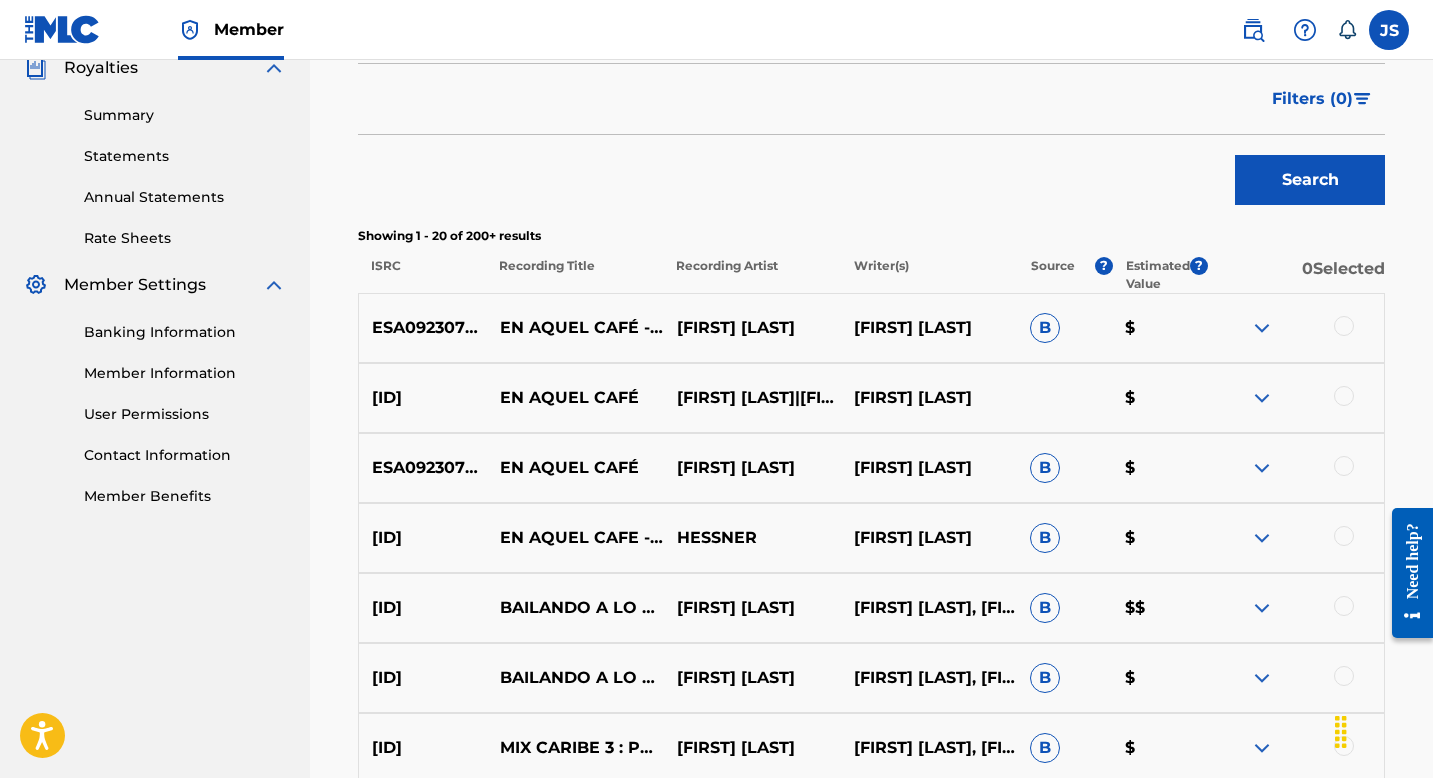 click on "BAILANDO A LO ZULIANO : PÍDEME LA LUNA / EN AQUEL CAFÉ / LOCA PASIÓN (EN VIVO)" at bounding box center [575, 608] 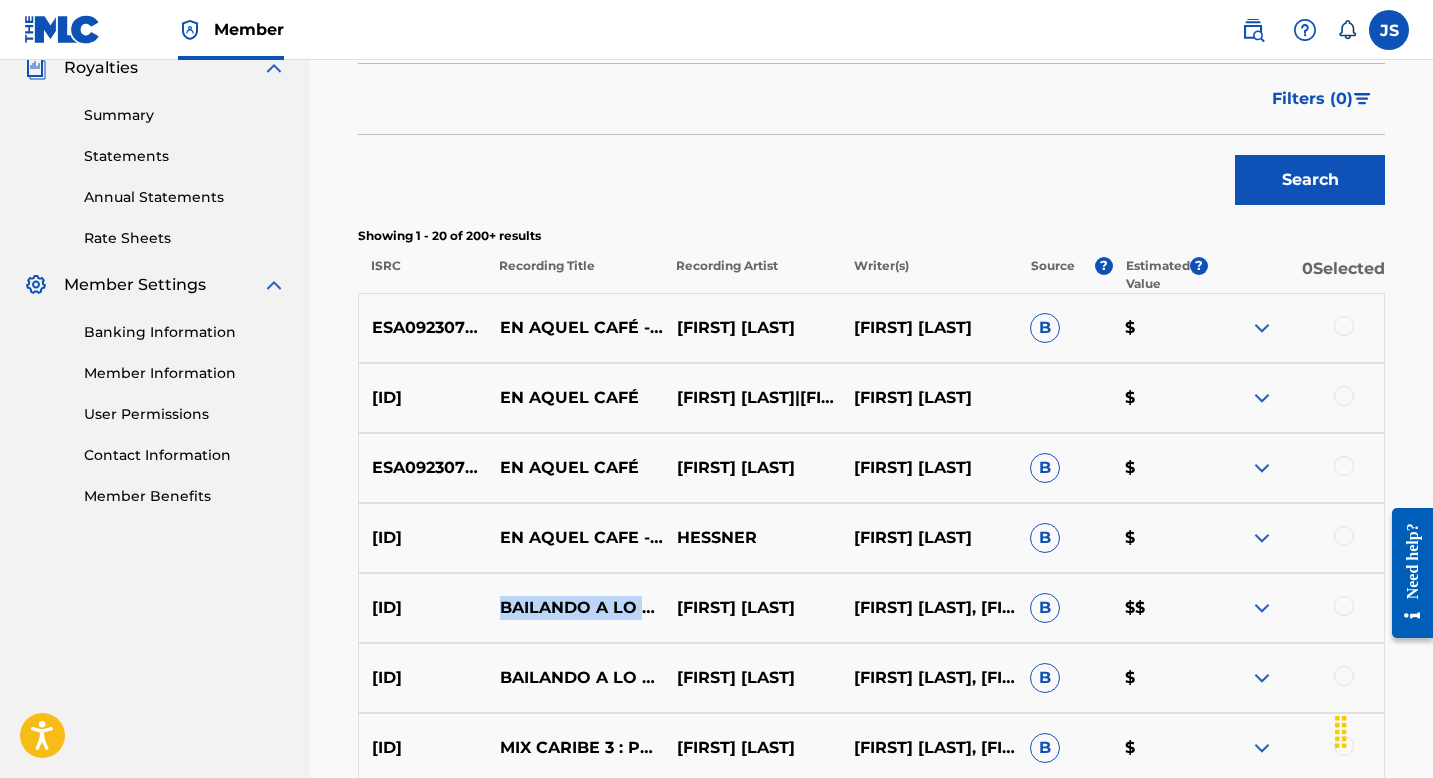 click on "BAILANDO A LO ZULIANO : PÍDEME LA LUNA / EN AQUEL CAFÉ / LOCA PASIÓN (EN VIVO)" at bounding box center (575, 608) 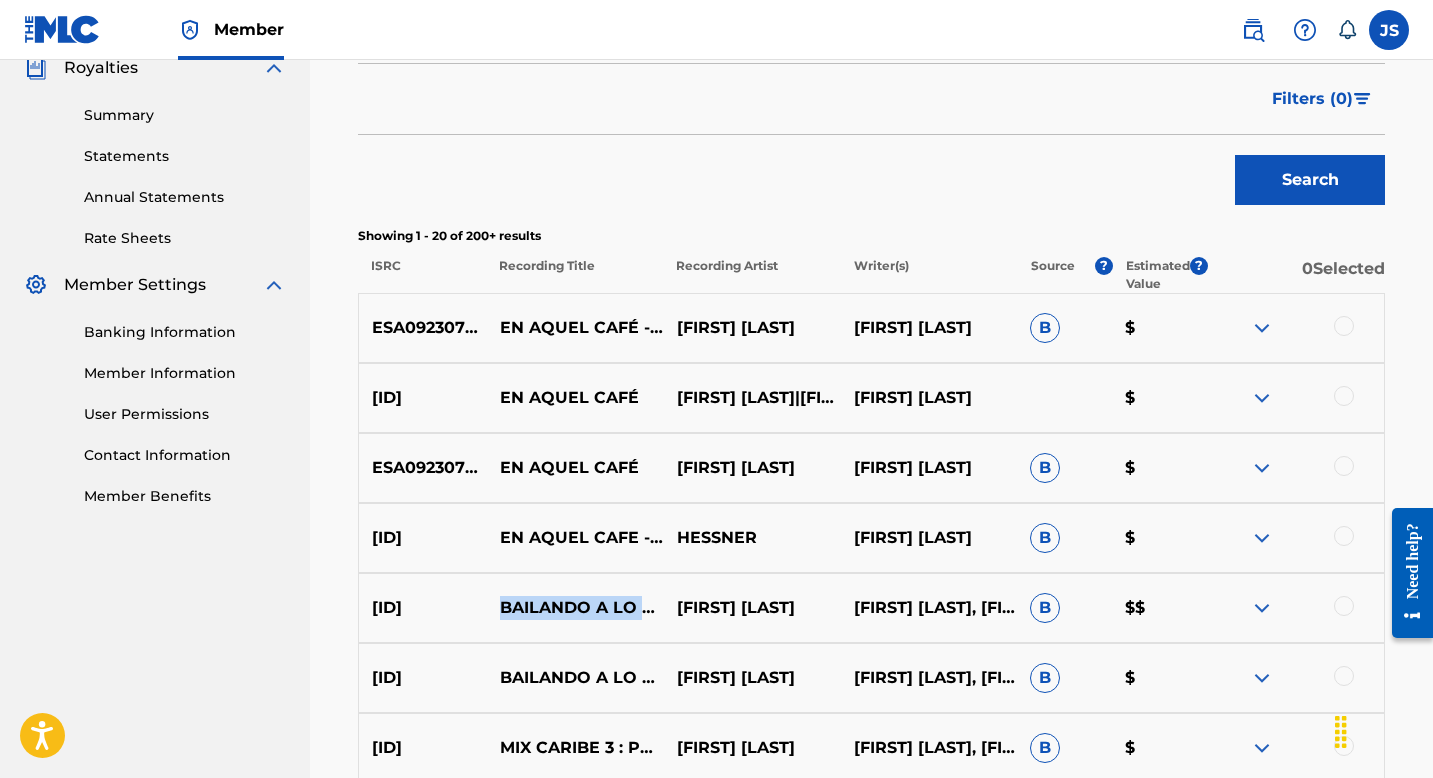 click on "ROBERTO GONZÁLEZ" at bounding box center [752, 608] 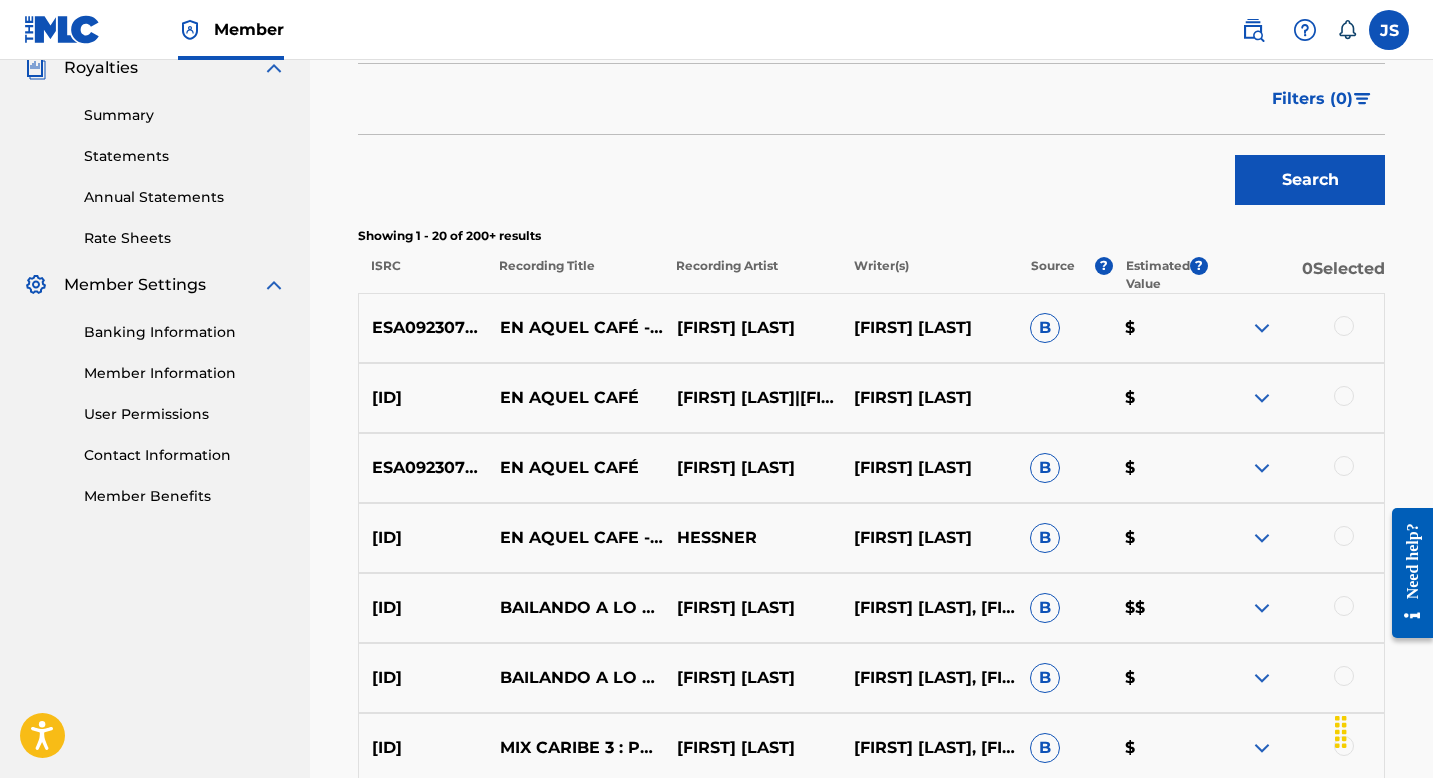 click on "ROBERTO GONZÁLEZ" at bounding box center [752, 608] 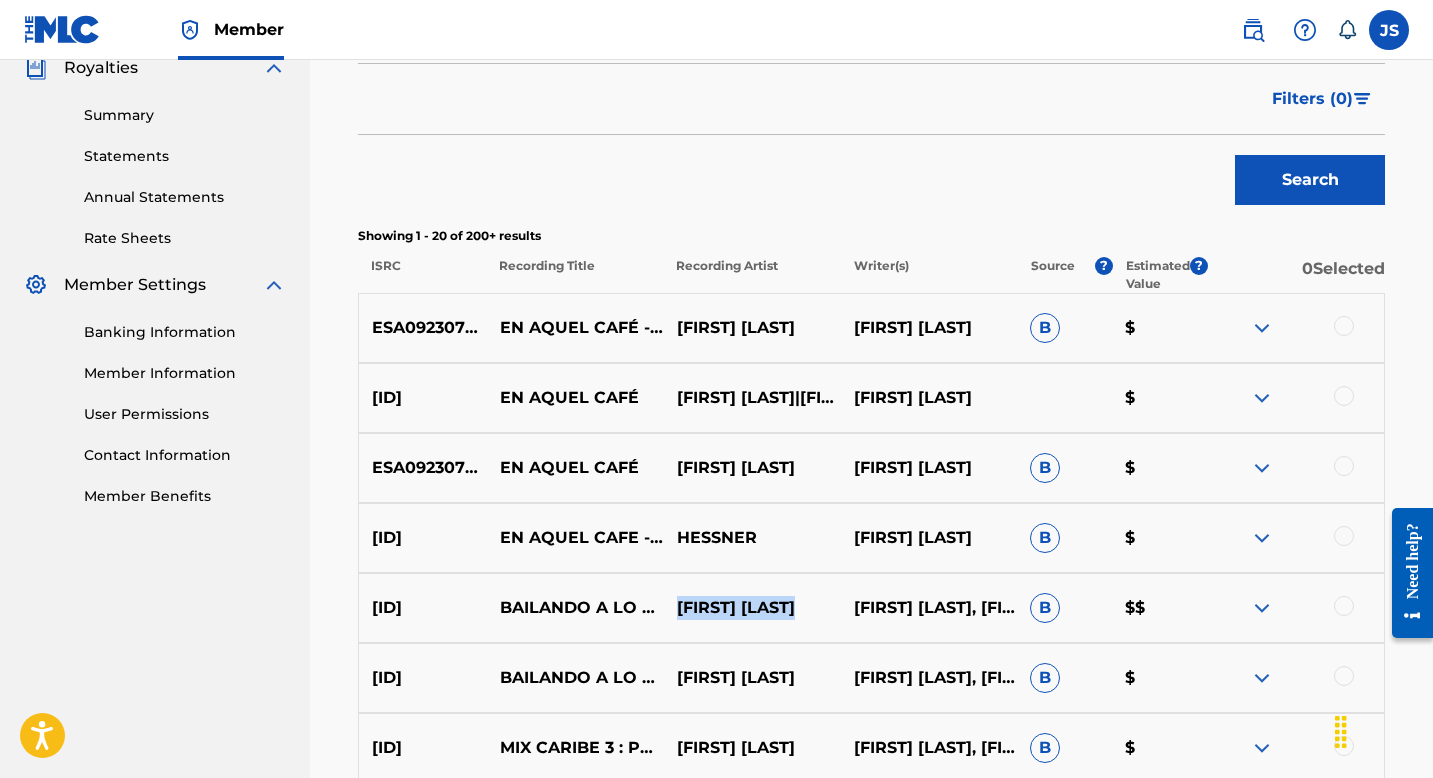copy on "ROBERTO GONZÁLEZ" 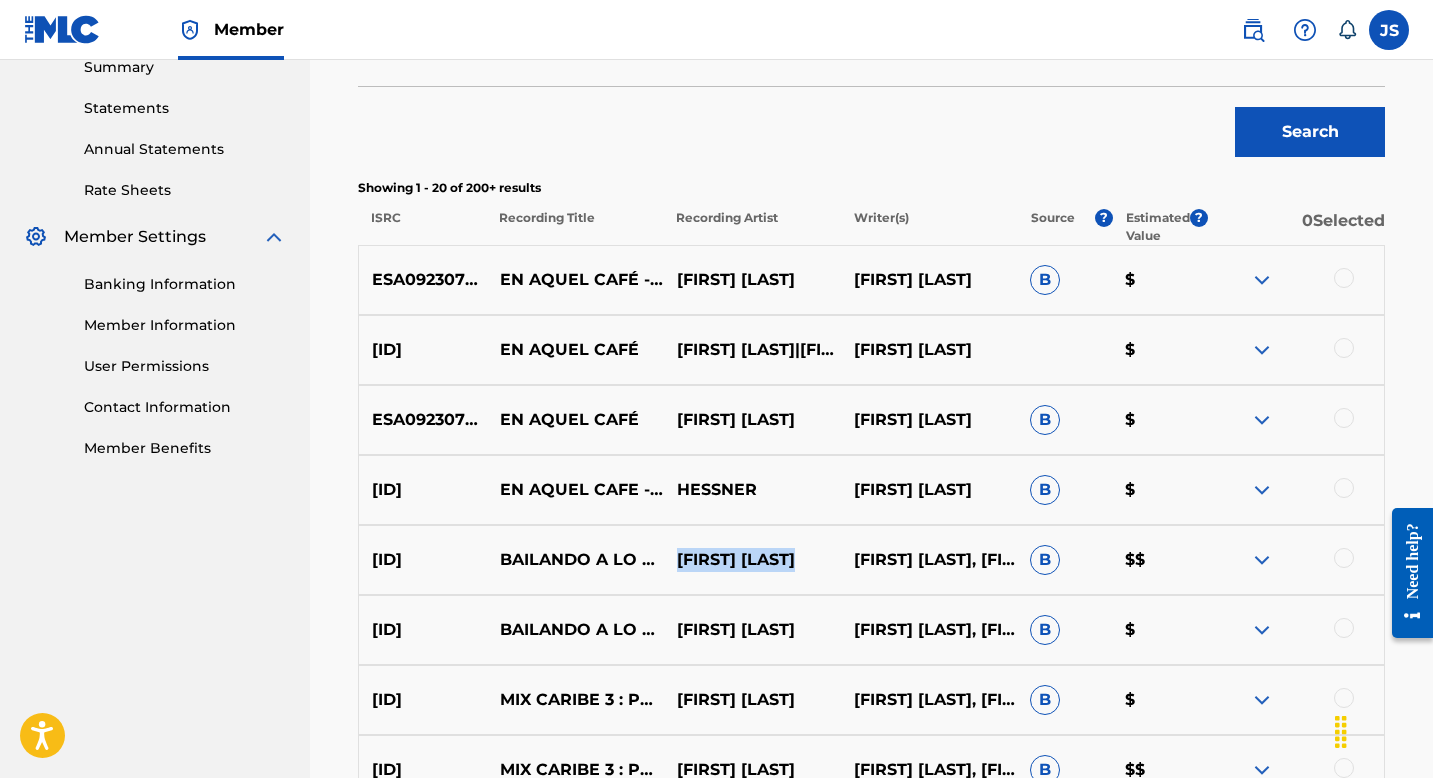 scroll, scrollTop: 700, scrollLeft: 0, axis: vertical 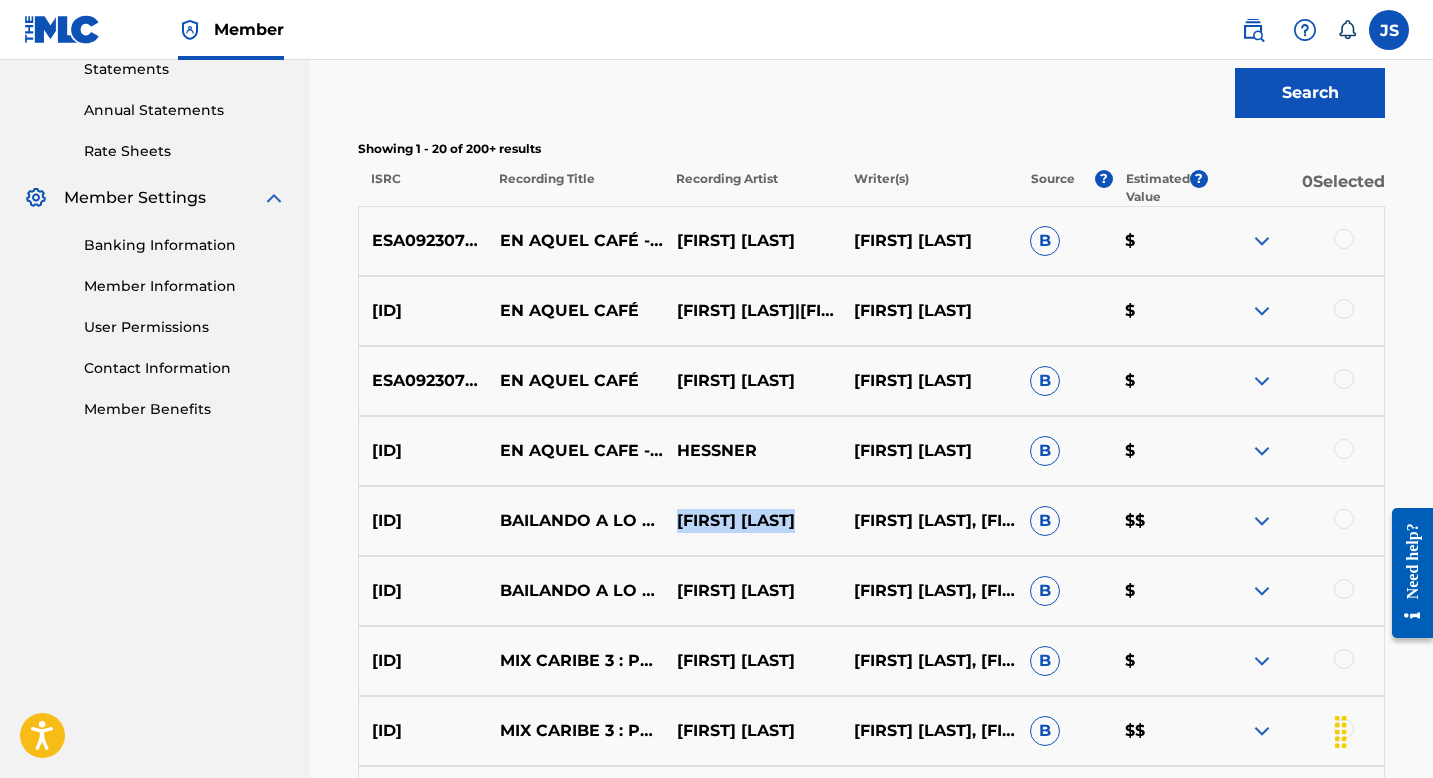 click on "MIX CARIBE 3 : PELIONA / COMPA ESA MUJER / EN AQUEL CAFÉ / LOCA PASIÓN / AMOR EN NAVIDAD" at bounding box center [575, 661] 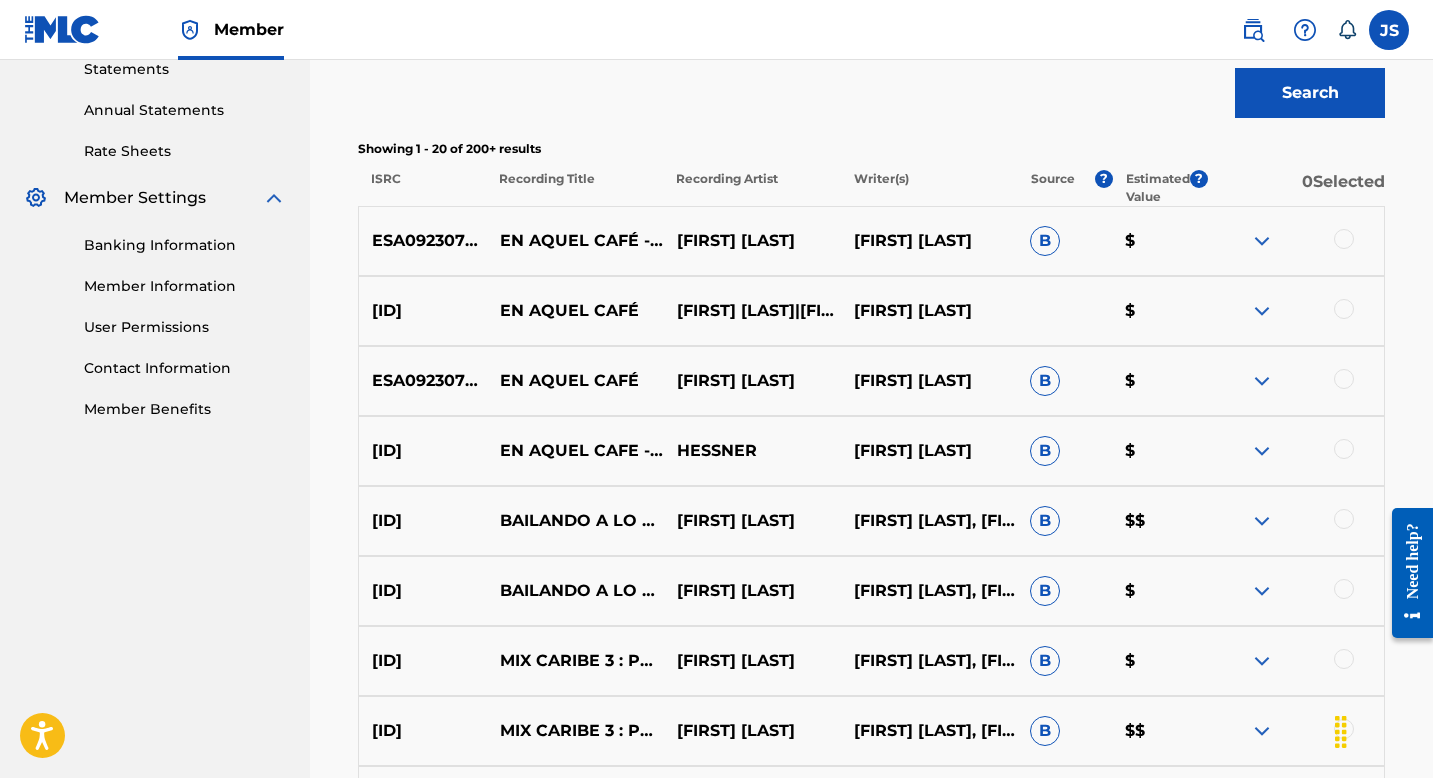 click on "MIX CARIBE 3 : PELIONA / COMPA ESA MUJER / EN AQUEL CAFÉ / LOCA PASIÓN / AMOR EN NAVIDAD" at bounding box center [575, 661] 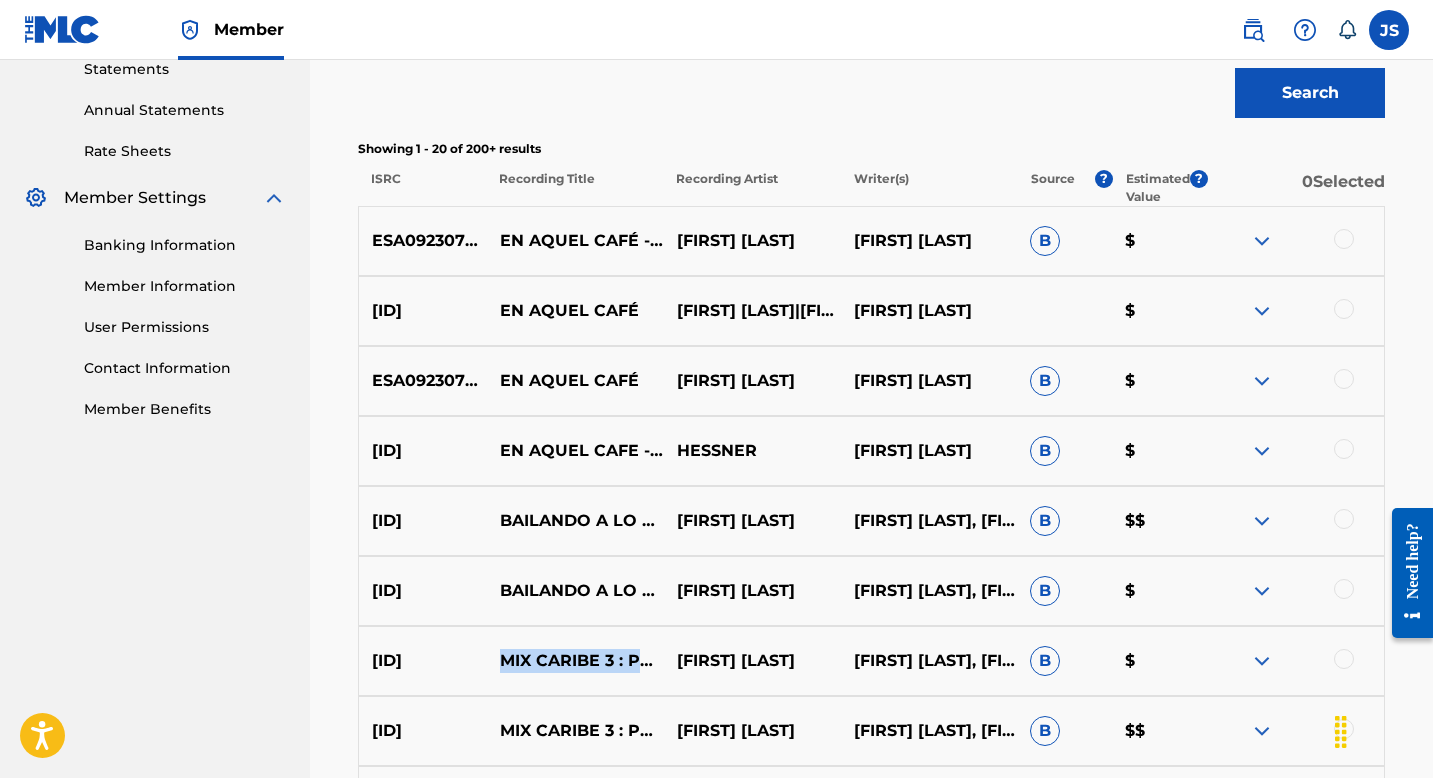 copy on "MIX CARIBE 3 : PELIONA / COMPA ESA MUJER / EN AQUEL CAFÉ / LOCA PASIÓN / AMOR EN NAVIDAD" 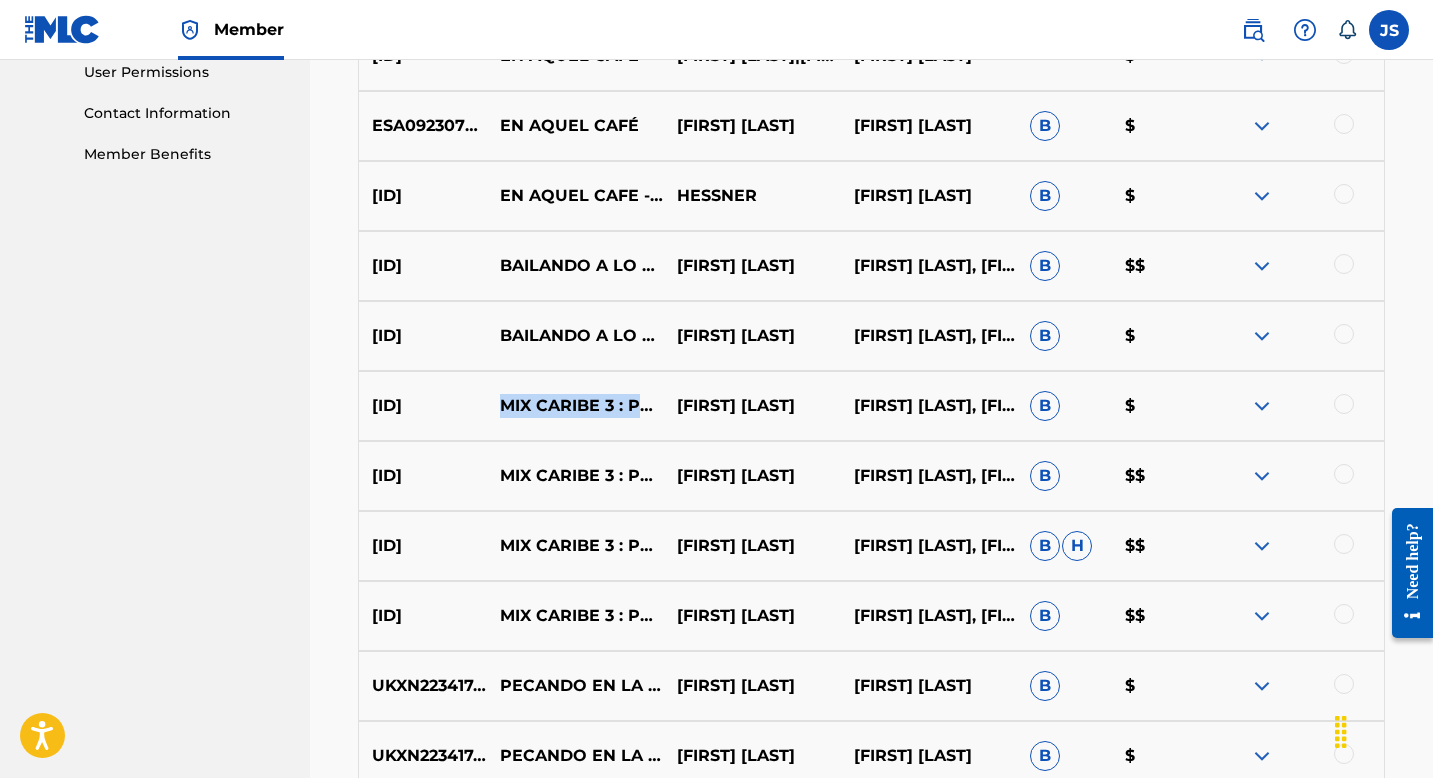 scroll, scrollTop: 957, scrollLeft: 0, axis: vertical 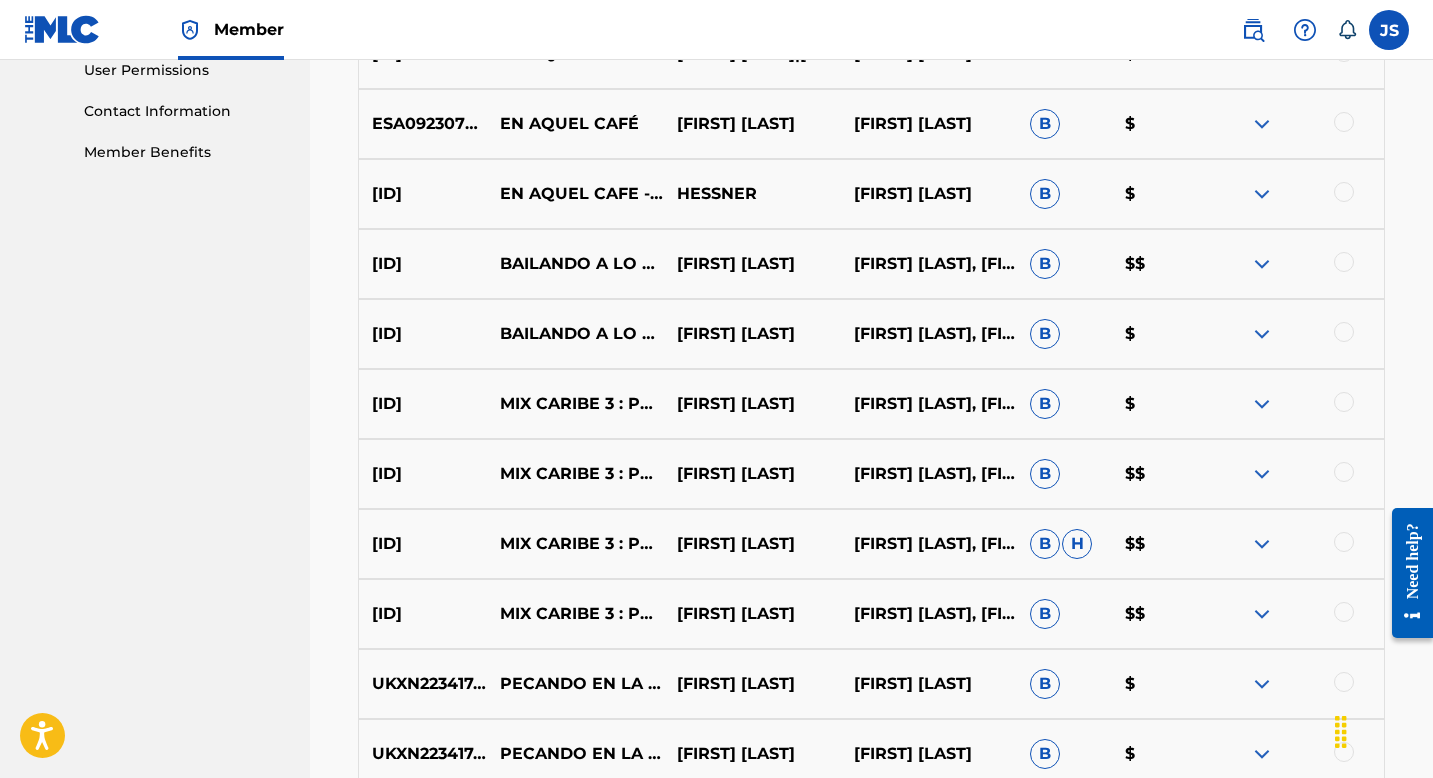 click at bounding box center [1344, 612] 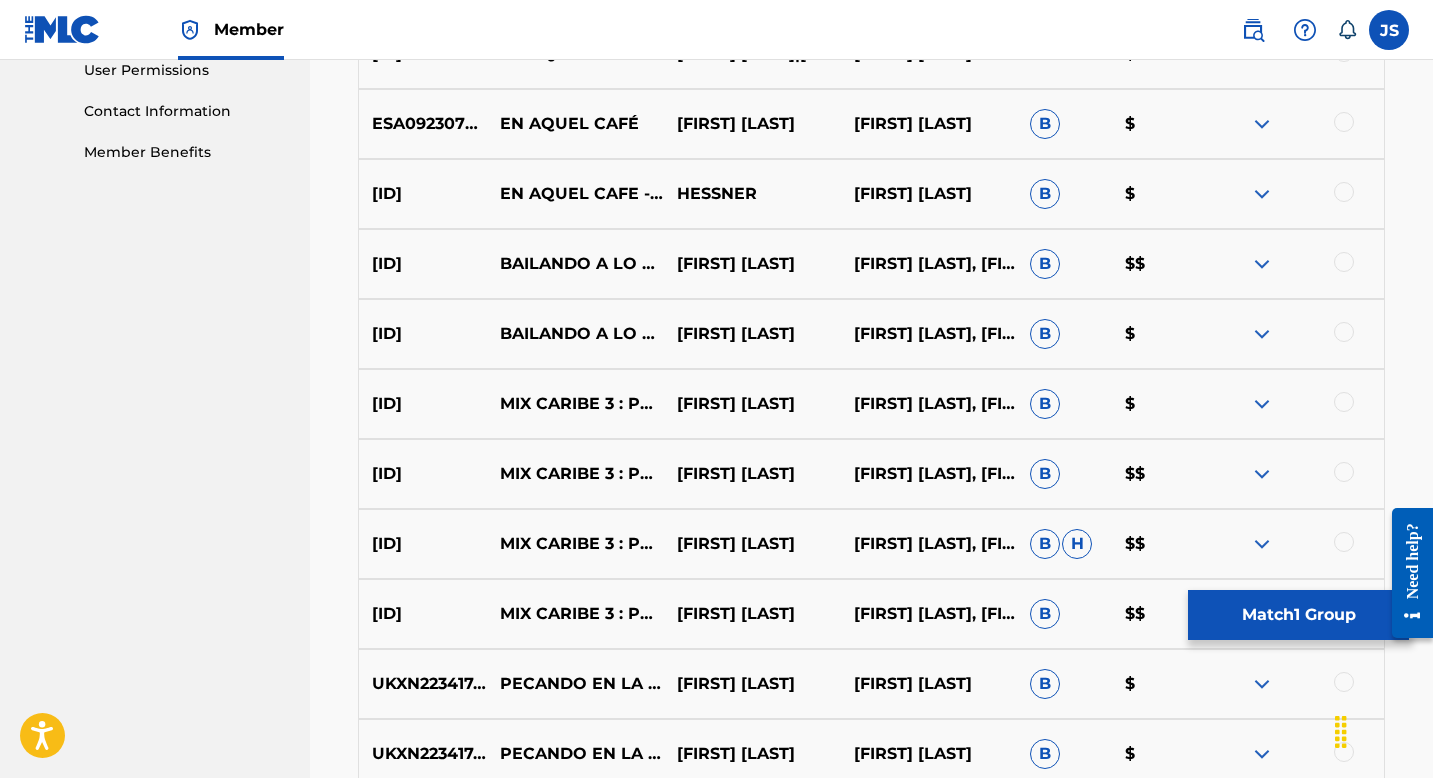 click at bounding box center [1344, 542] 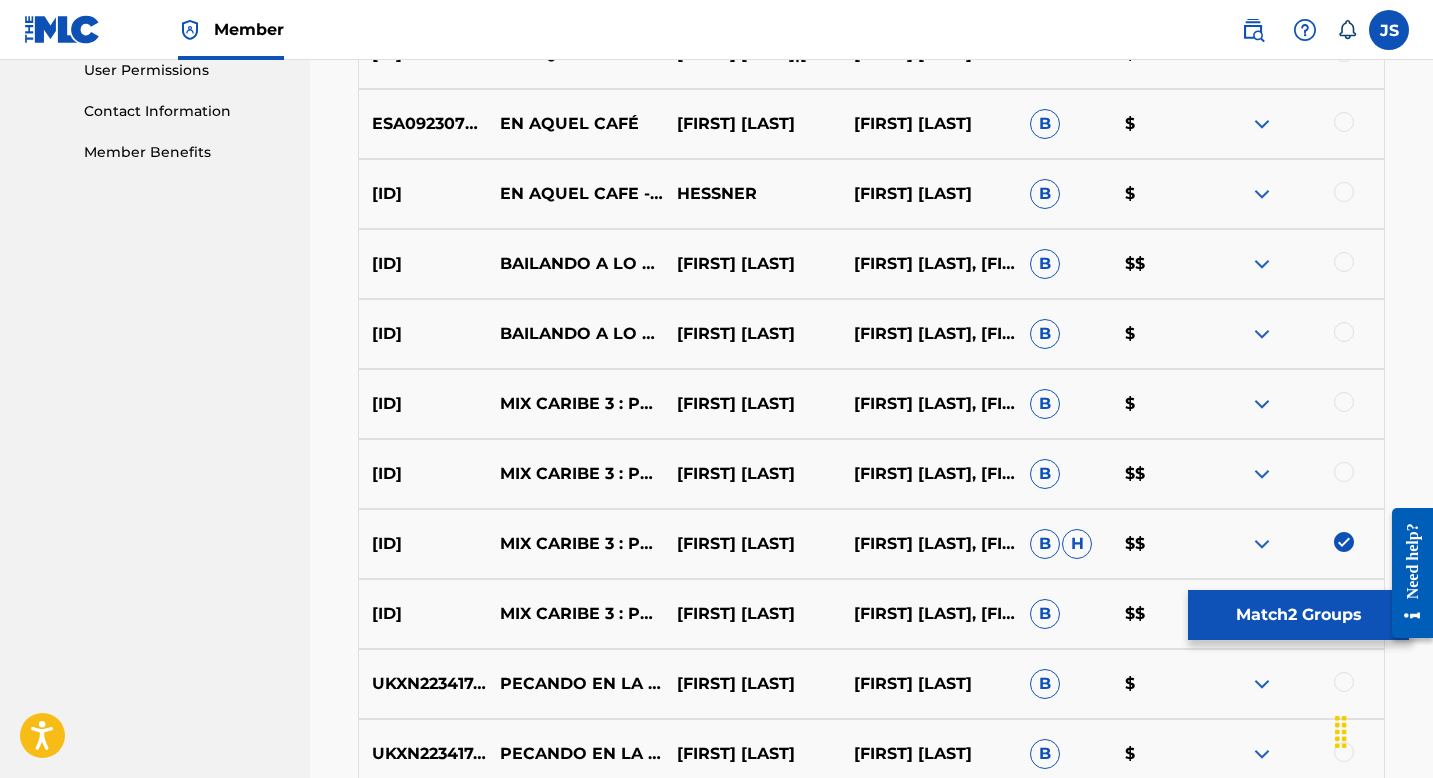 click at bounding box center [1344, 472] 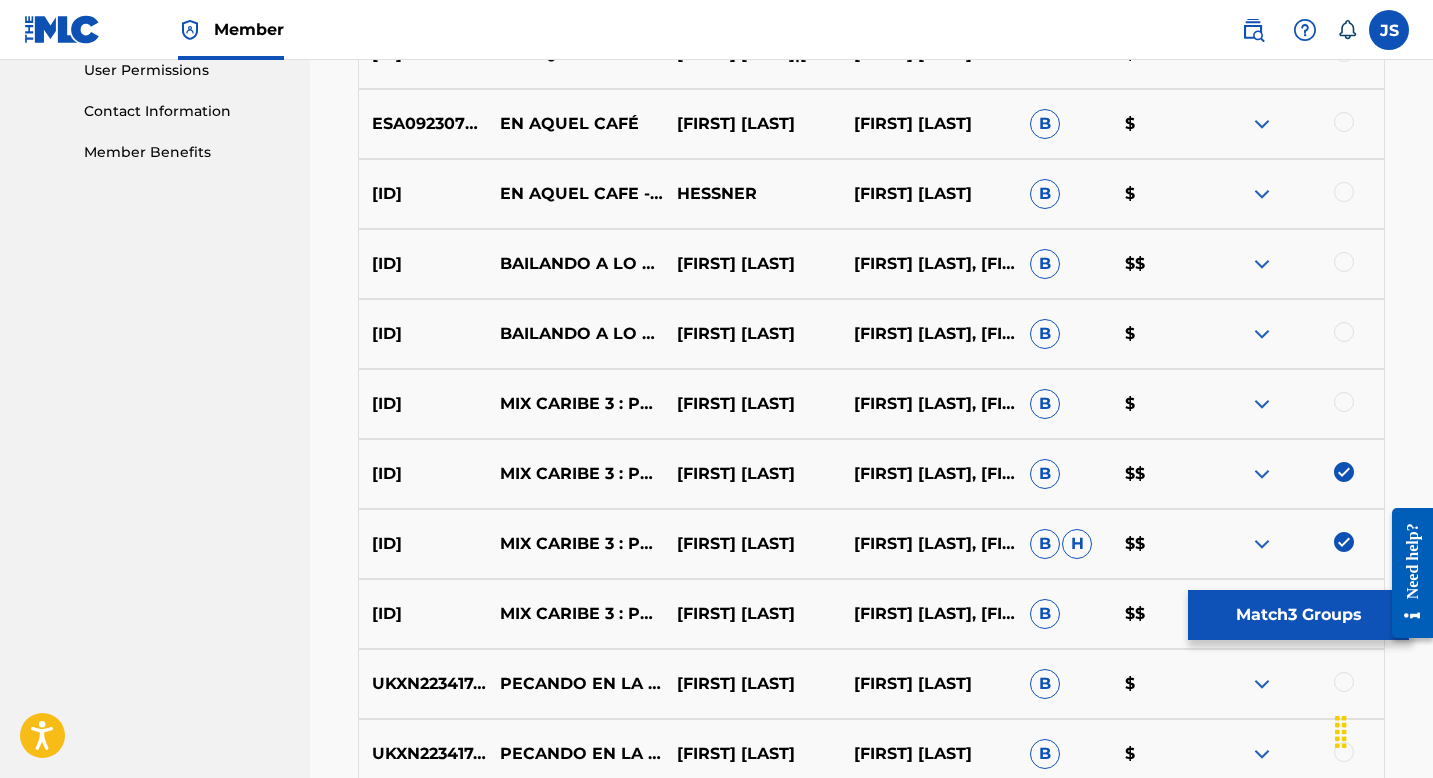 click at bounding box center [1344, 402] 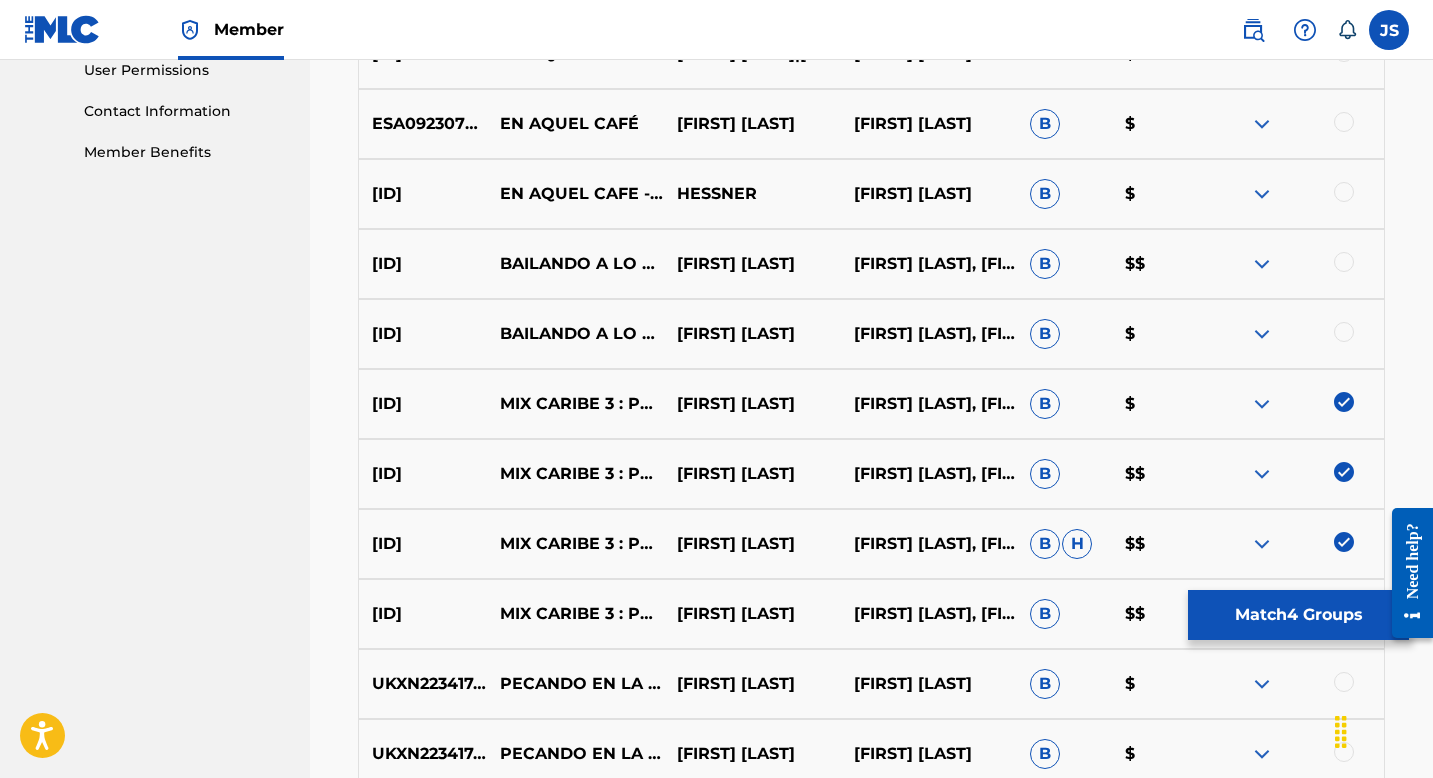 click at bounding box center (1344, 332) 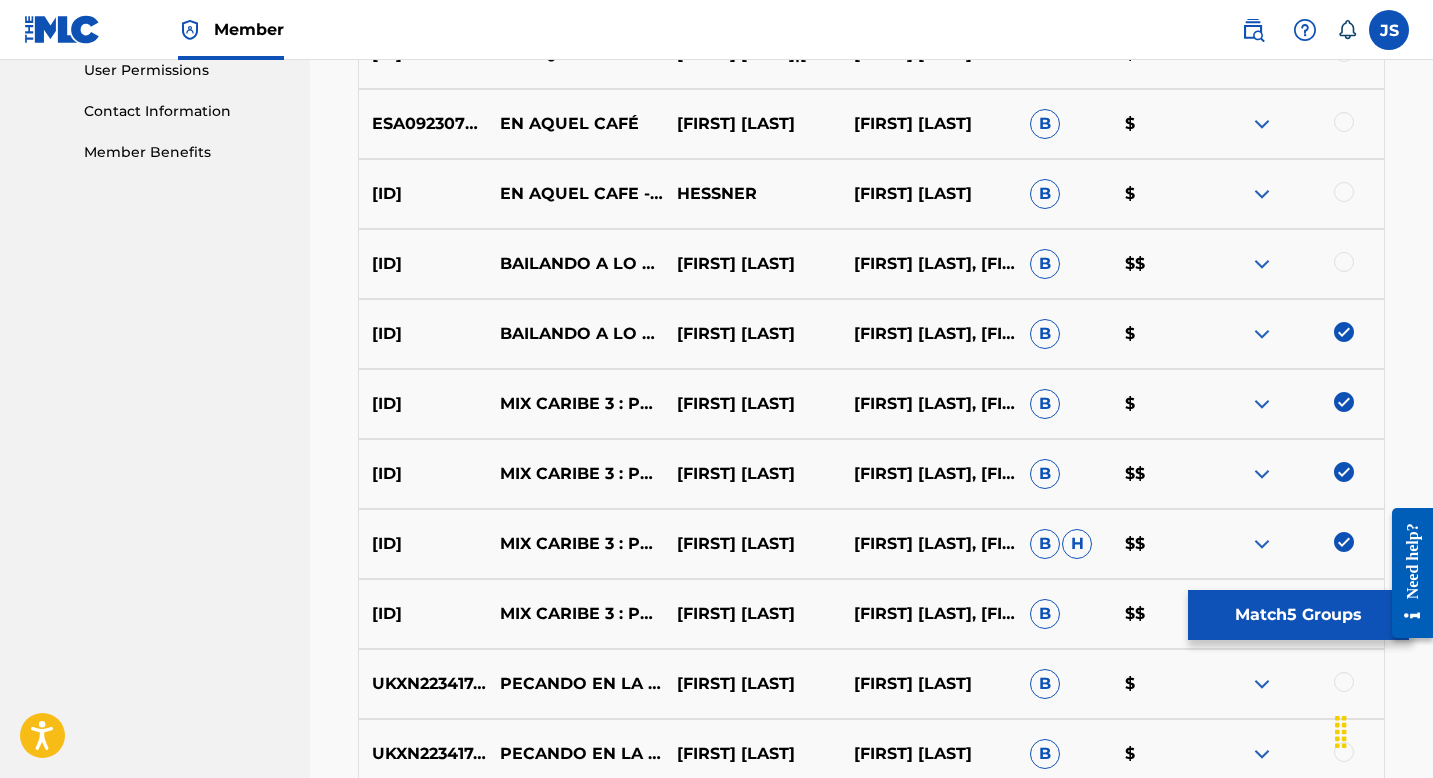 click at bounding box center (1344, 262) 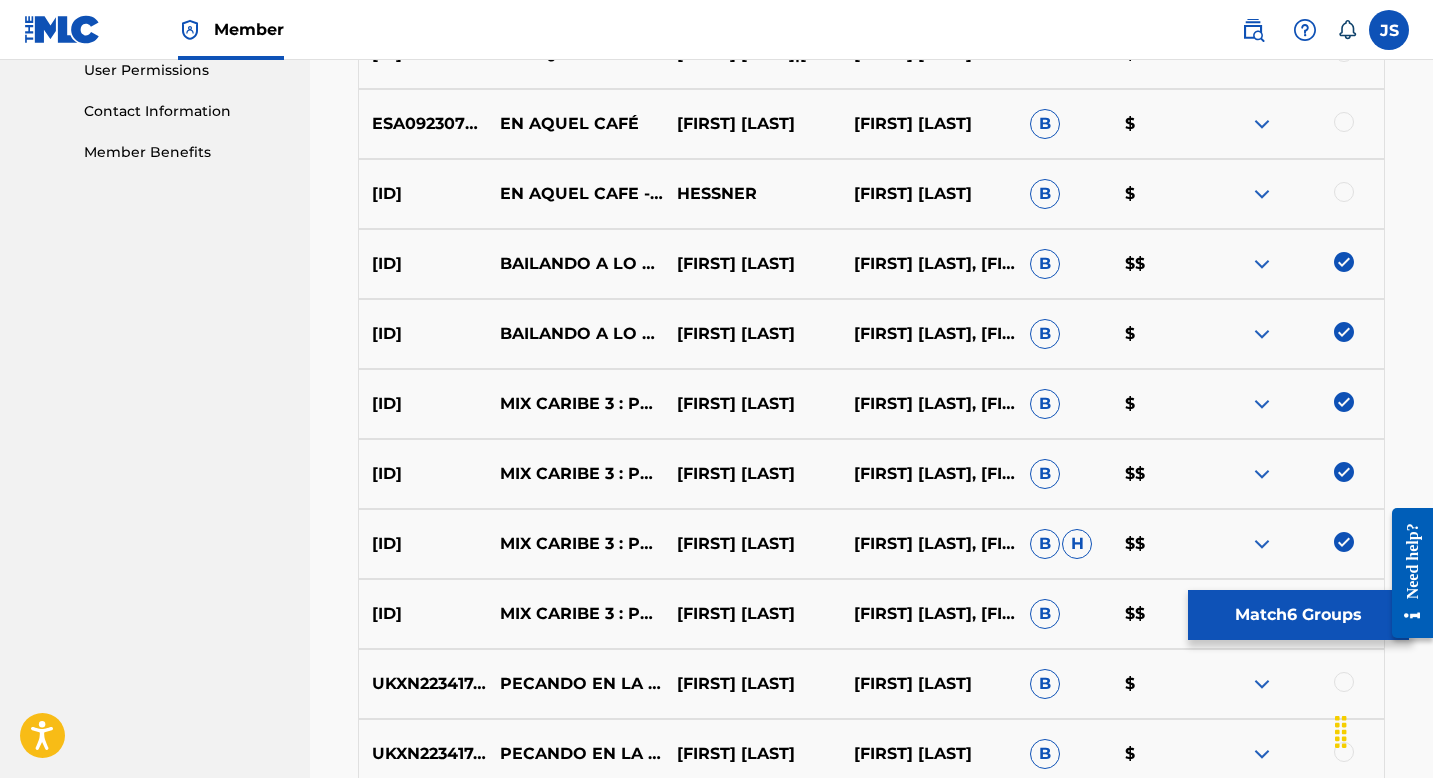 scroll, scrollTop: 890, scrollLeft: 0, axis: vertical 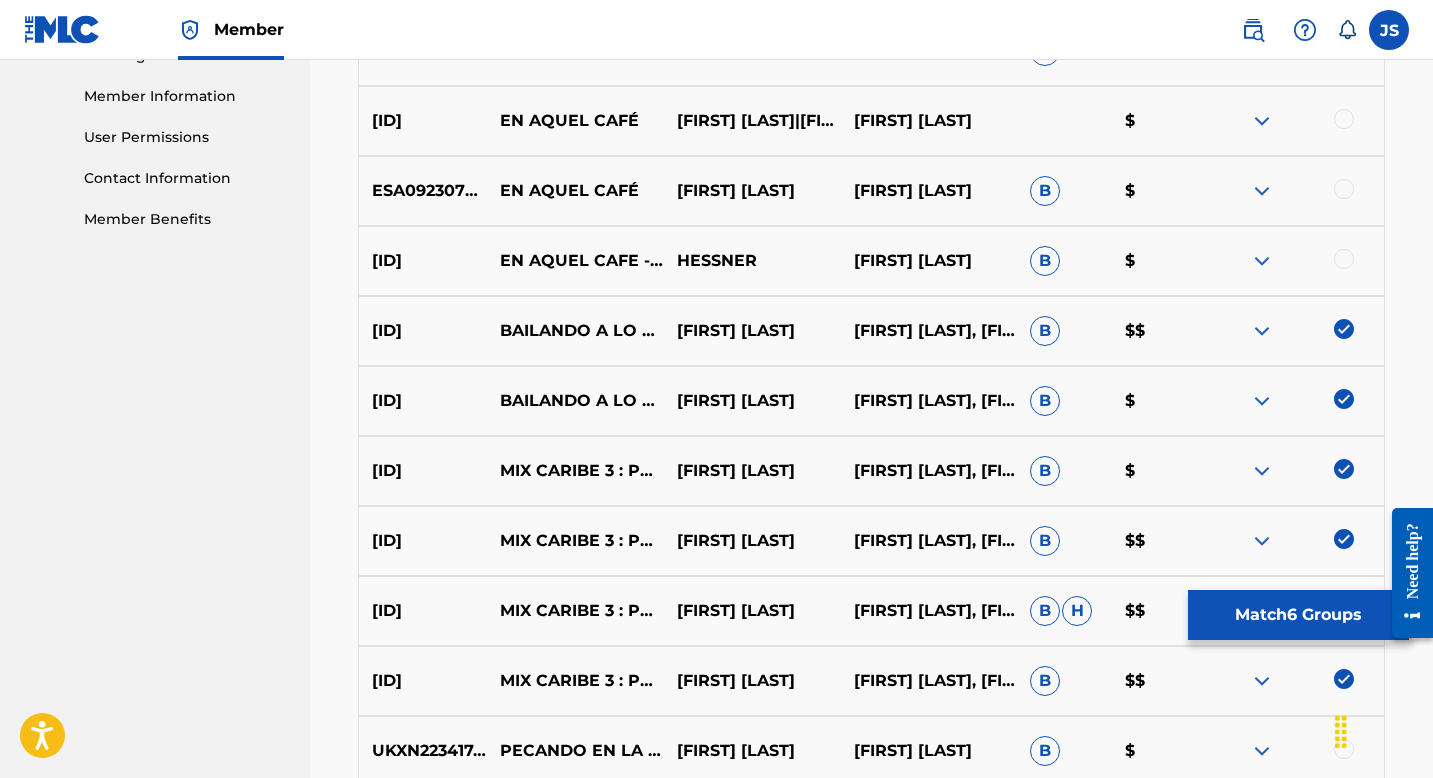 click at bounding box center (1344, 259) 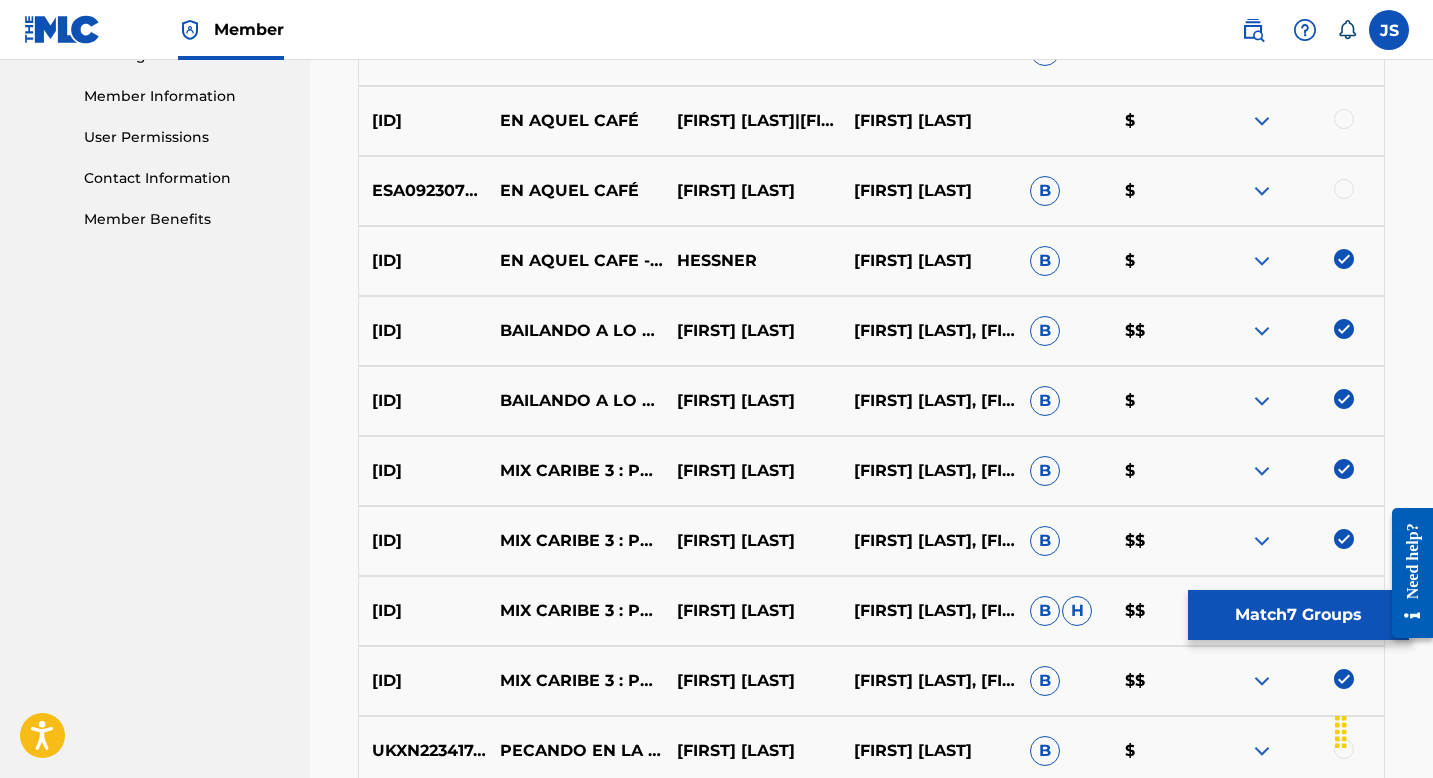 click at bounding box center (1344, 189) 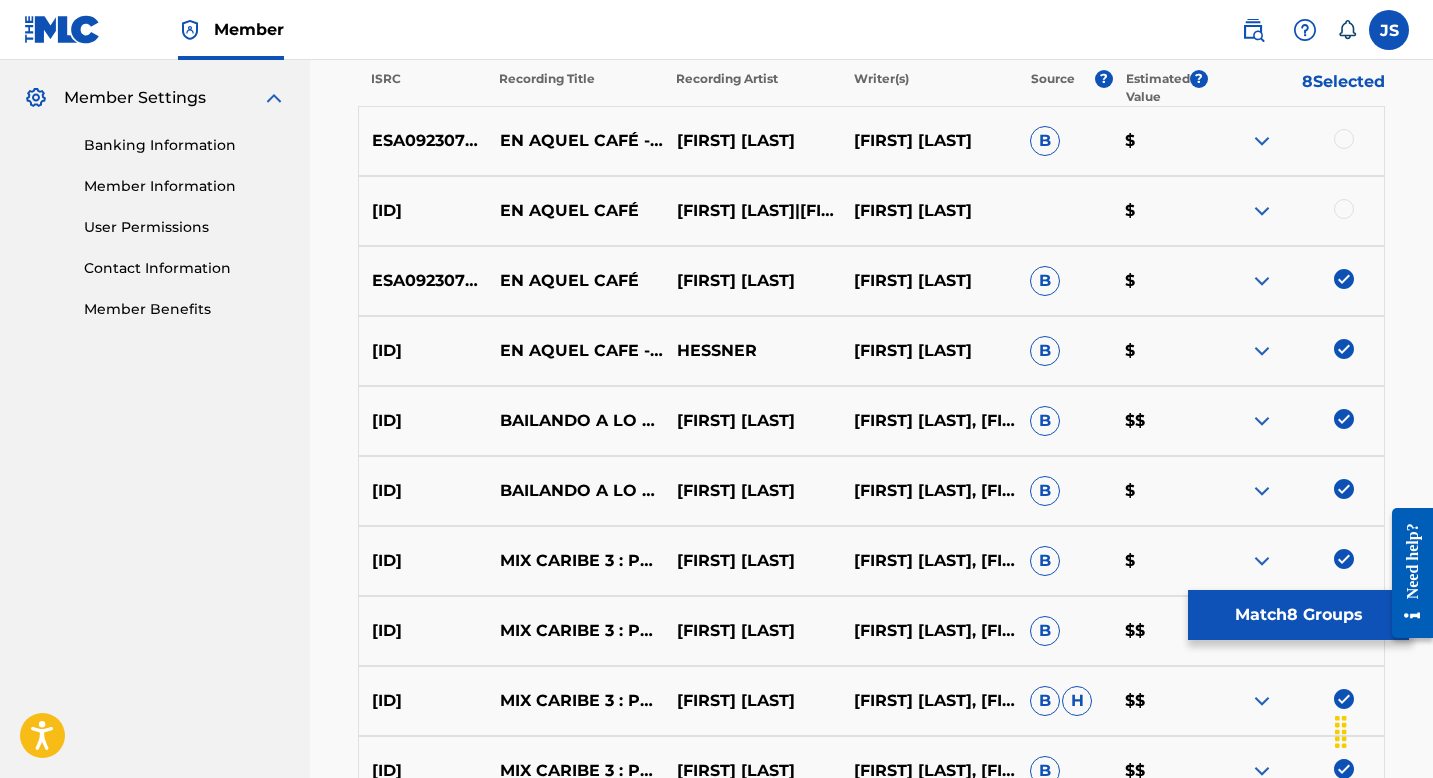 scroll, scrollTop: 792, scrollLeft: 0, axis: vertical 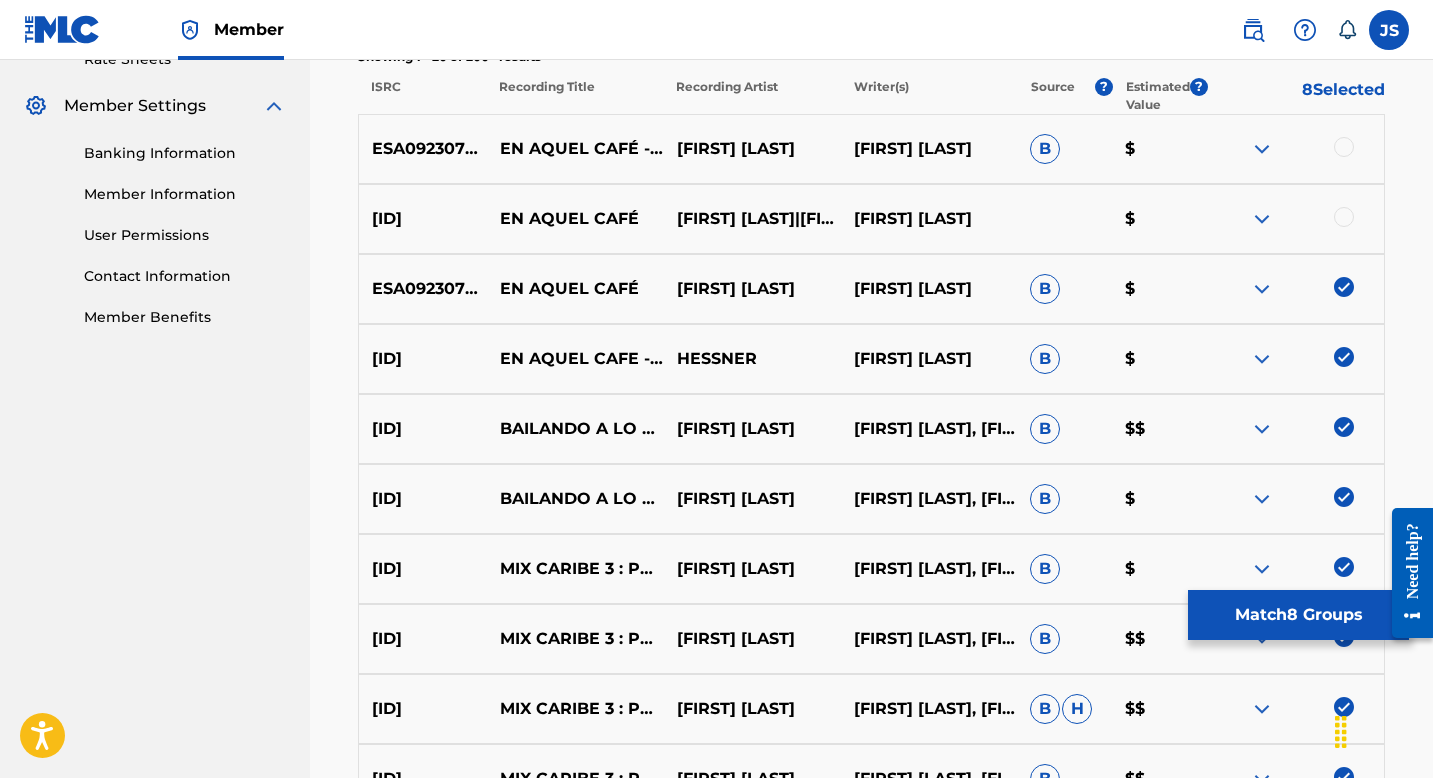 click at bounding box center [1344, 217] 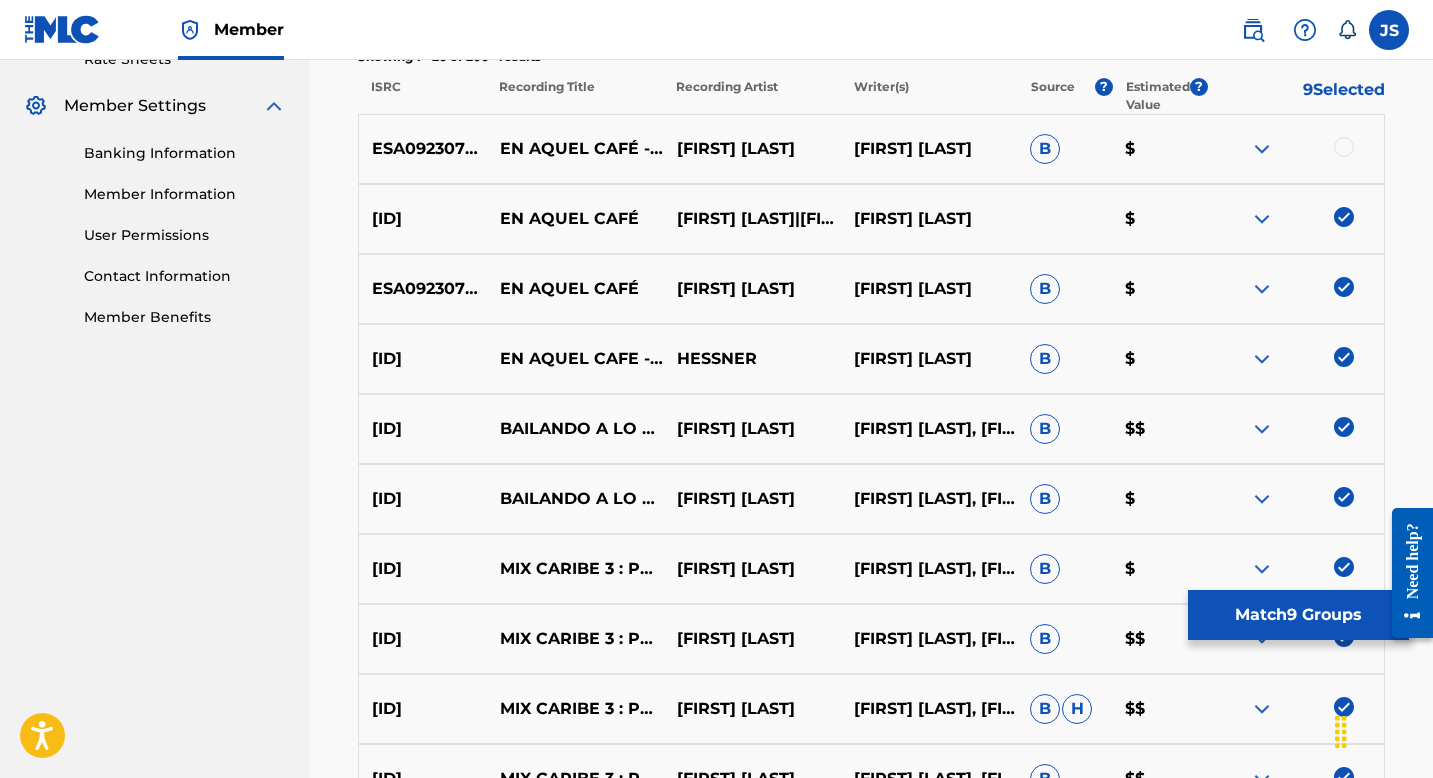 click at bounding box center [1344, 147] 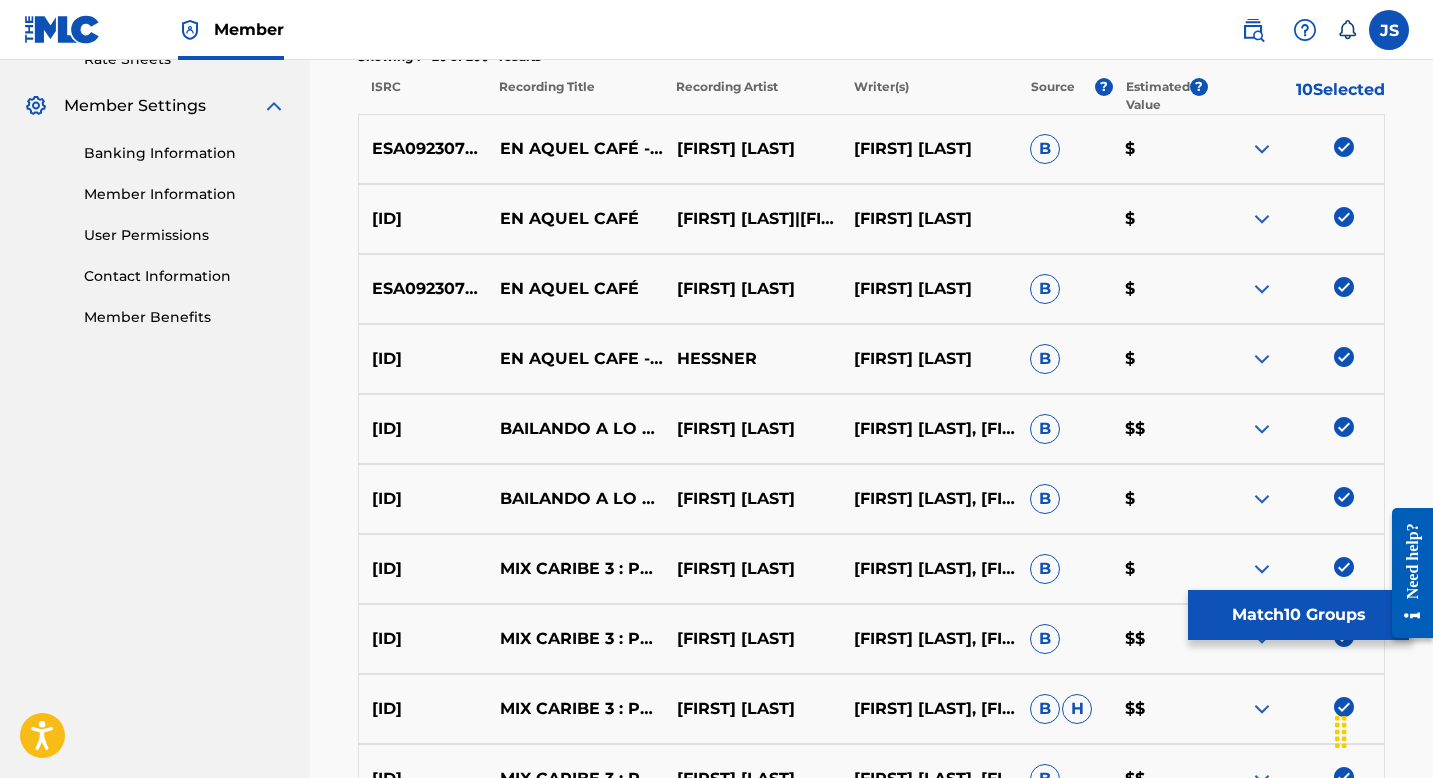 click on "Match  10 Groups" at bounding box center (1298, 615) 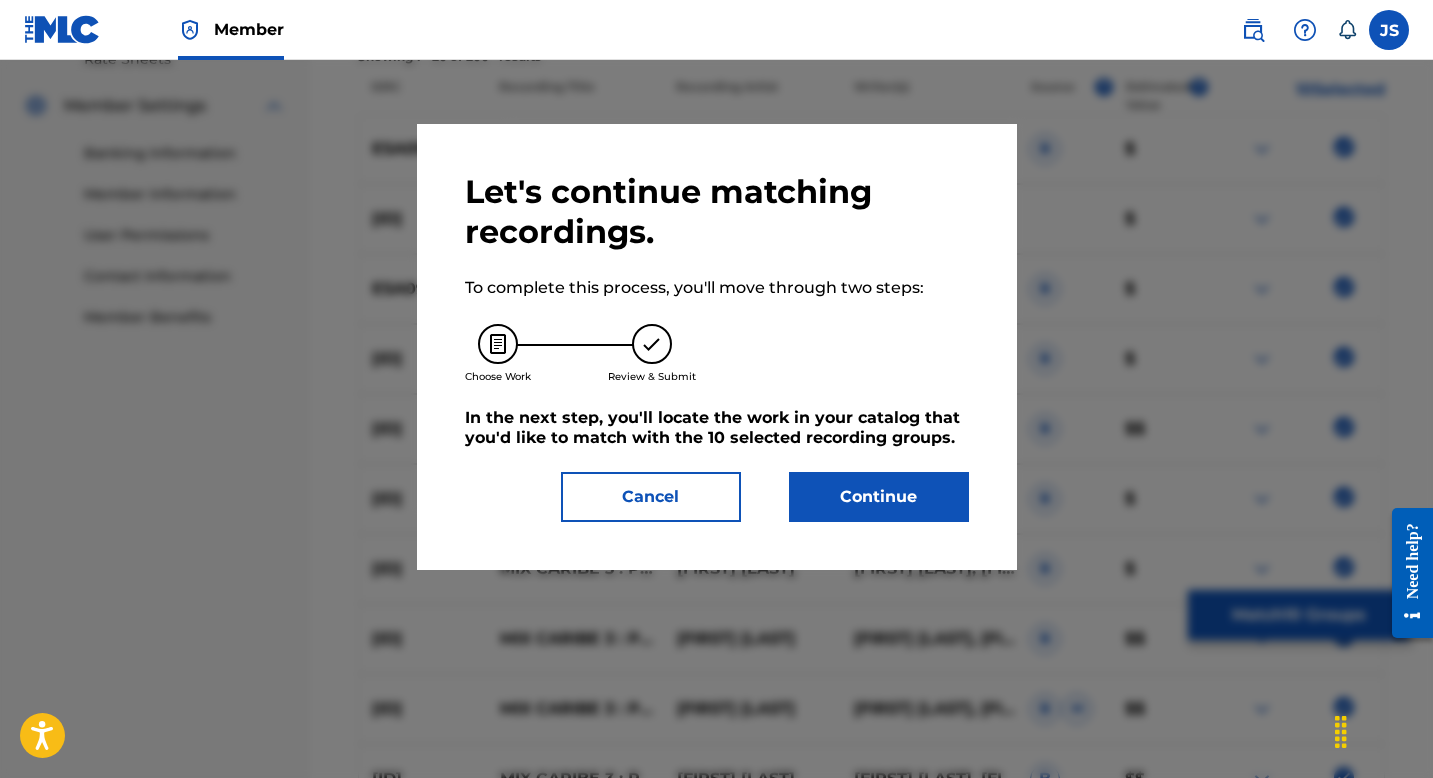 click on "Continue" at bounding box center [879, 497] 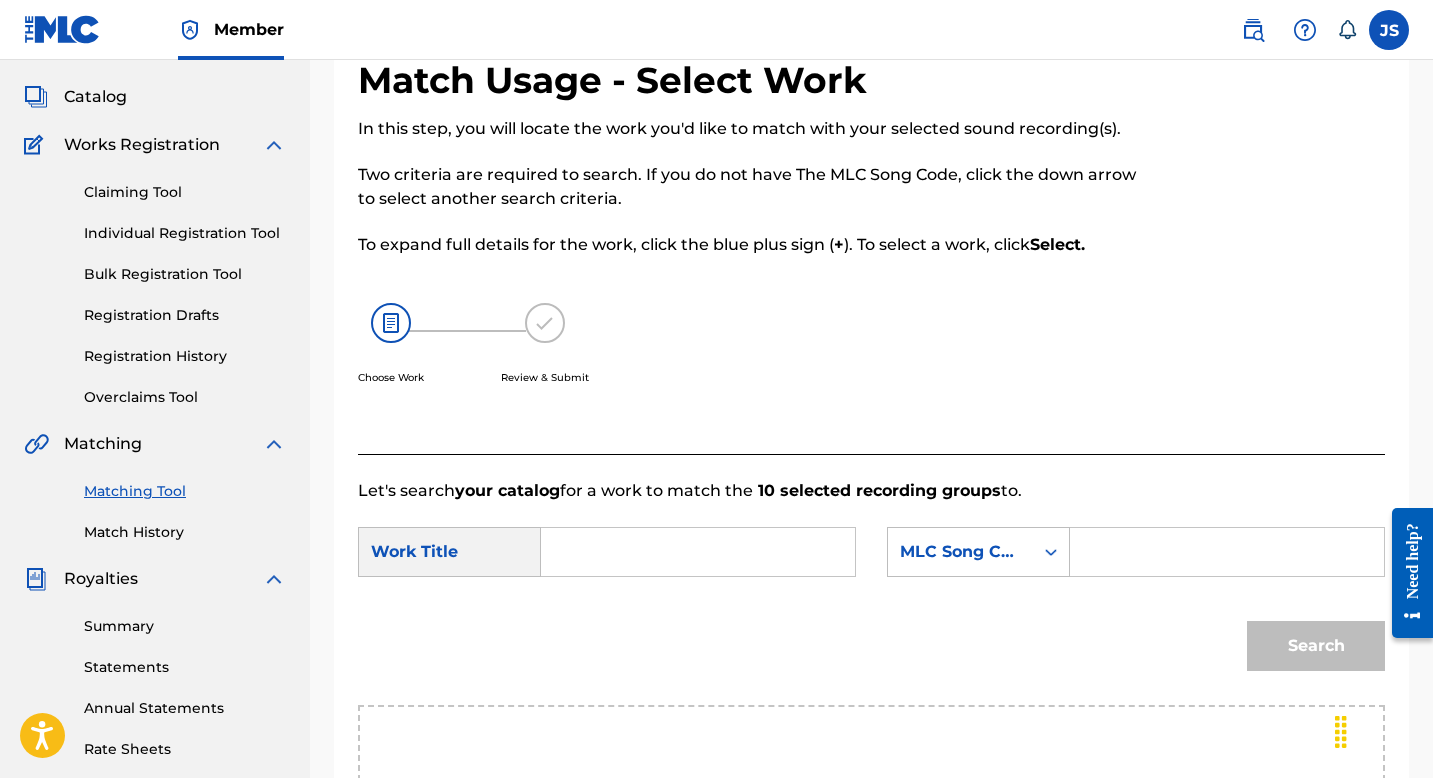 scroll, scrollTop: 107, scrollLeft: 0, axis: vertical 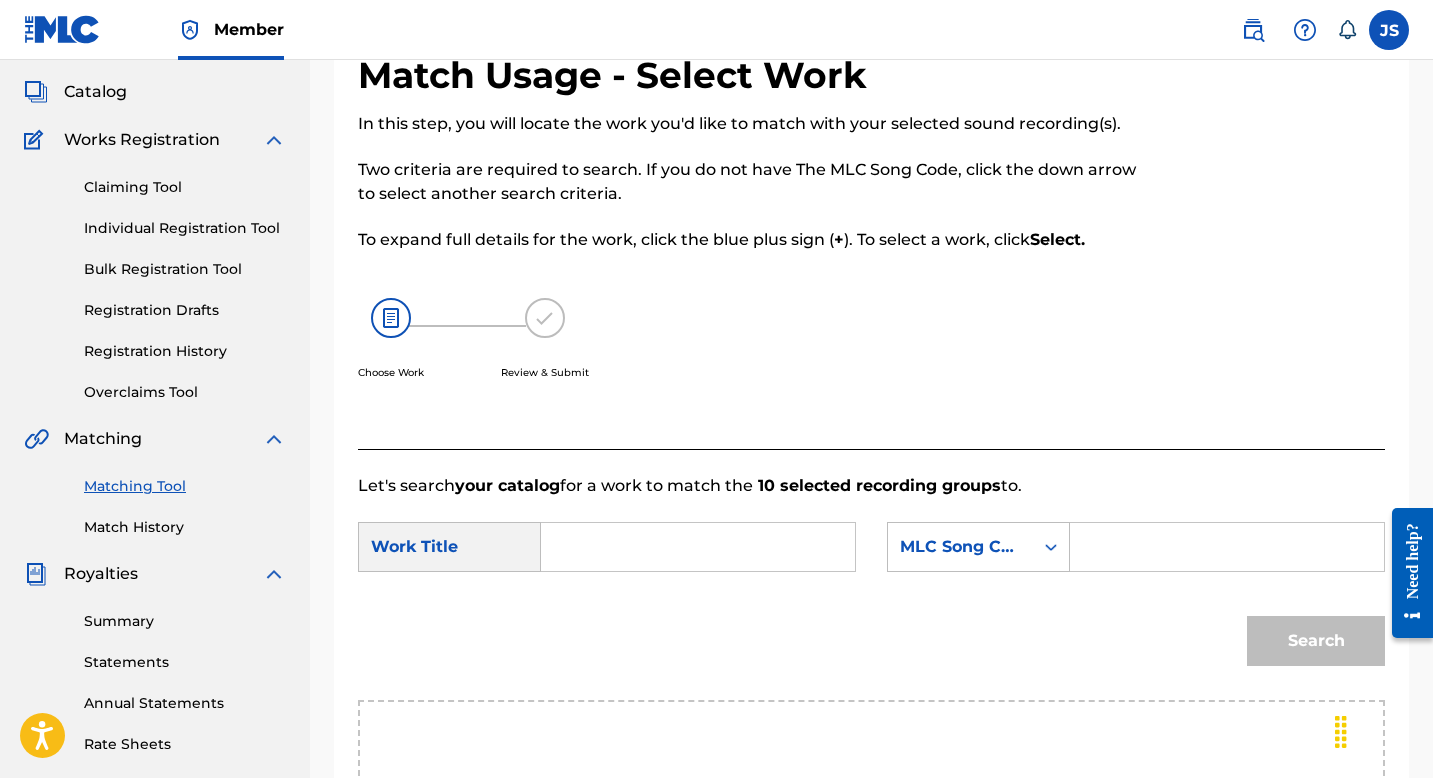 click at bounding box center (698, 547) 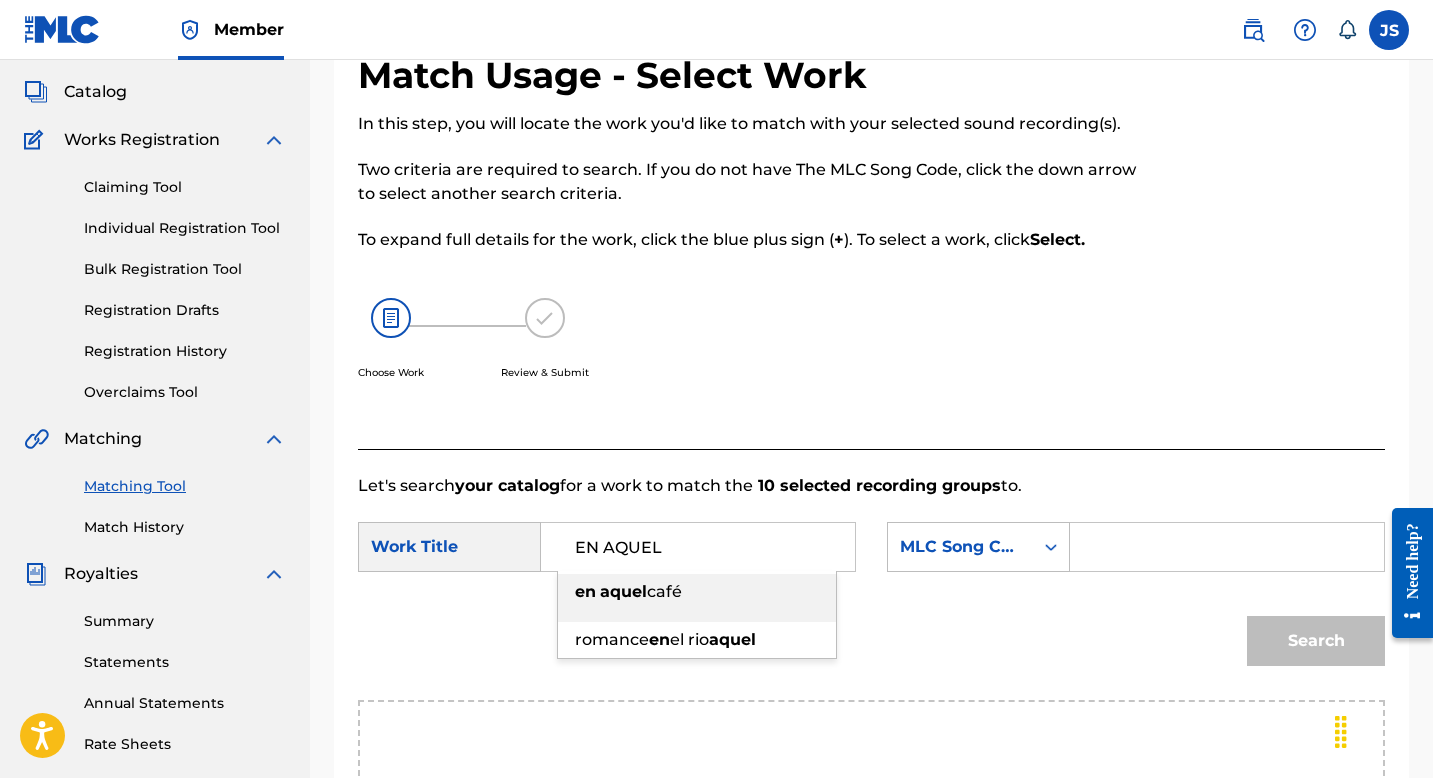 click on "en   aquel  café" at bounding box center (697, 592) 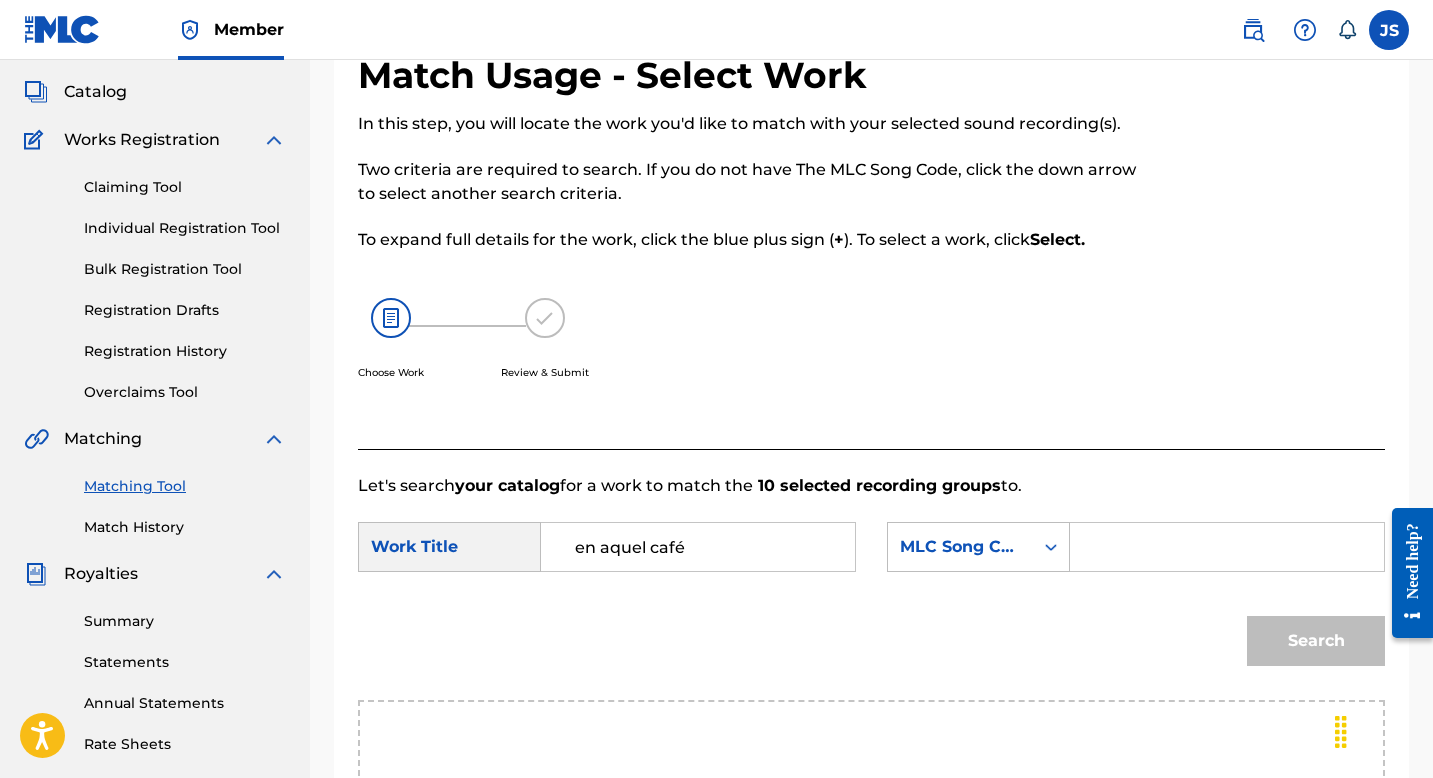 click at bounding box center (1227, 547) 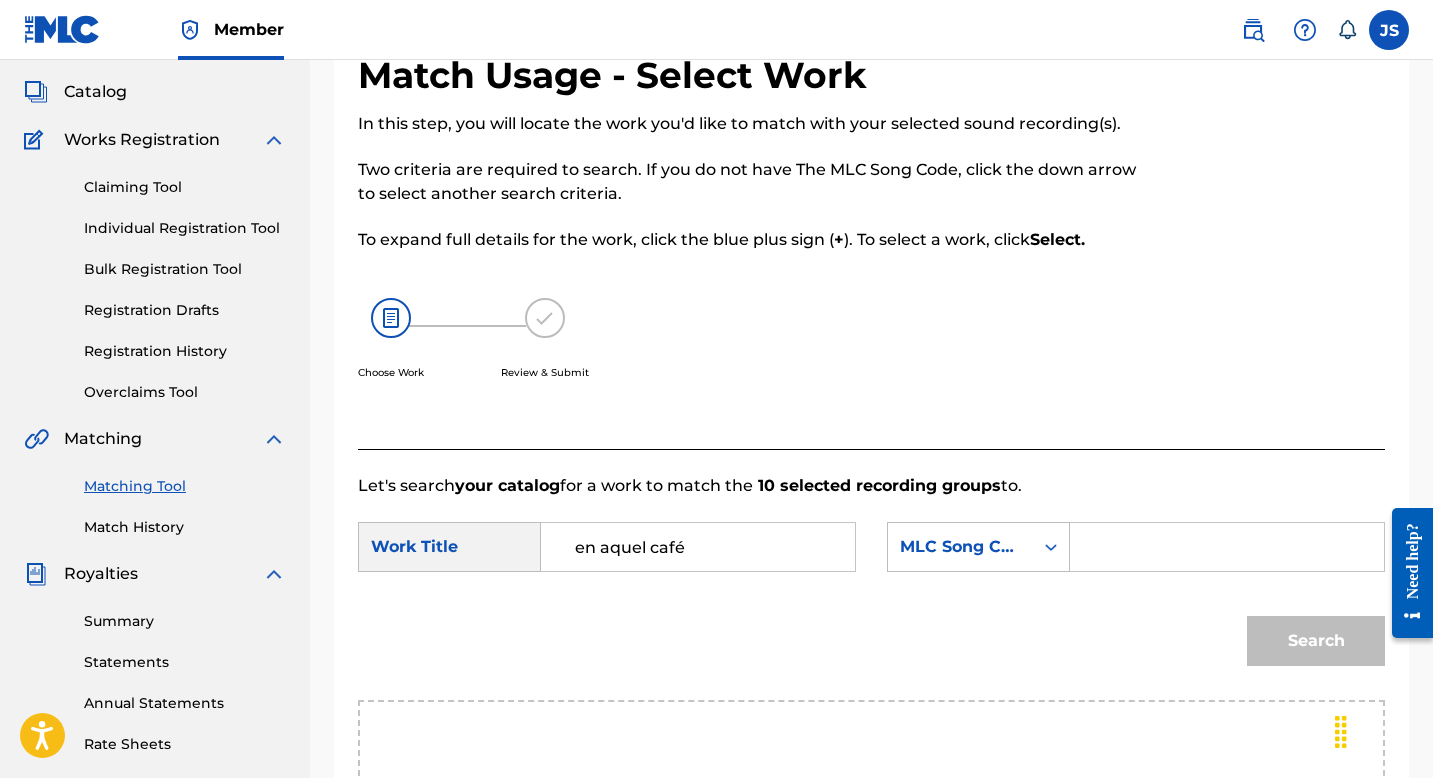 click at bounding box center [1227, 547] 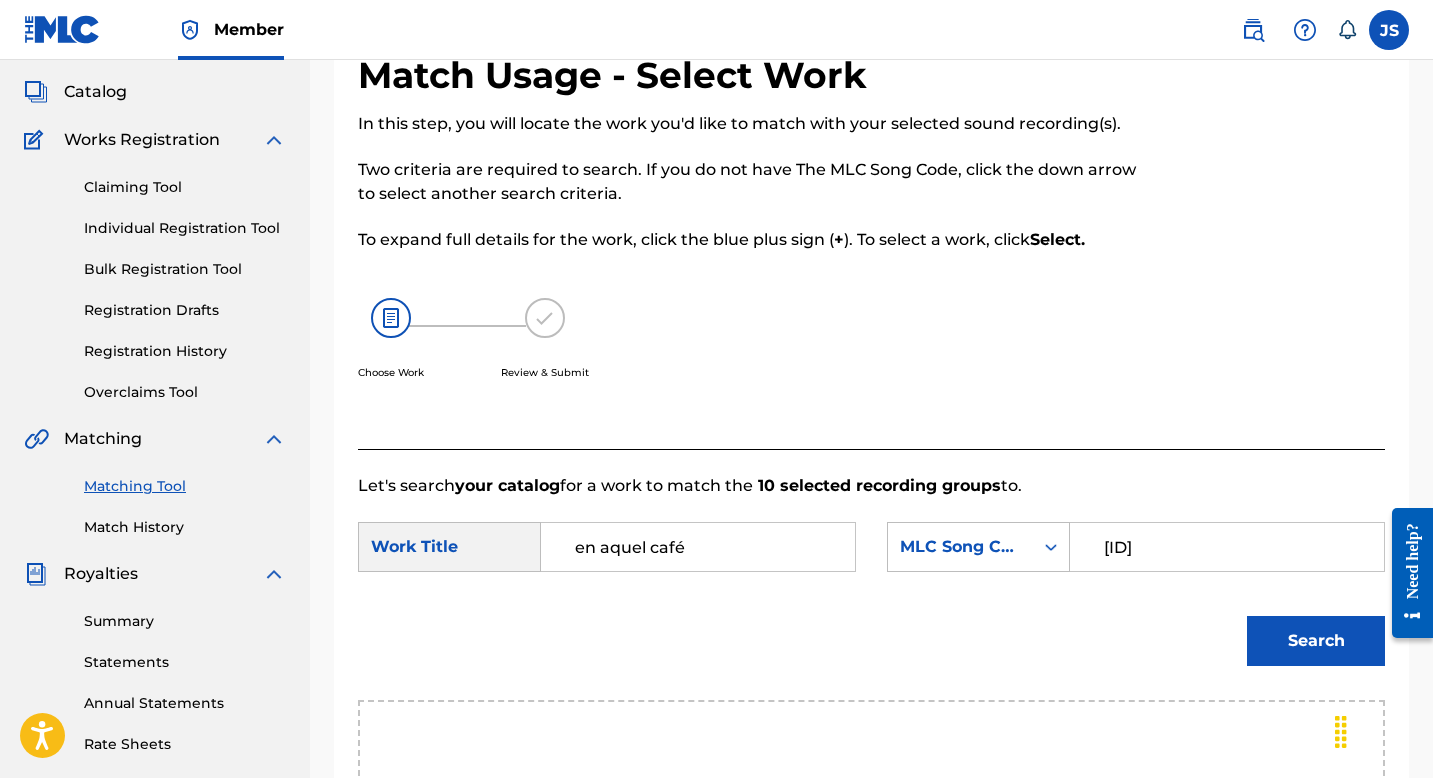 click on "Search" at bounding box center (1316, 641) 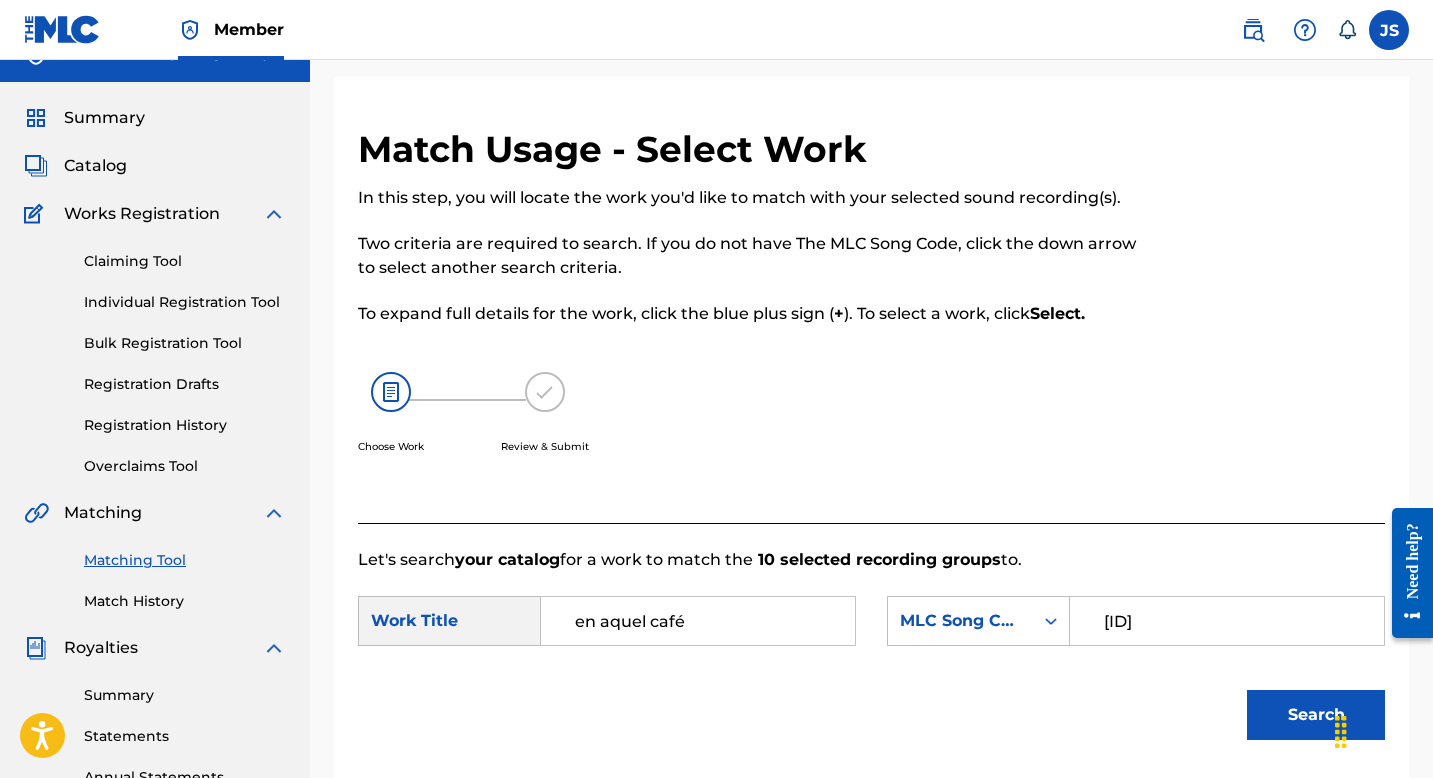 scroll, scrollTop: 36, scrollLeft: 0, axis: vertical 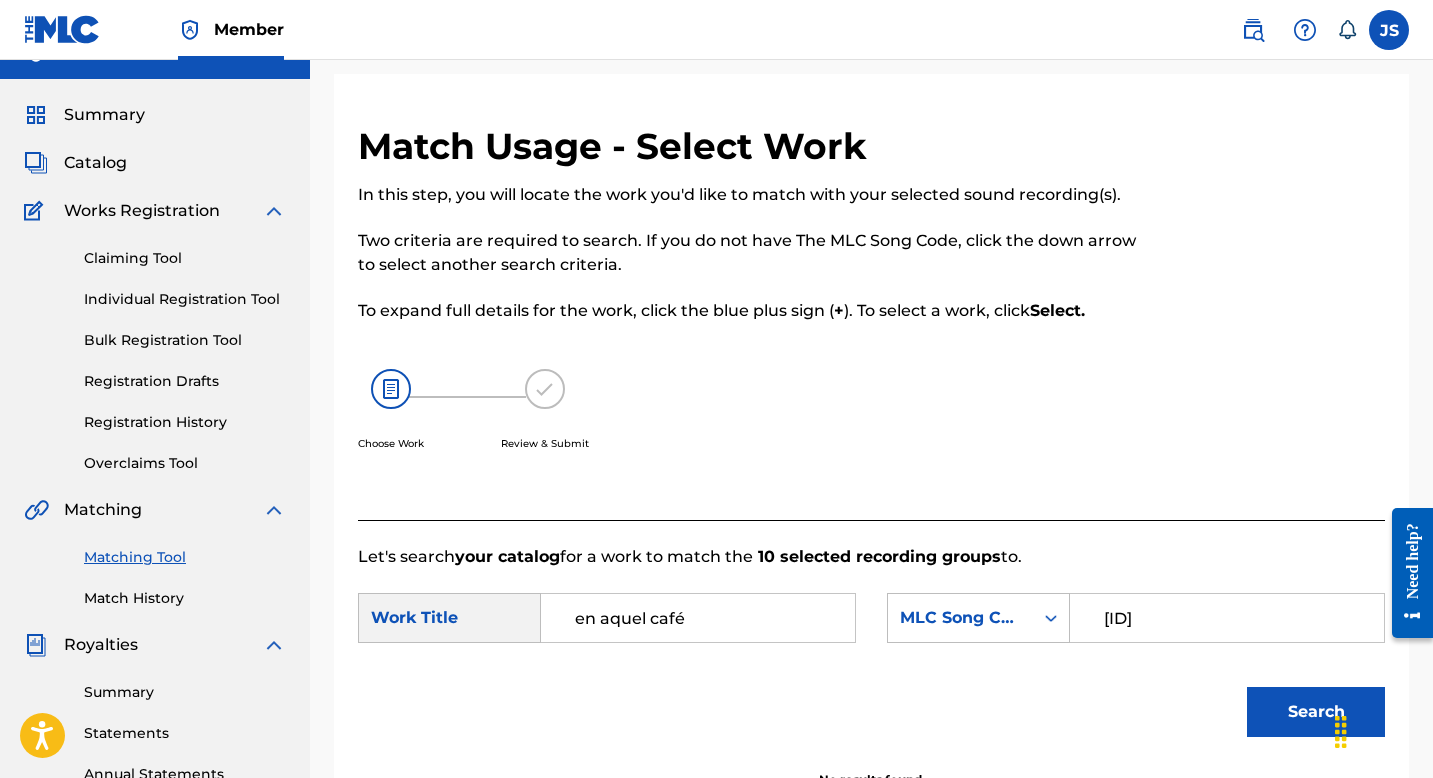 click on "en aquel café" at bounding box center [698, 618] 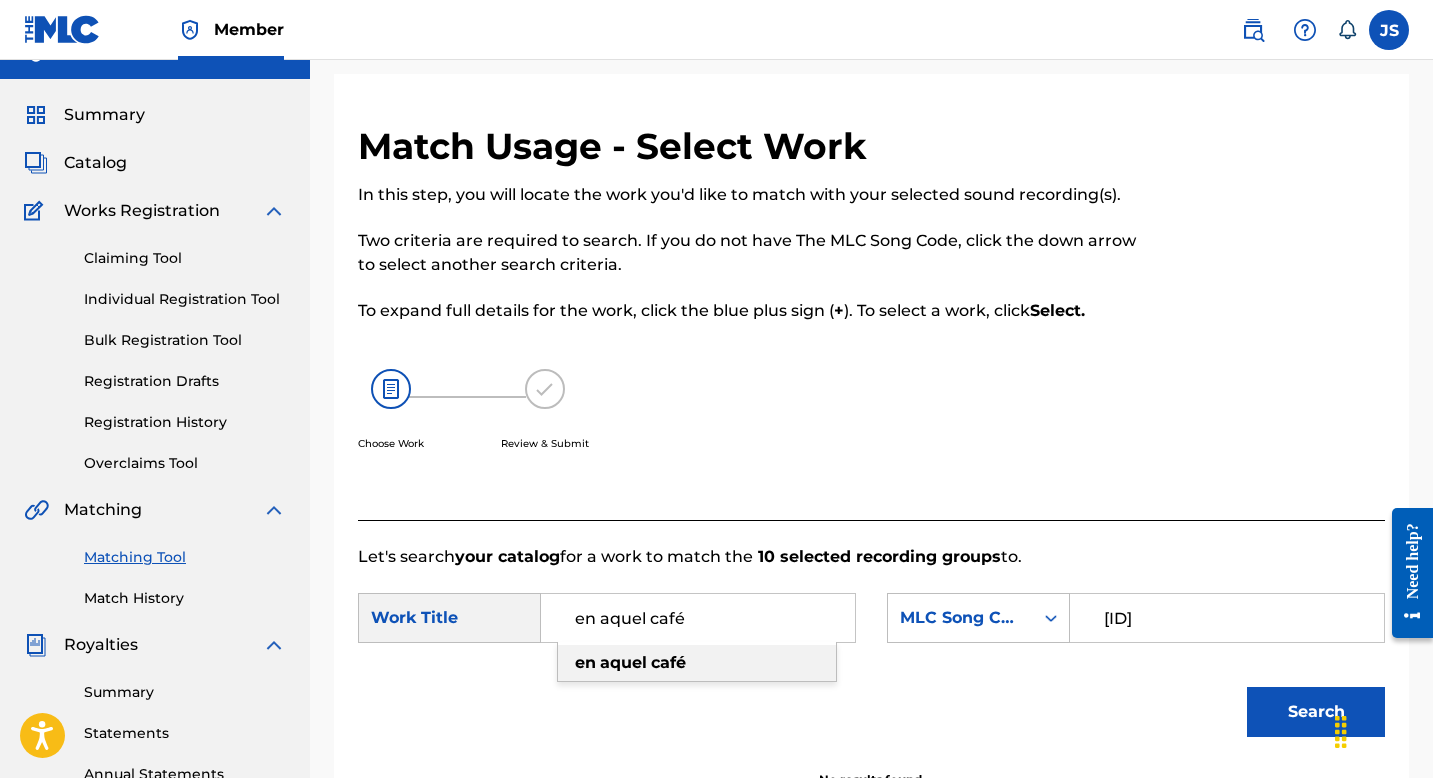 click on "café" at bounding box center (668, 662) 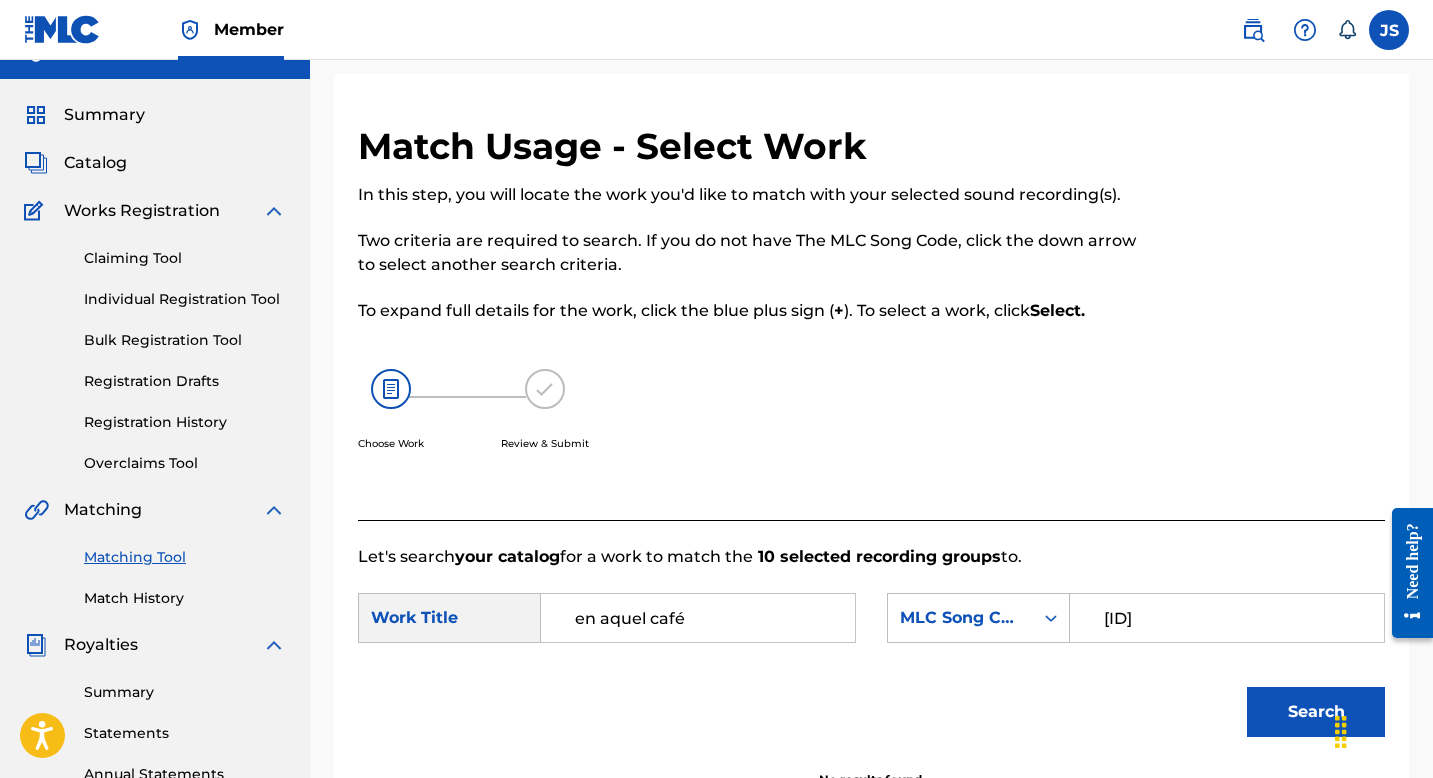click on "ES0FQ13" at bounding box center [1227, 618] 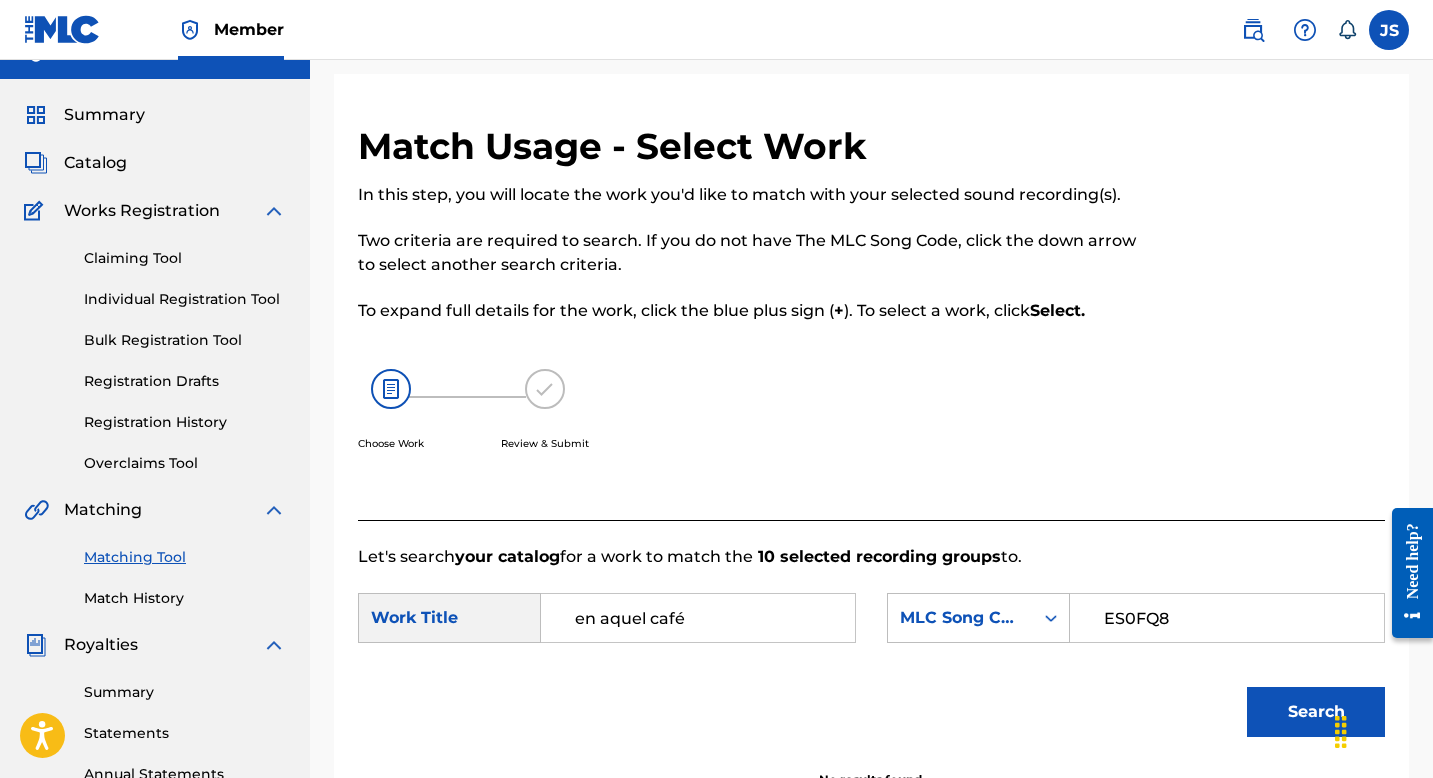 type on "ES0FQ8" 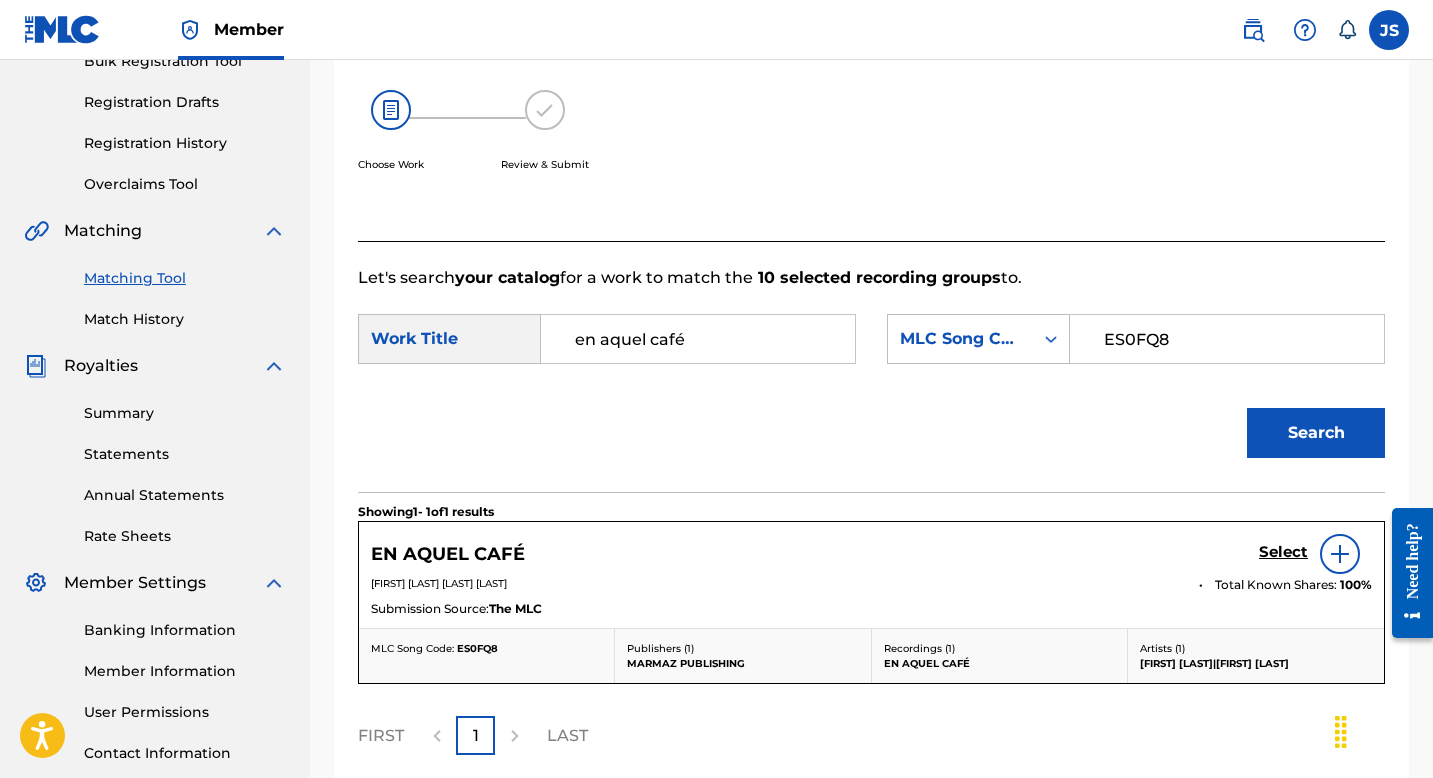 scroll, scrollTop: 316, scrollLeft: 0, axis: vertical 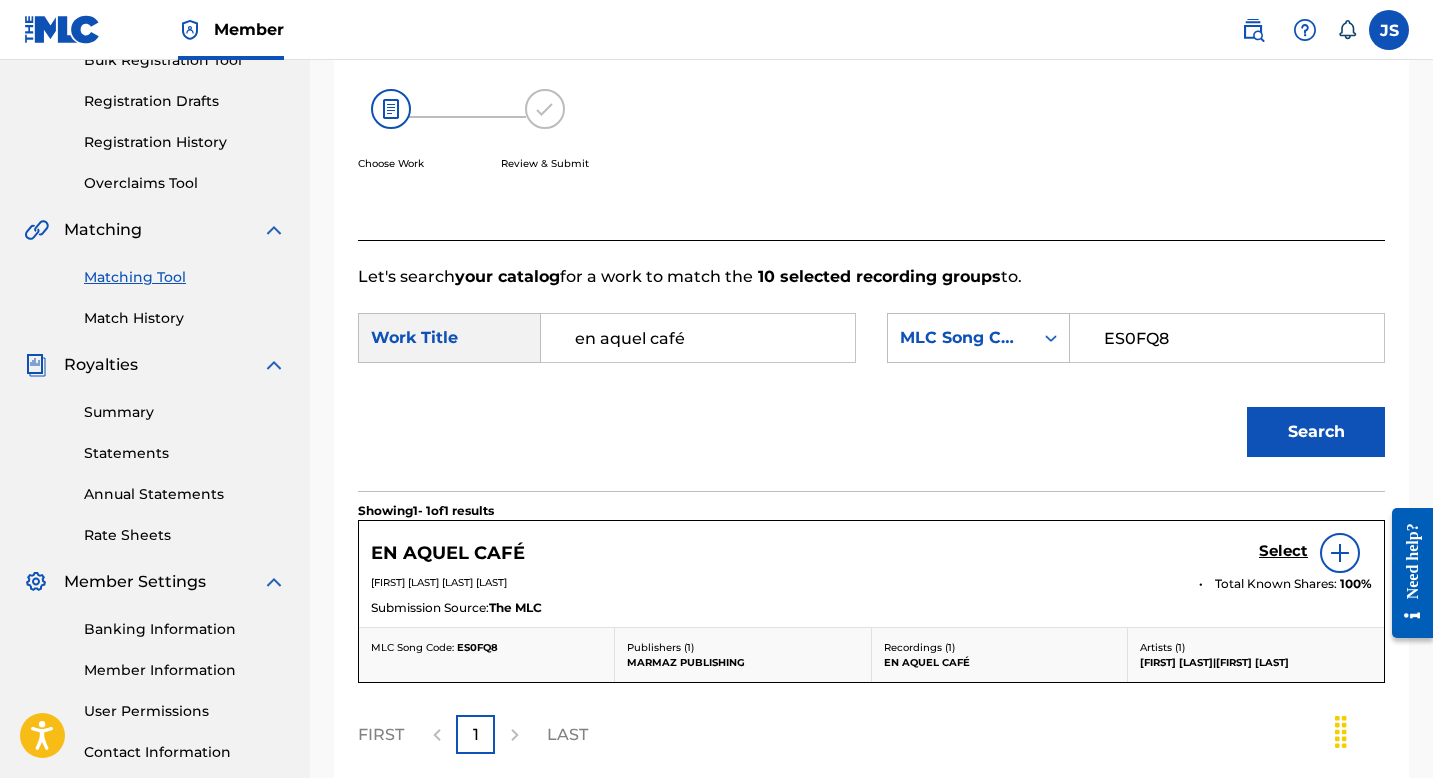 click on "EN AQUEL CAFÉ Select" at bounding box center [871, 553] 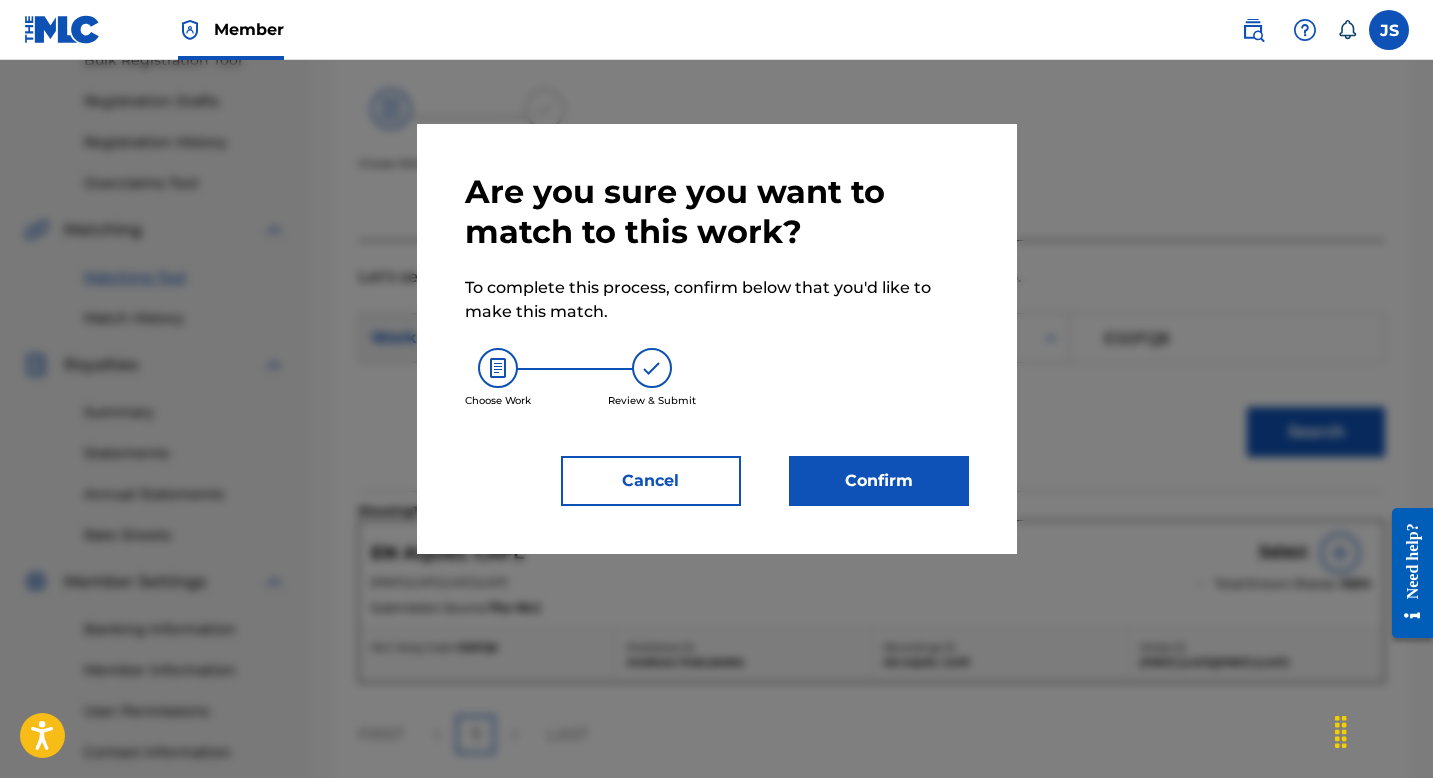 click on "Confirm" at bounding box center (879, 481) 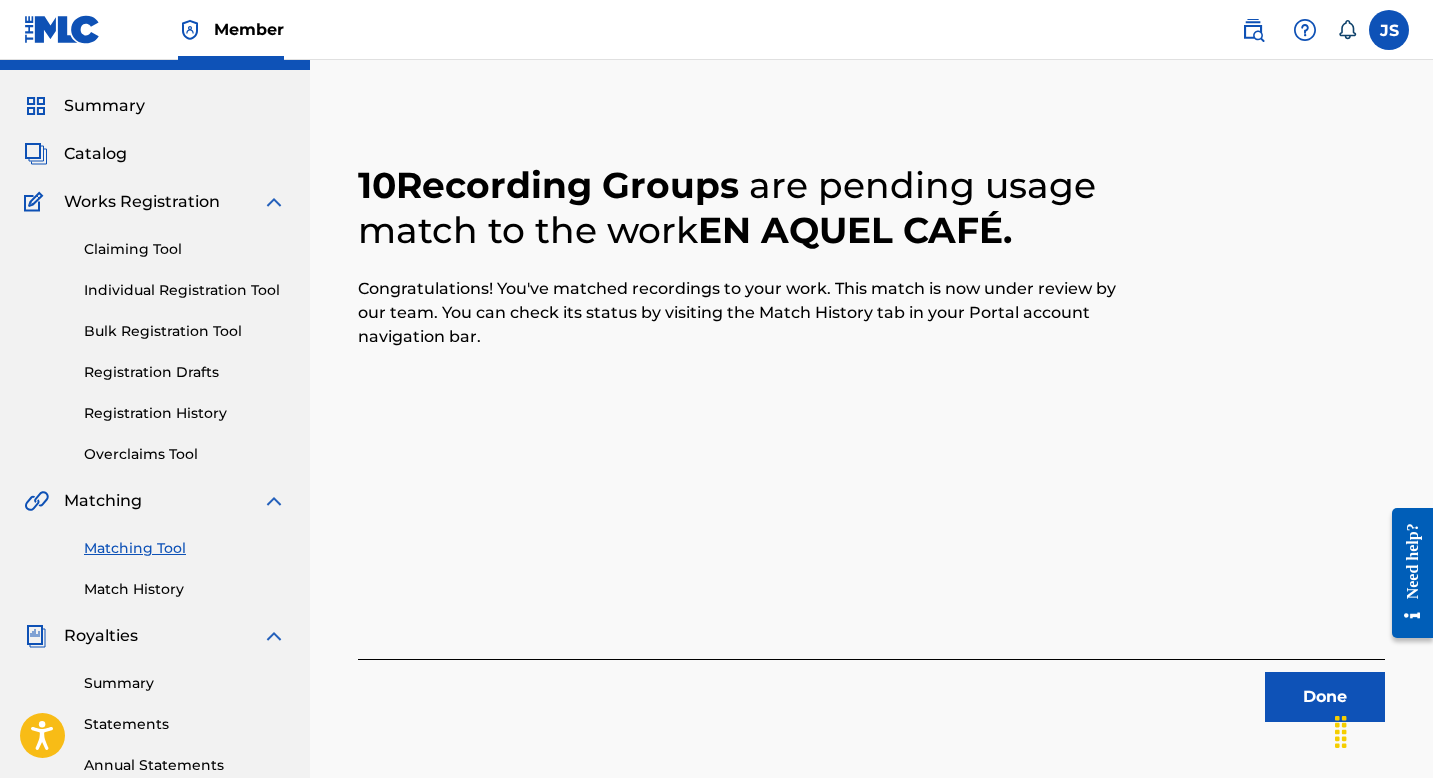 scroll, scrollTop: 50, scrollLeft: 0, axis: vertical 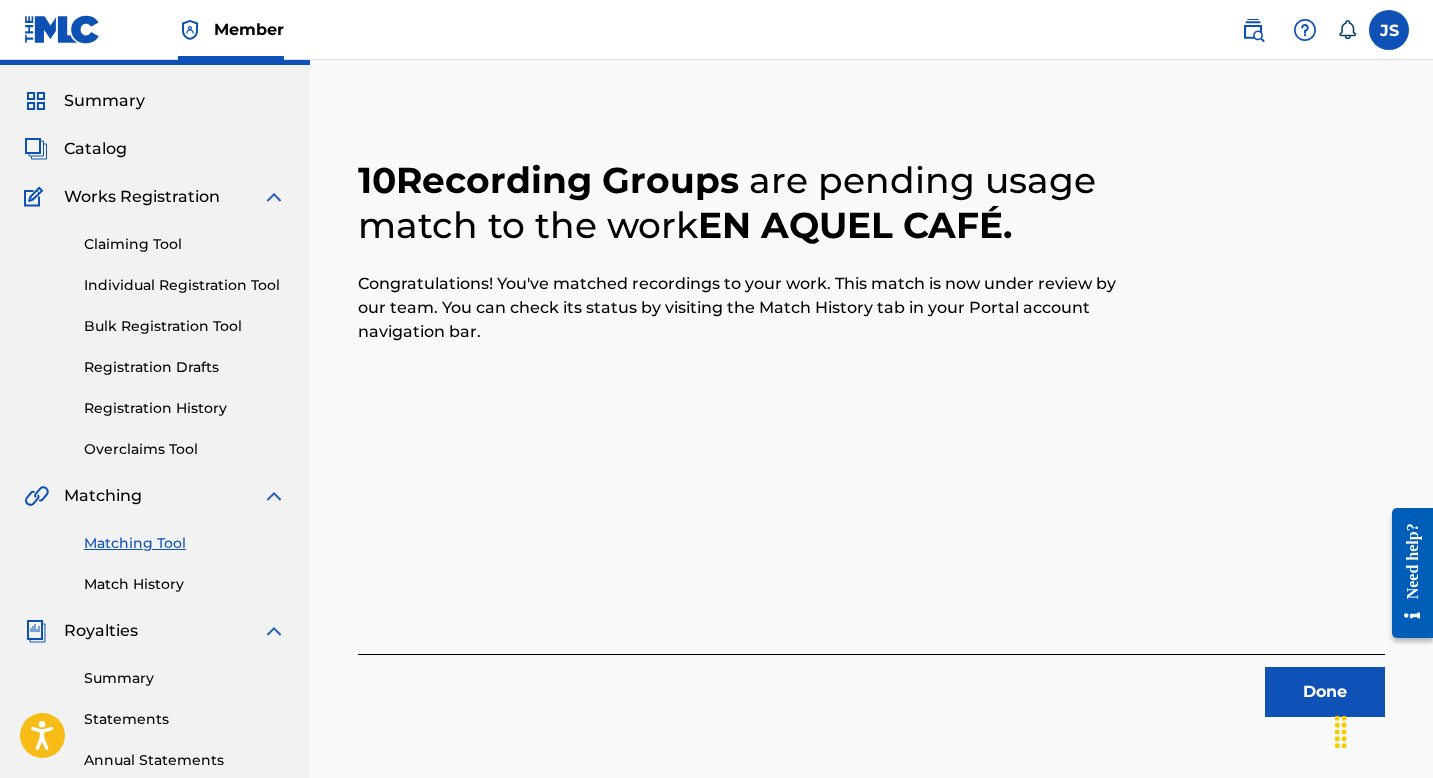 click on "Done" at bounding box center [1325, 692] 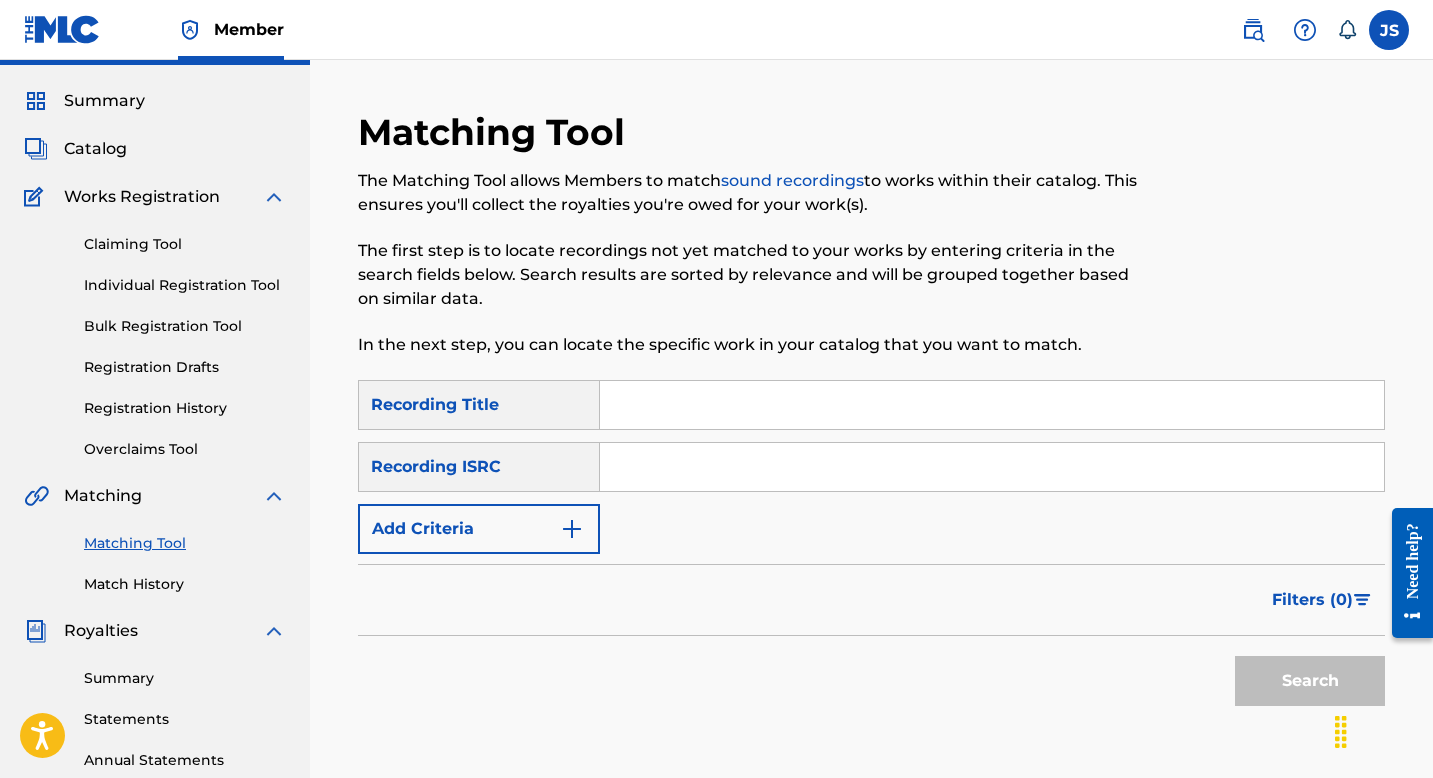 click at bounding box center [992, 405] 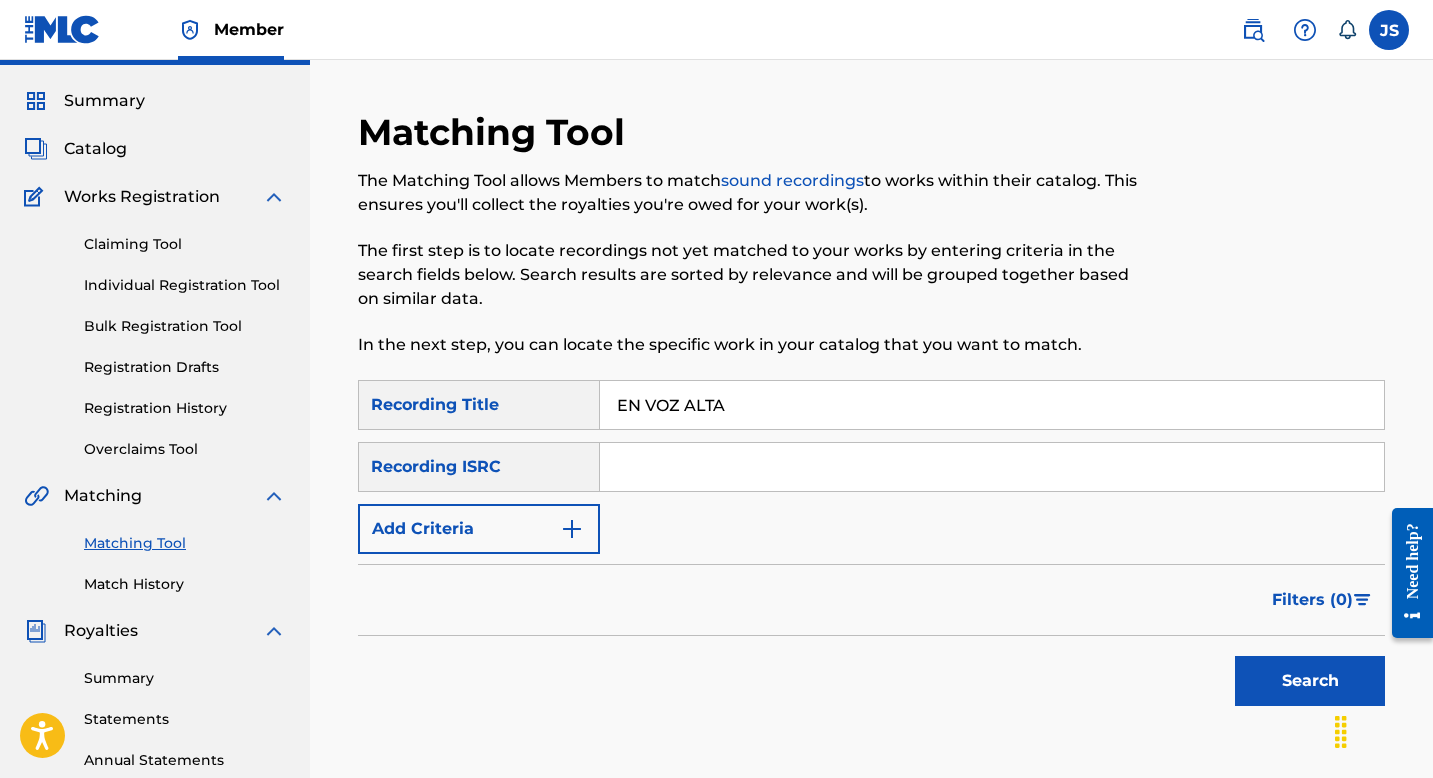 type on "EN VOZ ALTA" 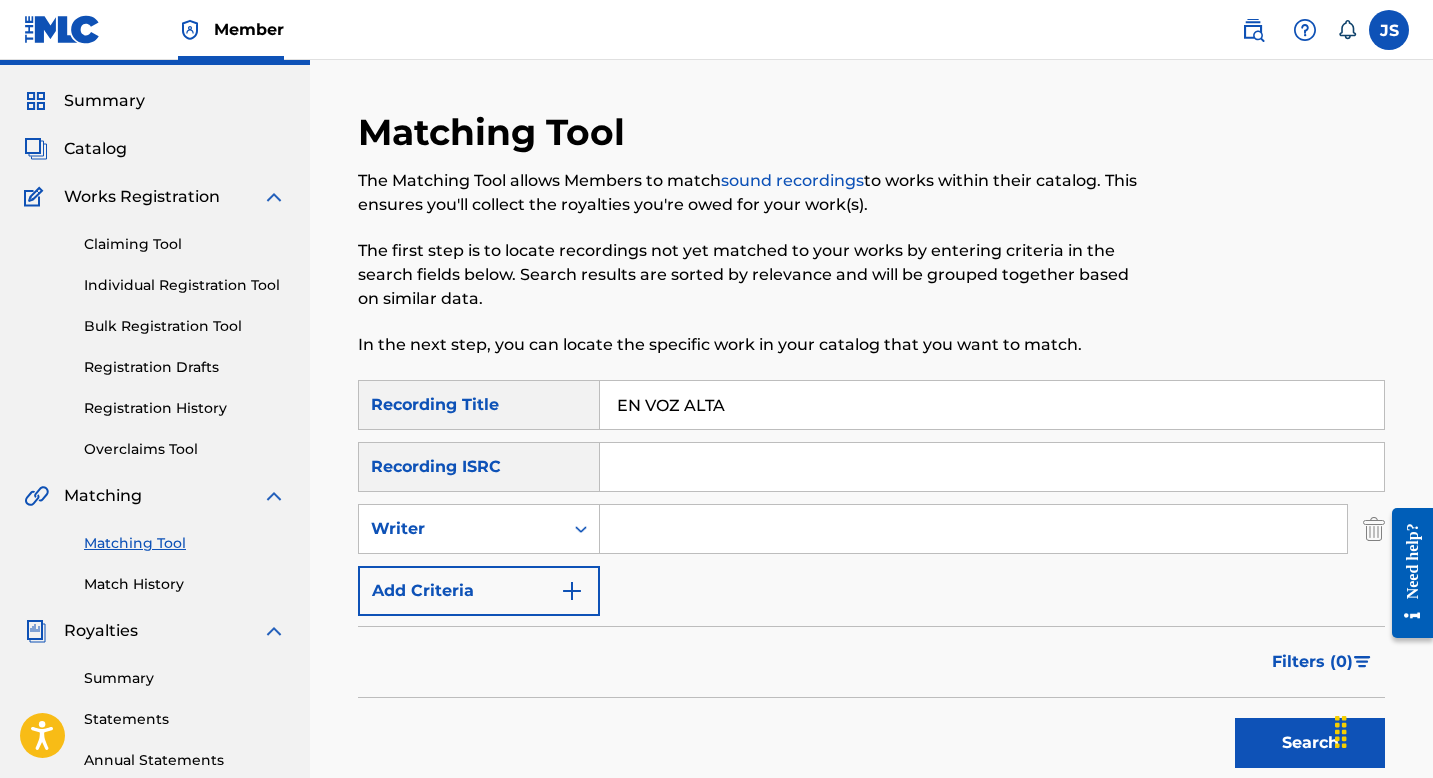 click at bounding box center (973, 529) 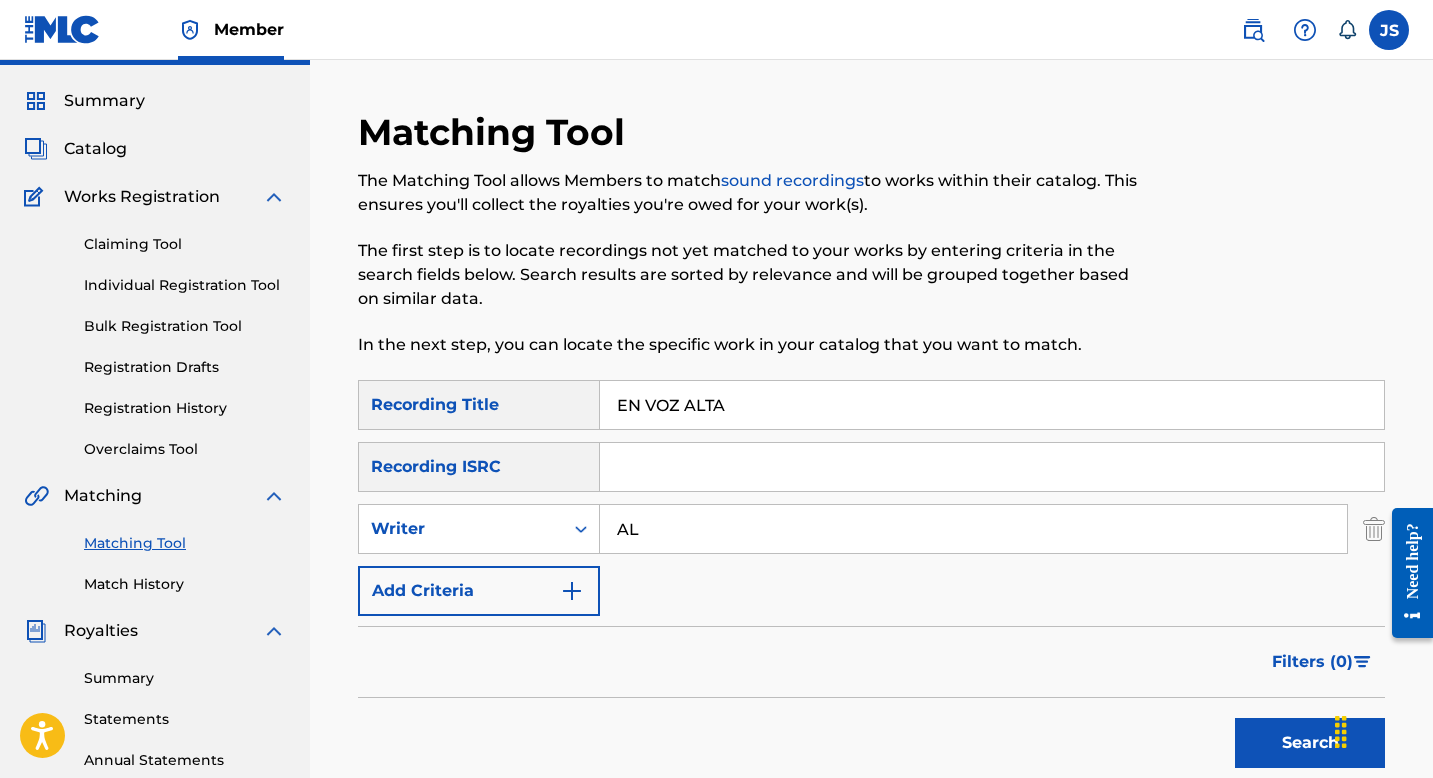 type on "[FIRST] [LAST]" 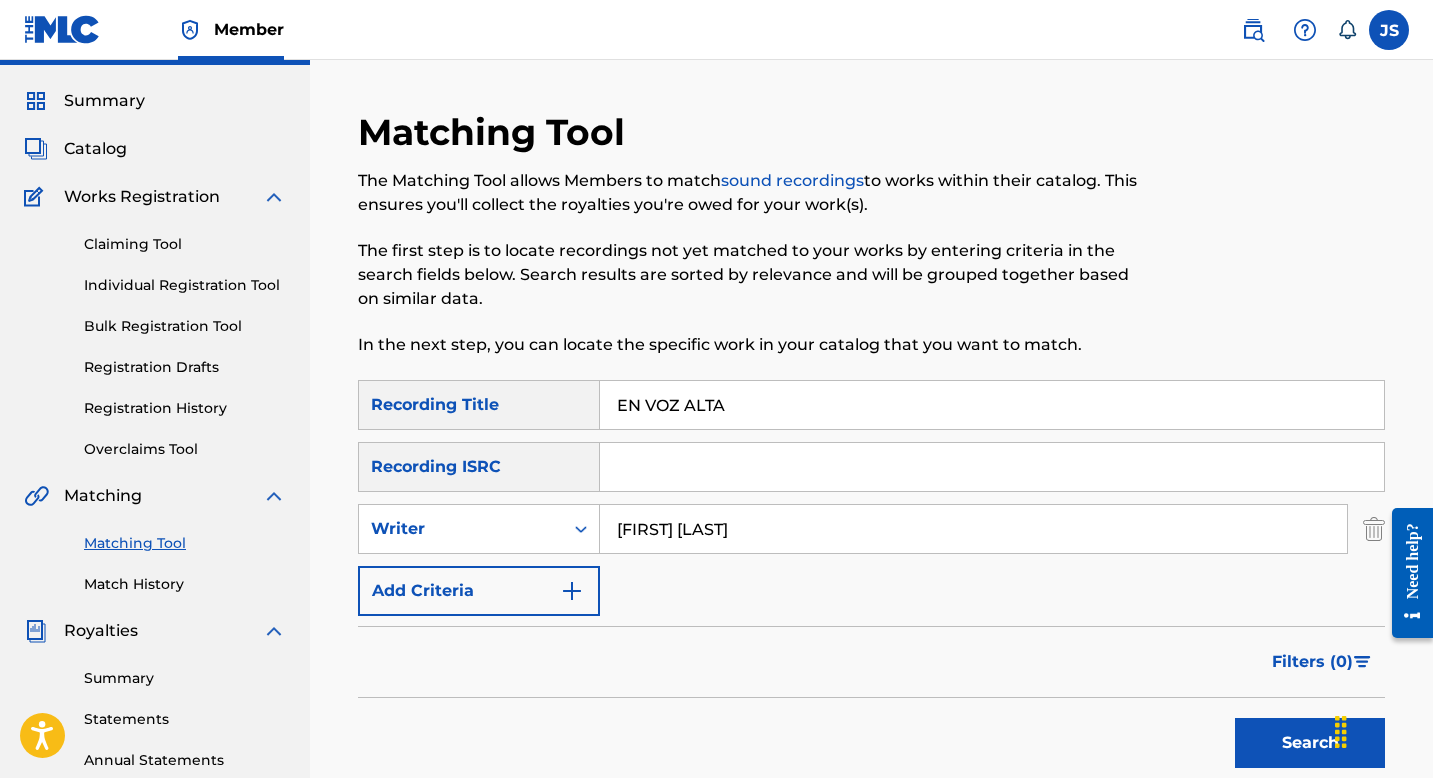 click on "Search" at bounding box center (1310, 743) 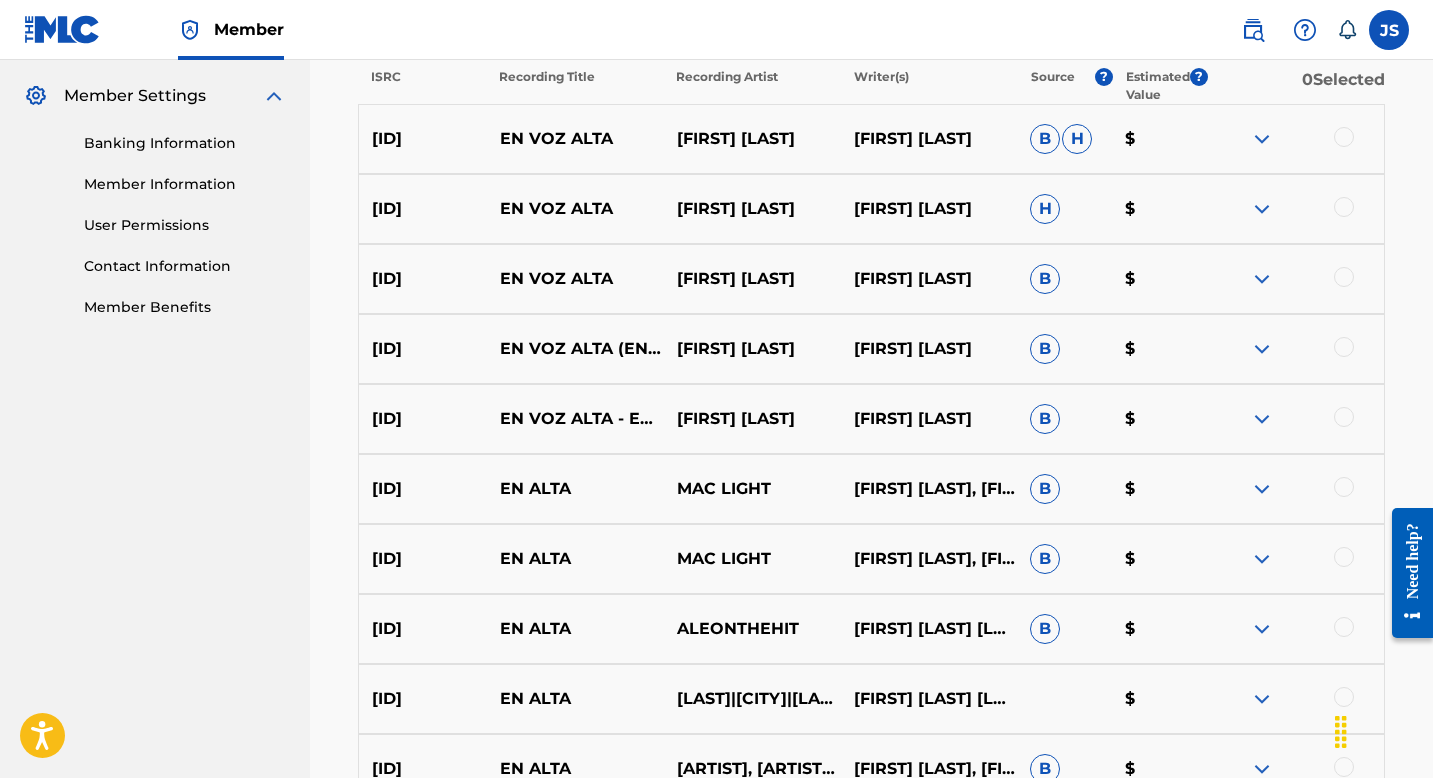 scroll, scrollTop: 799, scrollLeft: 0, axis: vertical 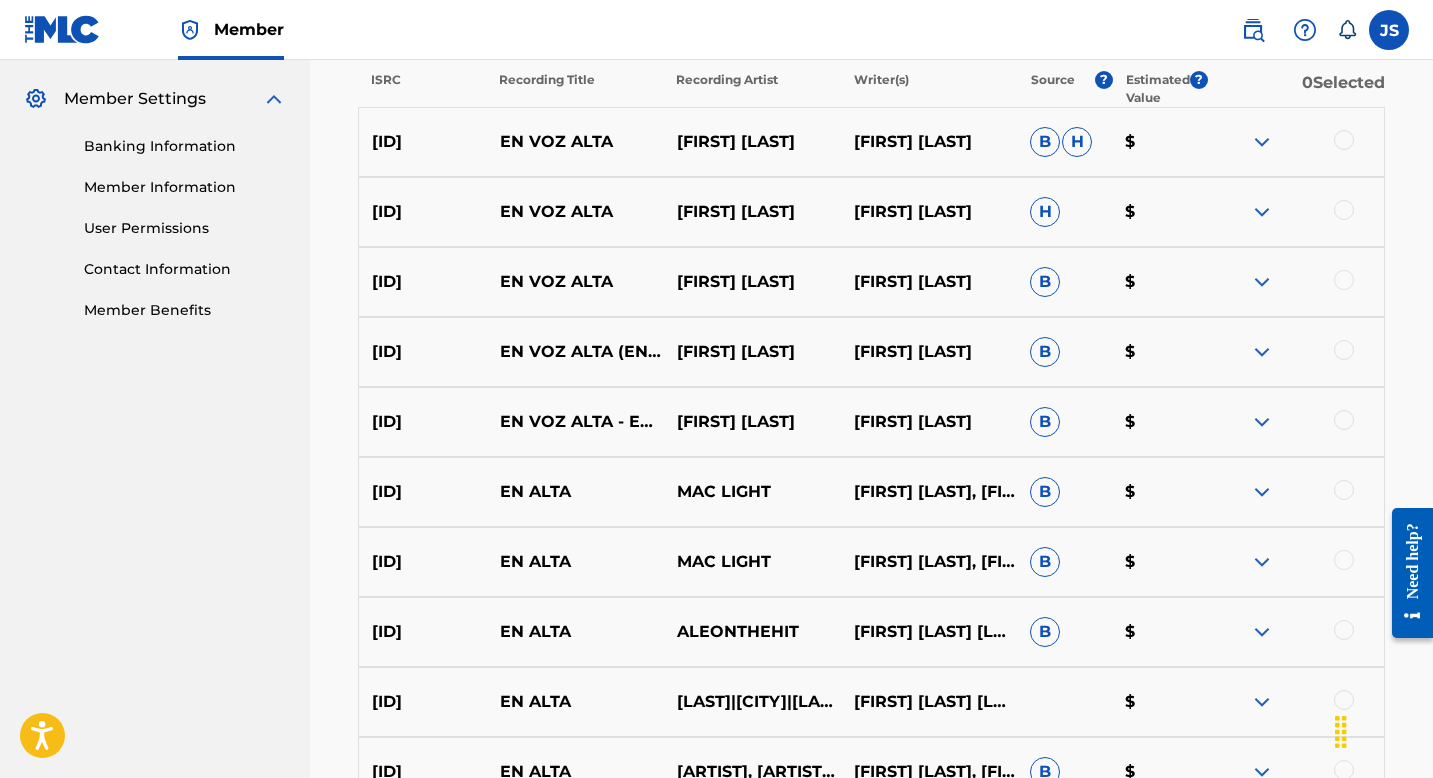 click at bounding box center [1344, 280] 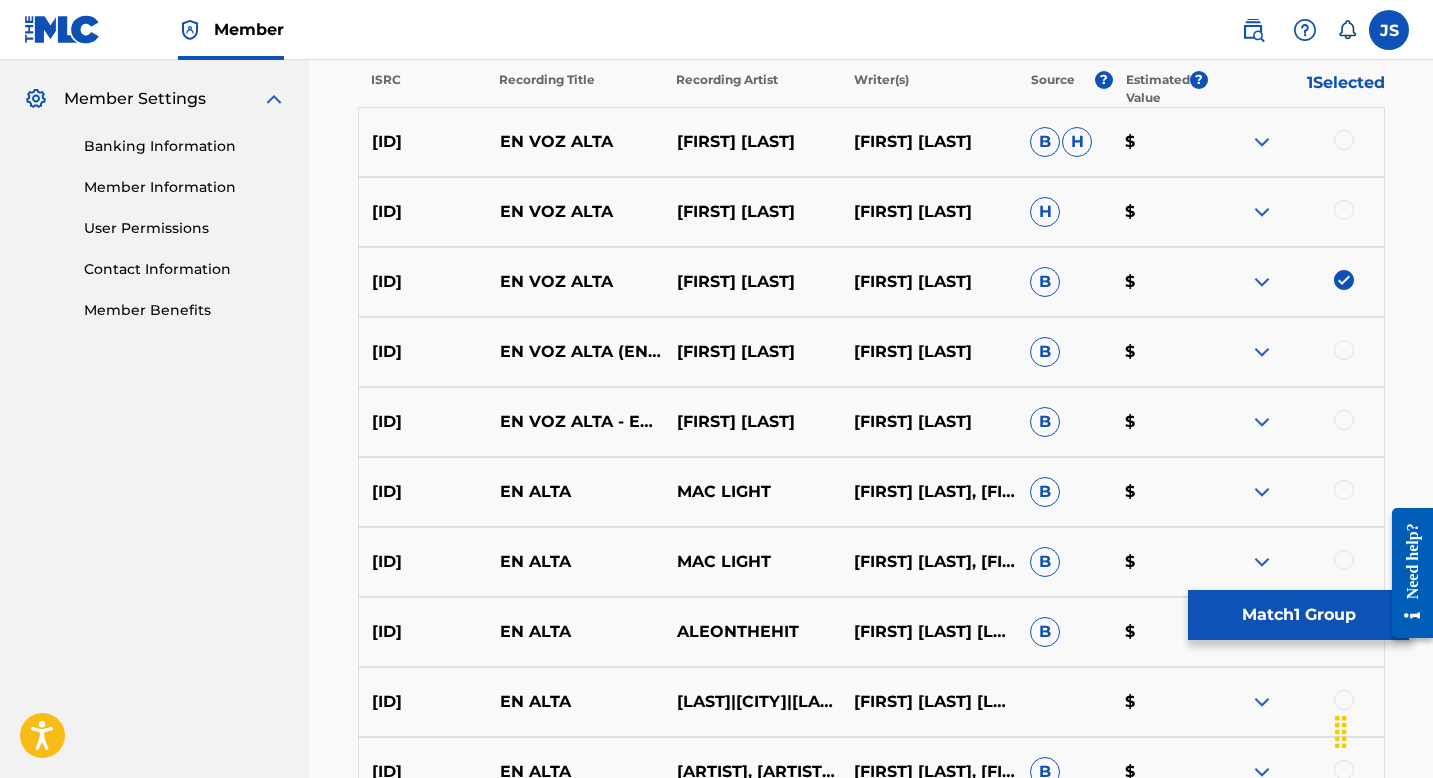 click at bounding box center [1344, 350] 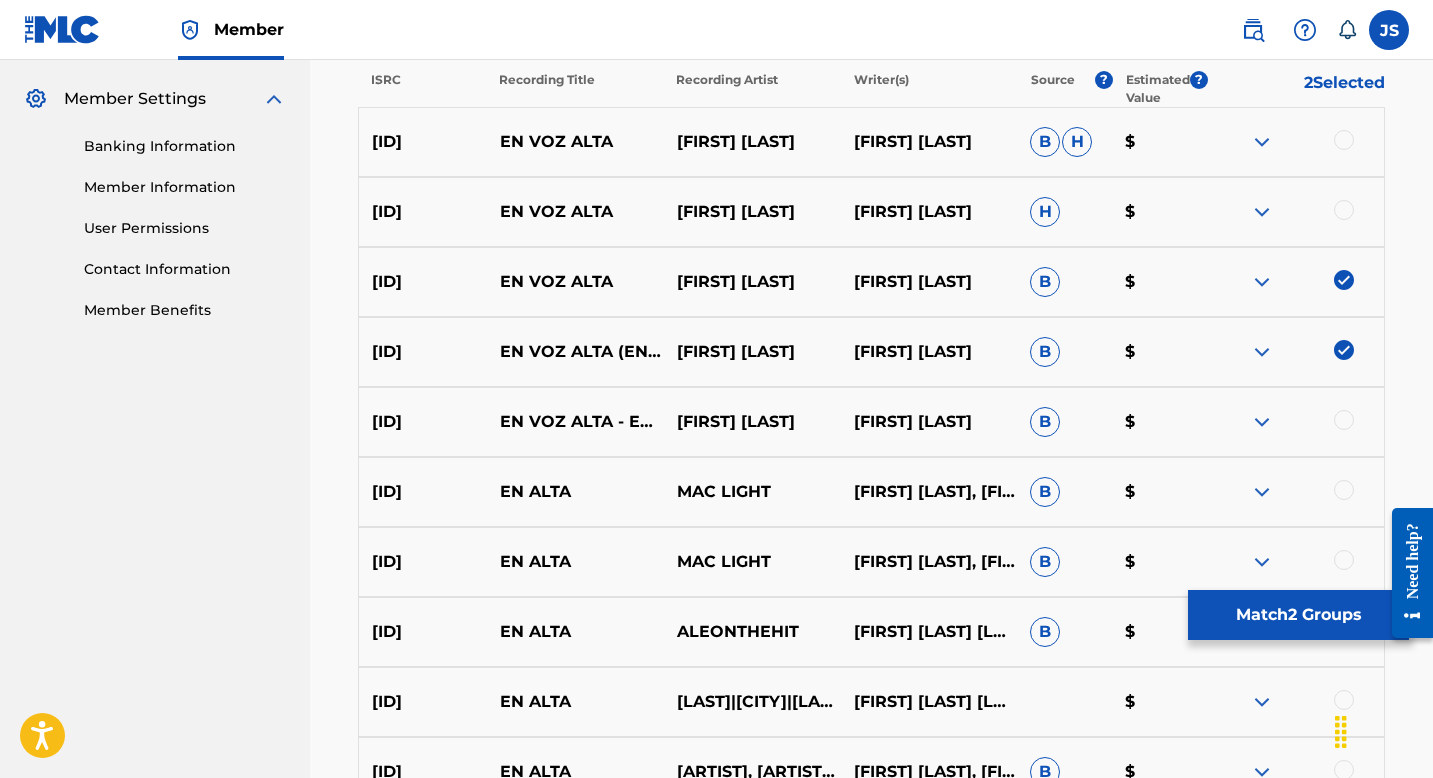 click at bounding box center [1344, 420] 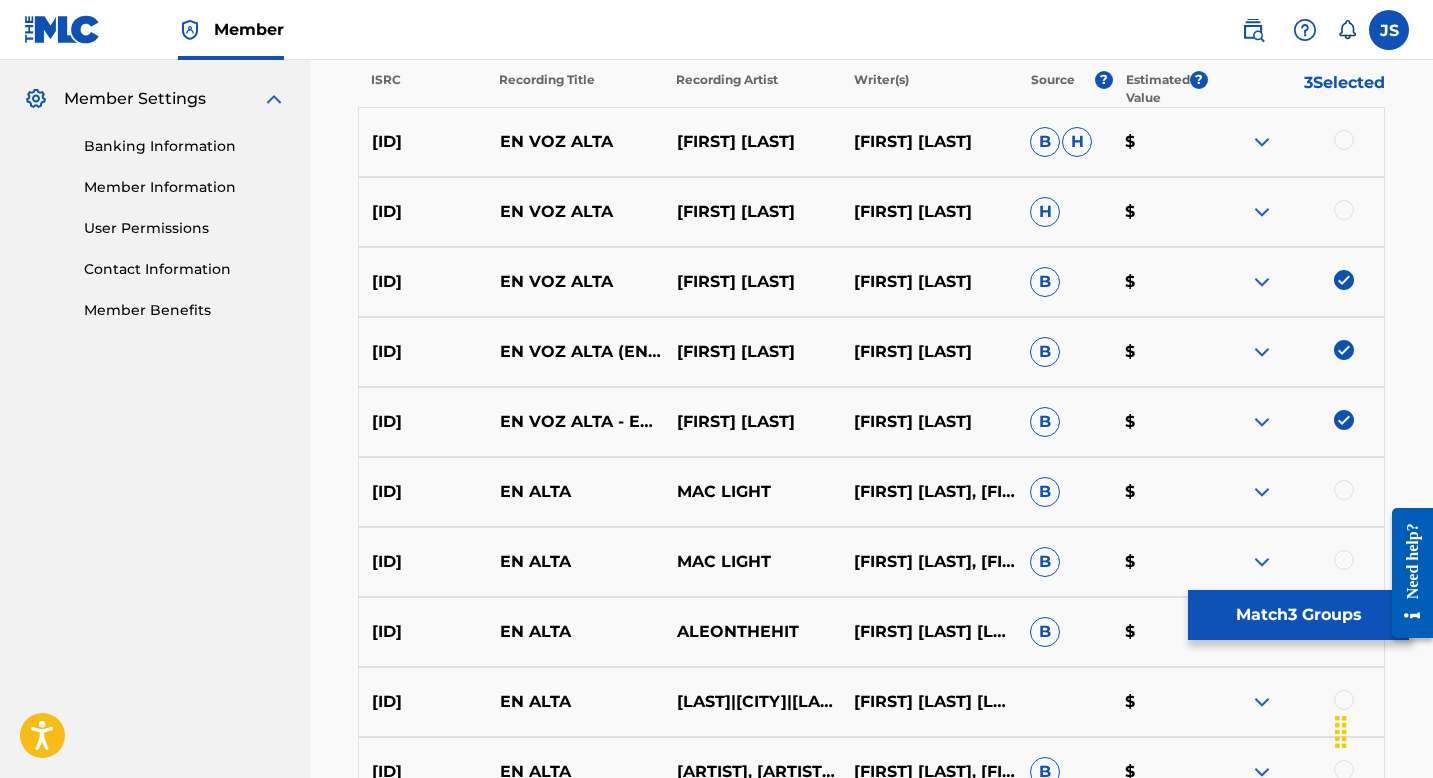 click on "Match  3 Groups" at bounding box center [1298, 615] 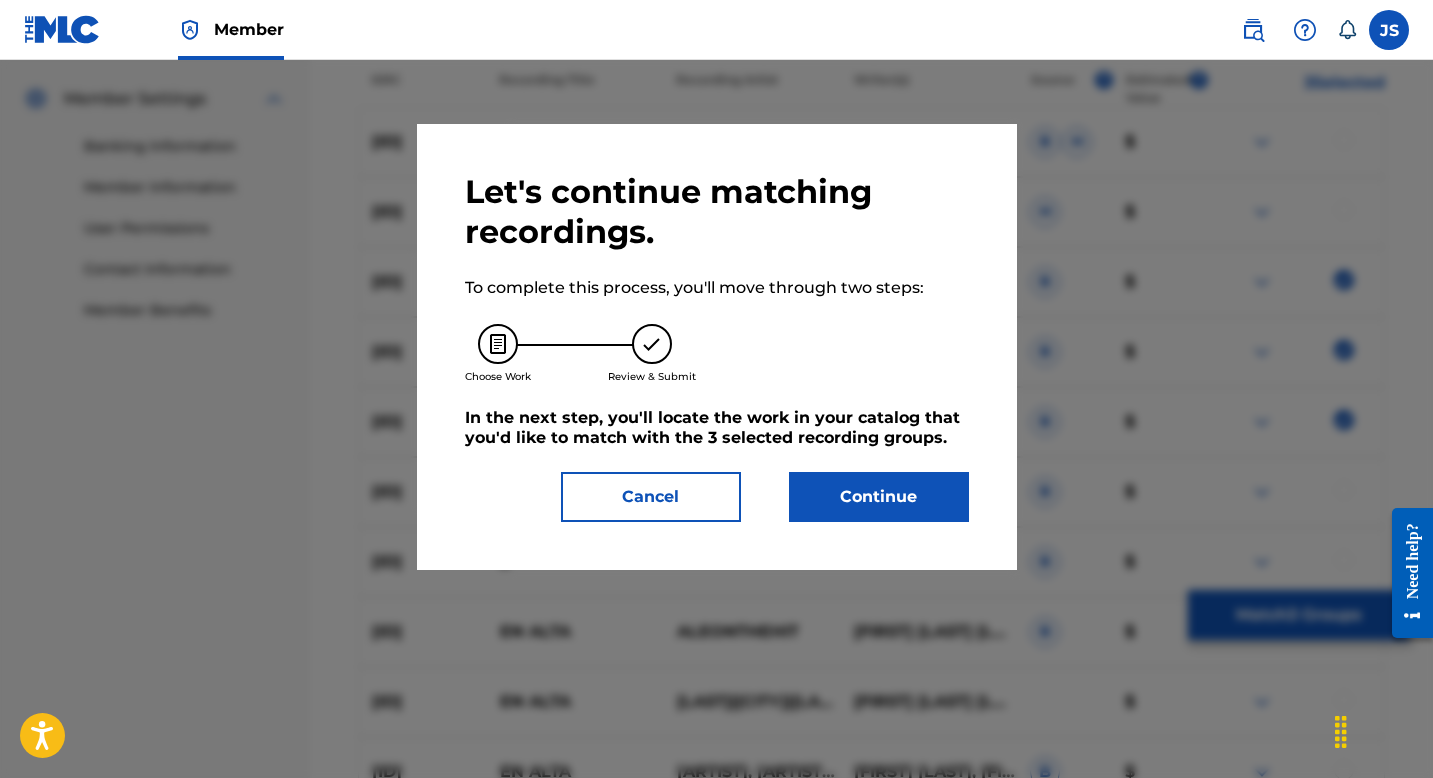 click on "Continue" at bounding box center (879, 497) 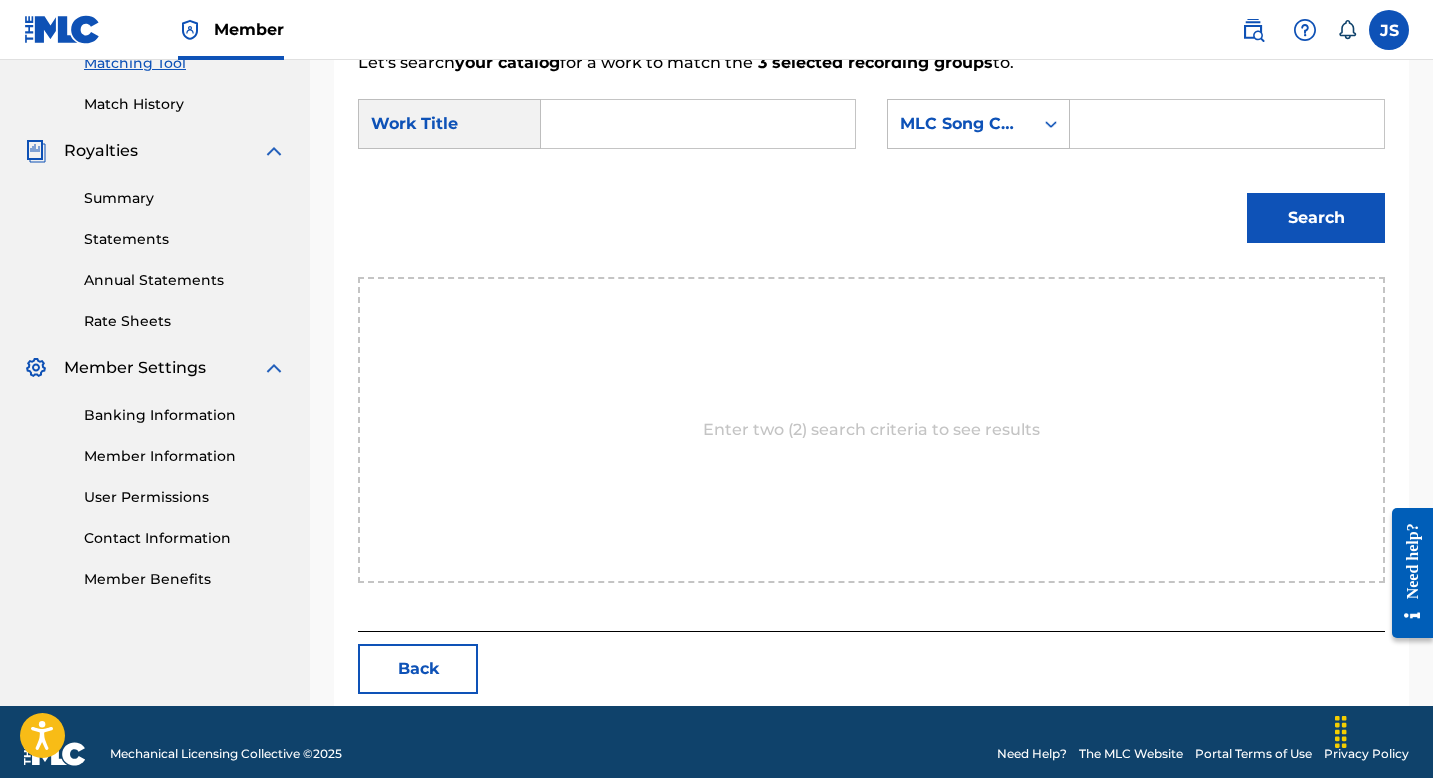 scroll, scrollTop: 554, scrollLeft: 0, axis: vertical 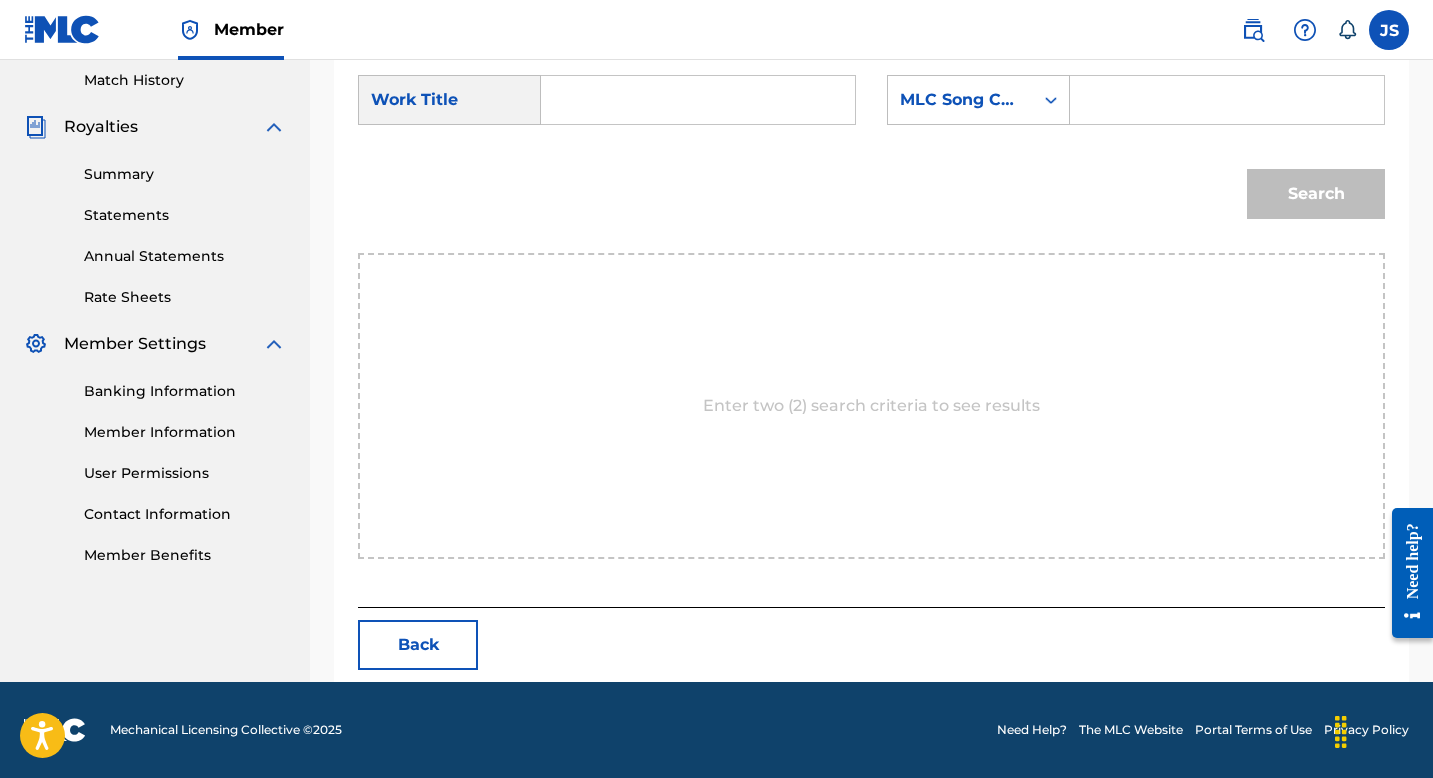 click at bounding box center [698, 100] 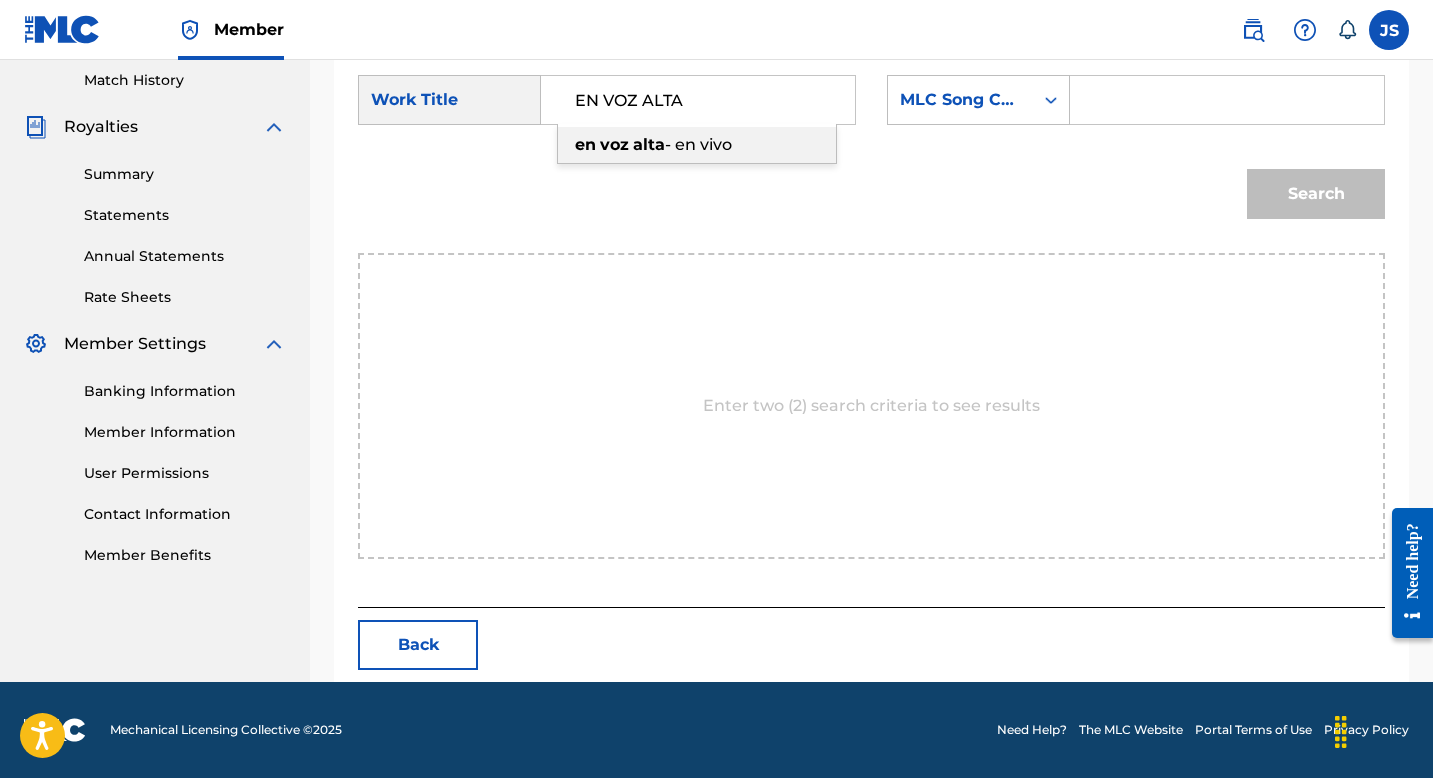type on "EN VOZ ALTA" 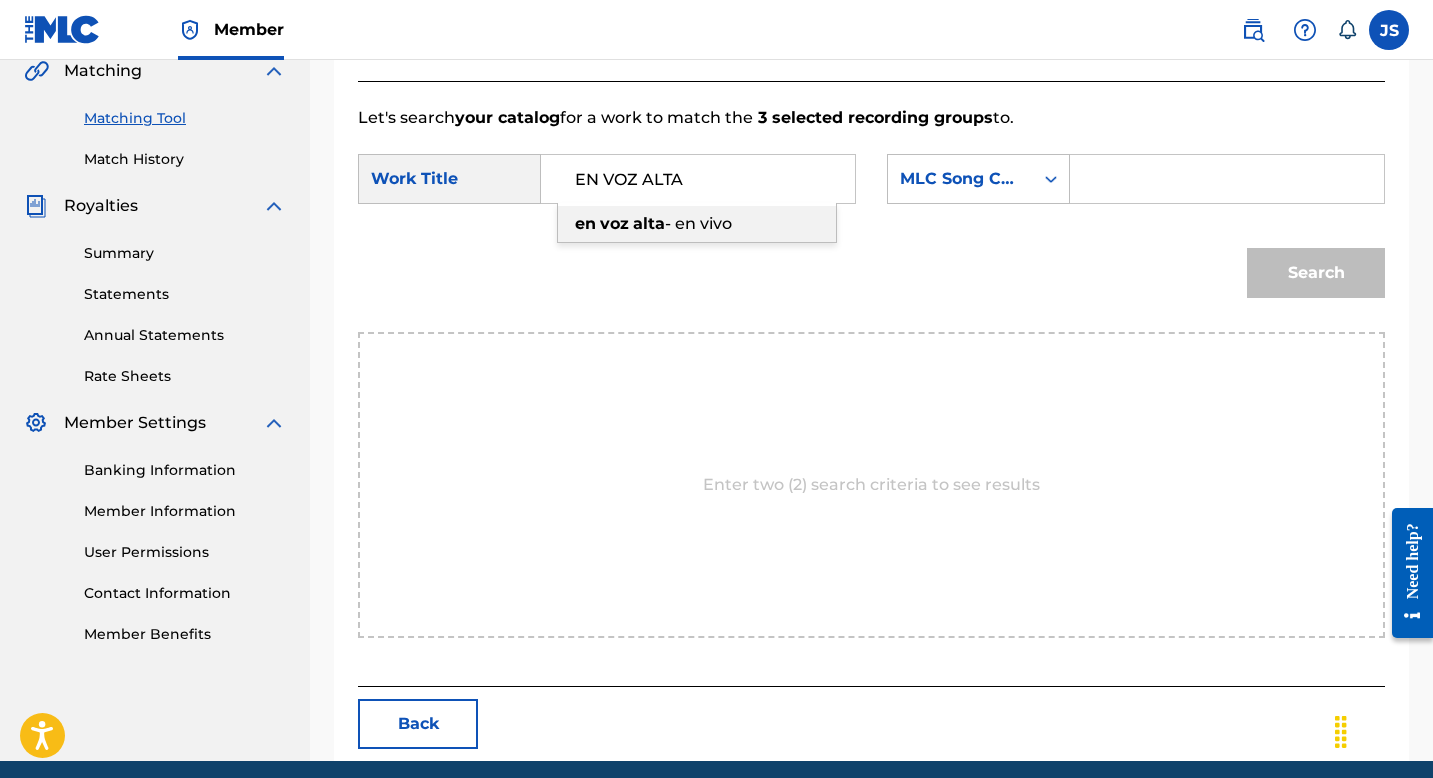 scroll, scrollTop: 456, scrollLeft: 0, axis: vertical 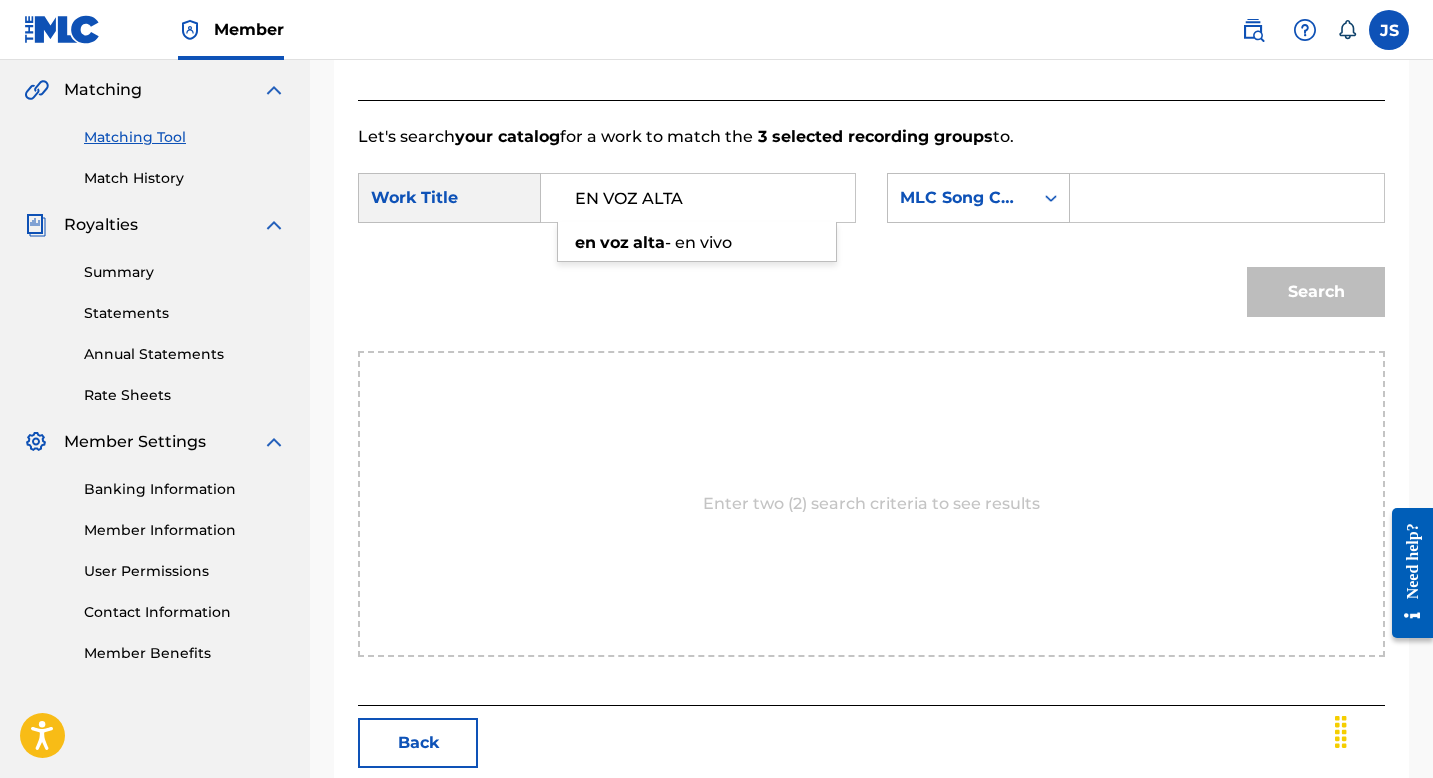 click at bounding box center [1227, 198] 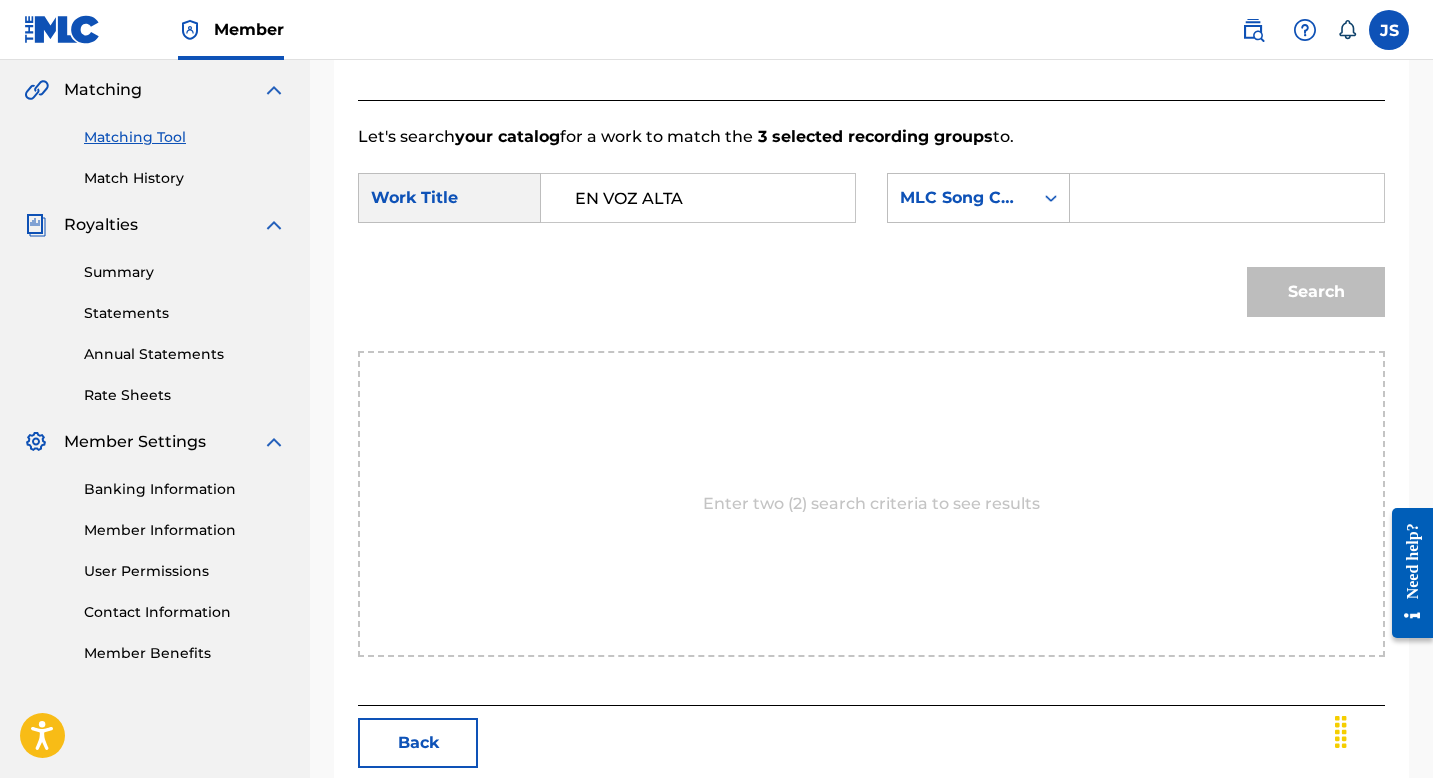 paste on "[CODE]" 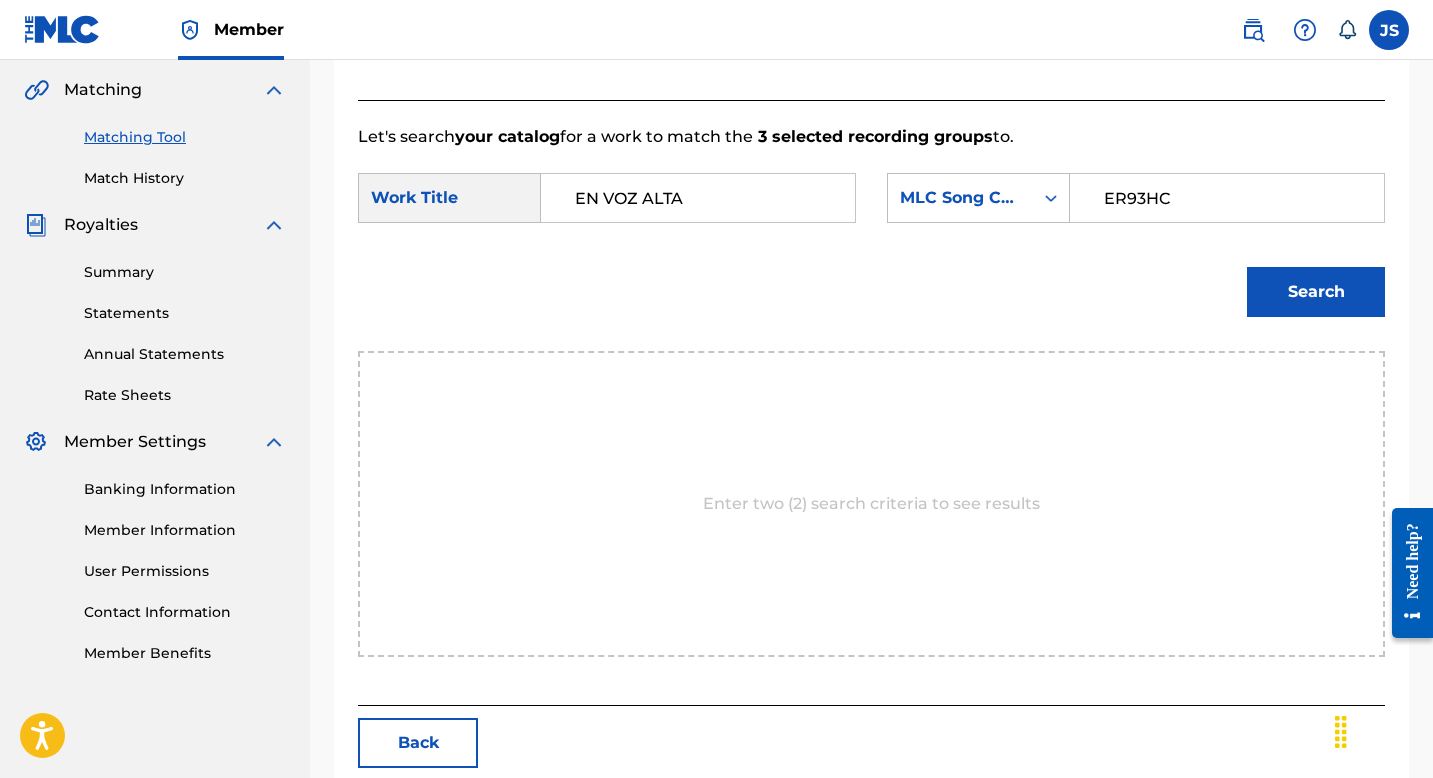 type on "[CODE]" 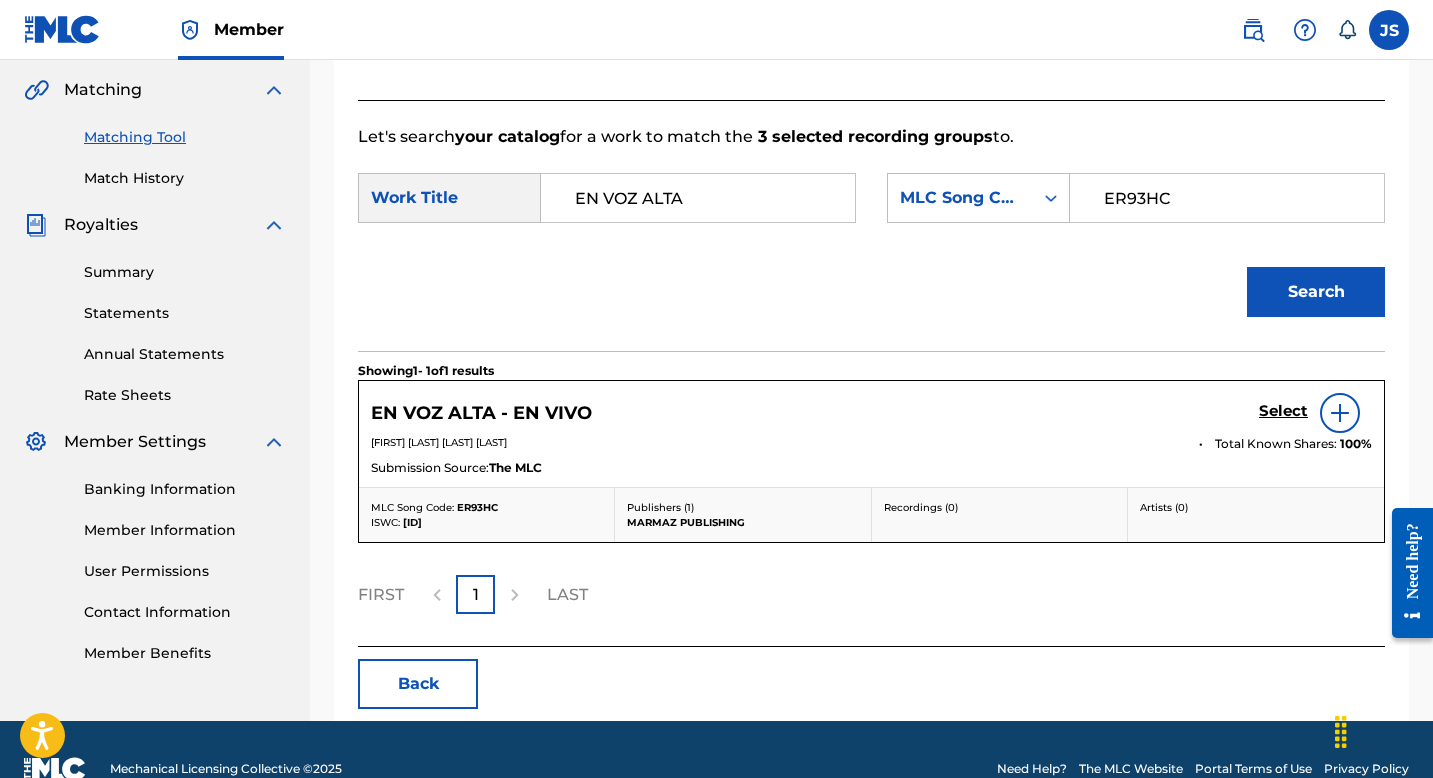 scroll, scrollTop: 495, scrollLeft: 0, axis: vertical 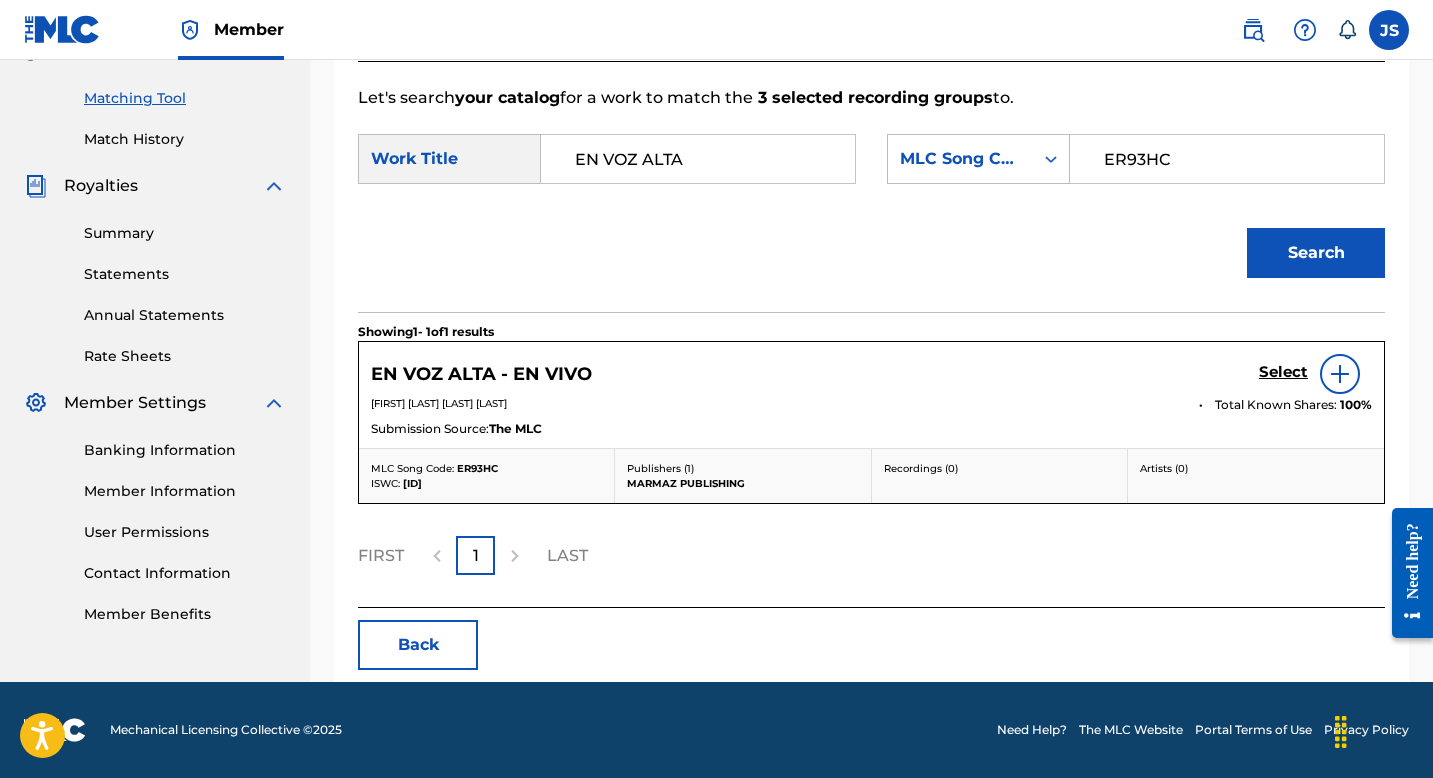 click at bounding box center (1340, 374) 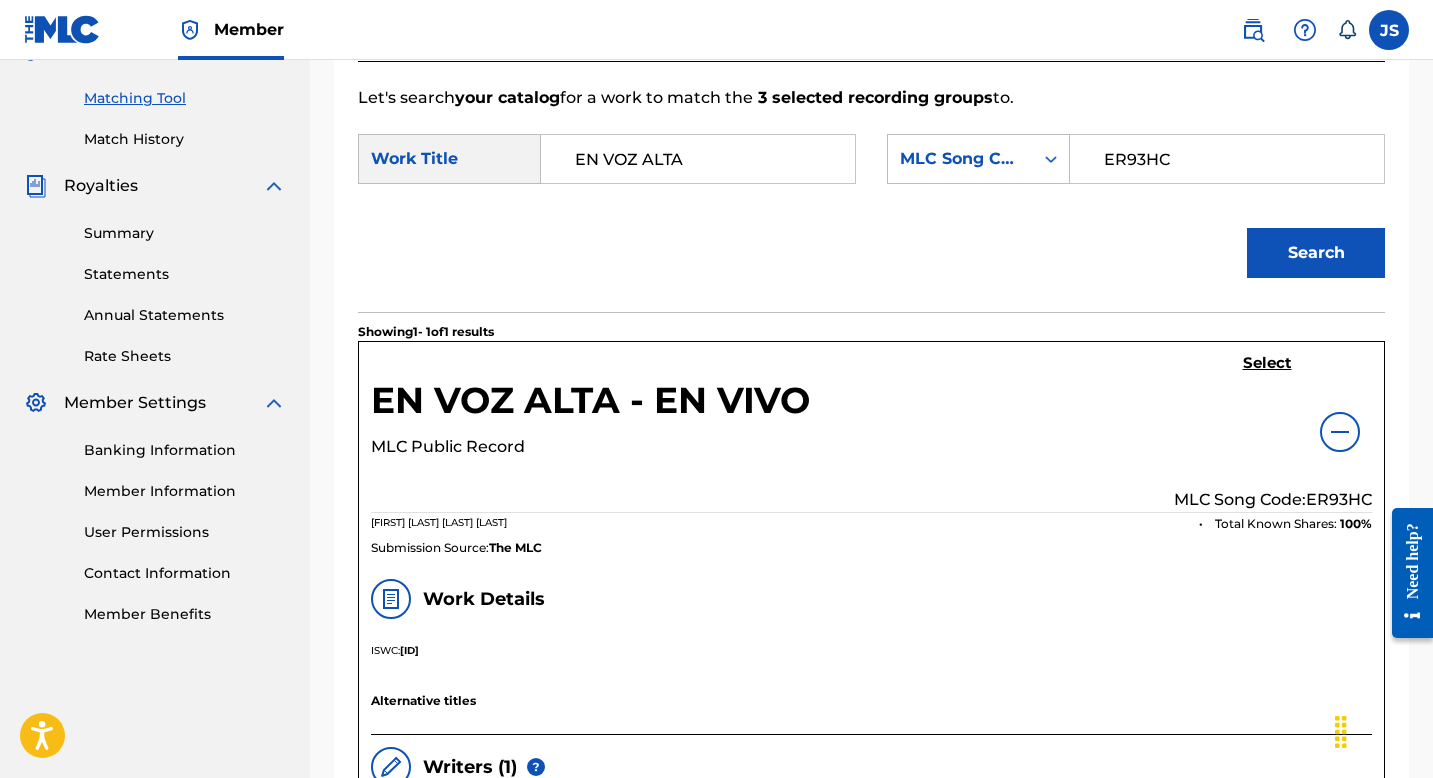 scroll, scrollTop: 567, scrollLeft: 0, axis: vertical 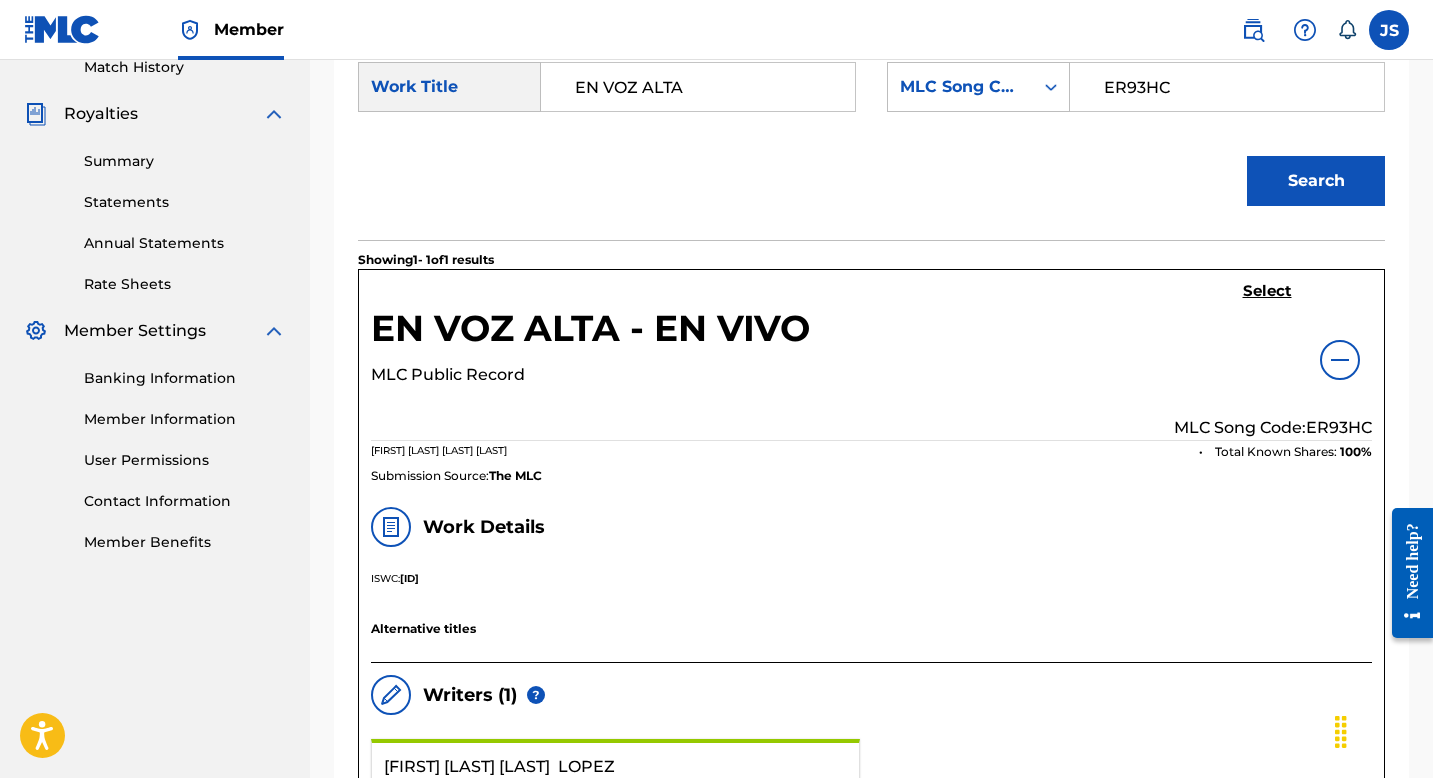 click on "Select" at bounding box center (1267, 291) 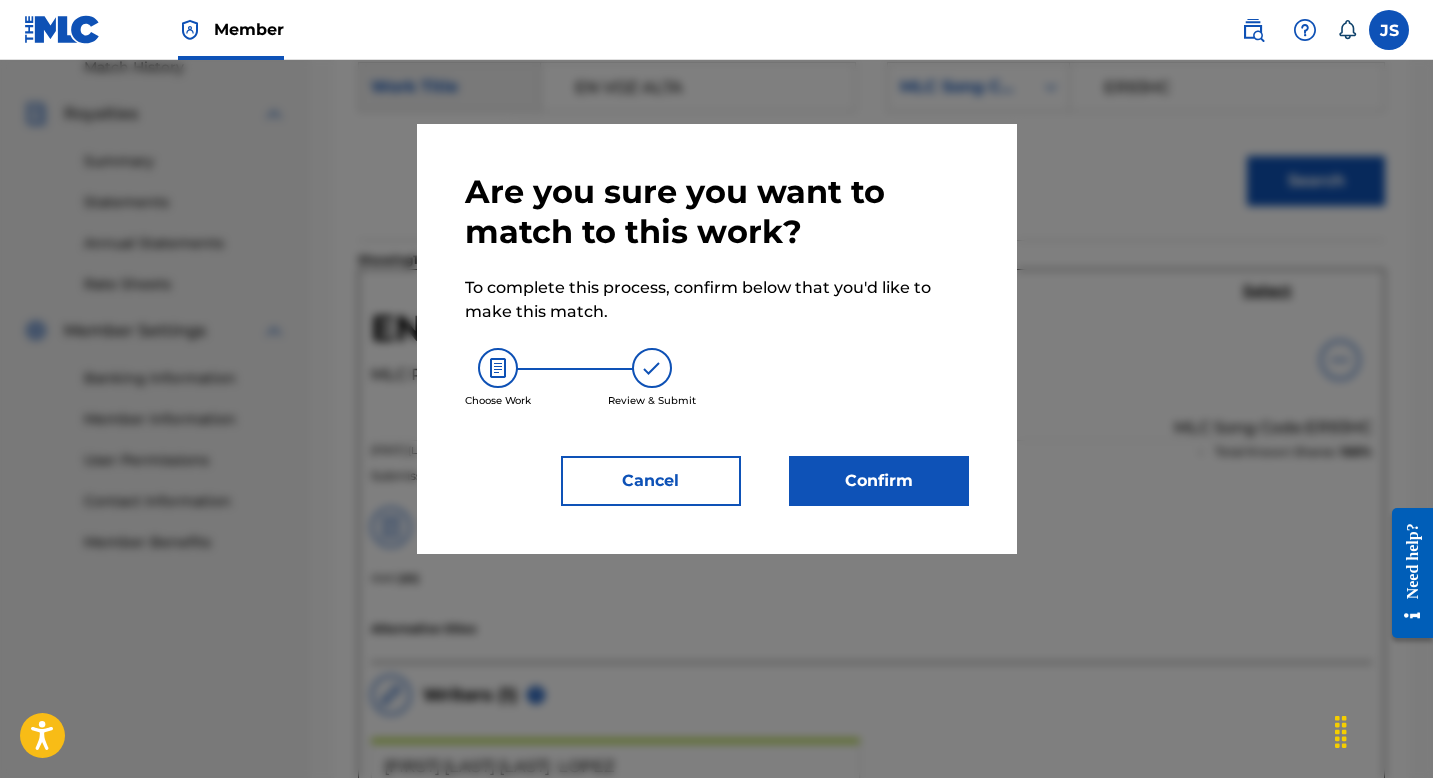 click on "Confirm" at bounding box center (879, 481) 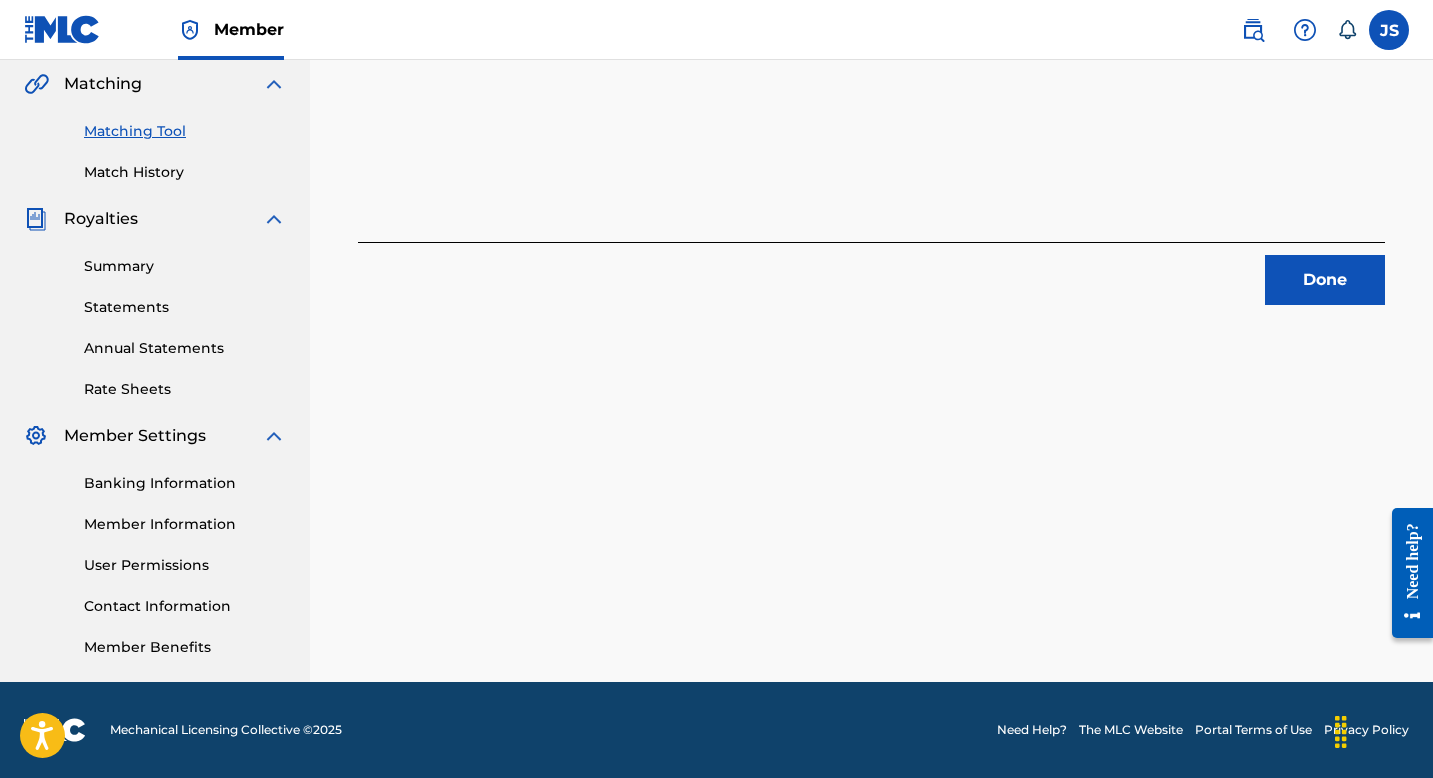 click on "Done" at bounding box center (1325, 280) 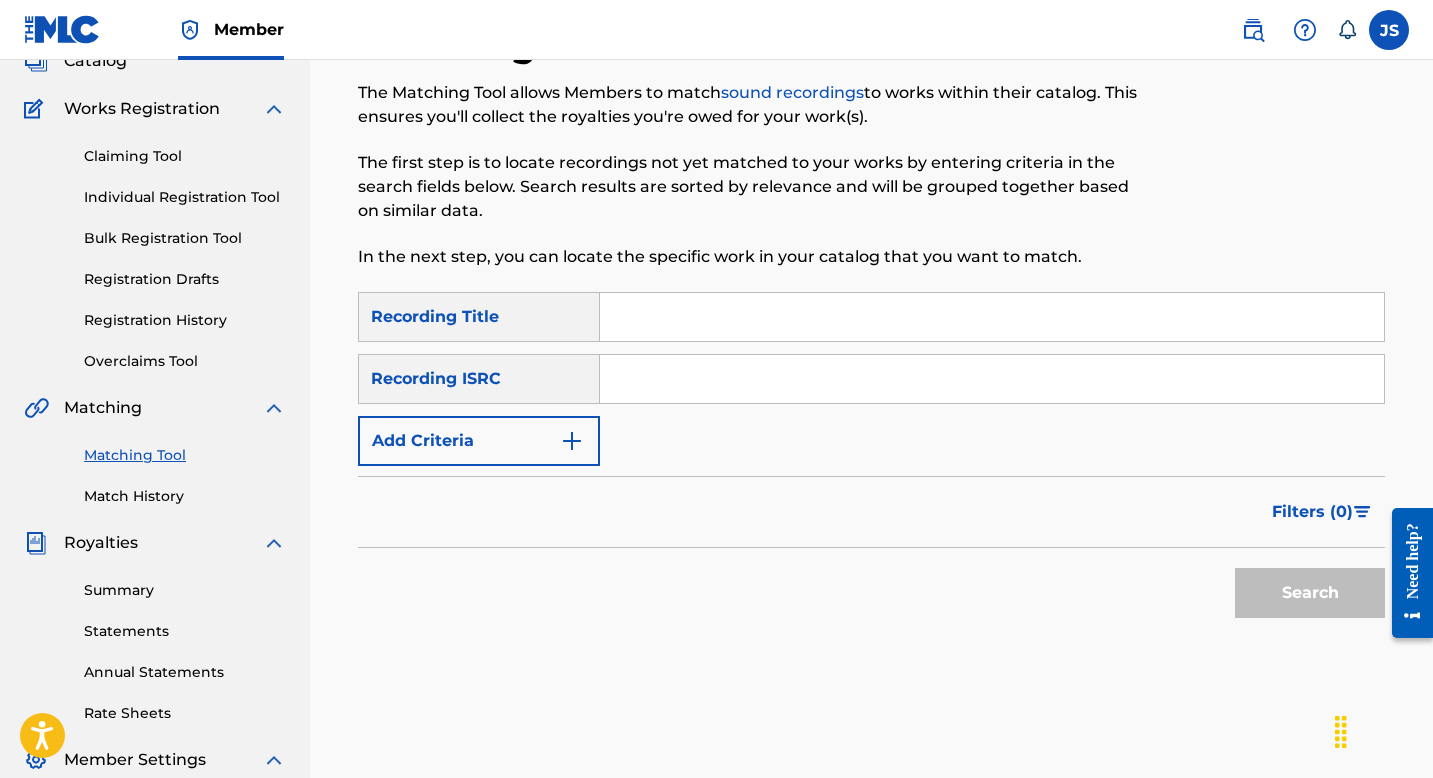 scroll, scrollTop: 0, scrollLeft: 0, axis: both 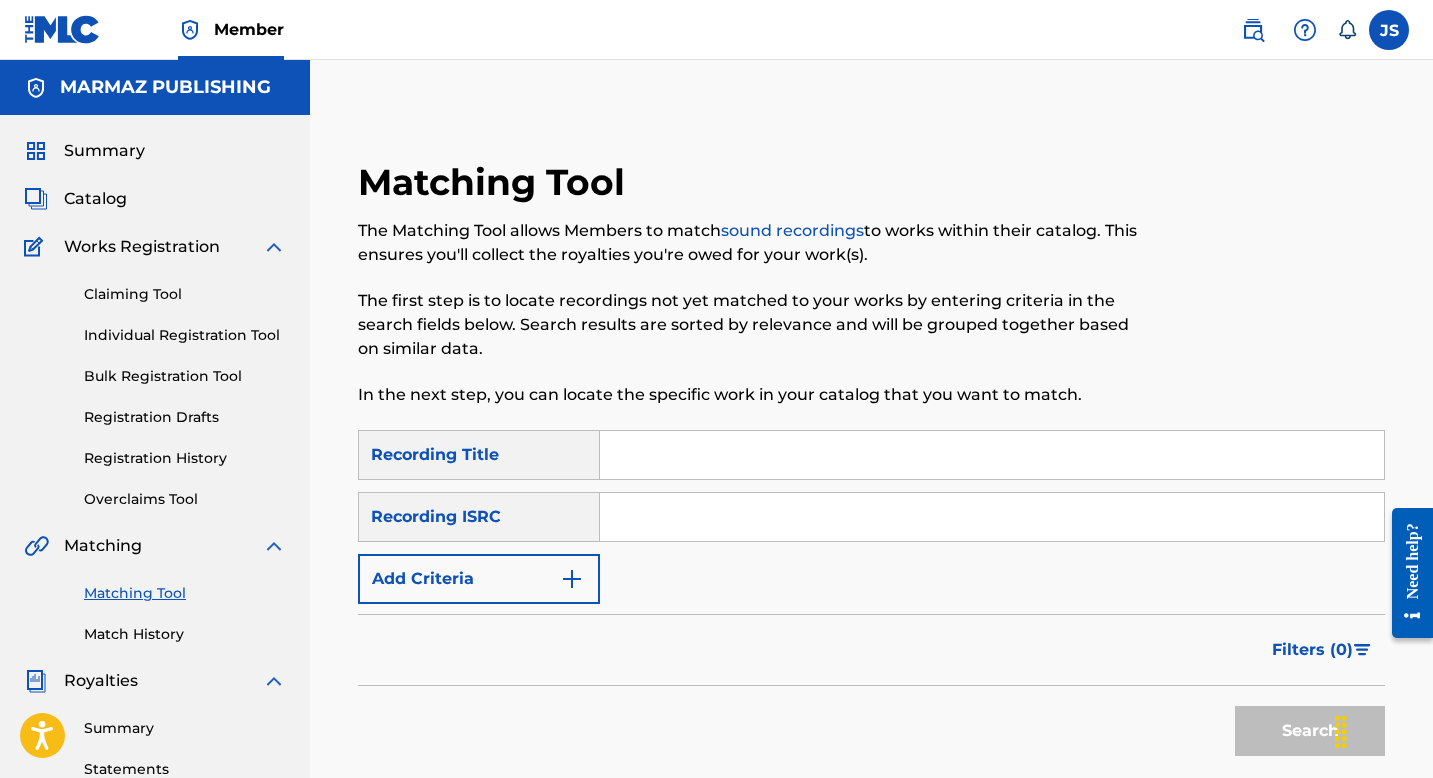 click at bounding box center (992, 455) 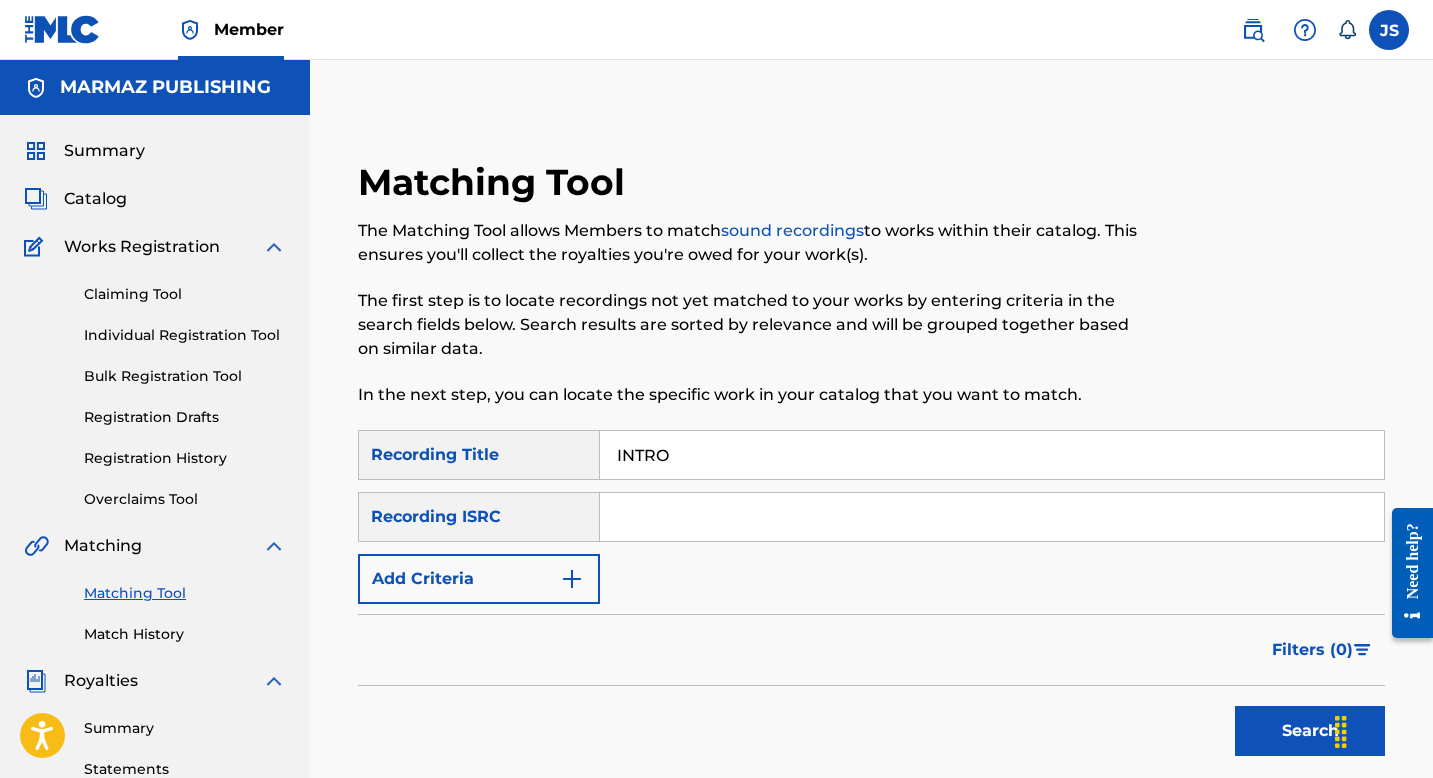 type on "INTRO" 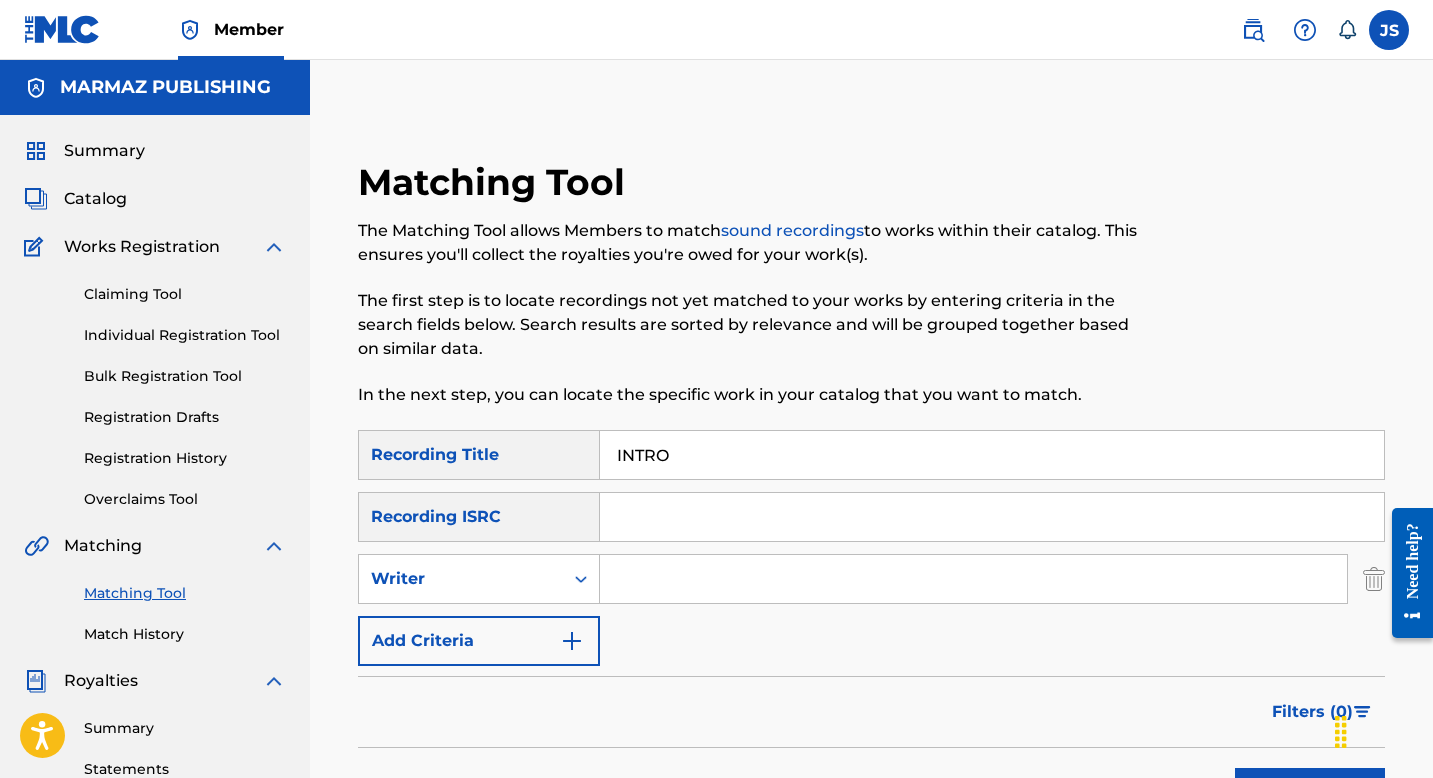 click at bounding box center [973, 579] 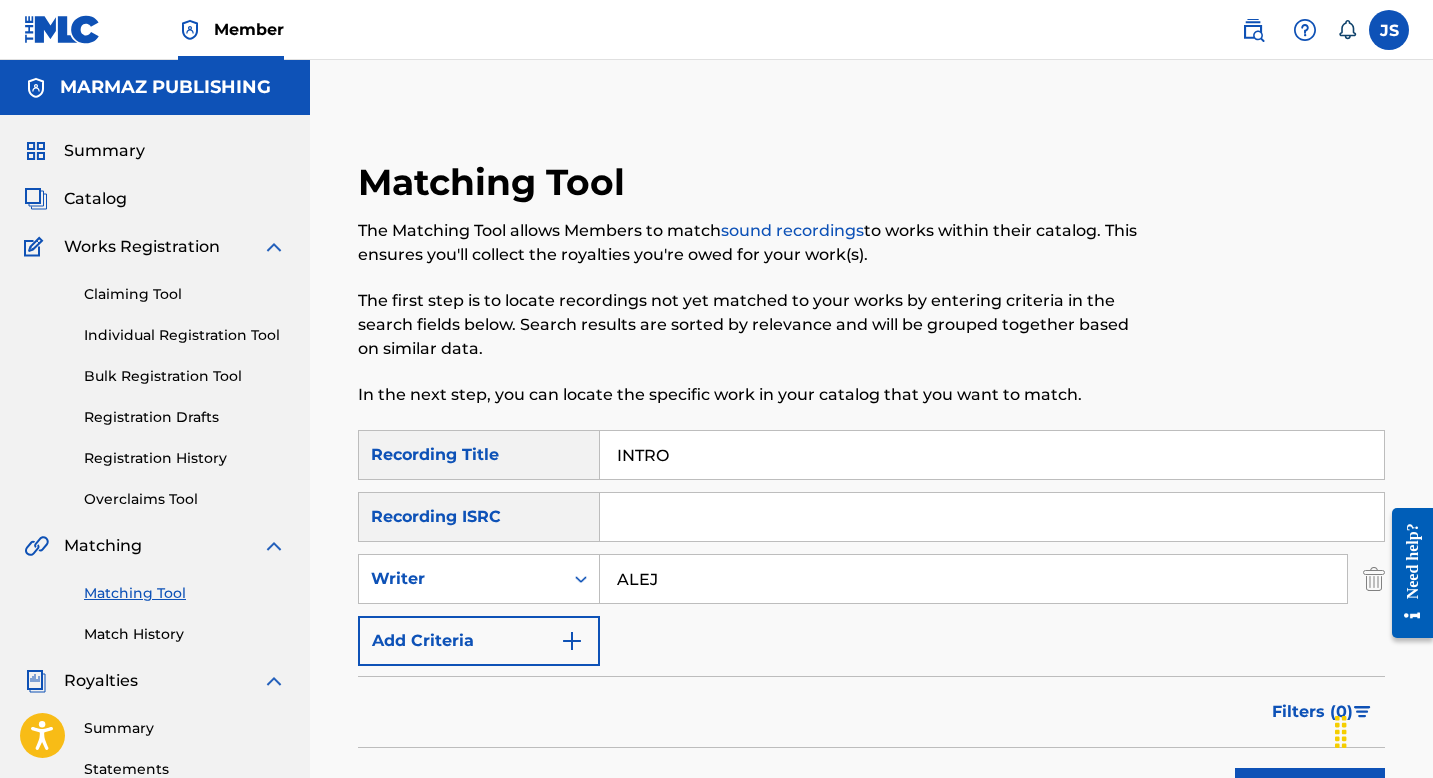 type on "[FIRST] [LAST]" 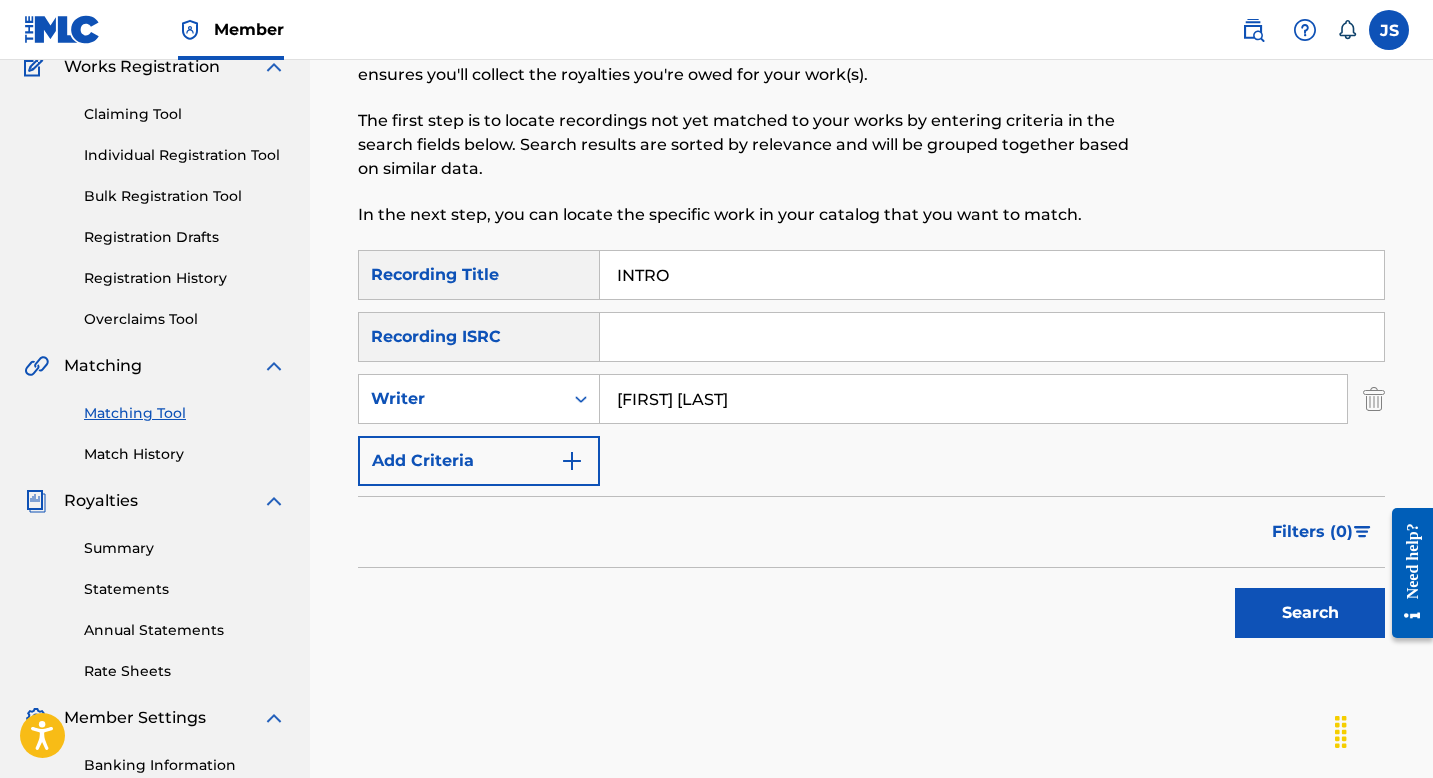 scroll, scrollTop: 280, scrollLeft: 0, axis: vertical 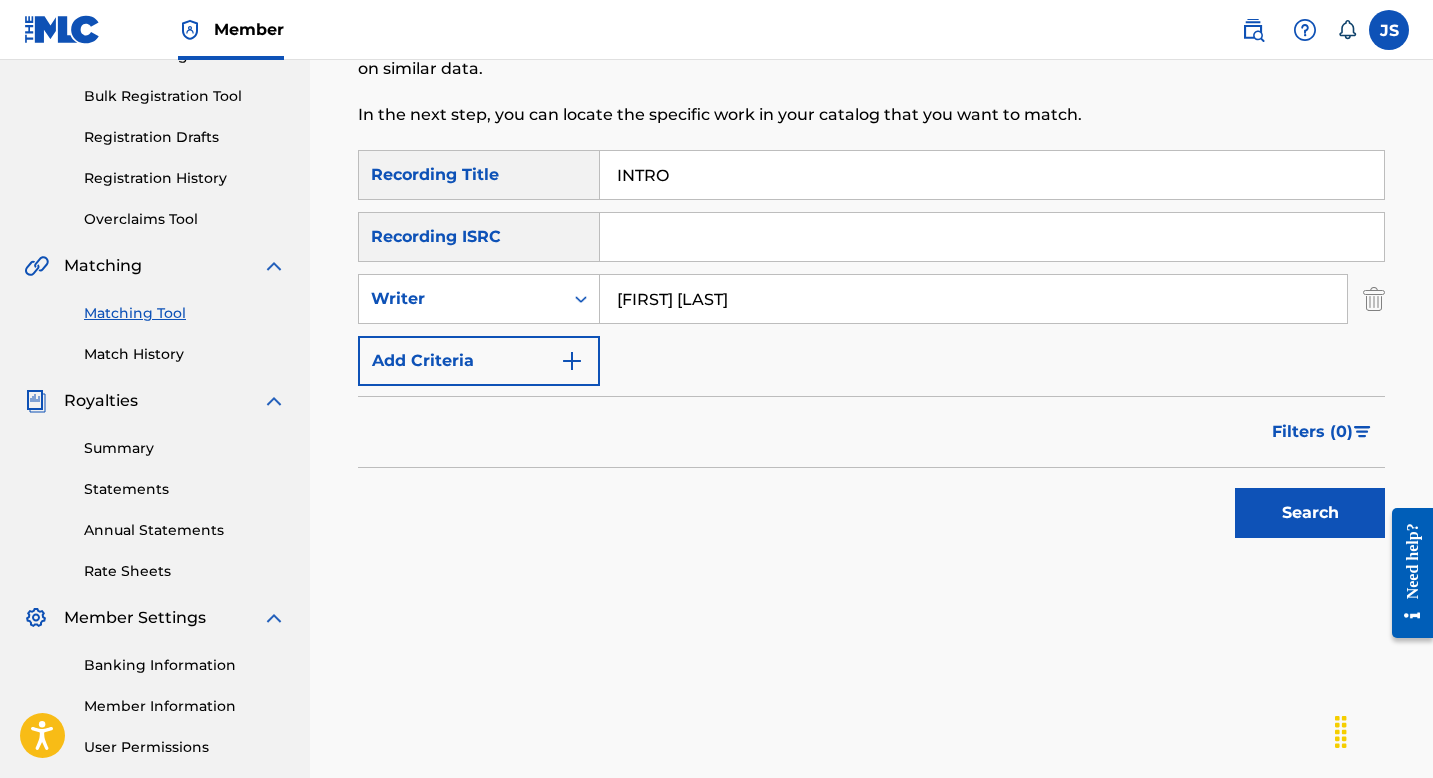 click on "Search" at bounding box center [1310, 513] 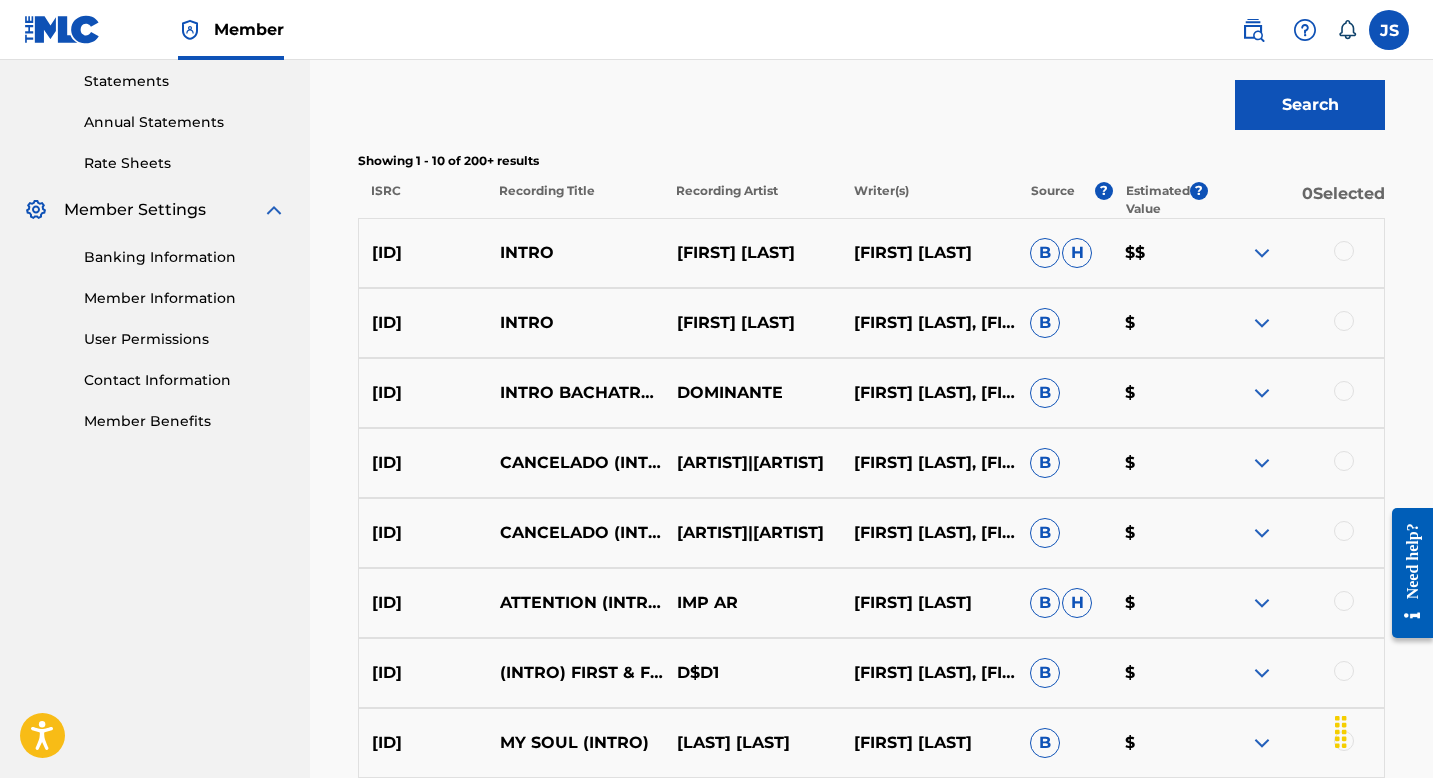 scroll, scrollTop: 683, scrollLeft: 0, axis: vertical 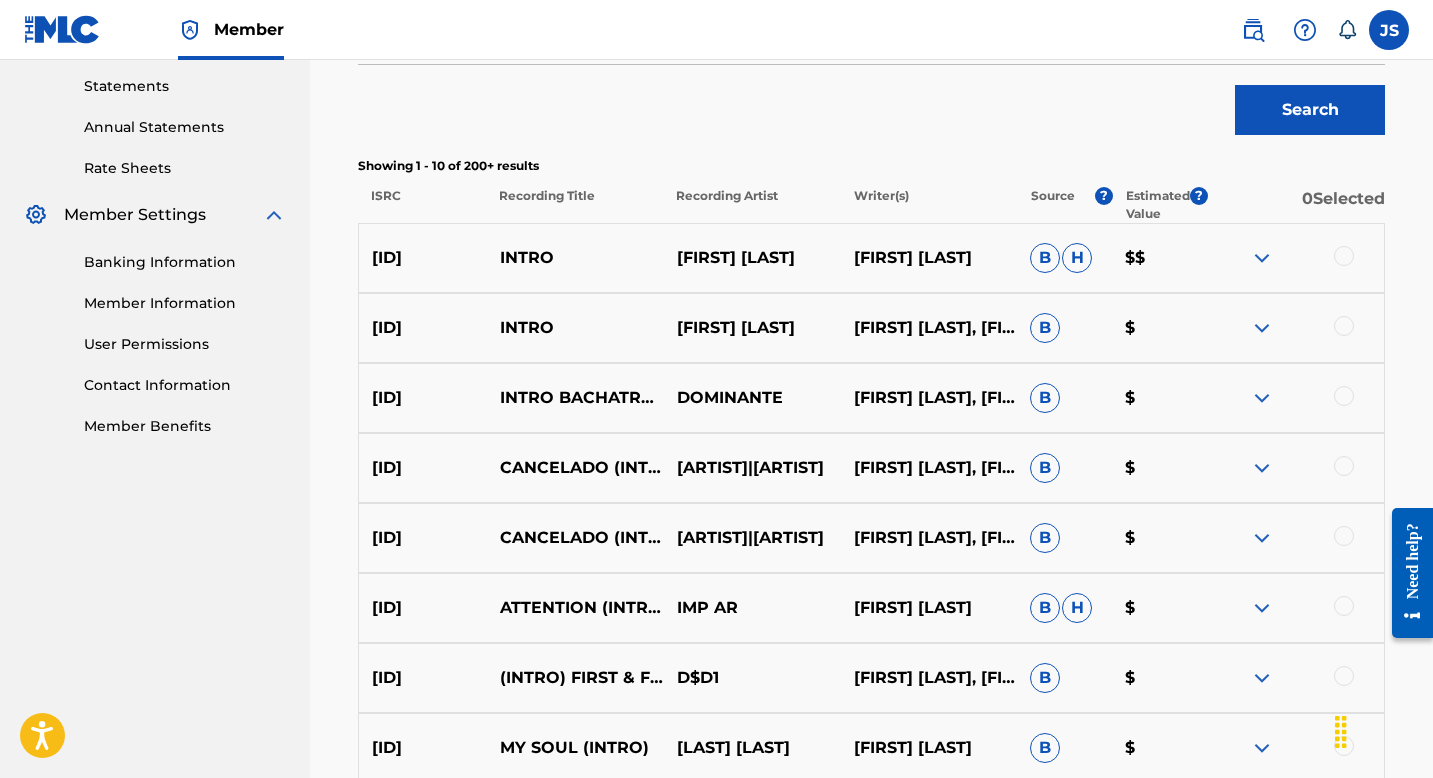 click at bounding box center [1344, 256] 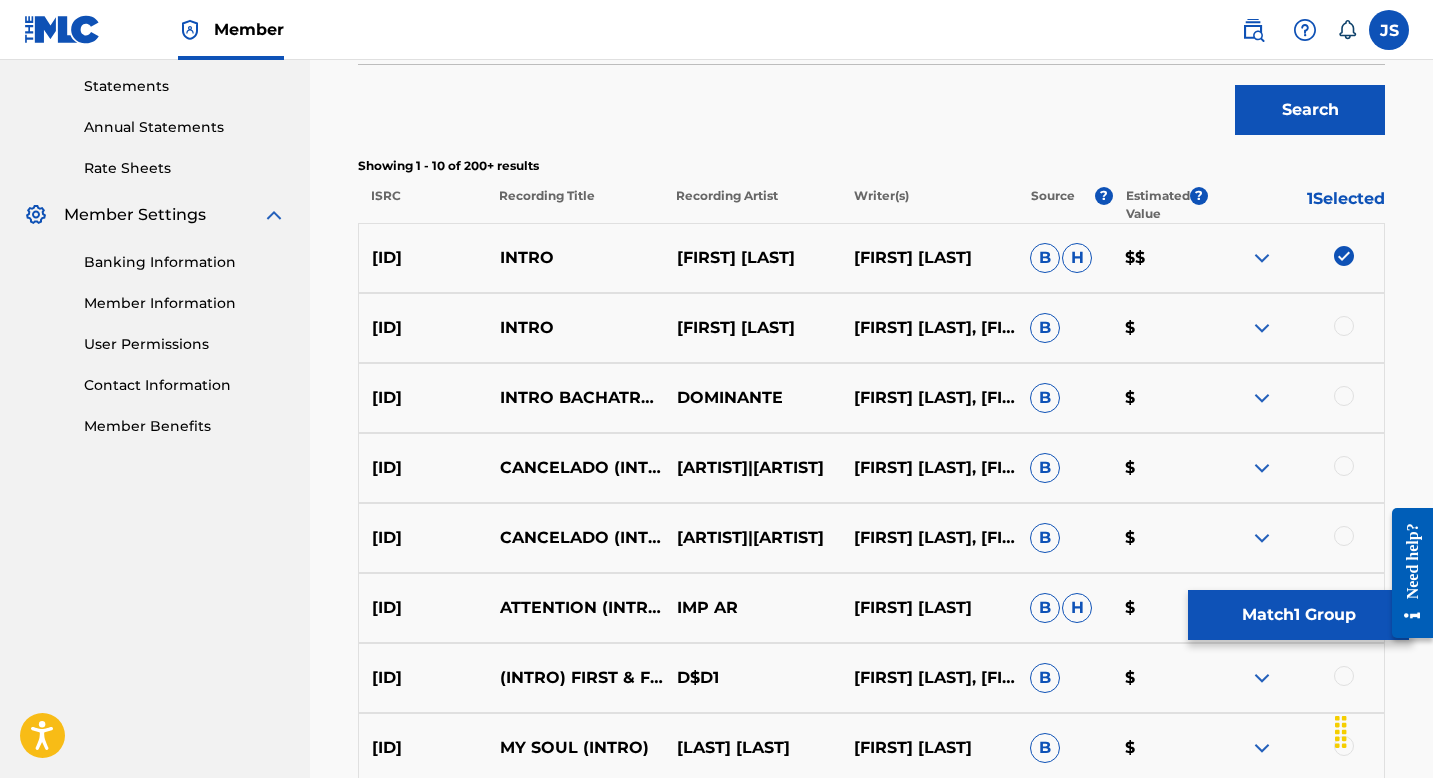 click on "Match  1 Group" at bounding box center [1298, 615] 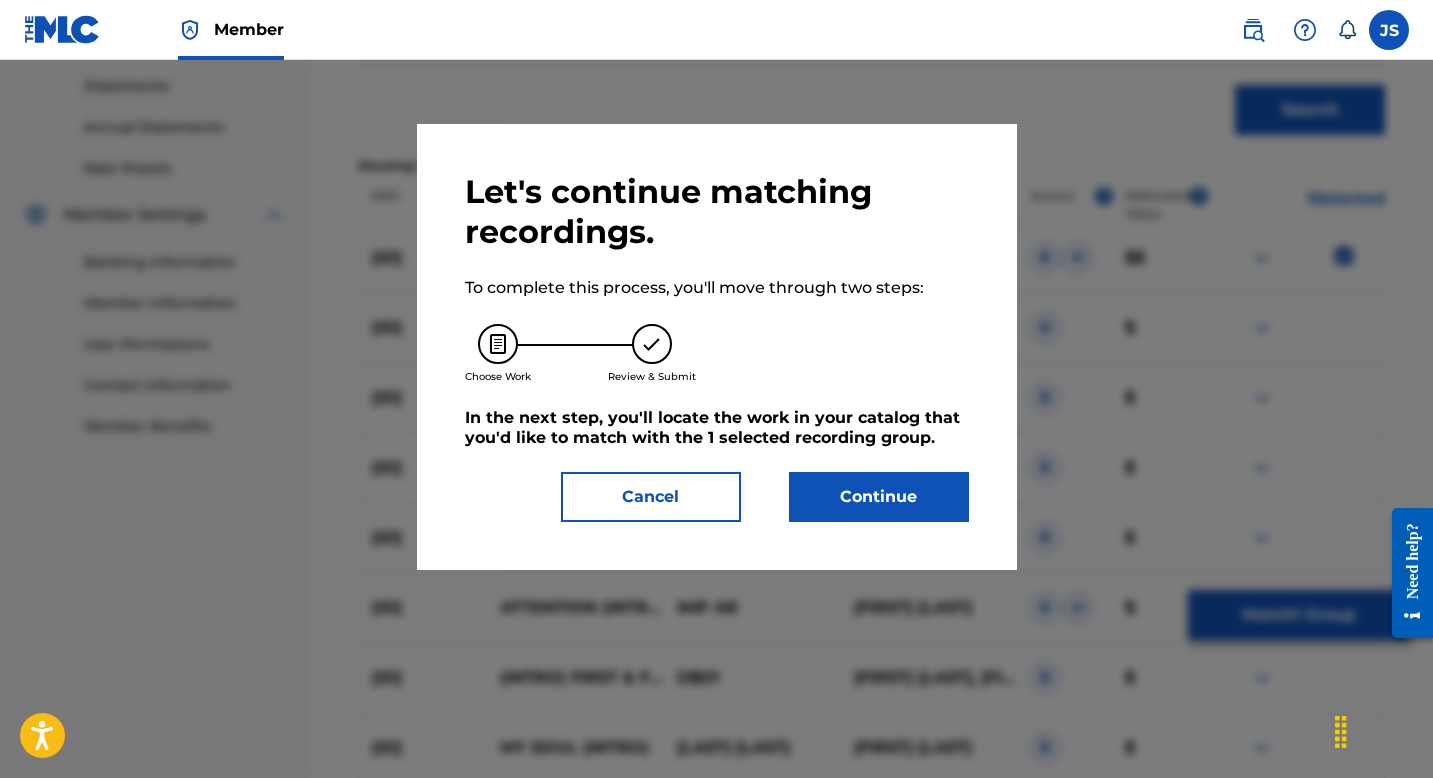 click on "Continue" at bounding box center (879, 497) 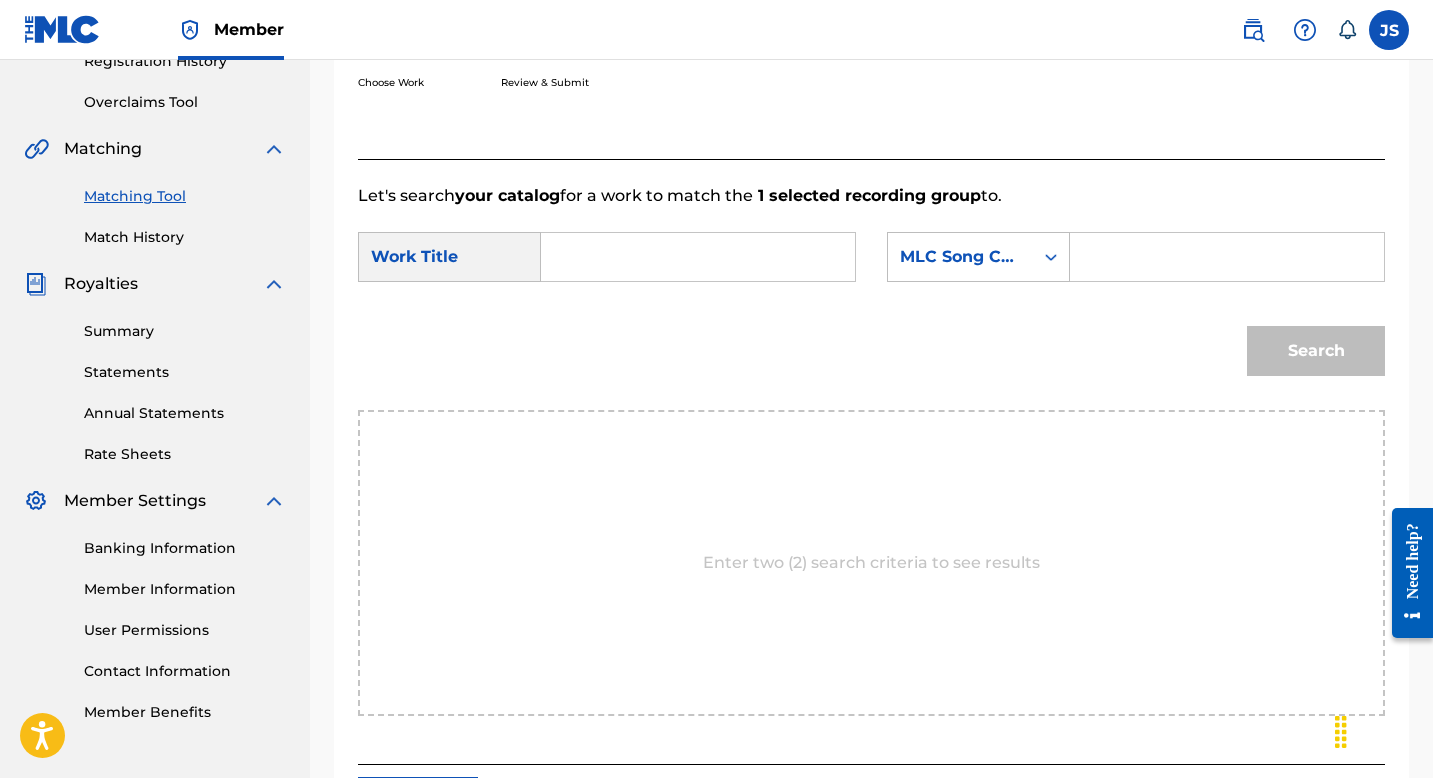 scroll, scrollTop: 351, scrollLeft: 0, axis: vertical 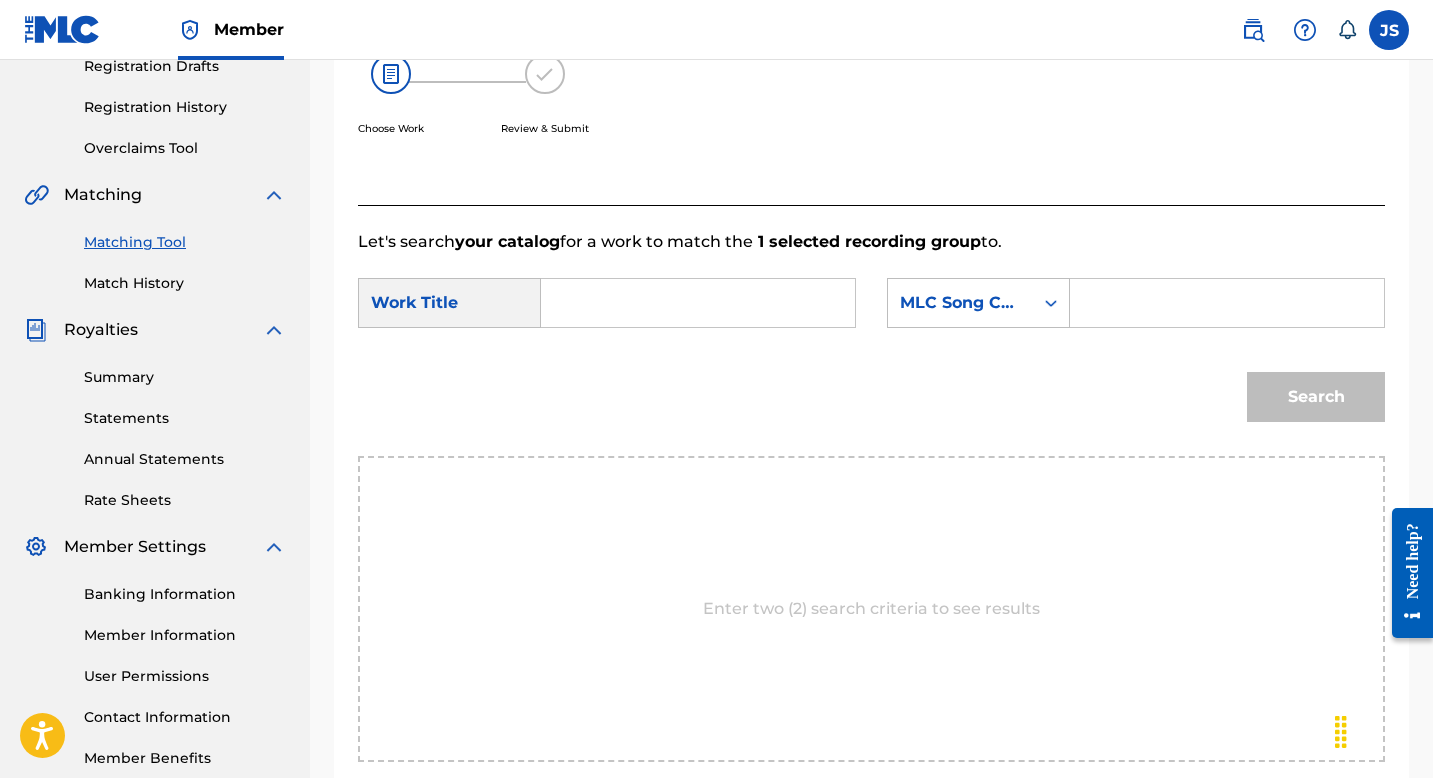 click at bounding box center [698, 303] 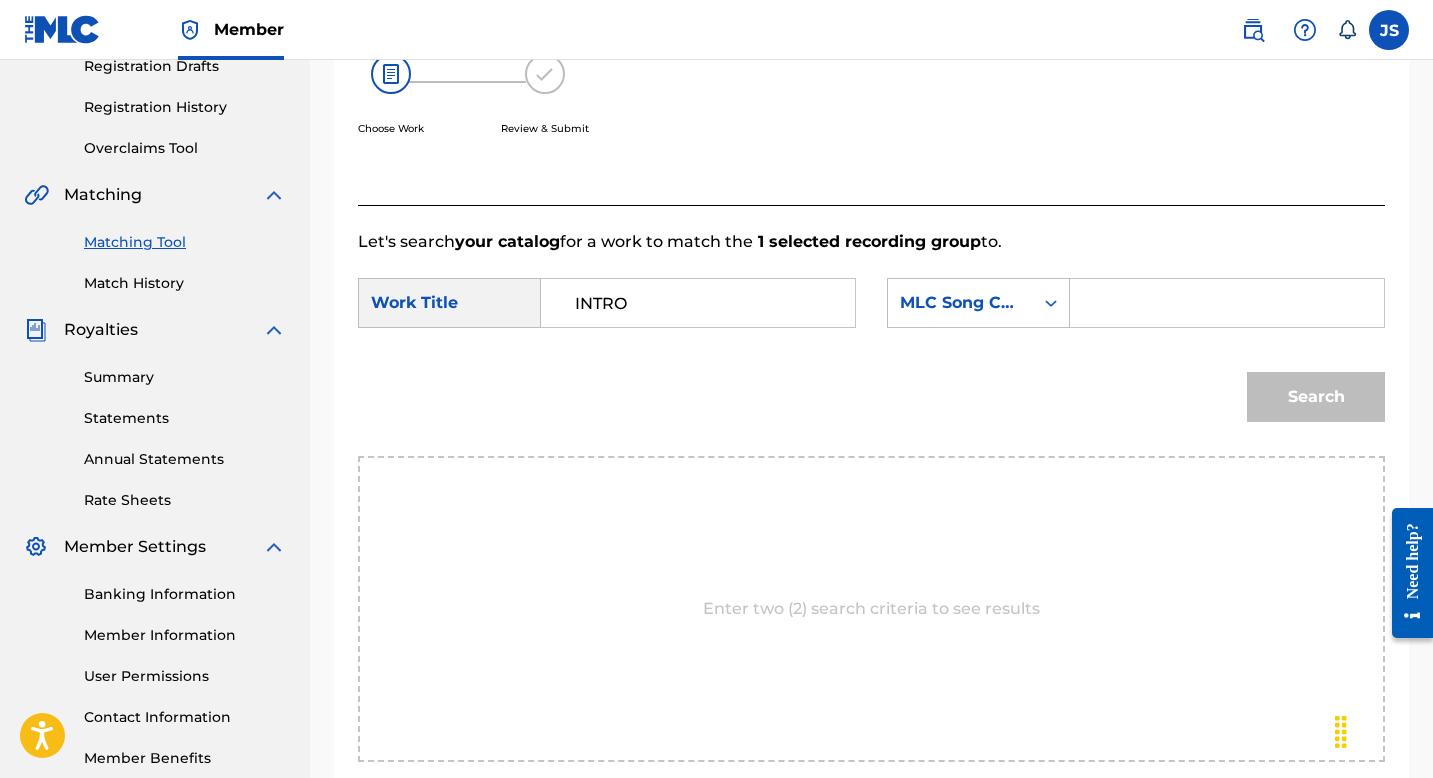 type on "INTRO" 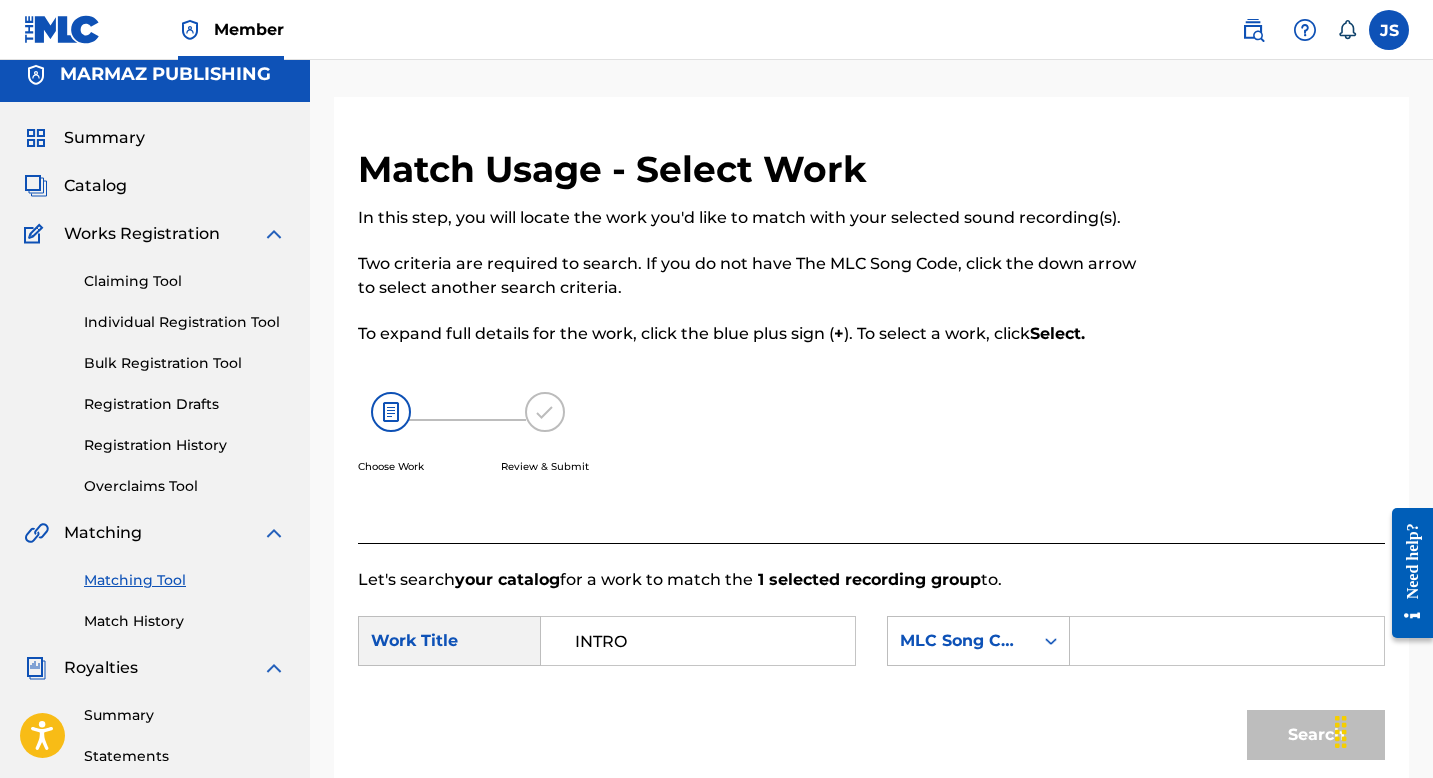 scroll, scrollTop: 0, scrollLeft: 0, axis: both 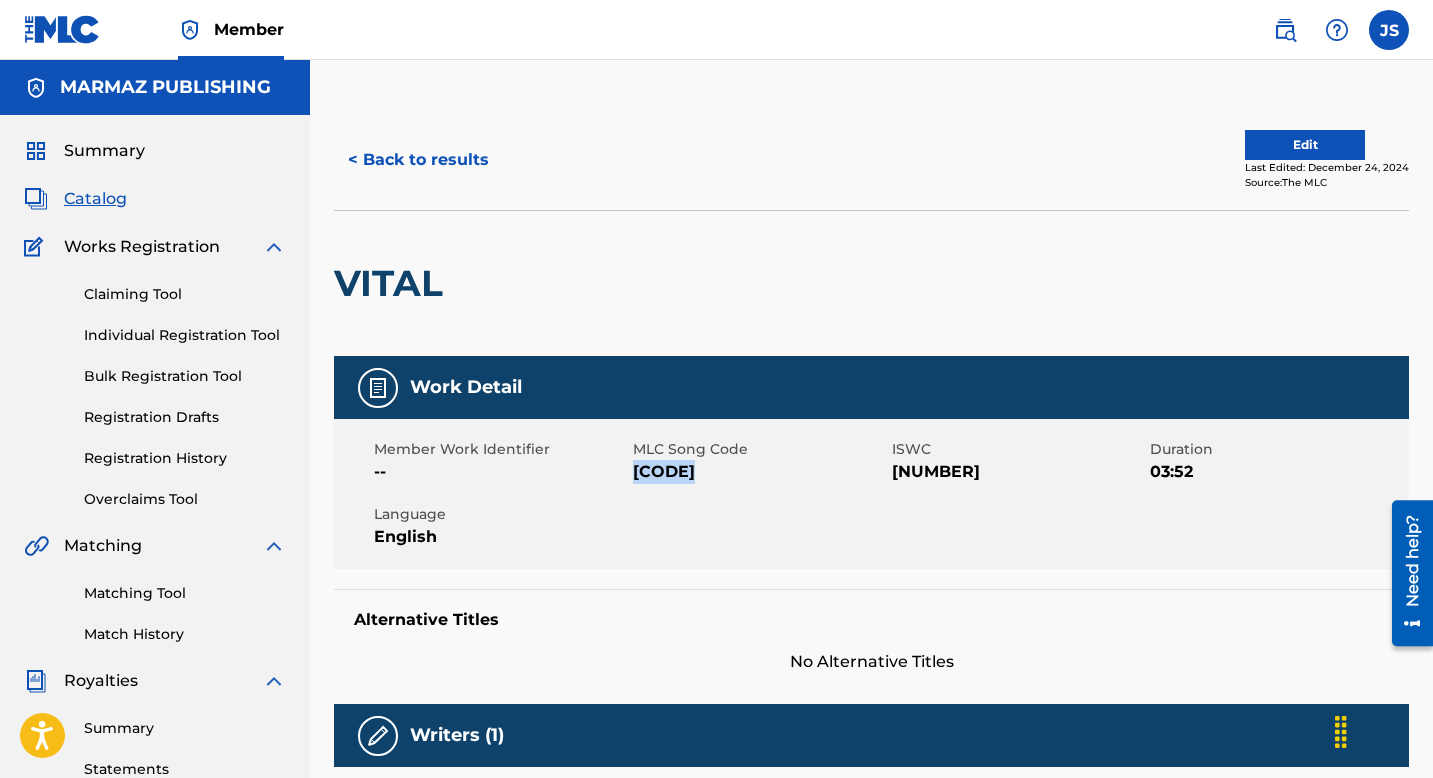 click on "< Back to results" at bounding box center (418, 160) 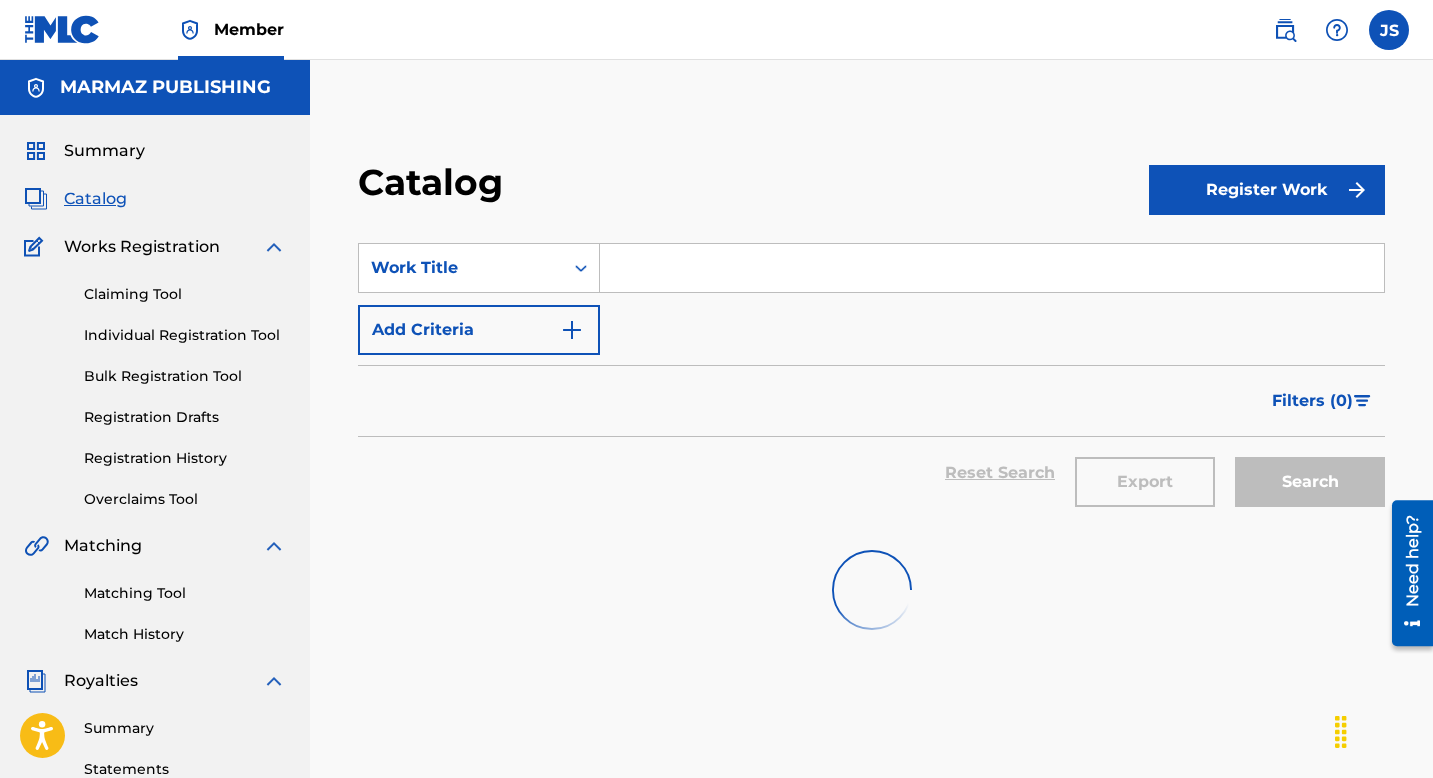 scroll, scrollTop: 127, scrollLeft: 0, axis: vertical 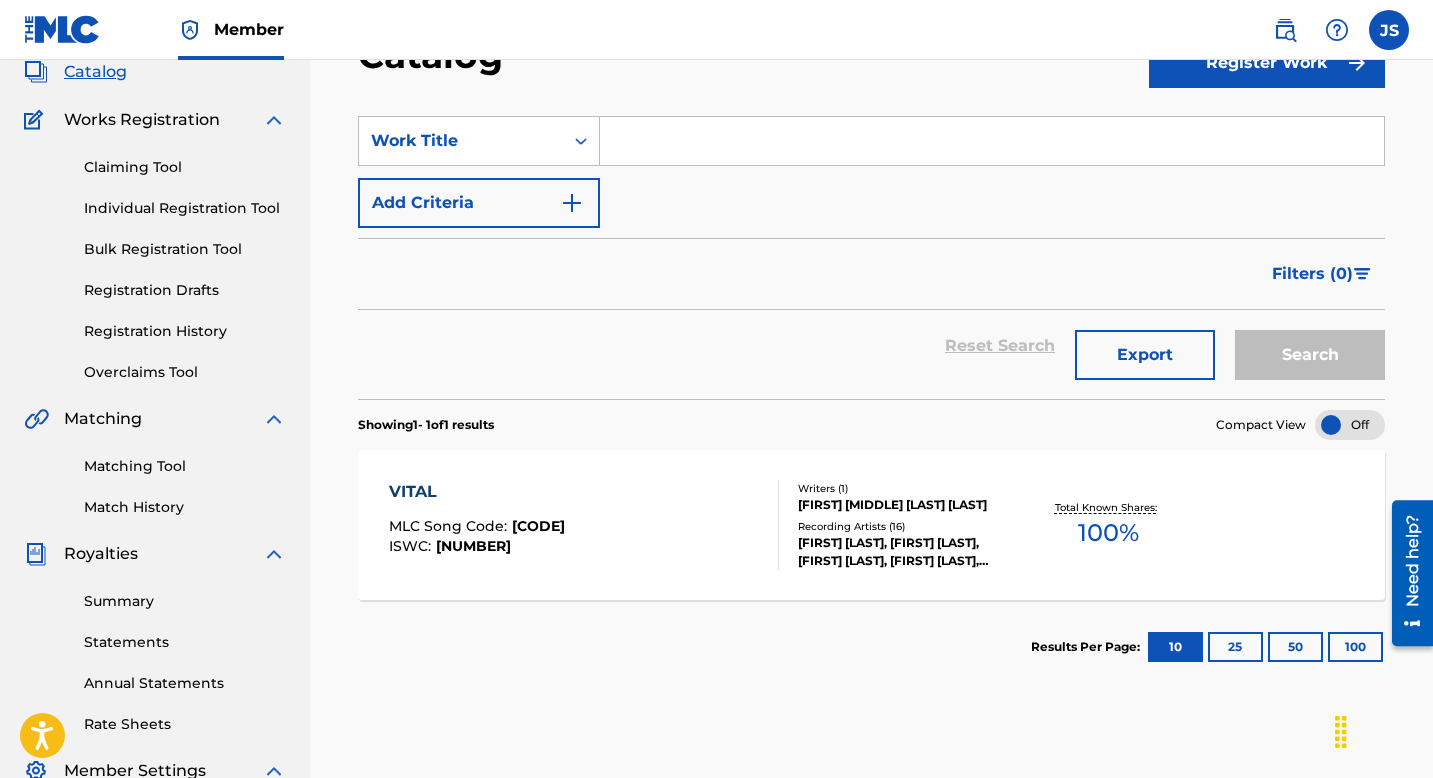 click at bounding box center [992, 141] 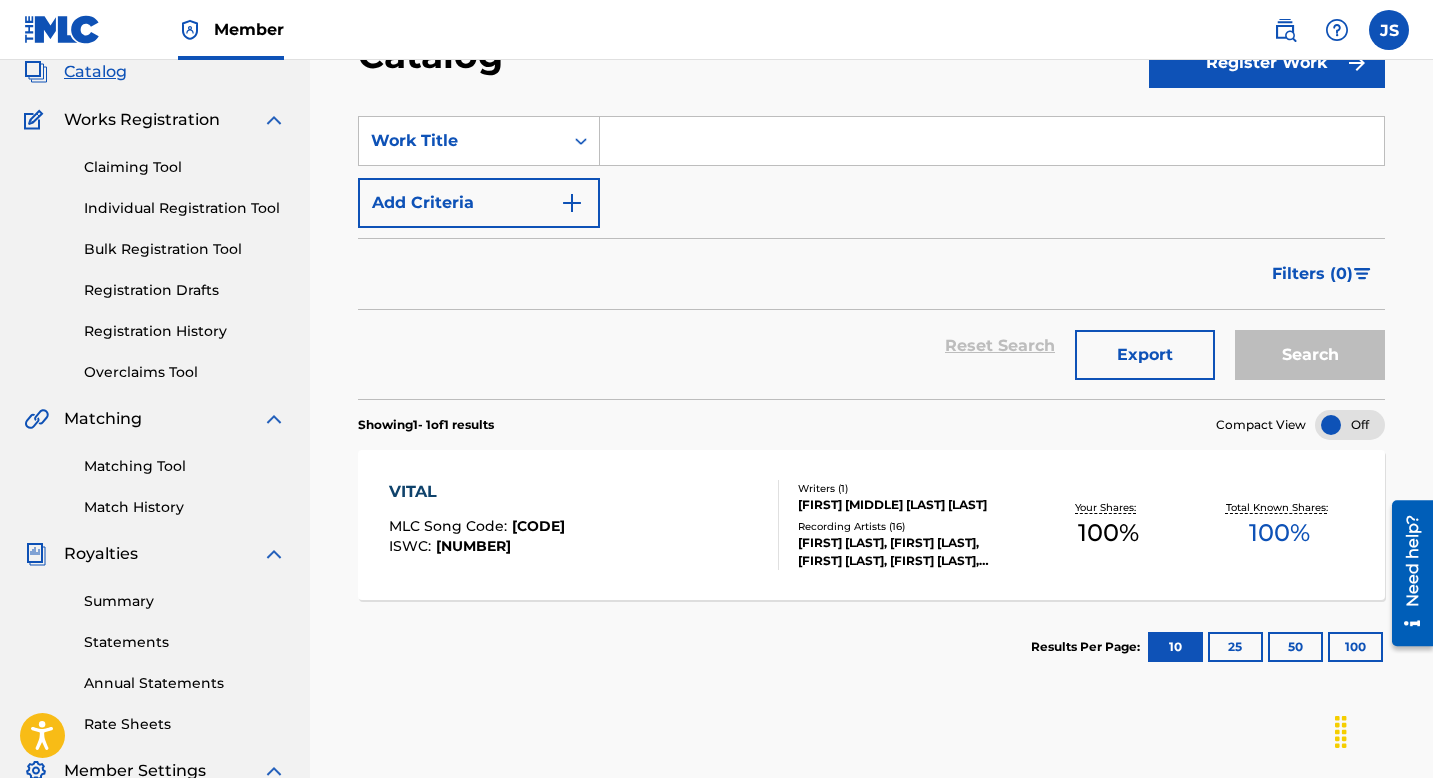 paste on "DICES QUE ME OLVIDASTE" 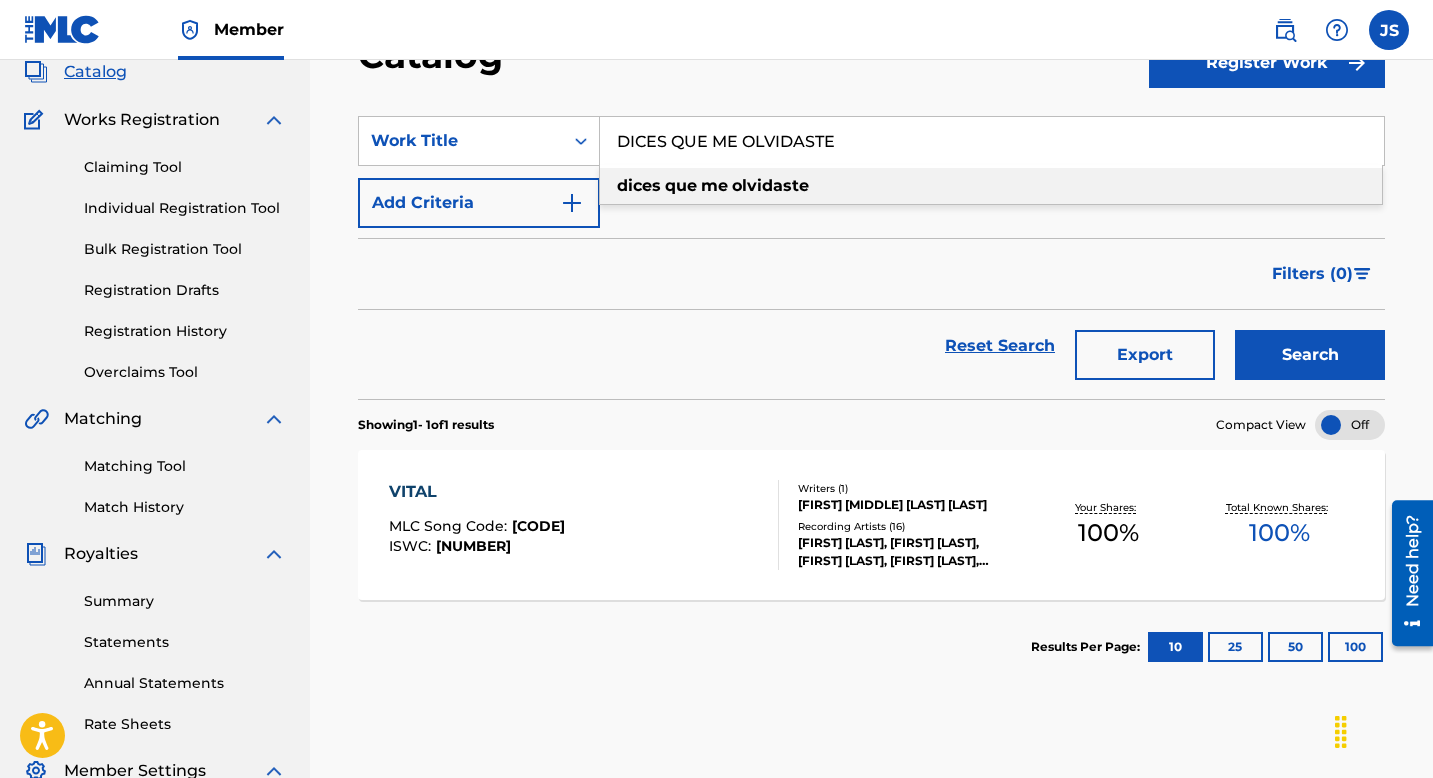 click on "dices   que   me   olvidaste" at bounding box center [991, 186] 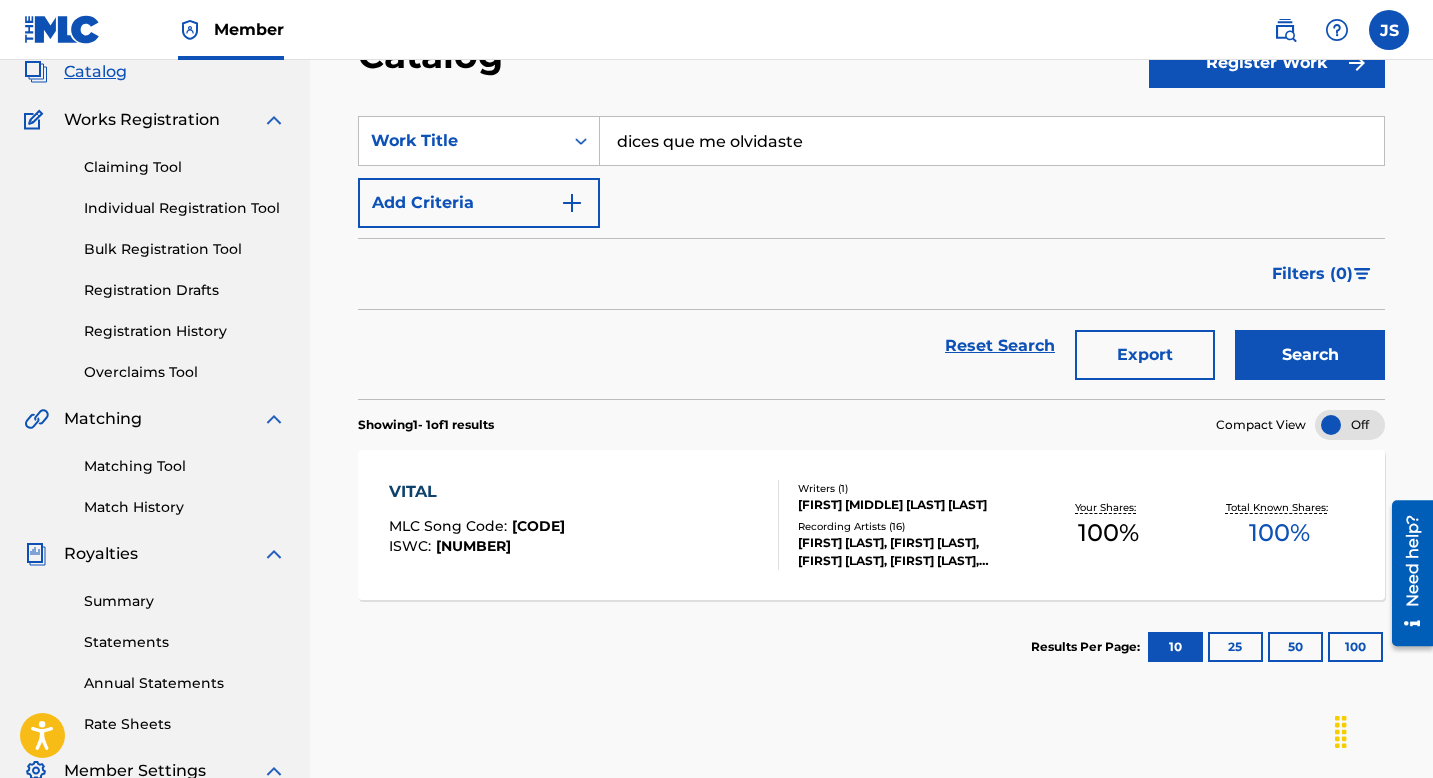 click on "Search" at bounding box center (1310, 355) 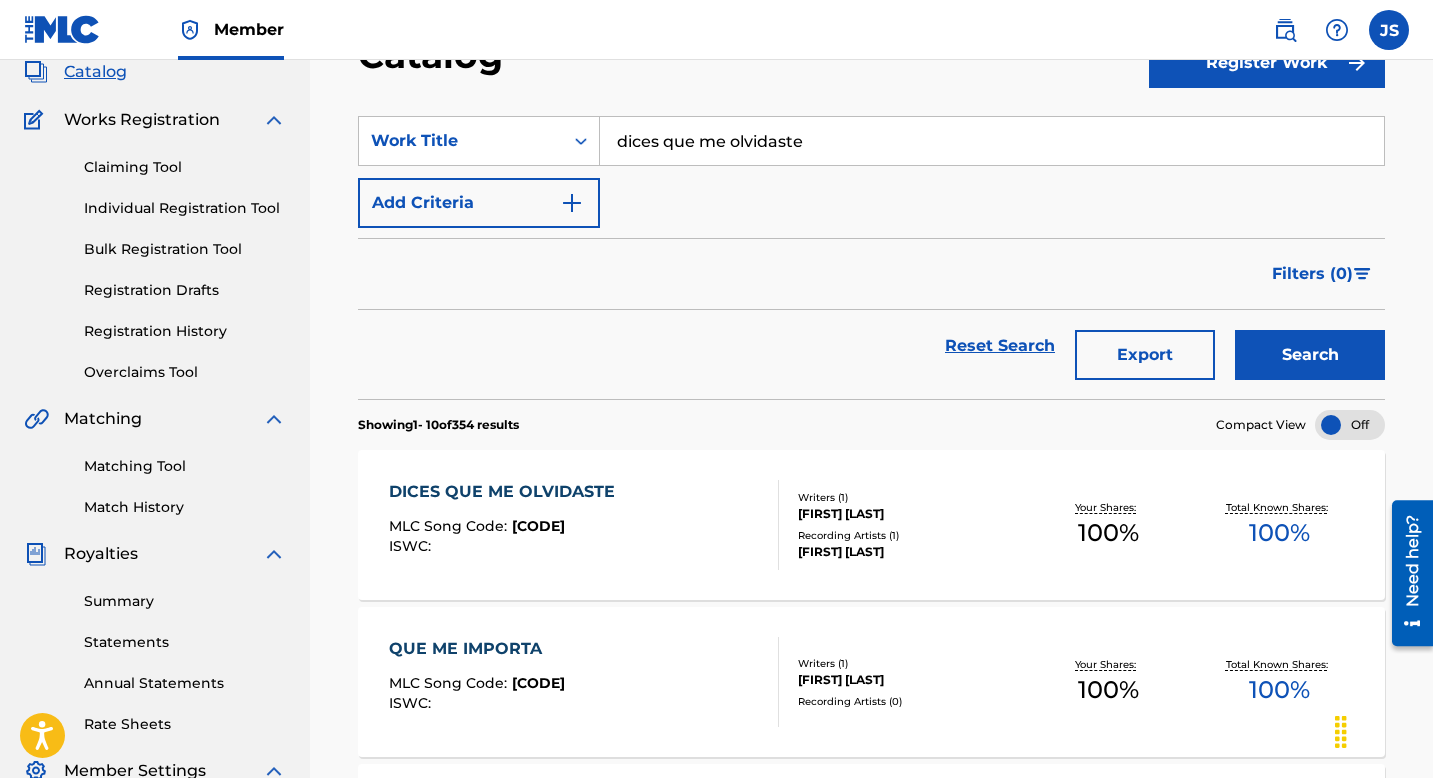 click on "DICES QUE ME OLVIDASTE MLC Song Code : [CODE] ISWC :" at bounding box center [584, 525] 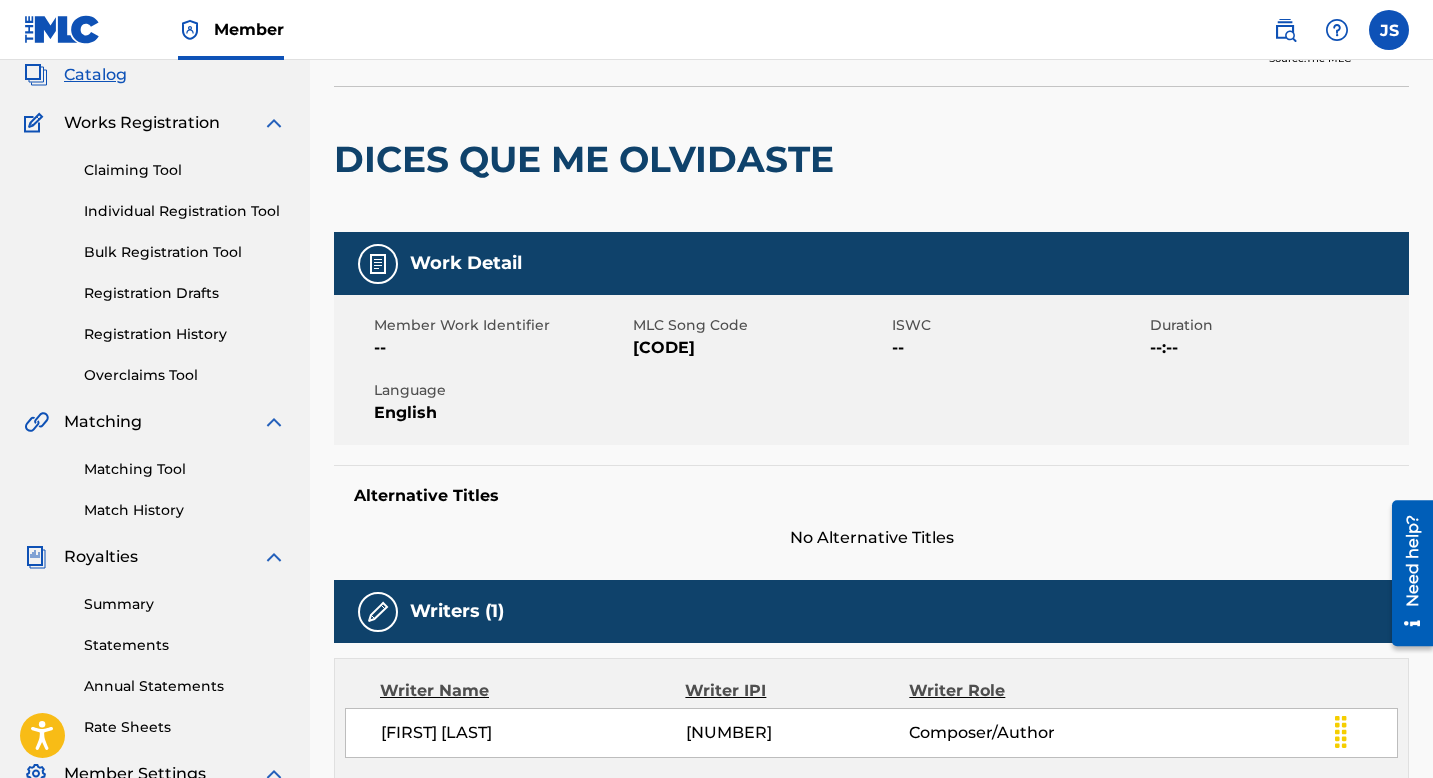 scroll, scrollTop: 118, scrollLeft: 0, axis: vertical 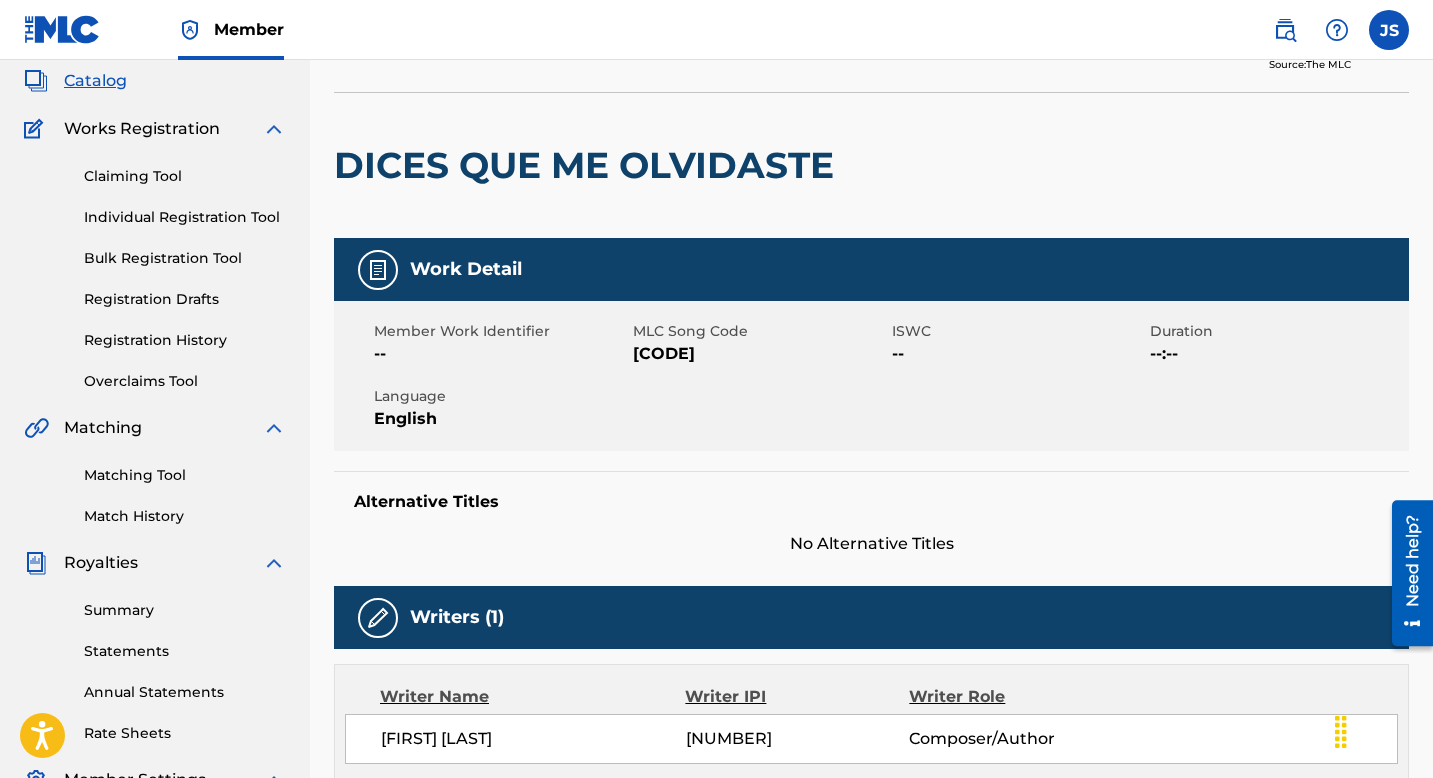 click on "[CODE]" at bounding box center [760, 354] 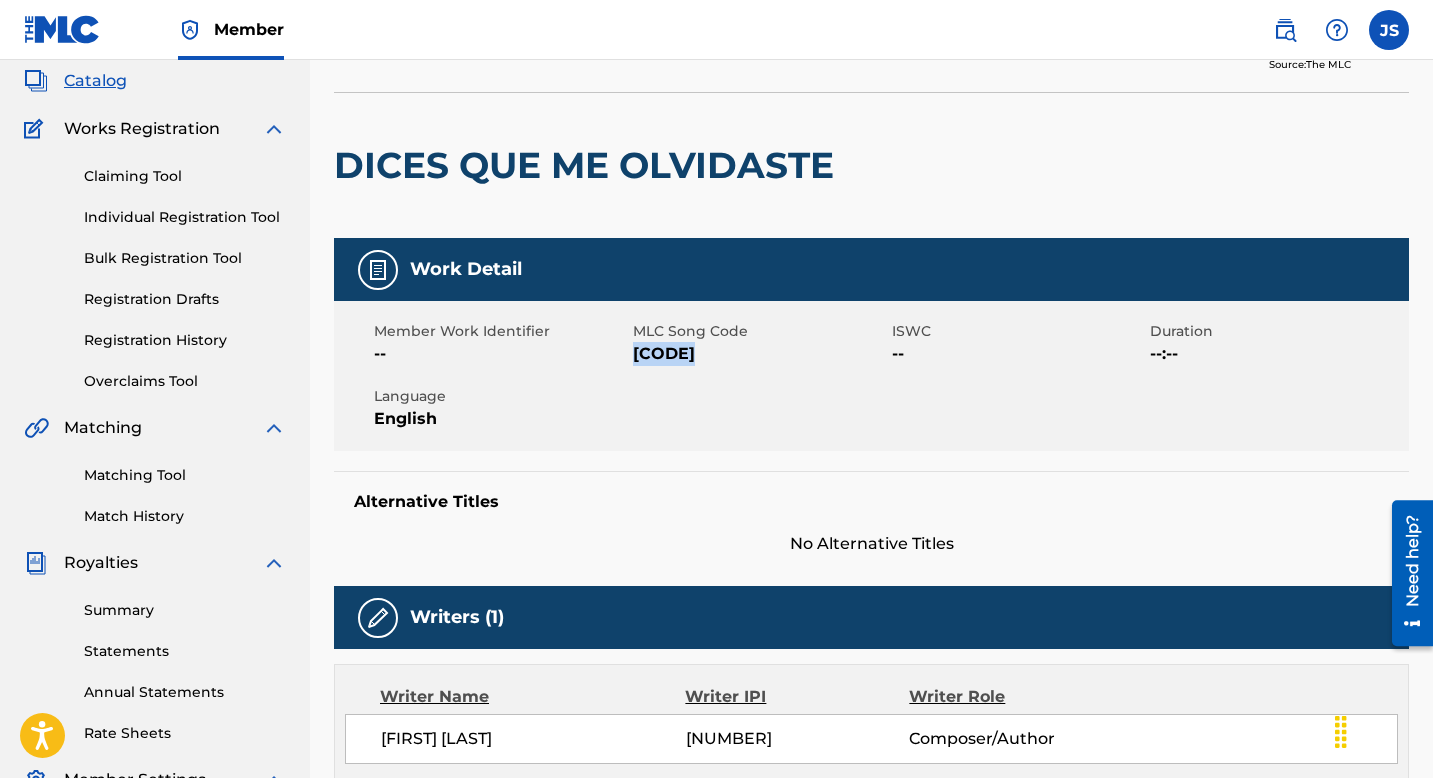 copy on "[CODE]" 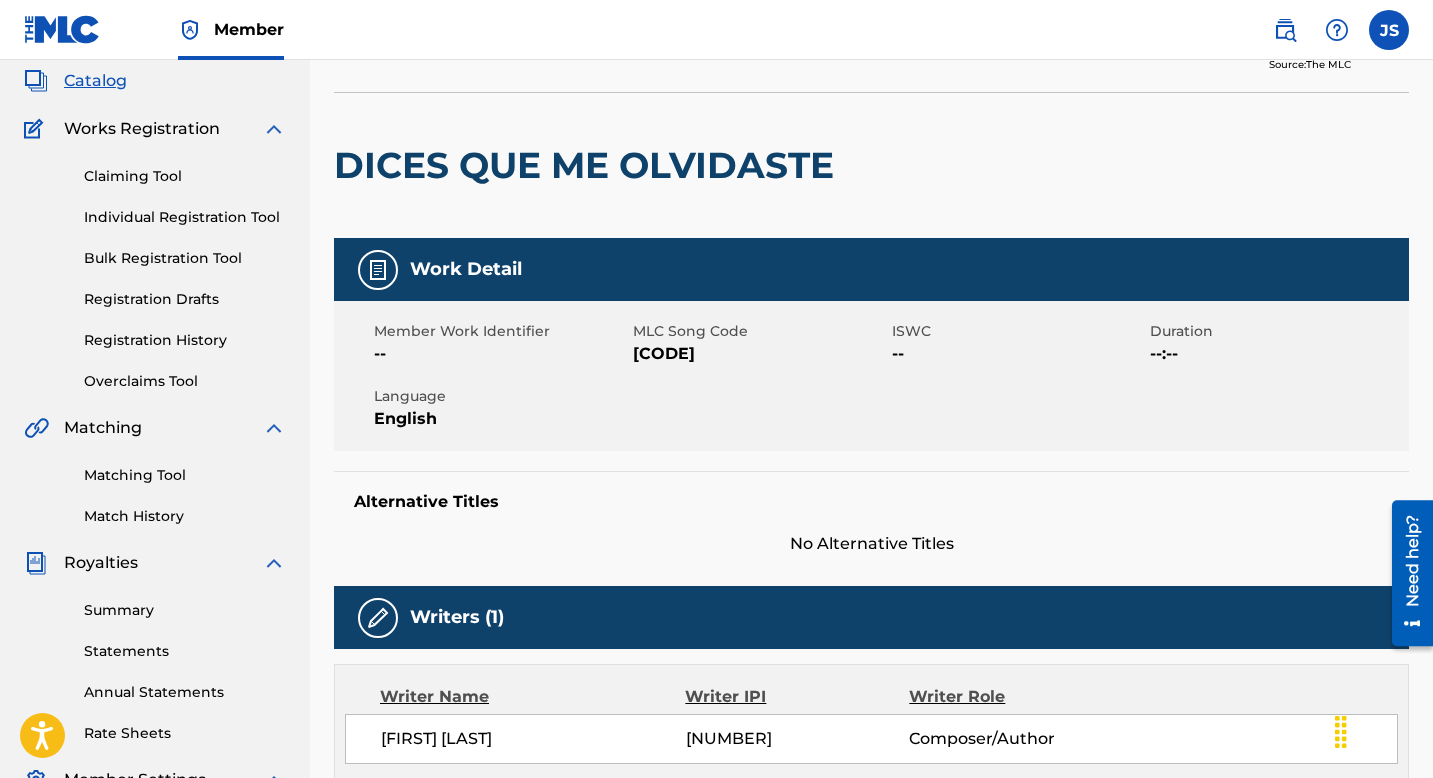 click on "DICES QUE ME OLVIDASTE" at bounding box center [589, 165] 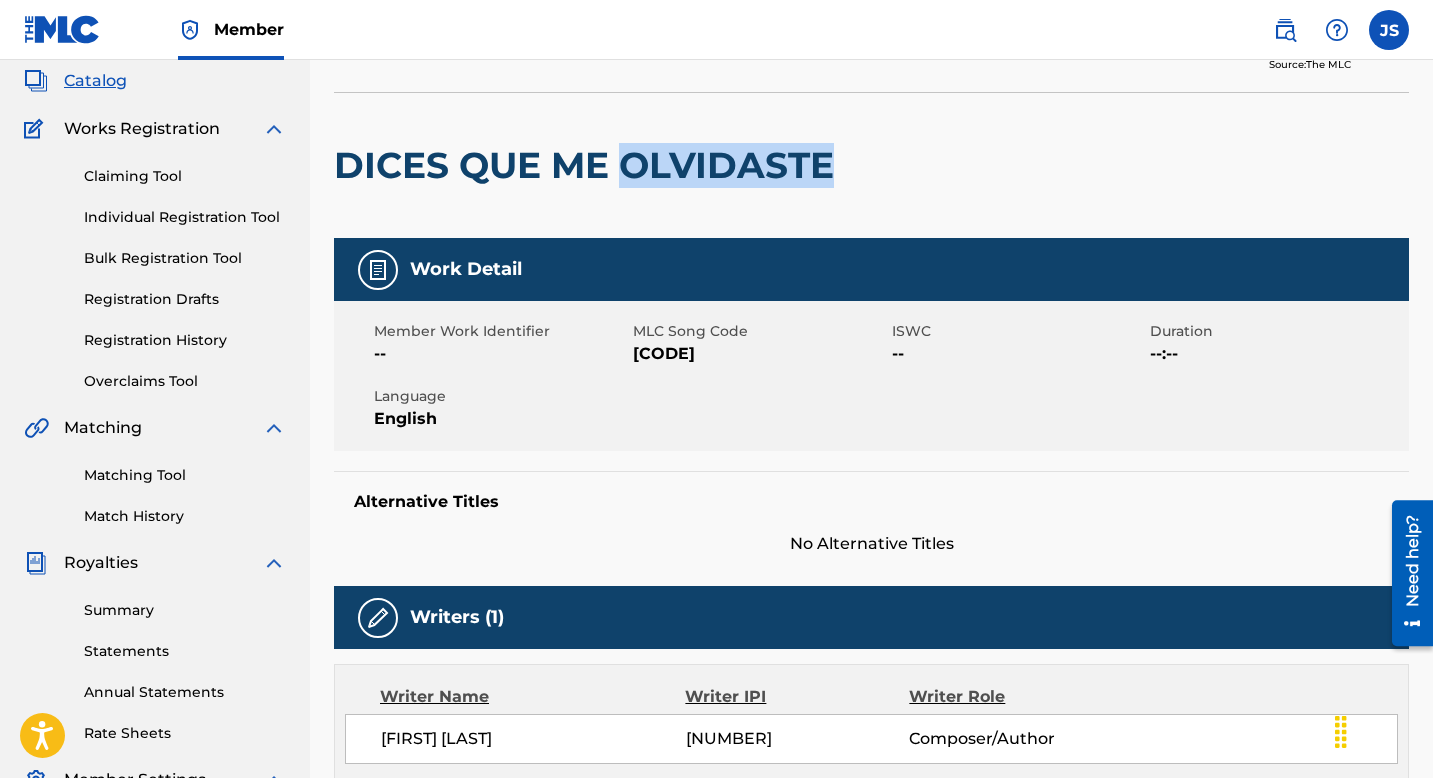click on "DICES QUE ME OLVIDASTE" at bounding box center (589, 165) 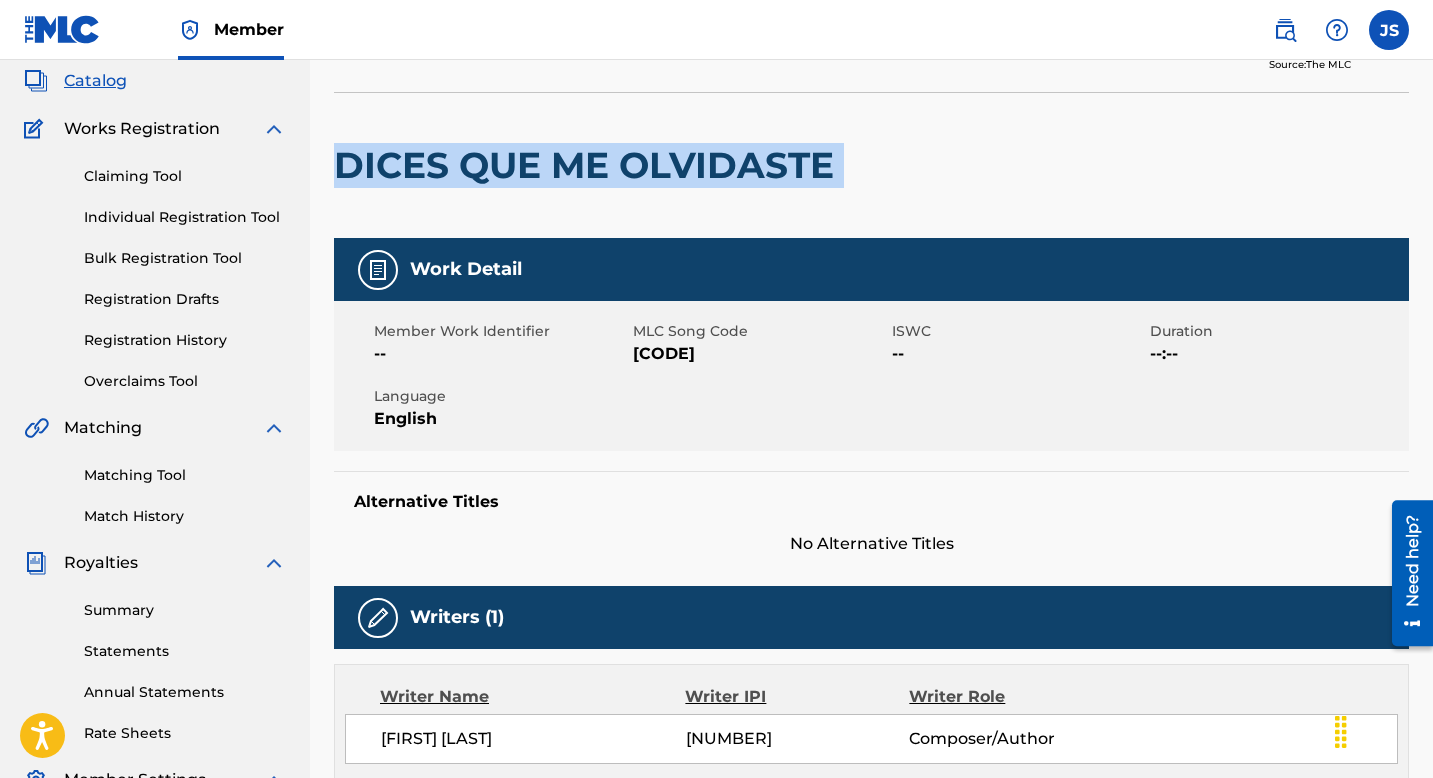 copy on "DICES QUE ME OLVIDASTE" 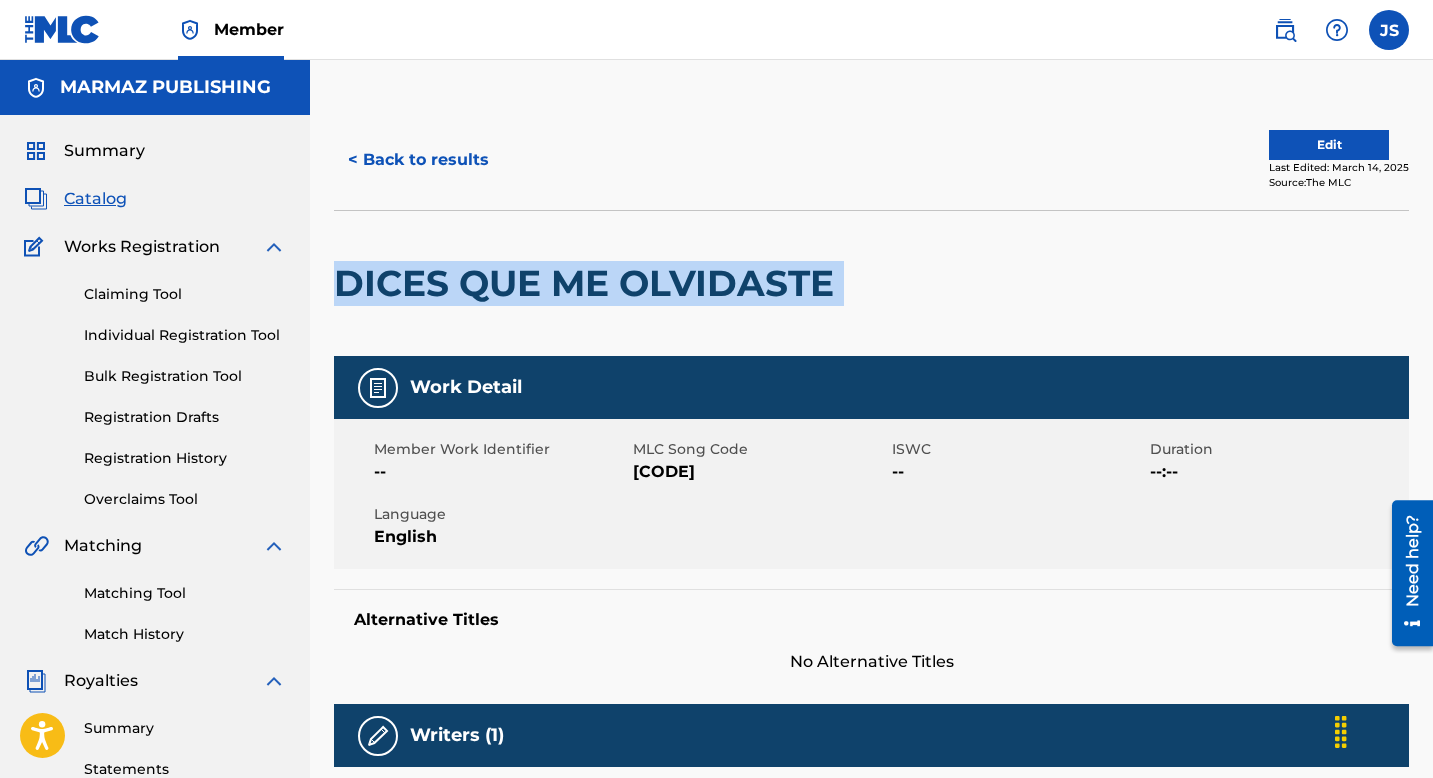 click on "< Back to results" at bounding box center (418, 160) 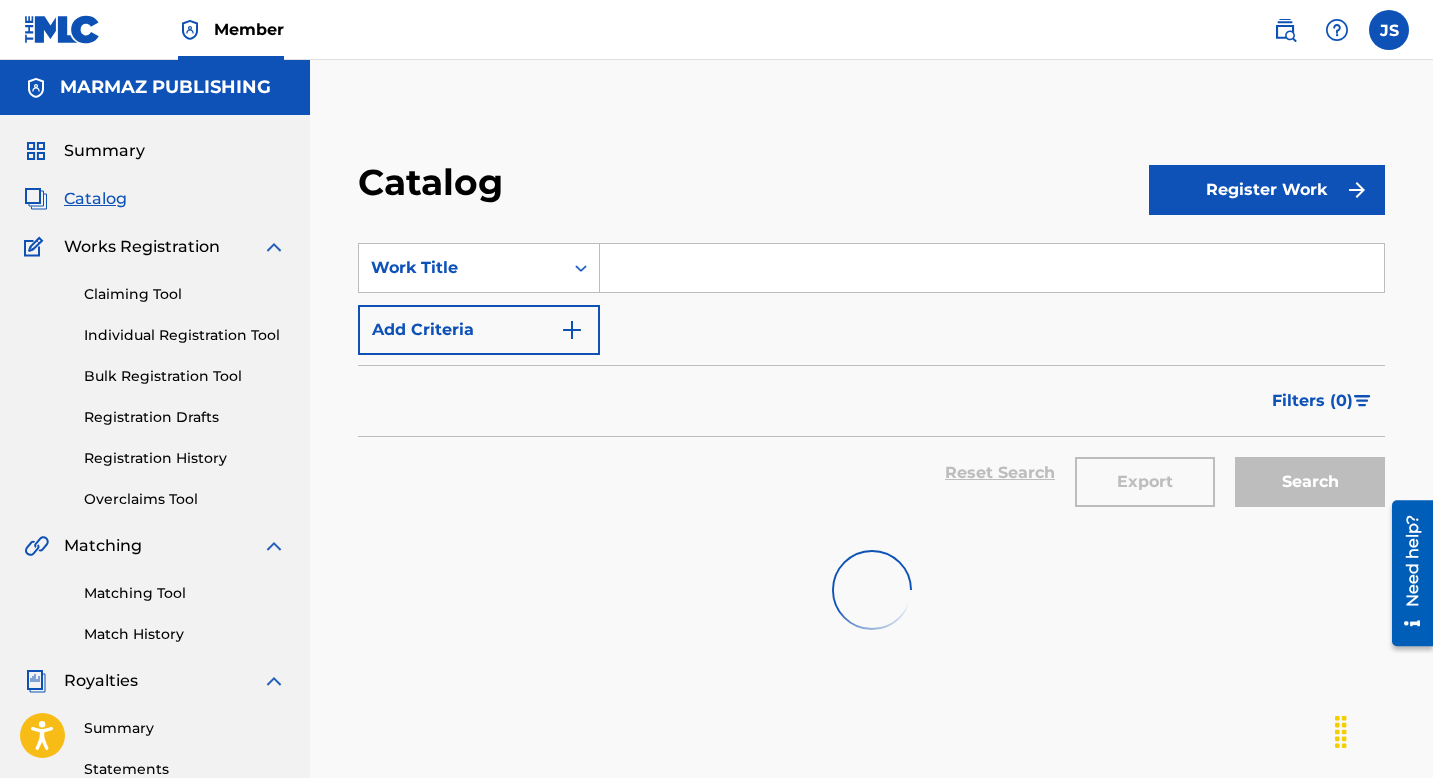 scroll, scrollTop: 127, scrollLeft: 0, axis: vertical 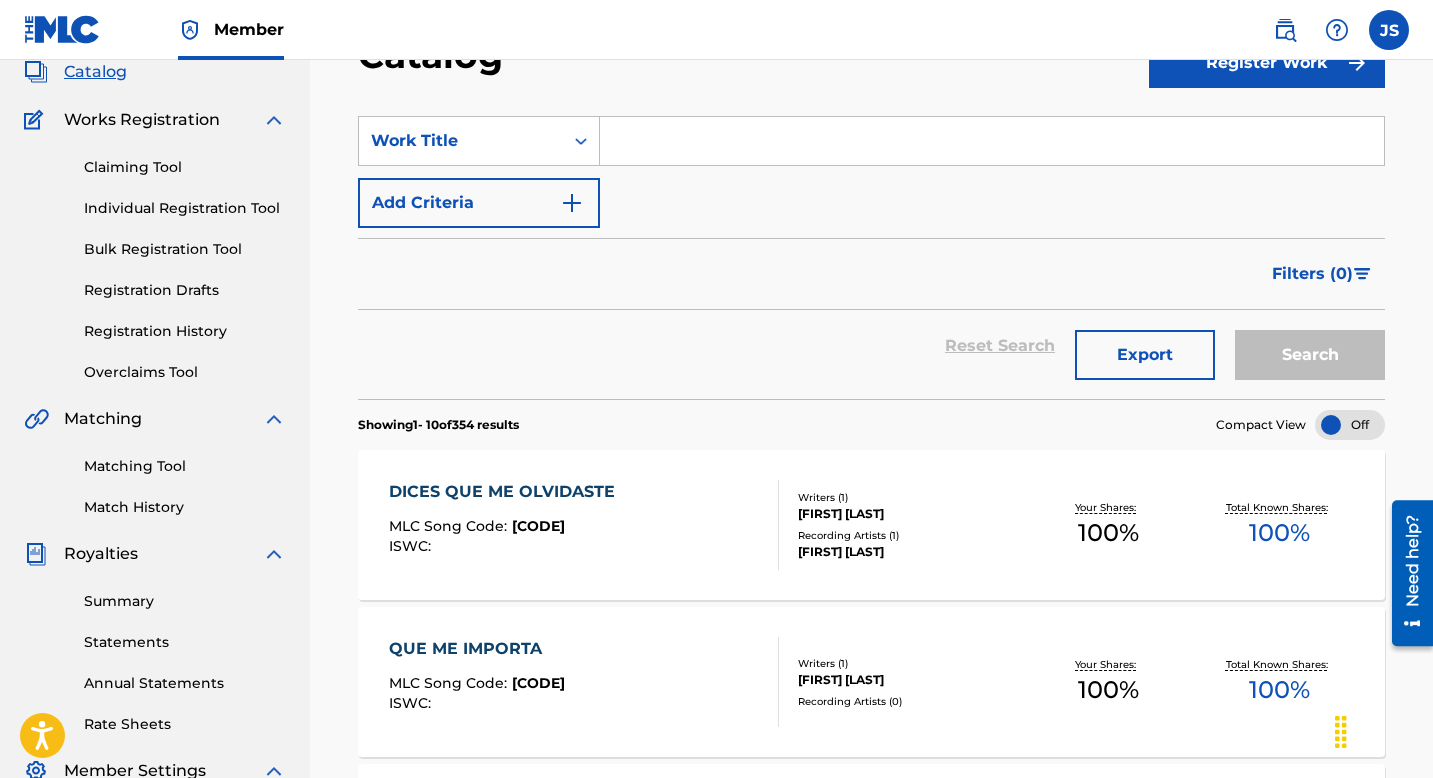 click at bounding box center (992, 141) 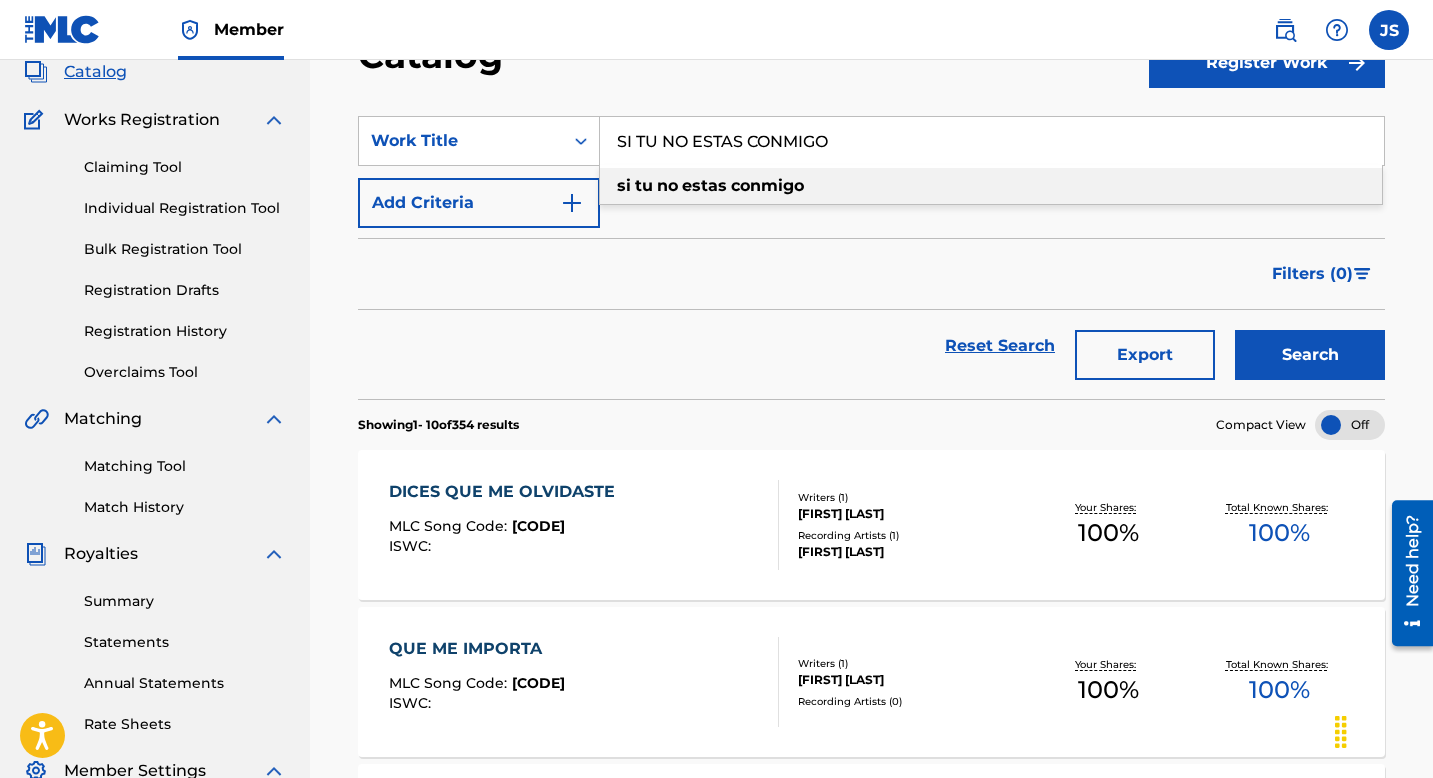 click on "si   tu   no   estas   conmigo" at bounding box center [991, 186] 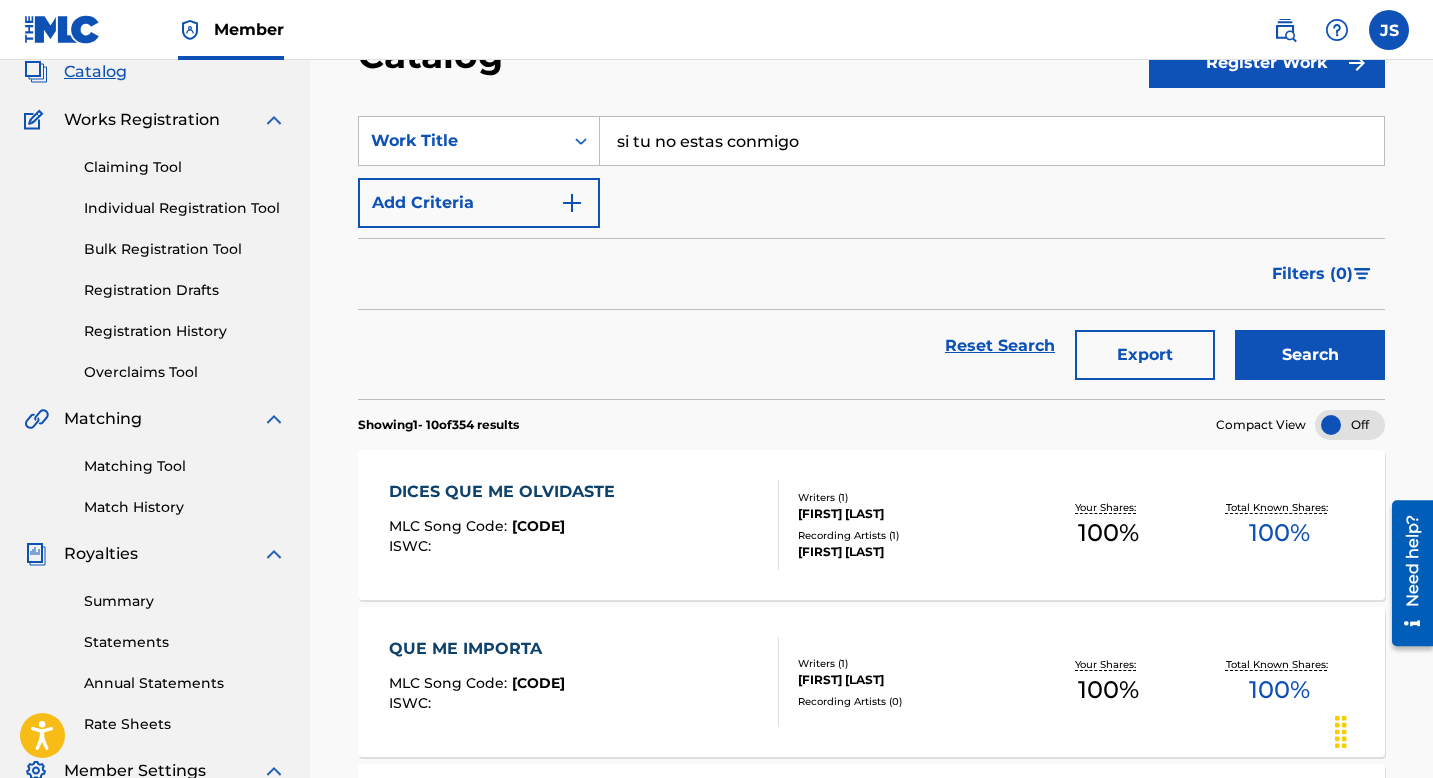 click on "Search" at bounding box center [1310, 355] 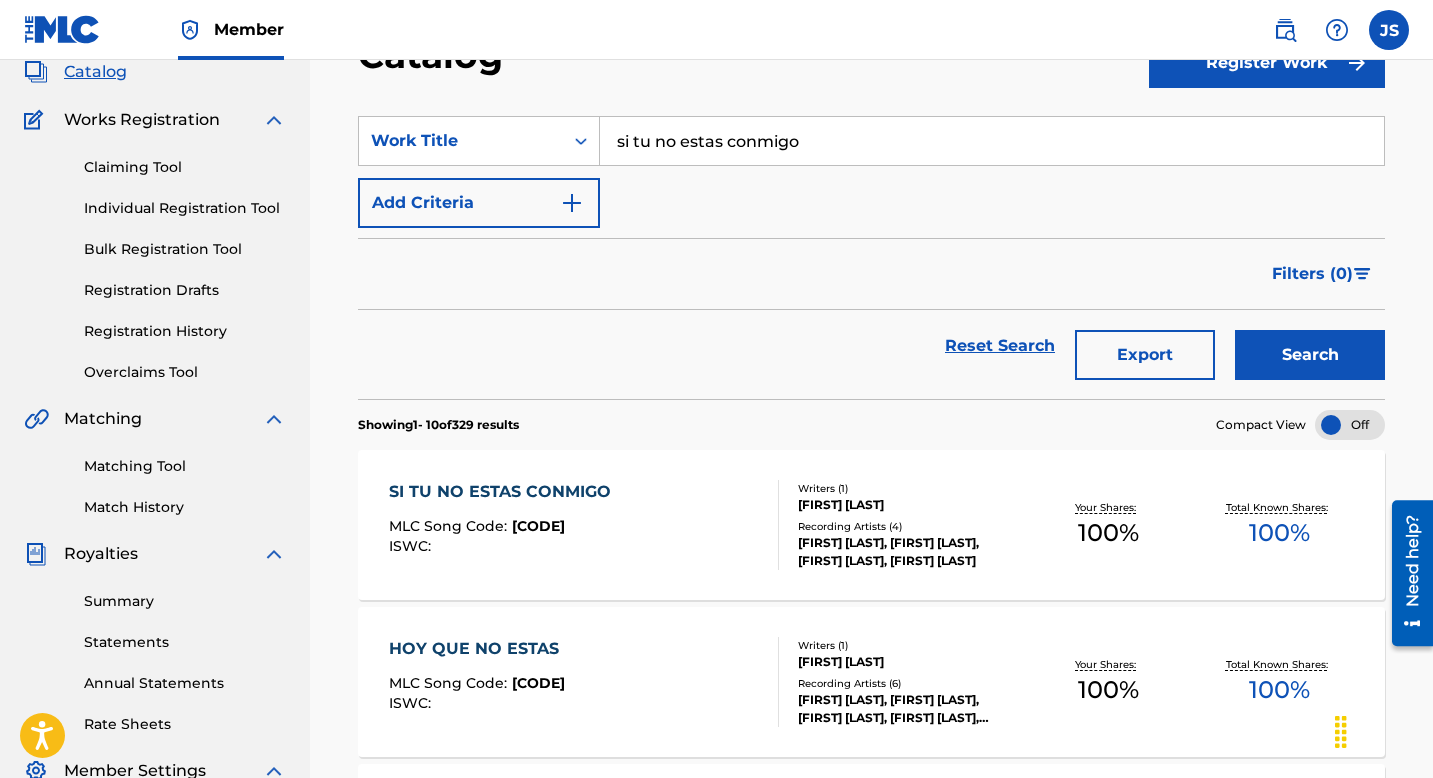 click on "SI TU NO ESTAS CONMIGO MLC Song Code : [CODE] ISWC : Writers ( 1 ) [FIRST] [LAST] Recording Artists ( 4 ) [FIRST] [LAST], [FIRST] [LAST], [FIRST] [LAST], [FIRST] [LAST] Your Shares: 100 % Total Known Shares: 100 %" at bounding box center (871, 525) 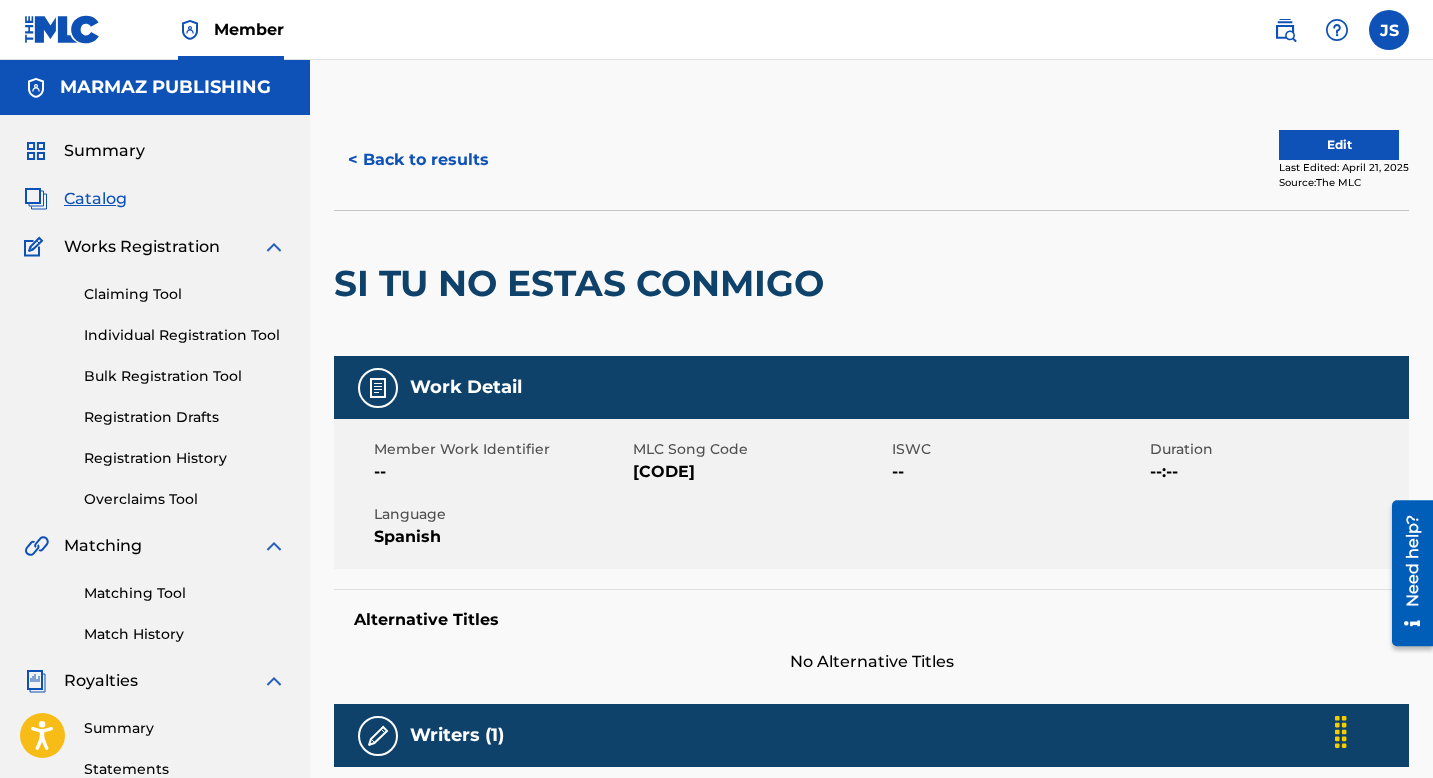 click on "[CODE]" at bounding box center (760, 472) 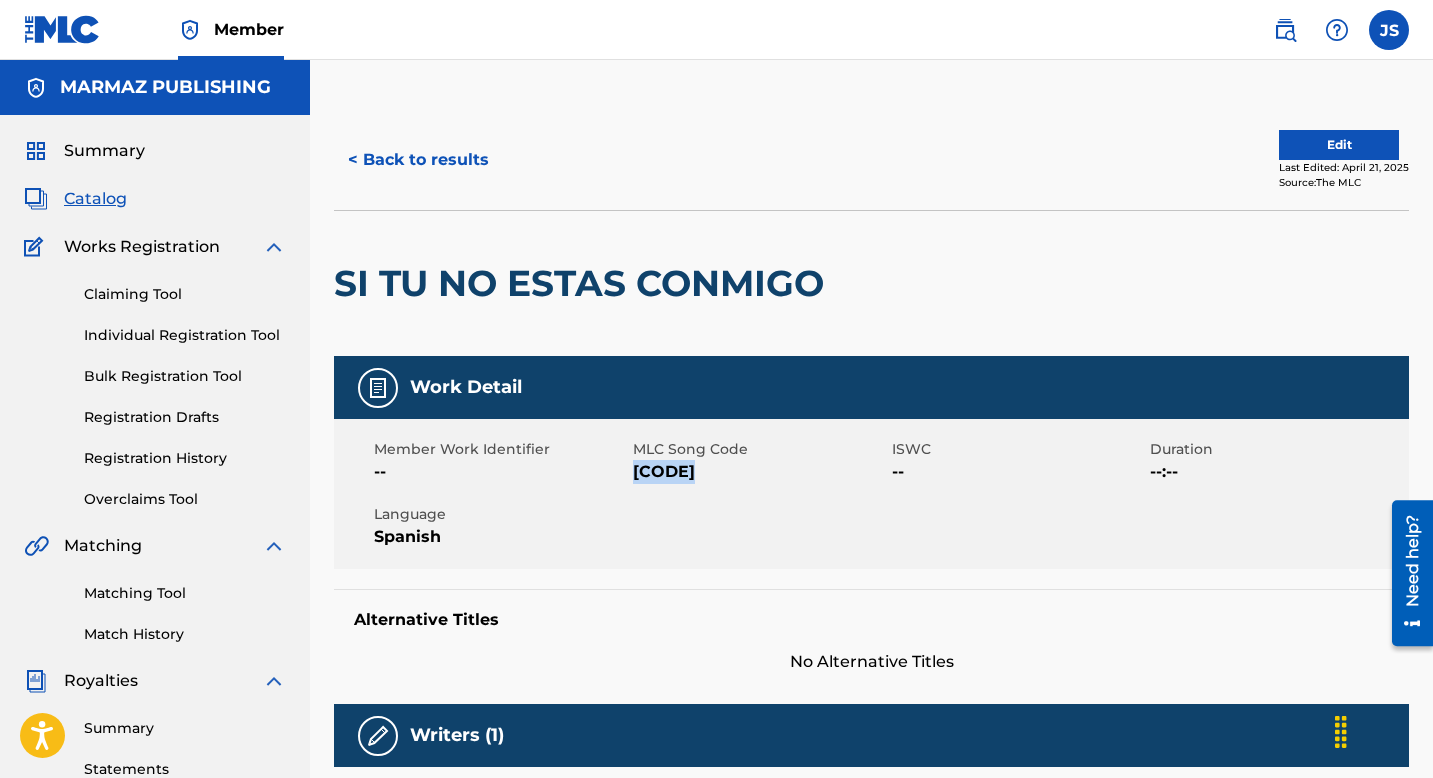 copy on "[CODE]" 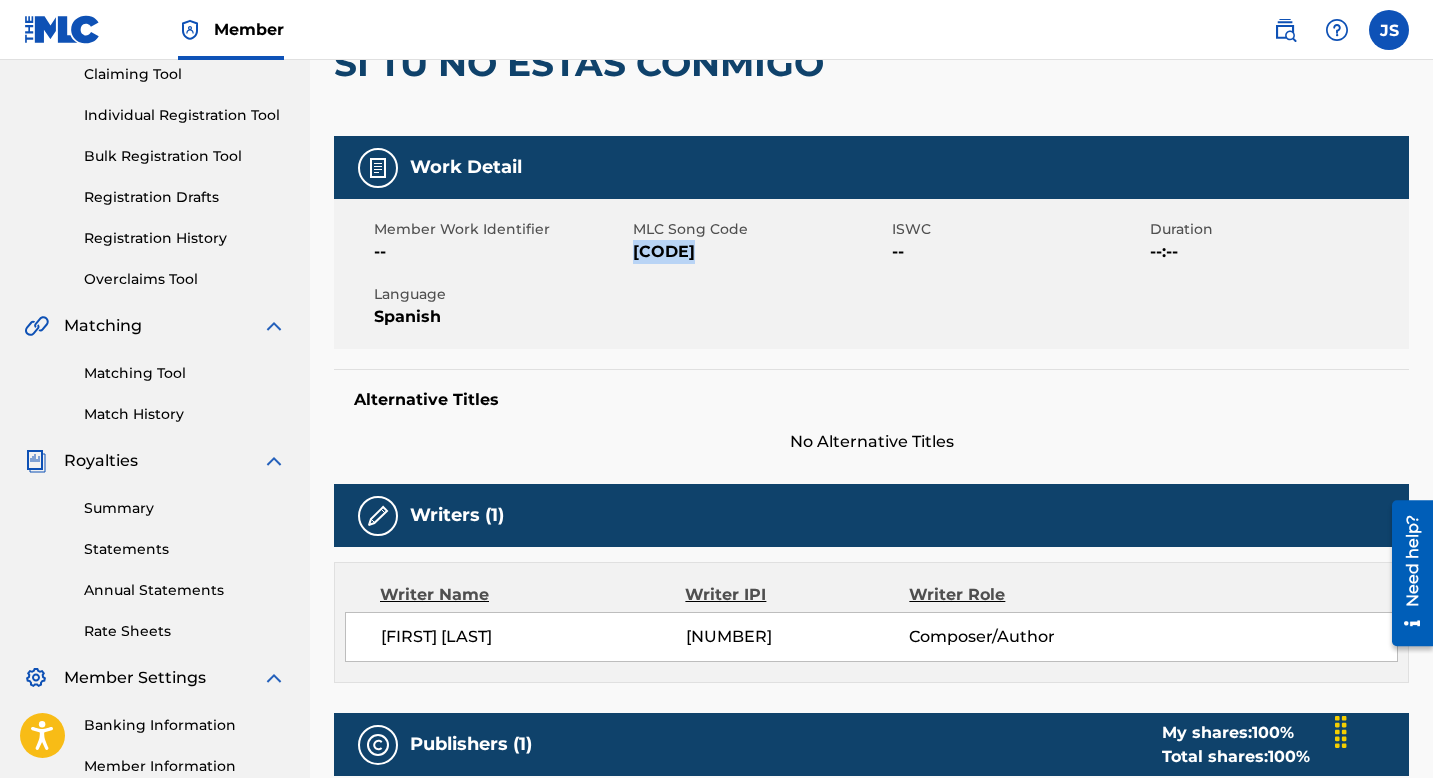 scroll, scrollTop: 0, scrollLeft: 0, axis: both 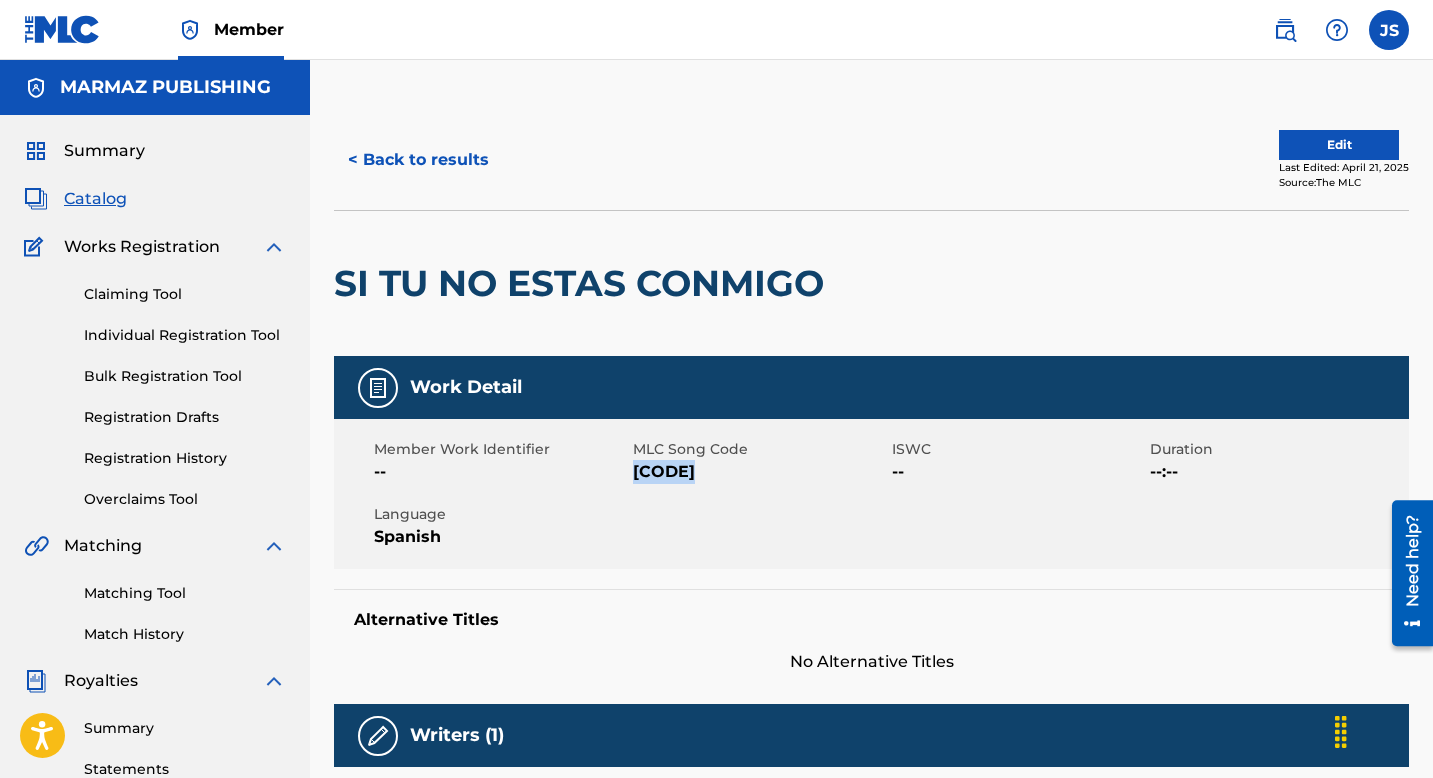 click on "< Back to results" at bounding box center [418, 160] 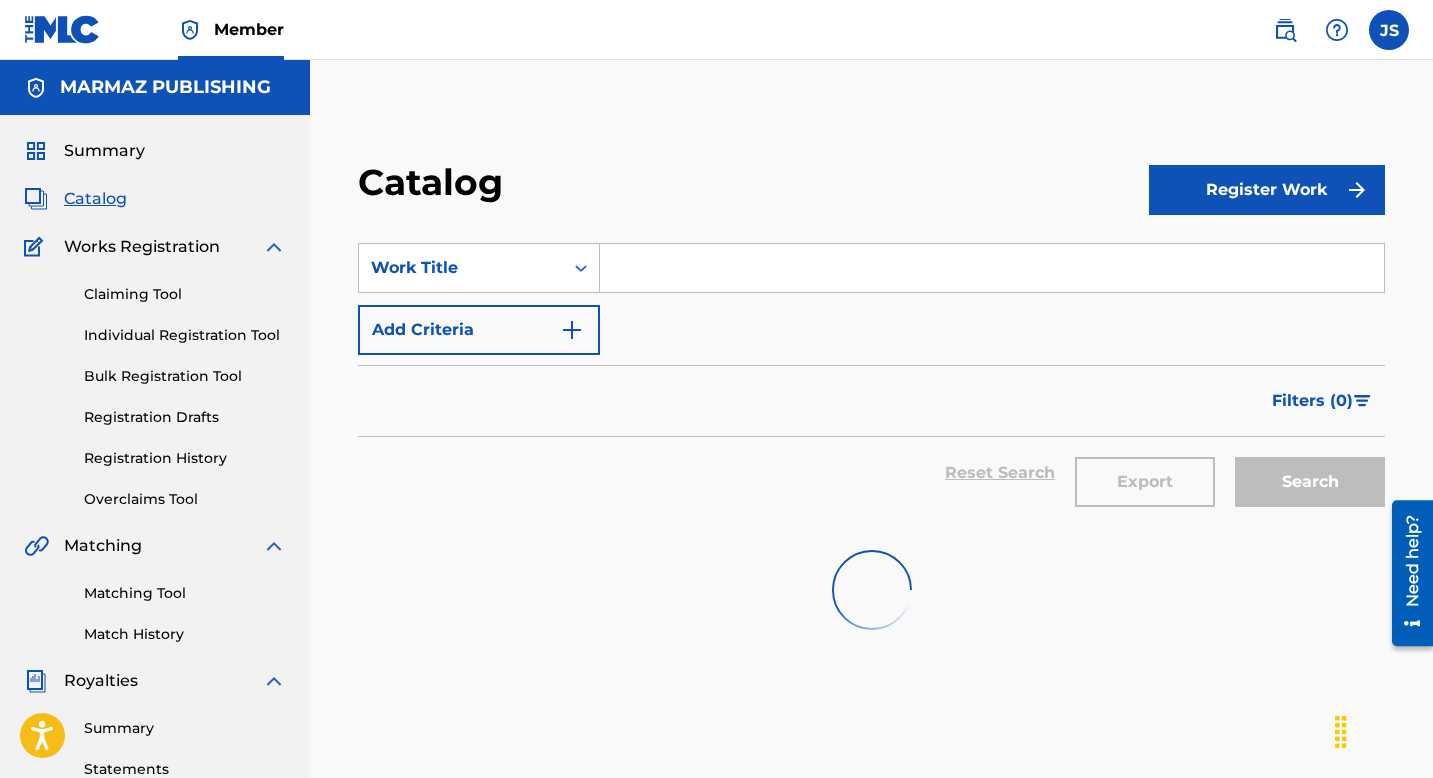 scroll, scrollTop: 127, scrollLeft: 0, axis: vertical 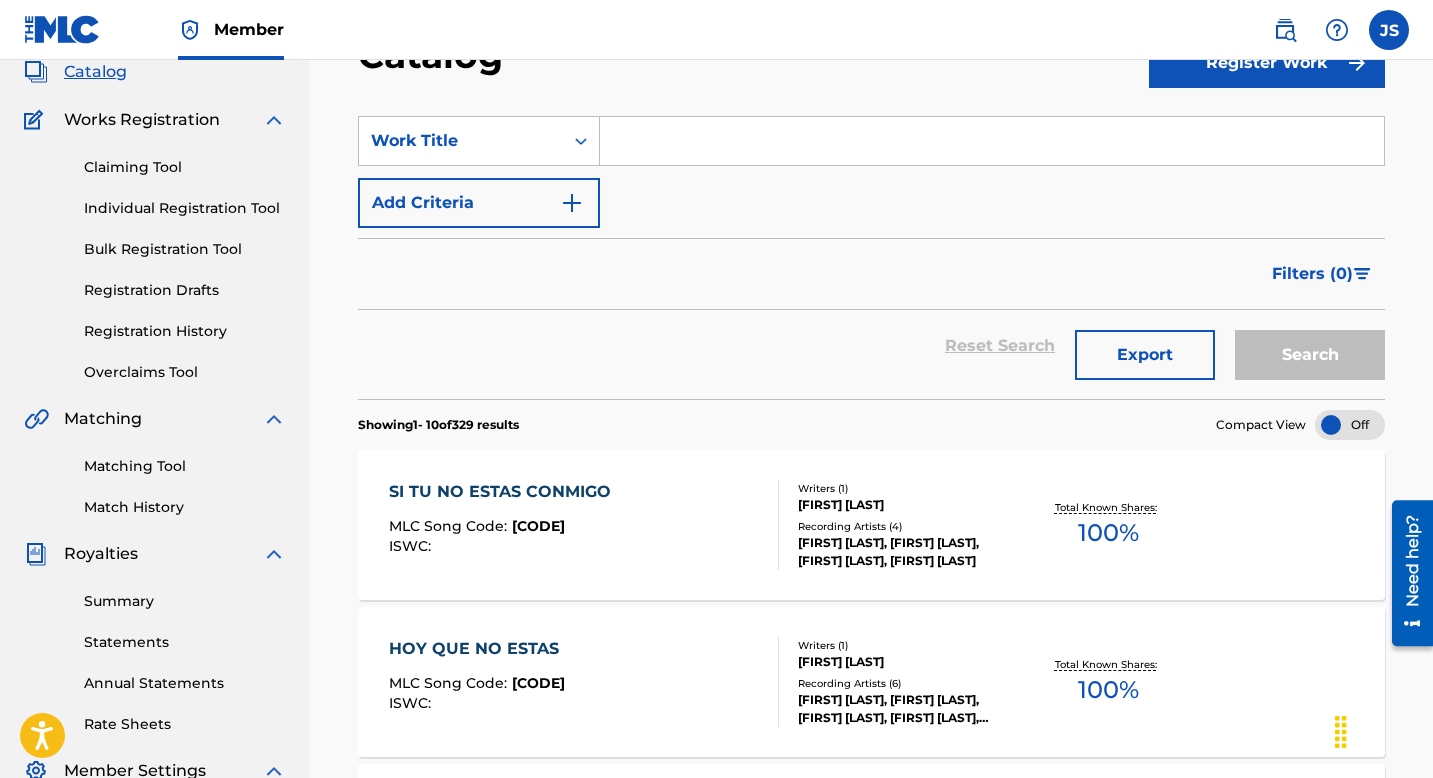 click at bounding box center (992, 141) 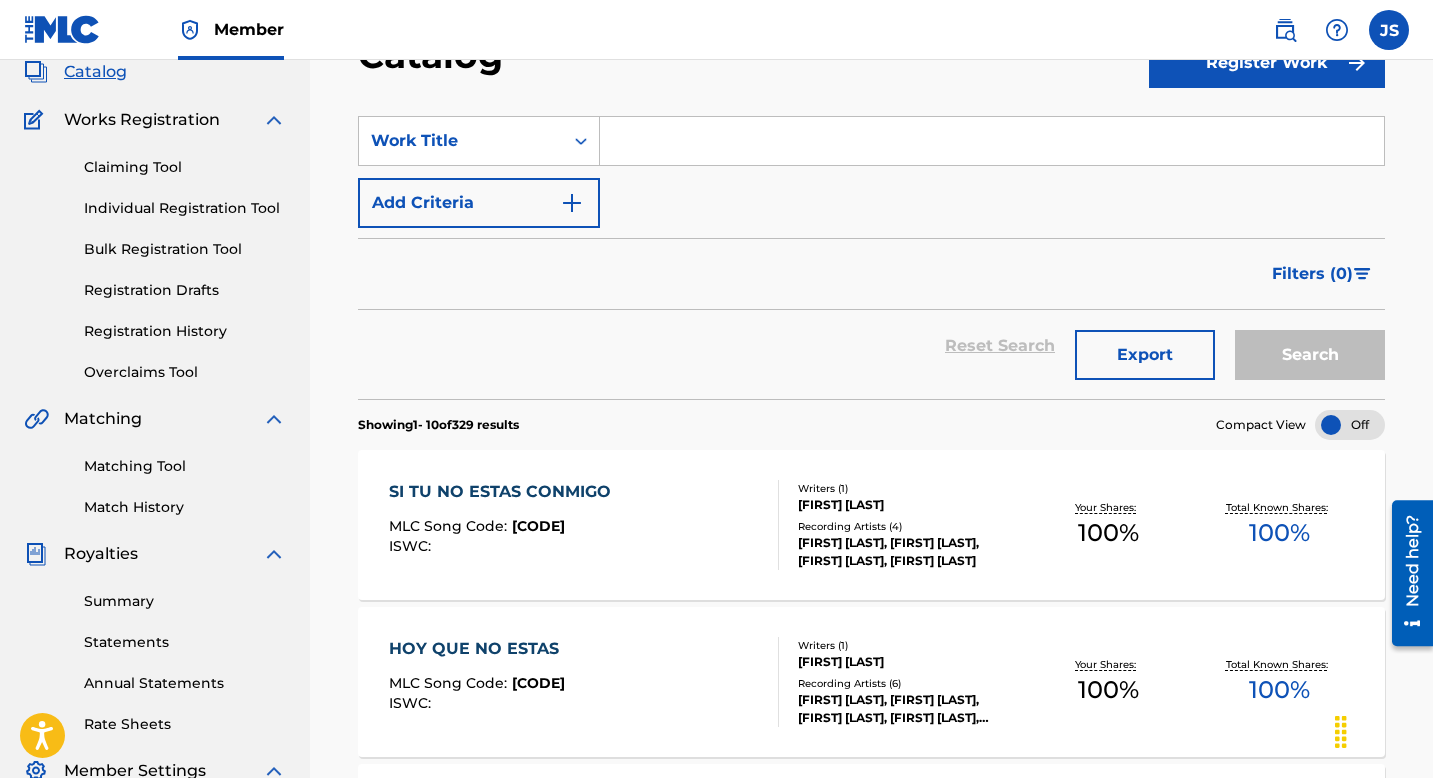 paste on "SIN CRUZ ACUESTAS" 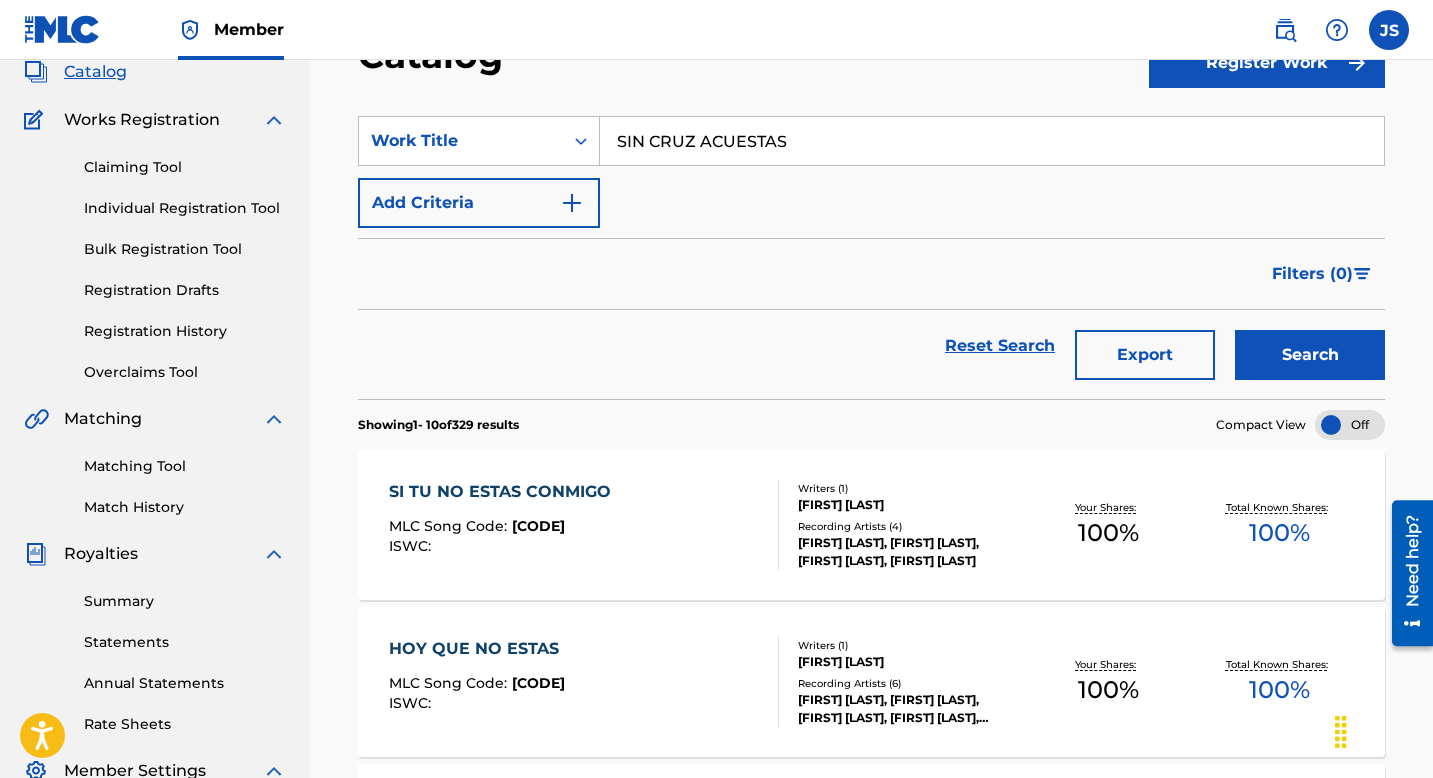 click on "Search" at bounding box center (1310, 355) 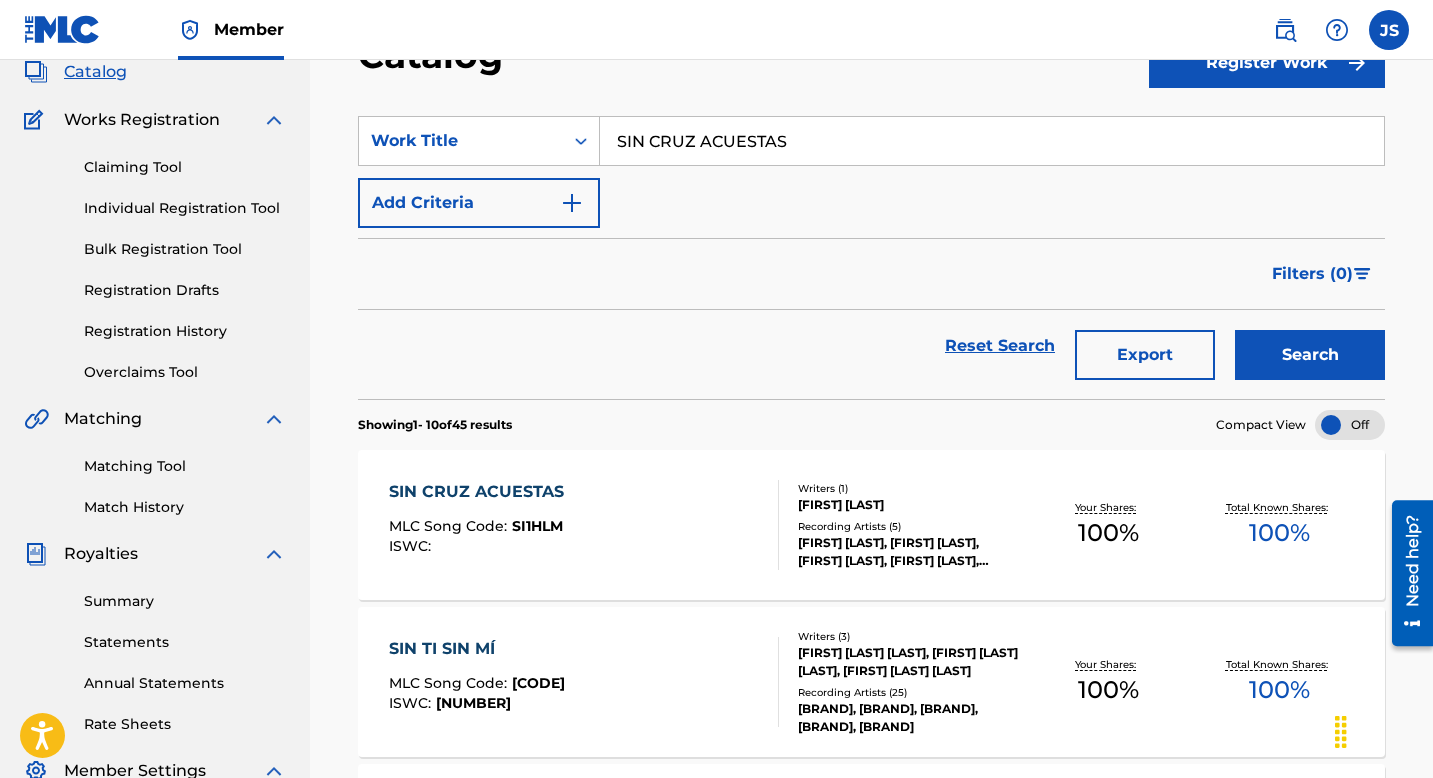 click on "SIN CRUZ ACUESTAS" at bounding box center [992, 141] 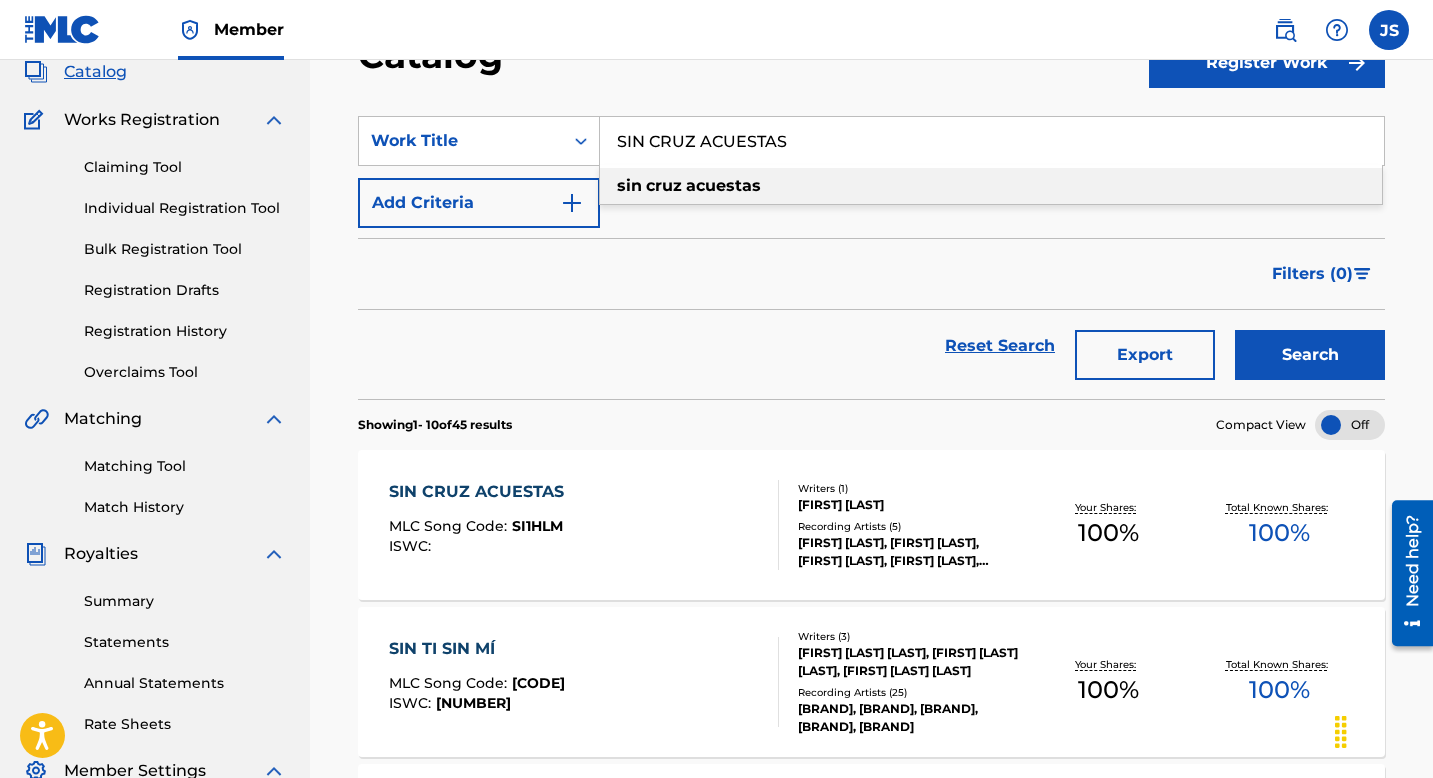 paste on "EL MENTIROSO / UN BESO Y UNA CANCIÓN" 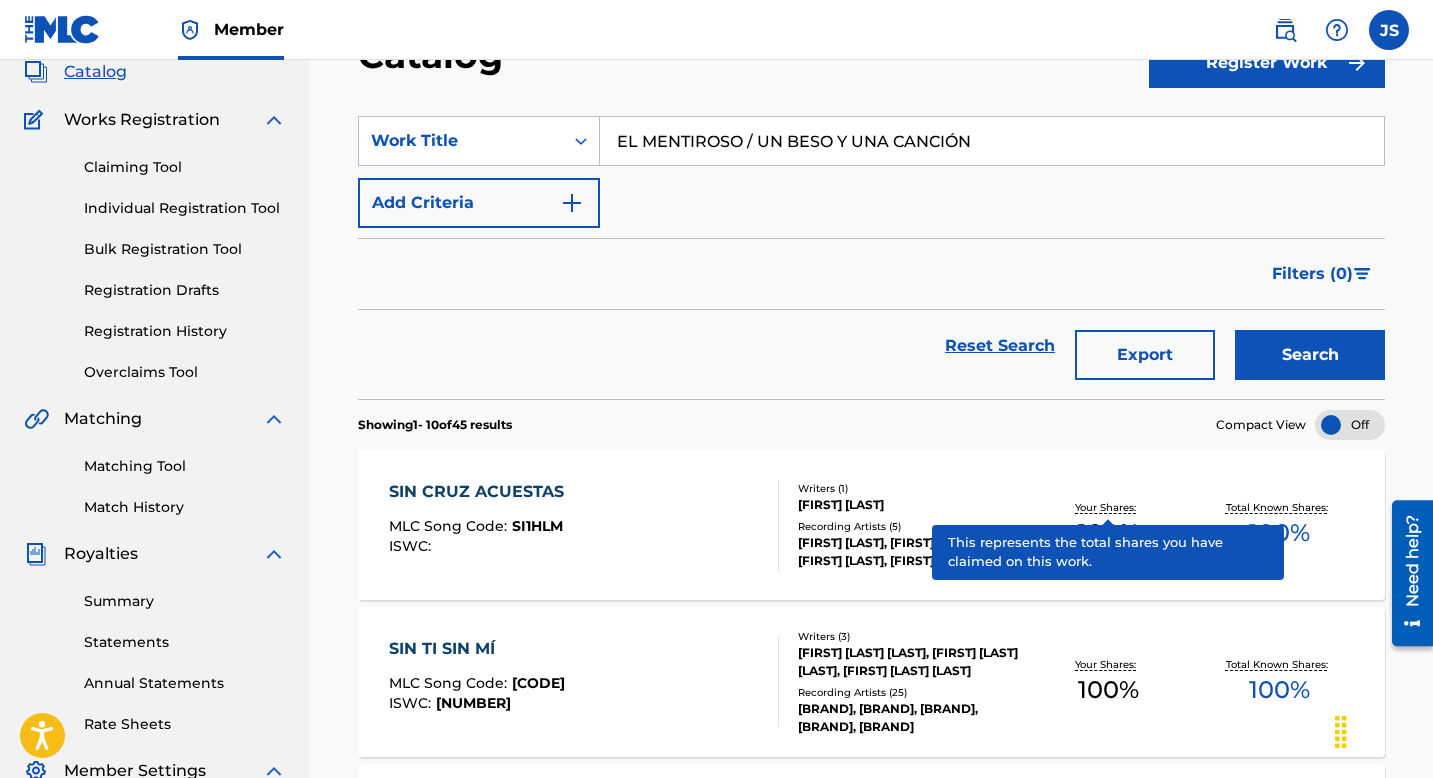 type on "EL MENTIROSO / UN BESO Y UNA CANCIÓN" 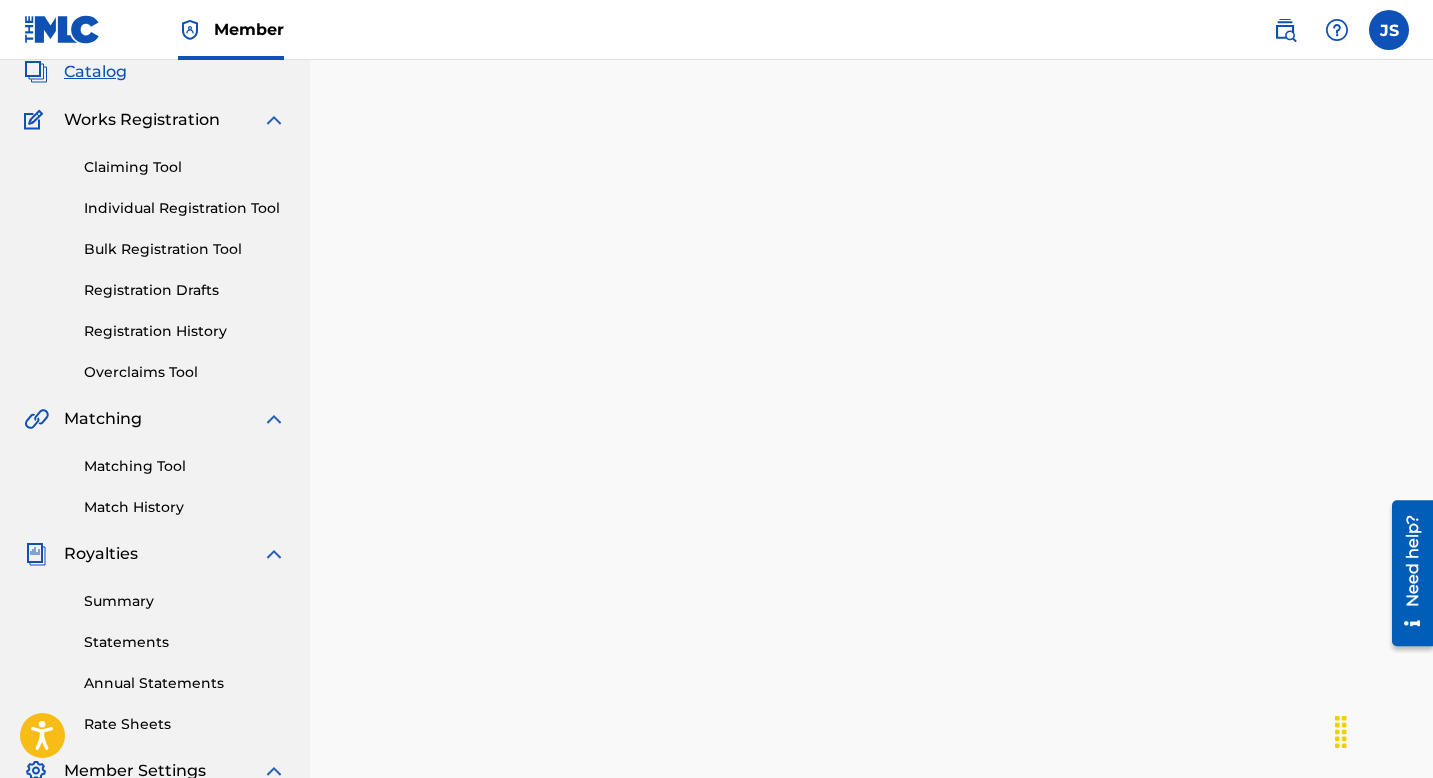 scroll, scrollTop: 0, scrollLeft: 0, axis: both 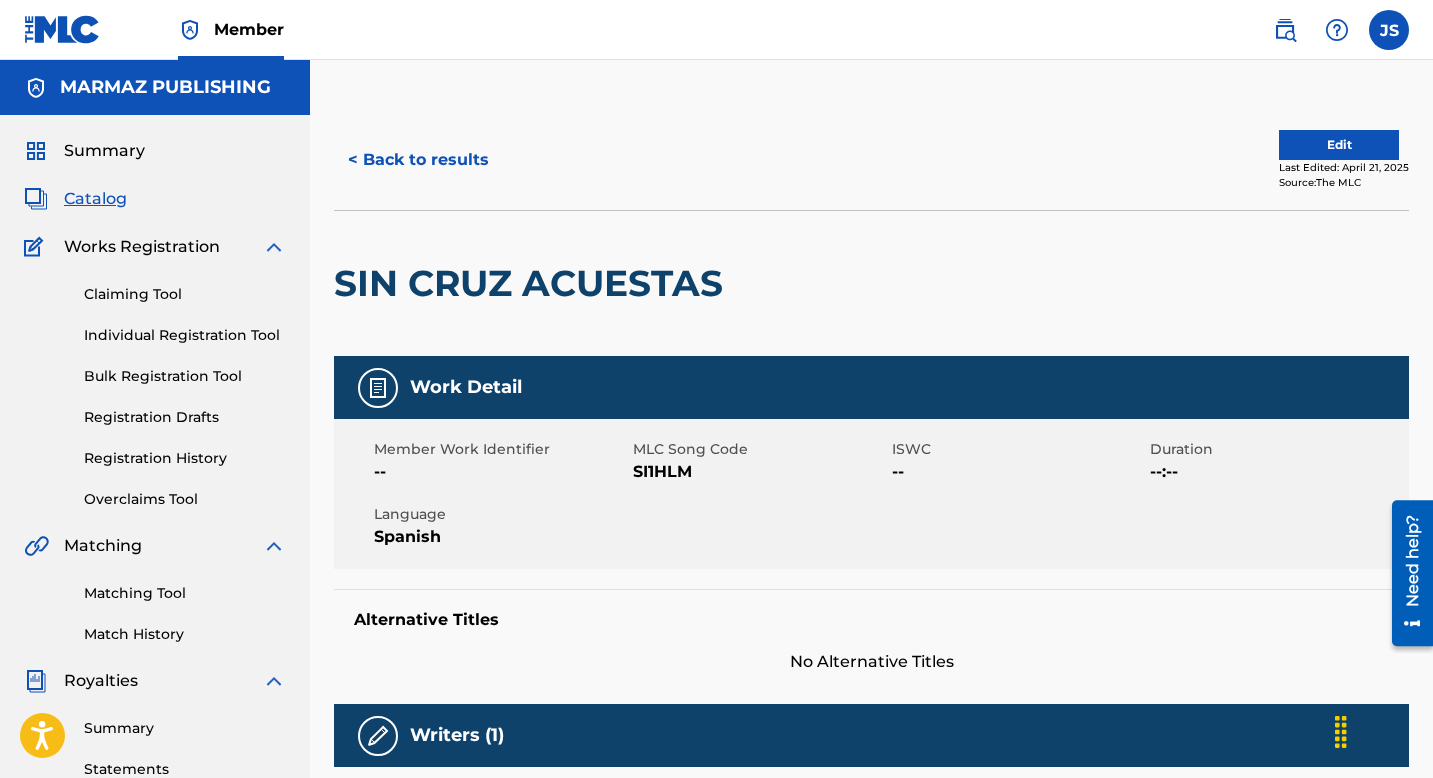 click on "SI1HLM" at bounding box center (760, 472) 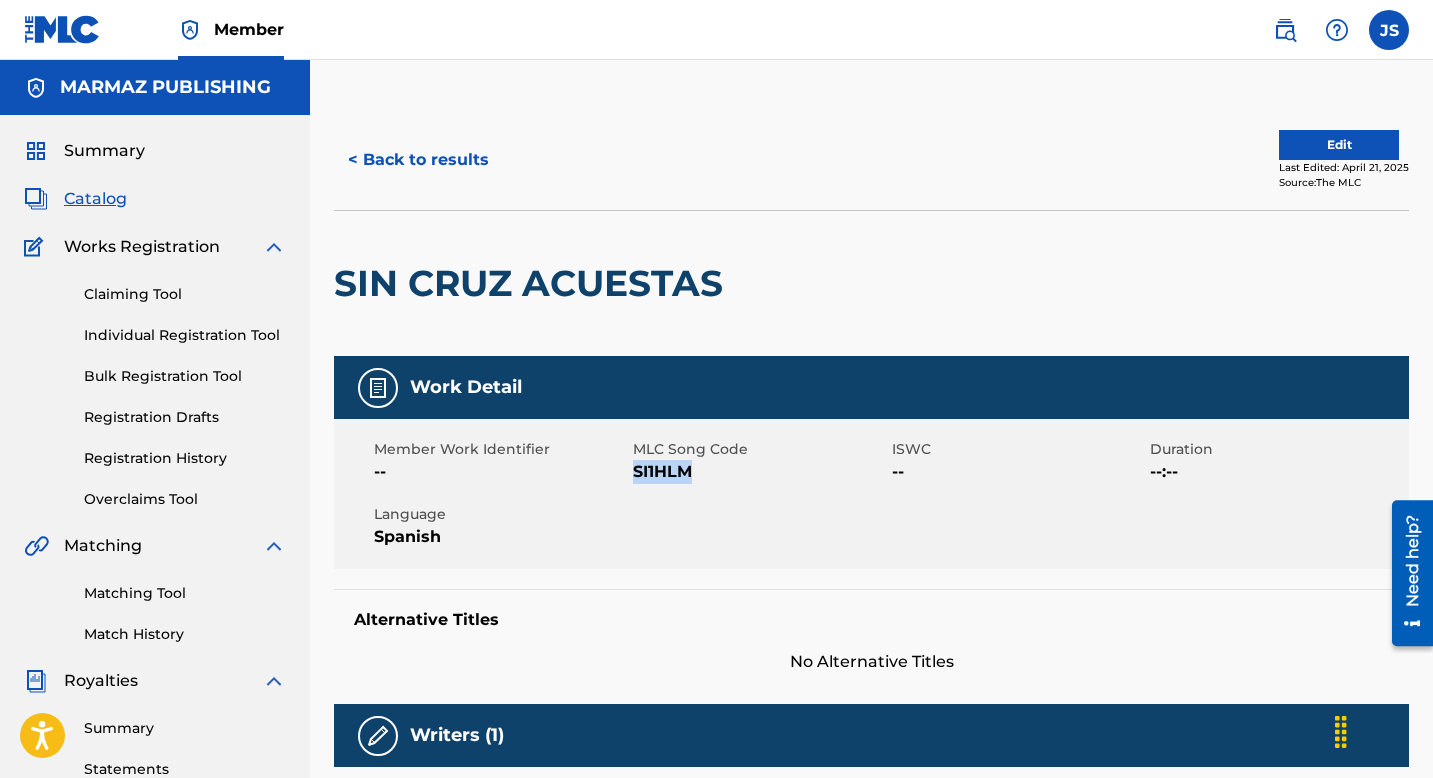 click on "SI1HLM" at bounding box center [760, 472] 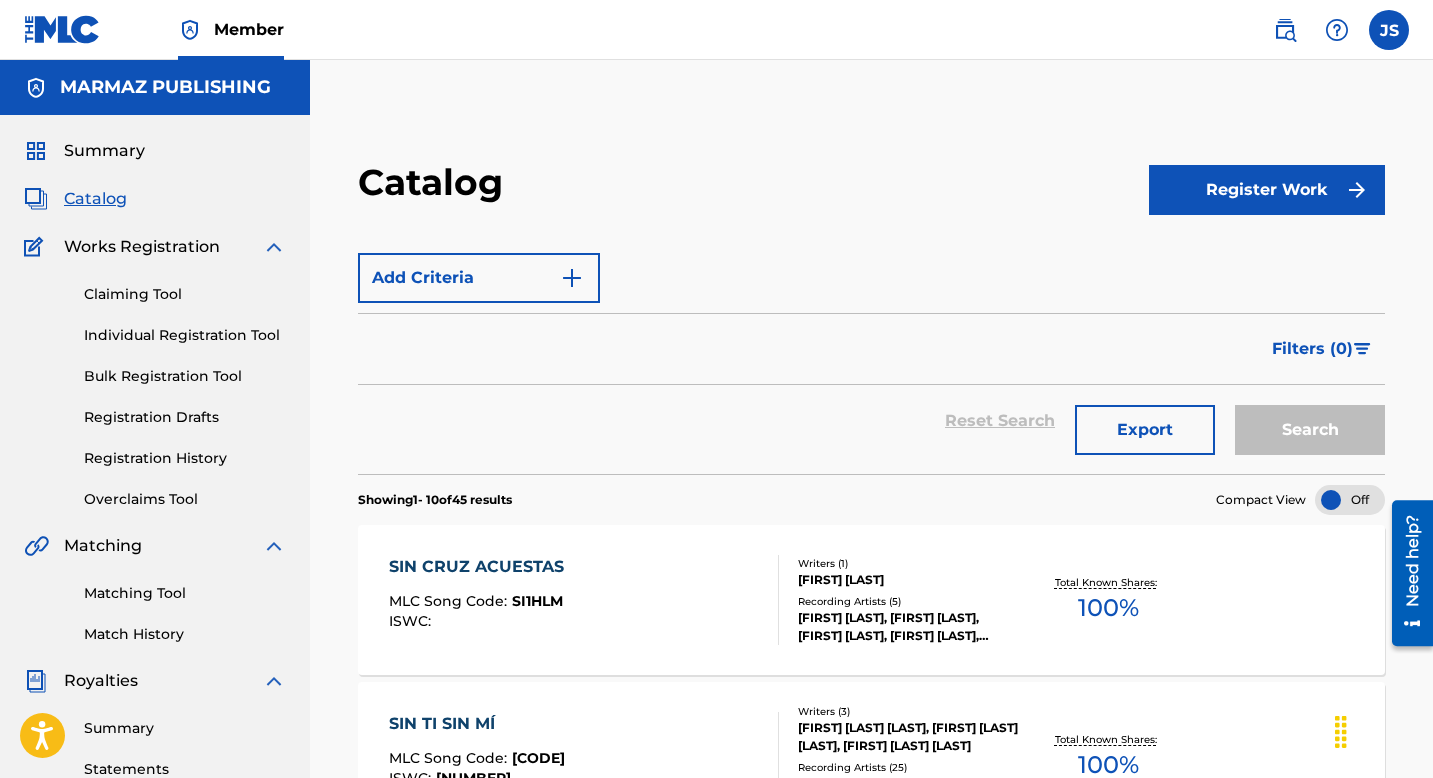scroll, scrollTop: 127, scrollLeft: 0, axis: vertical 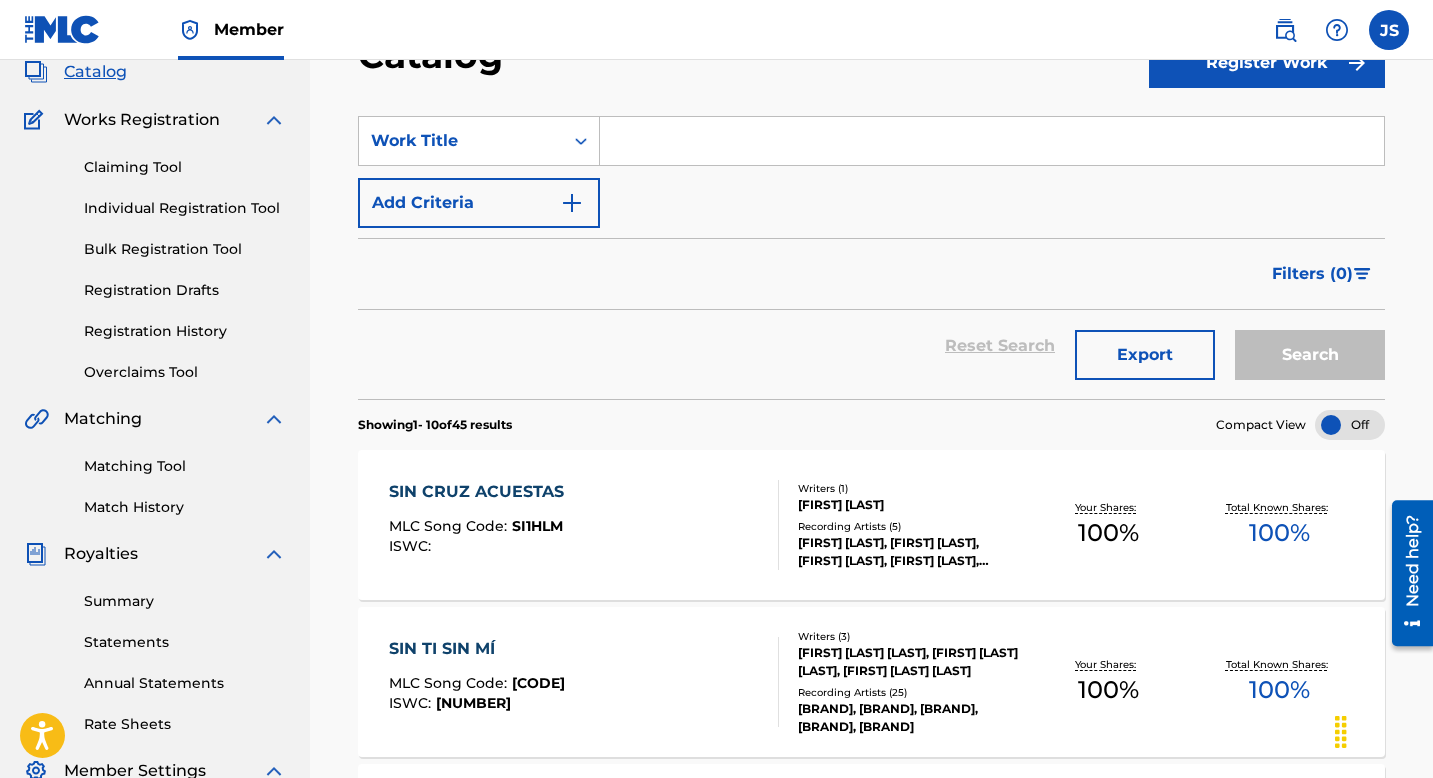 click at bounding box center (992, 141) 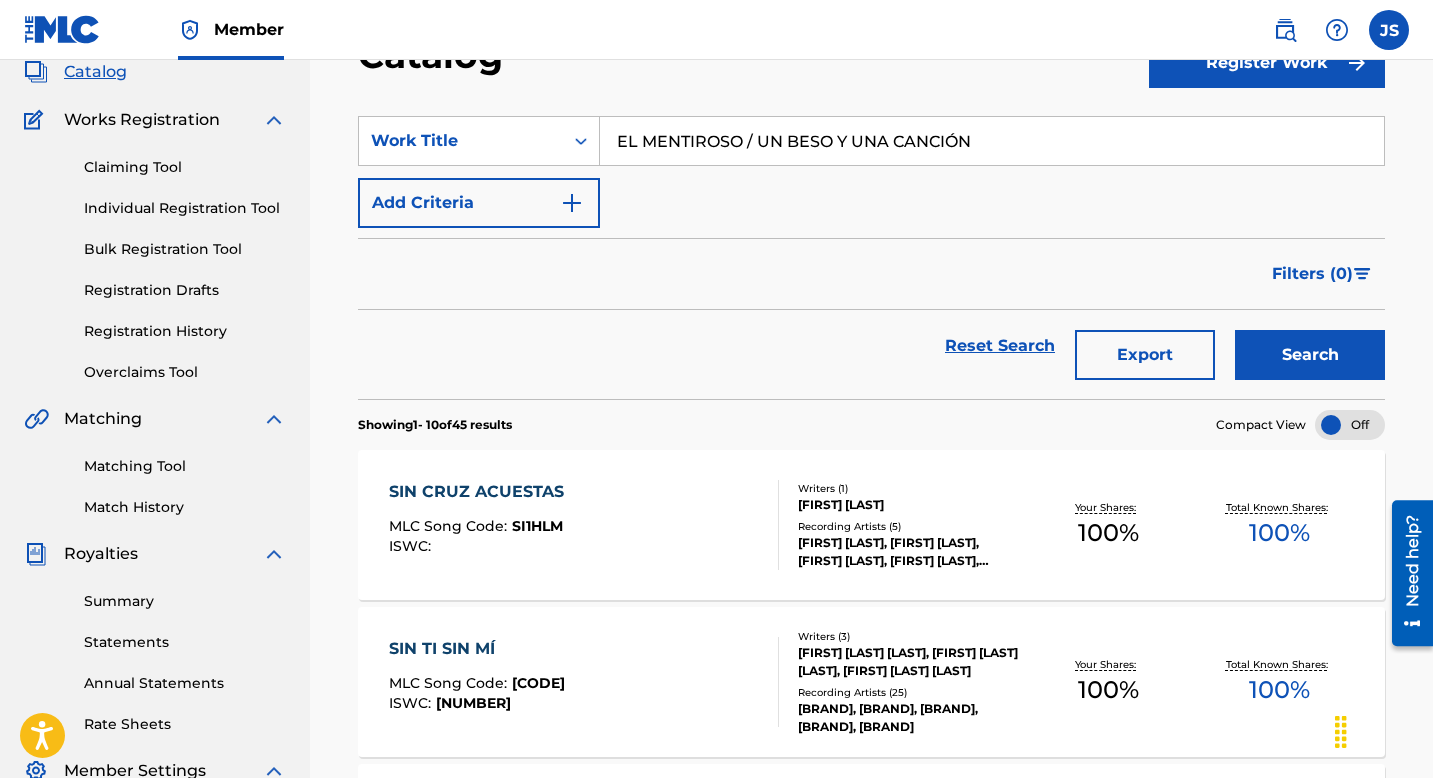 type on "EL MENTIROSO / UN BESO Y UNA CANCIÓN" 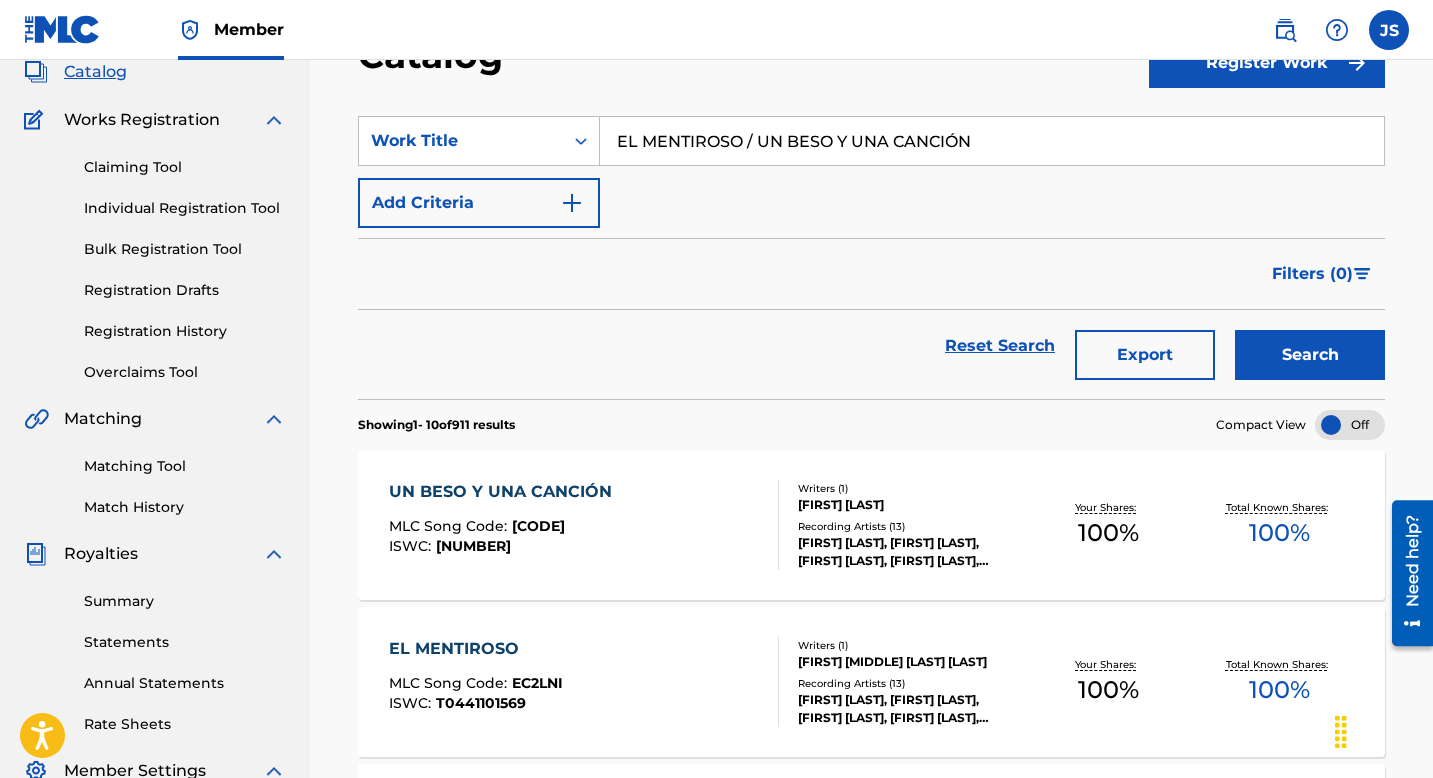 click on "Add Criteria" at bounding box center [479, 203] 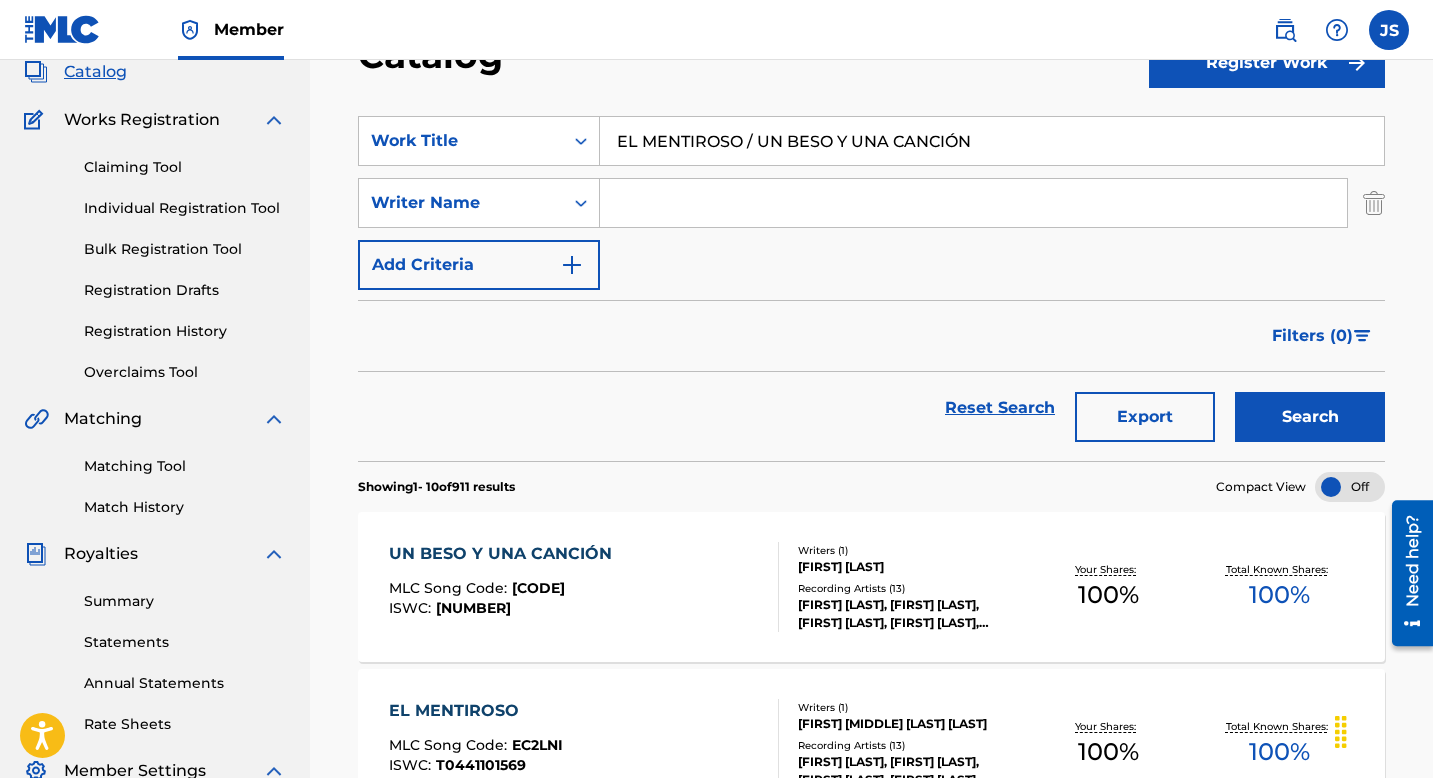 click on "SearchWithCriteria[UUID] Work Title [TITLE] SearchWithCriteria[UUID] Writer Name Add Criteria" at bounding box center [871, 203] 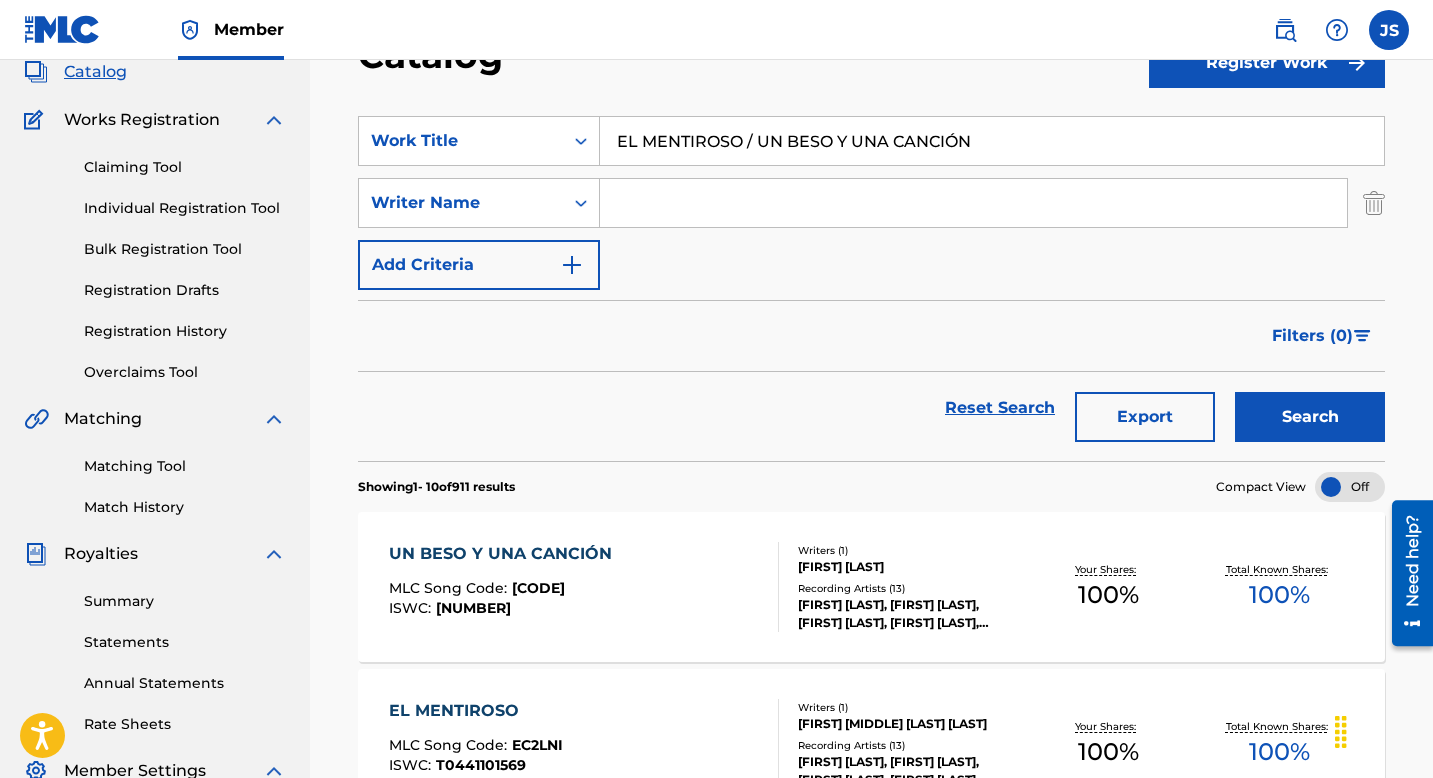 click at bounding box center (973, 203) 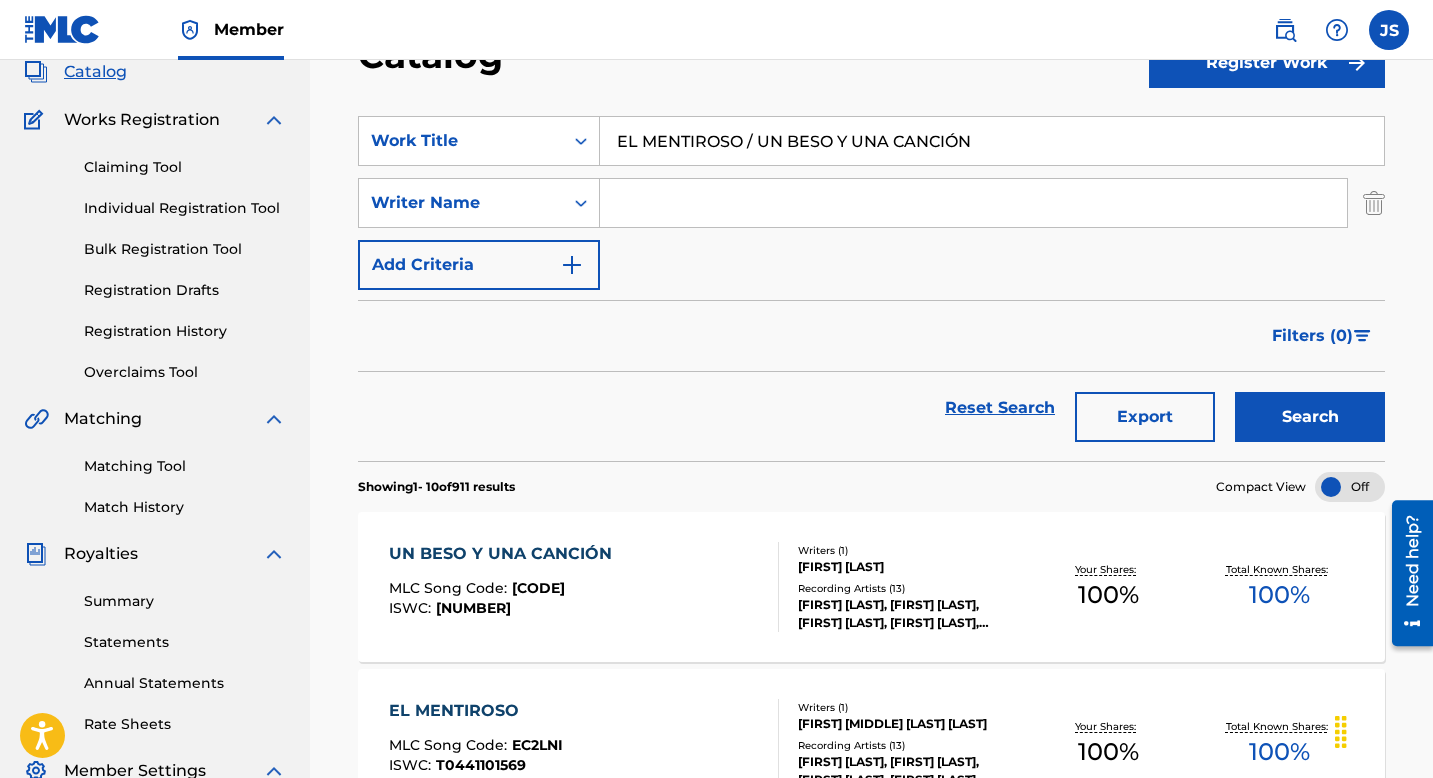 type on "[FIRST] [LAST]" 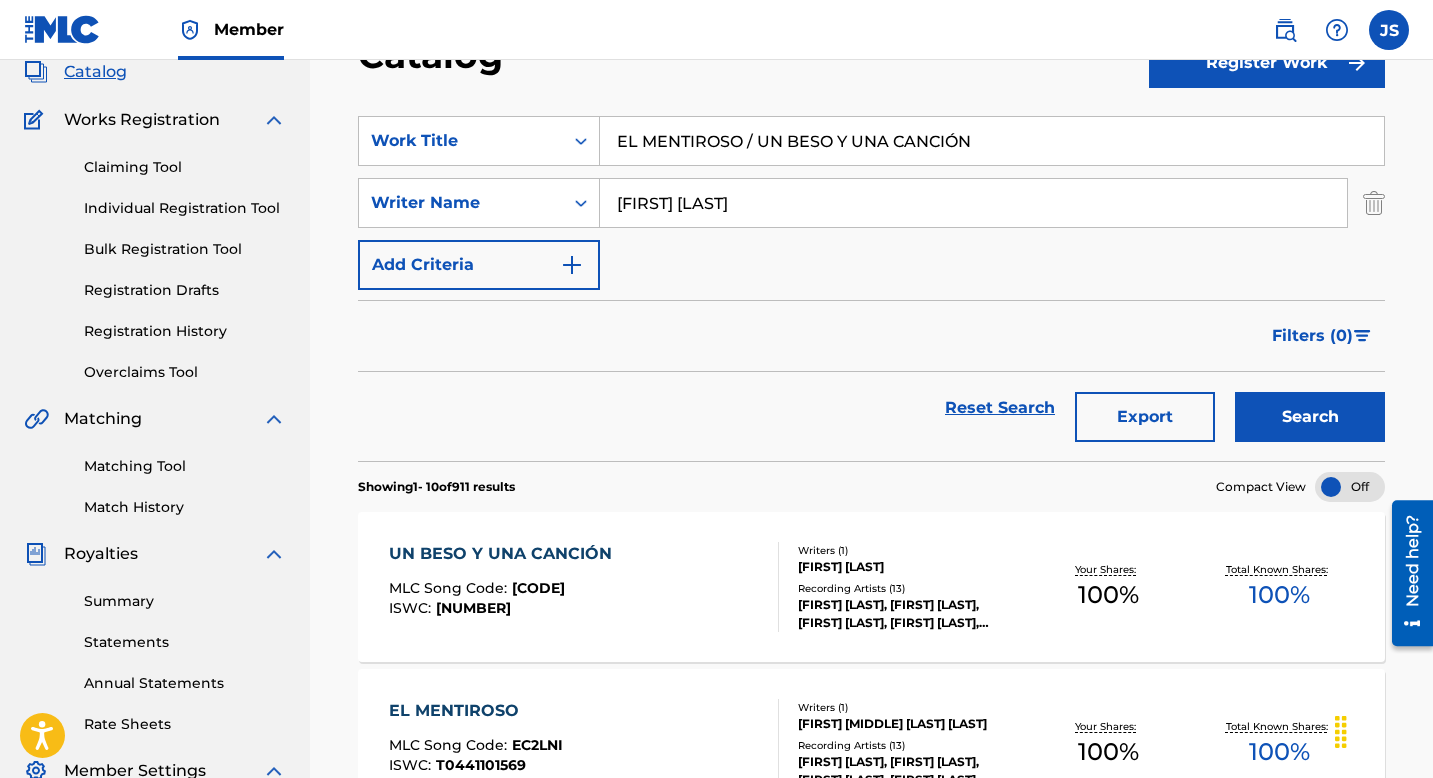 click on "Search" at bounding box center (1310, 417) 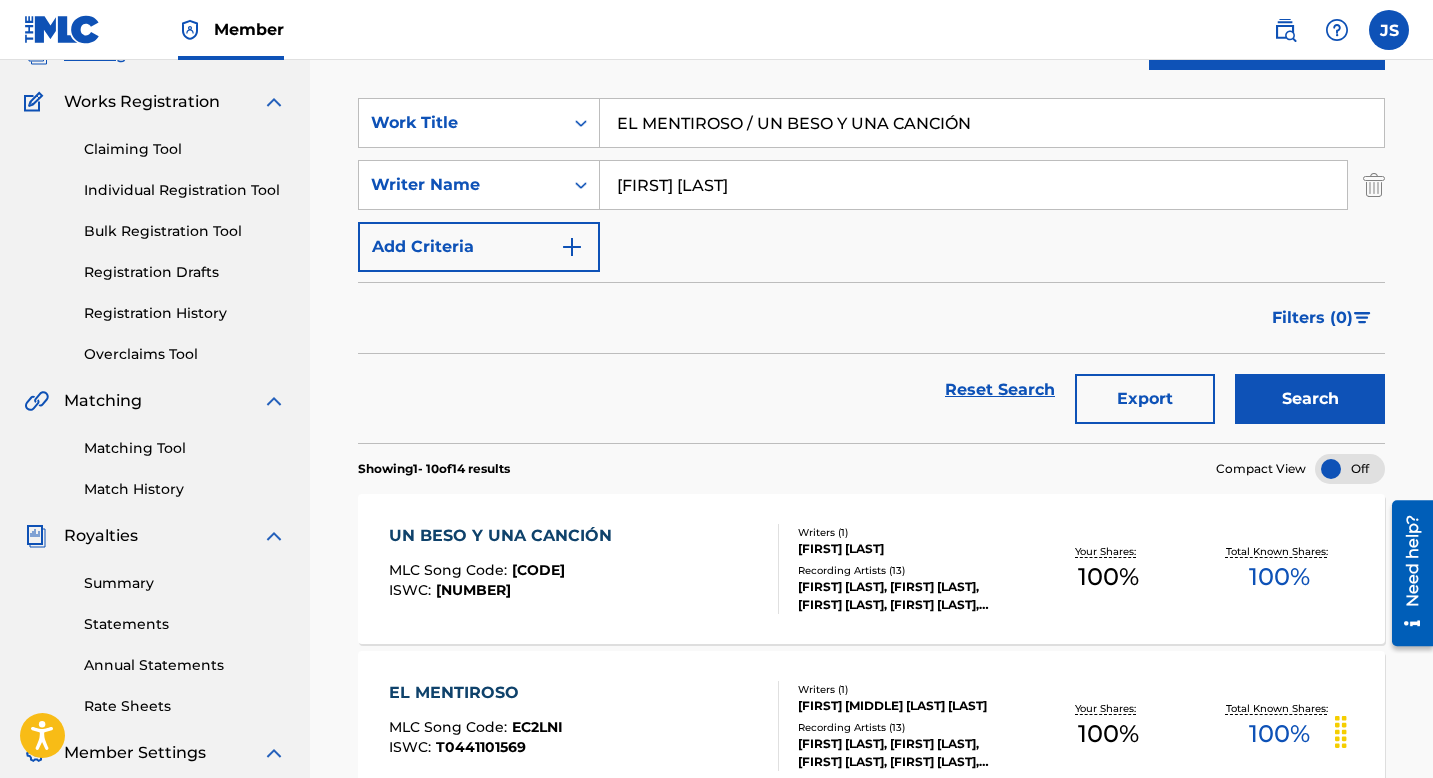 scroll, scrollTop: 148, scrollLeft: 0, axis: vertical 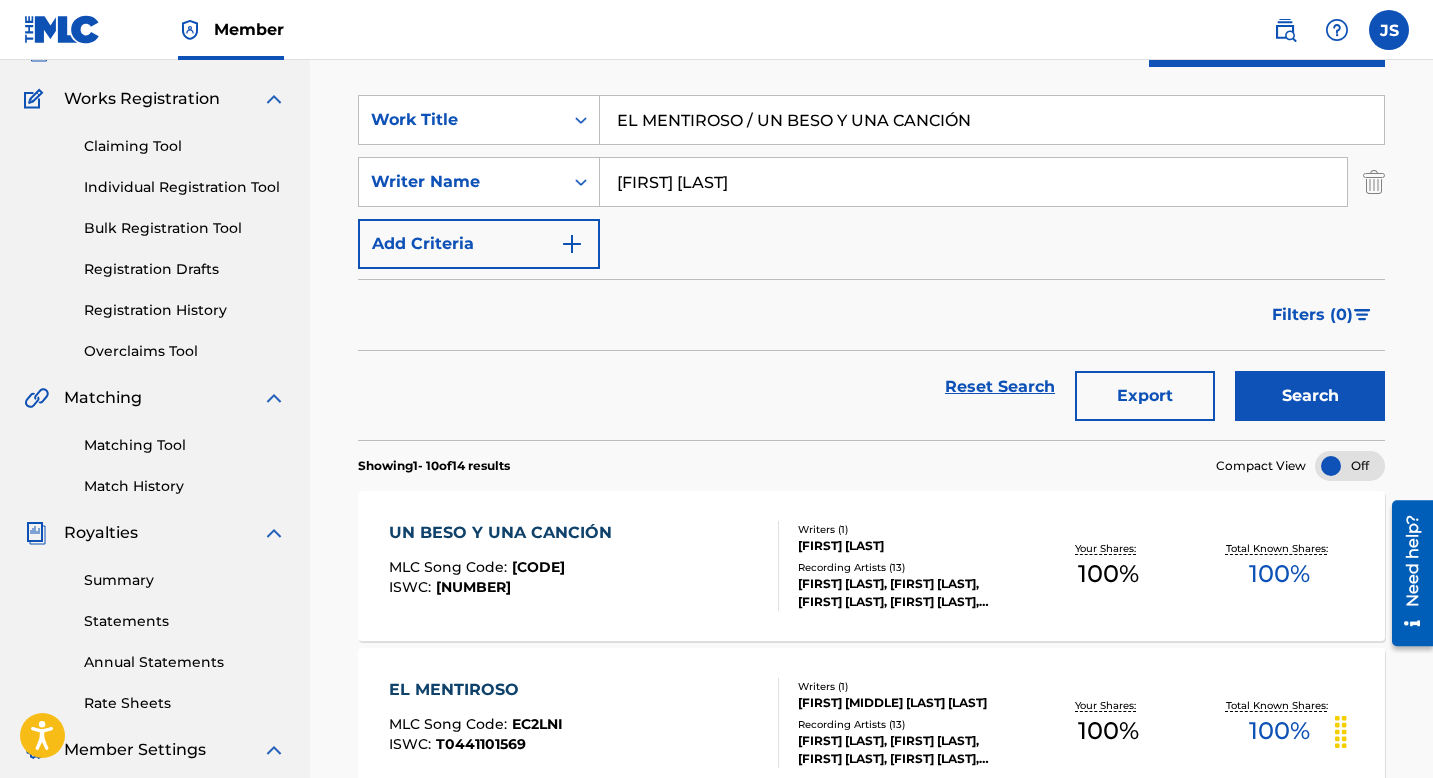 click on "UN BESO Y UNA CANCIÓN MLC Song Code : [CODE] ISWC : [NUMBER]" at bounding box center (584, 566) 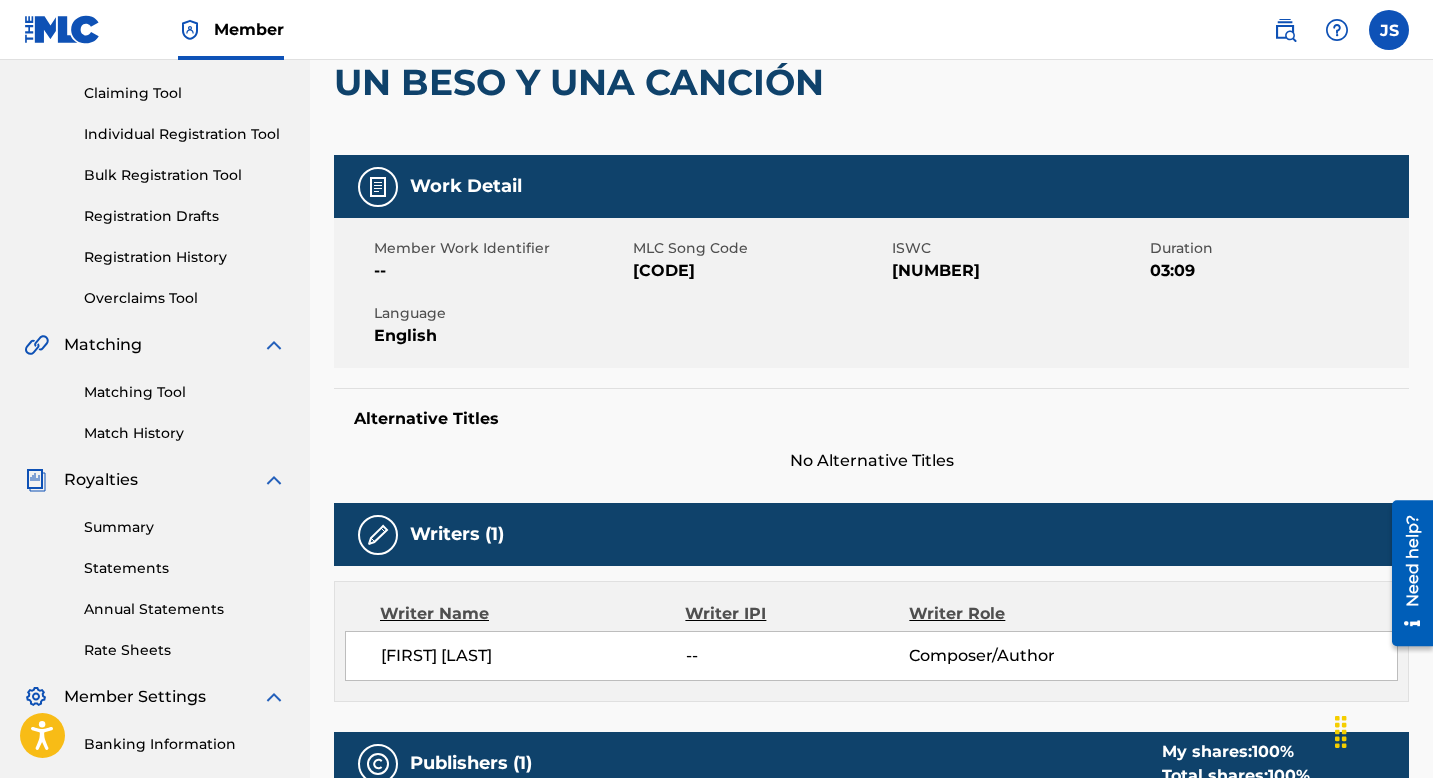 scroll, scrollTop: 174, scrollLeft: 0, axis: vertical 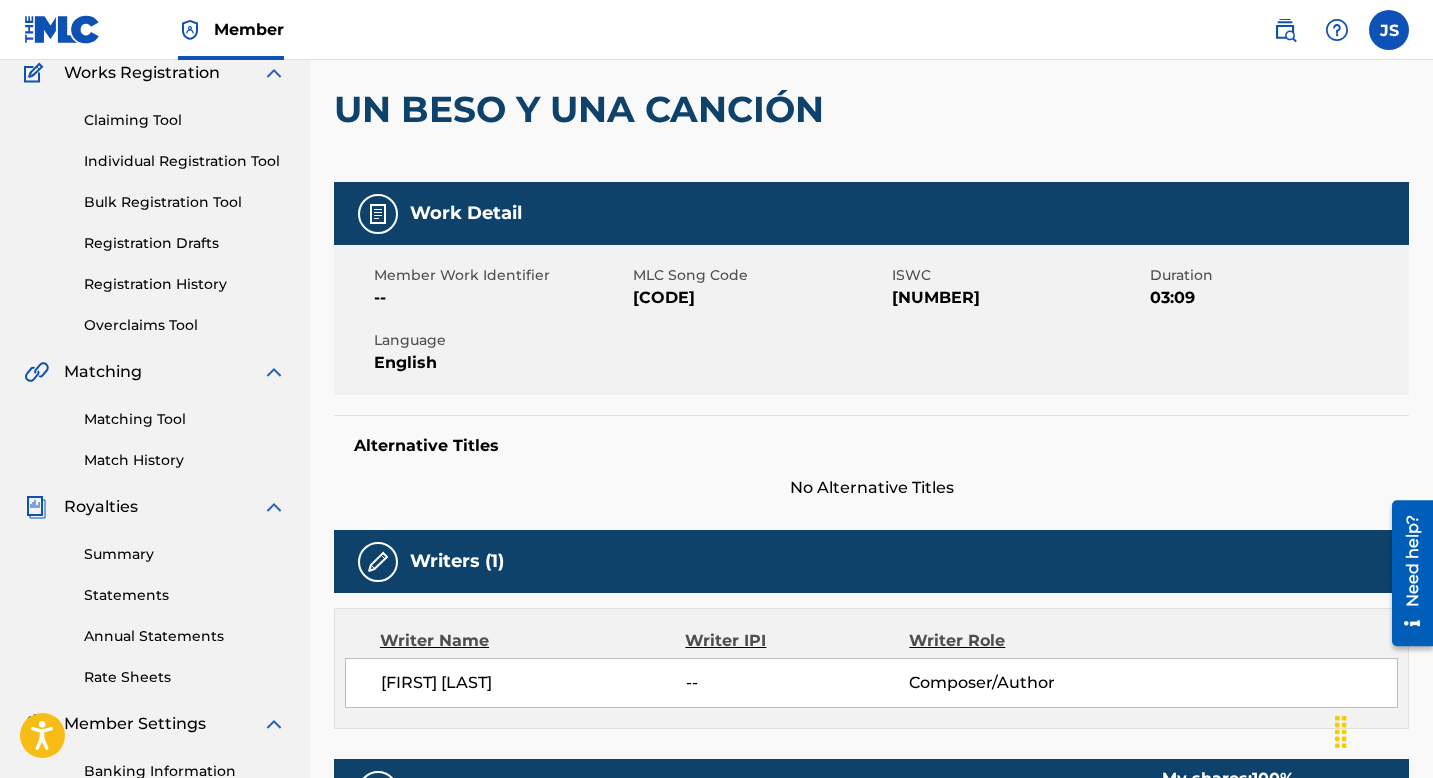 click on "[CODE]" at bounding box center (760, 298) 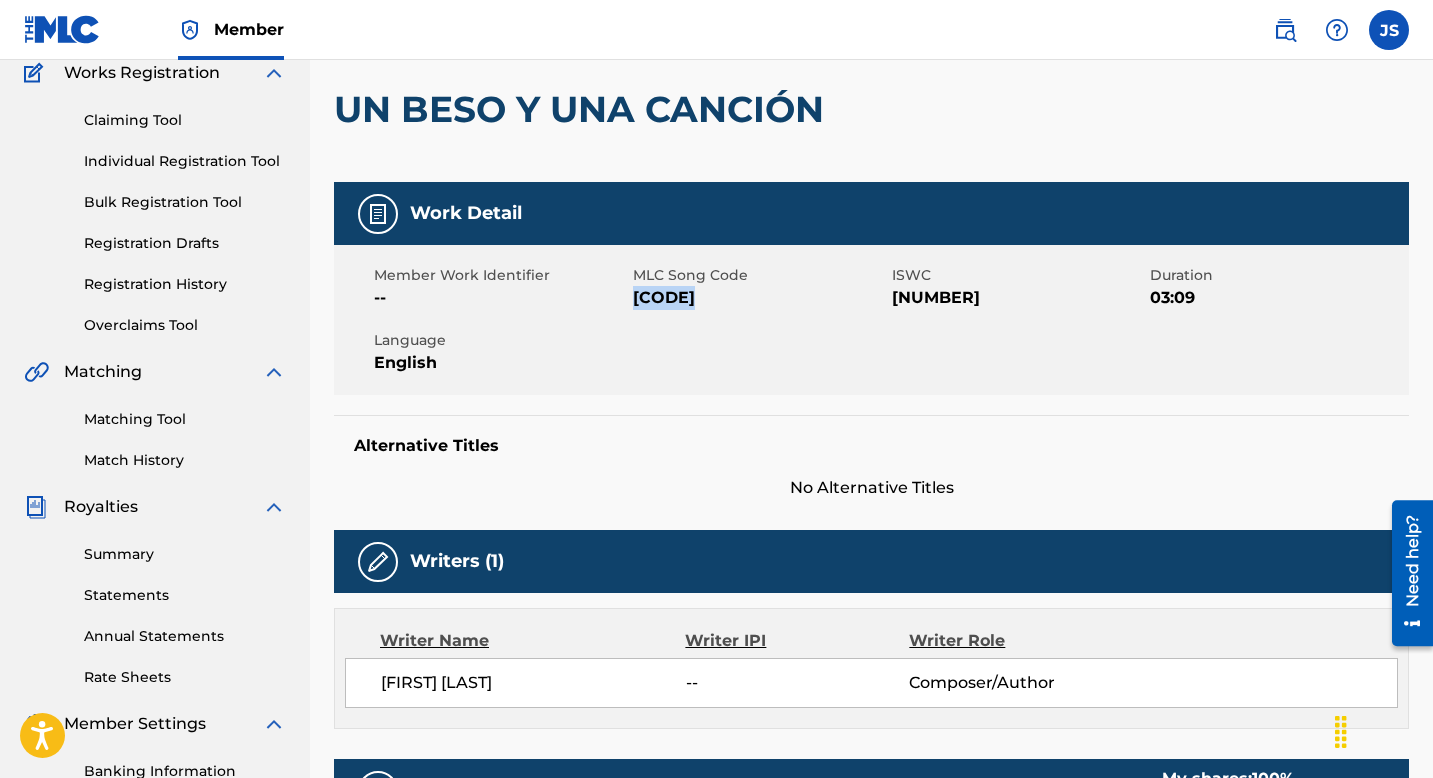 copy on "[CODE]" 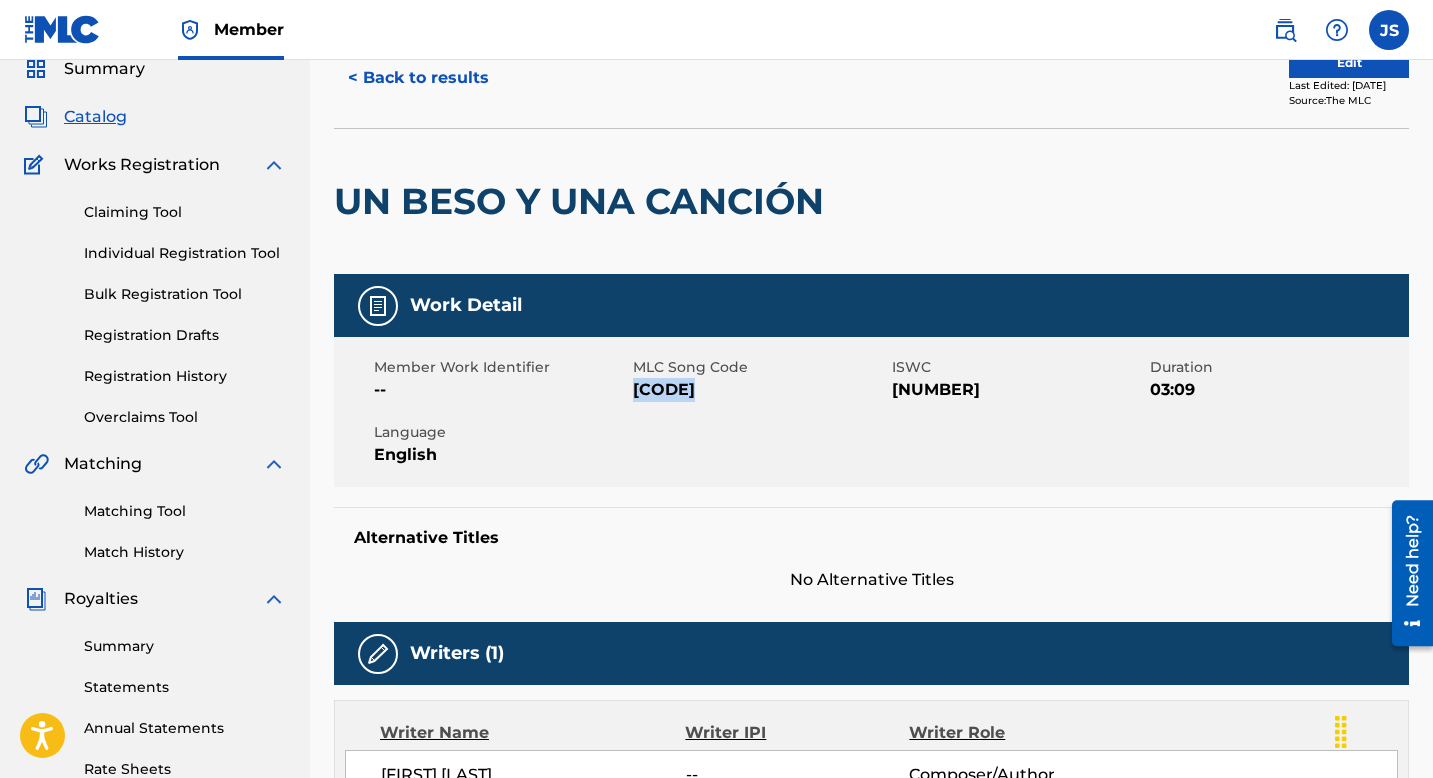 scroll, scrollTop: 25, scrollLeft: 0, axis: vertical 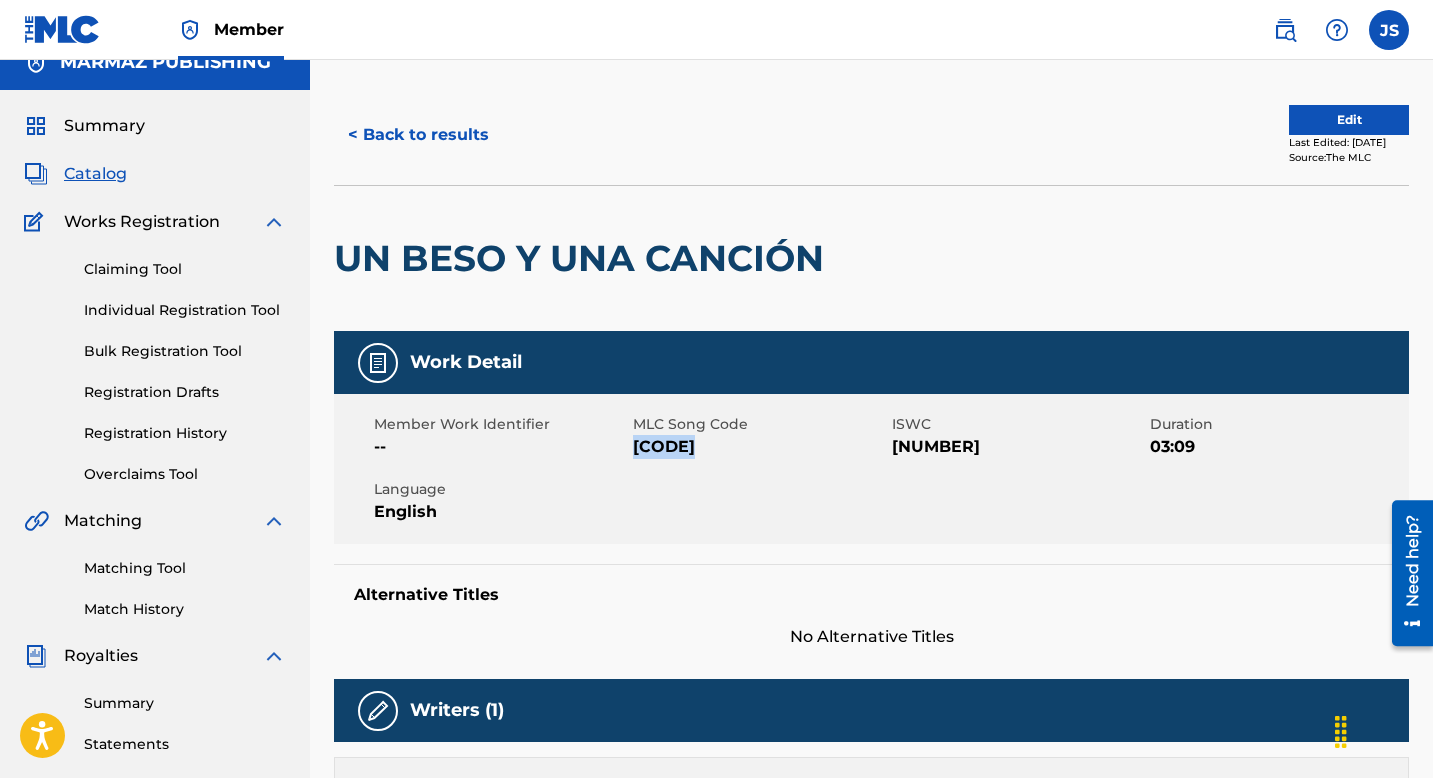 click on "[NUMBER]" at bounding box center (1019, 447) 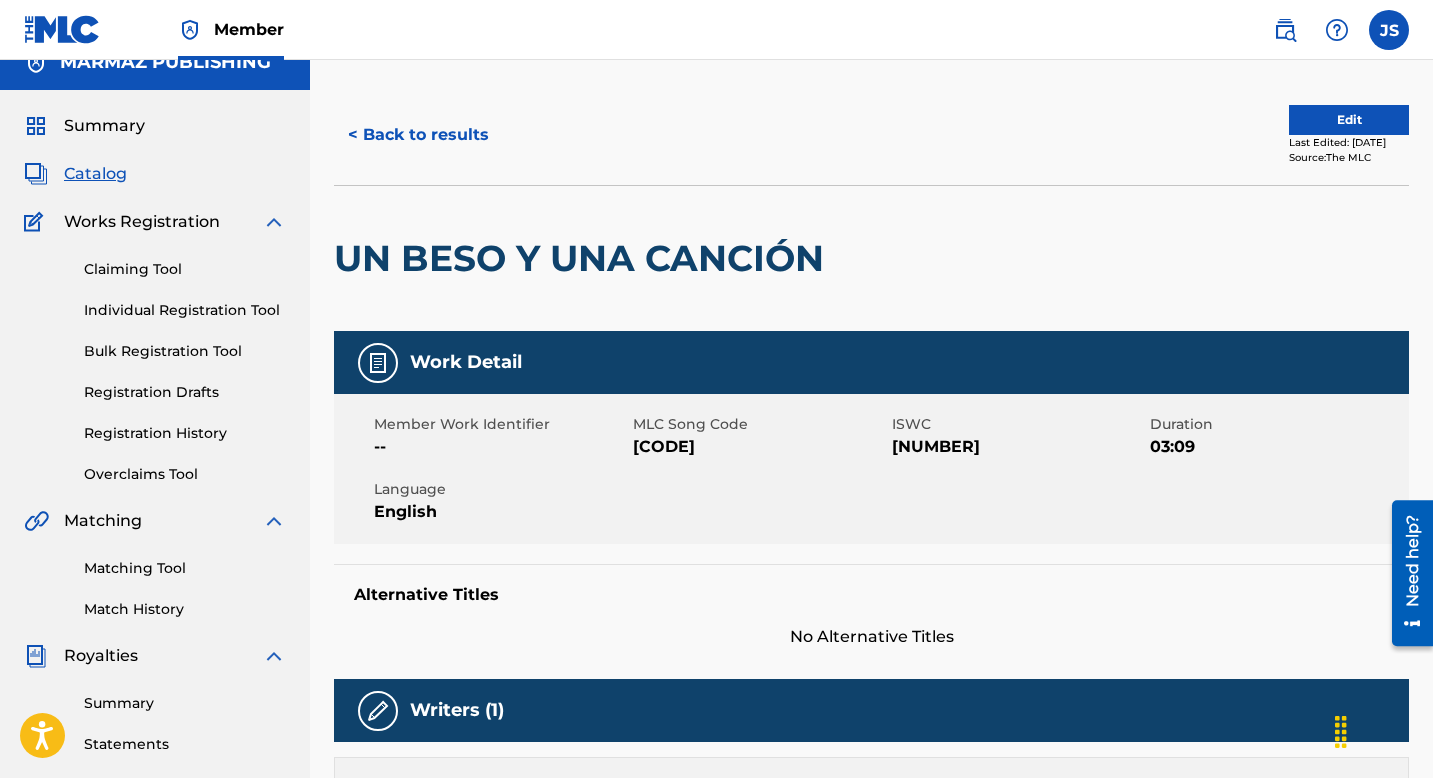 click on "[NUMBER]" at bounding box center (1019, 447) 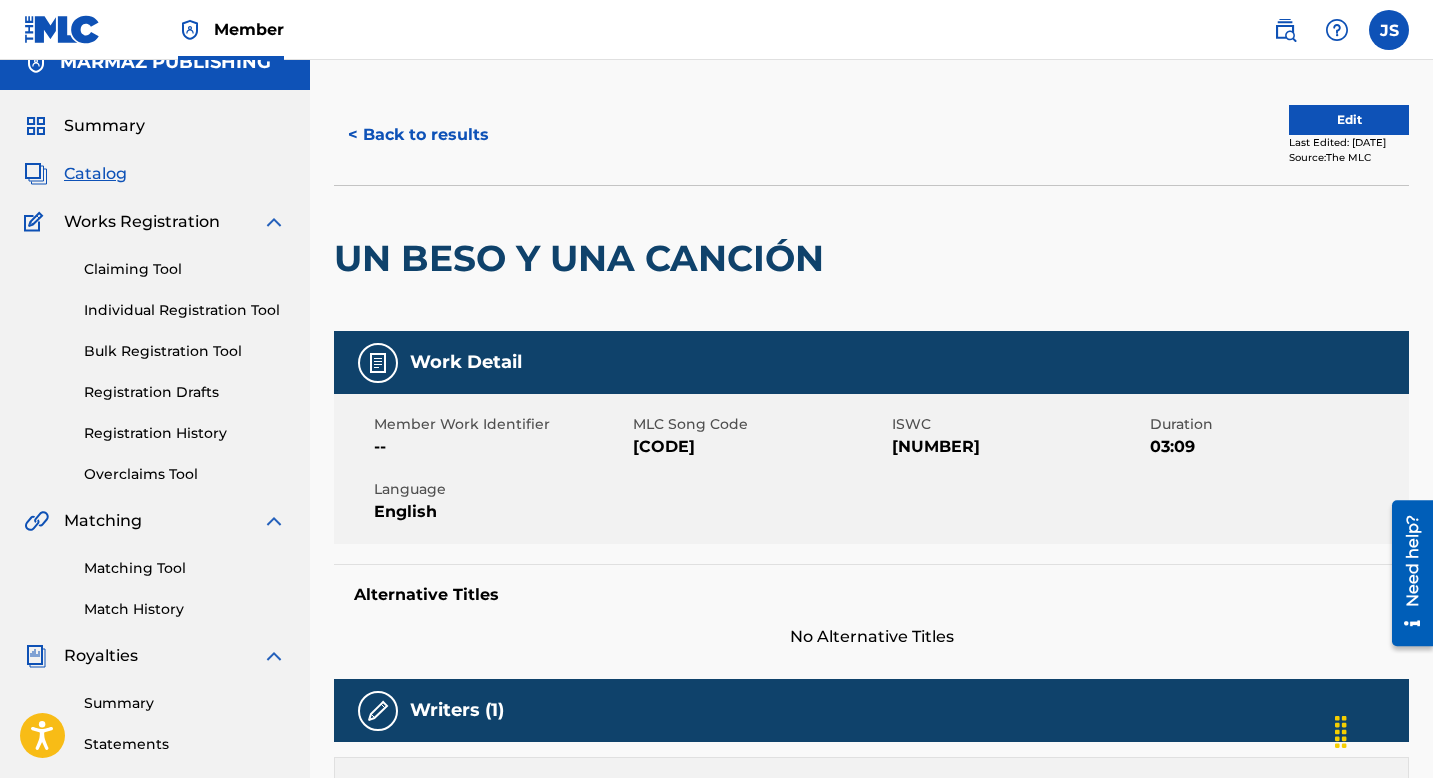 copy on "[NUMBER]" 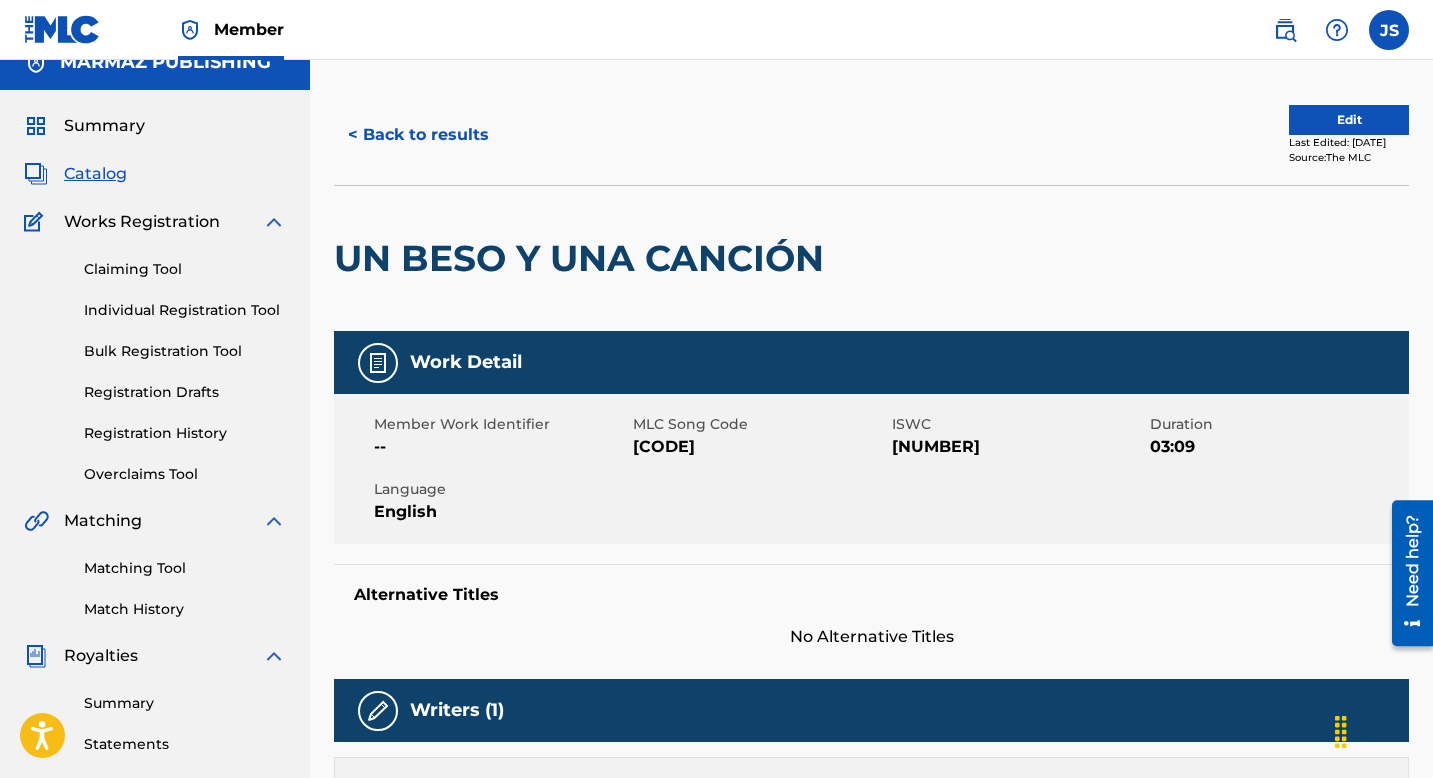 scroll, scrollTop: 0, scrollLeft: 0, axis: both 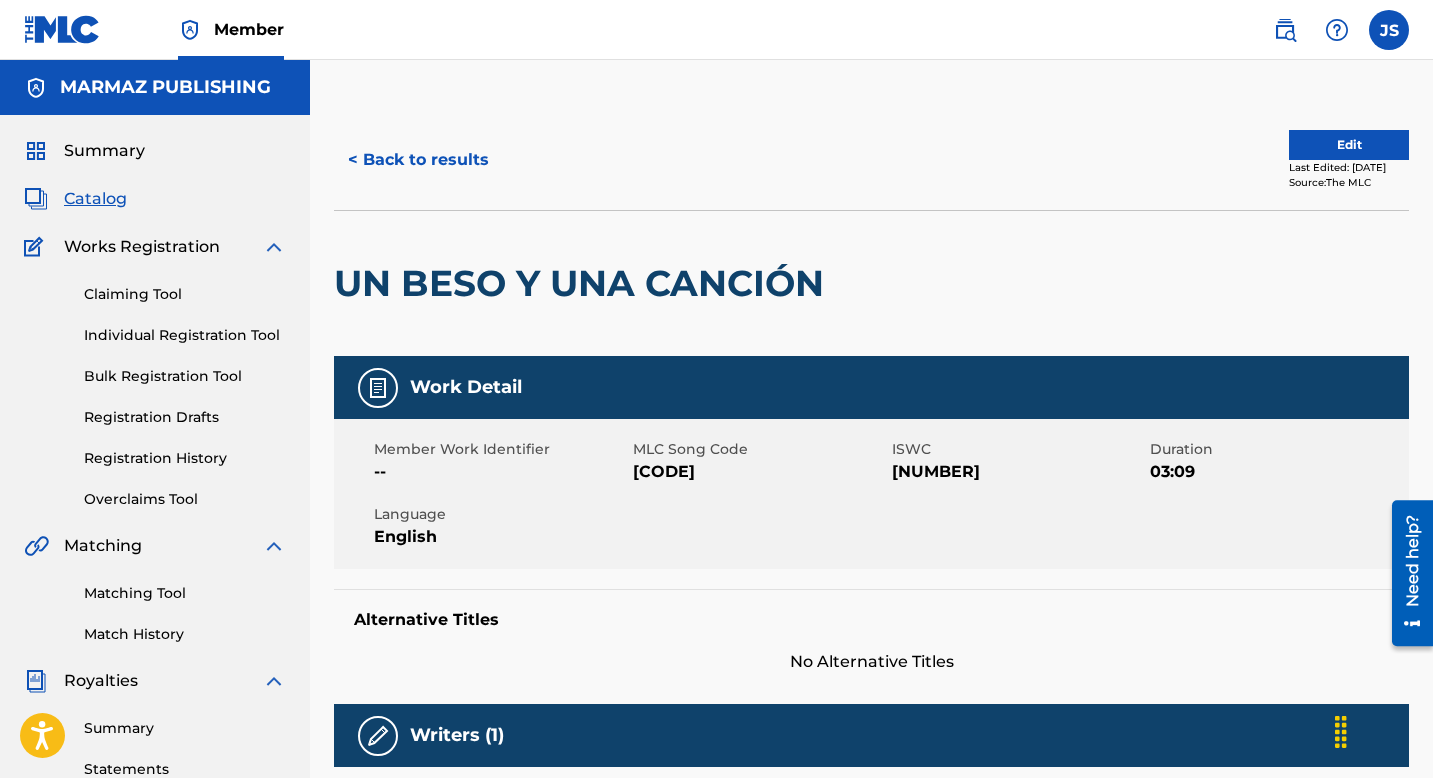 click on "< Back to results" at bounding box center [418, 160] 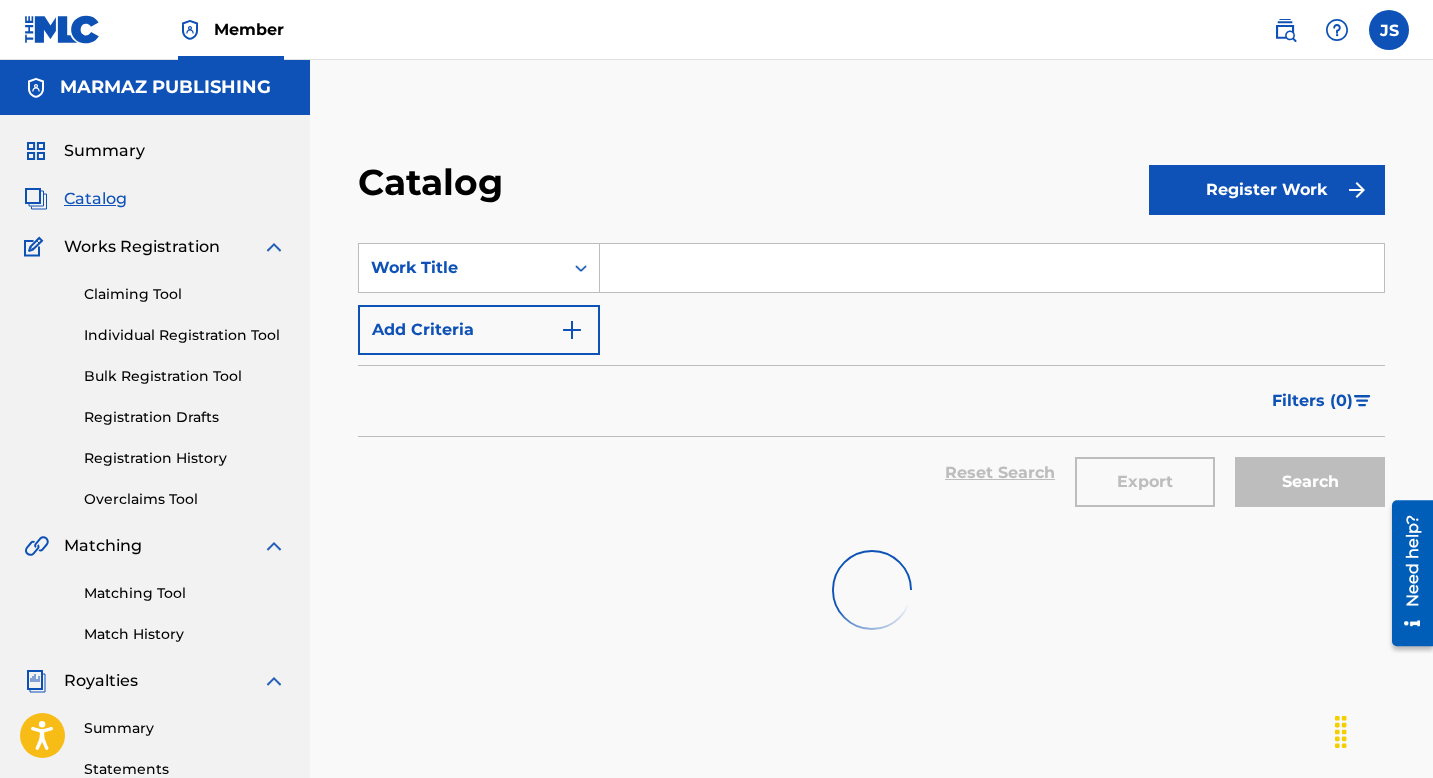 scroll, scrollTop: 148, scrollLeft: 0, axis: vertical 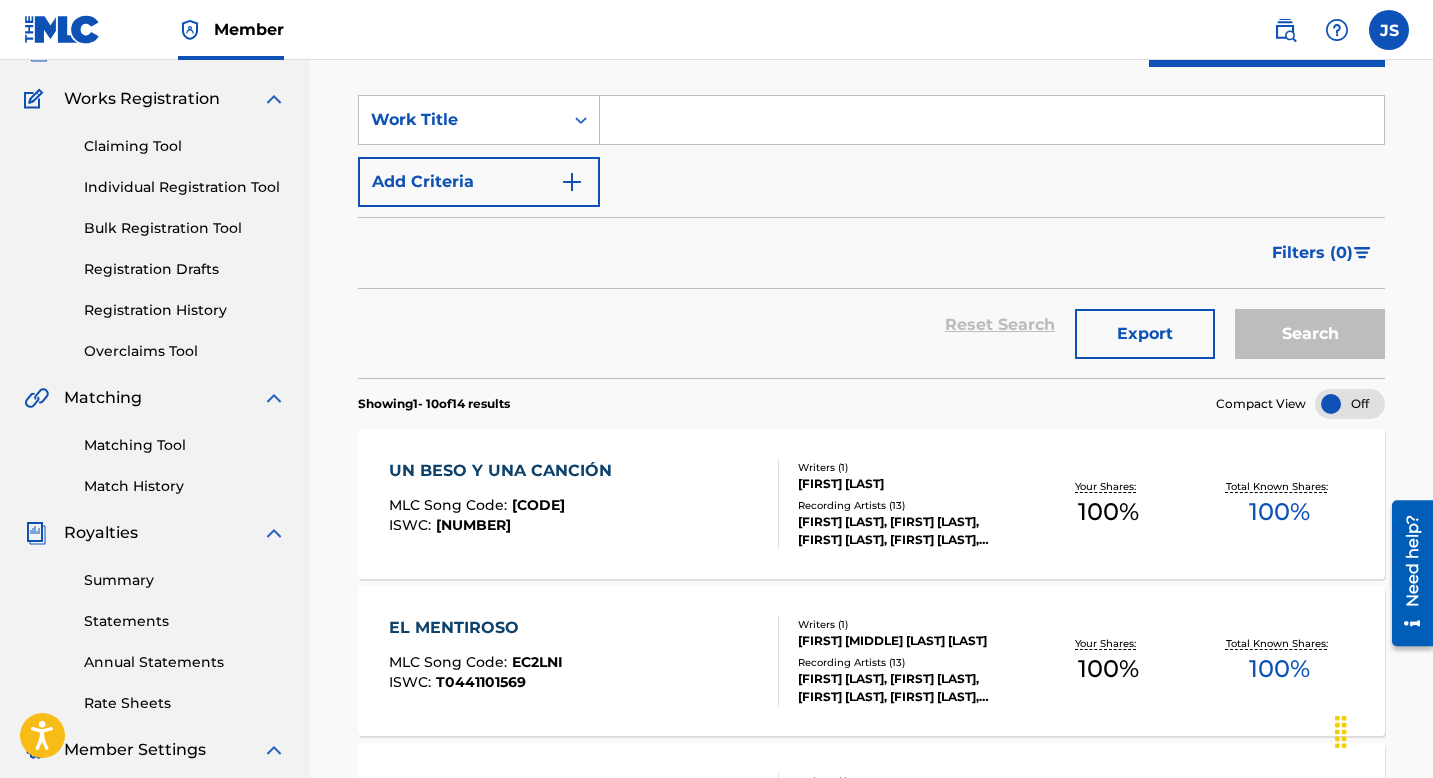 click at bounding box center (992, 120) 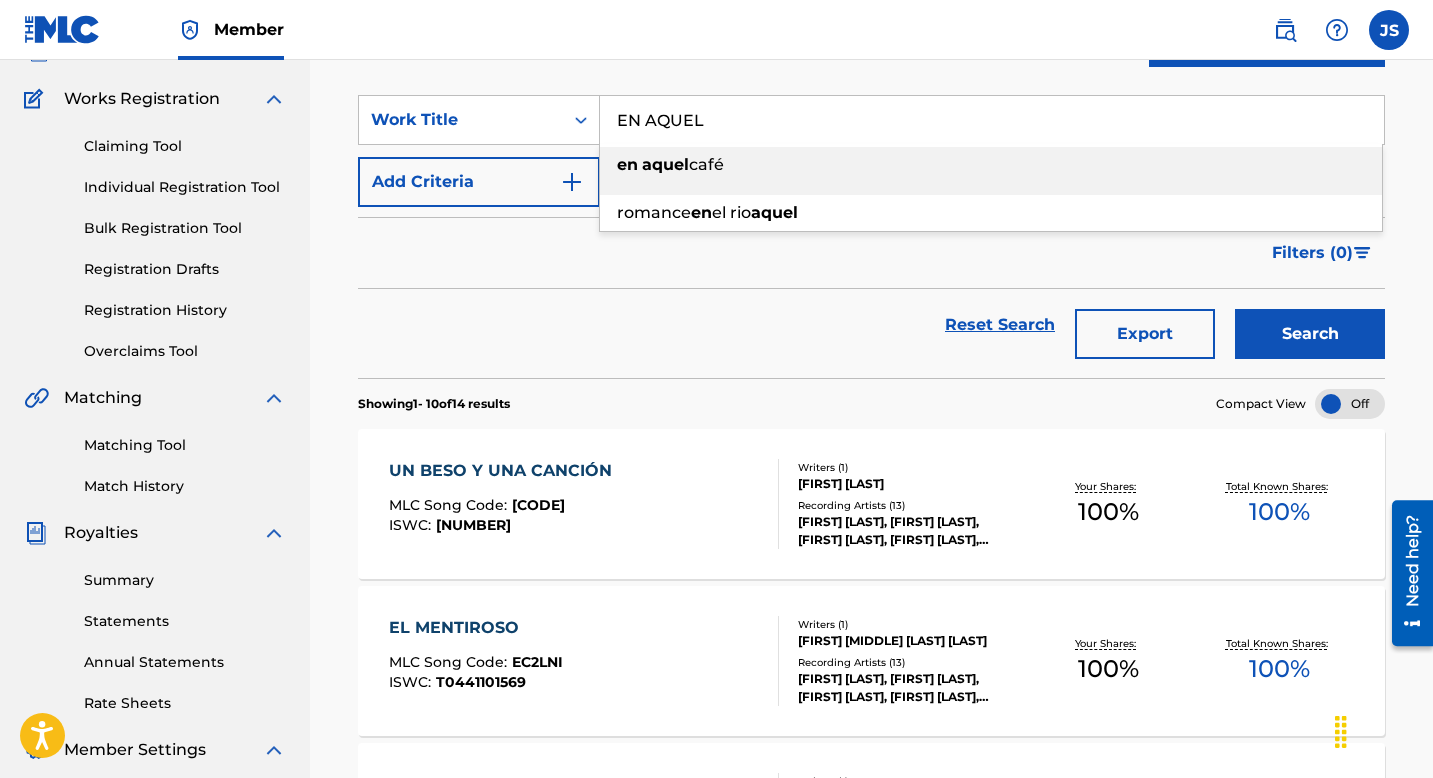 click on "aquel" at bounding box center [665, 164] 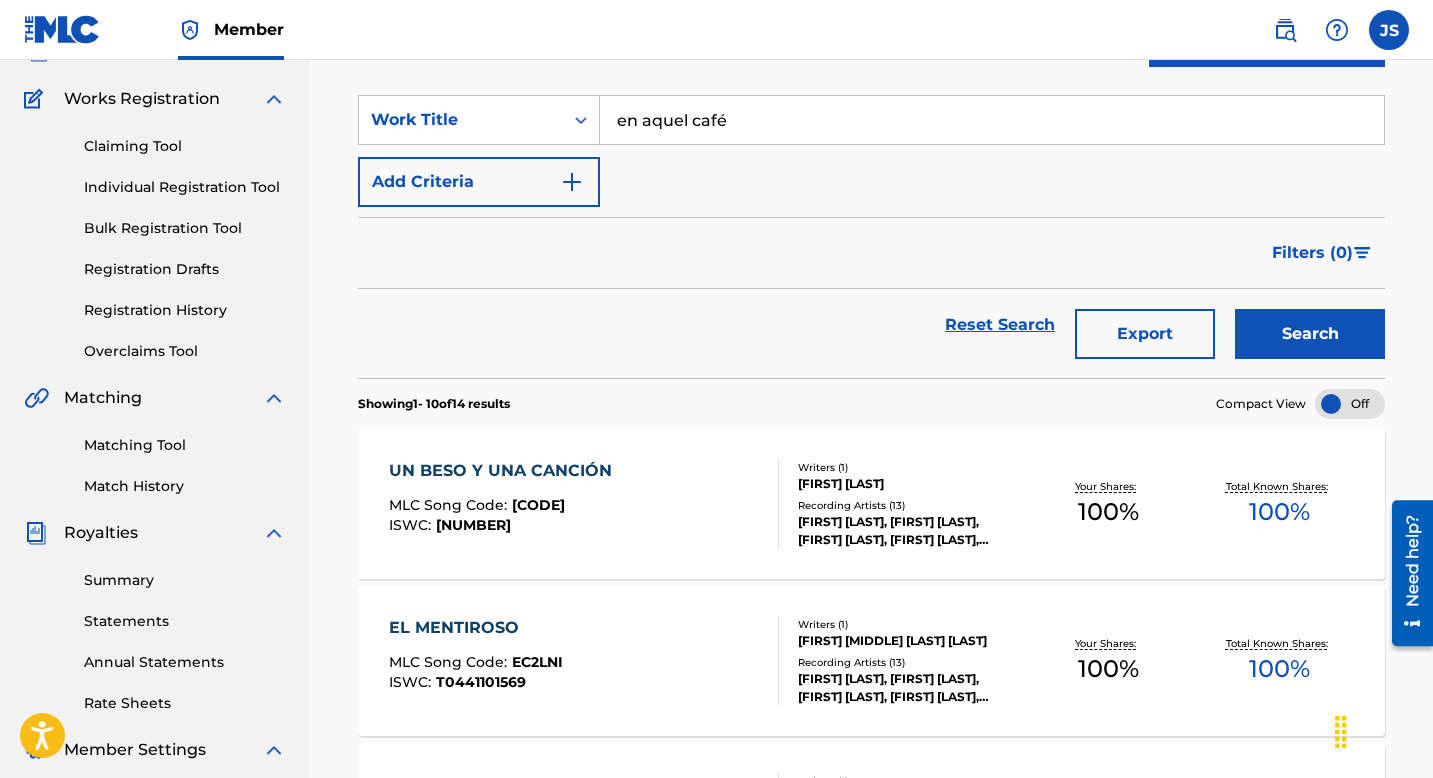 click on "Search" at bounding box center (1310, 334) 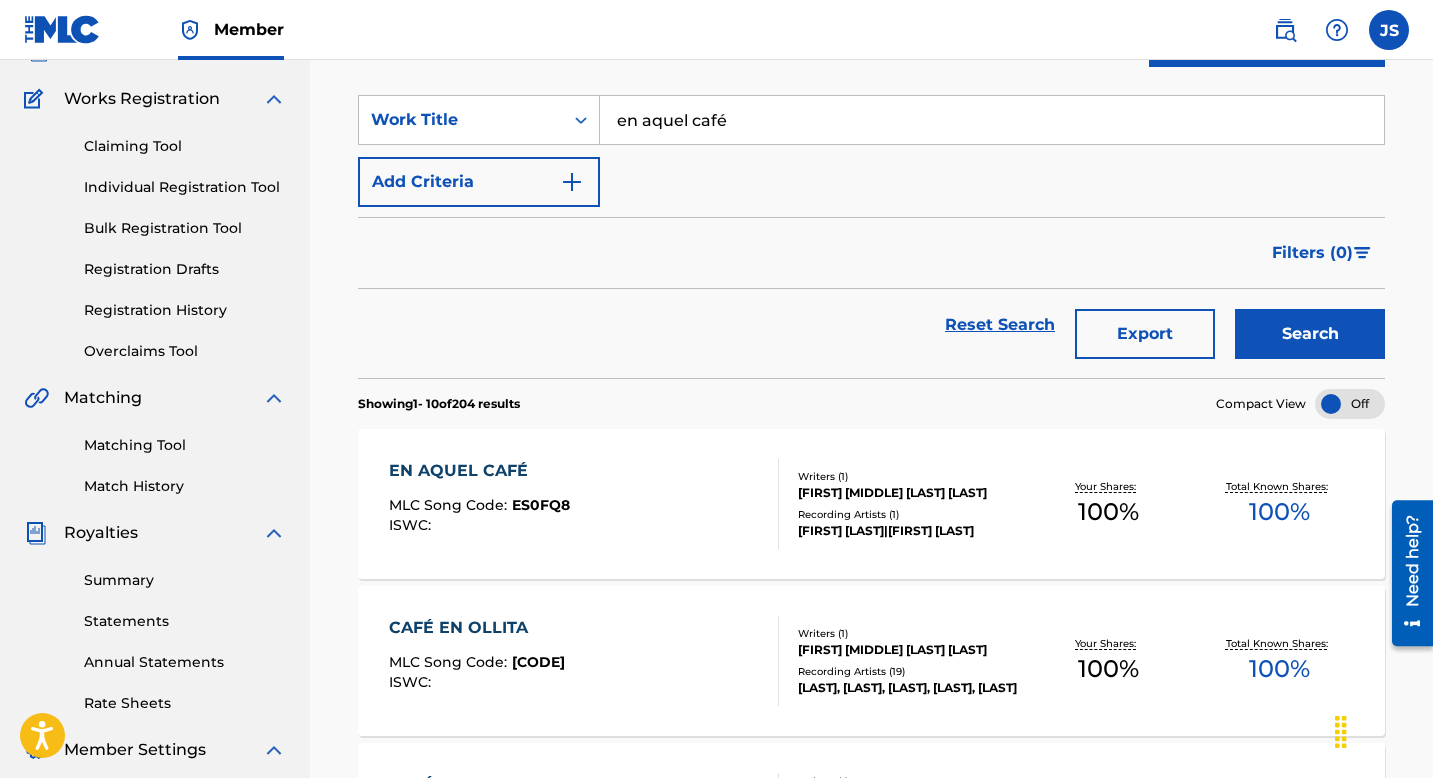 click on "EN AQUEL CAFÉ" at bounding box center [479, 471] 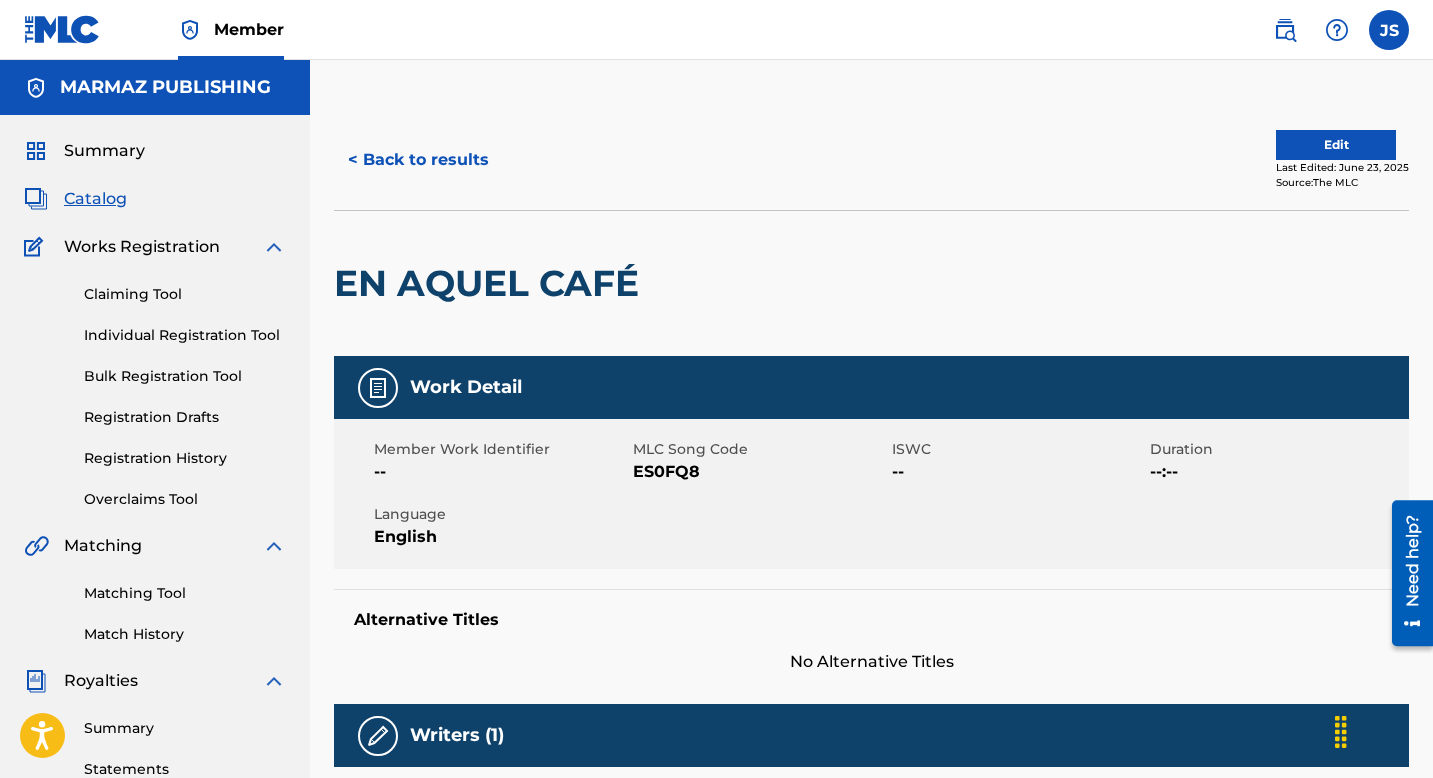 click on "ES0FQ8" at bounding box center (760, 472) 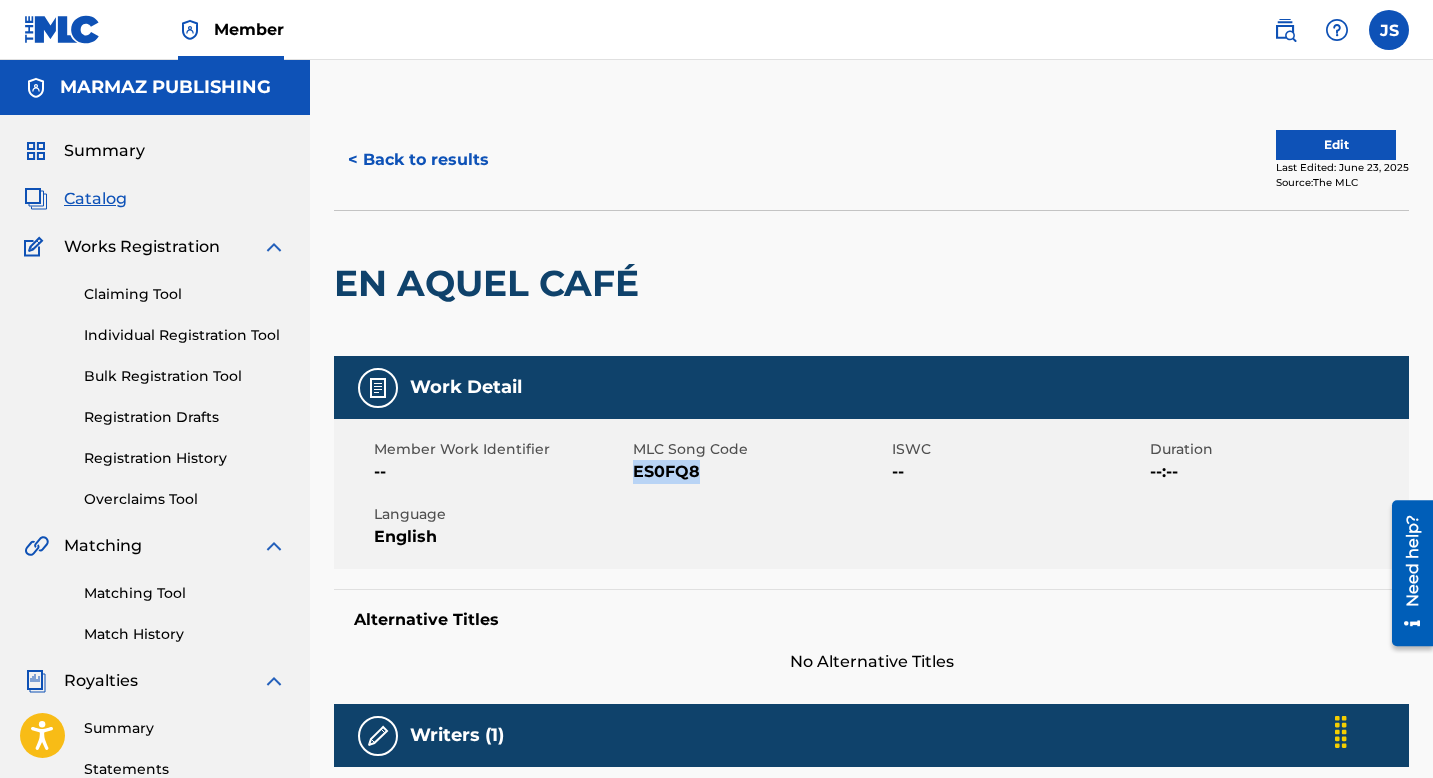 copy on "ES0FQ8" 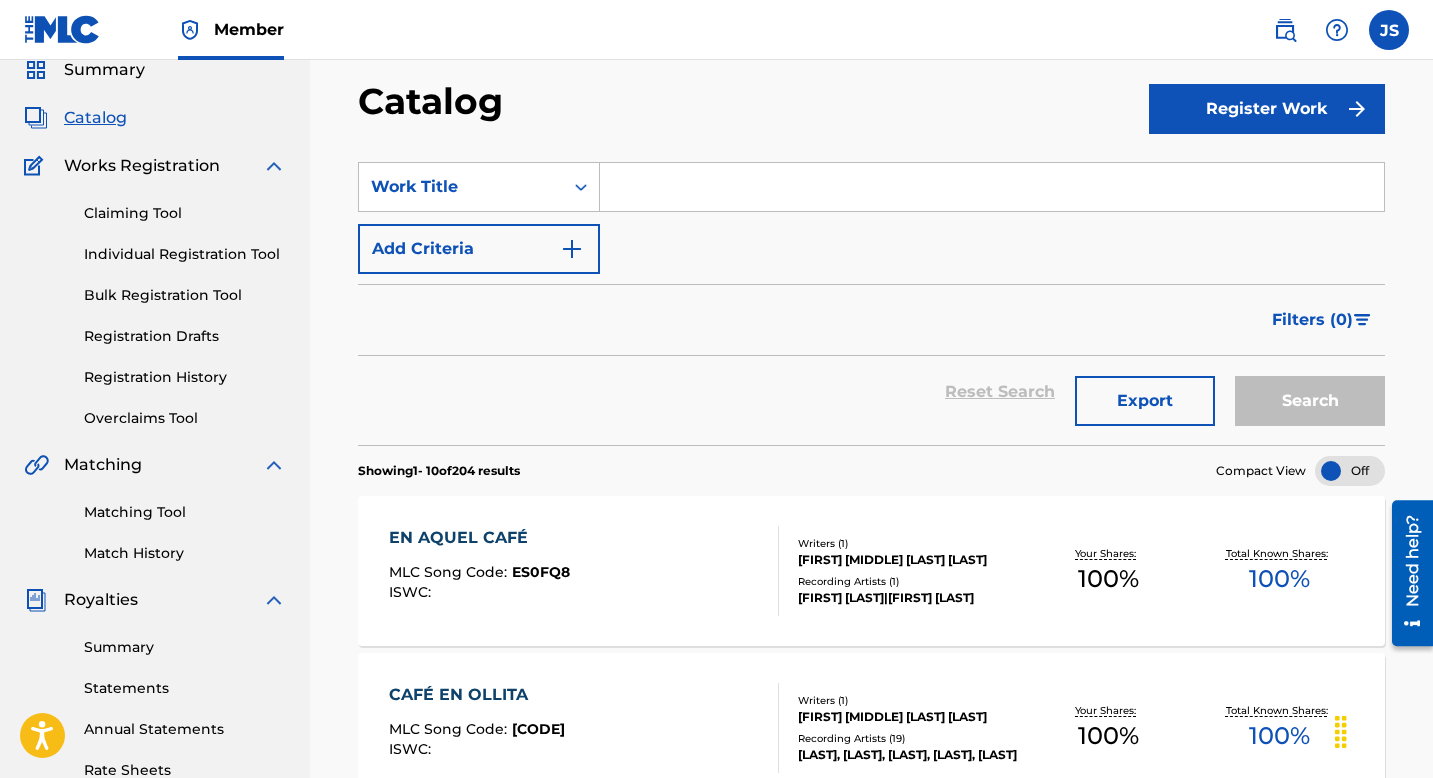 scroll, scrollTop: 0, scrollLeft: 0, axis: both 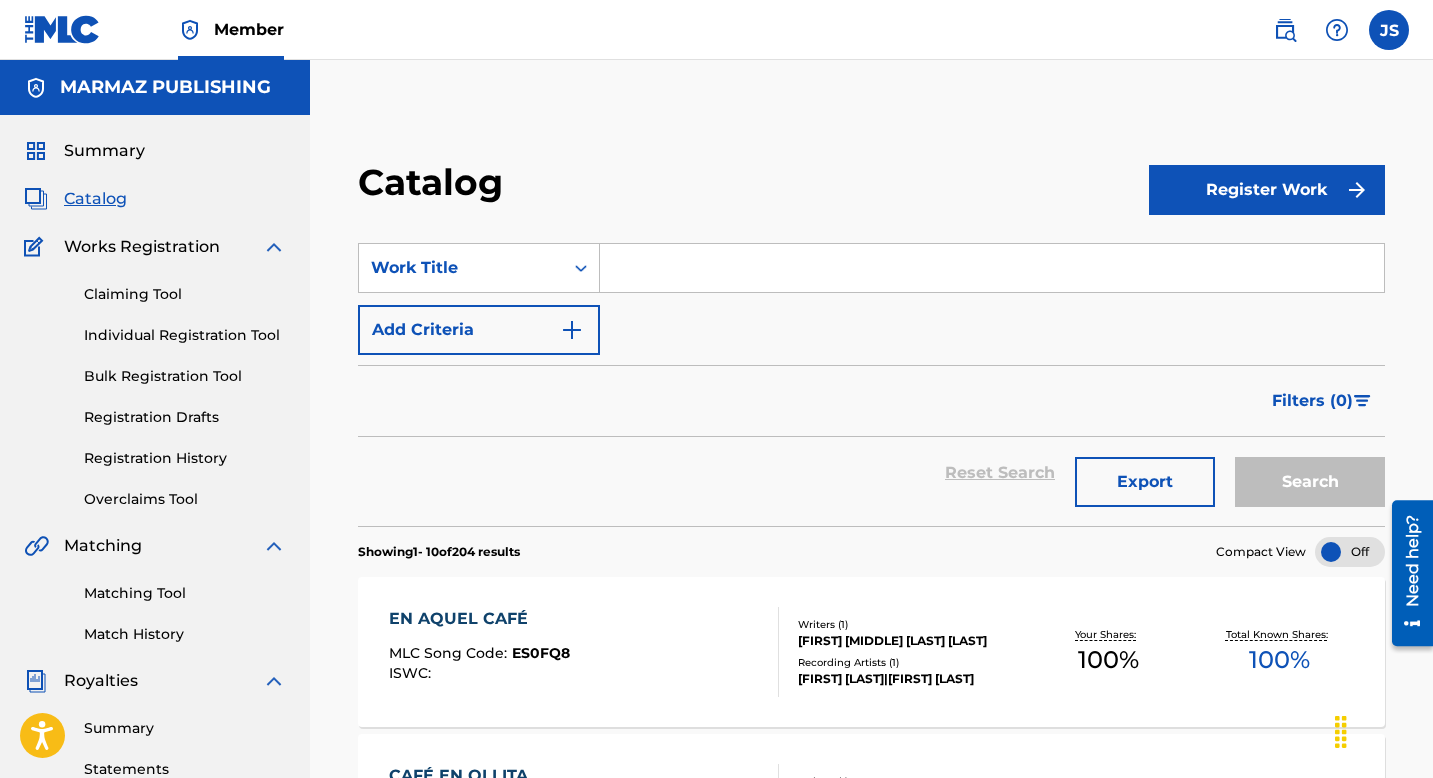 click at bounding box center (992, 268) 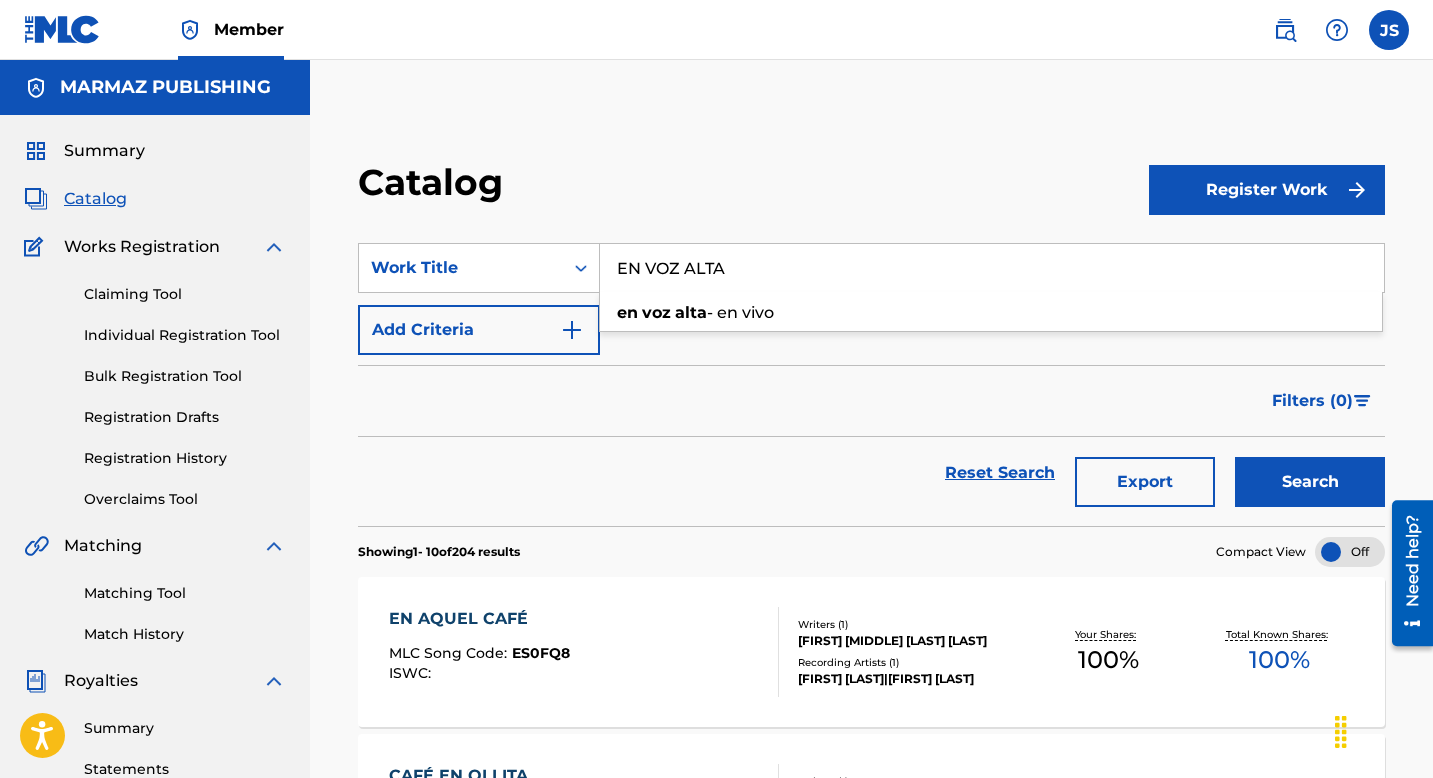 type on "EN VOZ ALTA" 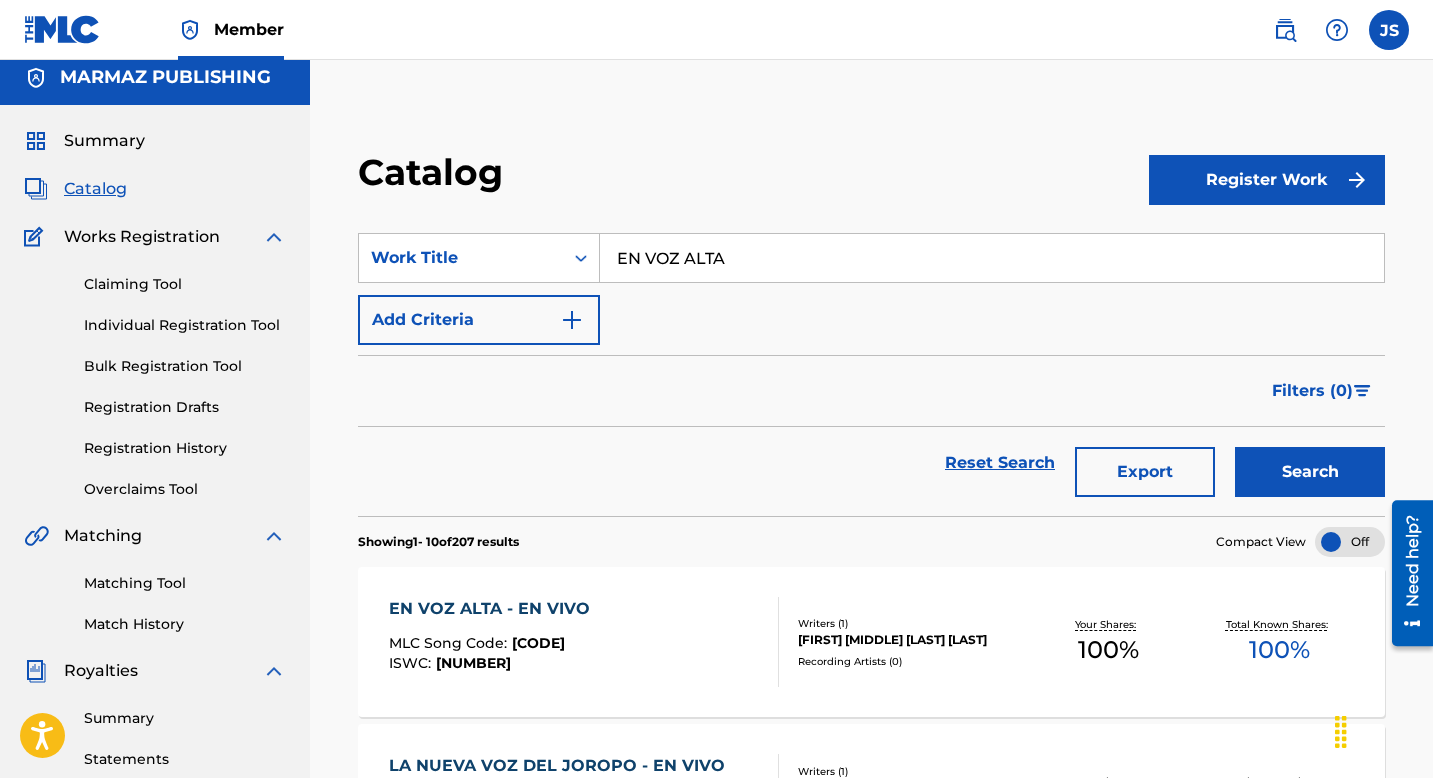 scroll, scrollTop: 48, scrollLeft: 0, axis: vertical 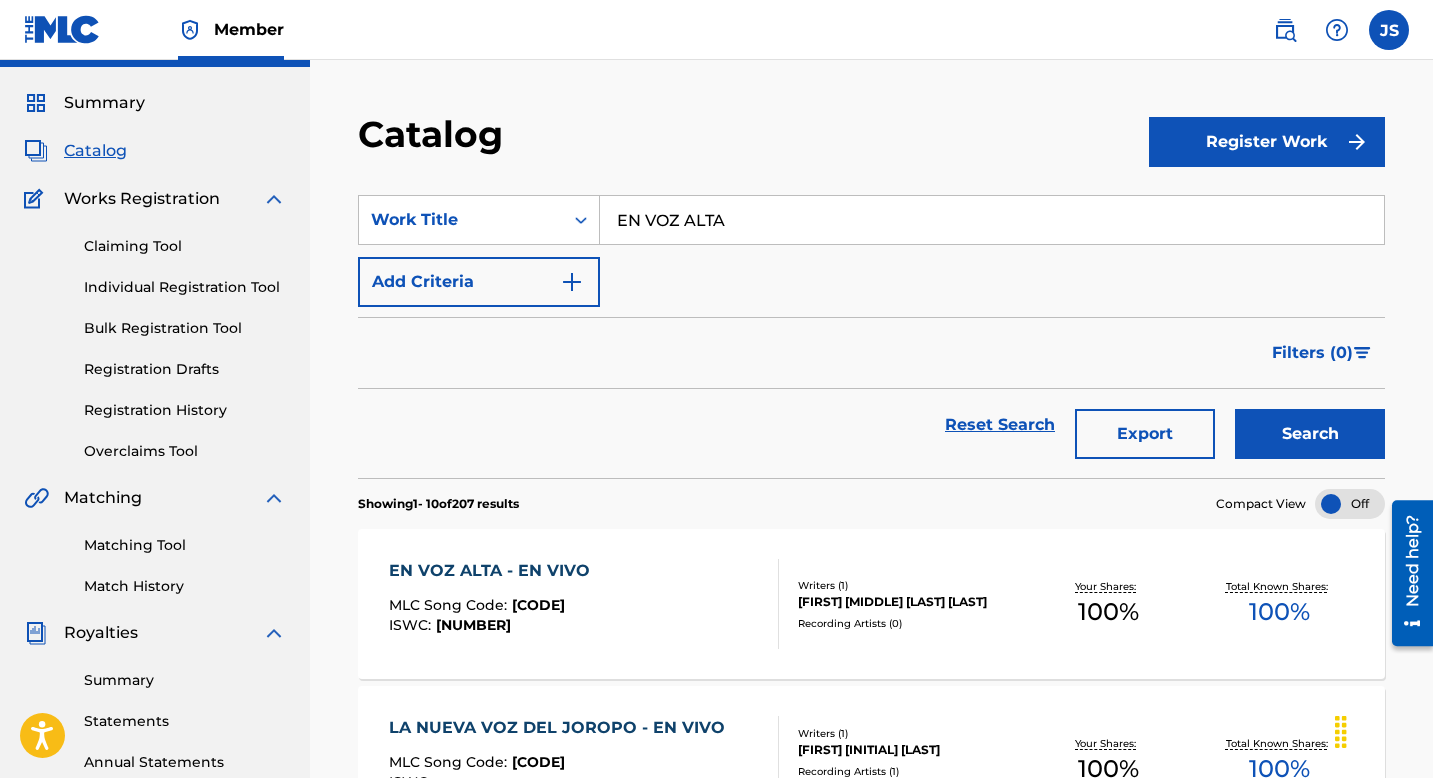 click on "EN VOZ ALTA - EN VIVO MLC Song Code : [CODE] ISWC : [NUMBER] Writers ( 1 ) [FIRST] [MIDDLE] [LAST] [LAST] Recording Artists ( 0 ) Your Shares: 100 % Total Known Shares: 100 %" at bounding box center (871, 604) 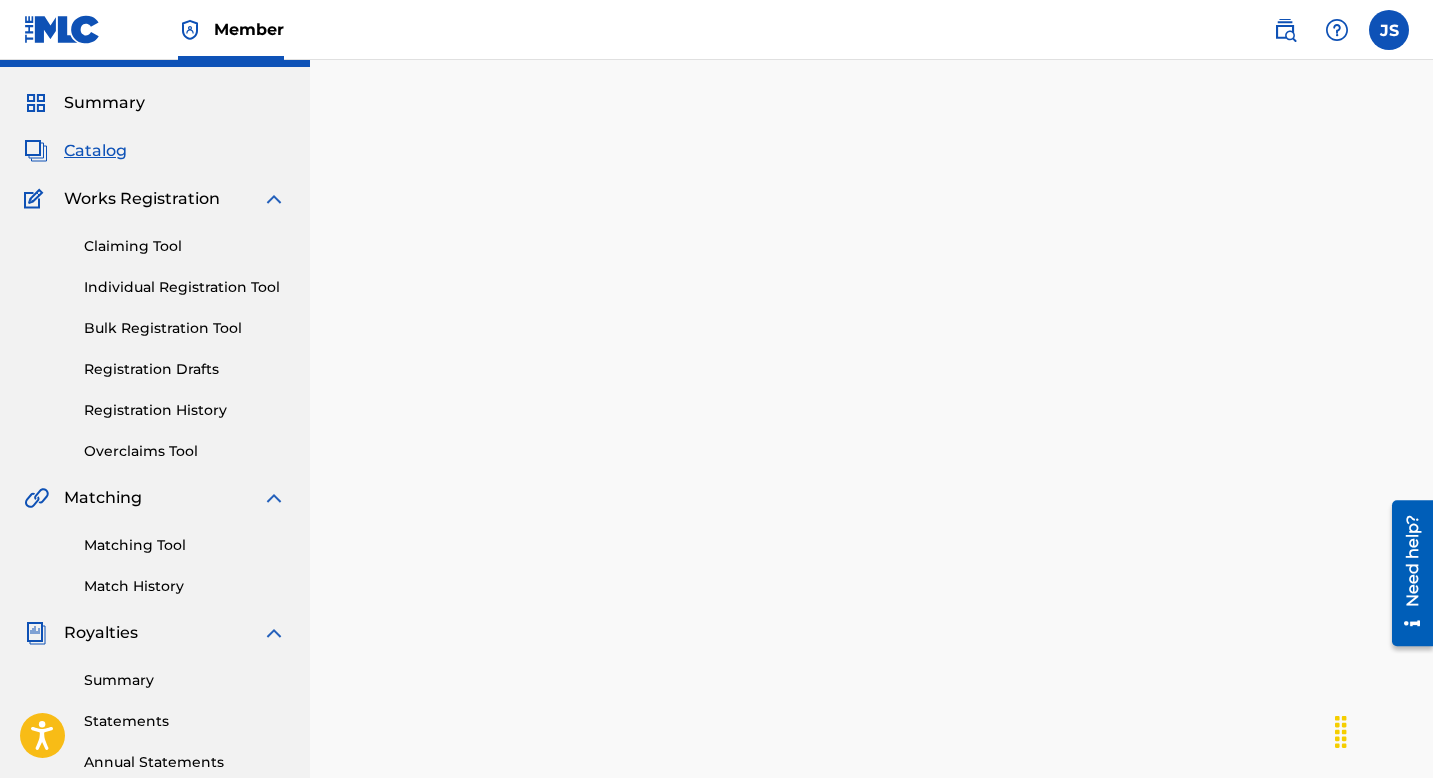 scroll, scrollTop: 0, scrollLeft: 0, axis: both 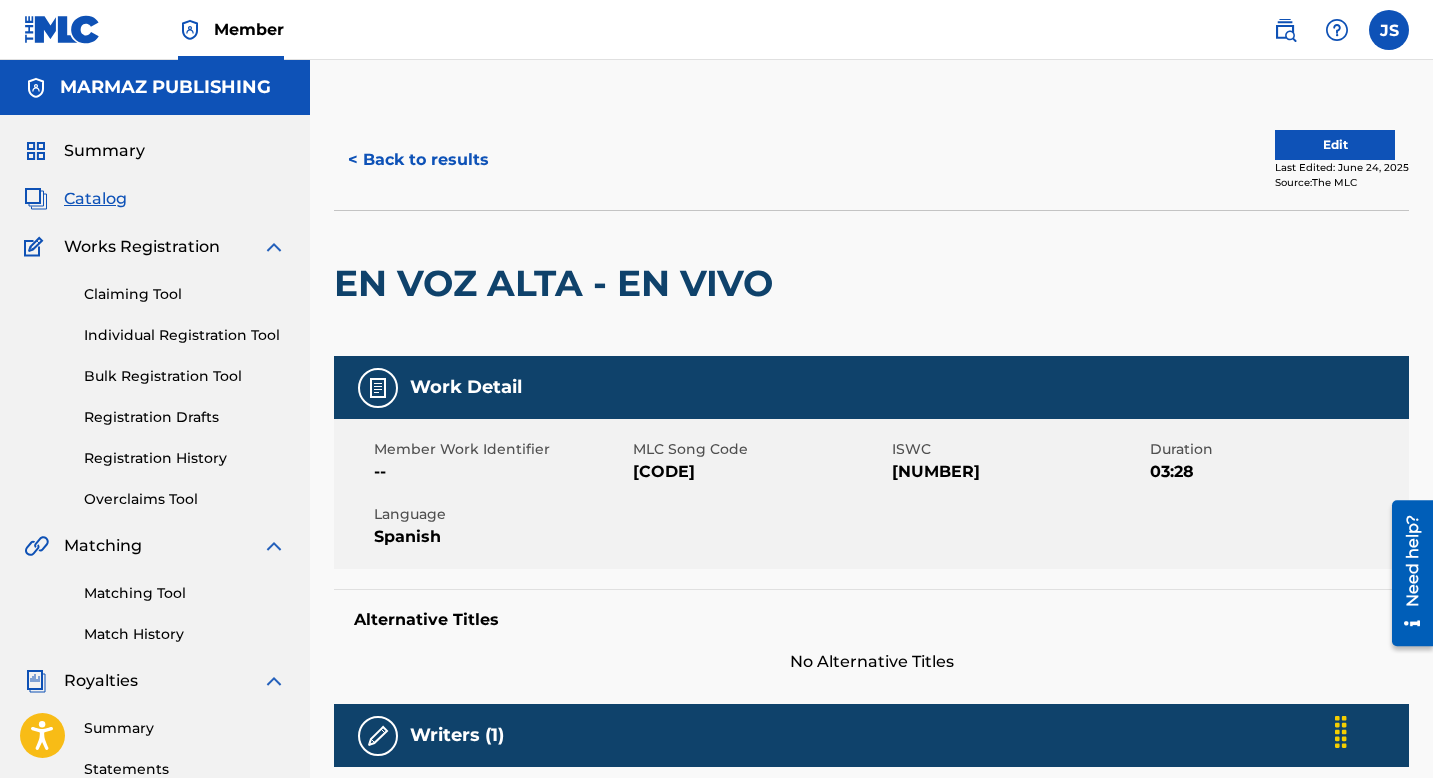 click on "[CODE]" at bounding box center [760, 472] 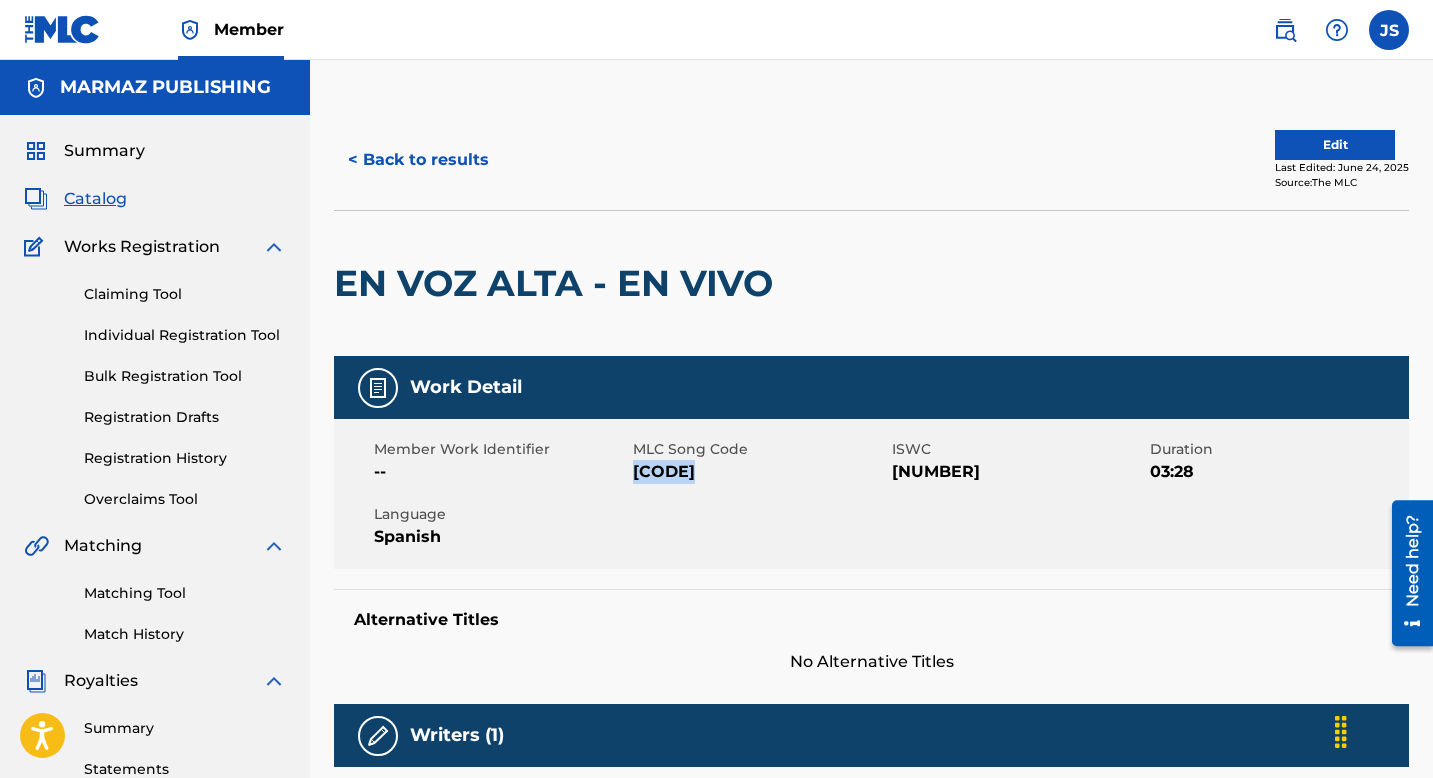 copy on "[CODE]" 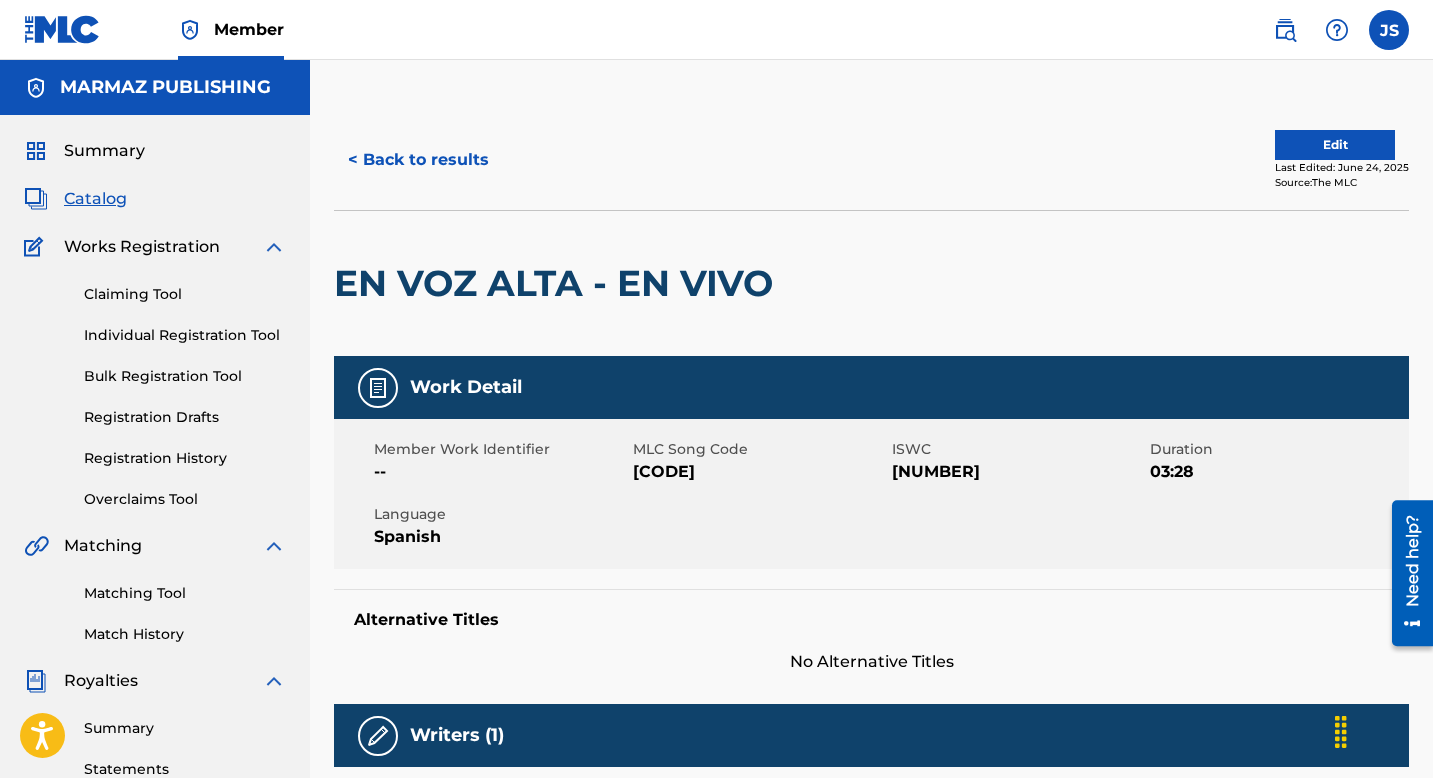 click on "[NUMBER]" at bounding box center (1019, 472) 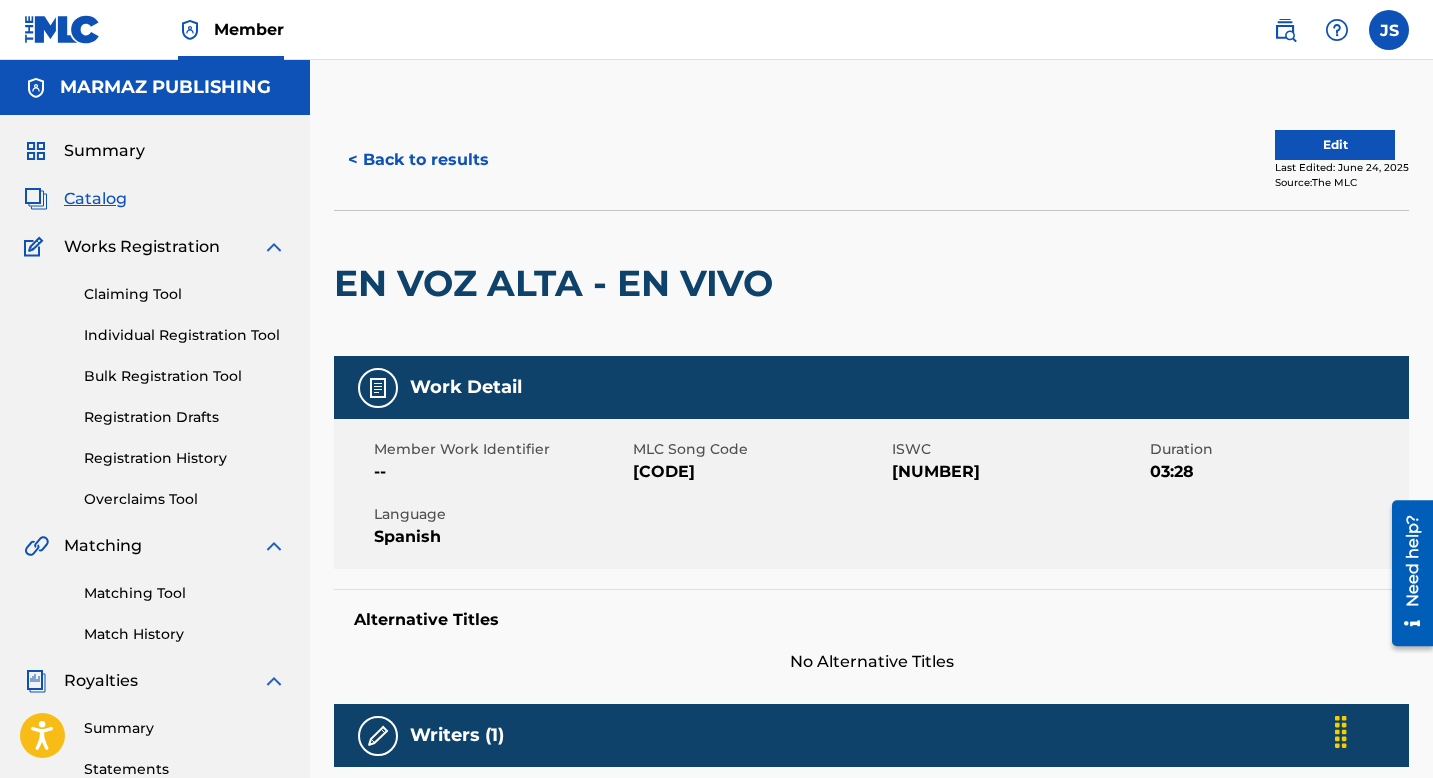 click on "< Back to results" at bounding box center [418, 160] 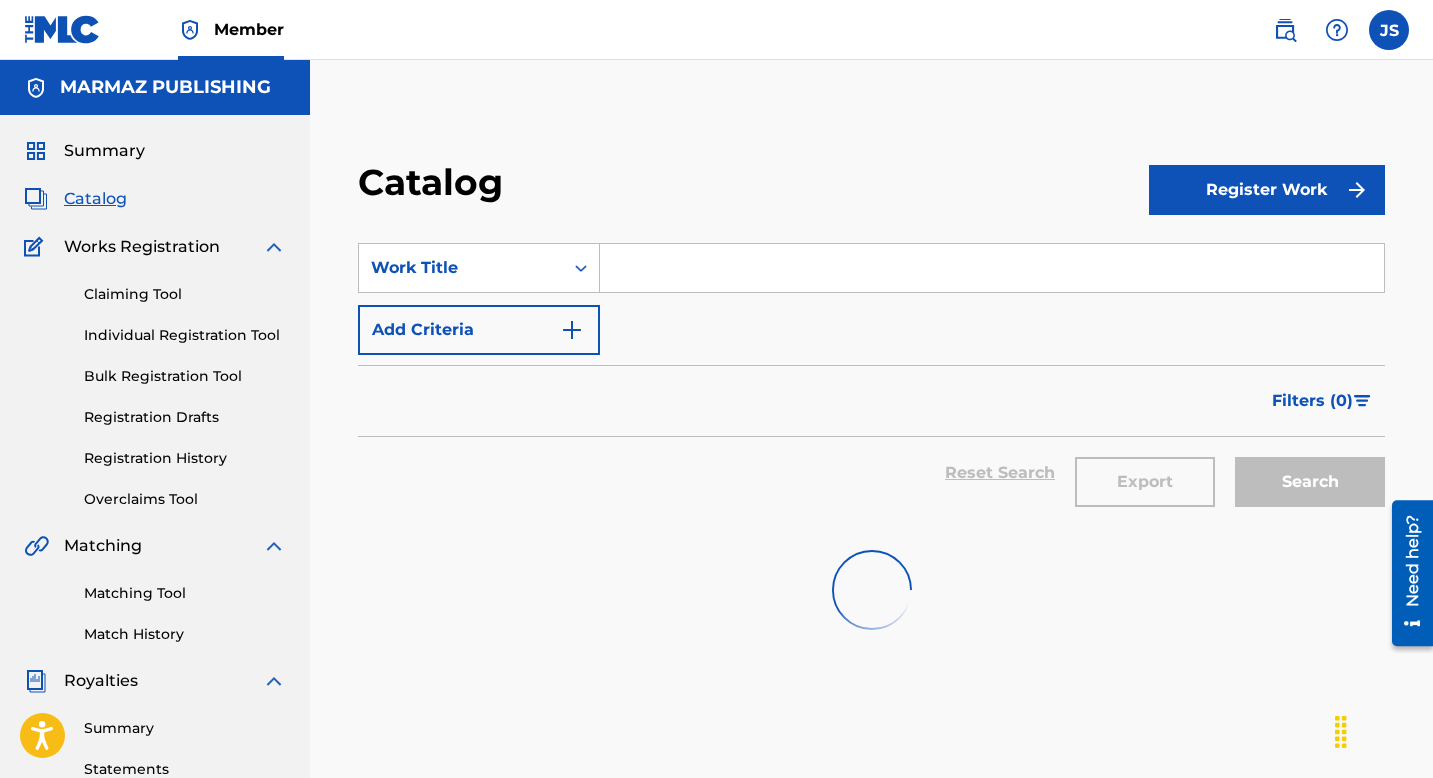 scroll, scrollTop: 48, scrollLeft: 0, axis: vertical 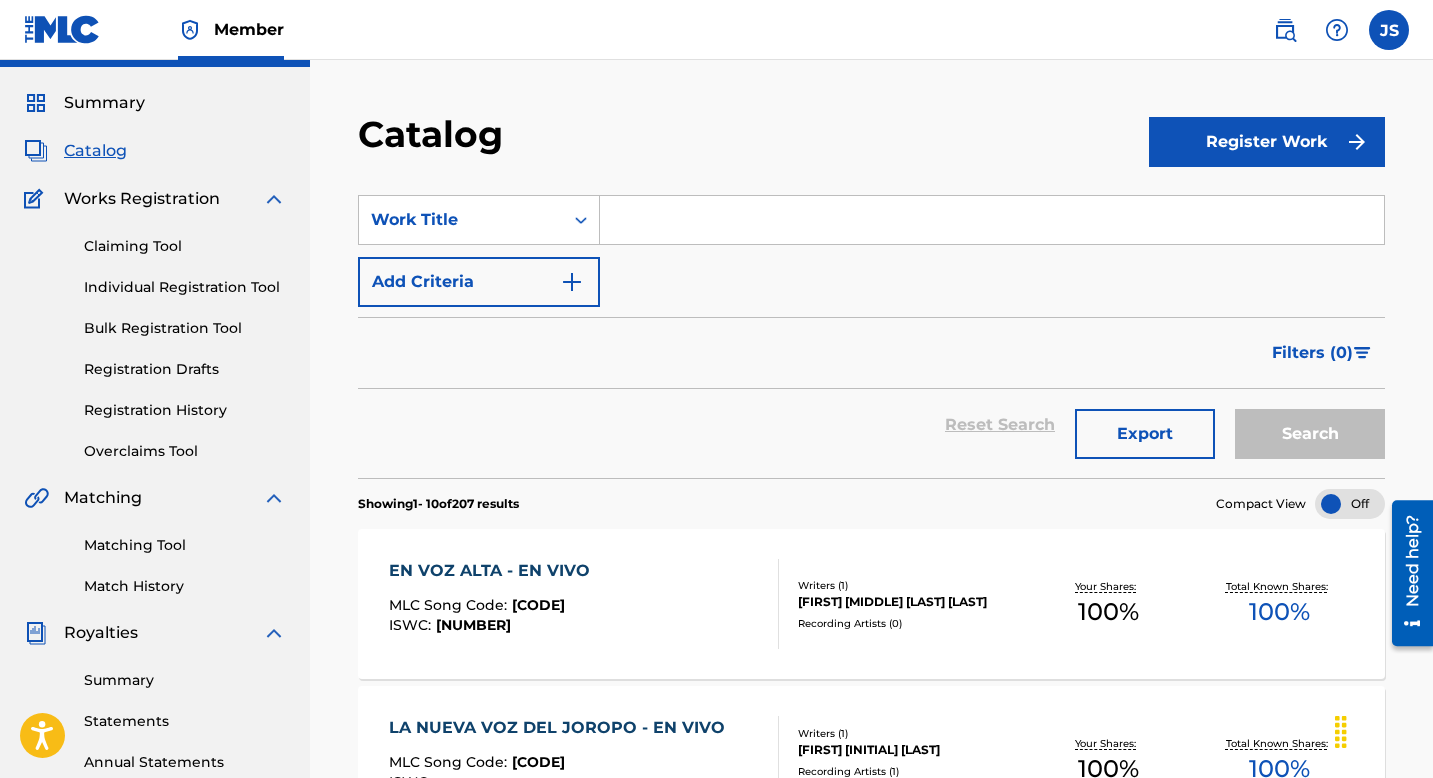 click at bounding box center (992, 220) 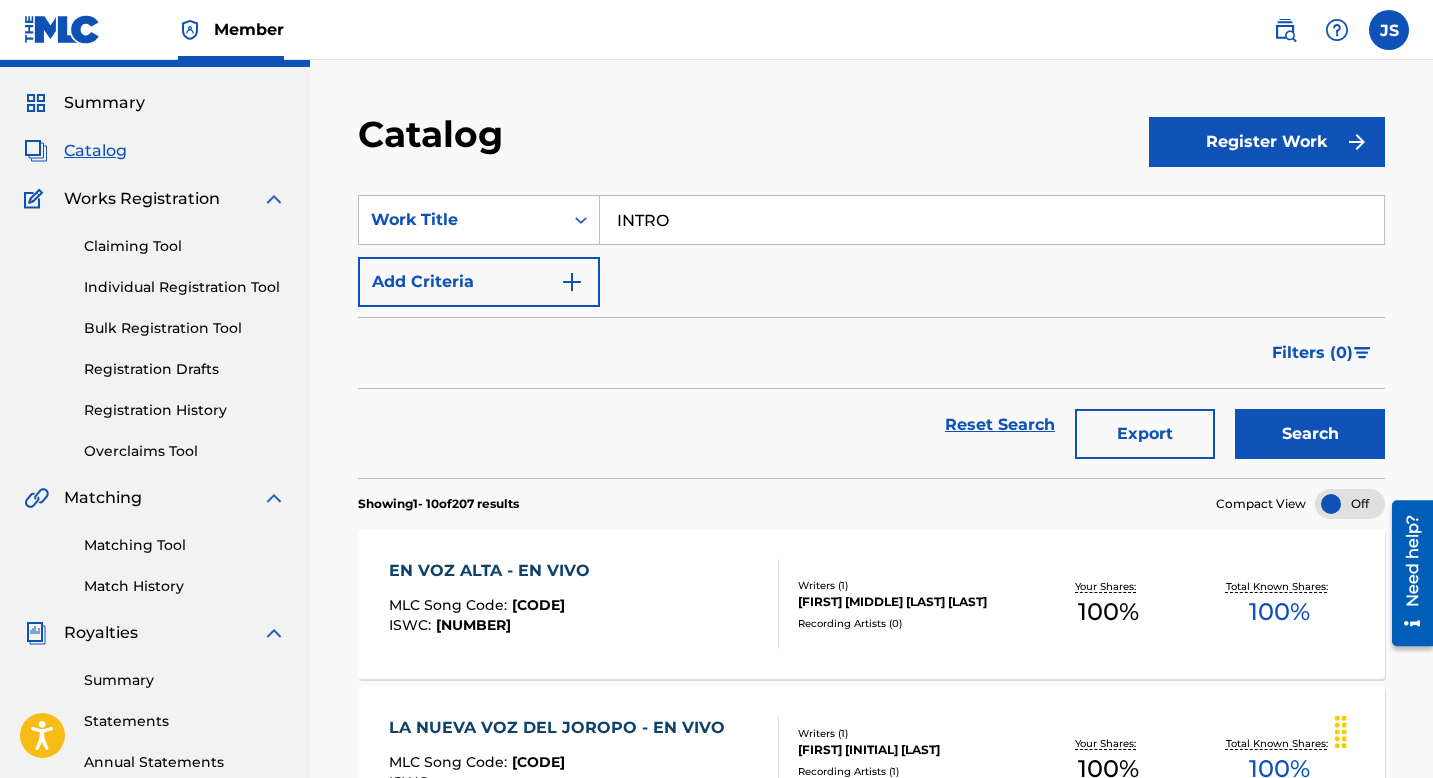 type on "INTRO" 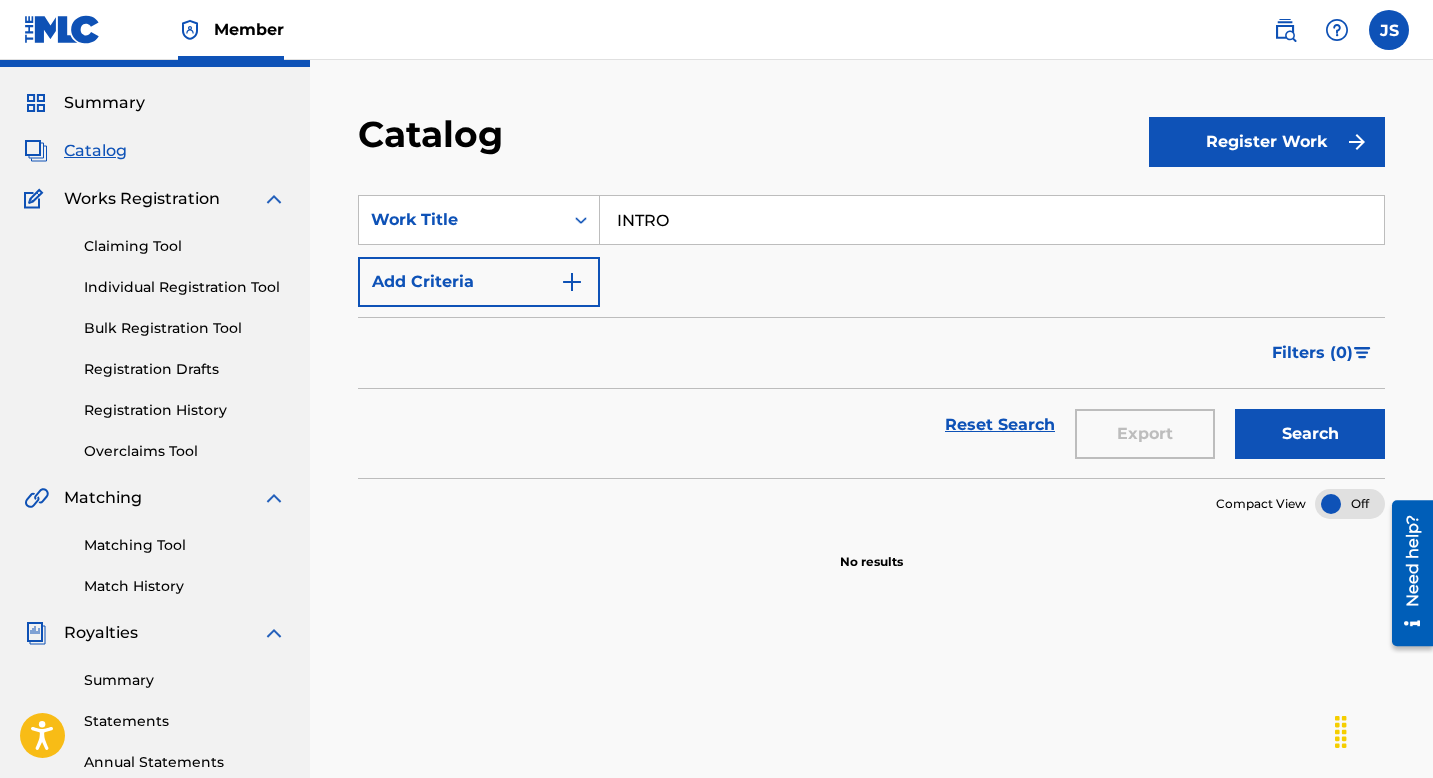 click on "INTRO" at bounding box center (992, 220) 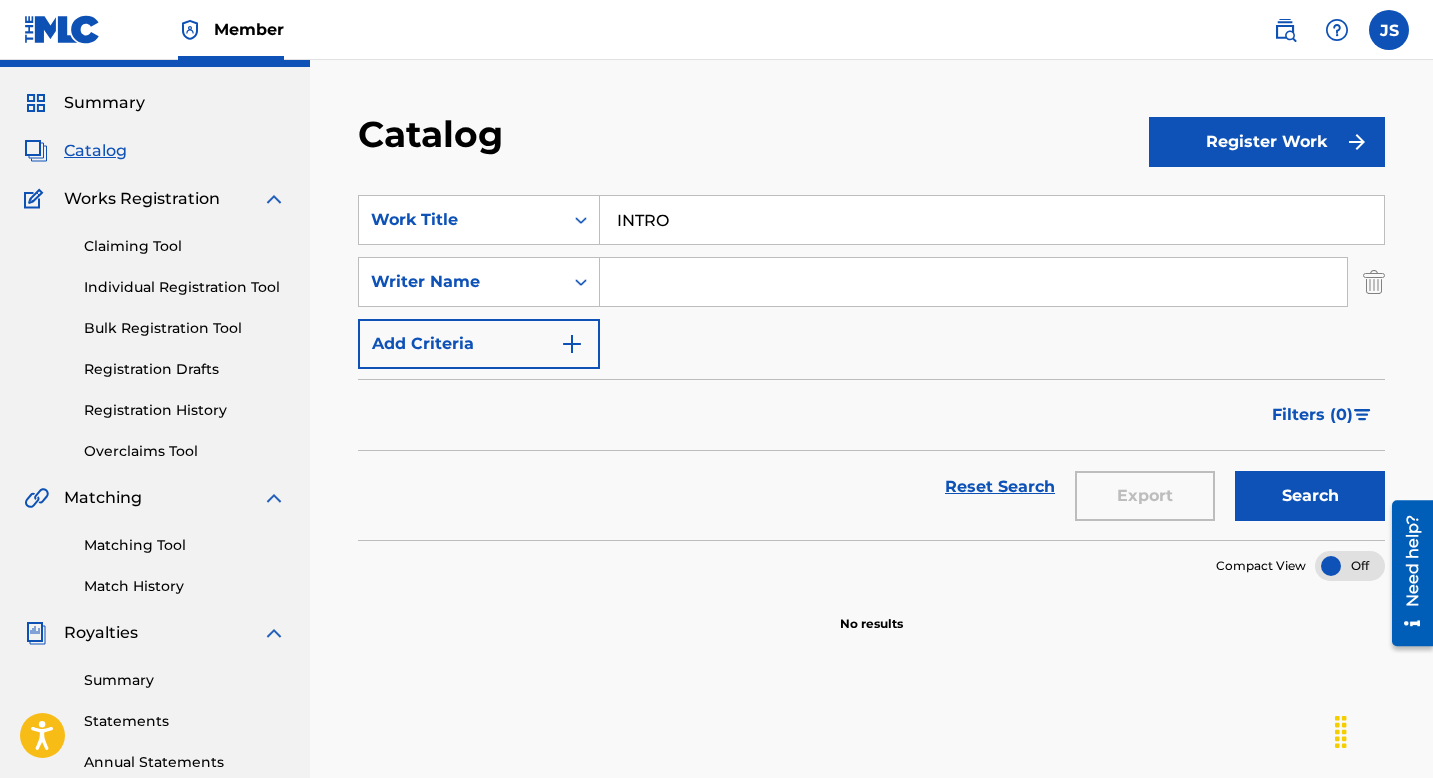 click on "SearchWithCriteria[UUID] Work Title [TITLE] SearchWithCriteria[UUID] Writer Name Add Criteria" at bounding box center [871, 282] 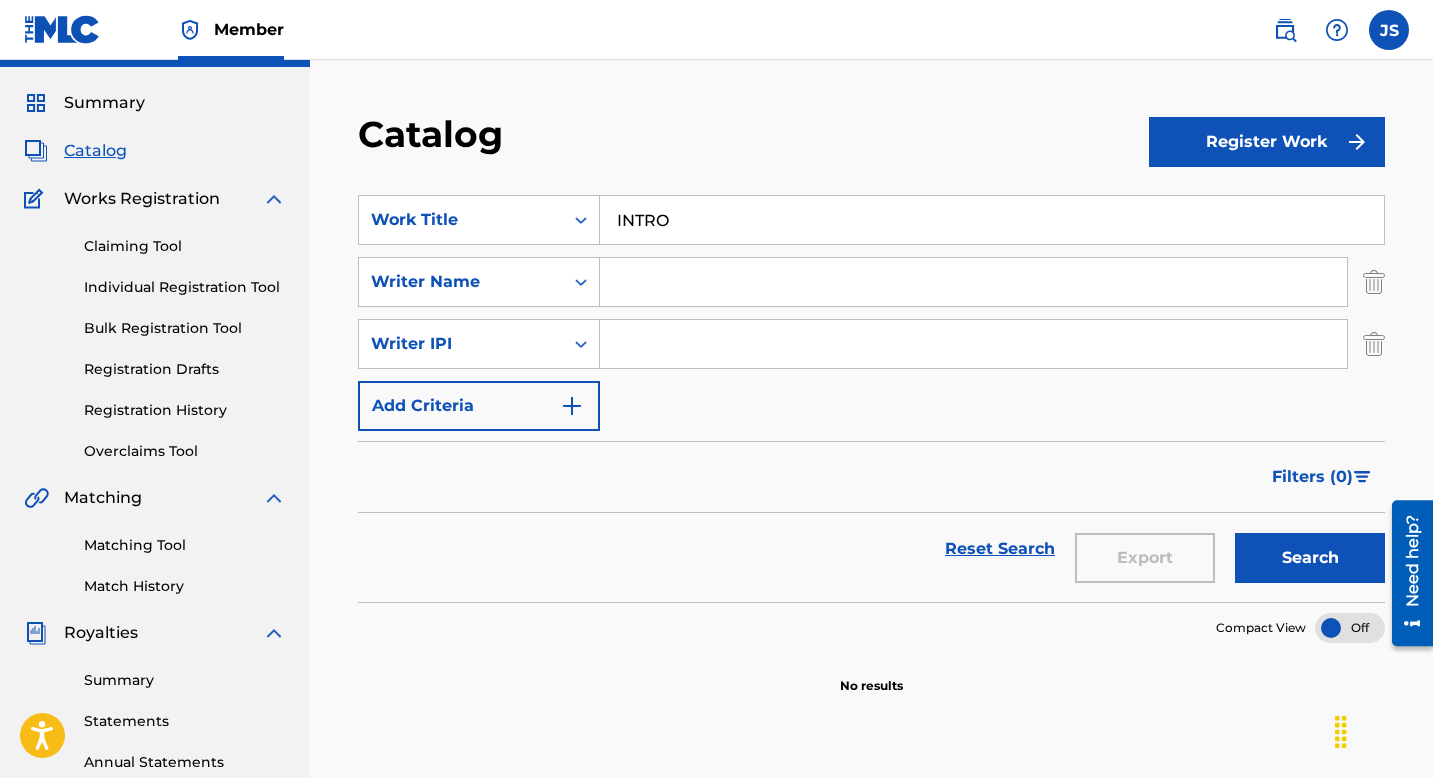 click at bounding box center [973, 344] 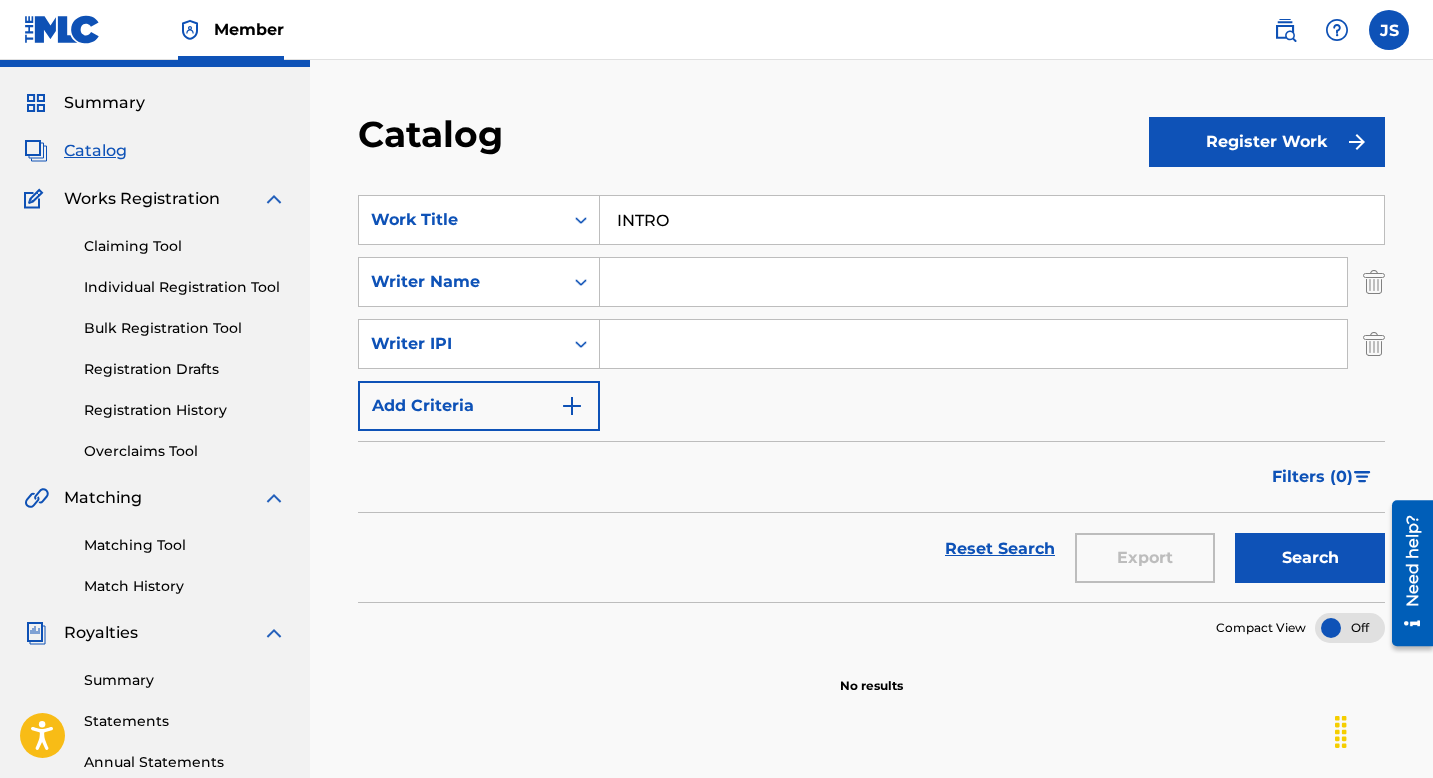 type on "[FIRST] [LAST]" 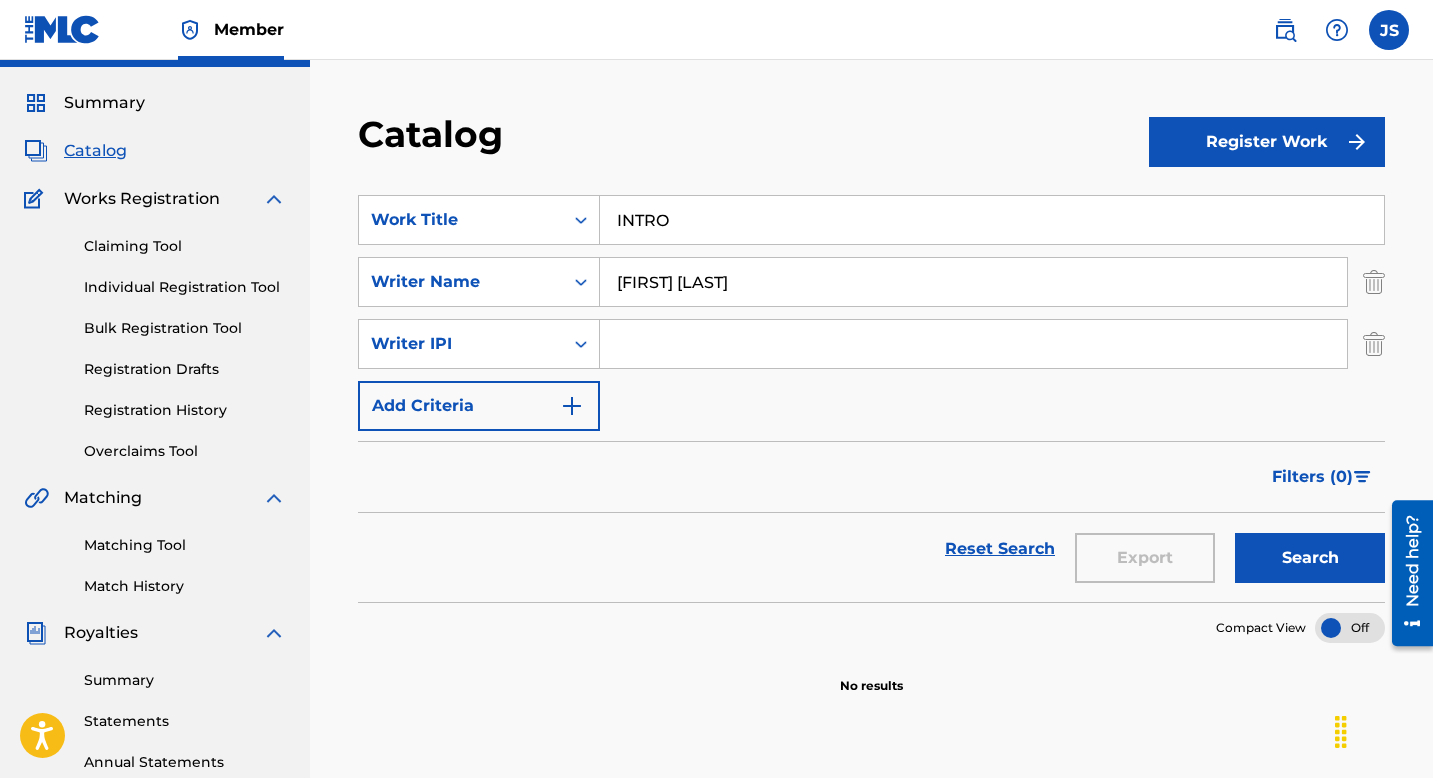 click on "Search" at bounding box center [1310, 558] 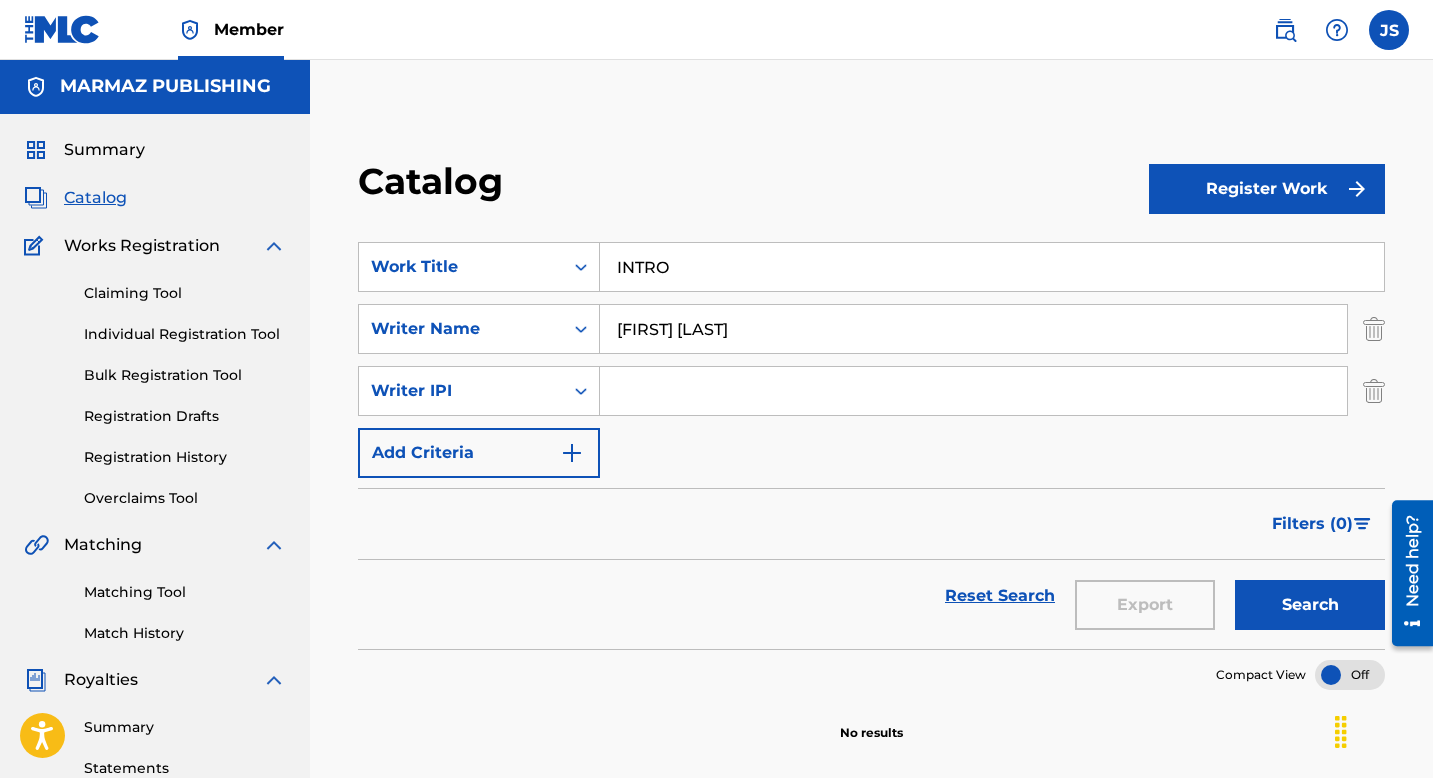 scroll, scrollTop: 0, scrollLeft: 0, axis: both 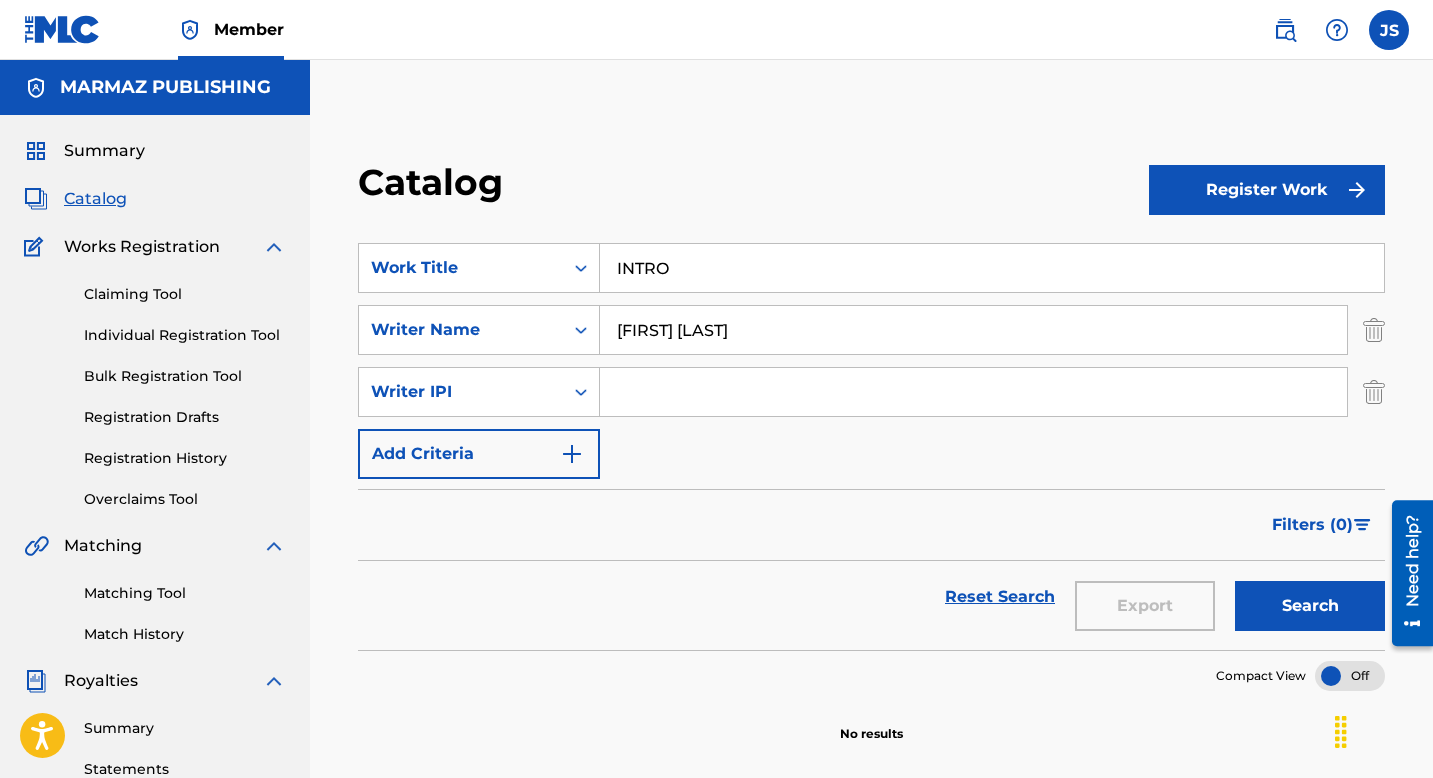 click on "[FIRST] [LAST]" at bounding box center (973, 330) 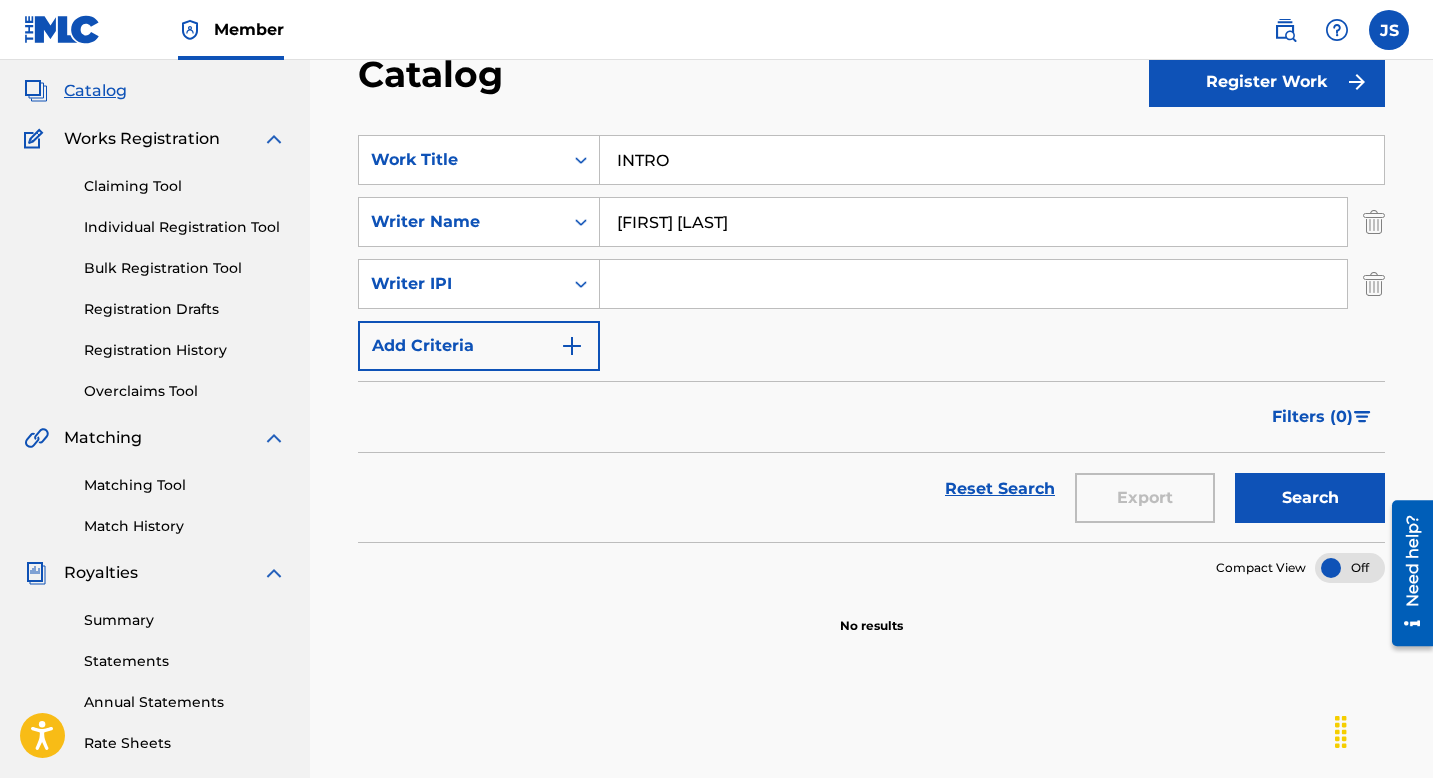 scroll, scrollTop: 174, scrollLeft: 0, axis: vertical 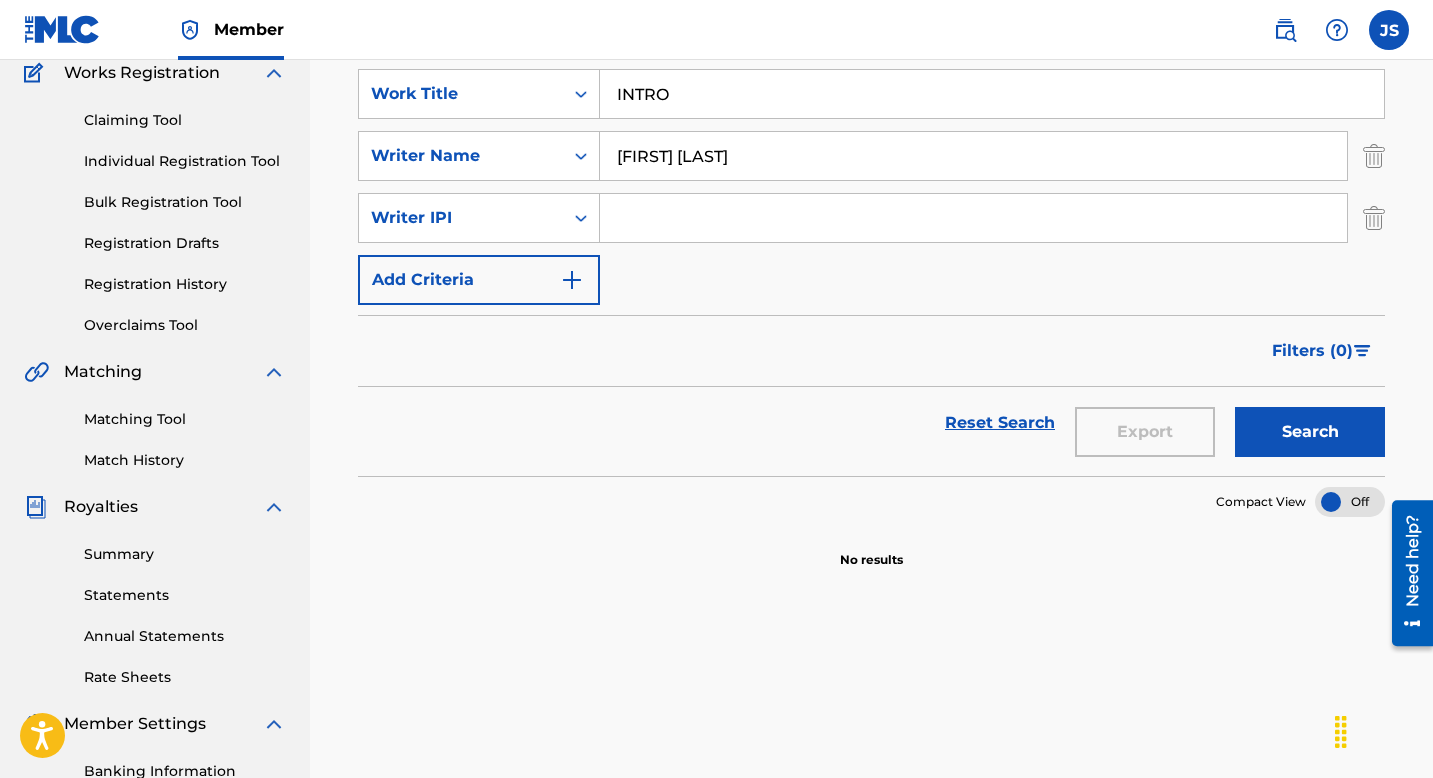 click on "INTRO" at bounding box center (992, 94) 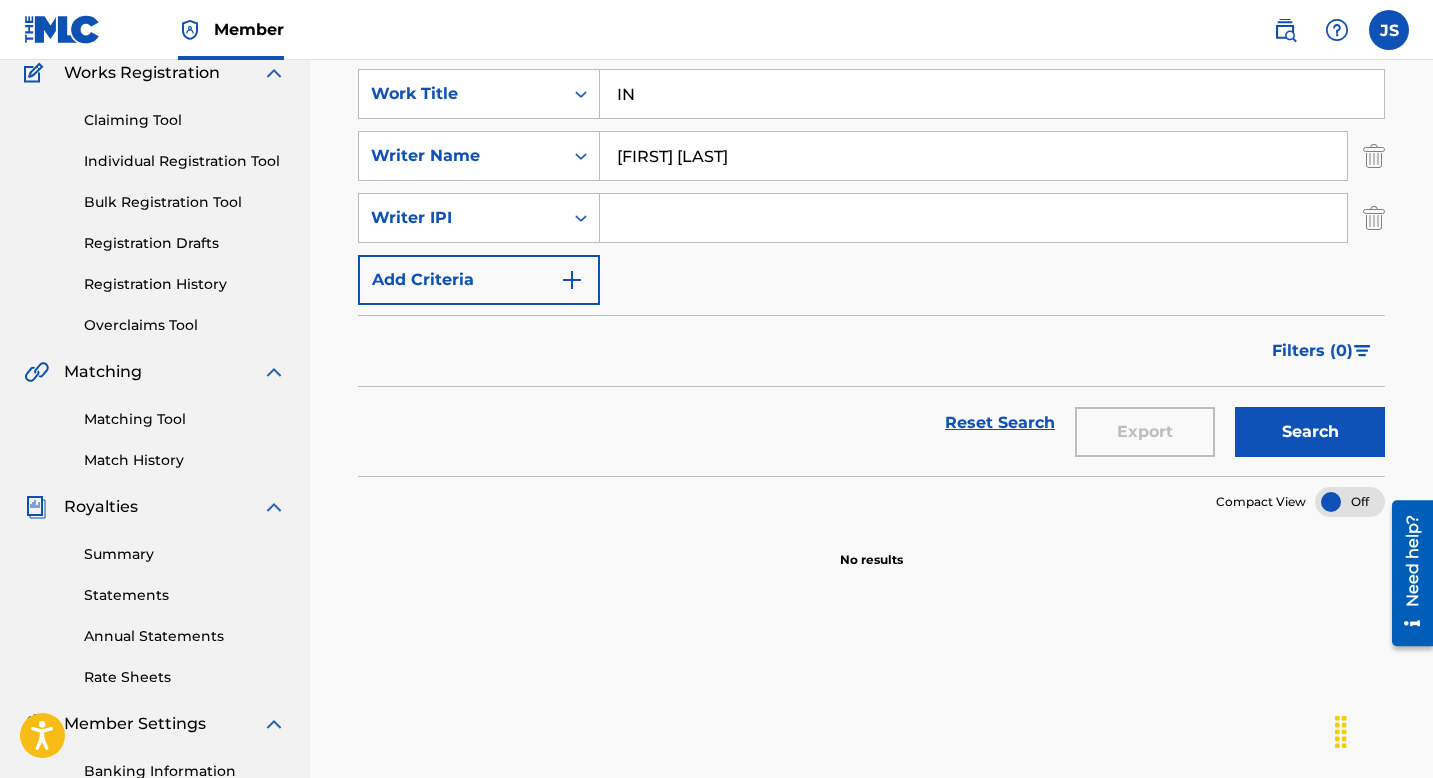 type on "I" 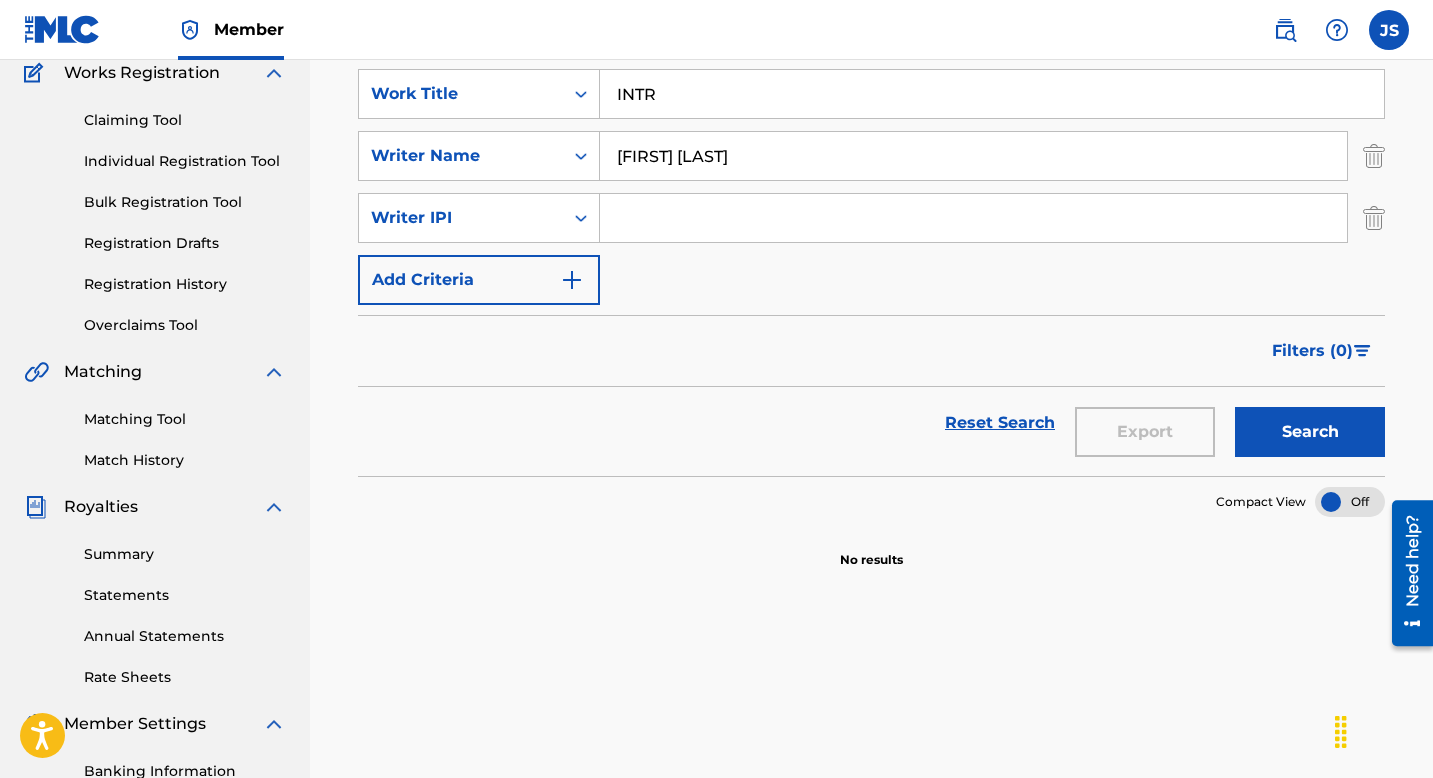 type on "INTRO" 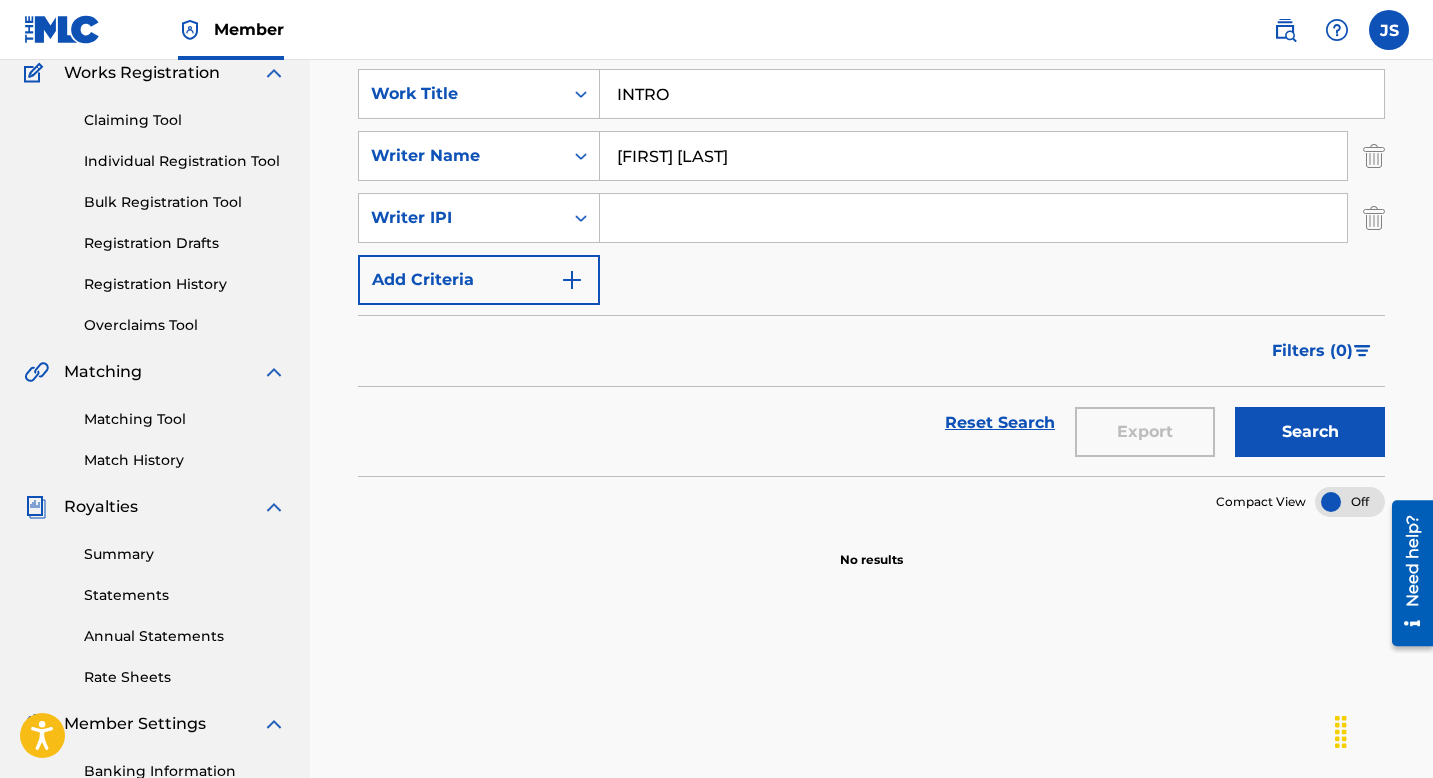 click on "Search" at bounding box center [1310, 432] 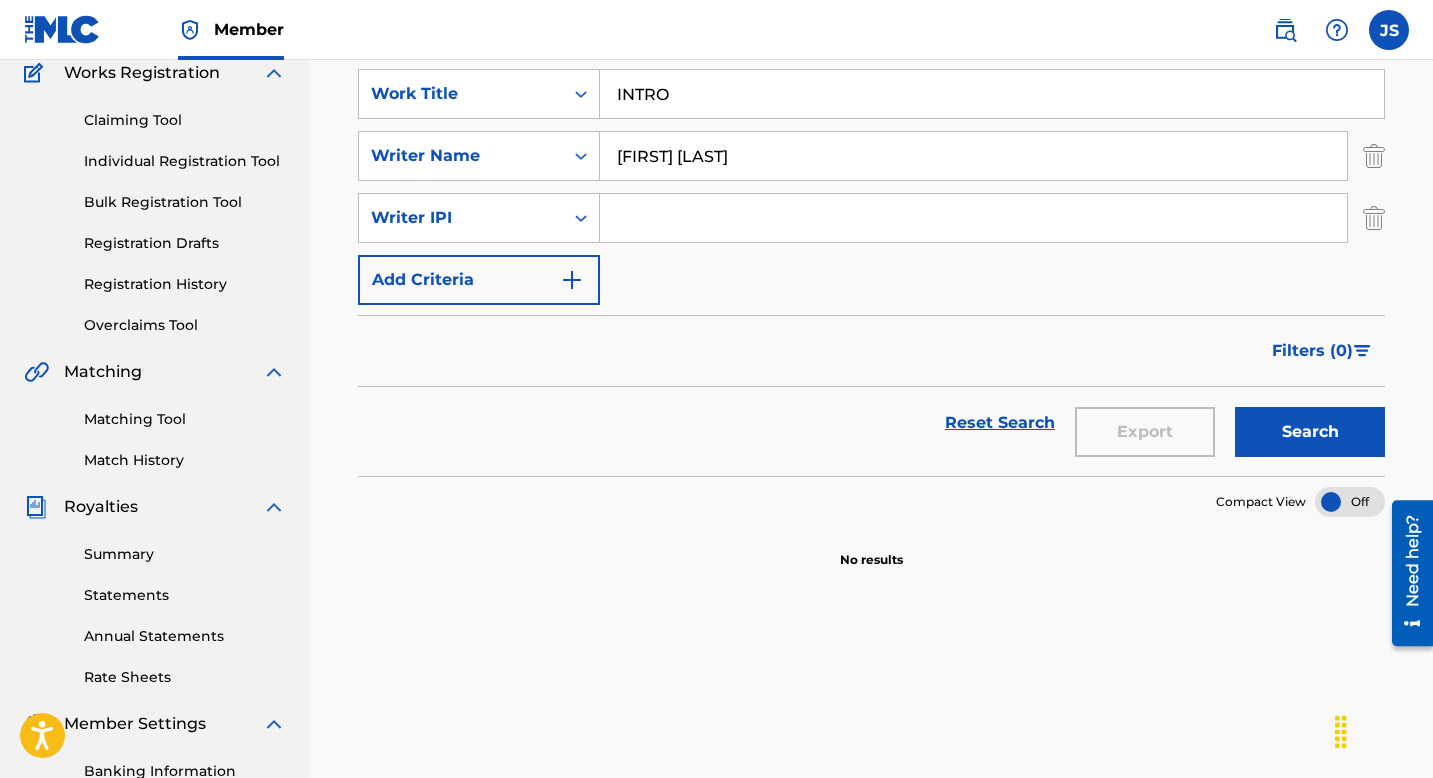 click on "Filters ( 0 )" at bounding box center (871, 351) 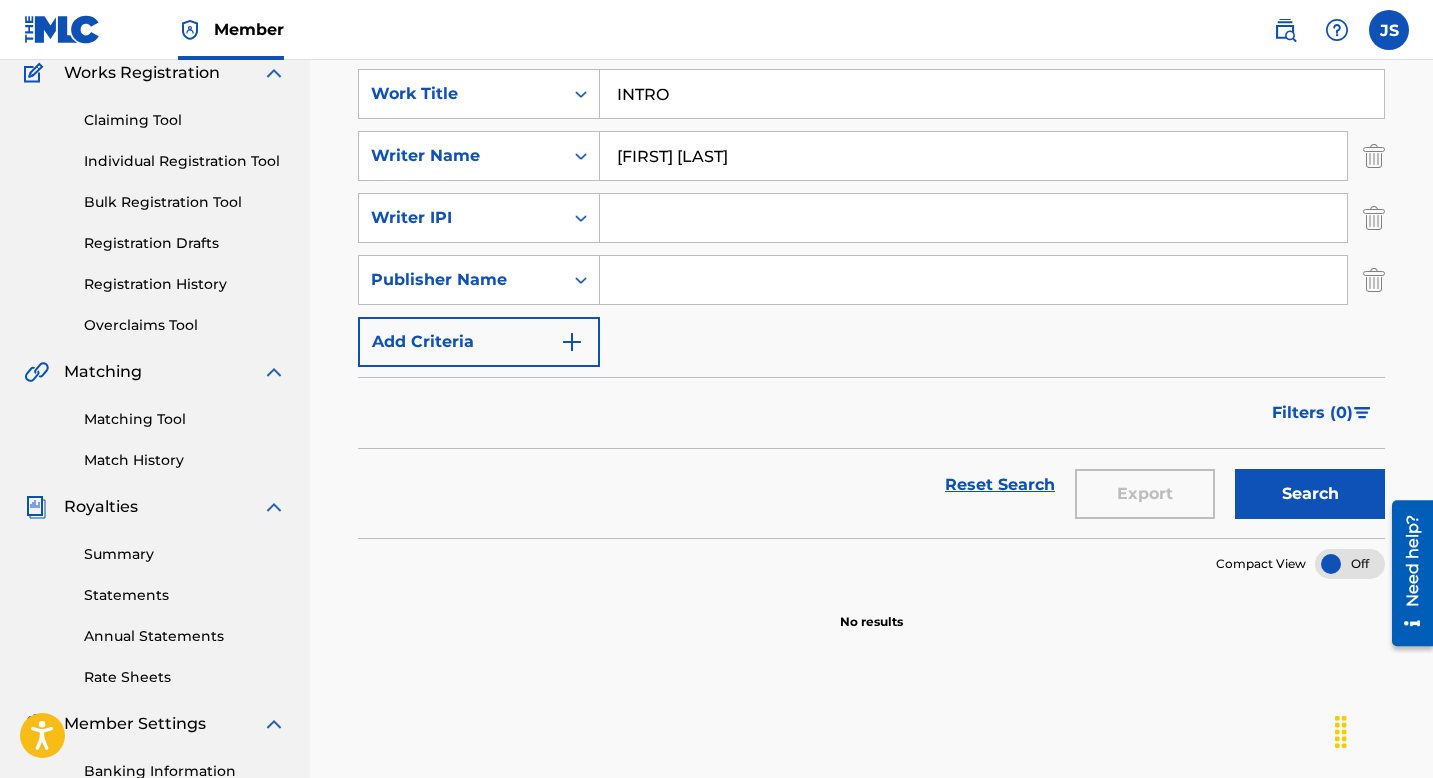 click at bounding box center [973, 280] 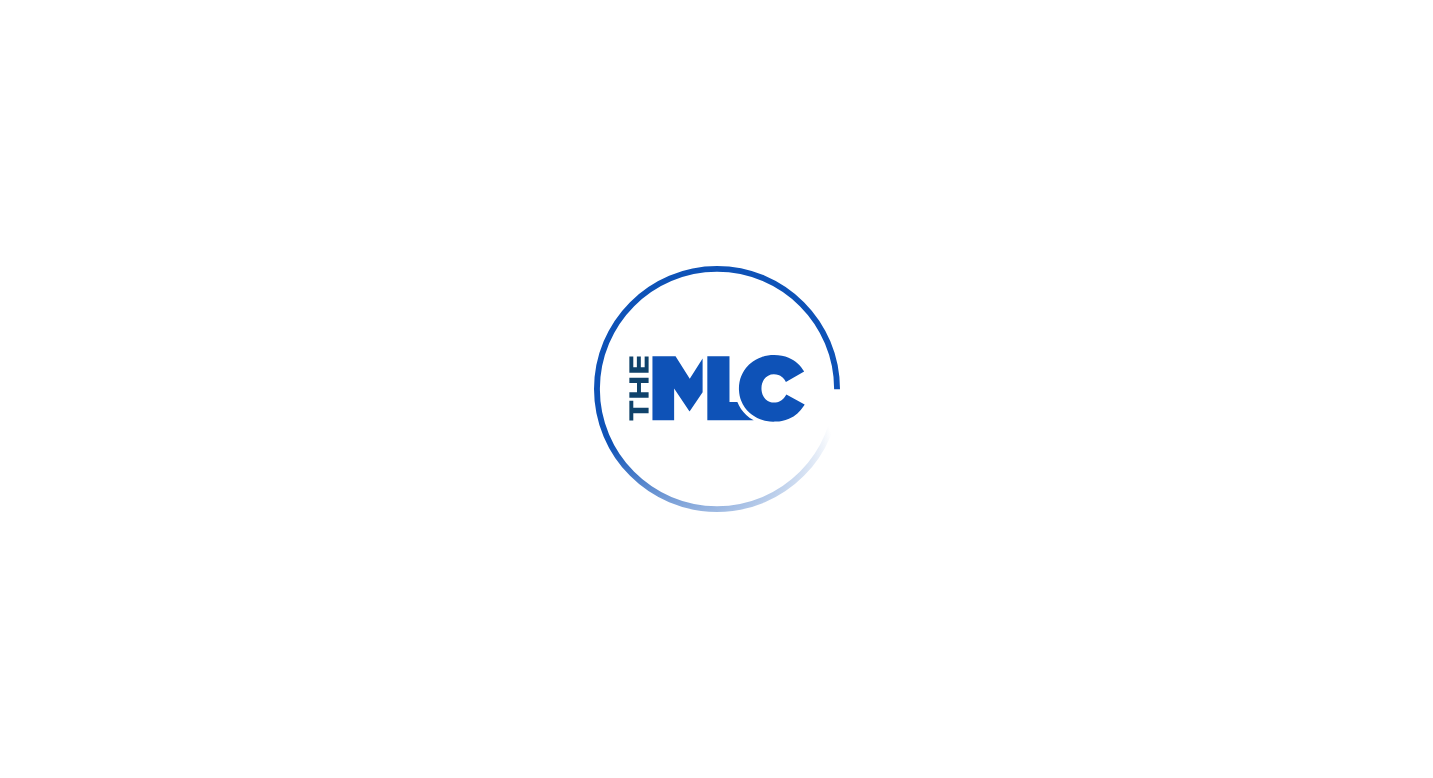 scroll, scrollTop: 0, scrollLeft: 0, axis: both 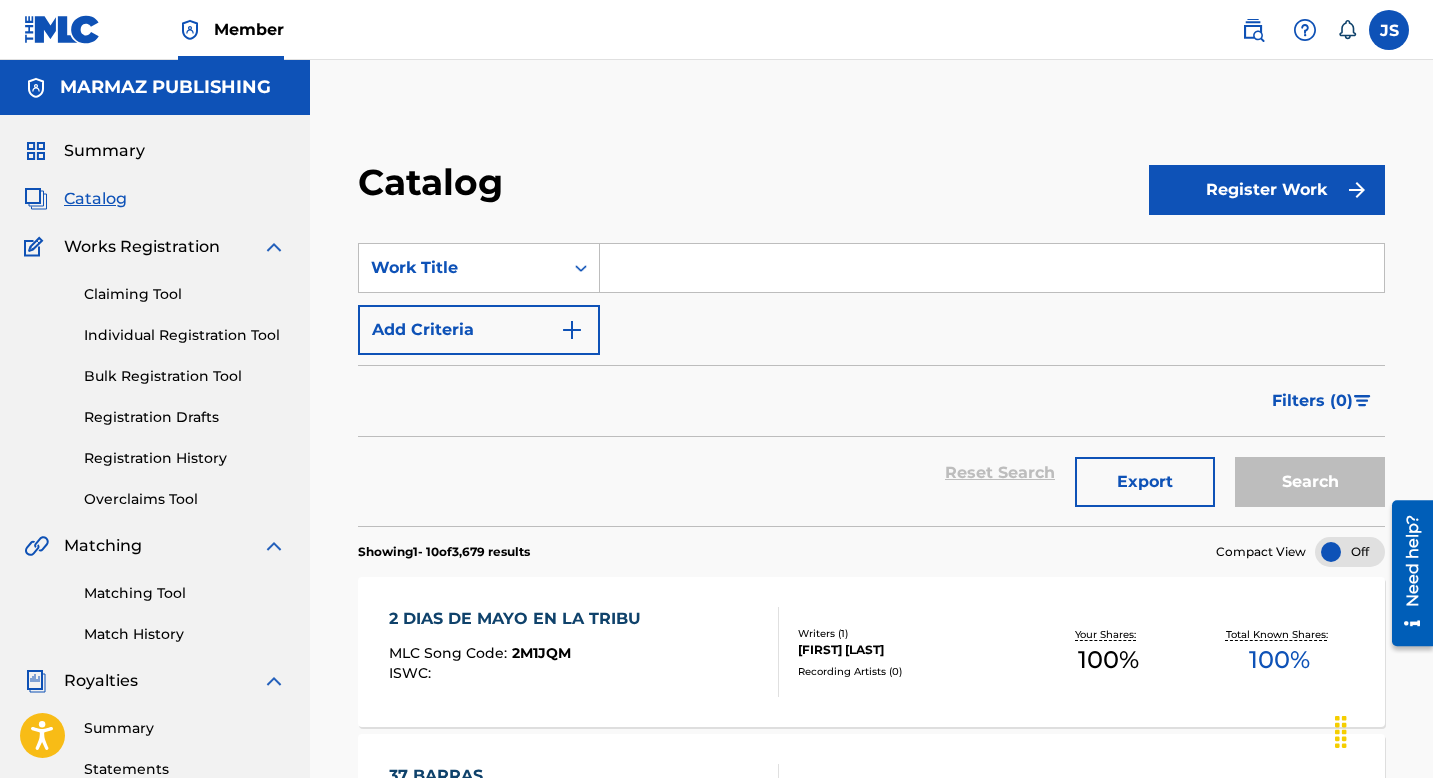 click on "Catalog" at bounding box center (155, 199) 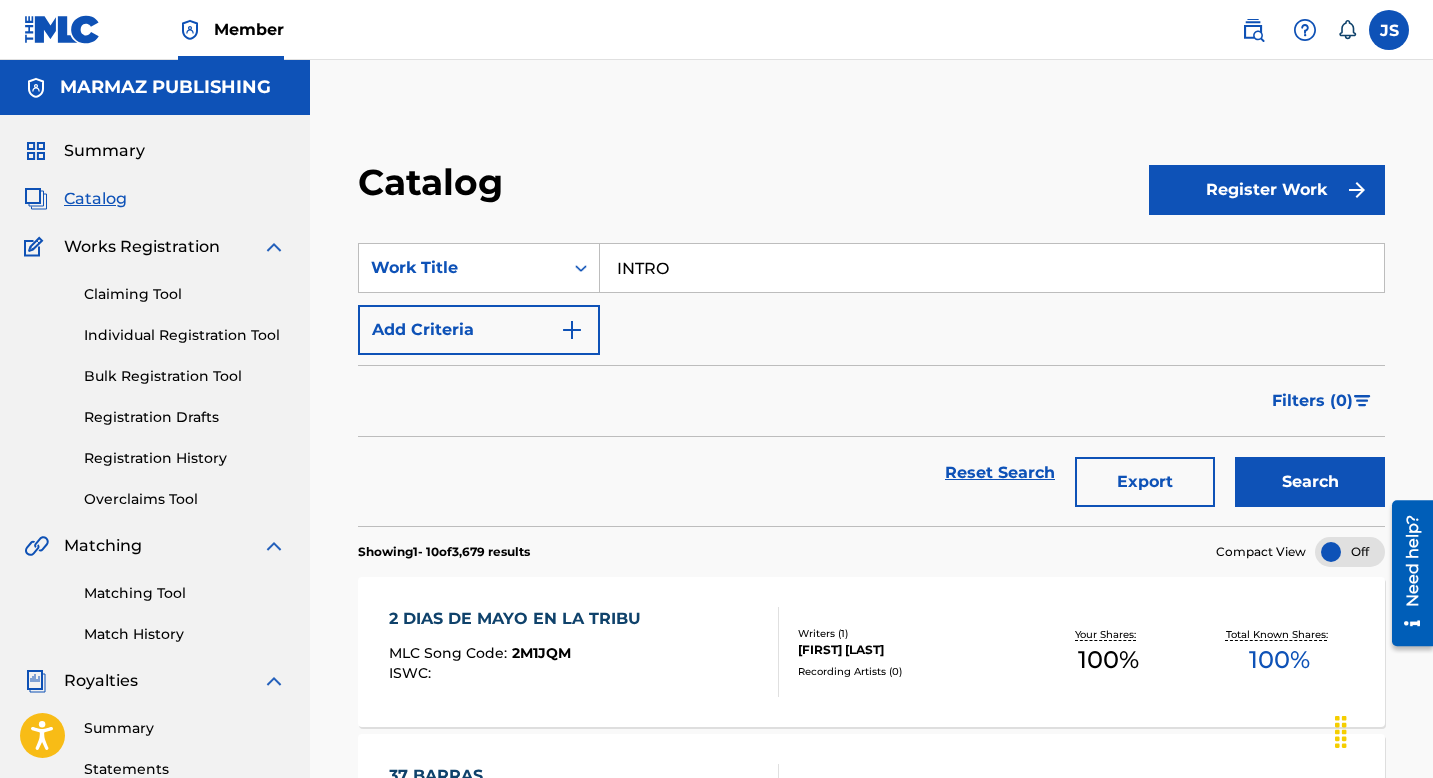 type on "INTRO" 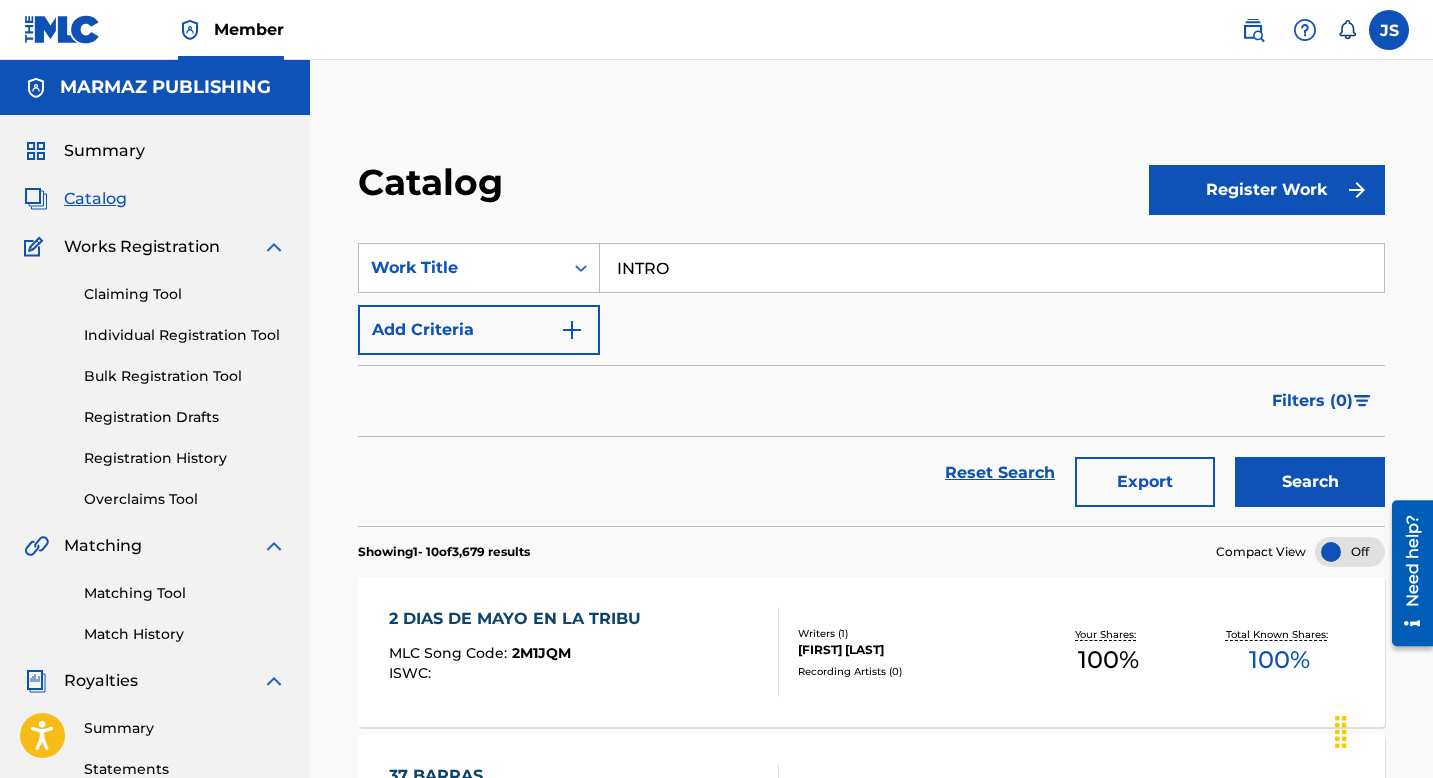 click on "Add Criteria" at bounding box center [479, 330] 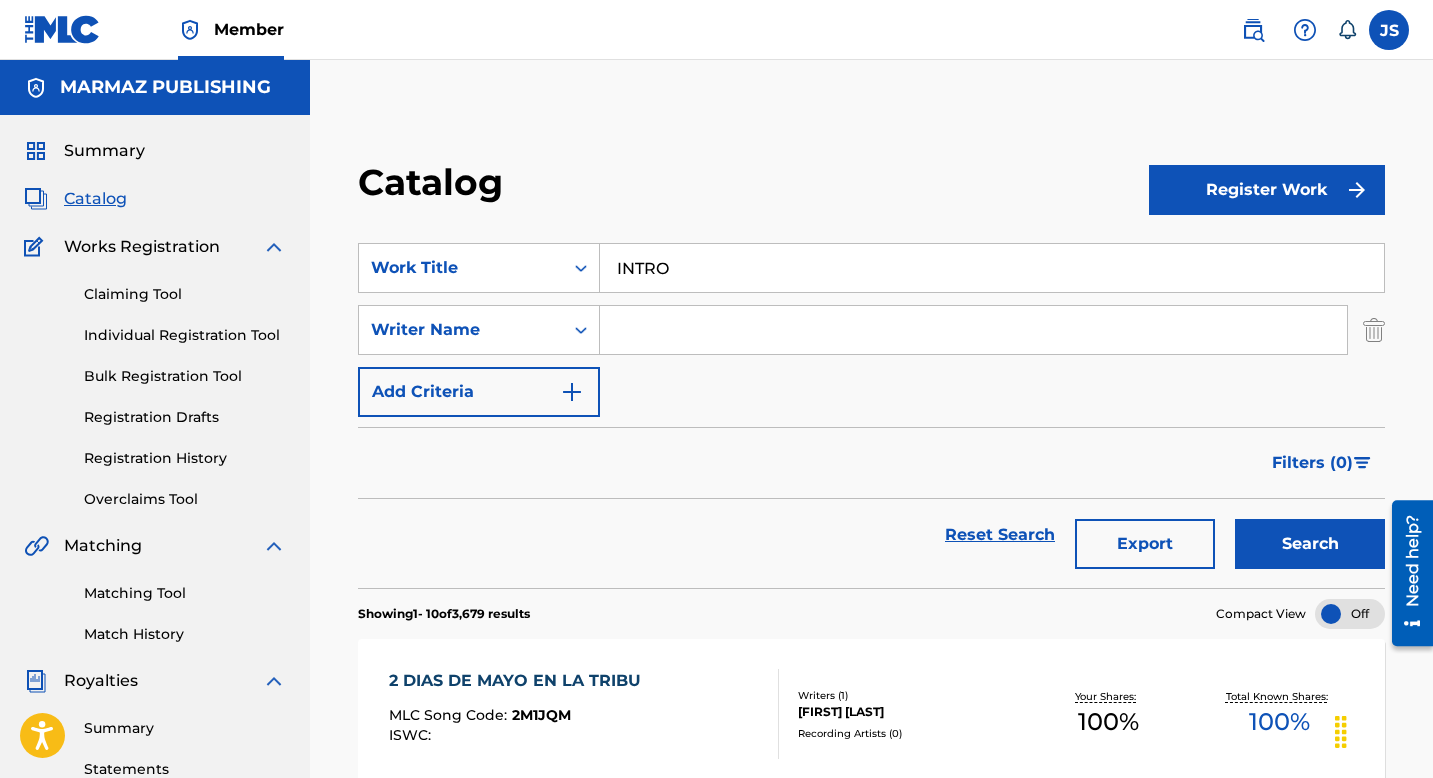 click at bounding box center (973, 330) 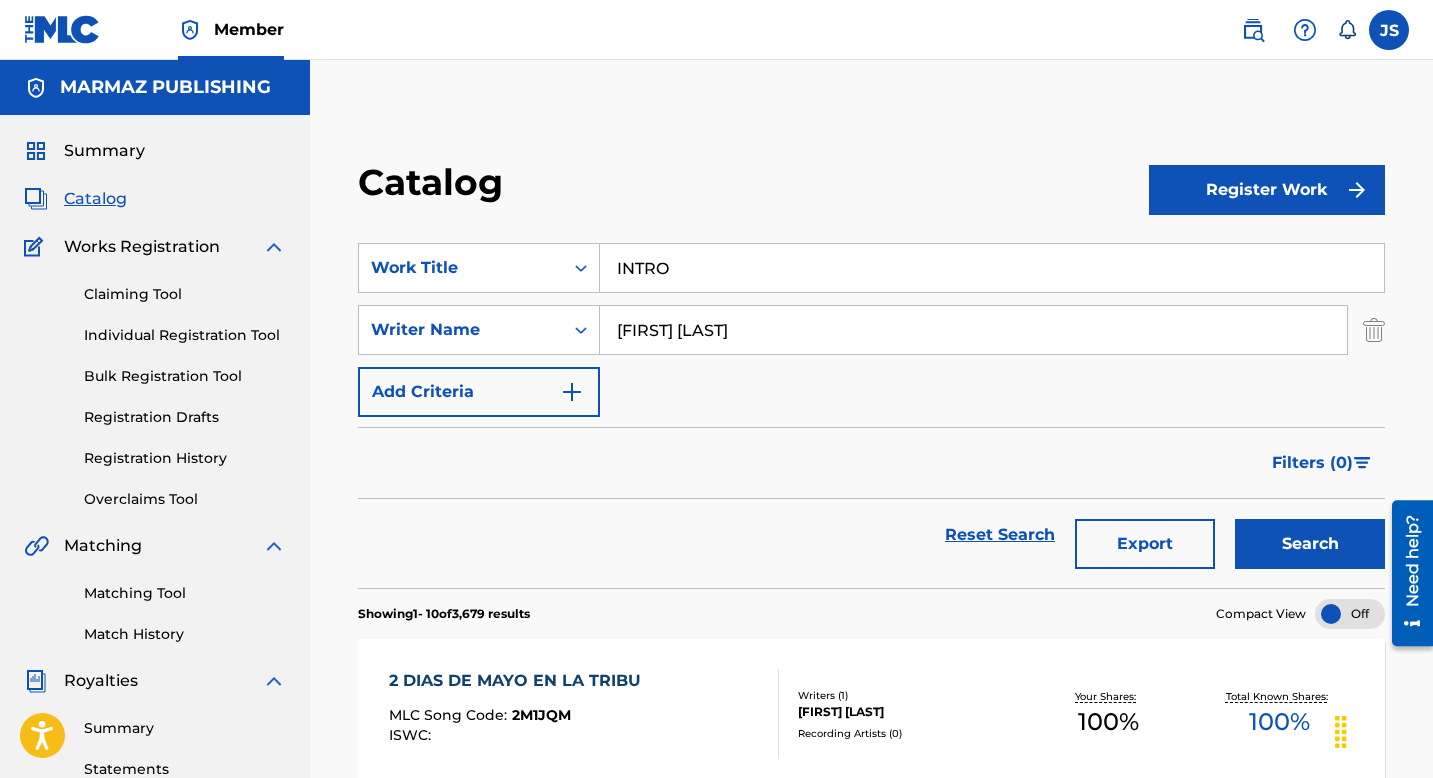 type on "[FIRST] [LAST]" 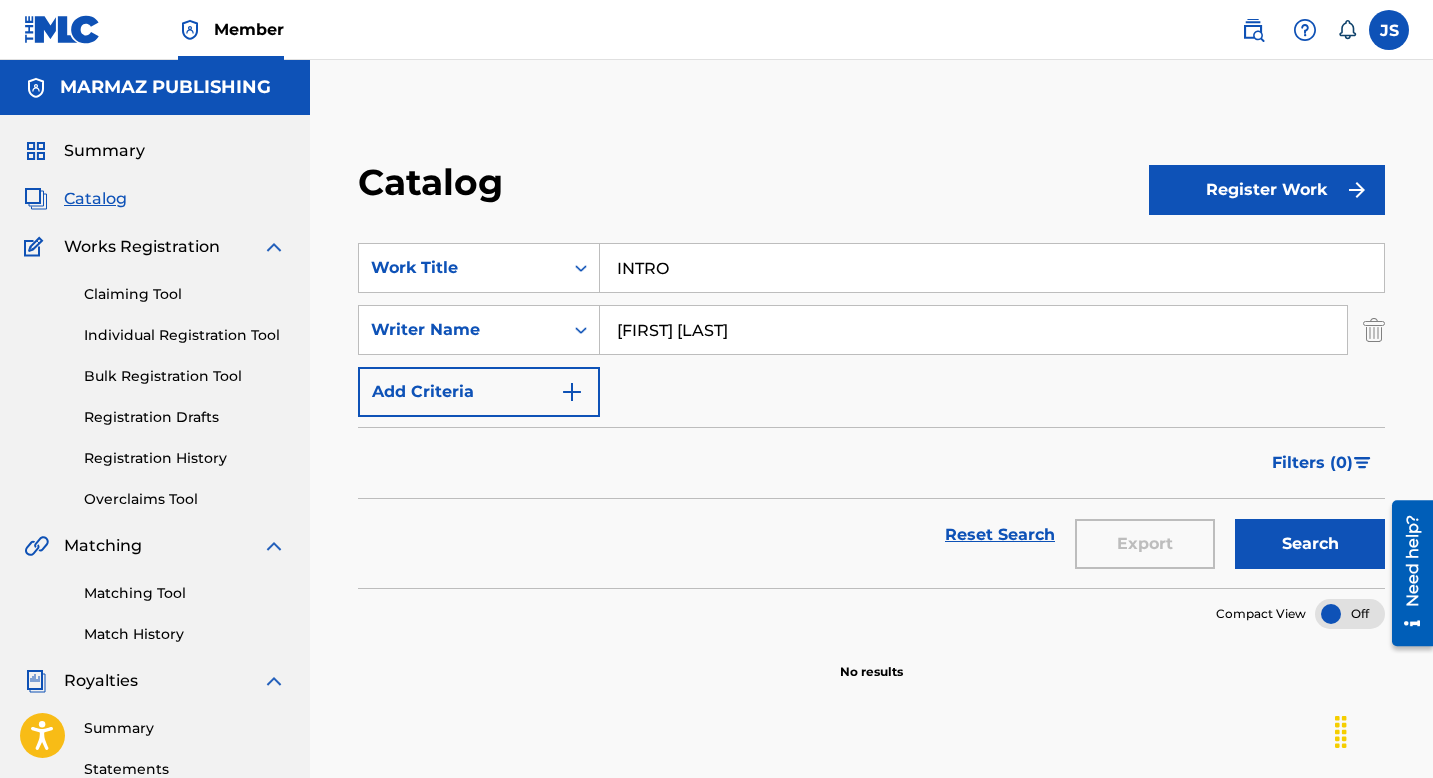 click on "INTRO" at bounding box center (992, 268) 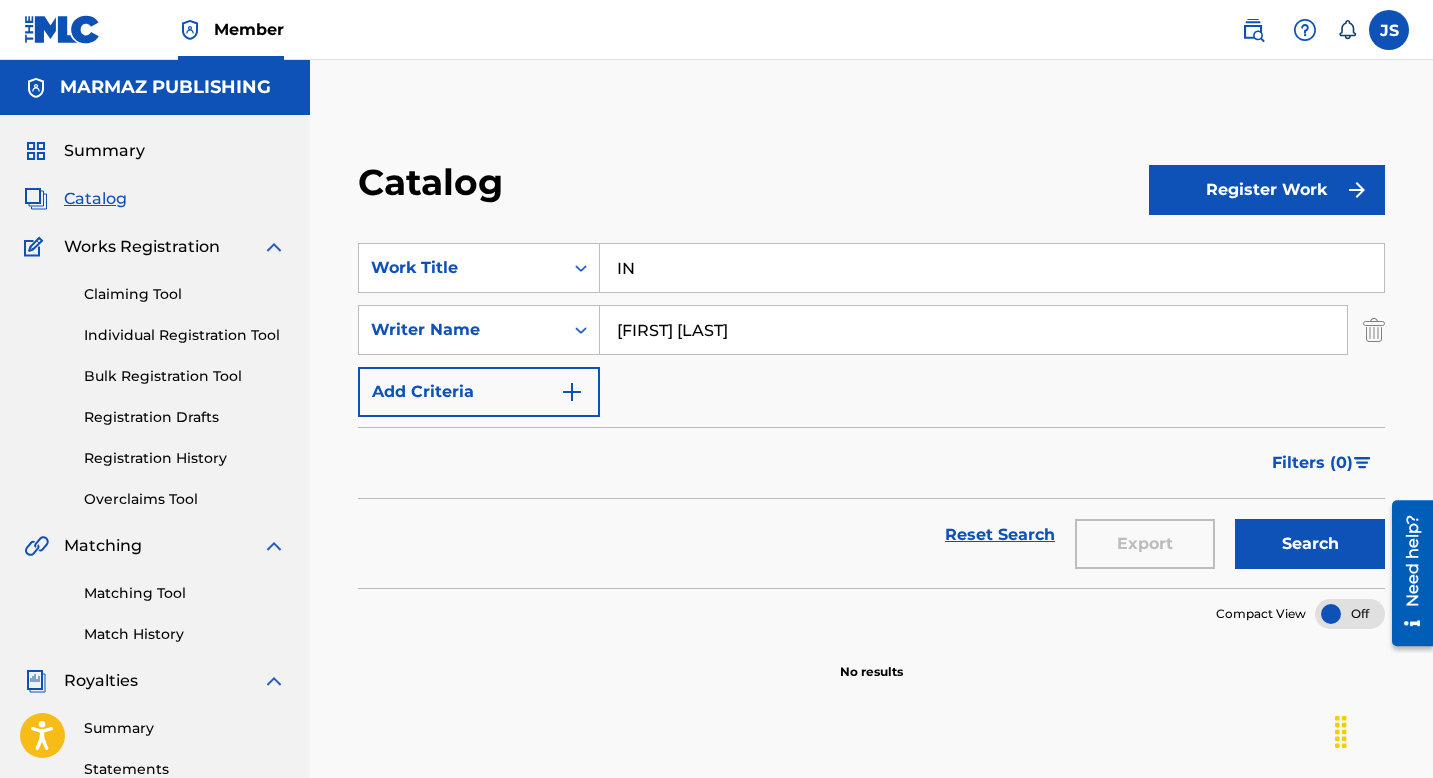 type on "I" 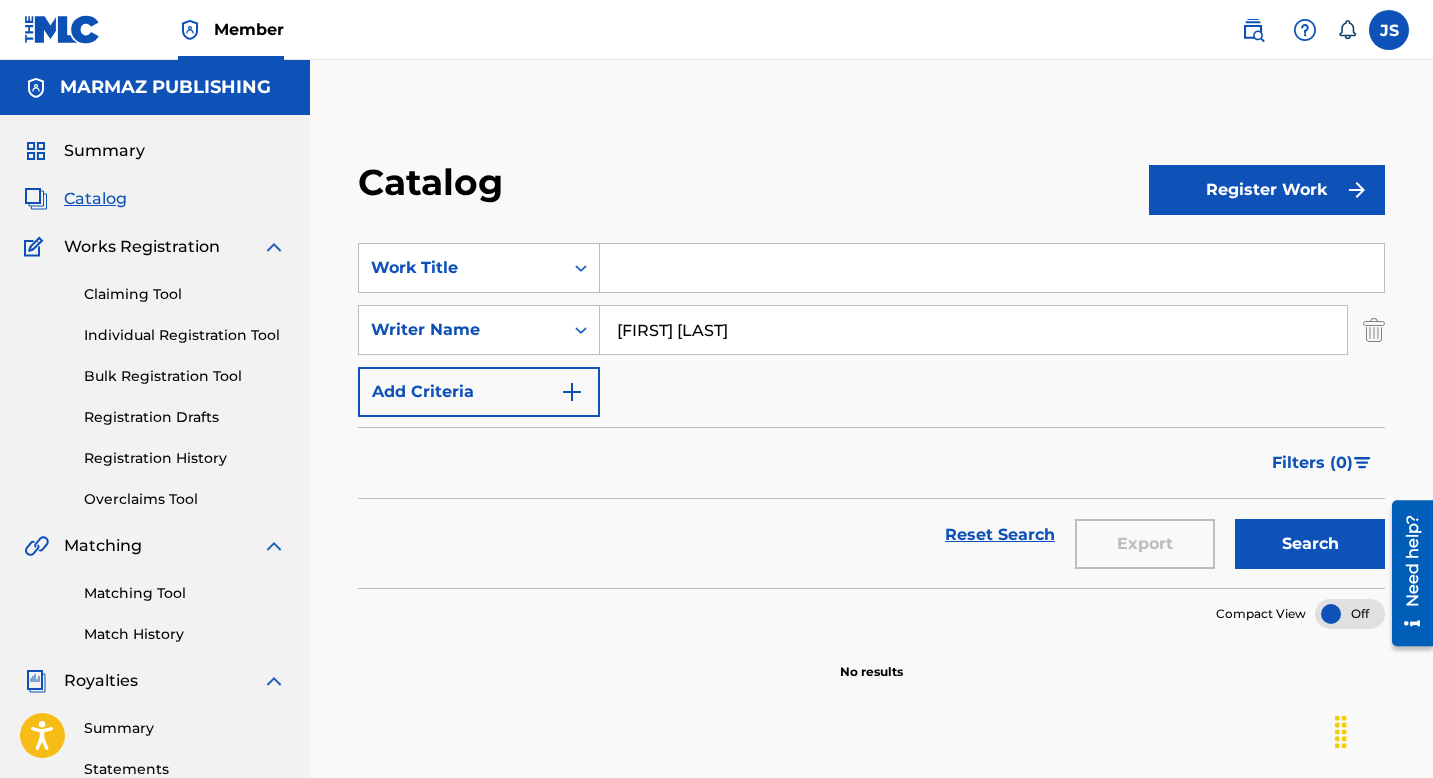 click on "Search" at bounding box center [1310, 544] 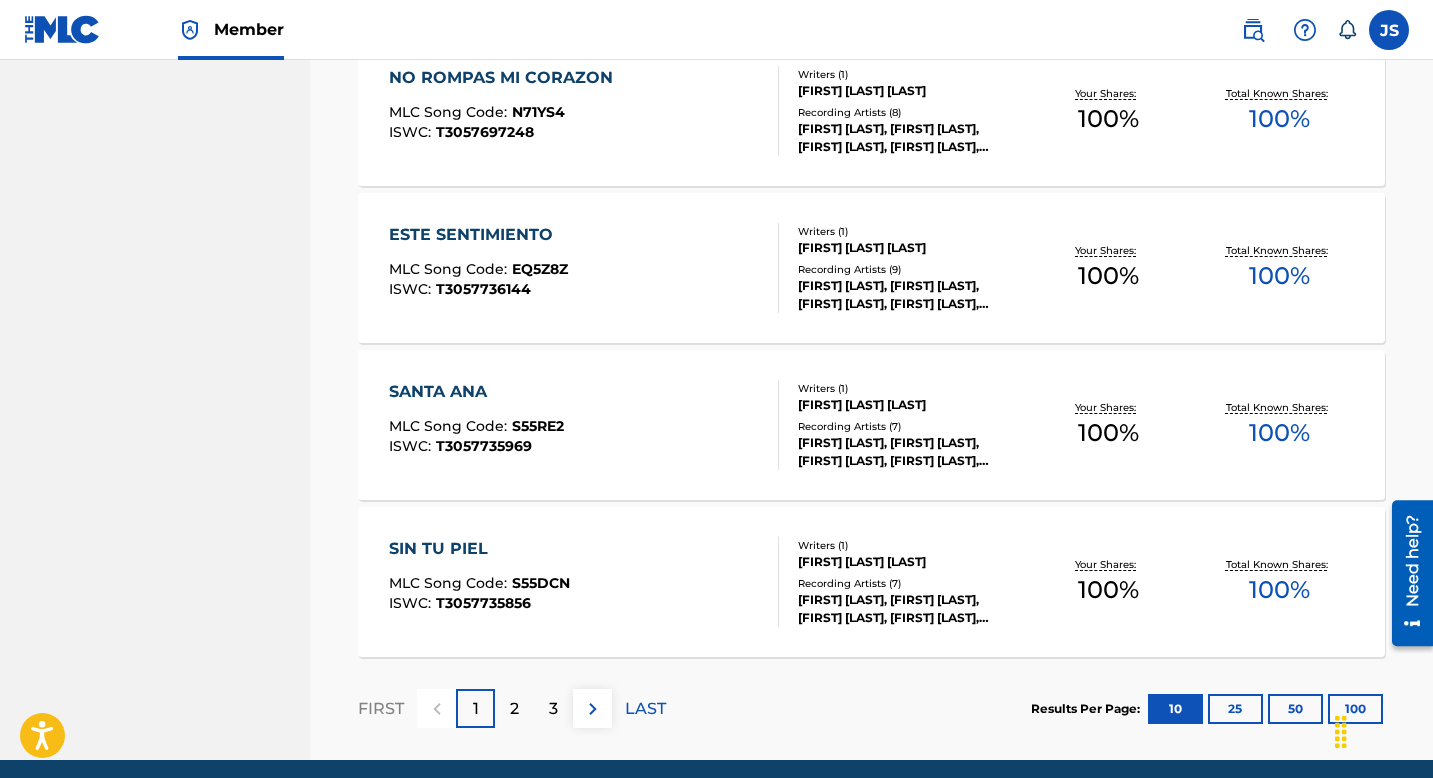 scroll, scrollTop: 1623, scrollLeft: 0, axis: vertical 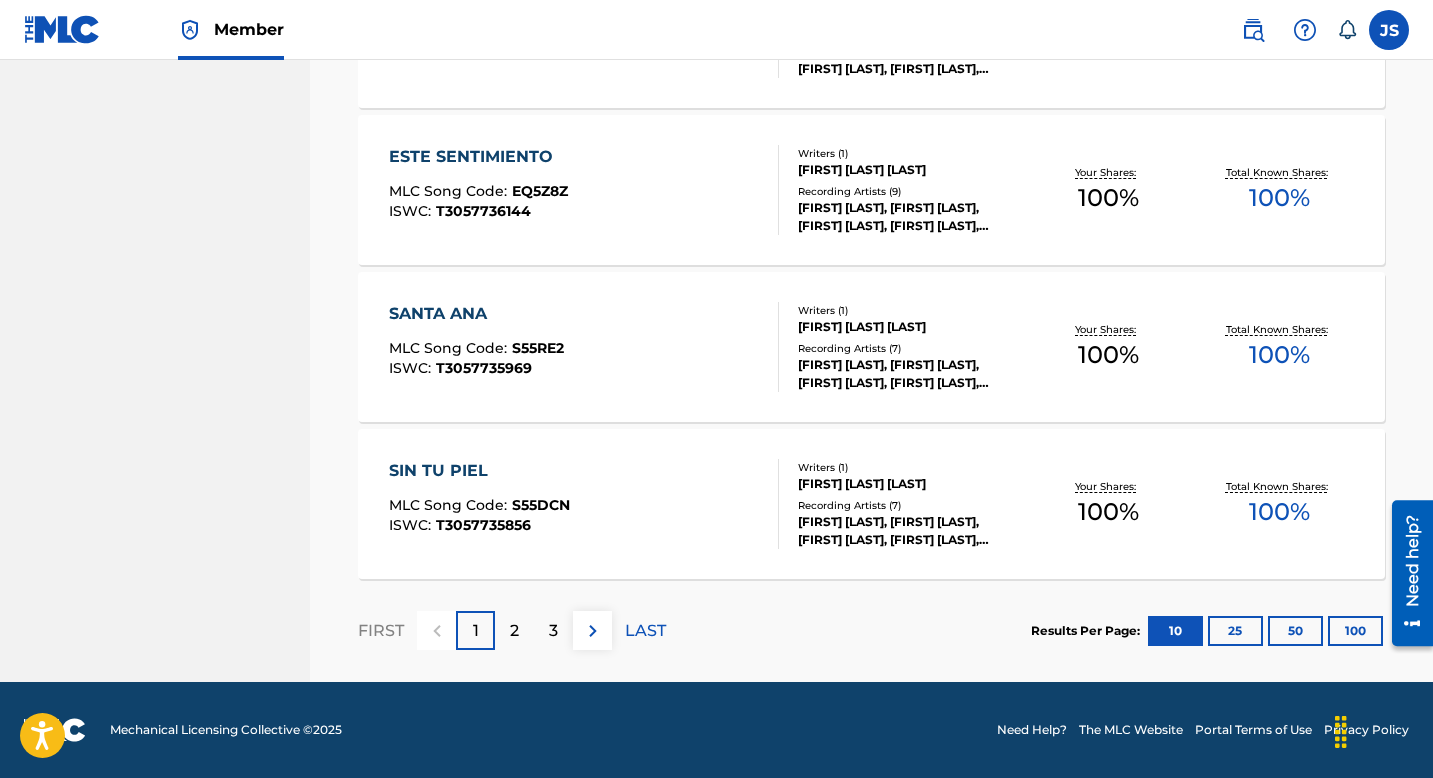 click on "2" at bounding box center (514, 630) 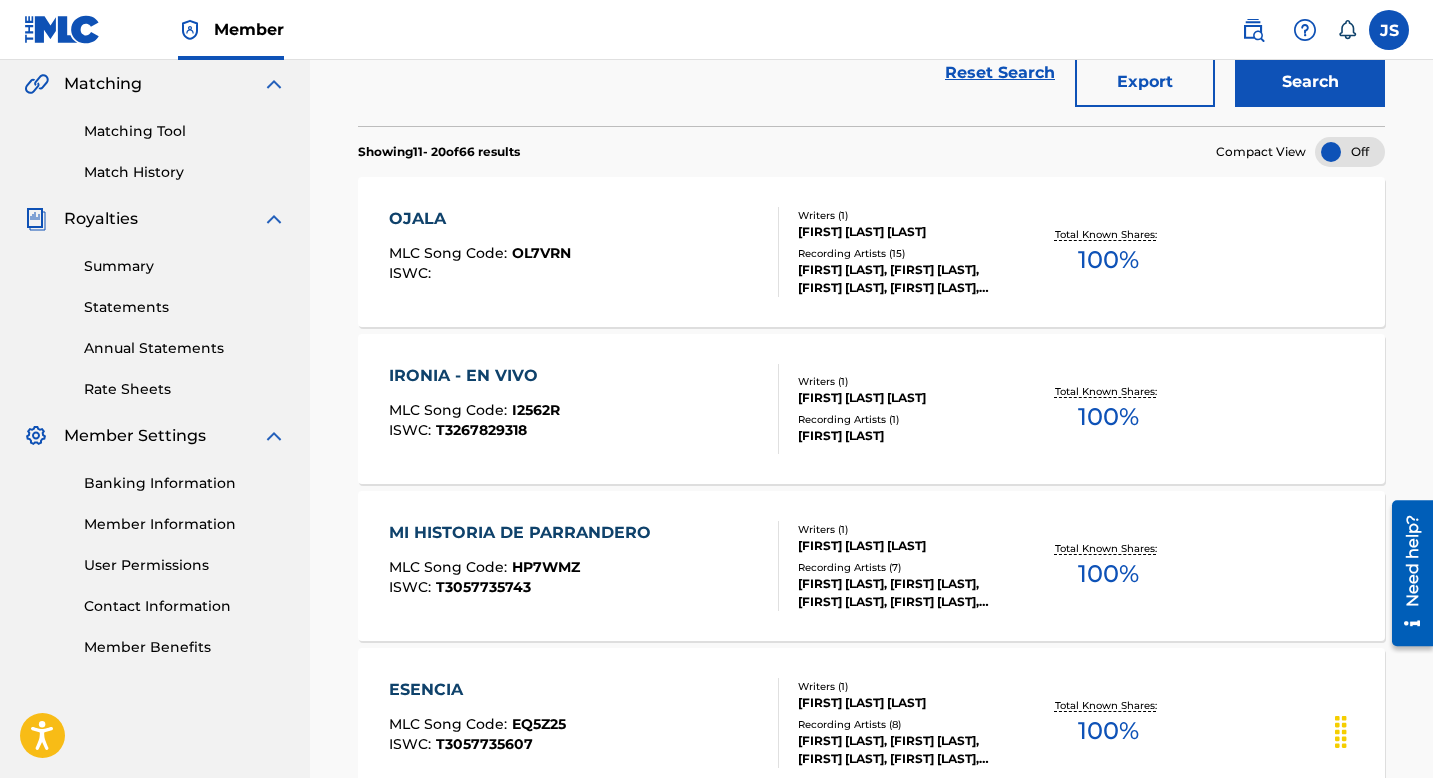scroll, scrollTop: 1623, scrollLeft: 0, axis: vertical 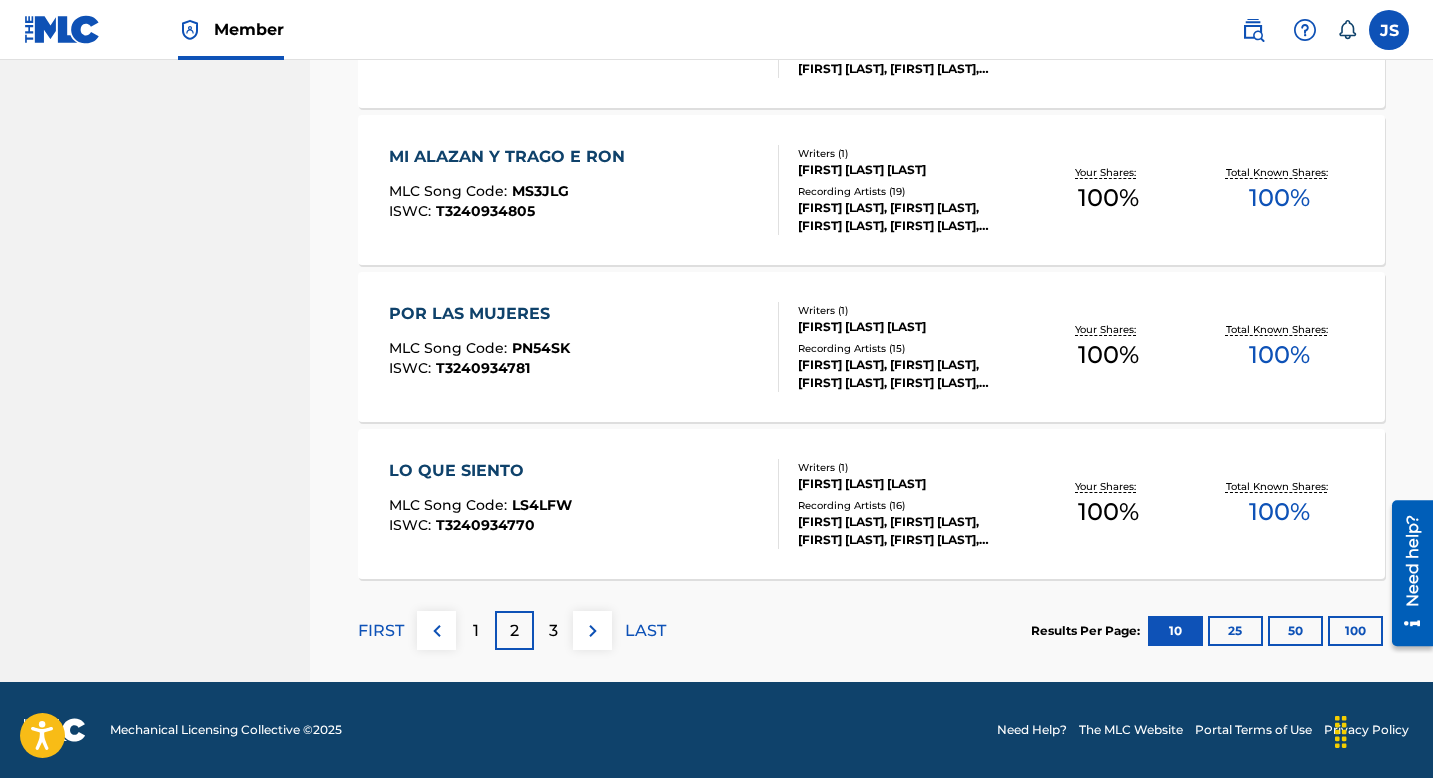 click on "100" at bounding box center (1355, 631) 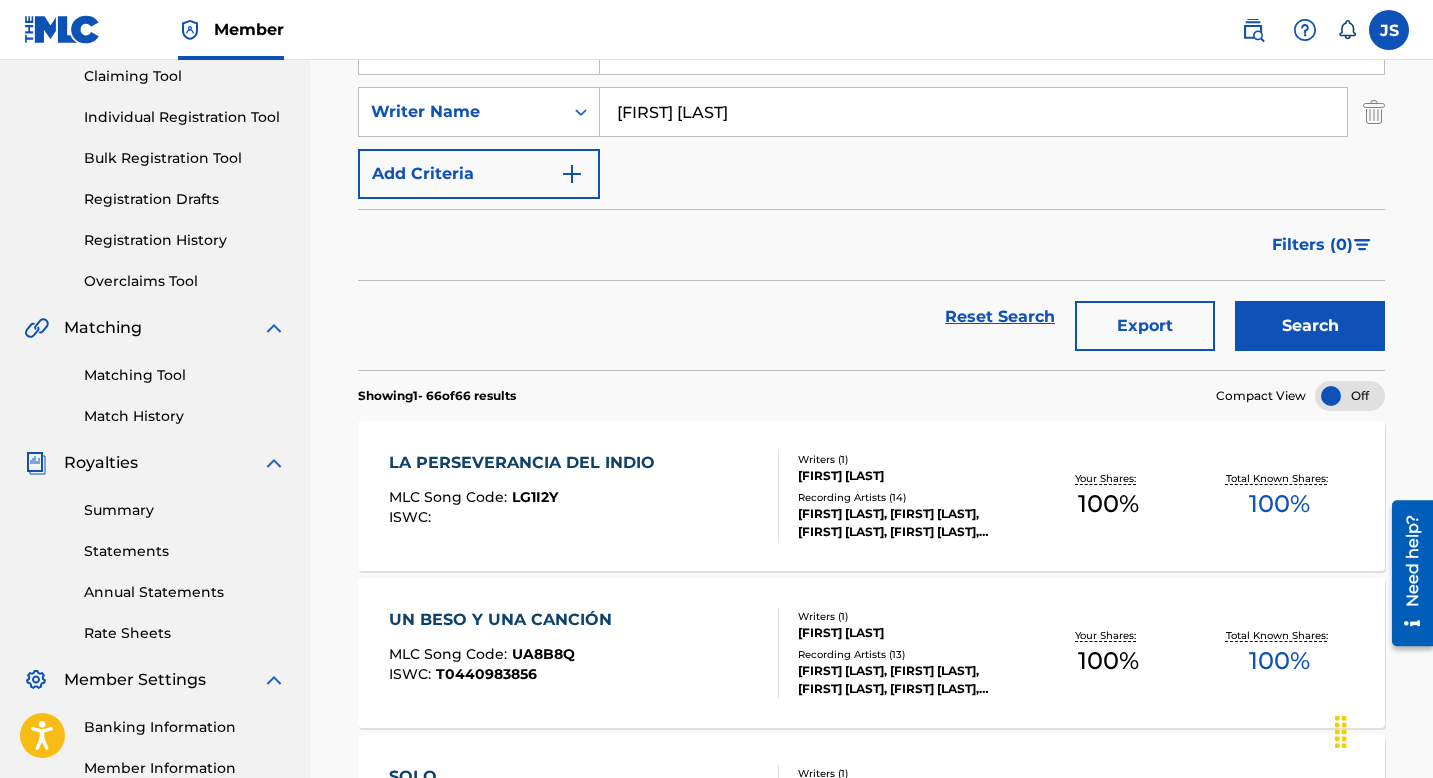 scroll, scrollTop: 0, scrollLeft: 0, axis: both 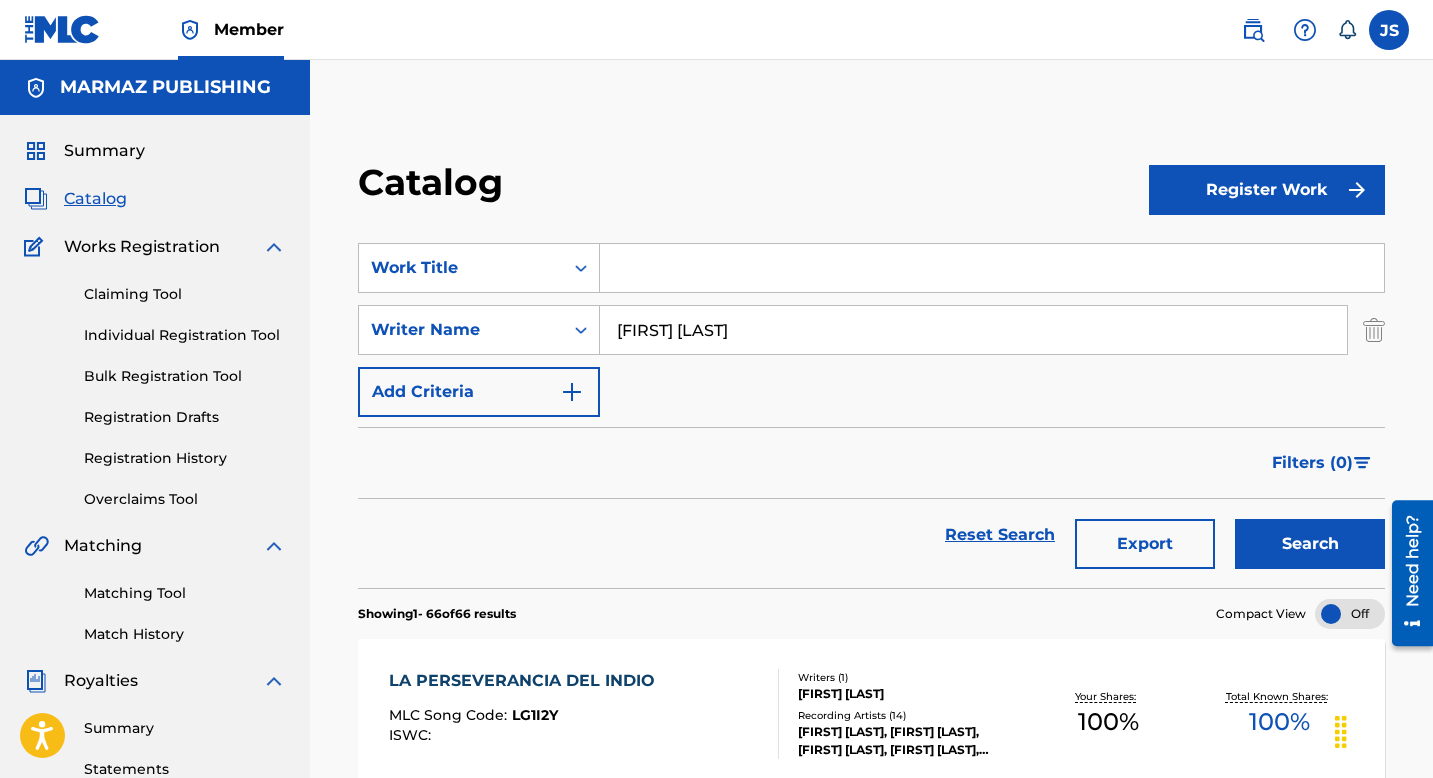 click at bounding box center (992, 268) 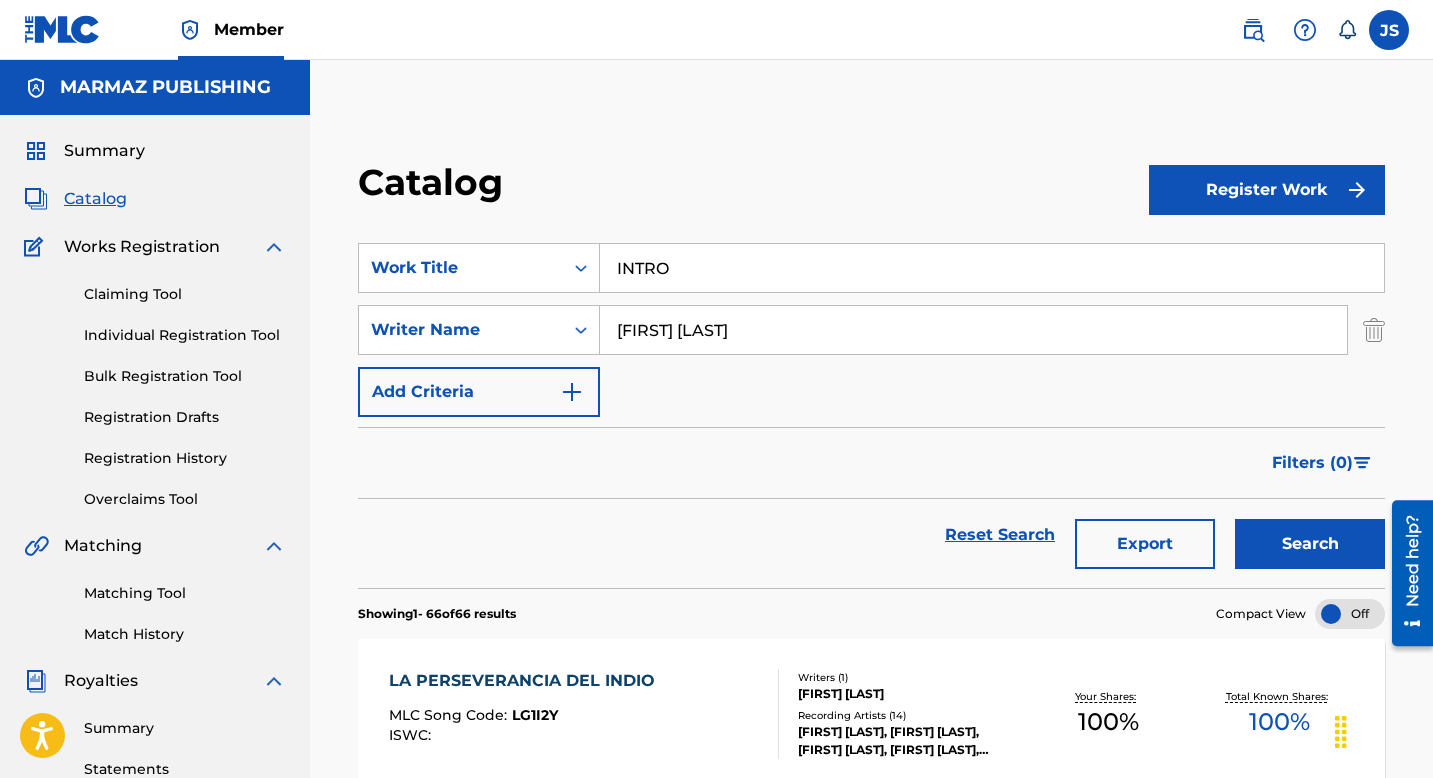 type on "INTRO" 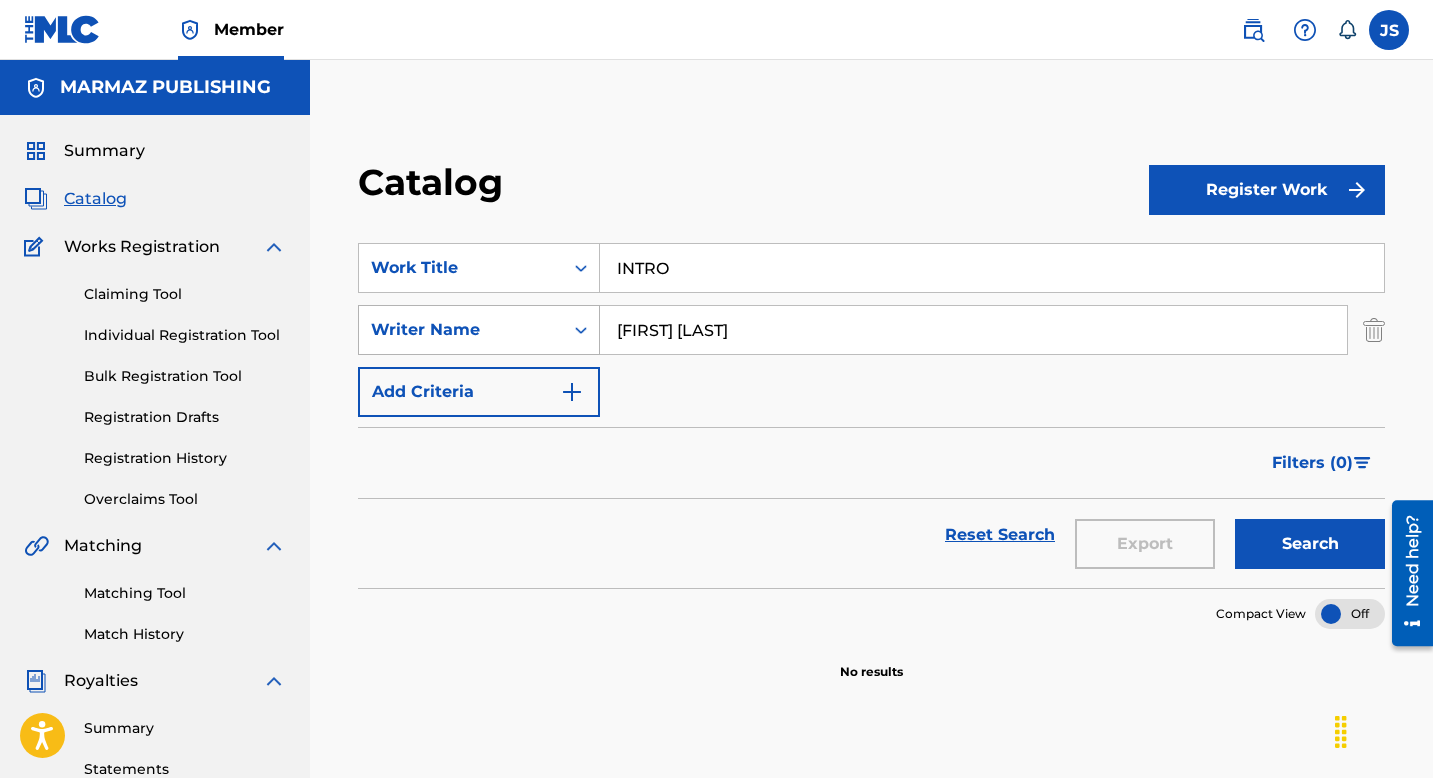 drag, startPoint x: 725, startPoint y: 324, endPoint x: 576, endPoint y: 326, distance: 149.01343 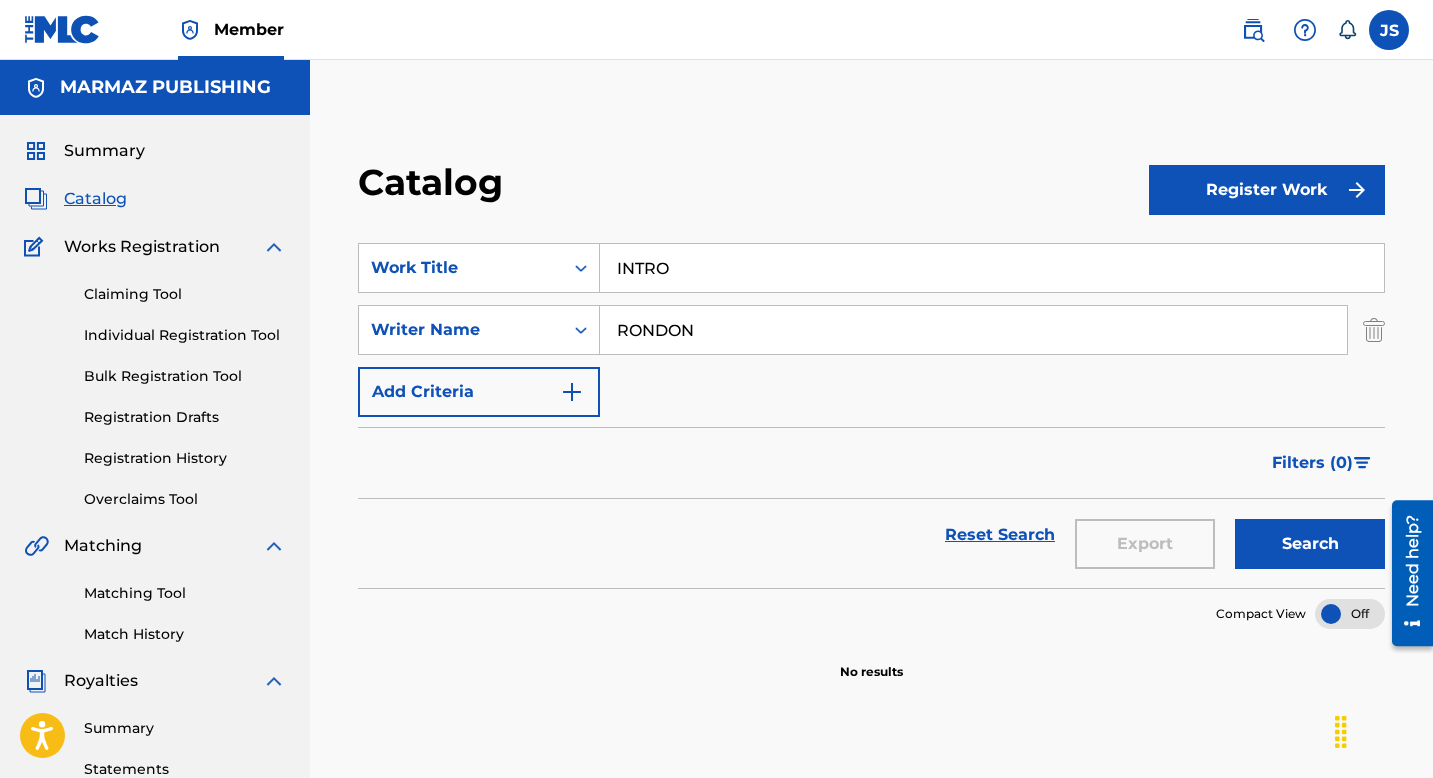 type on "RONDON" 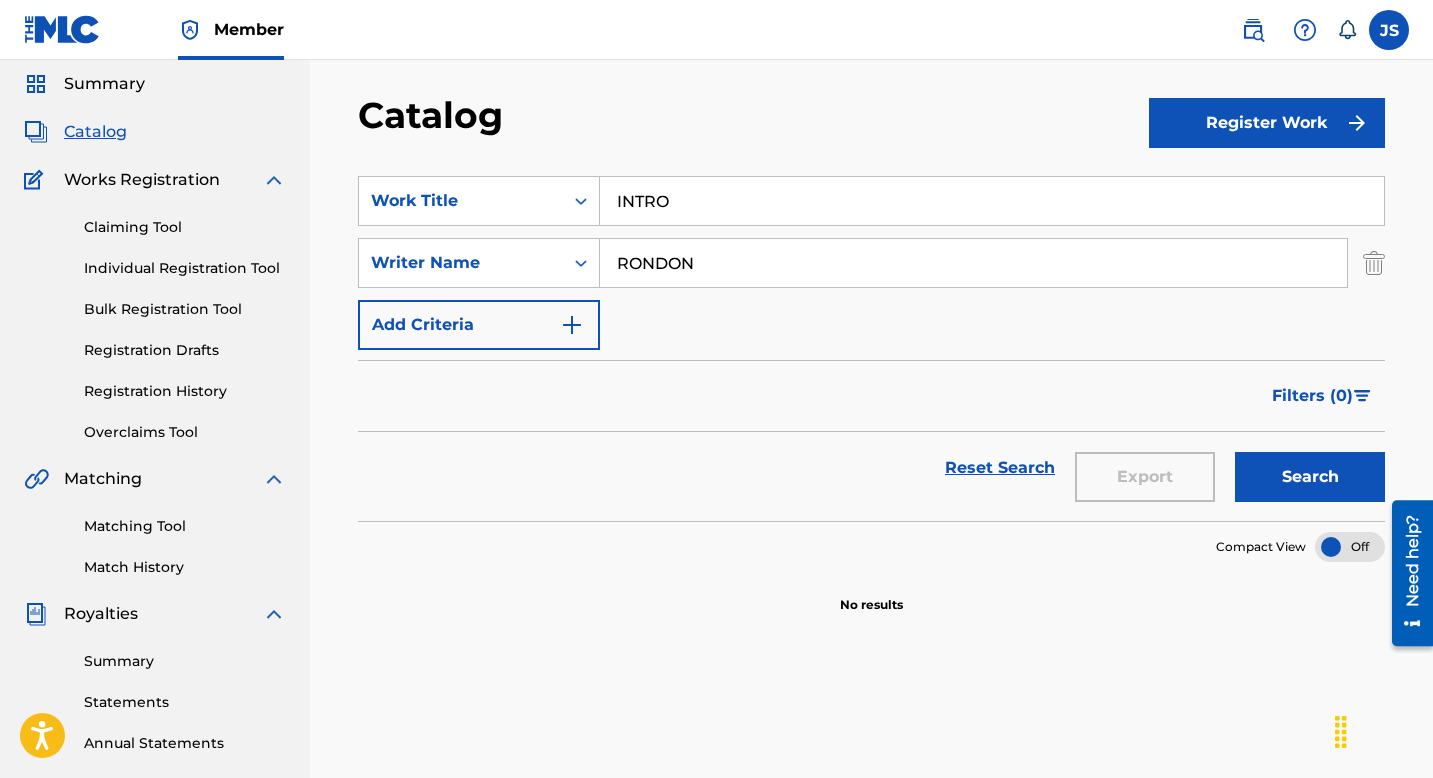 scroll, scrollTop: 93, scrollLeft: 0, axis: vertical 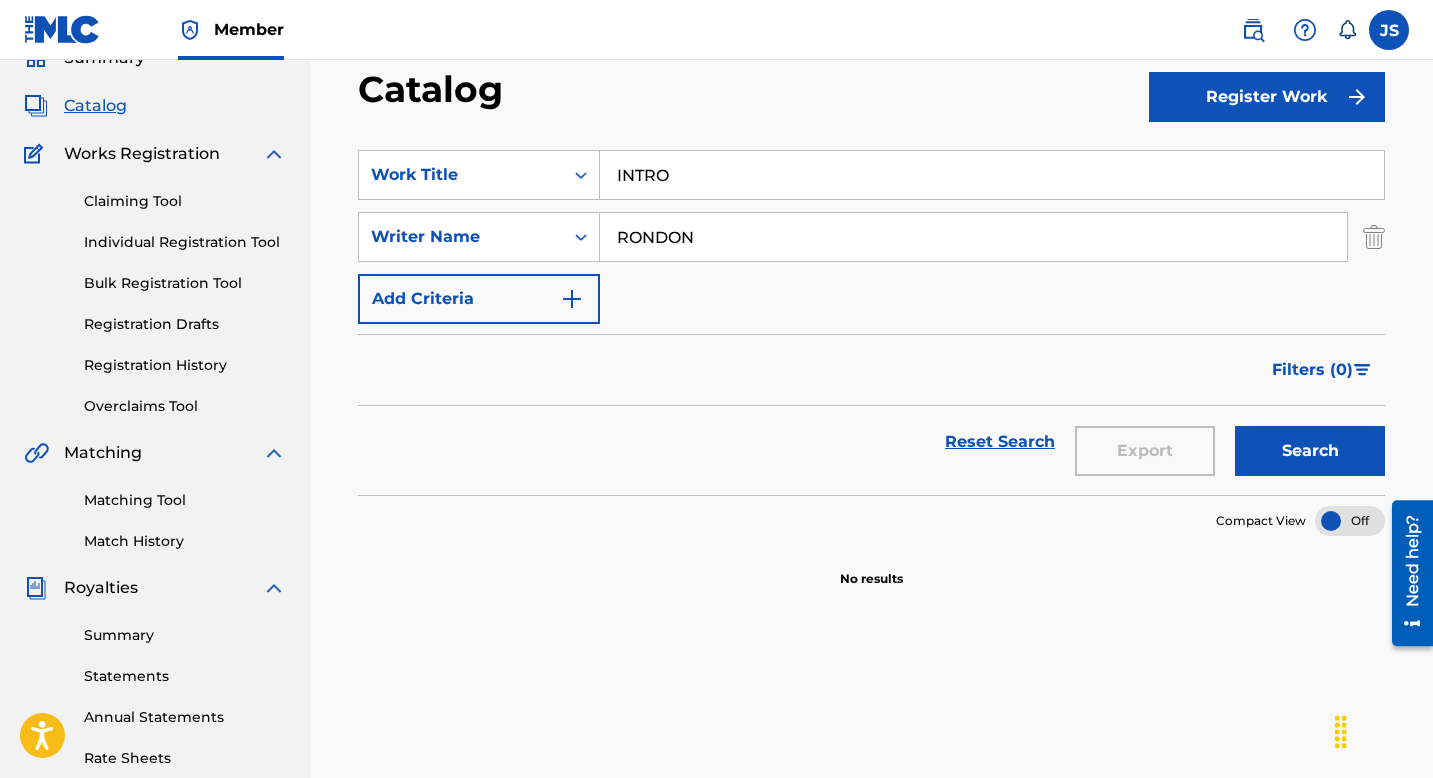 click on "INTRO" at bounding box center (992, 175) 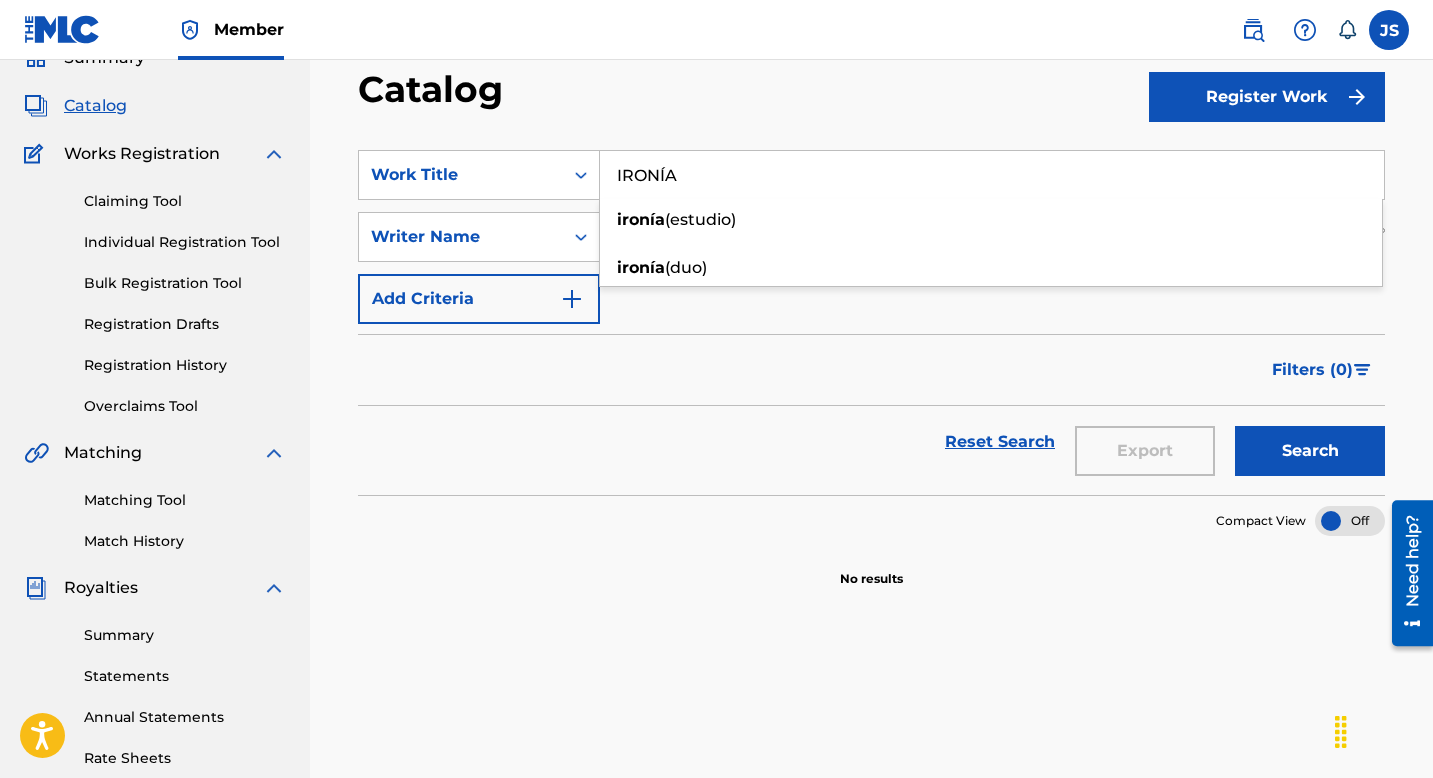 type on "IRONÍA" 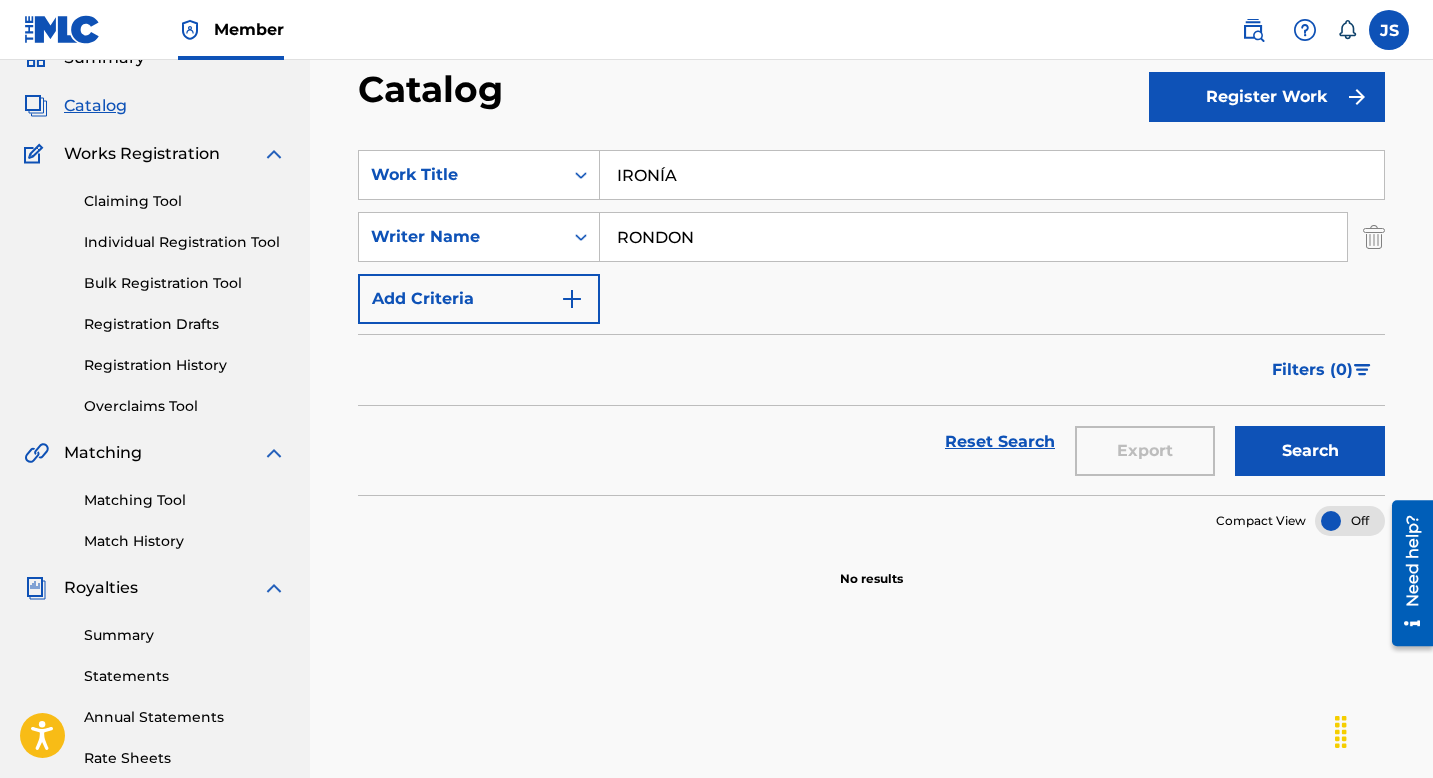 click on "RONDON" at bounding box center (973, 237) 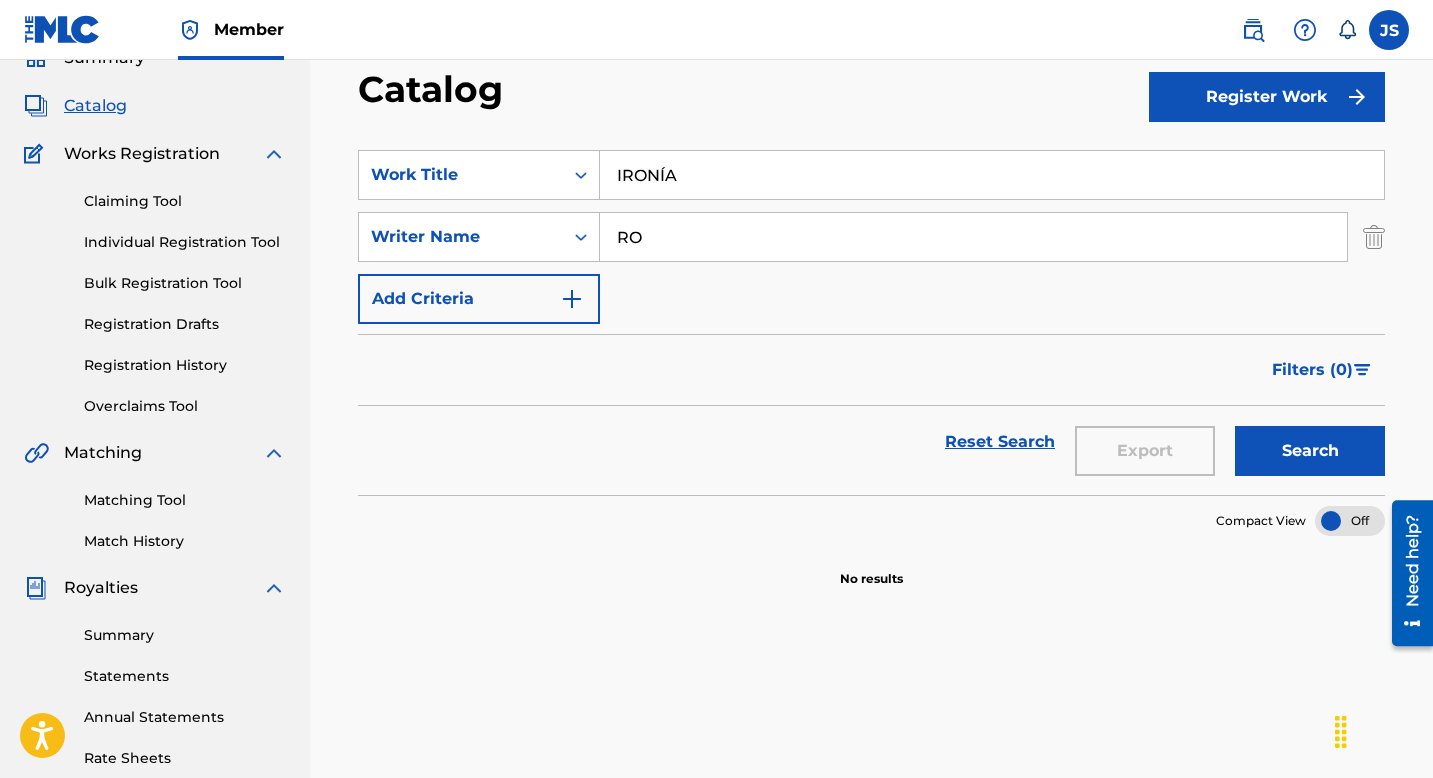 type on "R" 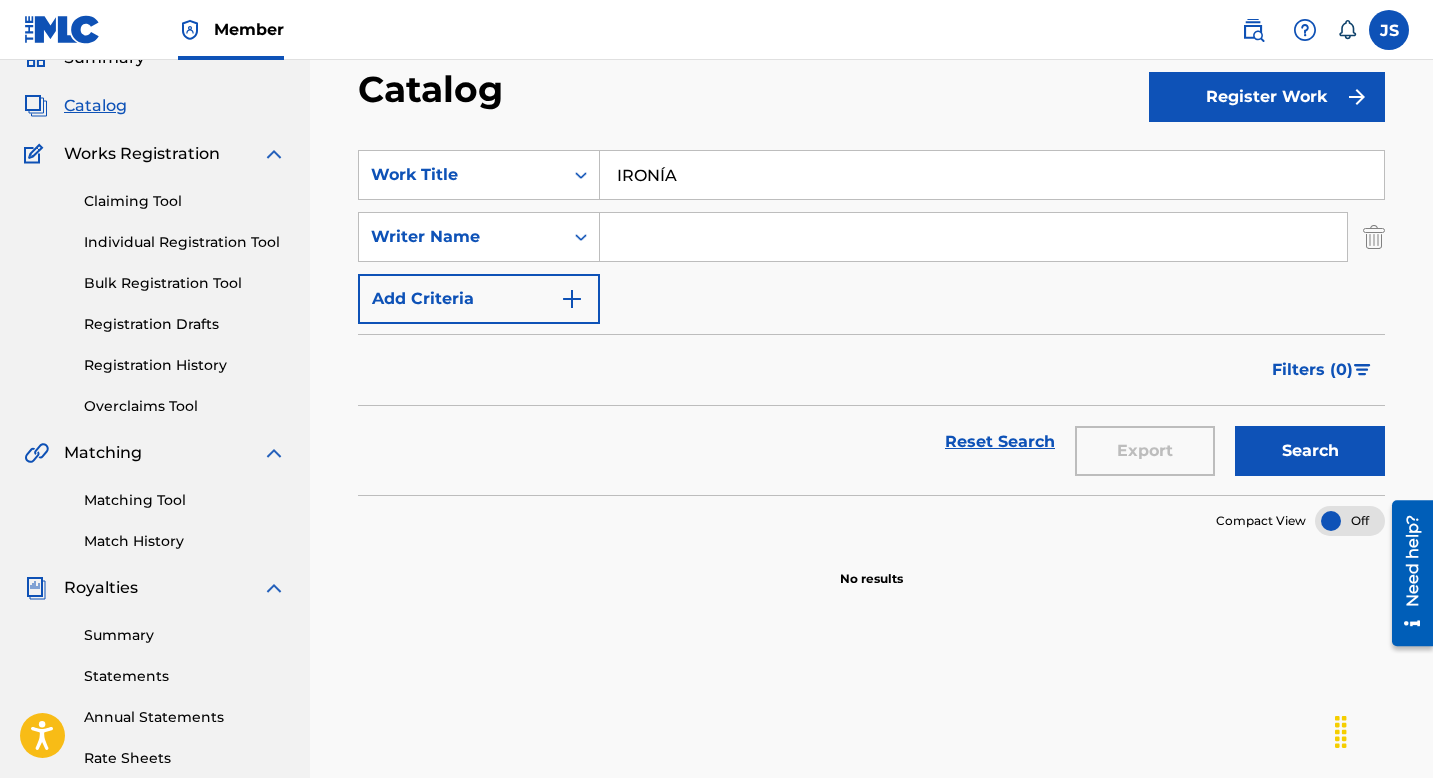 type 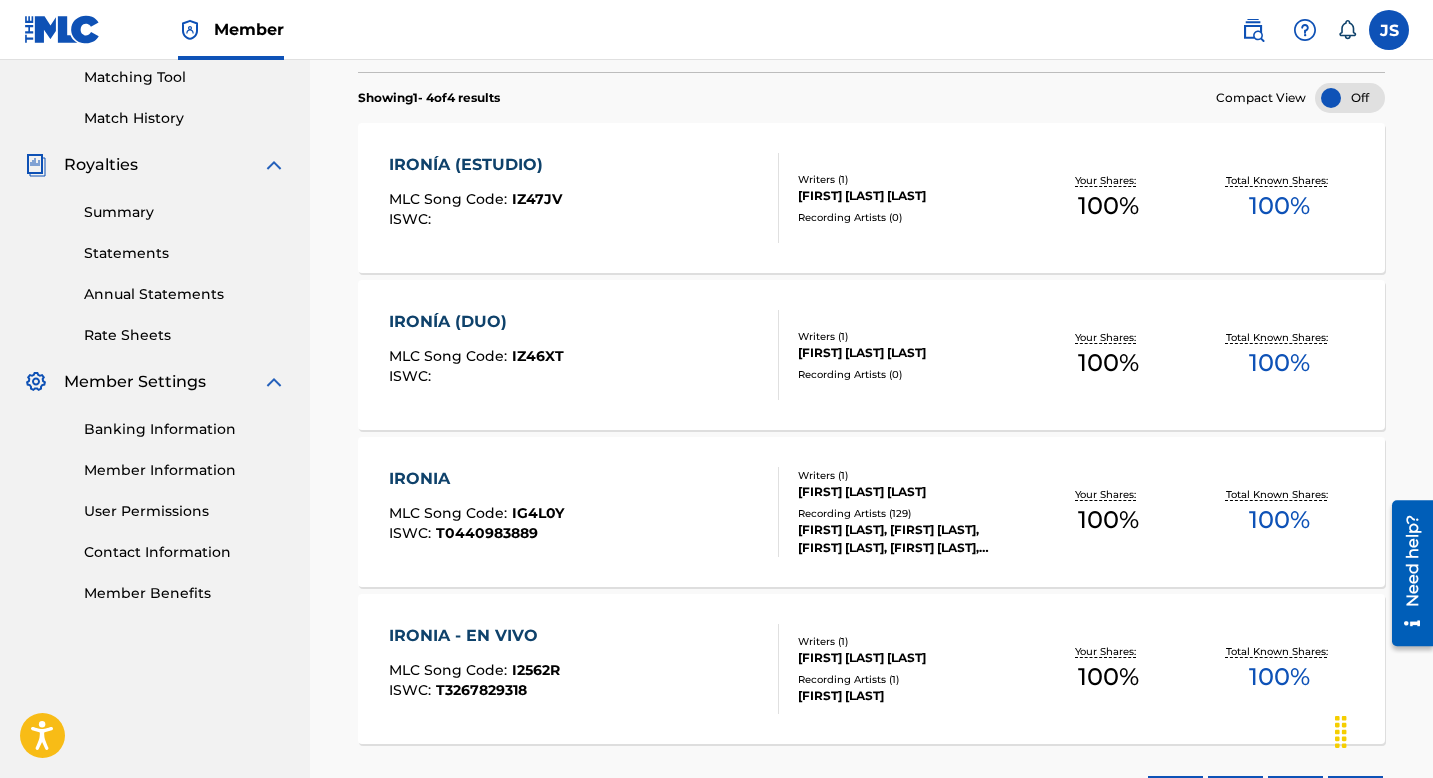 scroll, scrollTop: 520, scrollLeft: 0, axis: vertical 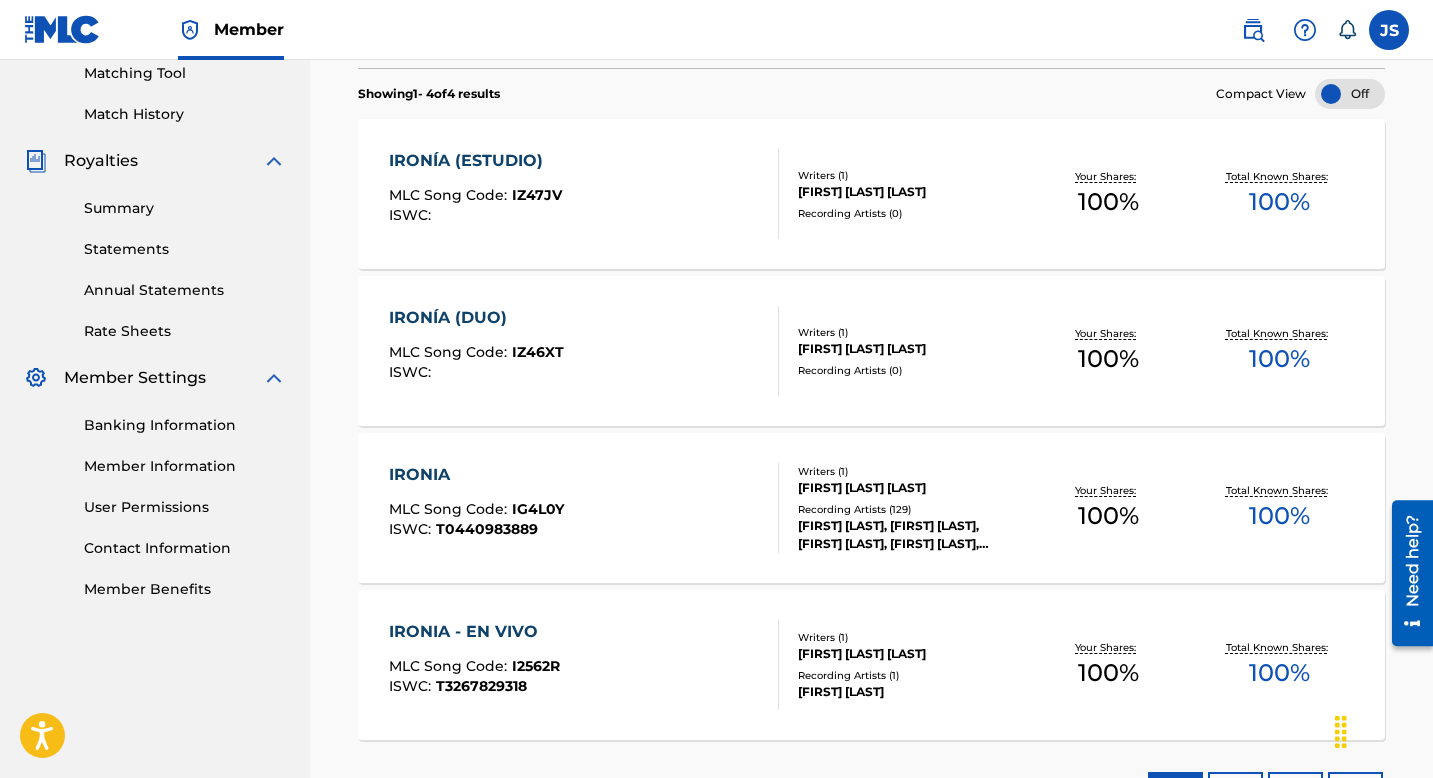 click on "[FIRST] [MIDDLE] [LAST] [LAST]" at bounding box center (910, 488) 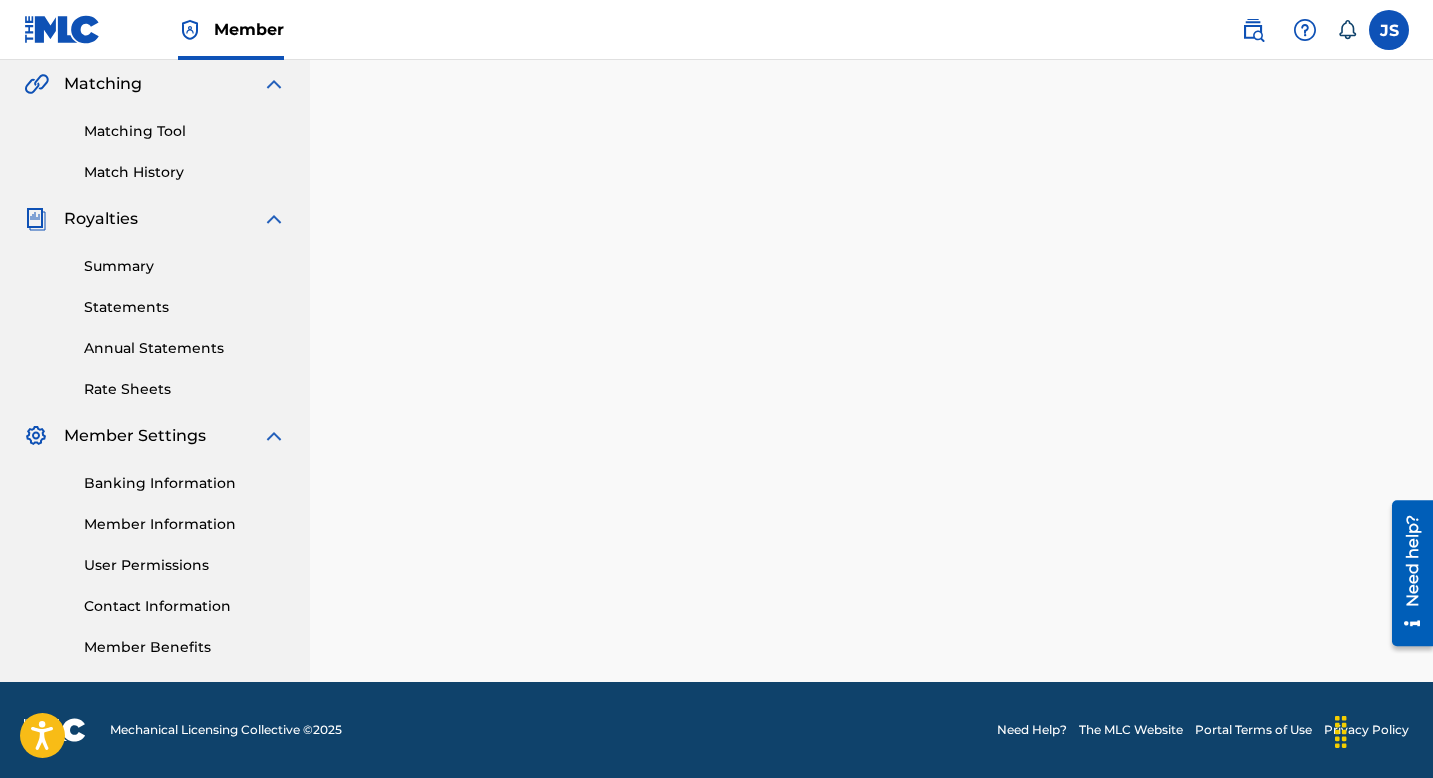 scroll, scrollTop: 0, scrollLeft: 0, axis: both 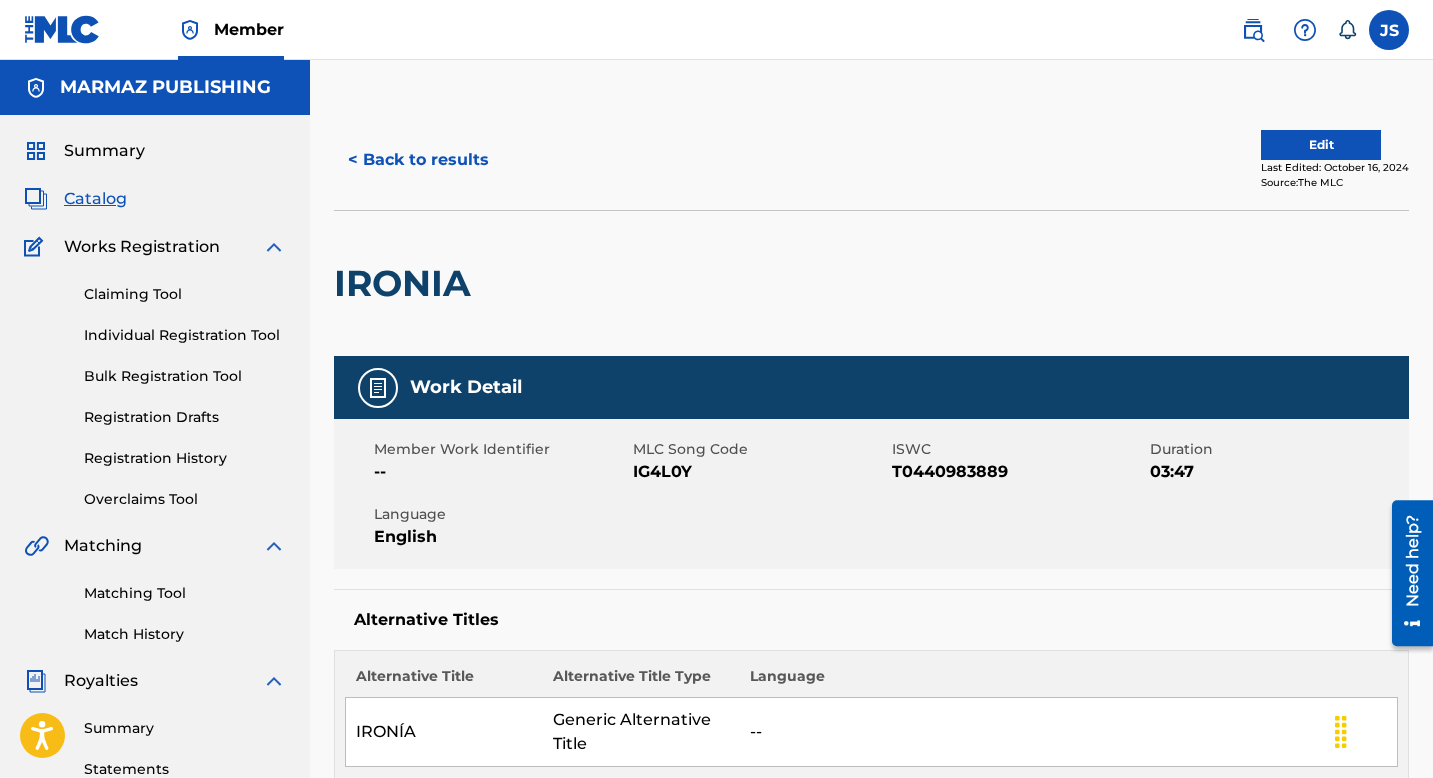 click on "IG4L0Y" at bounding box center (760, 472) 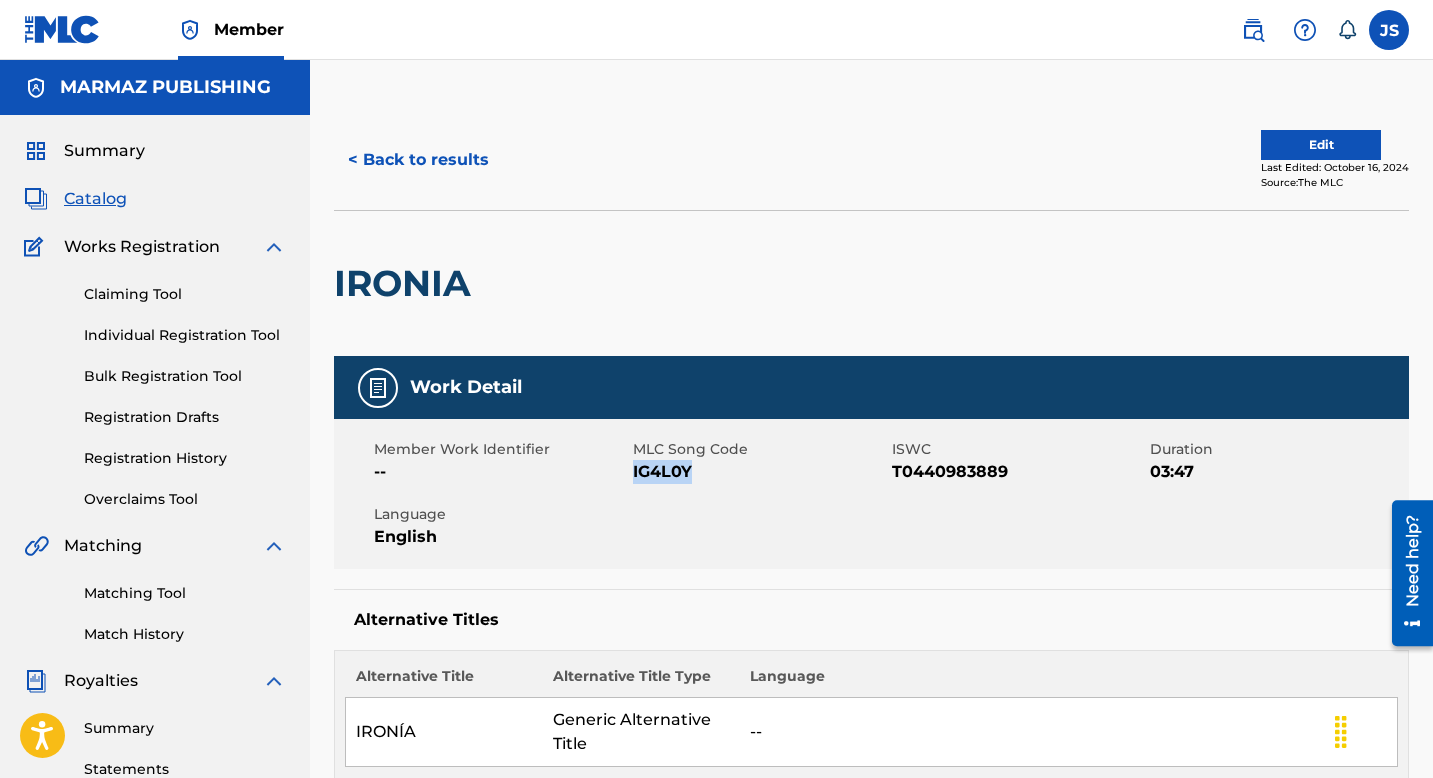 copy on "IG4L0Y" 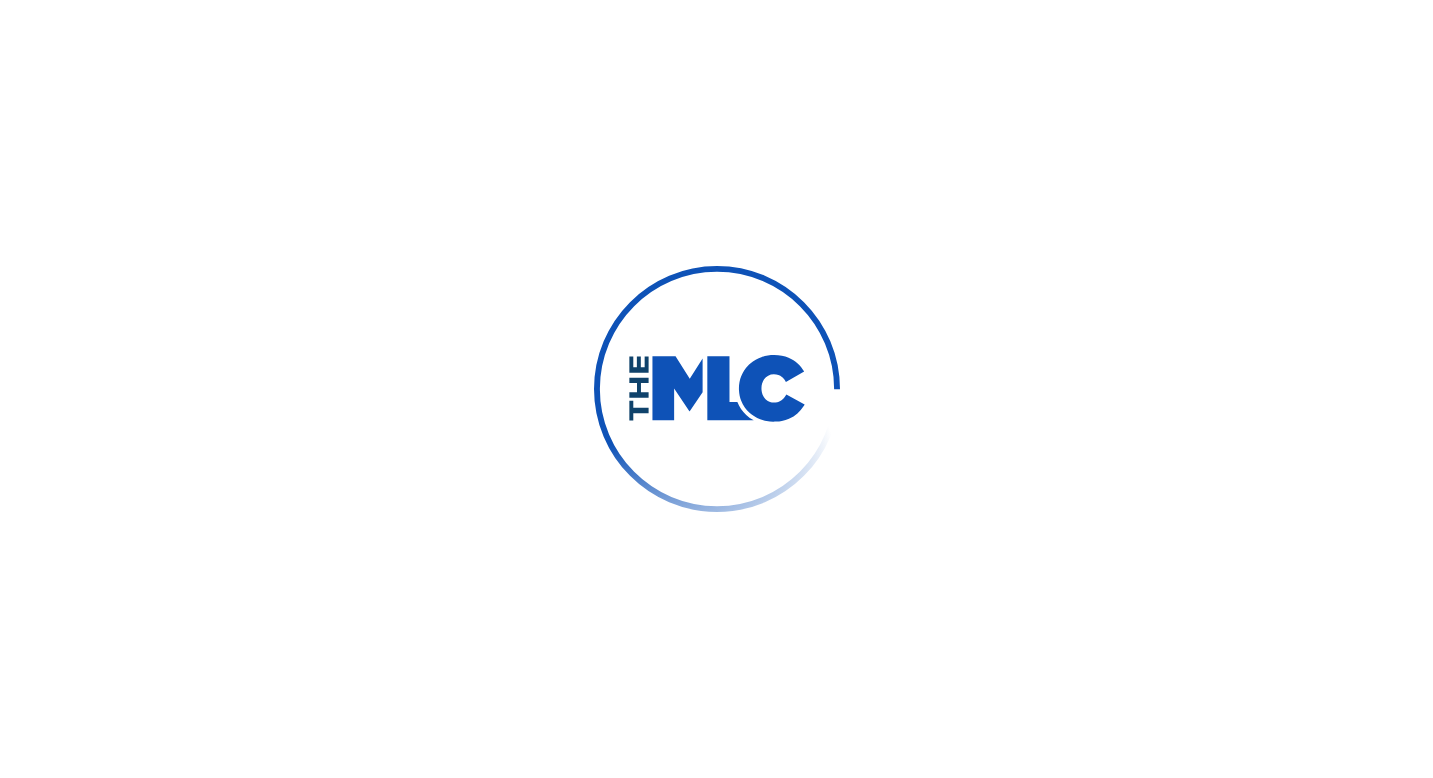 scroll, scrollTop: 0, scrollLeft: 0, axis: both 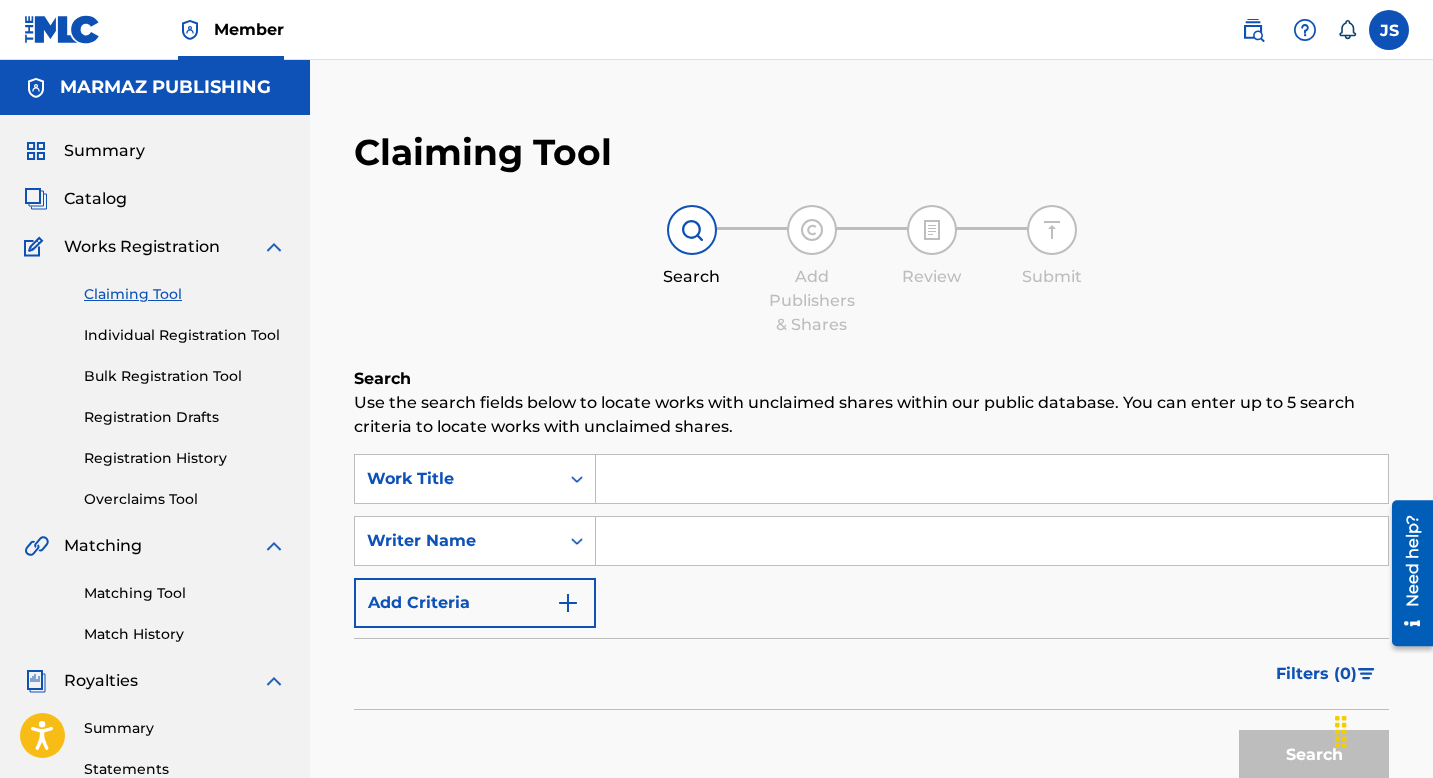 click at bounding box center (992, 479) 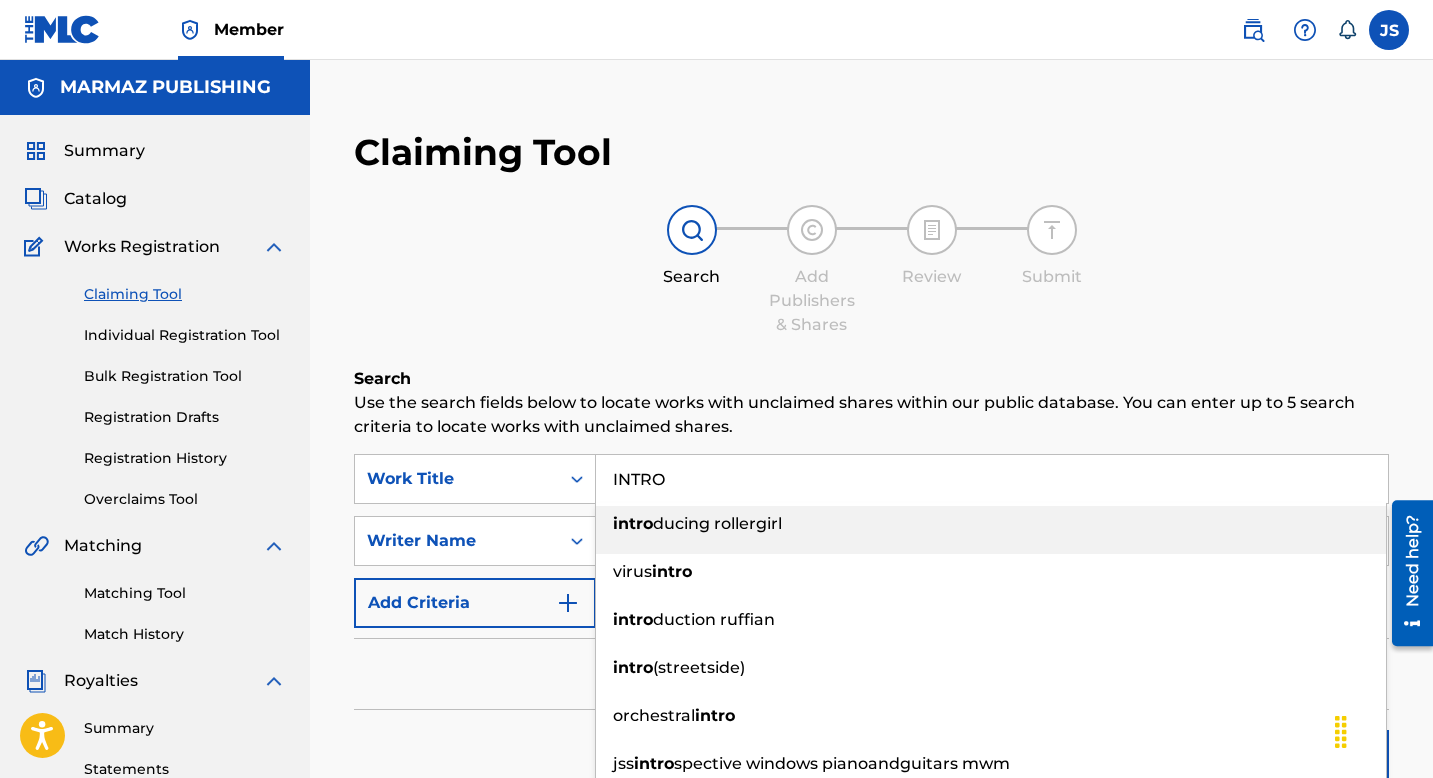 type on "INTRO" 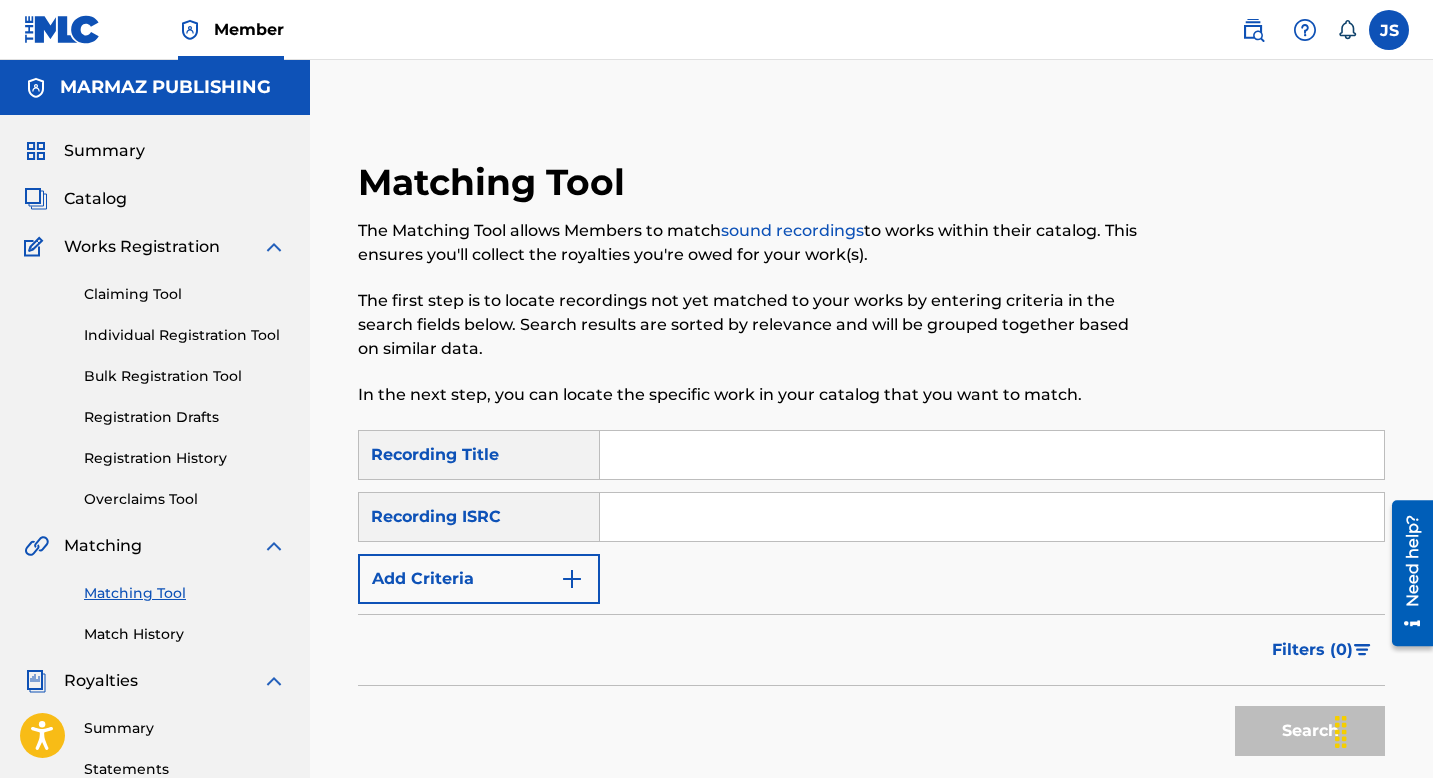 click at bounding box center (992, 455) 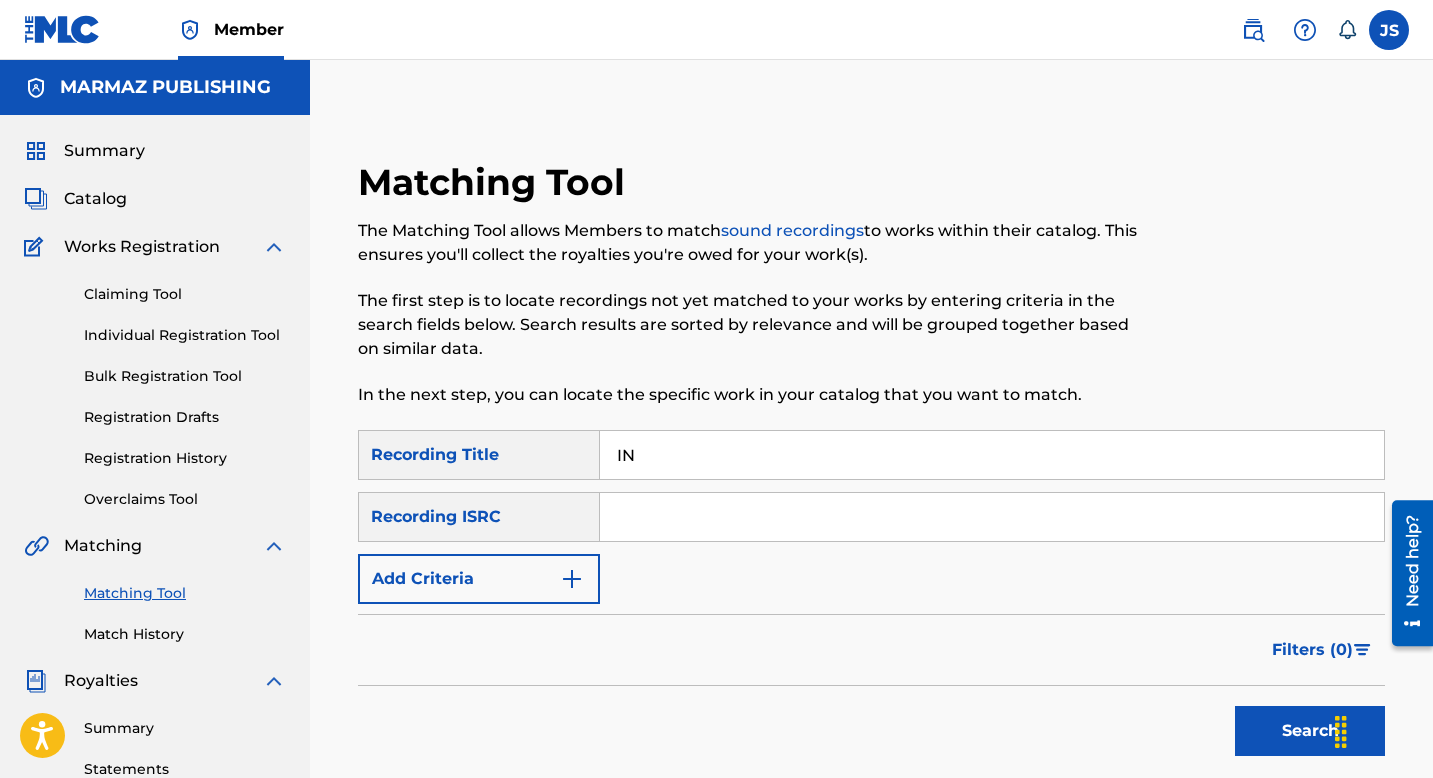 type on "I" 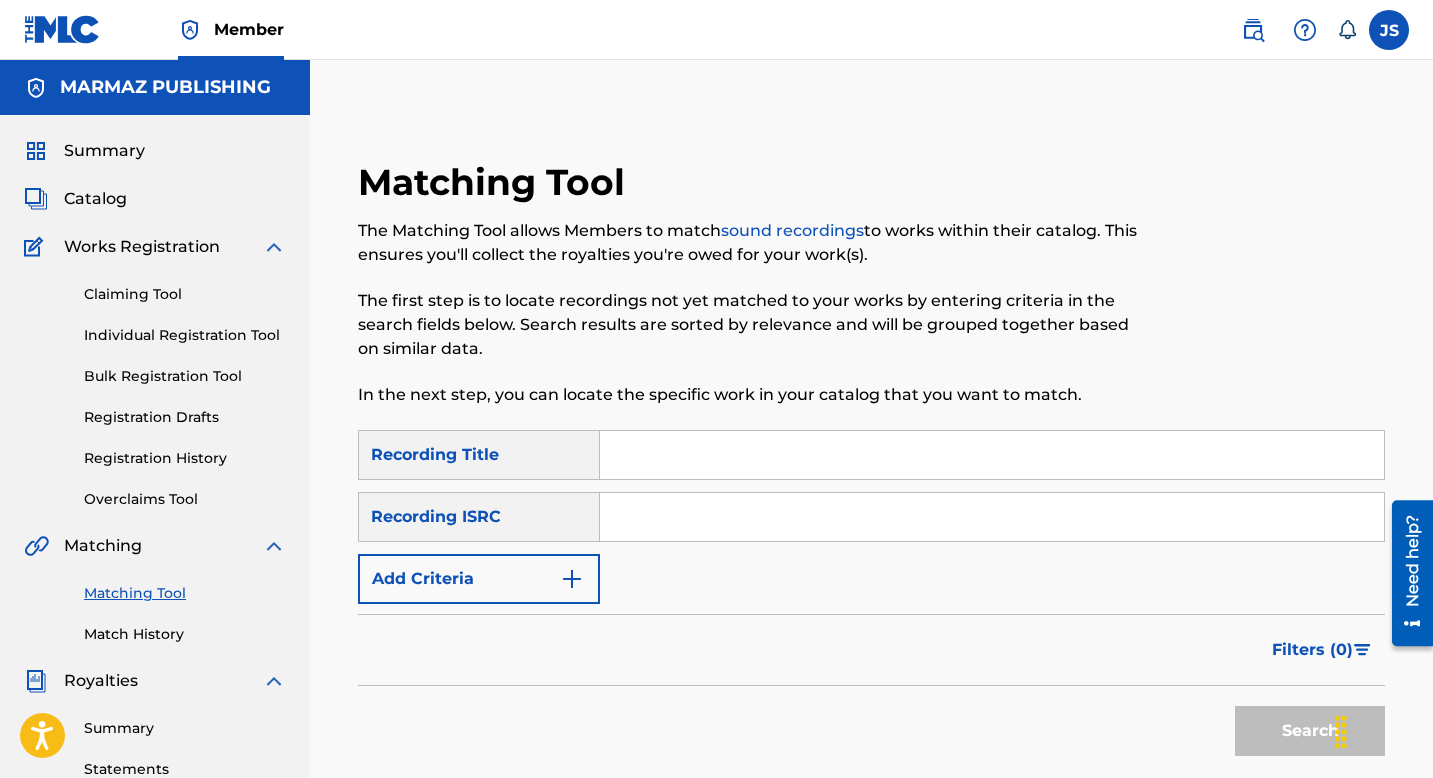 paste on "IRONÍA" 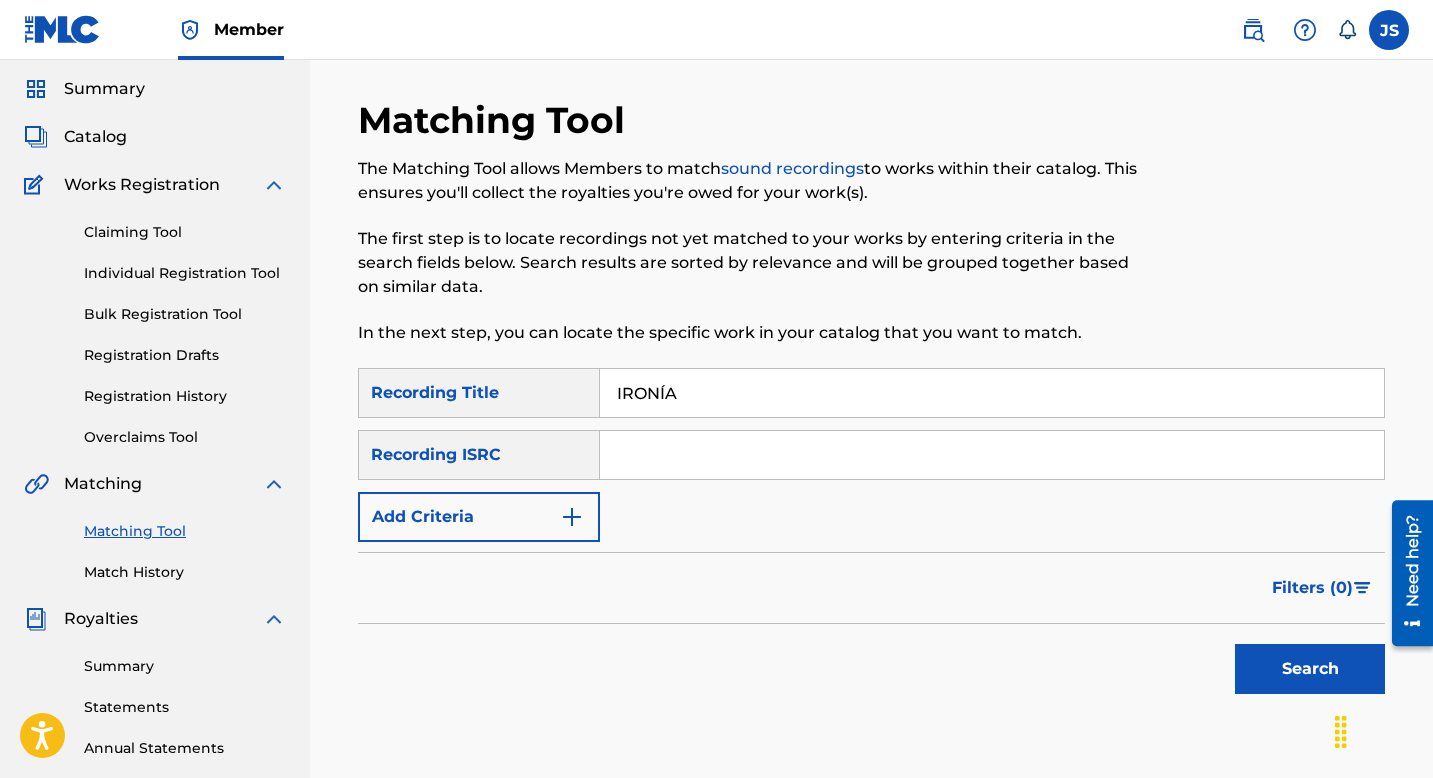 scroll, scrollTop: 83, scrollLeft: 0, axis: vertical 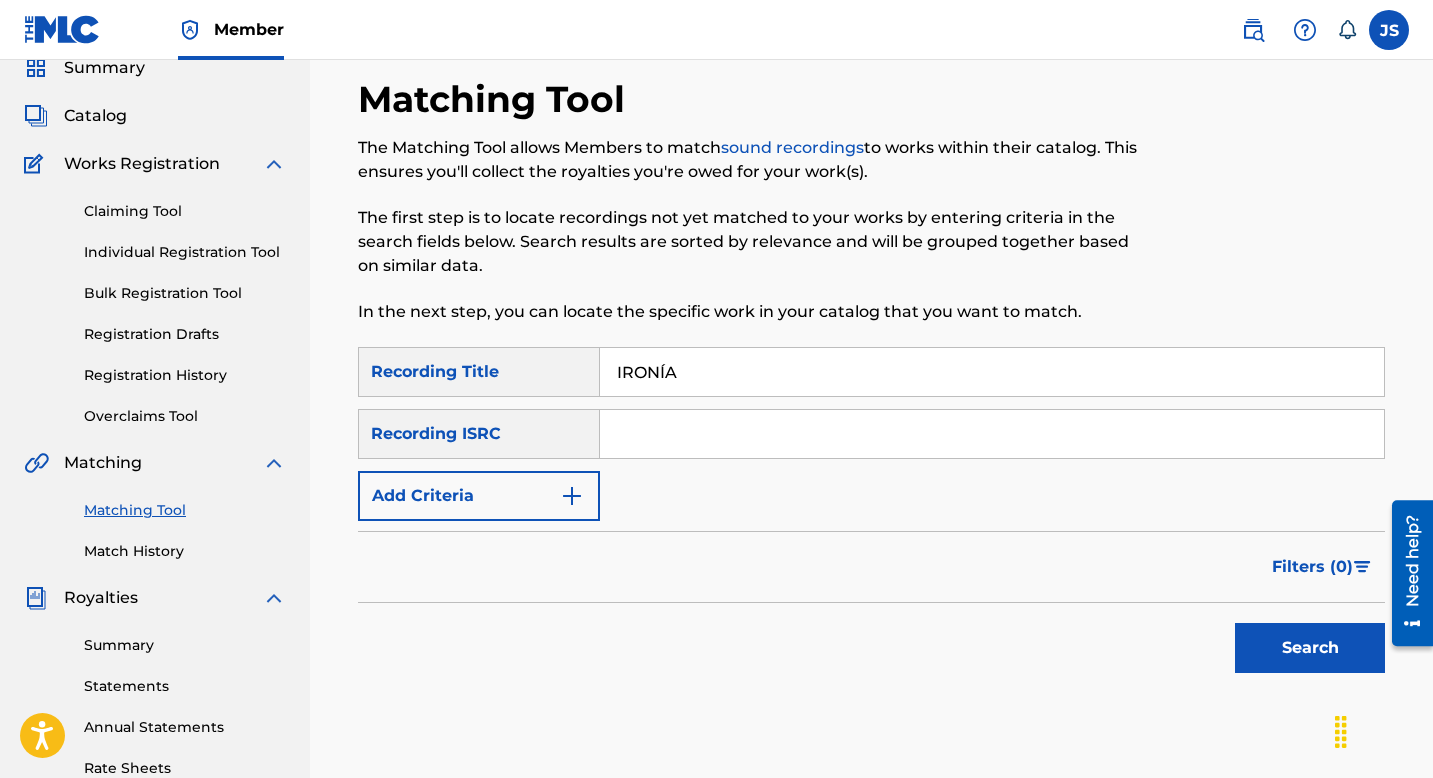 type on "IRONÍA" 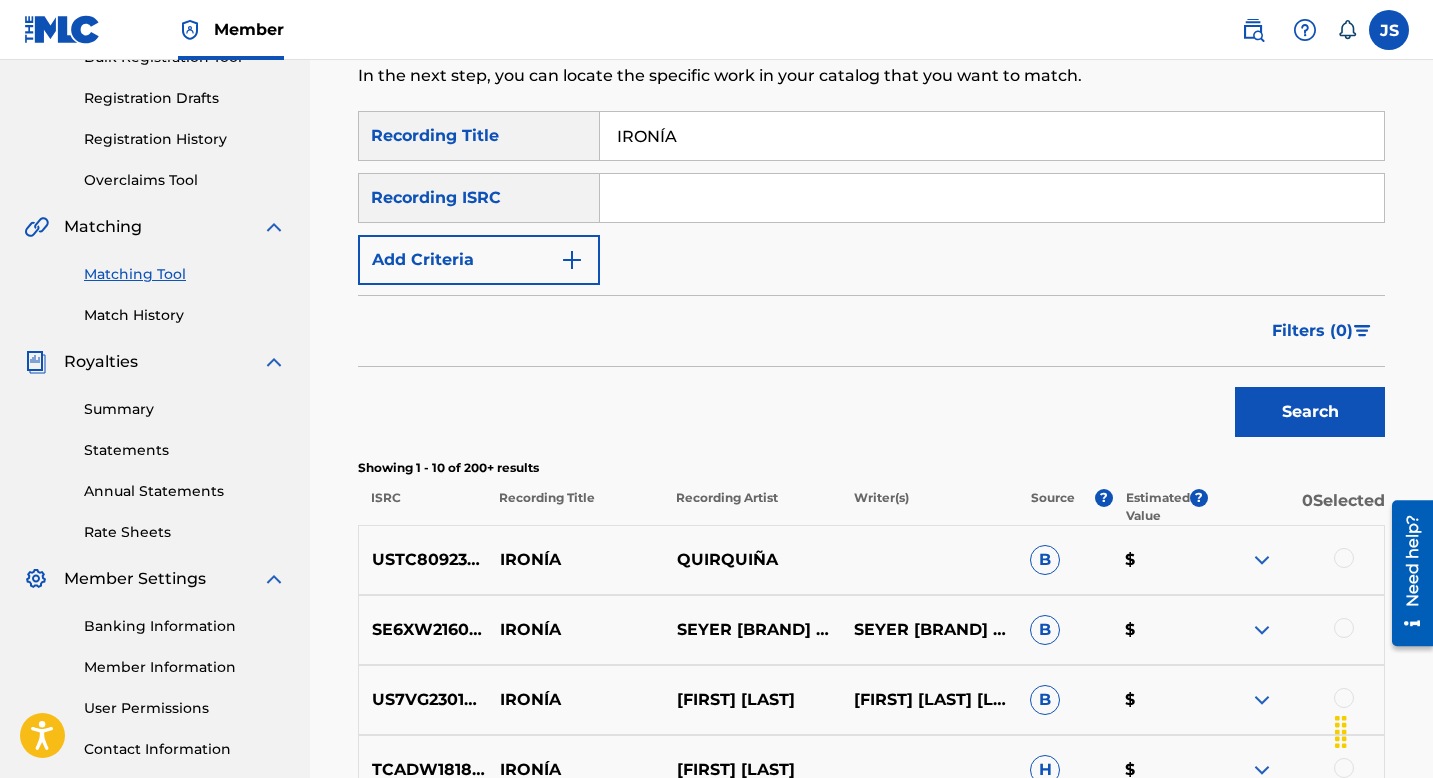 scroll, scrollTop: 328, scrollLeft: 0, axis: vertical 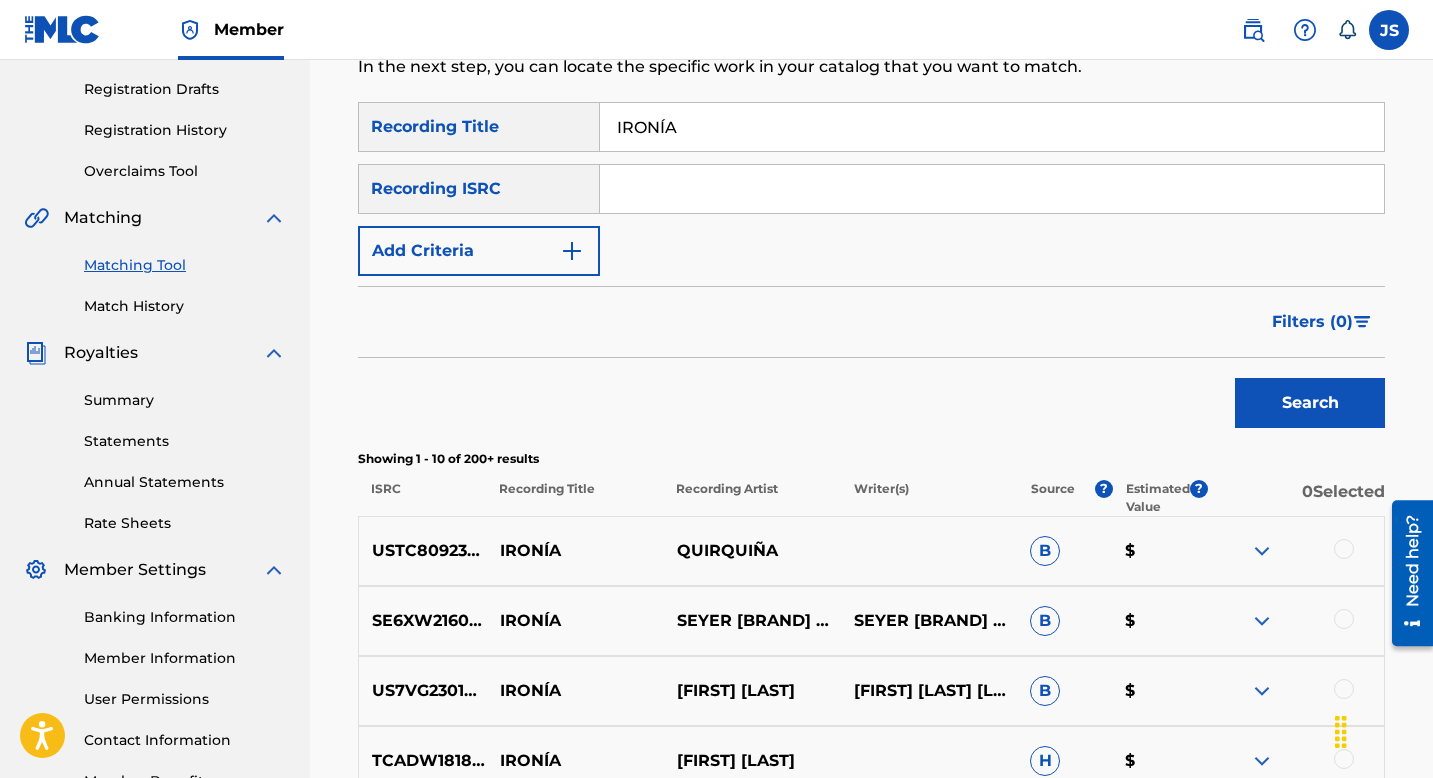 click on "Add Criteria" at bounding box center (479, 251) 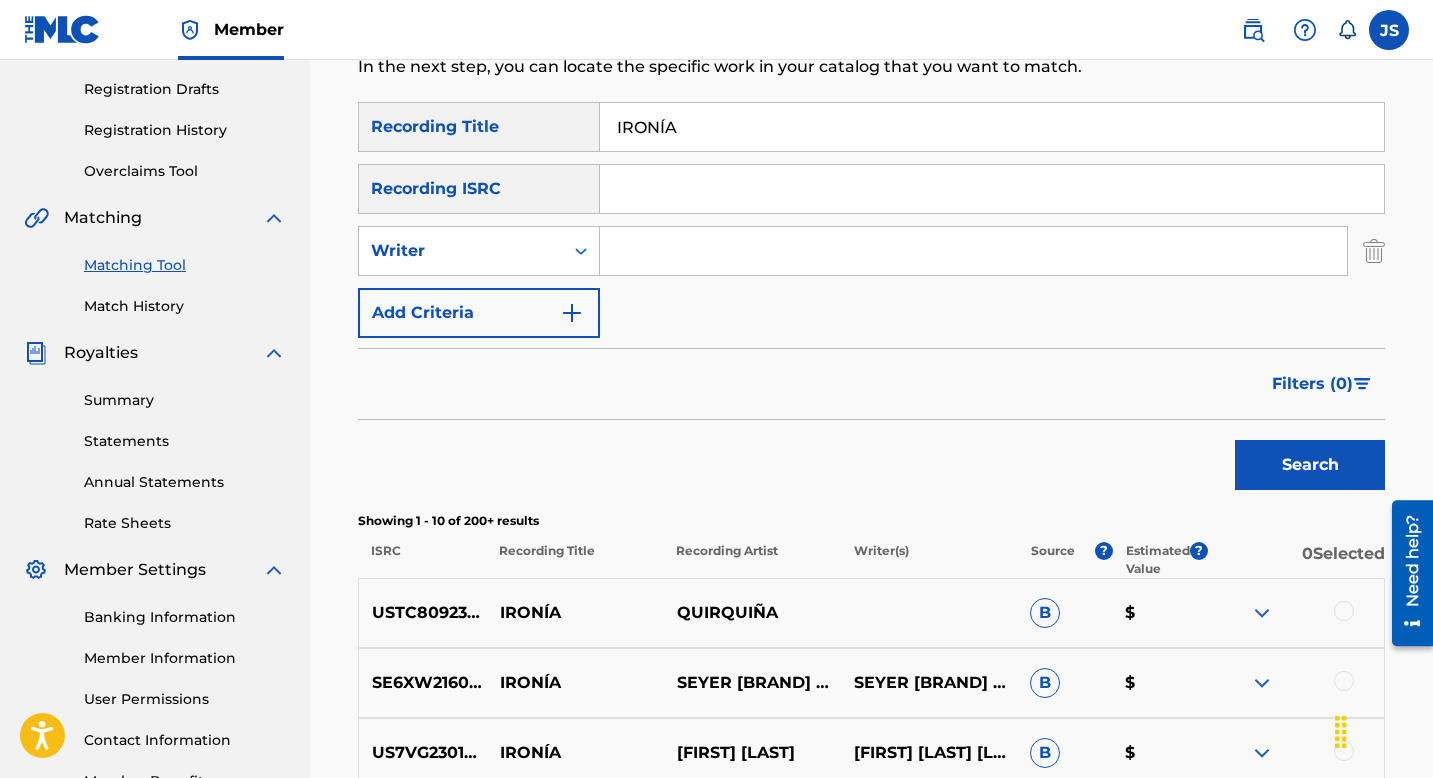 click at bounding box center (973, 251) 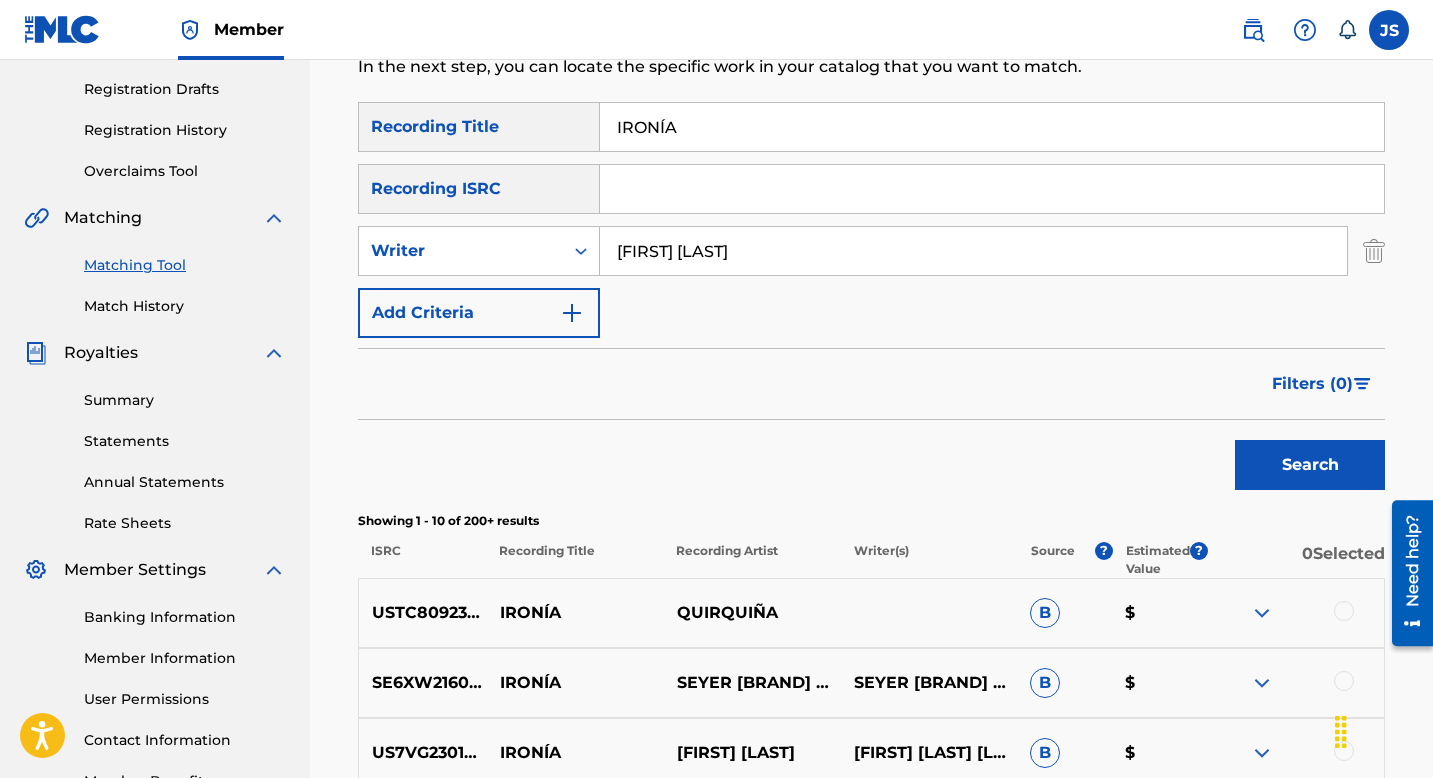 click on "Search" at bounding box center (1310, 465) 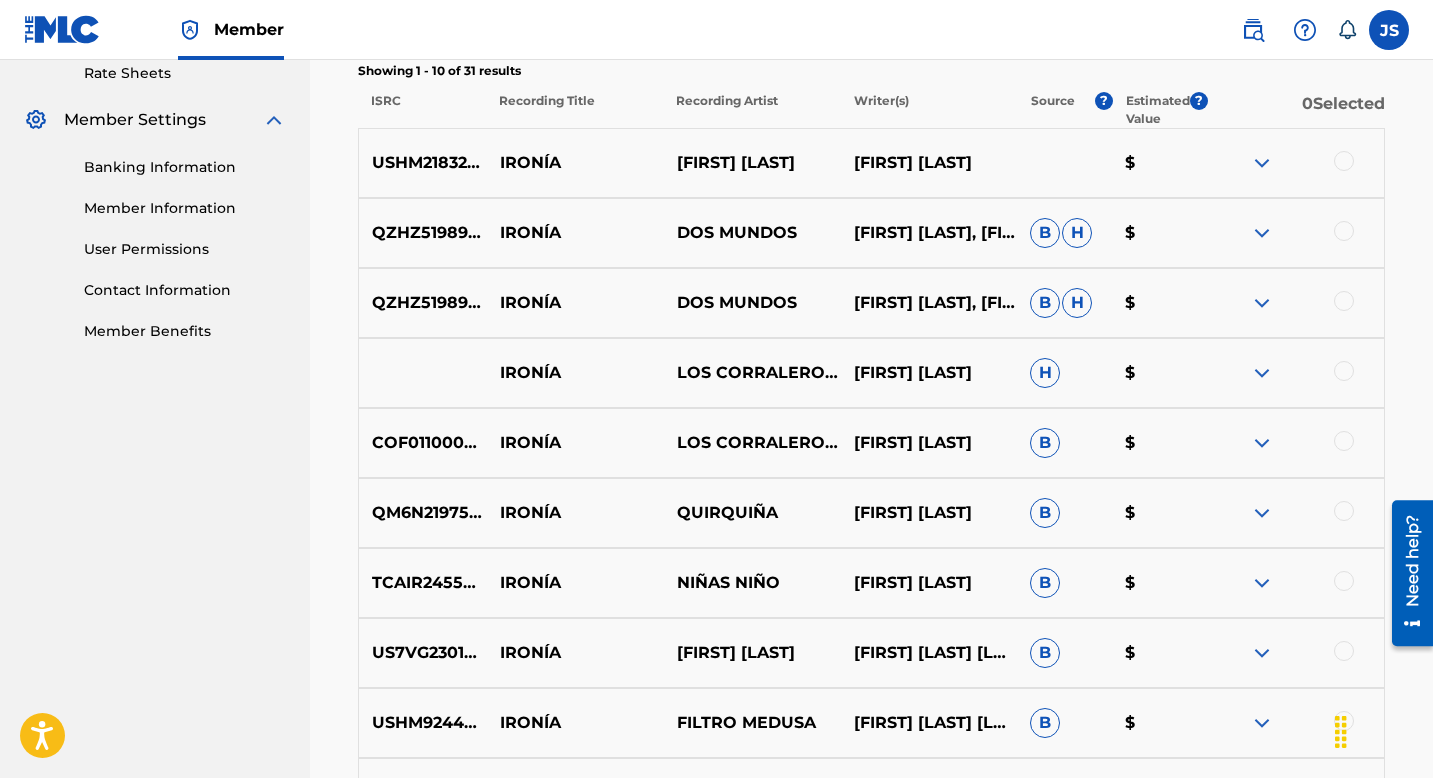 scroll, scrollTop: 781, scrollLeft: 0, axis: vertical 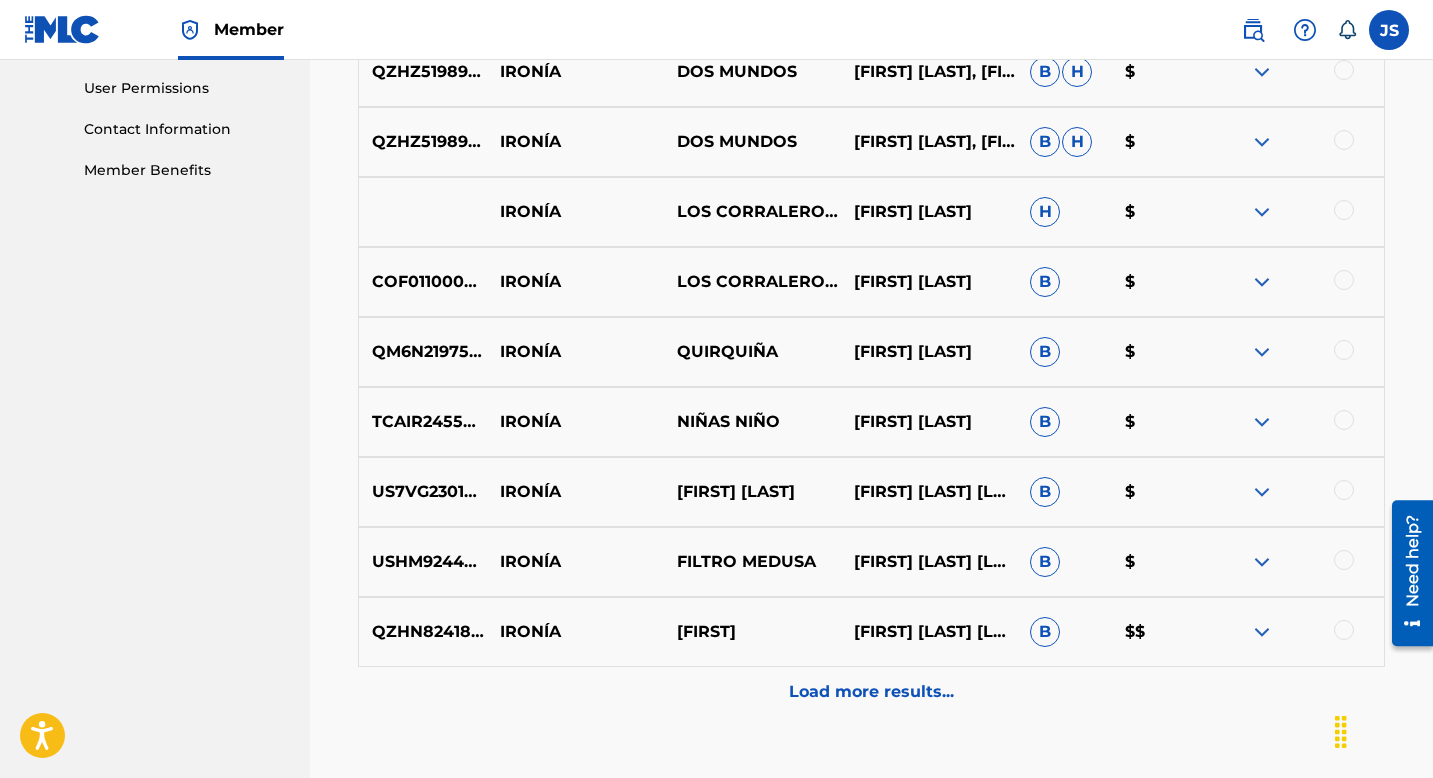 click on "Load more results..." at bounding box center [871, 692] 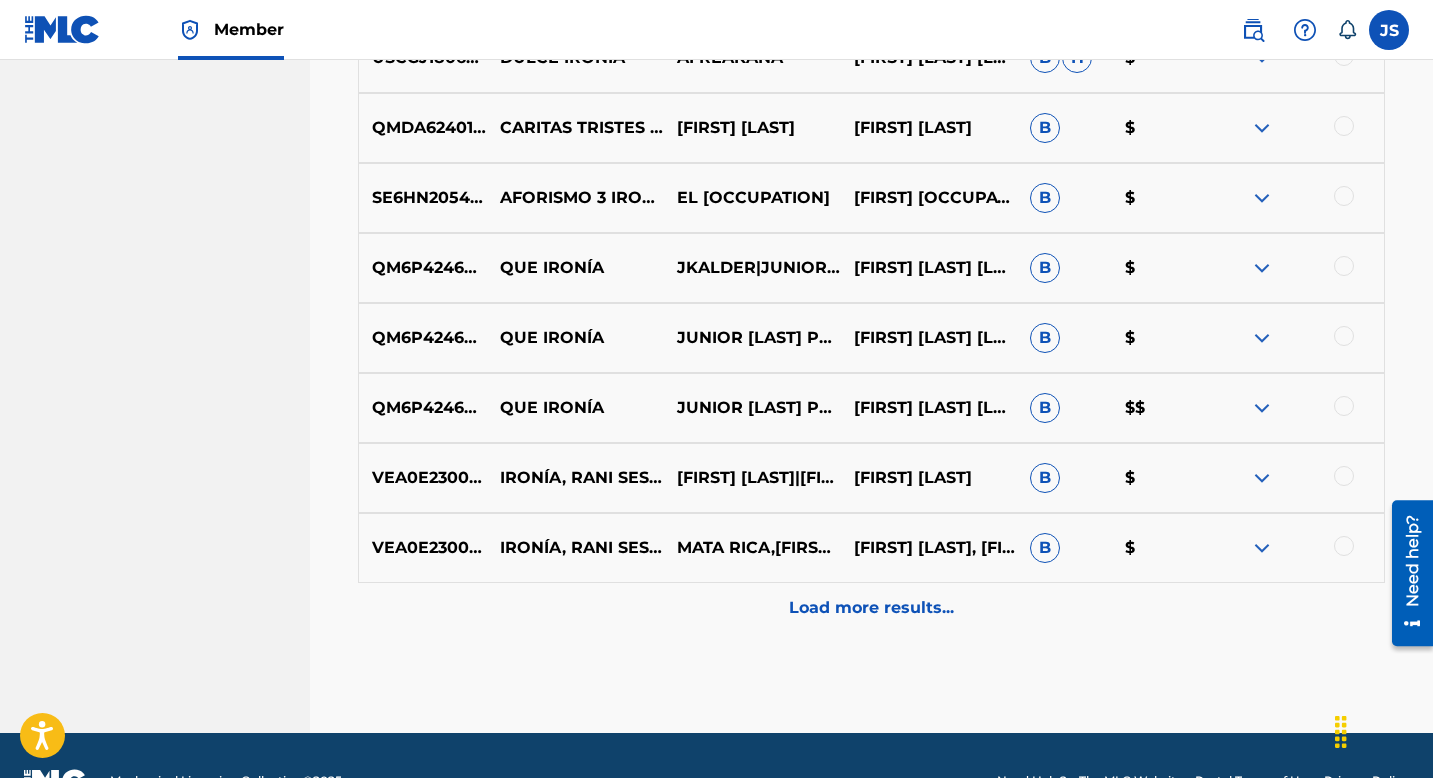 scroll, scrollTop: 1724, scrollLeft: 0, axis: vertical 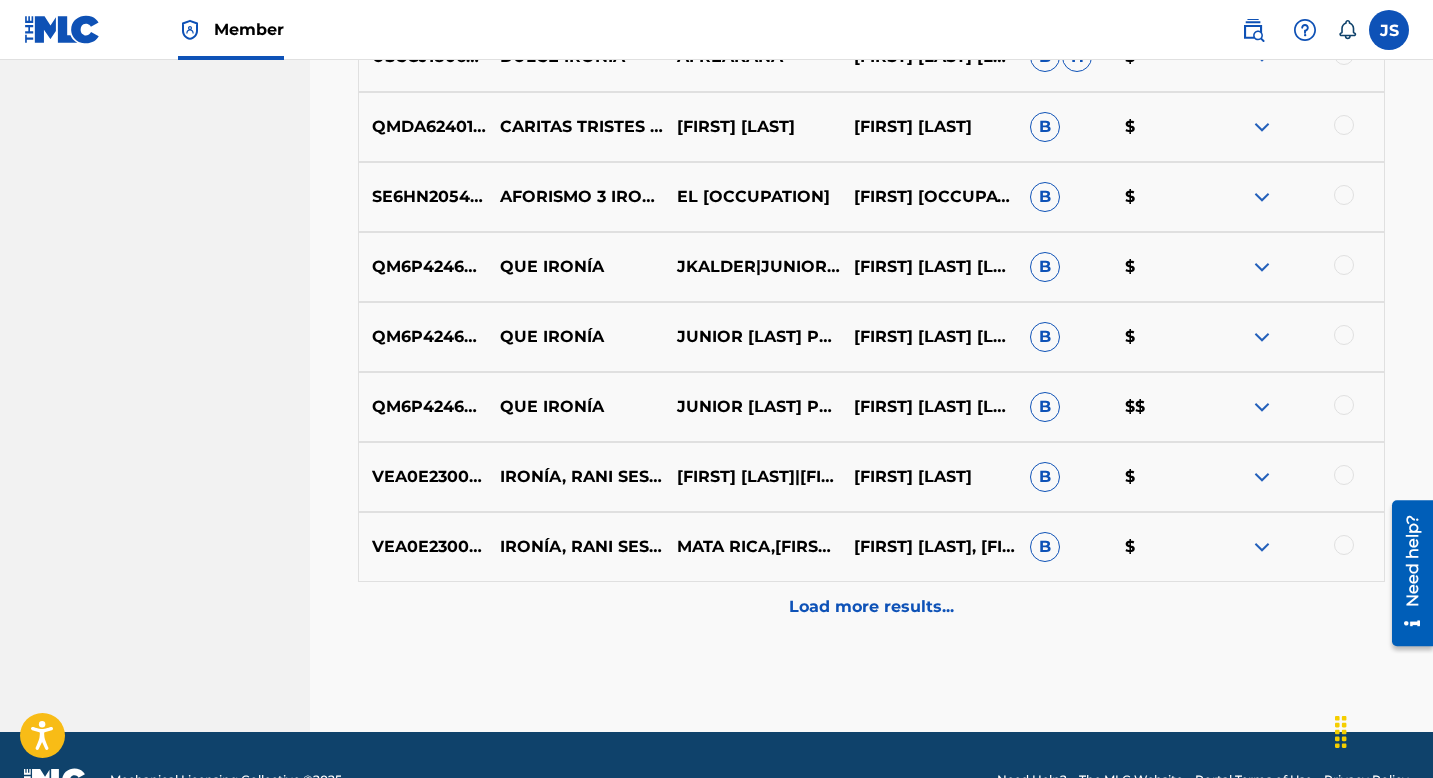click on "Load more results..." at bounding box center (871, 607) 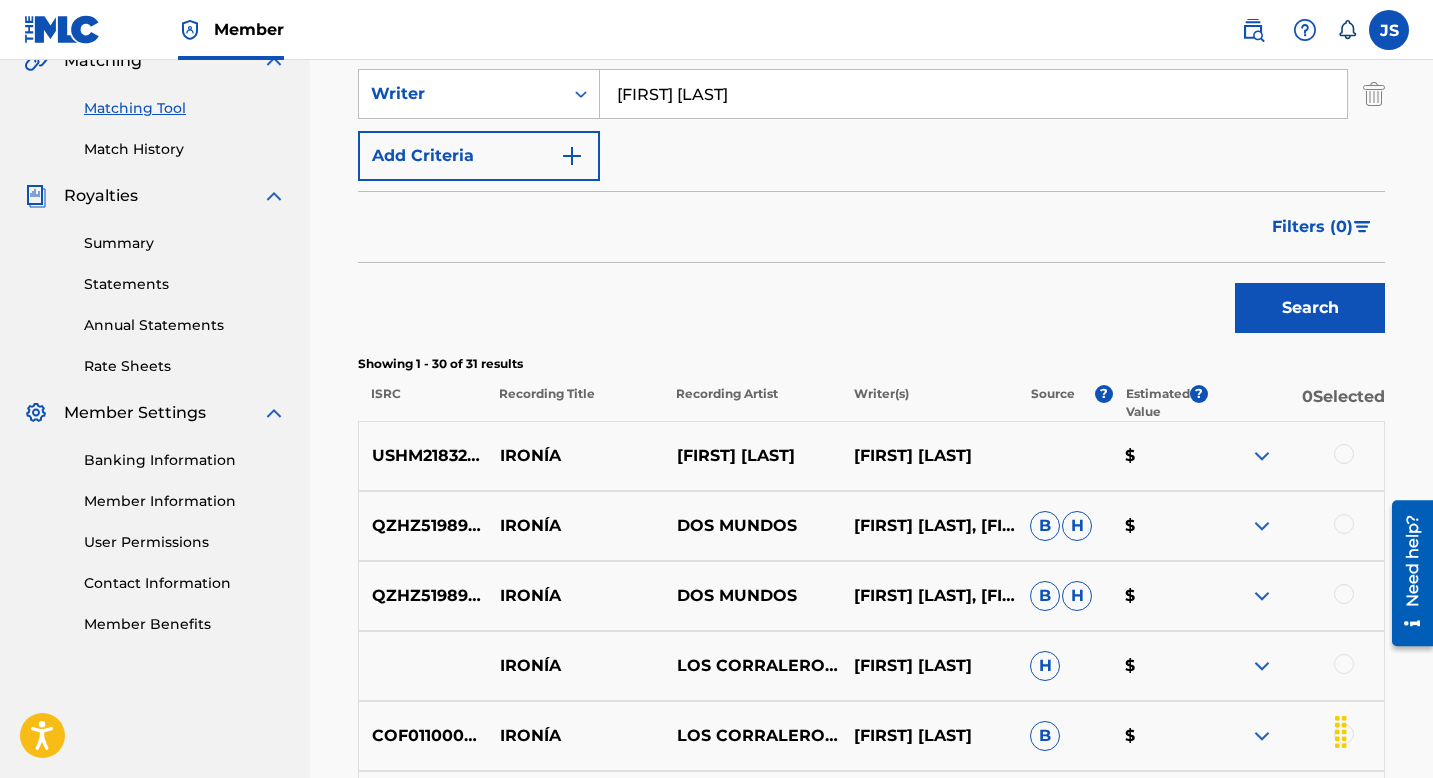 scroll, scrollTop: 493, scrollLeft: 0, axis: vertical 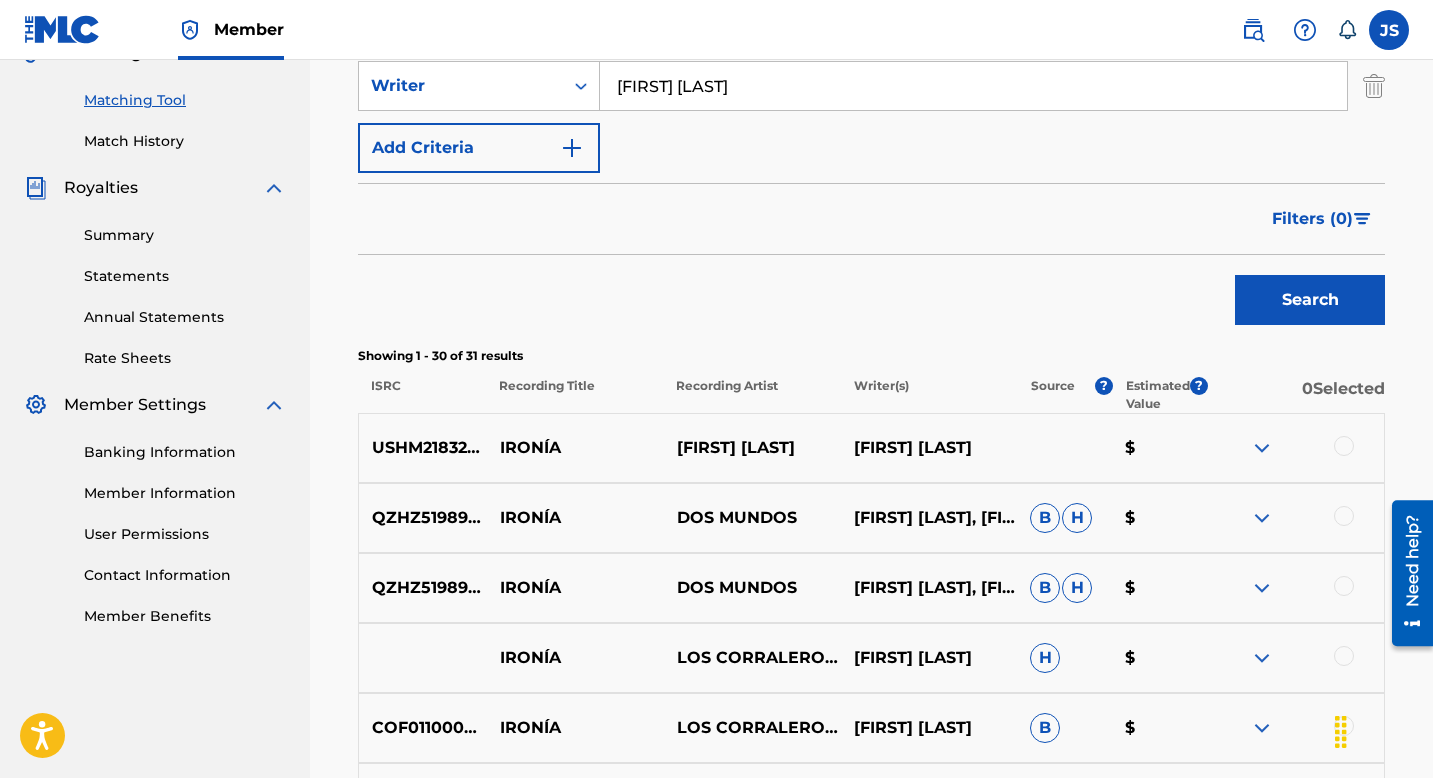 click at bounding box center [1344, 446] 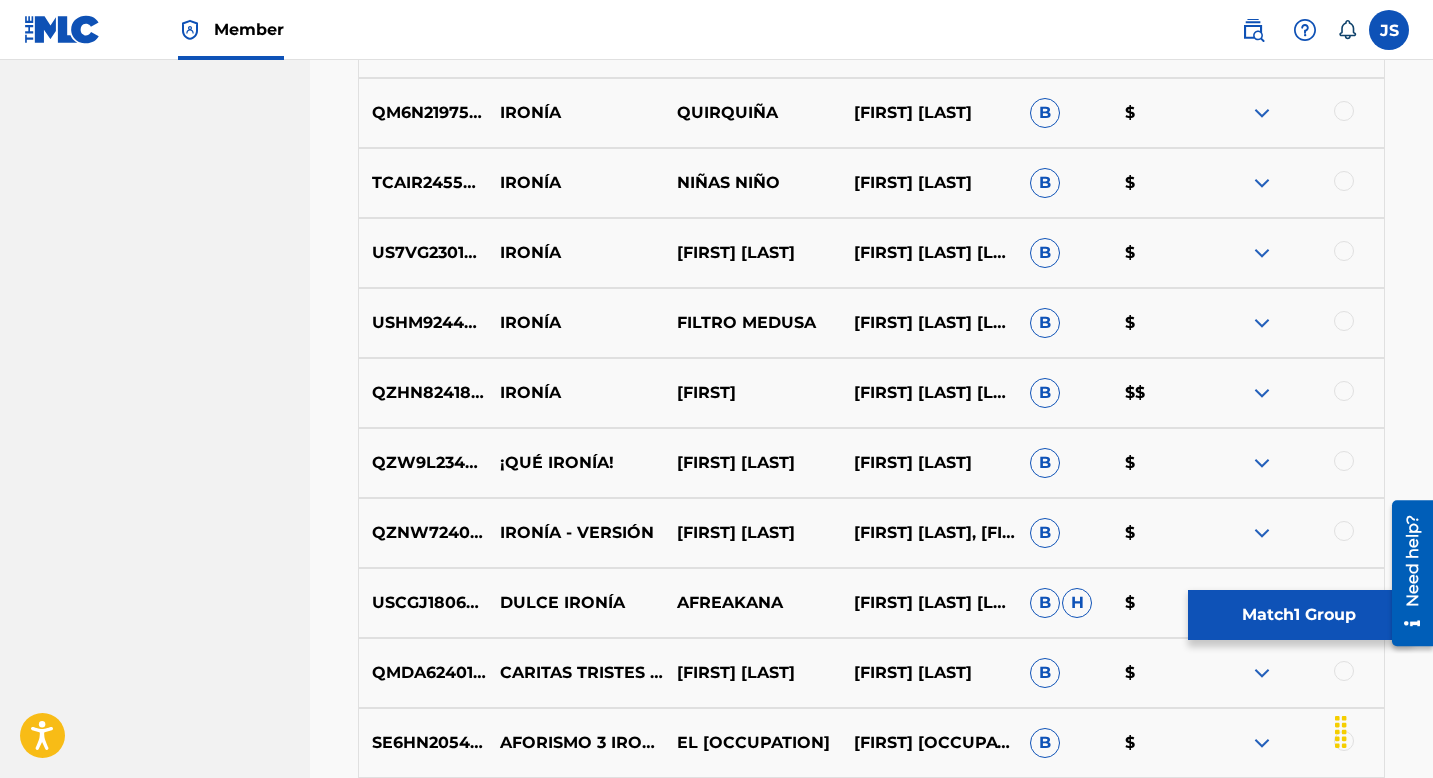 scroll, scrollTop: 1194, scrollLeft: 0, axis: vertical 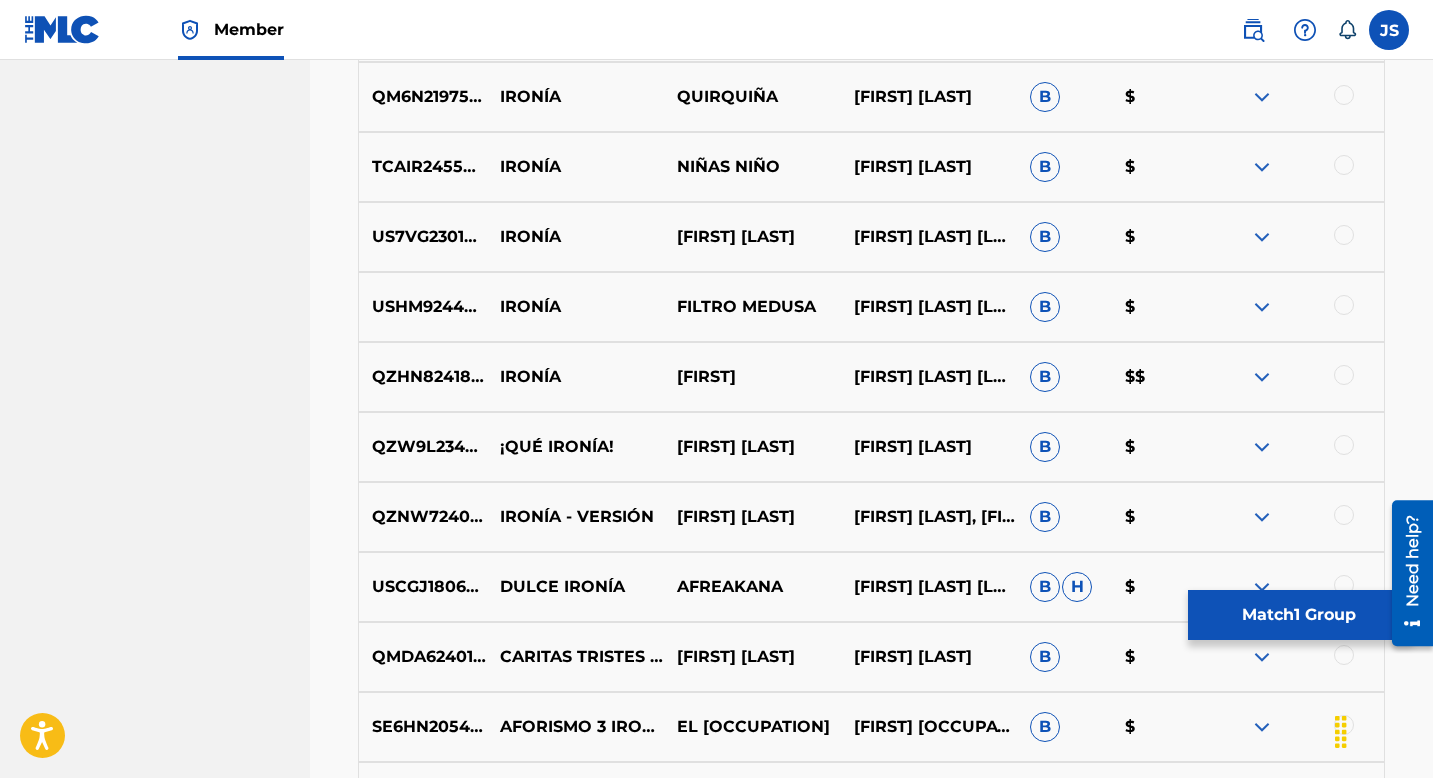 click at bounding box center (1344, 515) 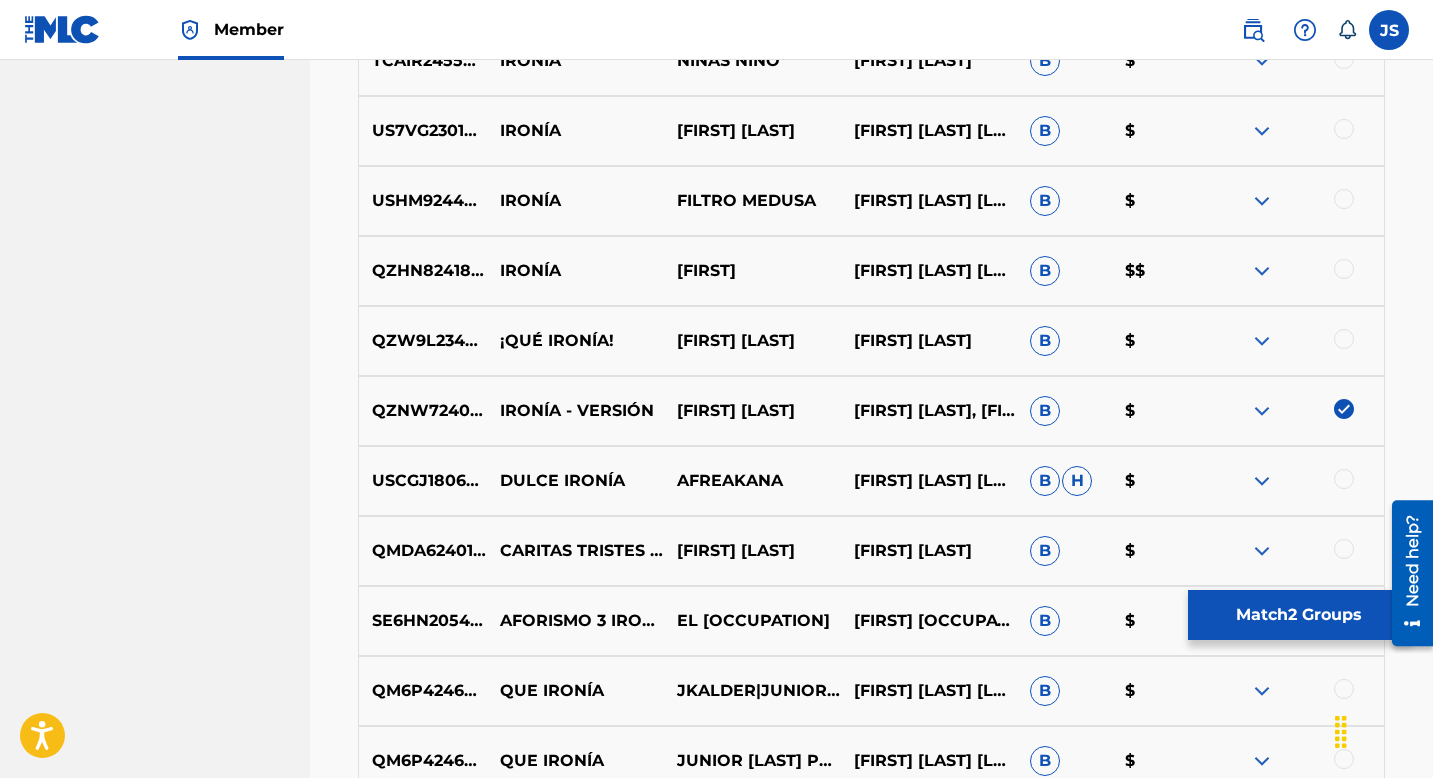 scroll, scrollTop: 1305, scrollLeft: 0, axis: vertical 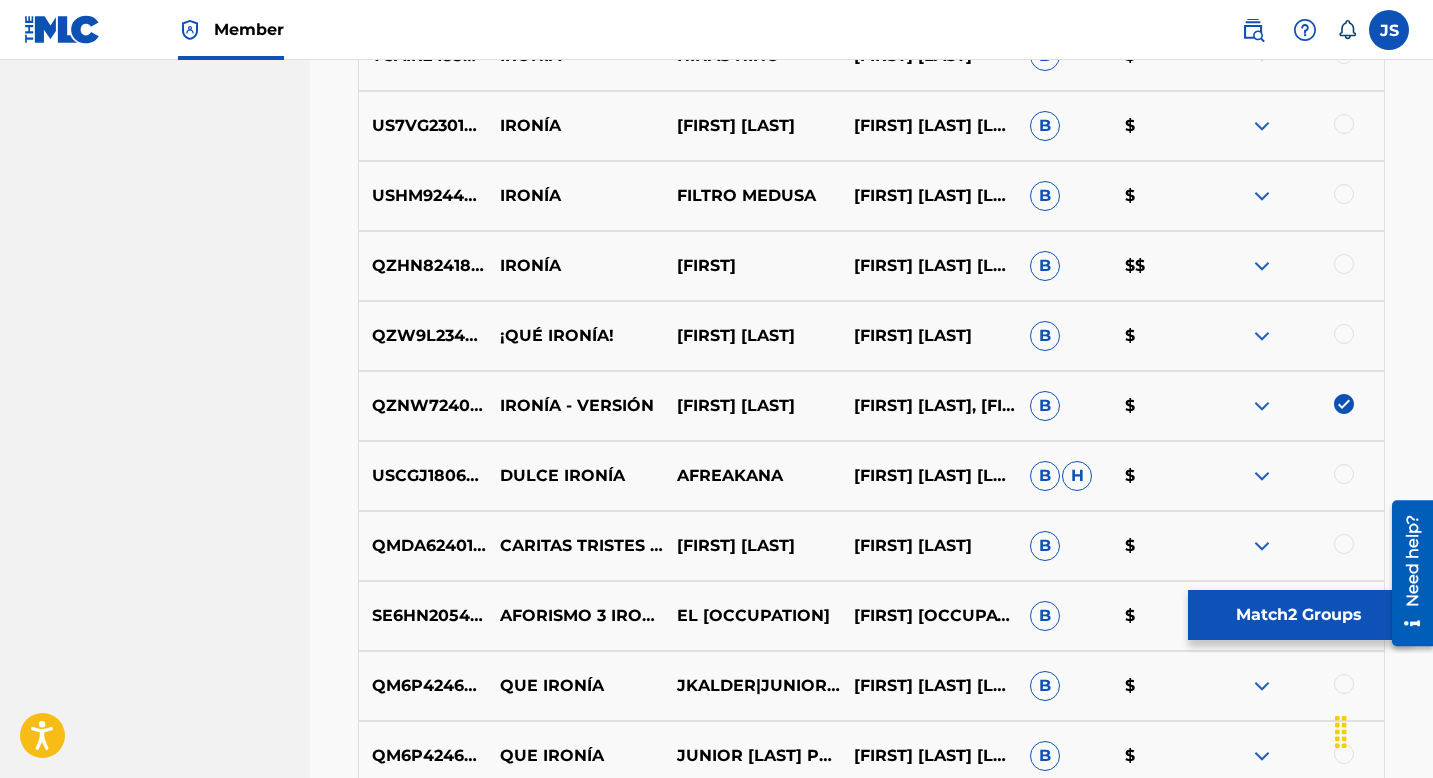 click at bounding box center (1344, 544) 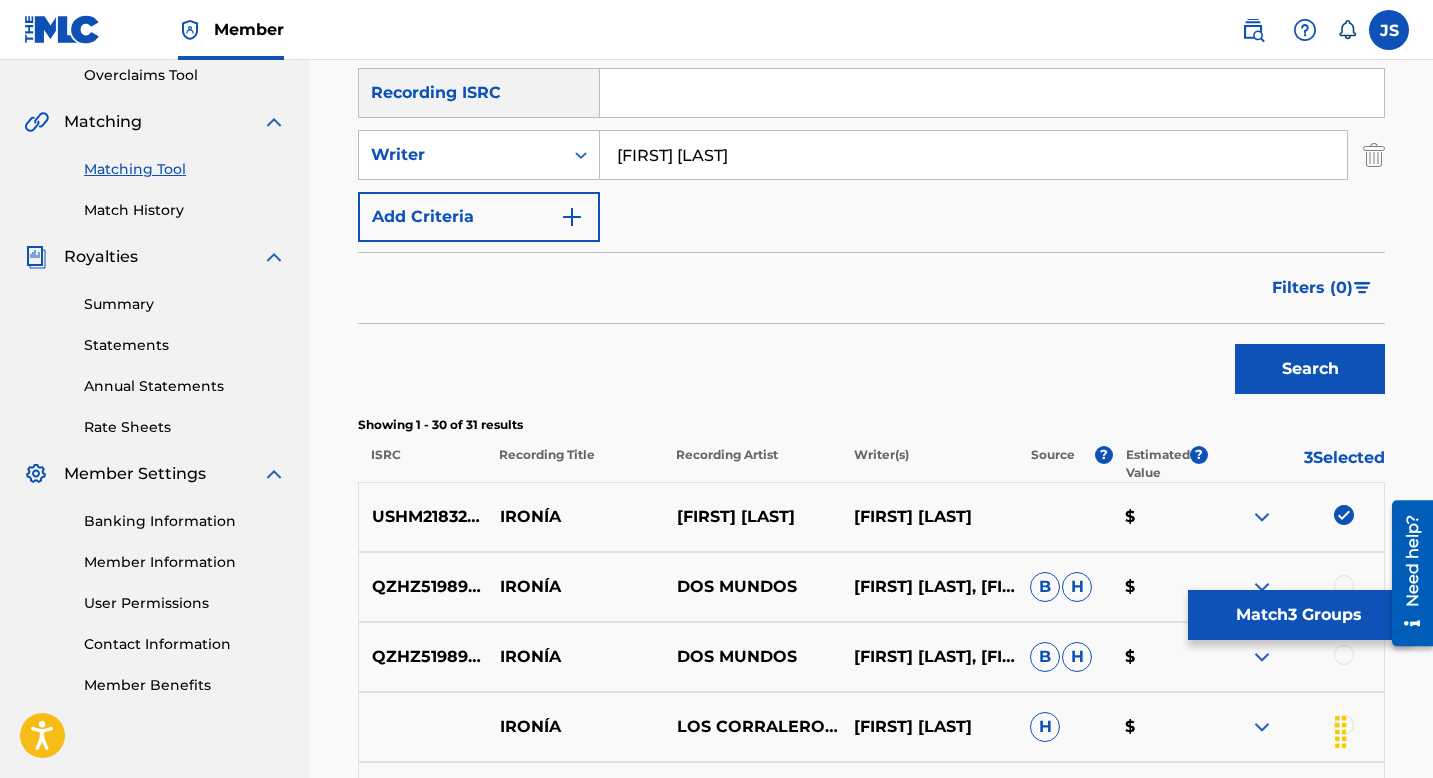 scroll, scrollTop: 251, scrollLeft: 0, axis: vertical 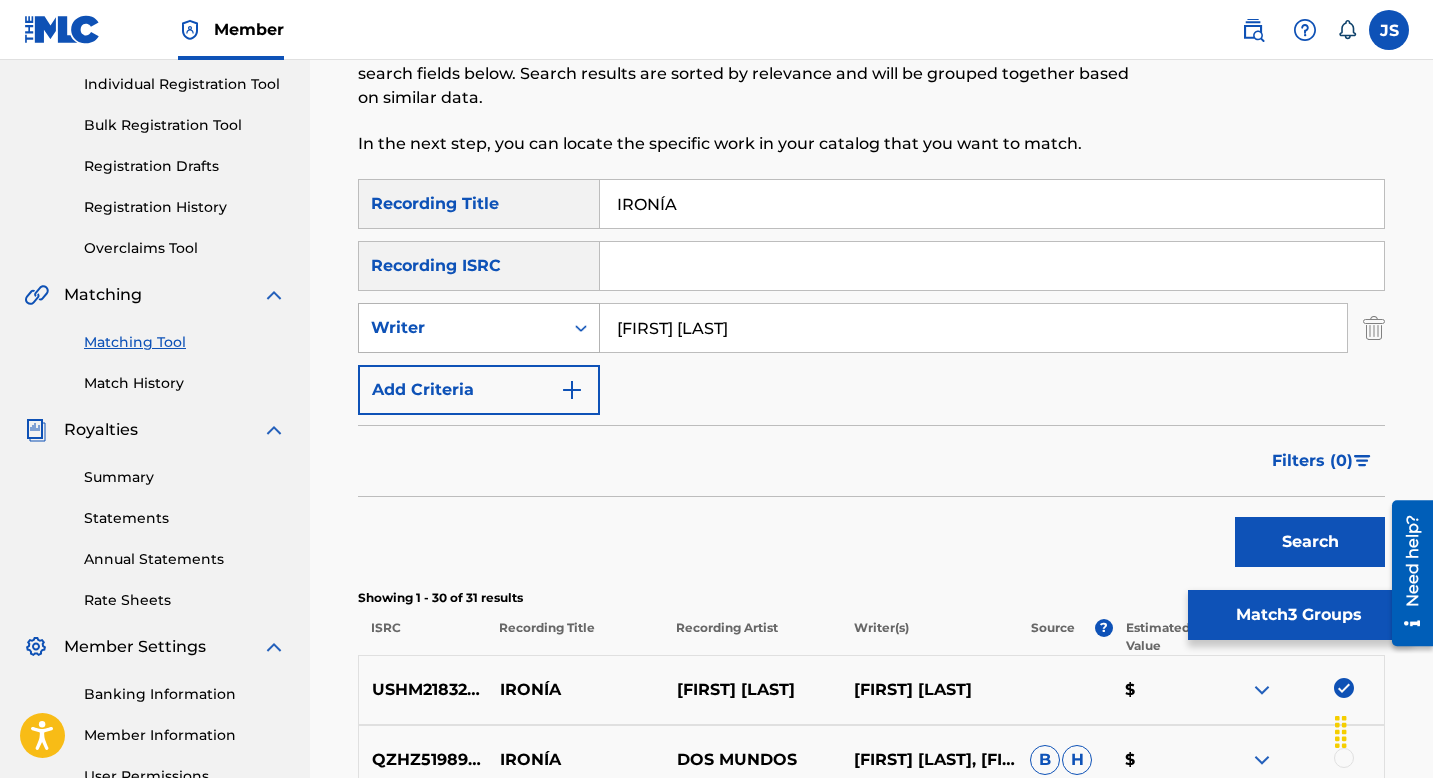 drag, startPoint x: 723, startPoint y: 322, endPoint x: 580, endPoint y: 321, distance: 143.0035 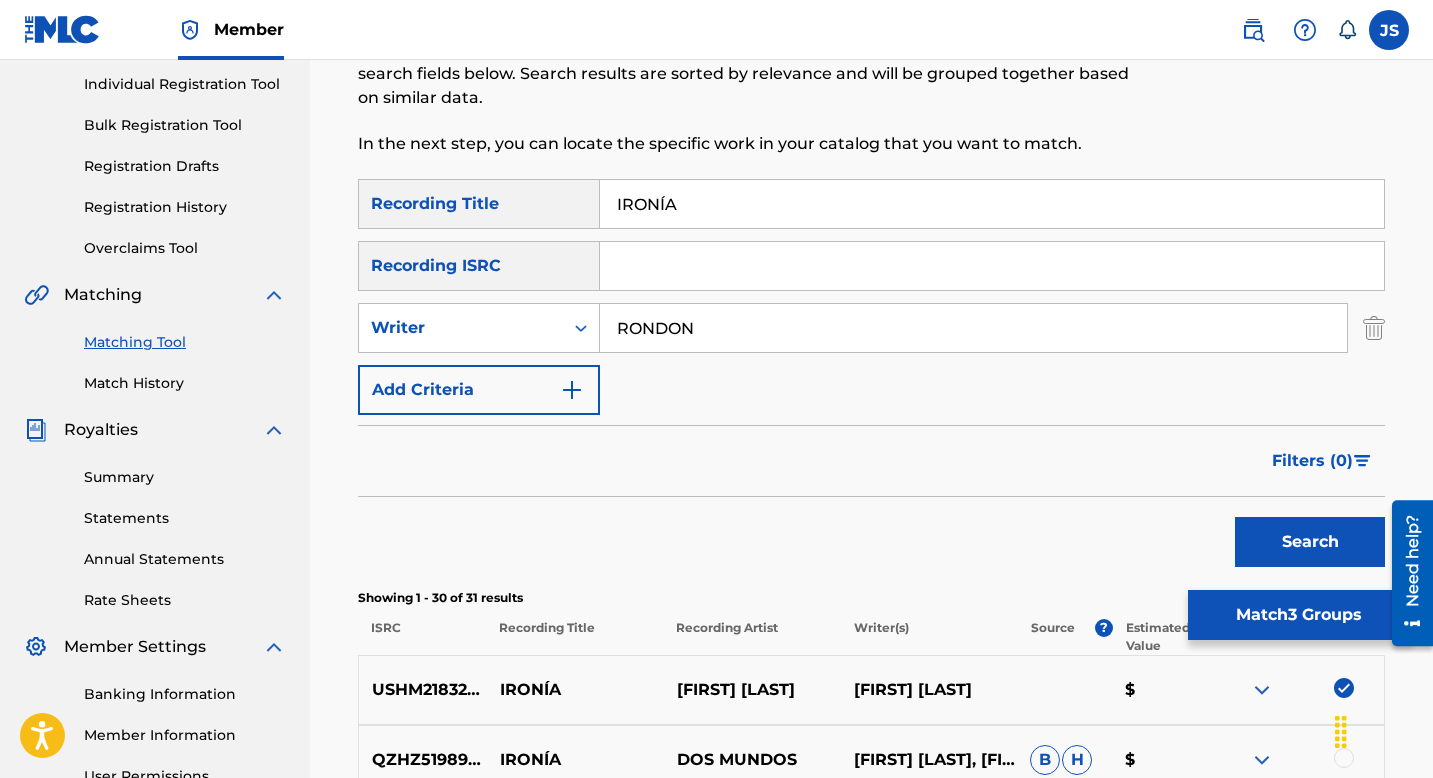 click on "Search" at bounding box center [1310, 542] 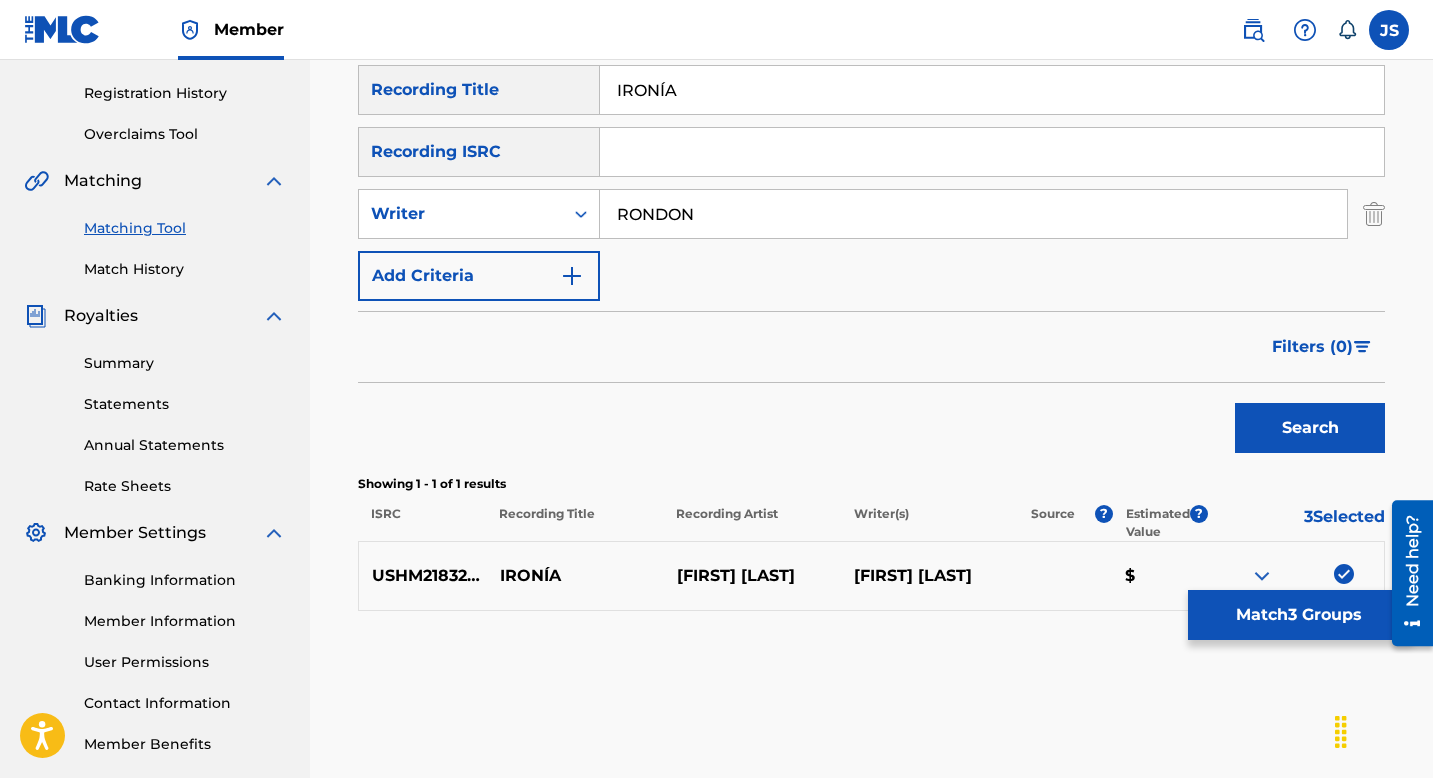 scroll, scrollTop: 359, scrollLeft: 0, axis: vertical 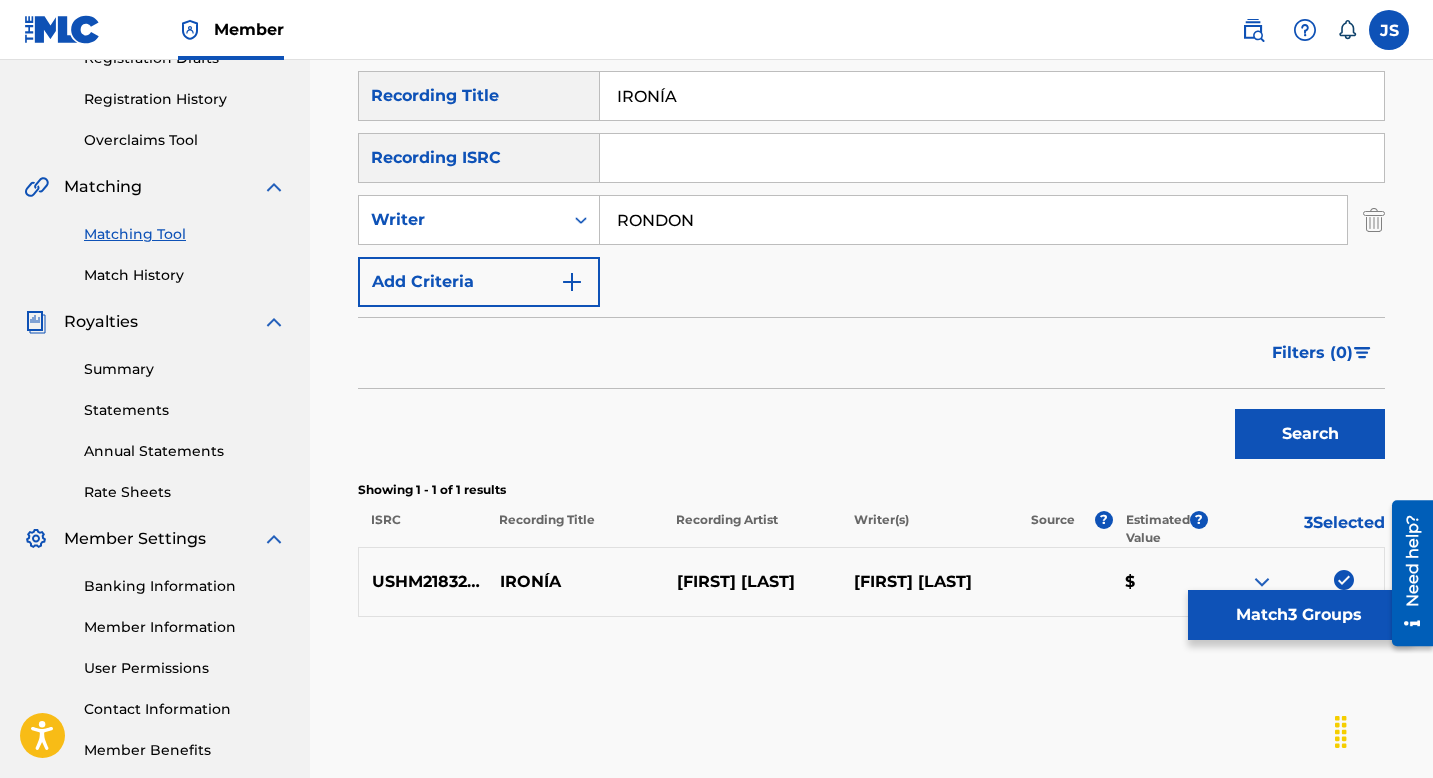 click on "RONDON" at bounding box center [973, 220] 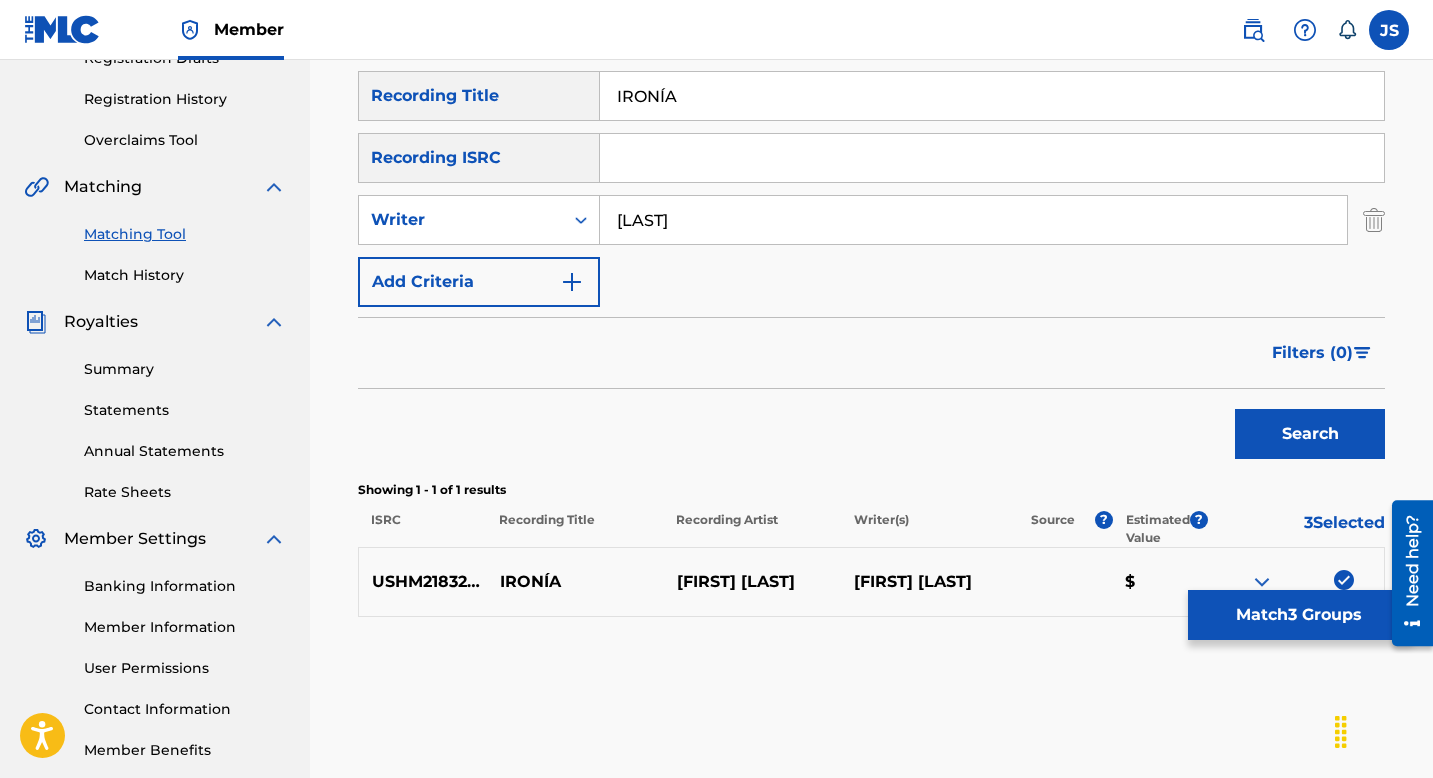 type on "RONDÓN" 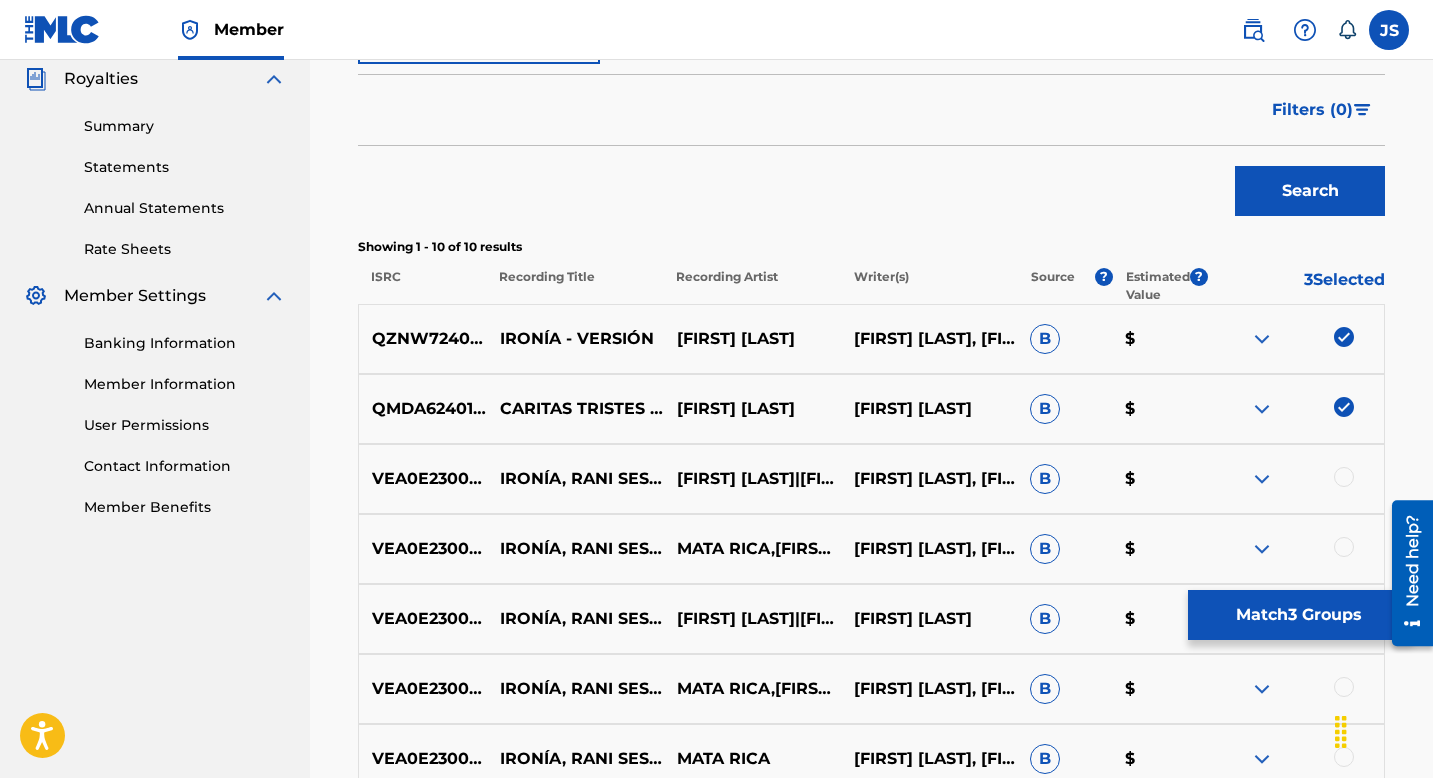 scroll, scrollTop: 606, scrollLeft: 0, axis: vertical 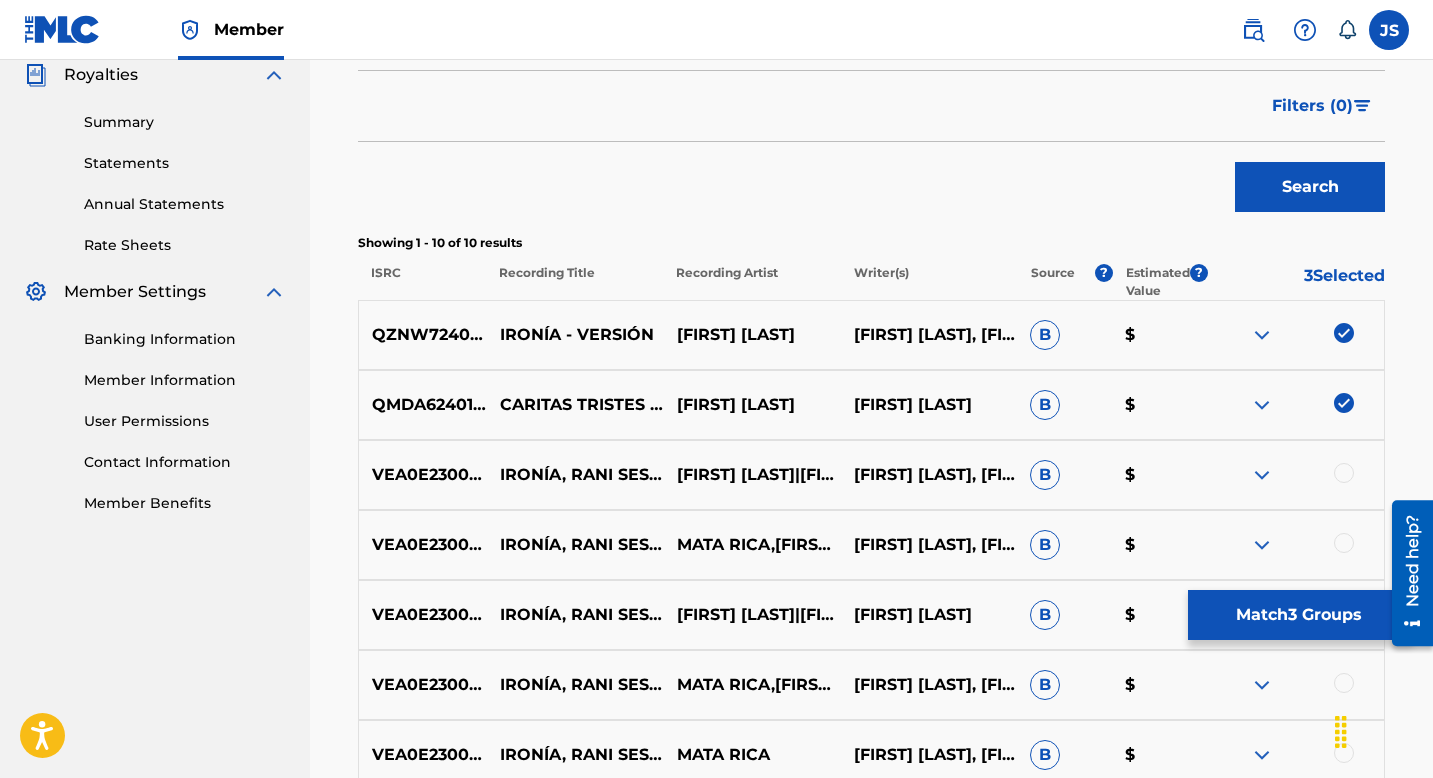 click at bounding box center (1344, 473) 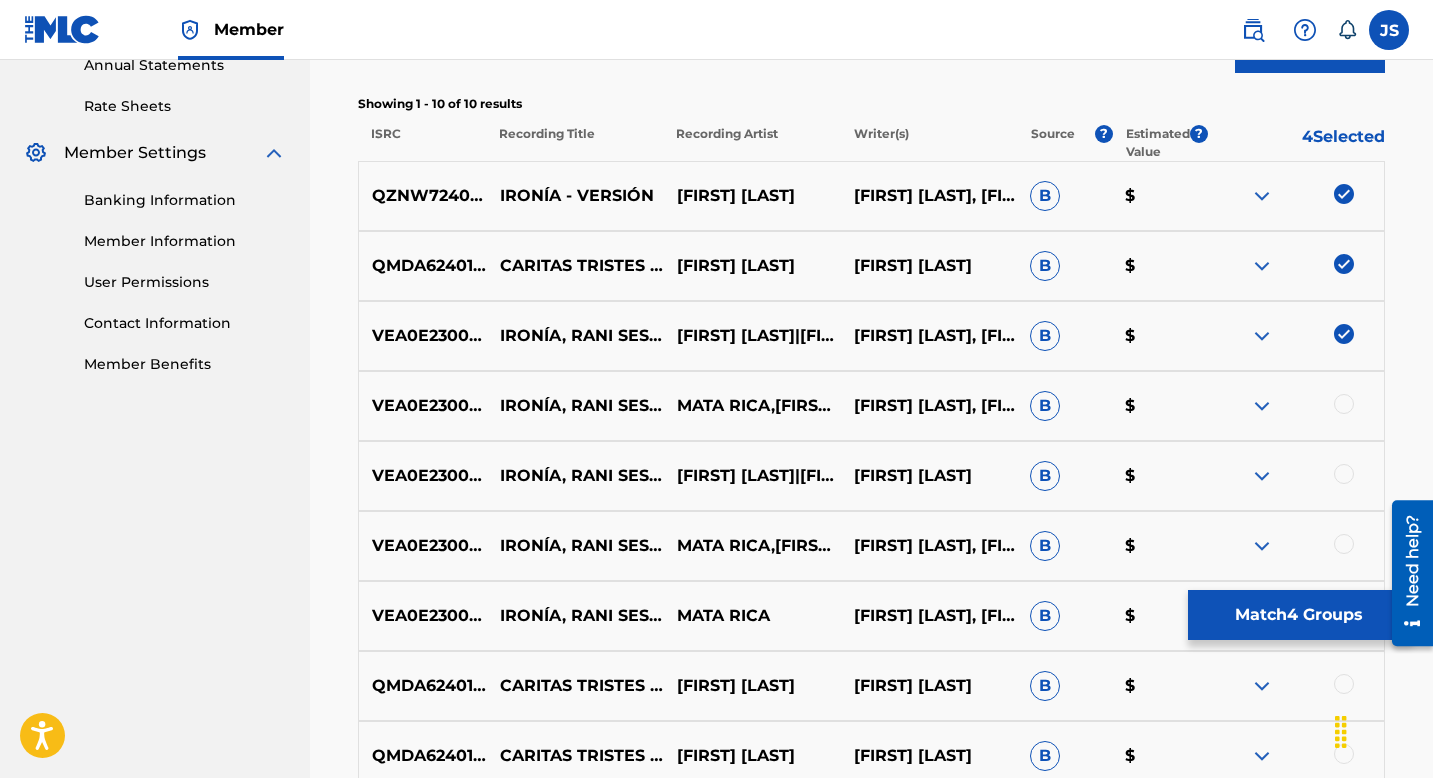 scroll, scrollTop: 778, scrollLeft: 0, axis: vertical 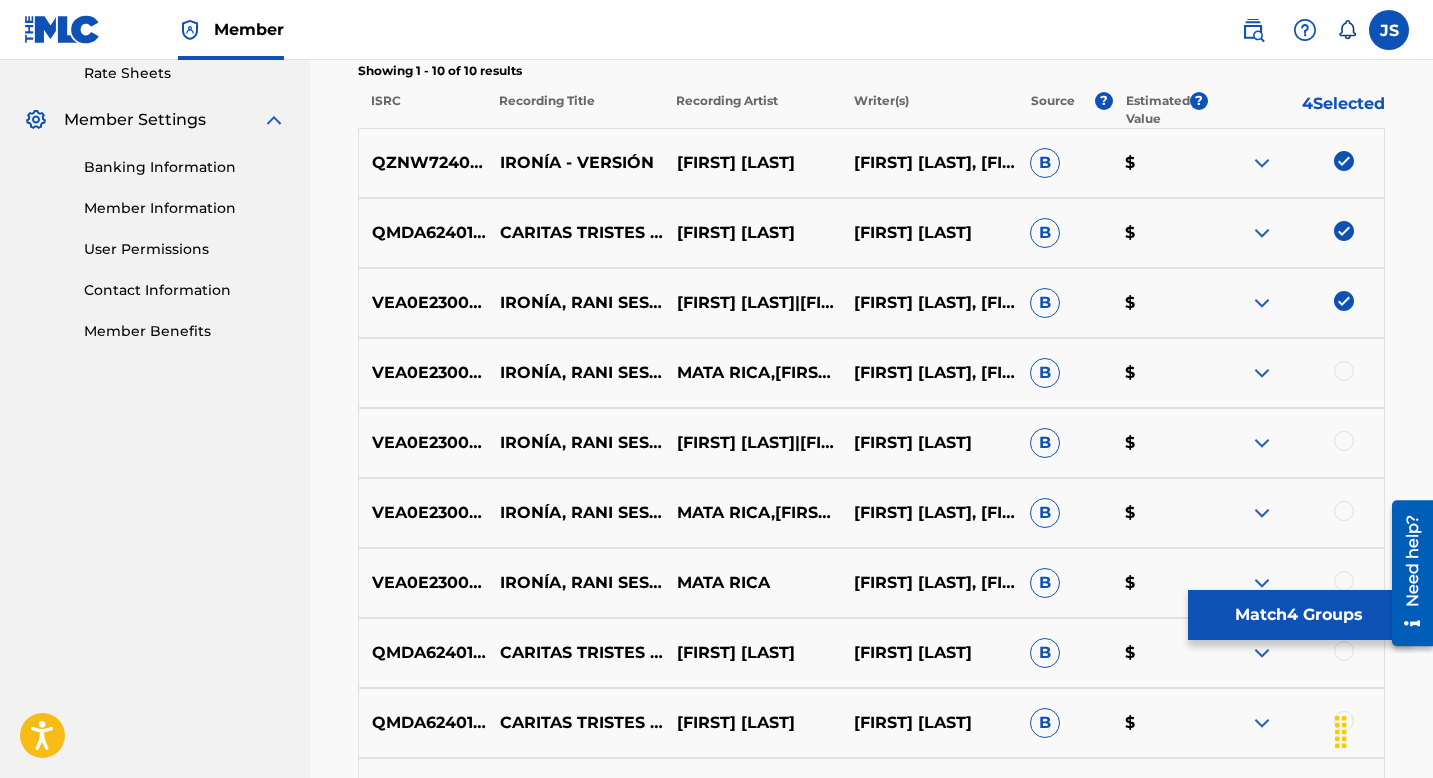 click at bounding box center [1344, 371] 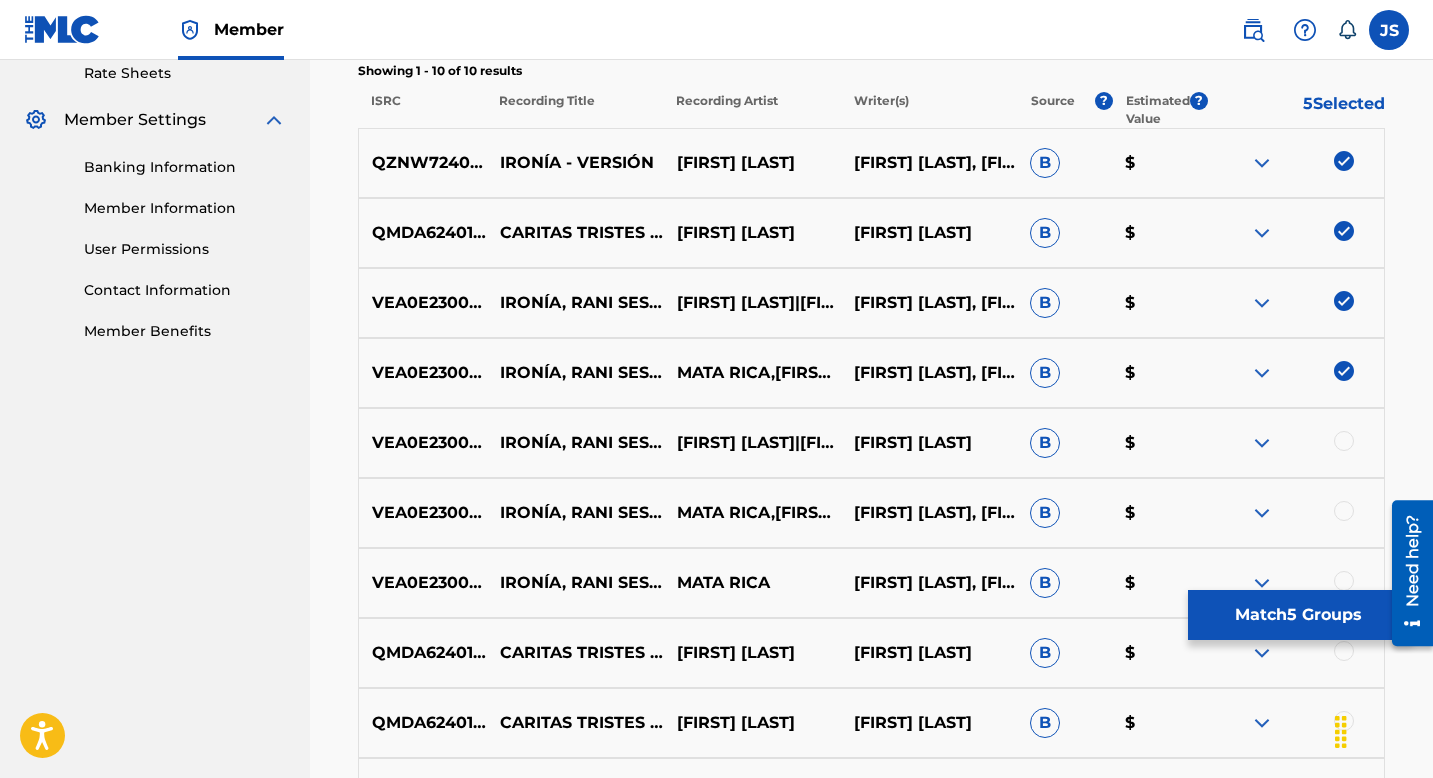 click at bounding box center (1344, 441) 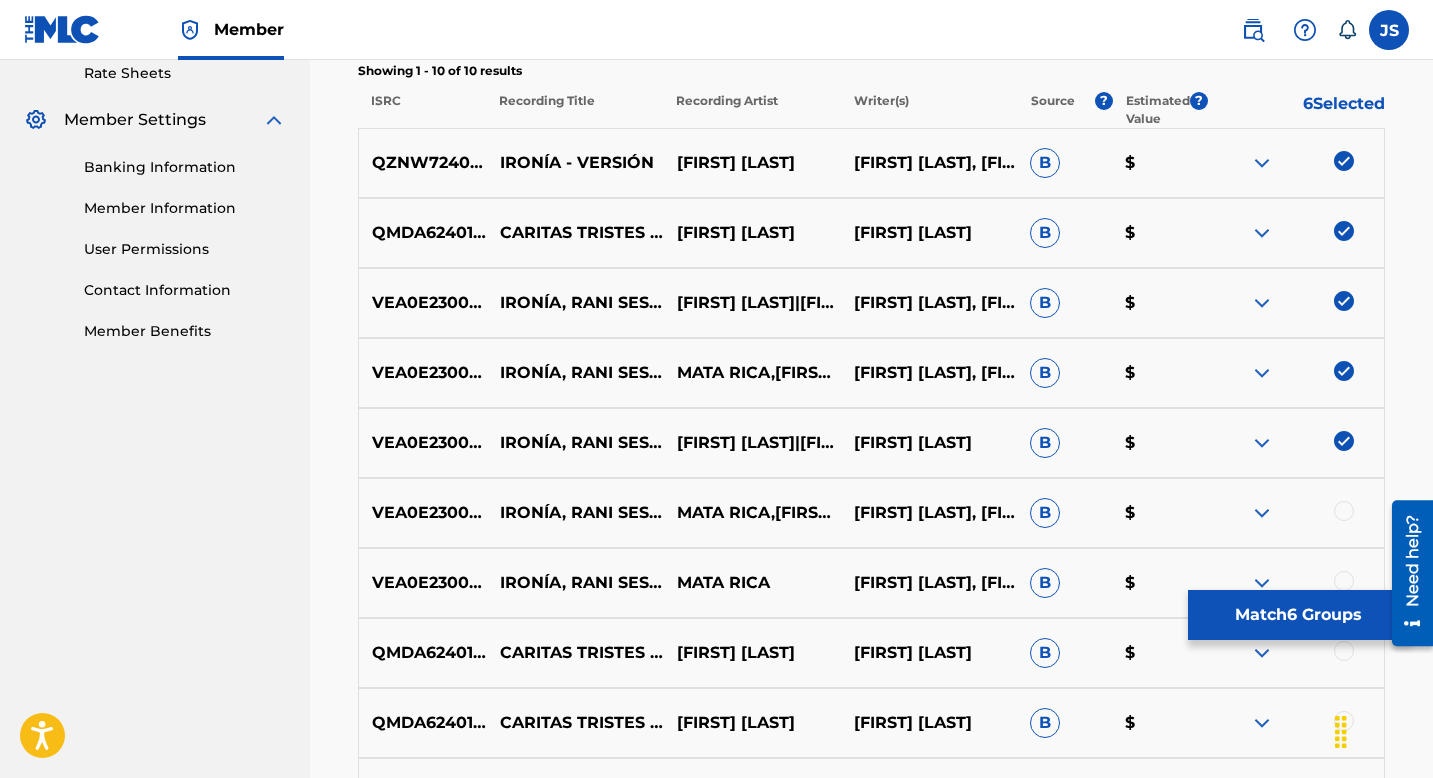 click at bounding box center (1344, 511) 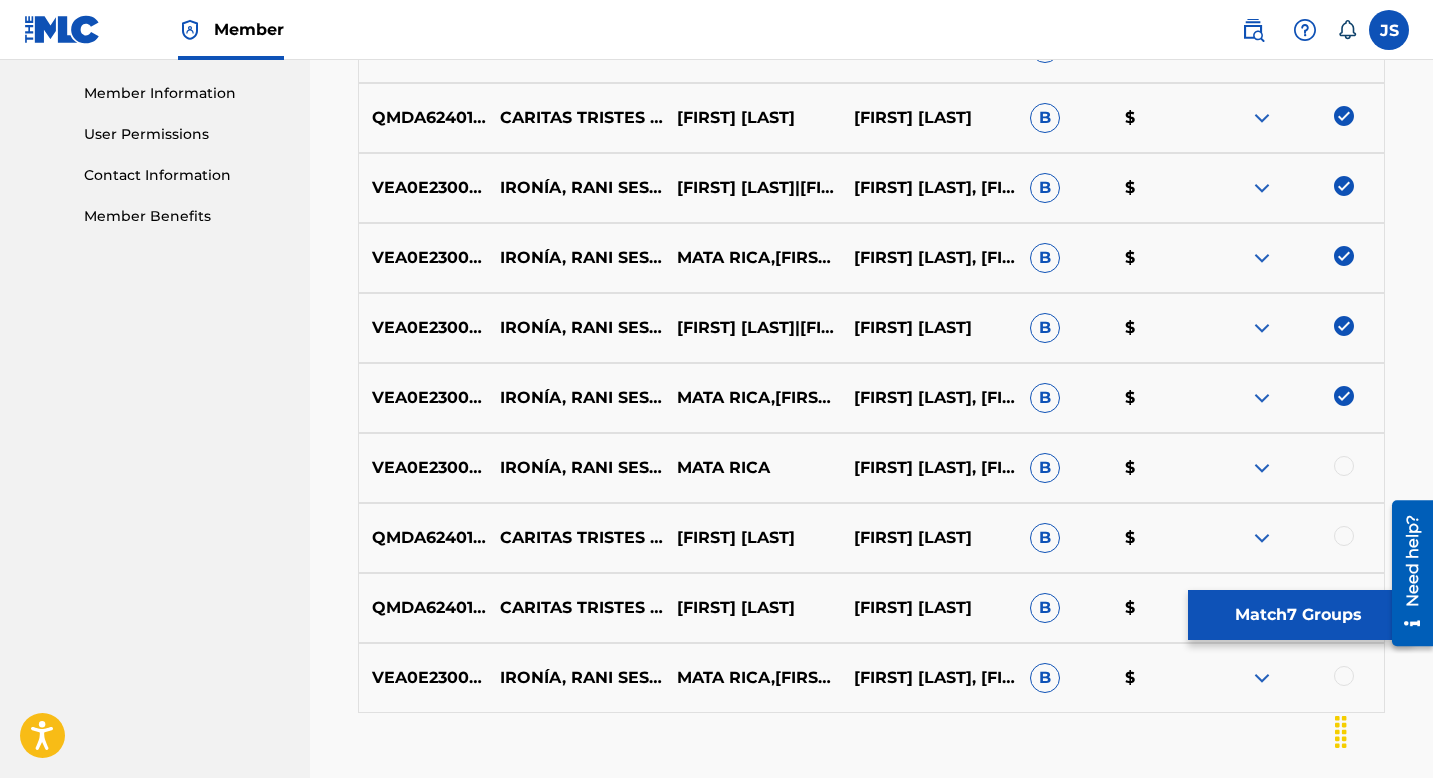 scroll, scrollTop: 895, scrollLeft: 0, axis: vertical 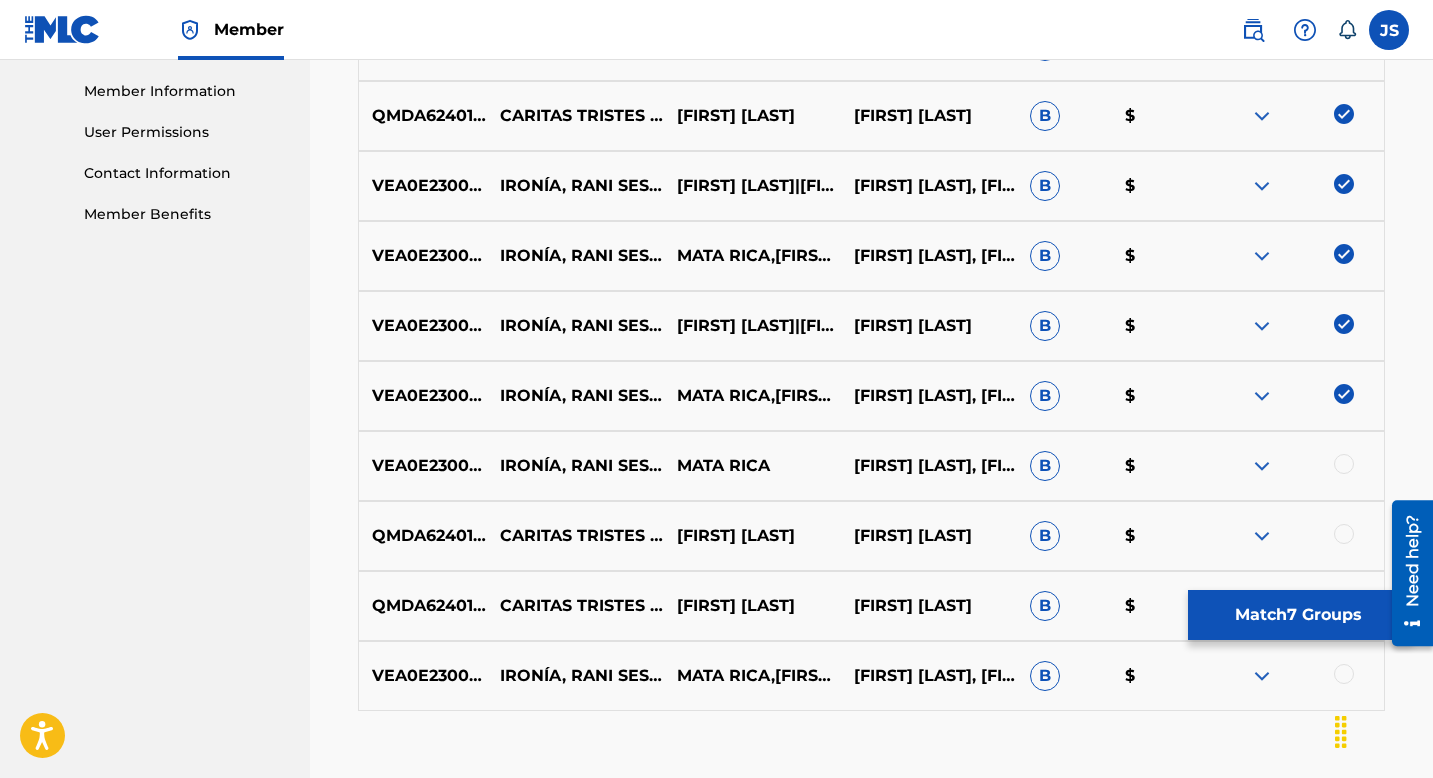 click at bounding box center [1344, 464] 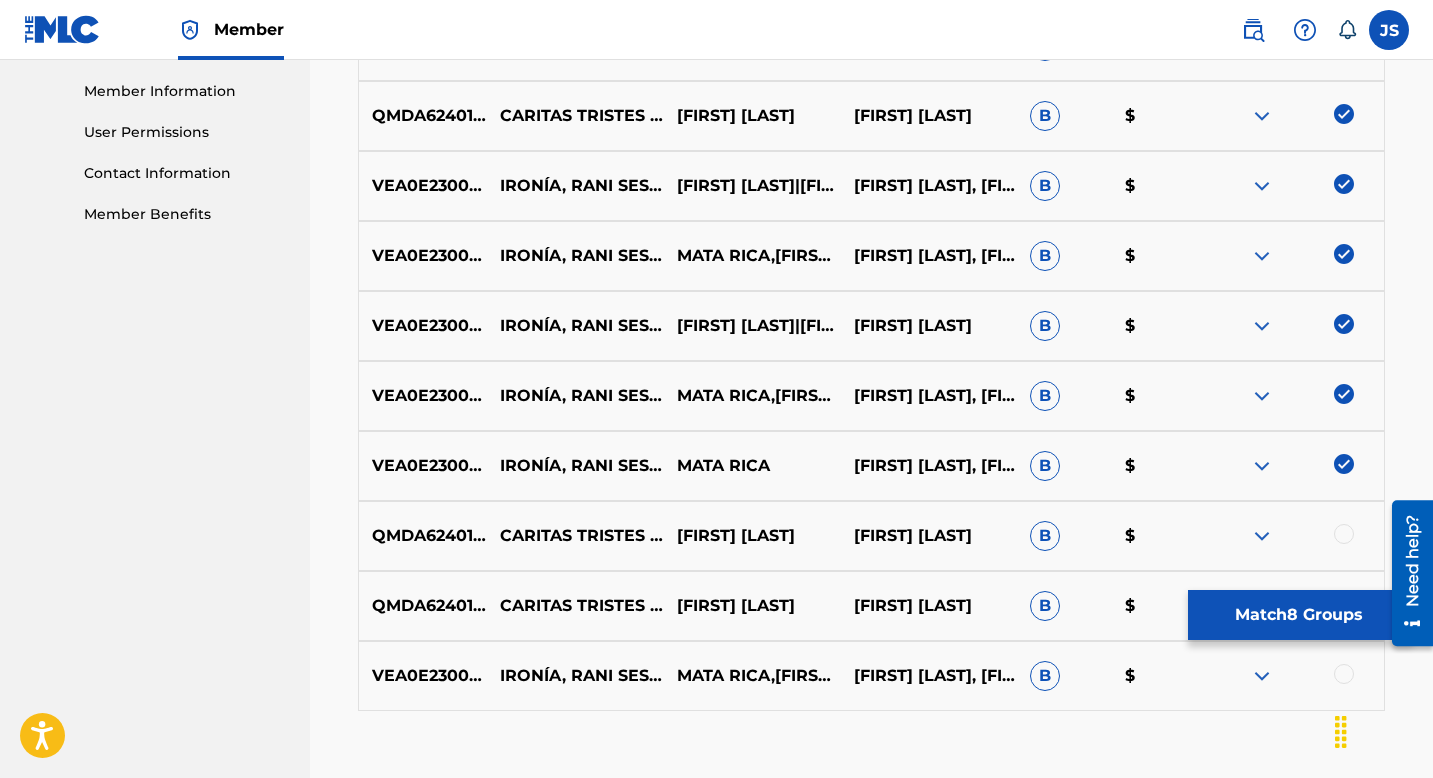 click at bounding box center [1344, 534] 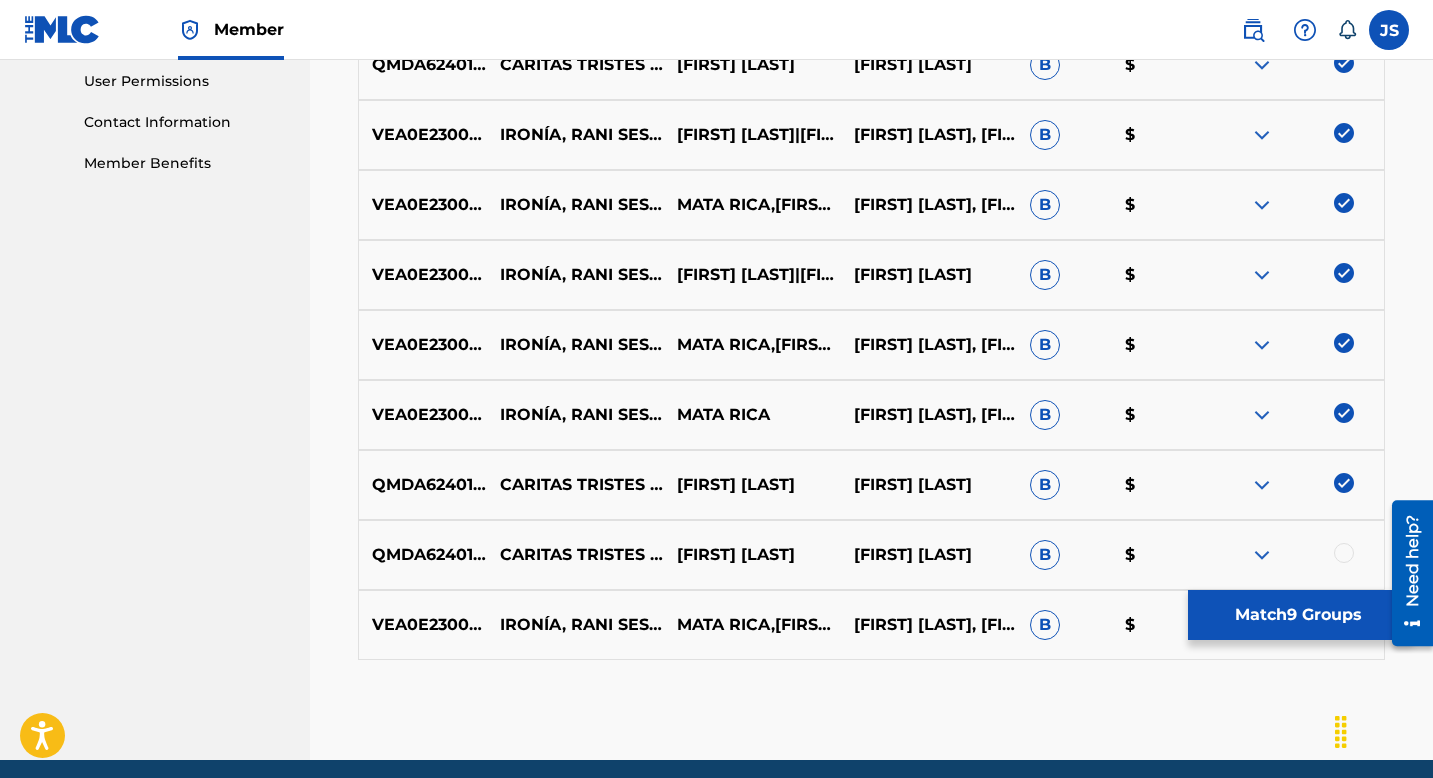 scroll, scrollTop: 955, scrollLeft: 0, axis: vertical 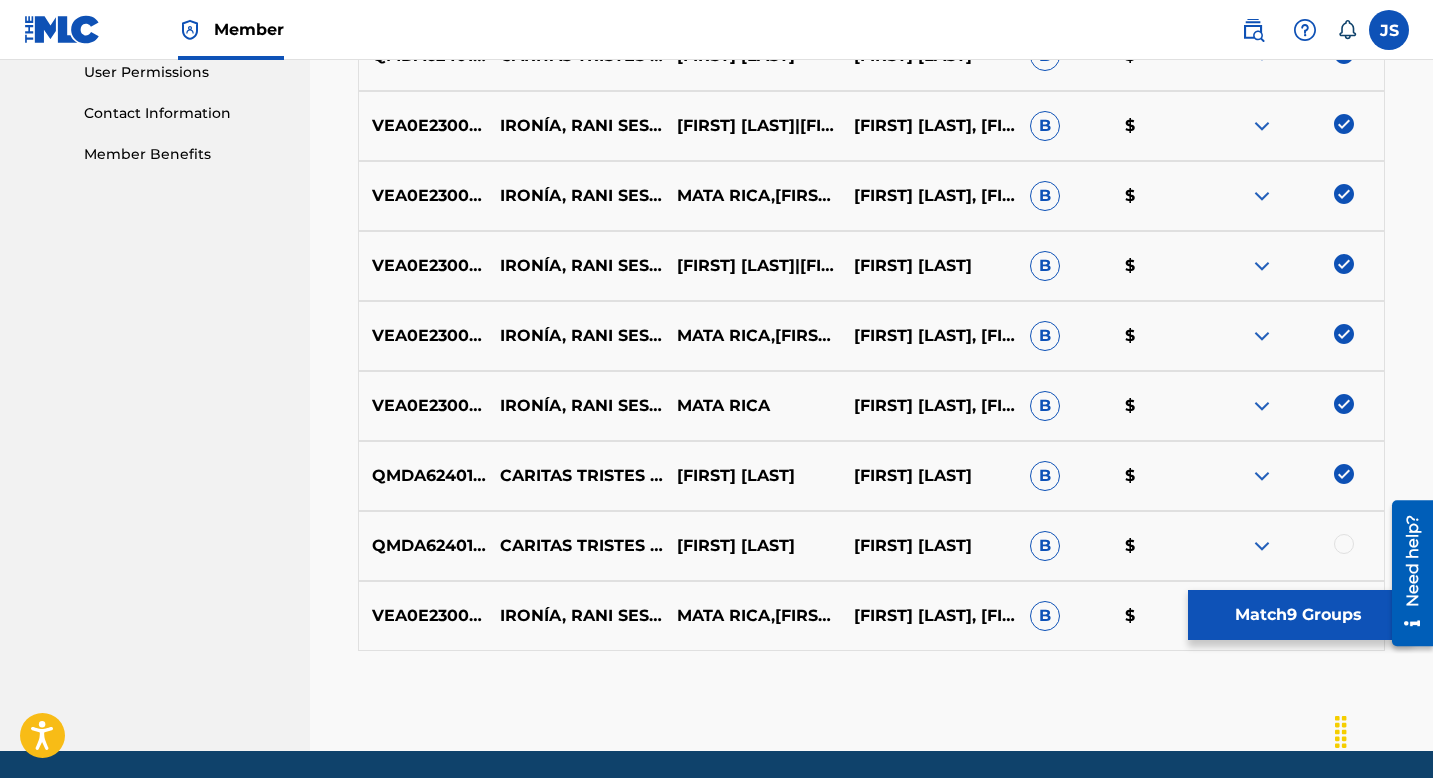 click at bounding box center [1344, 544] 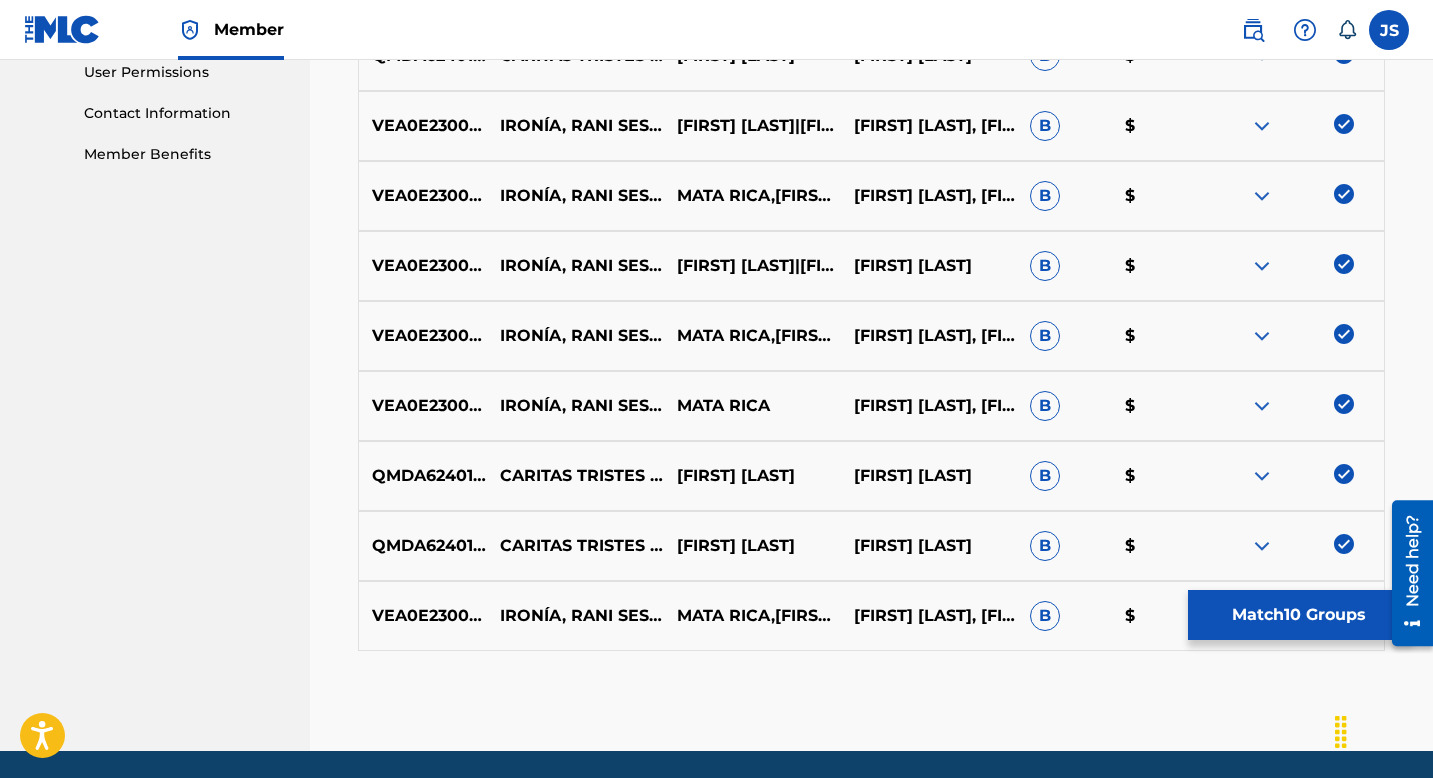 scroll, scrollTop: 1024, scrollLeft: 0, axis: vertical 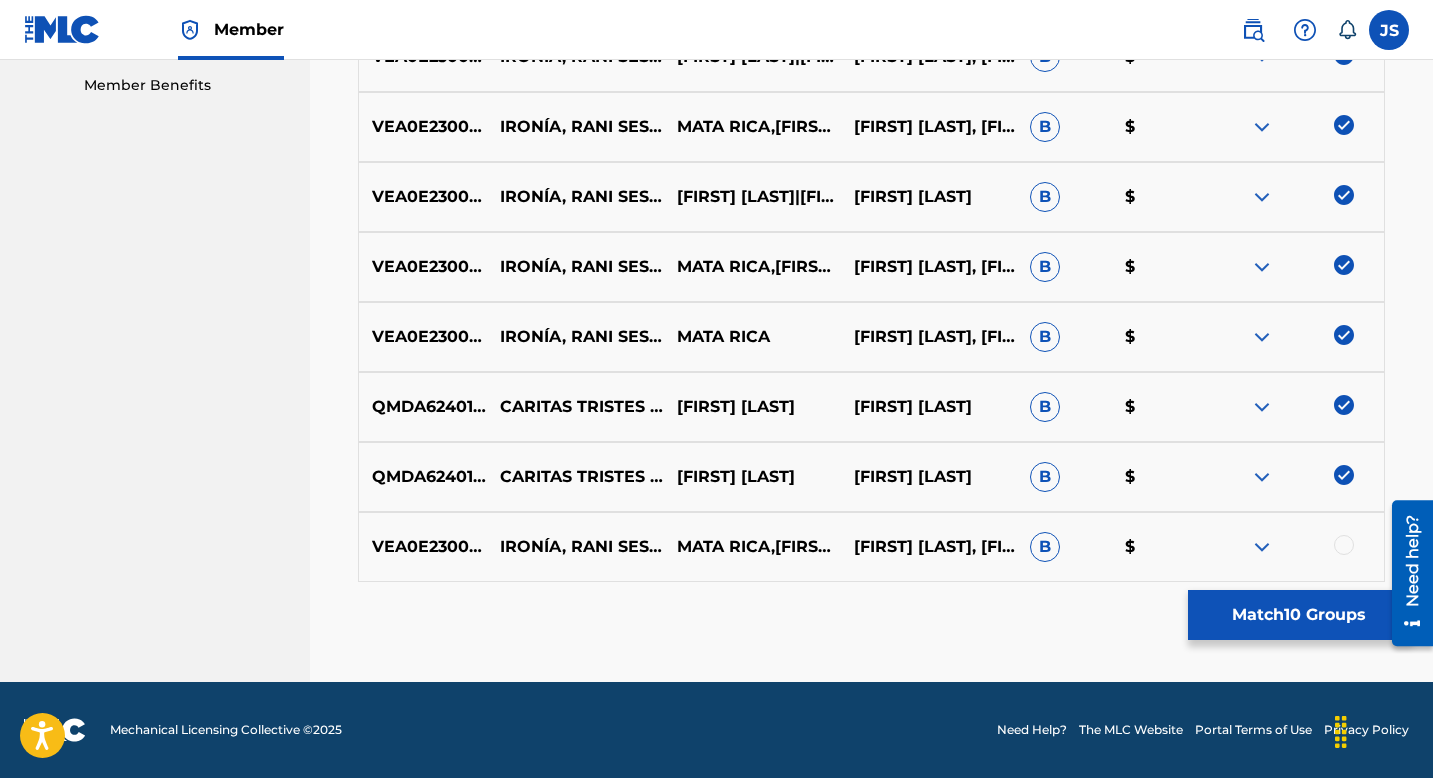 click at bounding box center (1344, 545) 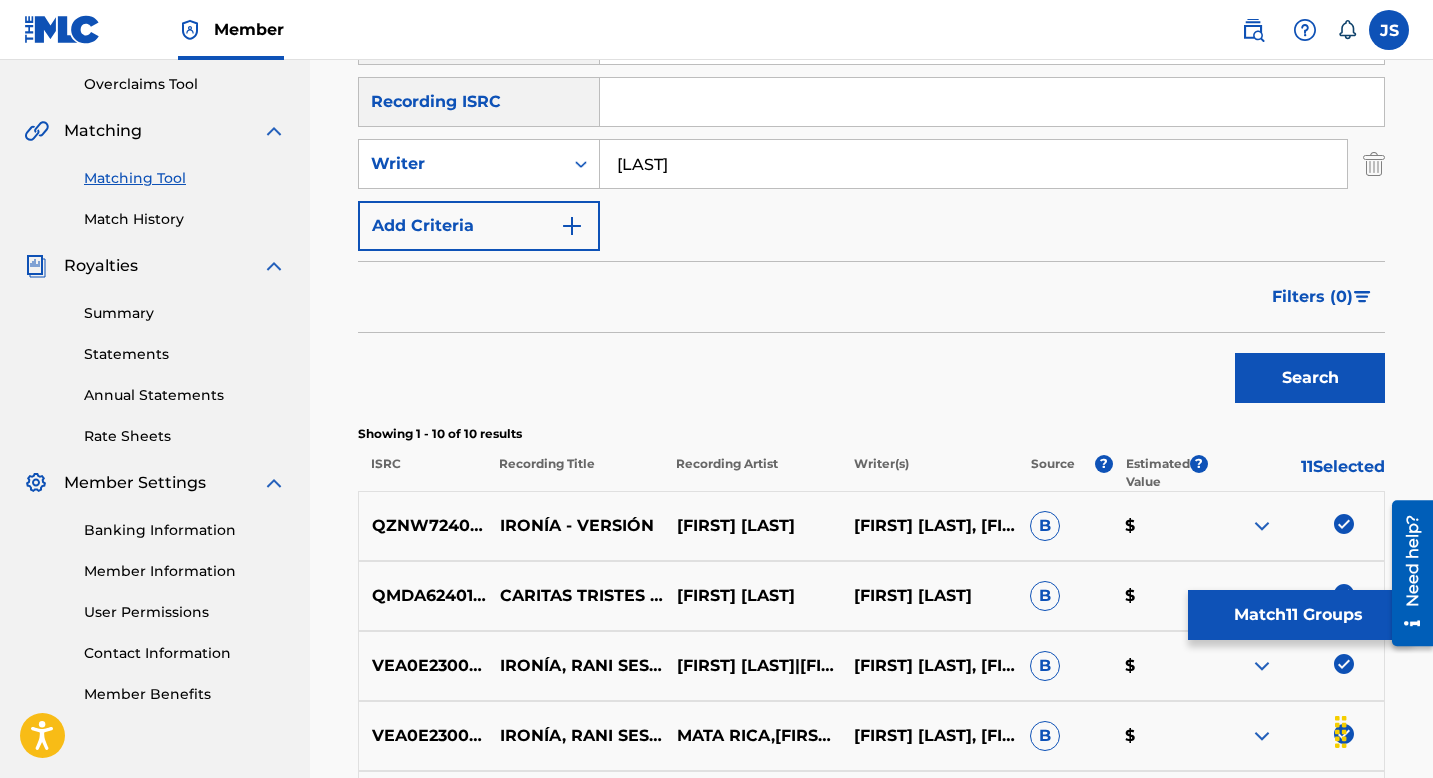 scroll, scrollTop: 447, scrollLeft: 0, axis: vertical 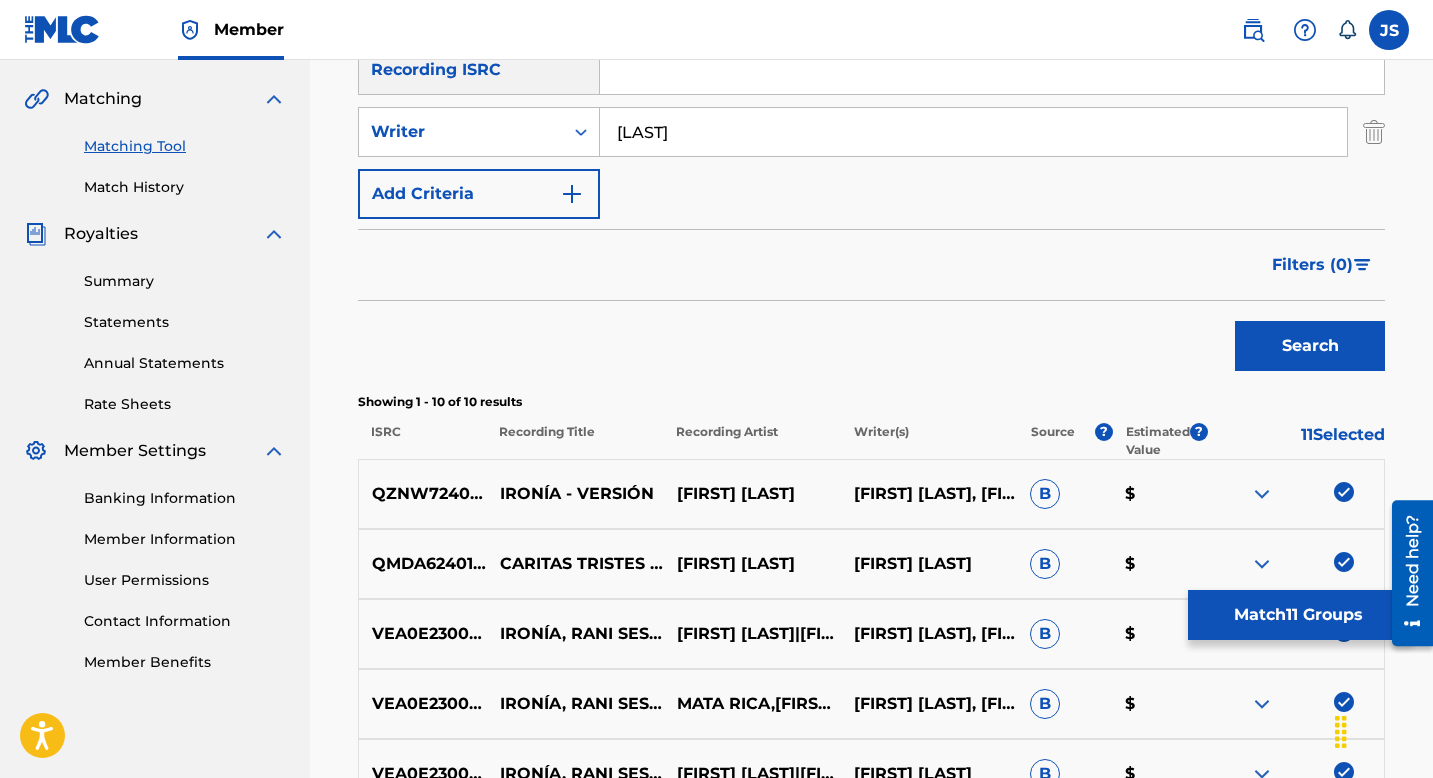 click on "QZNW72408325" at bounding box center [423, 494] 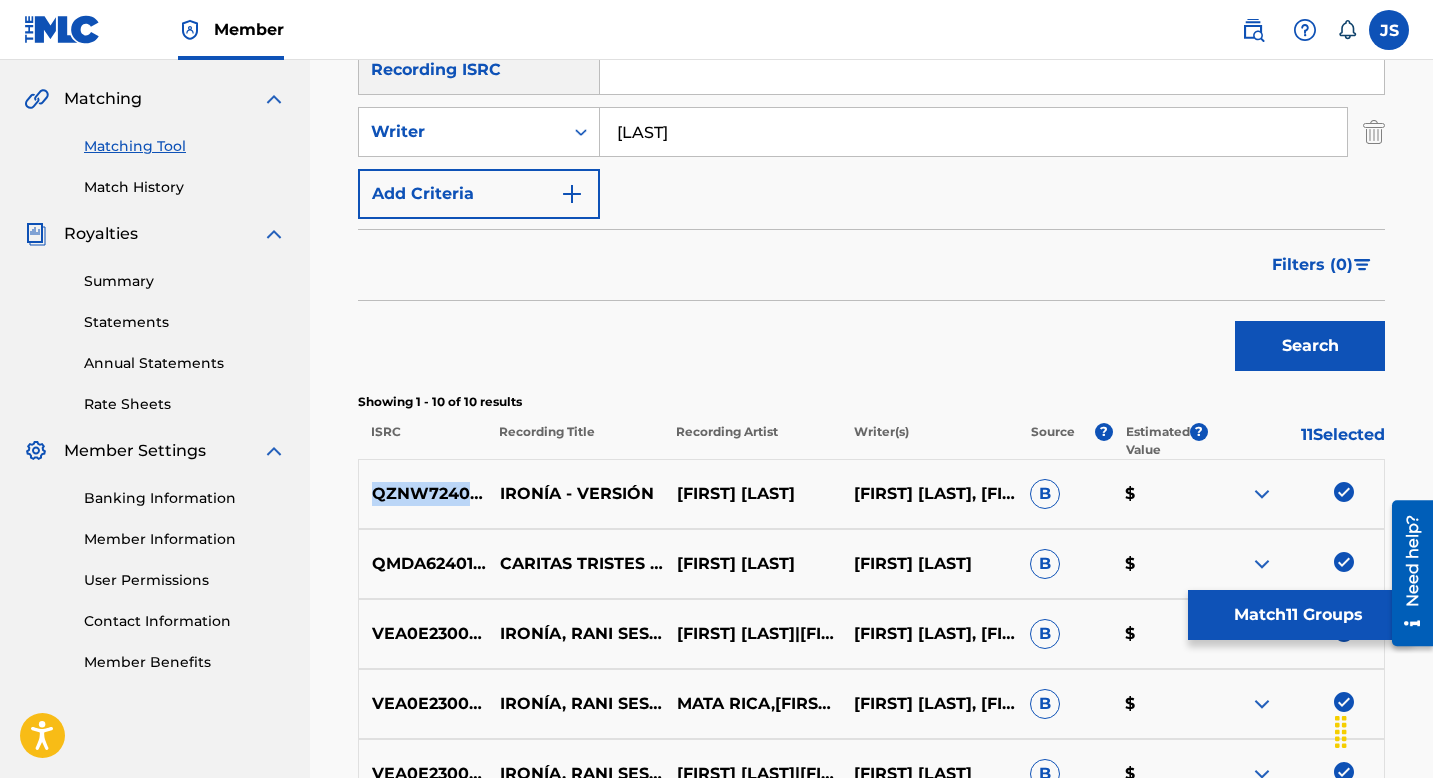 copy on "QZNW72408325" 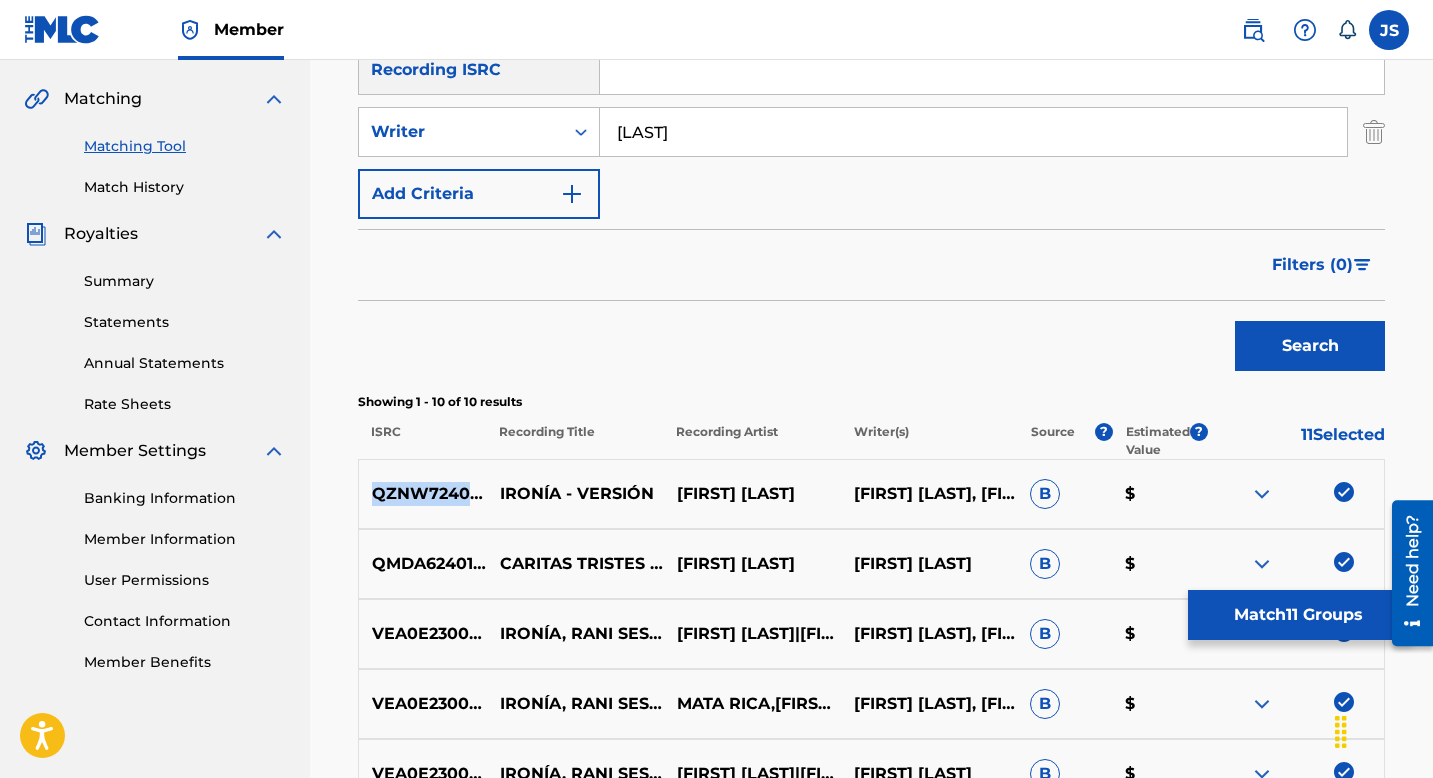click on "QMDA62401607" at bounding box center (423, 564) 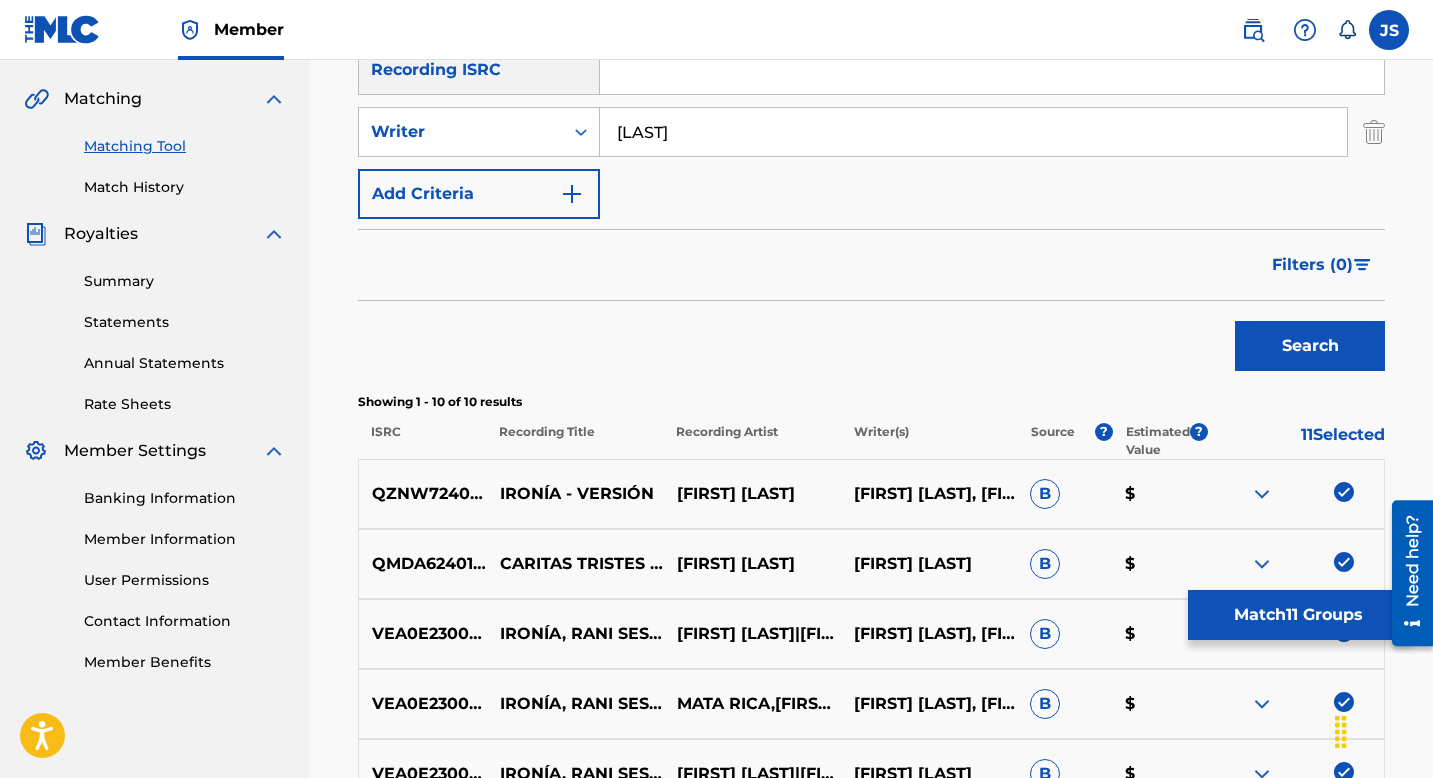 click on "QMDA62401607" at bounding box center [423, 564] 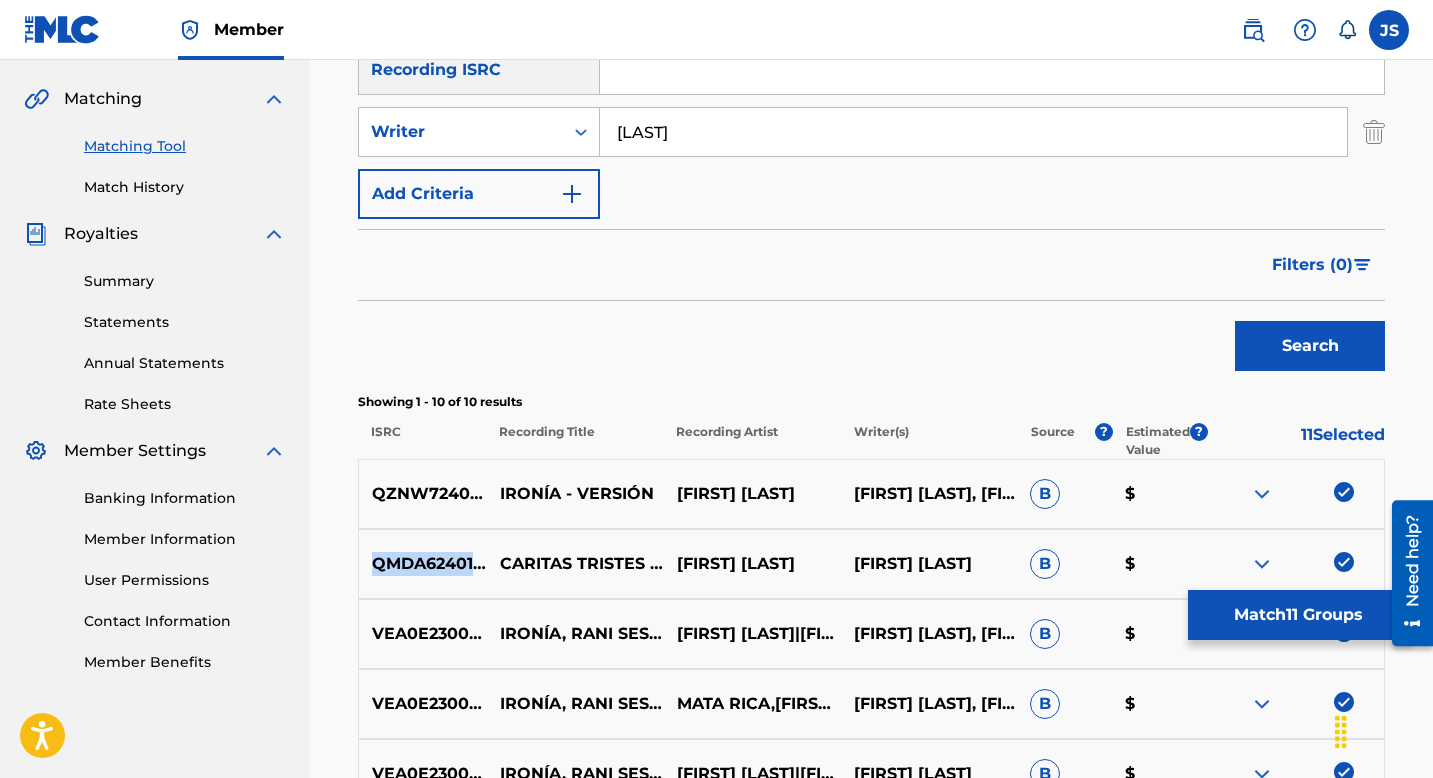 copy on "QMDA62401607" 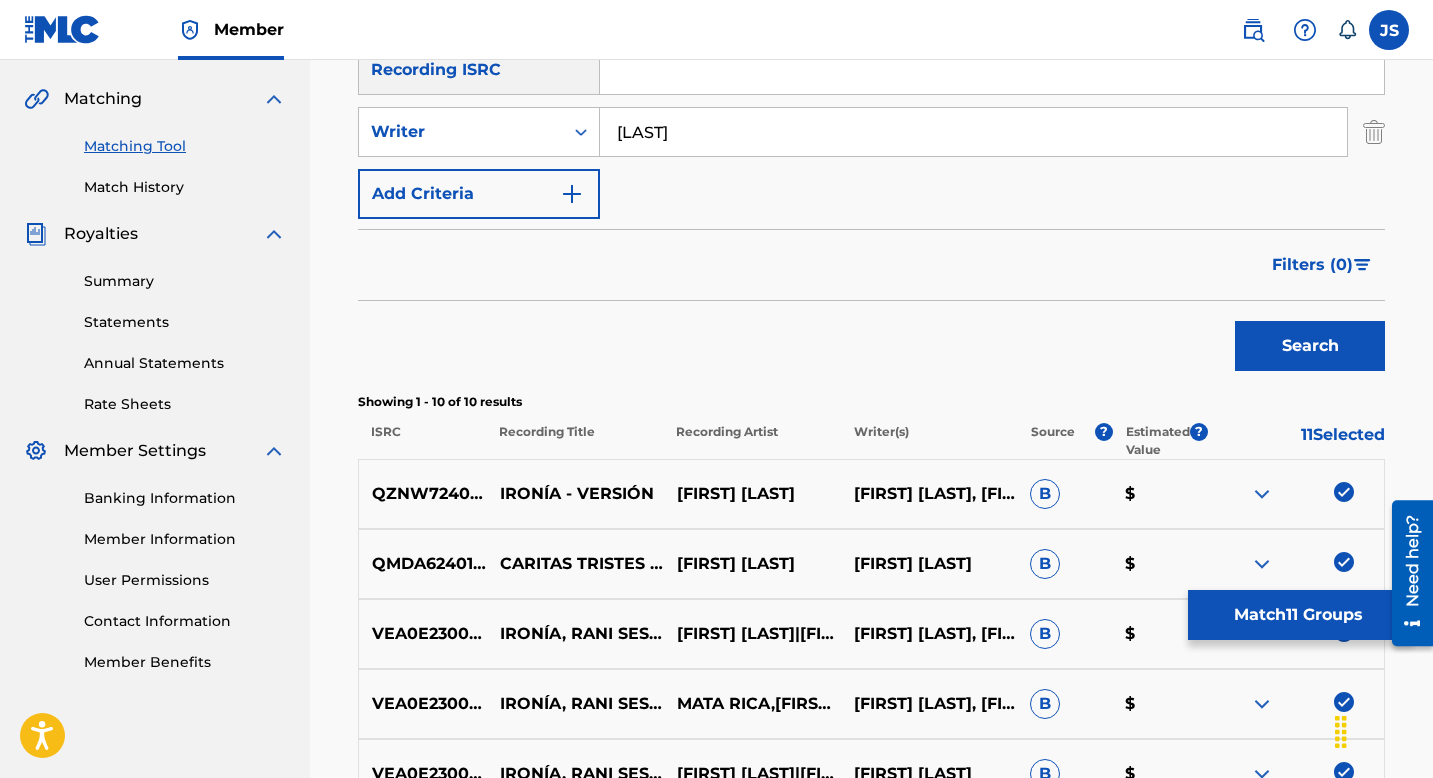 click on "CARITAS TRISTES / IRONÍA" at bounding box center [575, 564] 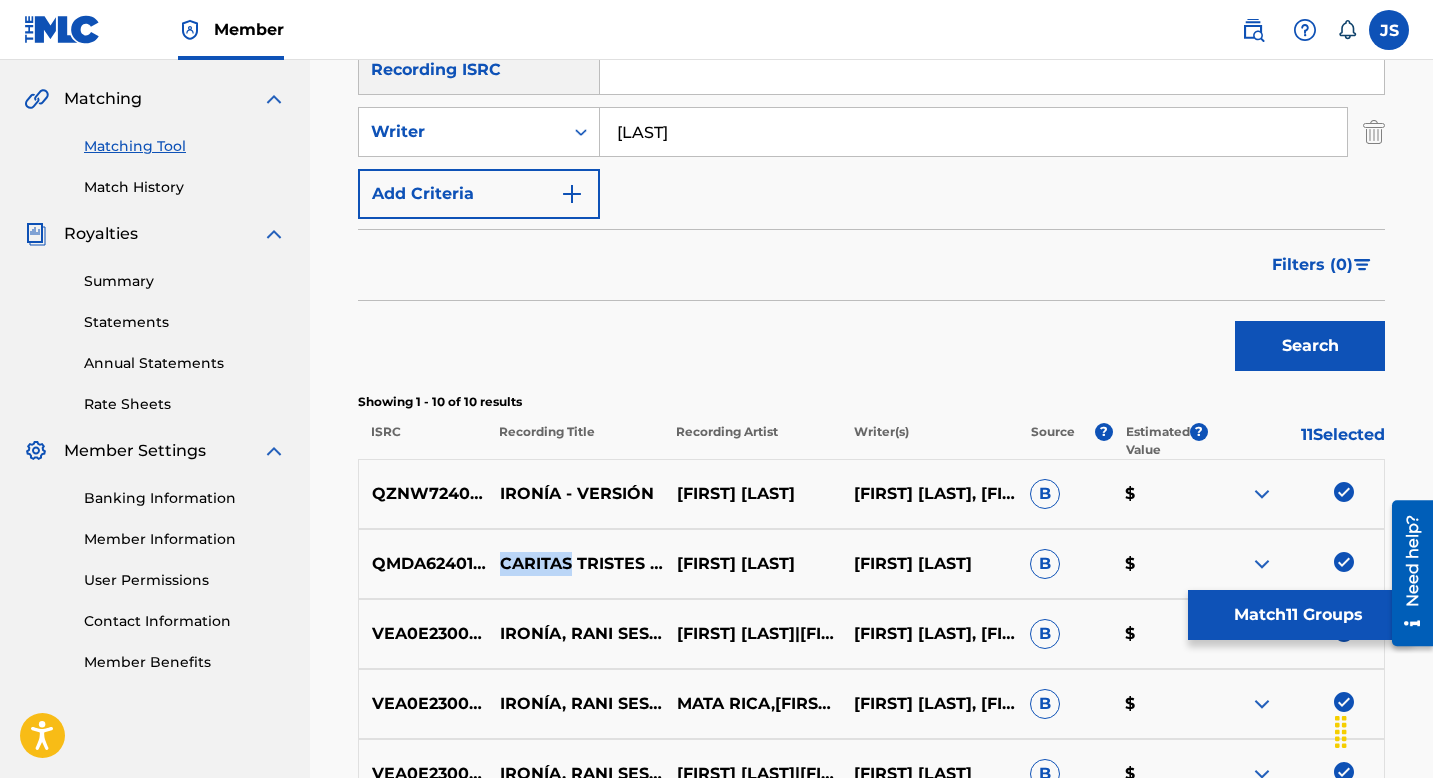 click on "CARITAS TRISTES / IRONÍA" at bounding box center [575, 564] 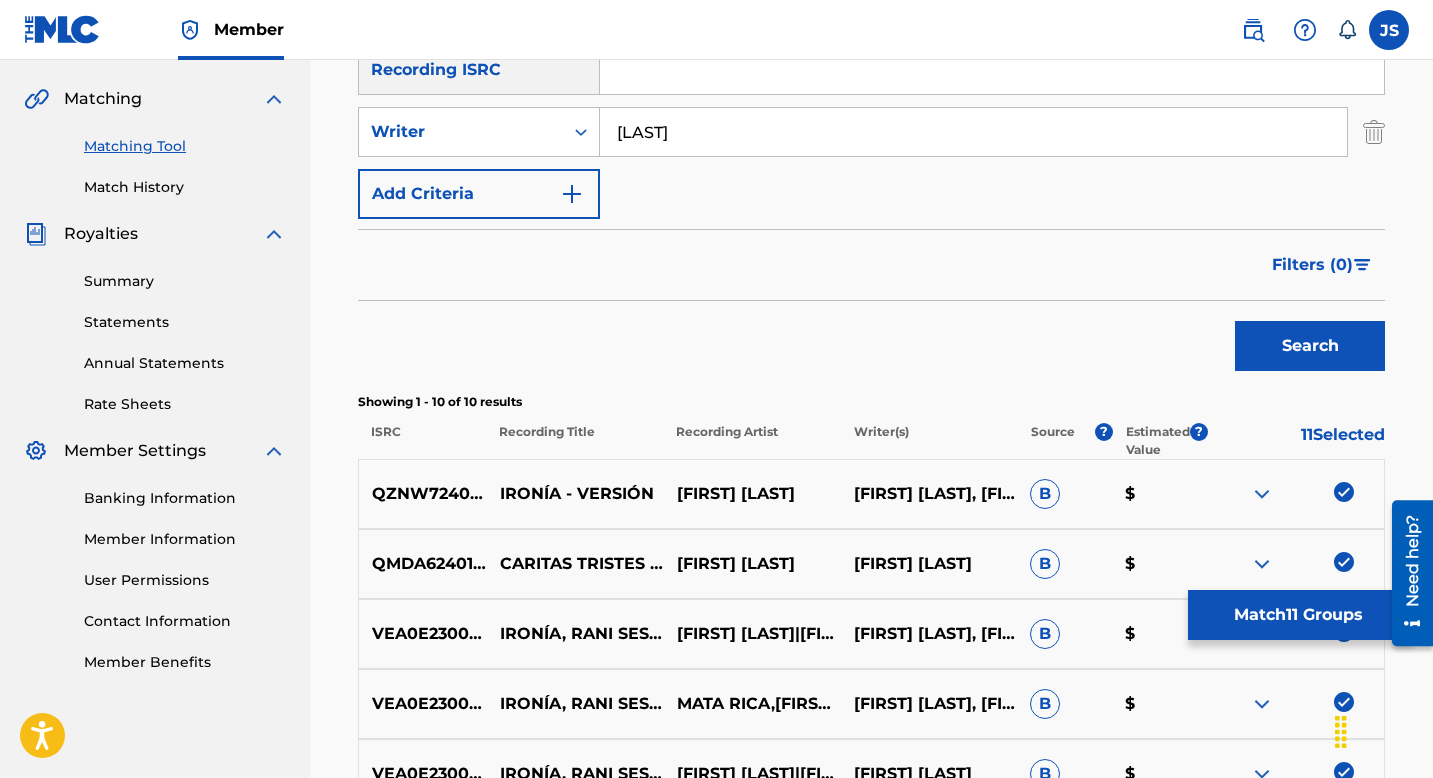 click on "CARITAS TRISTES / IRONÍA" at bounding box center (575, 564) 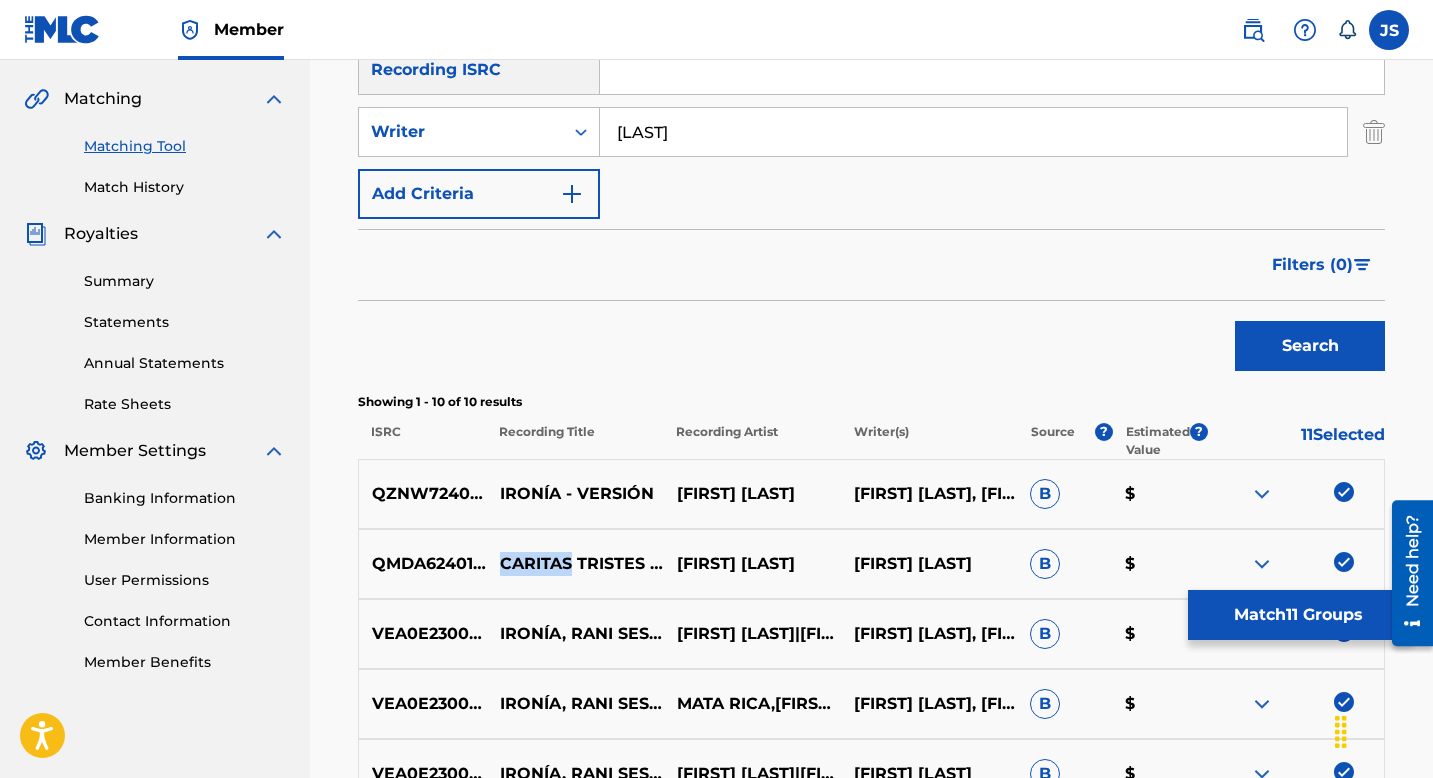 click on "CARITAS TRISTES / IRONÍA" at bounding box center [575, 564] 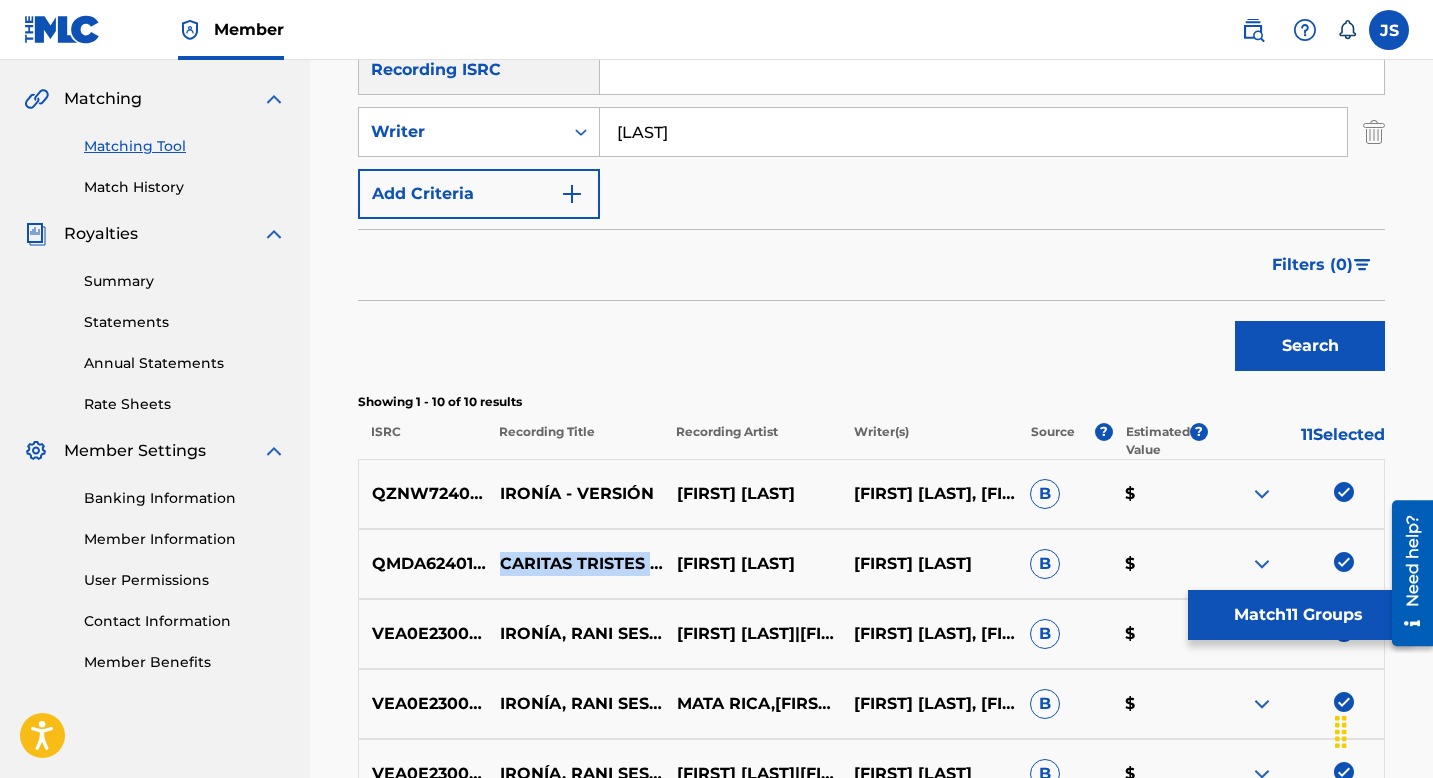click on "VEA0E2300009" at bounding box center (423, 634) 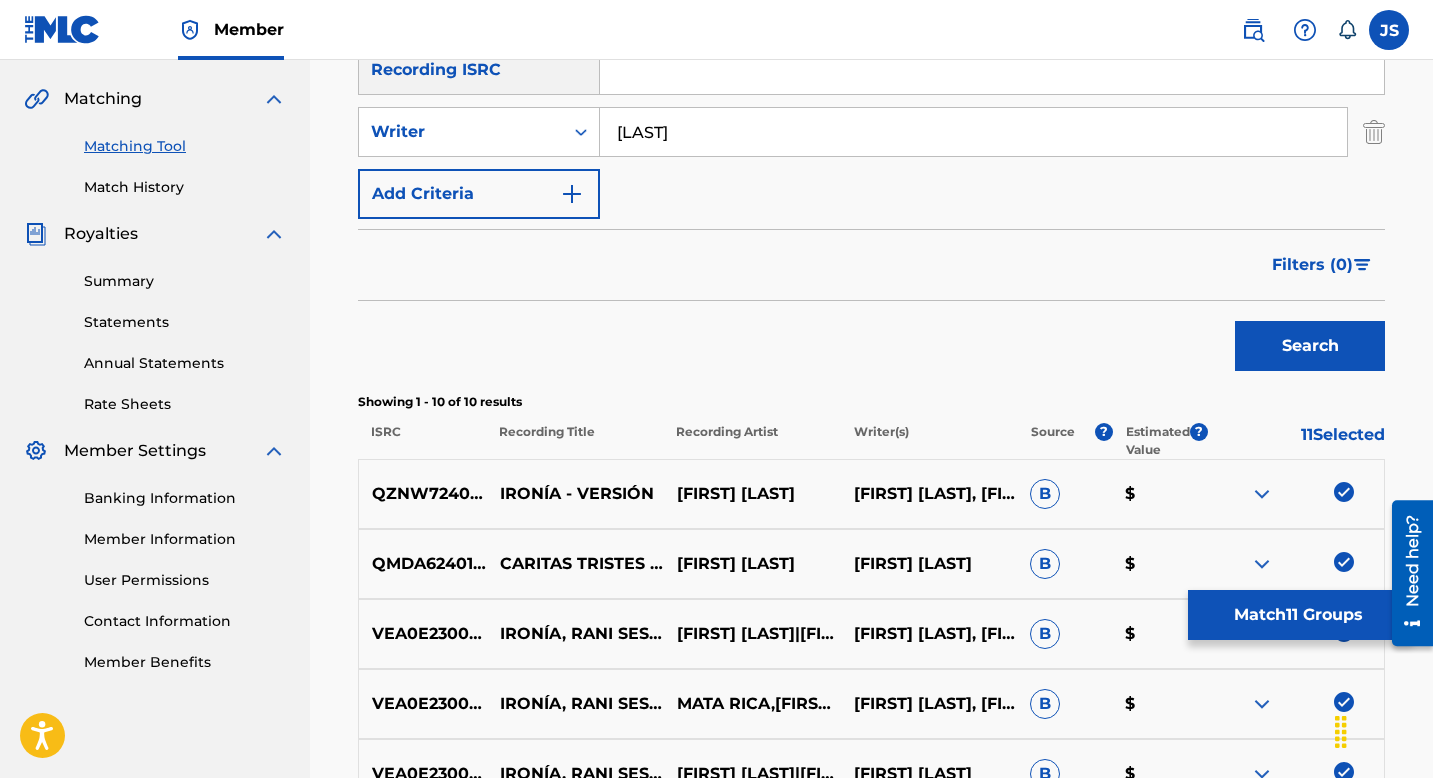 click on "VEA0E2300009" at bounding box center (423, 634) 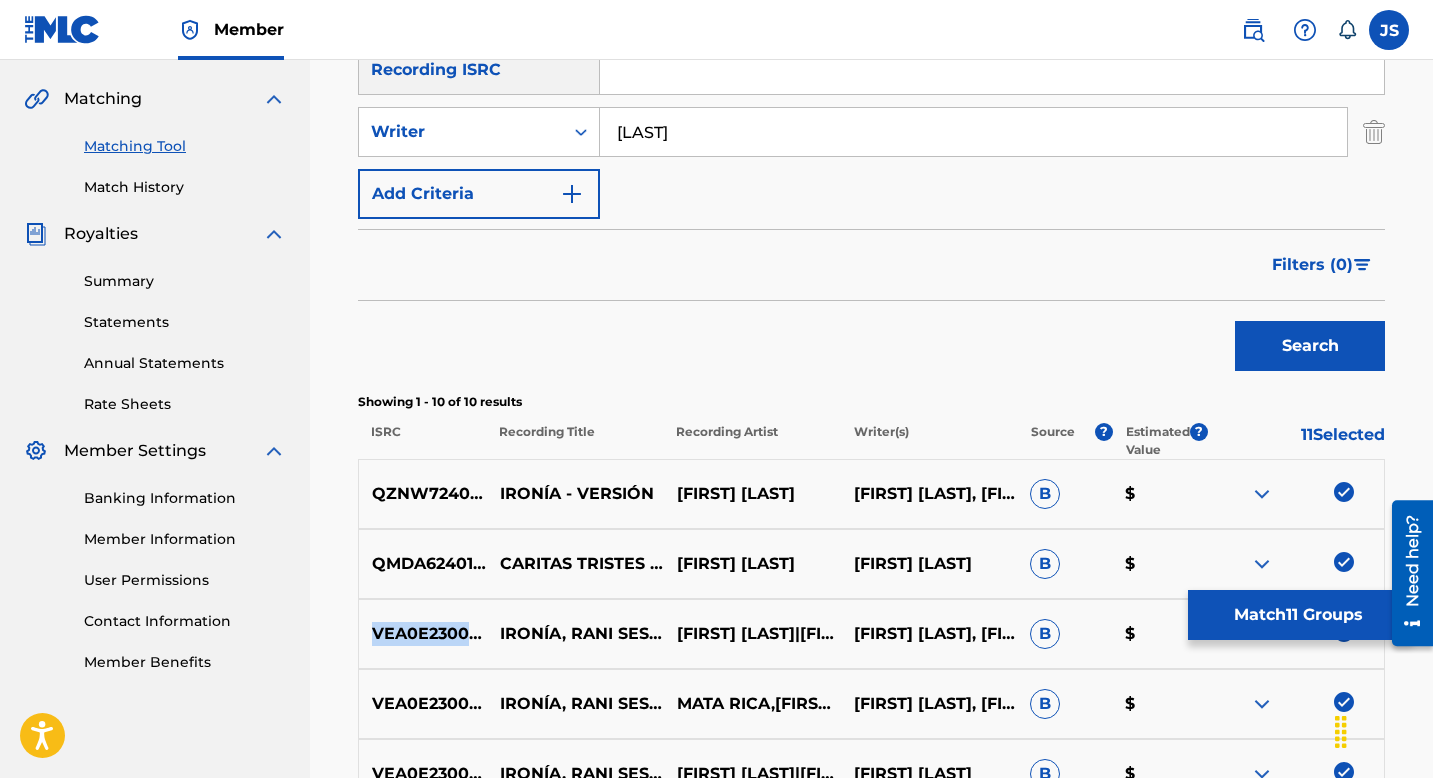 copy on "VEA0E2300009" 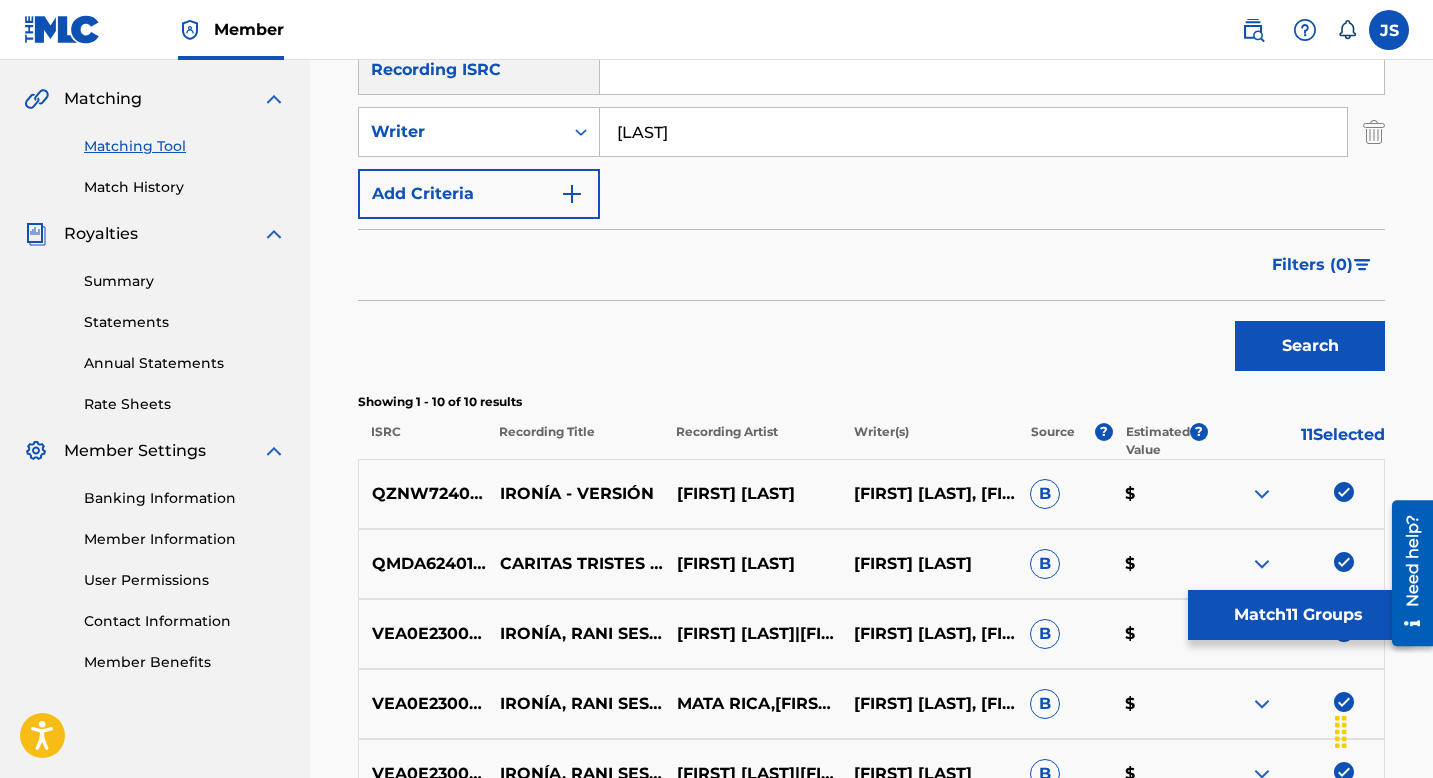 click on "IRONÍA, RANI SESSION OP. 3" at bounding box center (575, 634) 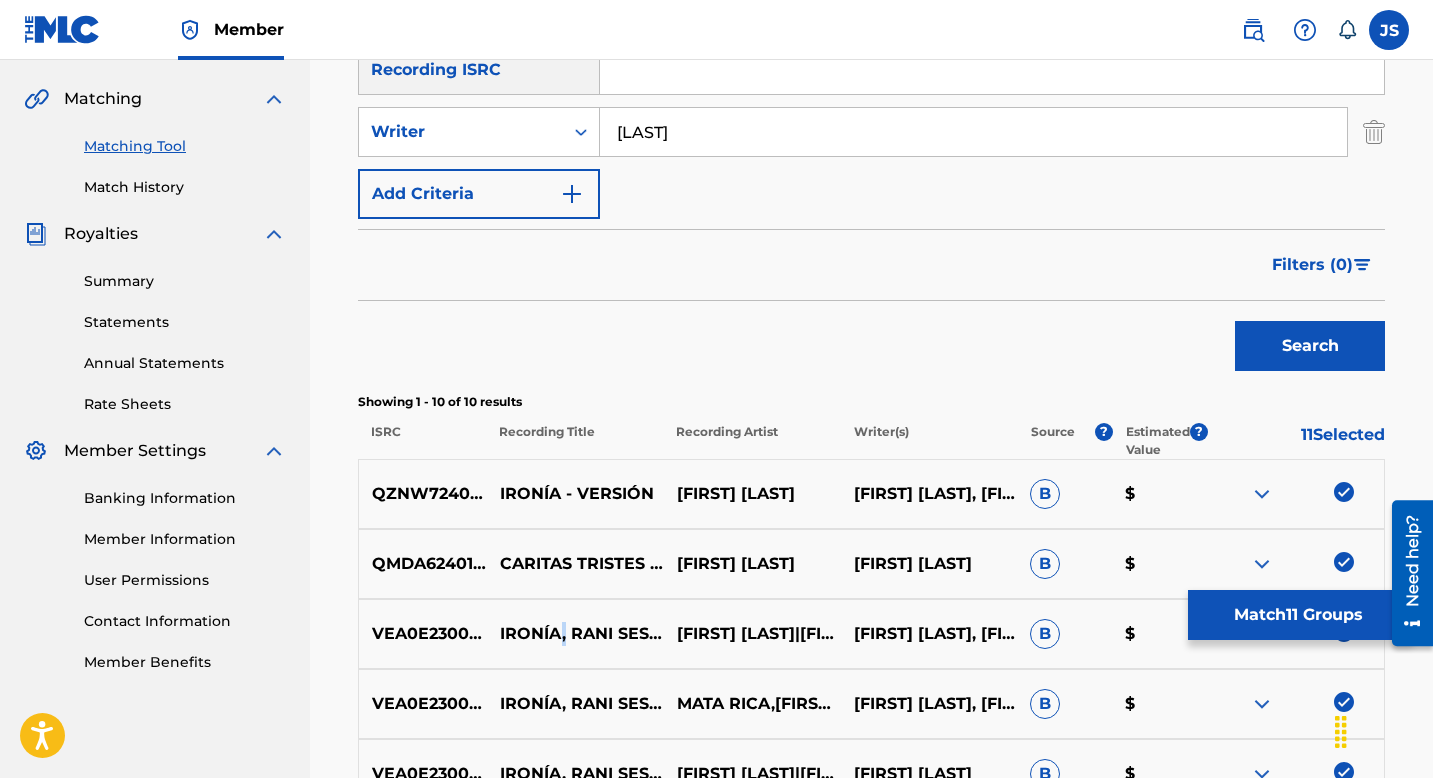 click on "IRONÍA, RANI SESSION OP. 3" at bounding box center [575, 634] 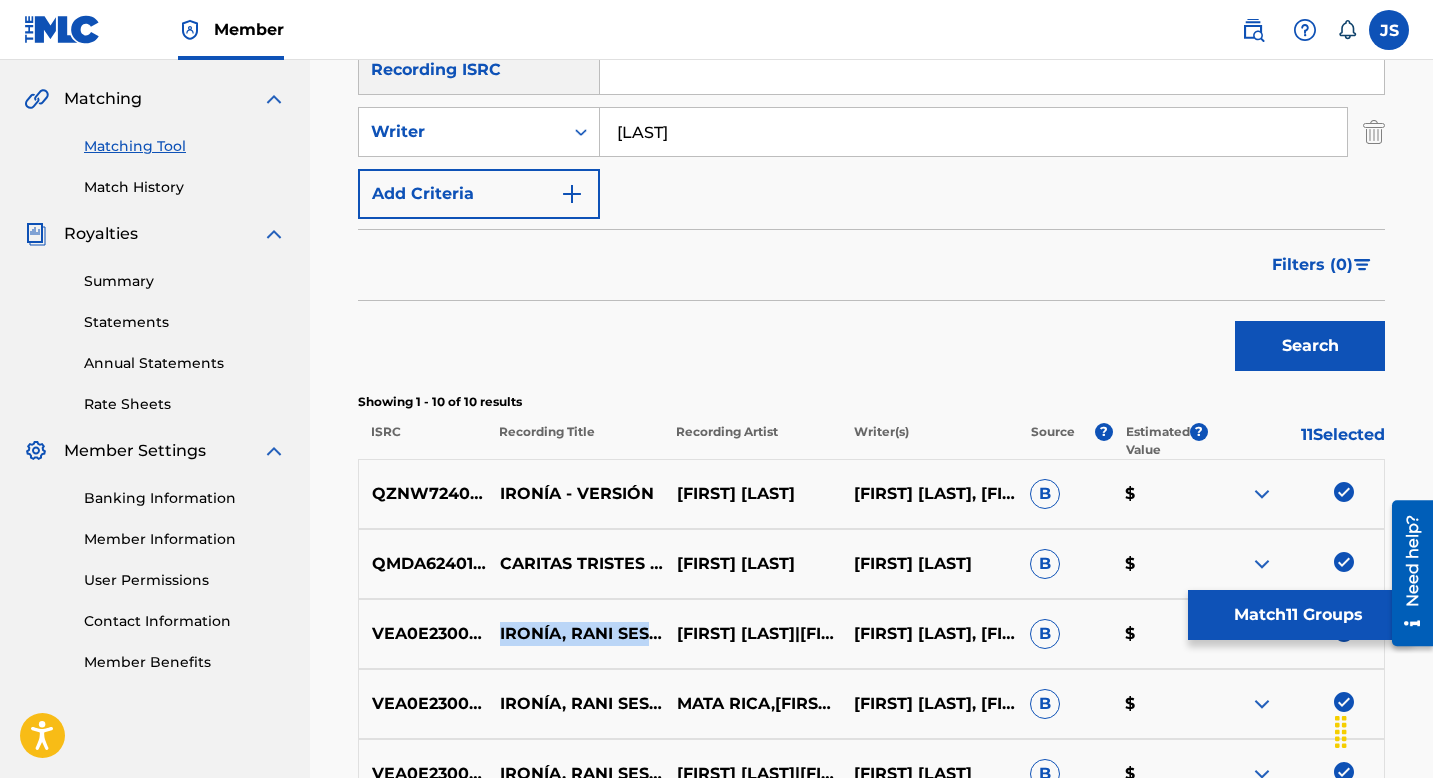 copy on "IRONÍA, RANI SESSION OP. 3" 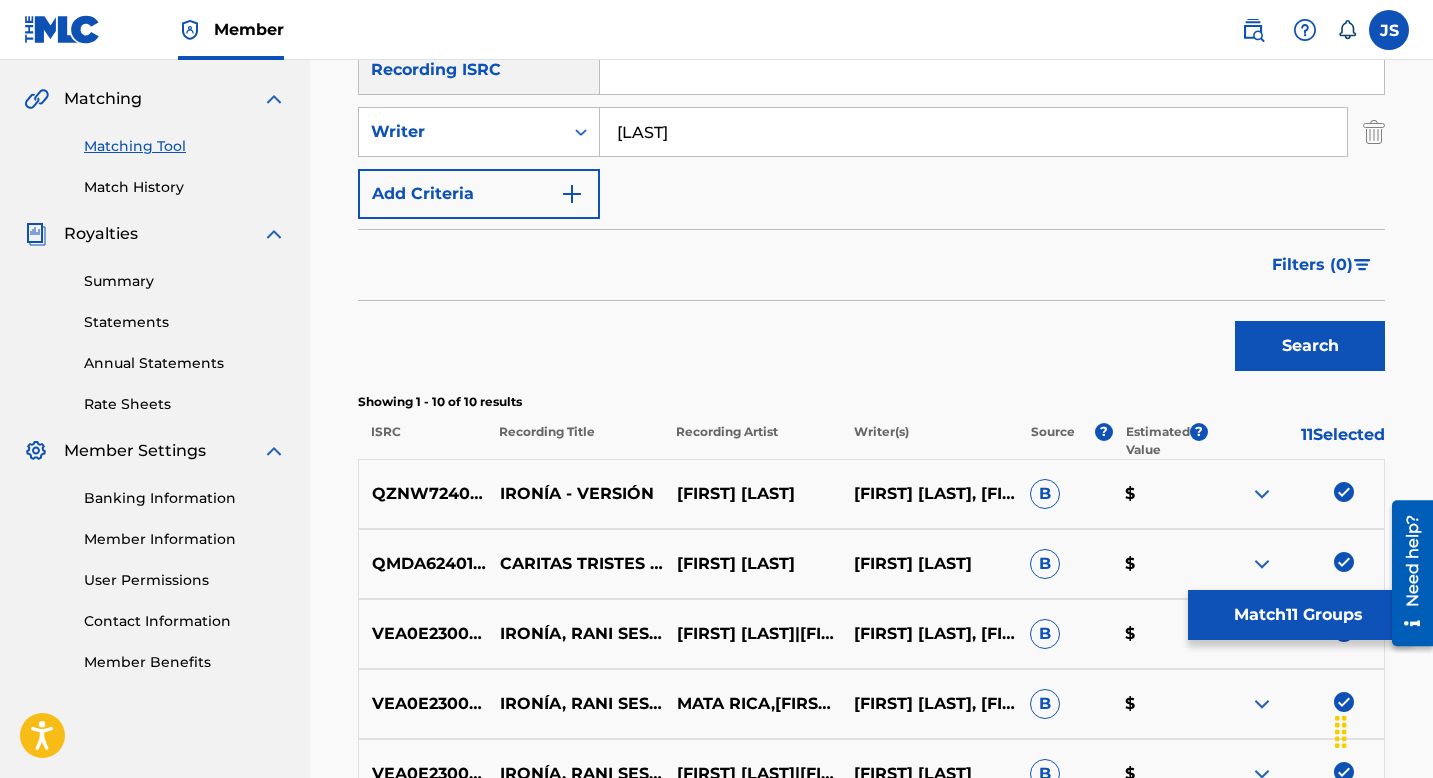 click on "ALEJANDRO RONDÓN|MATA RICA|RANIERO PALM" at bounding box center (752, 634) 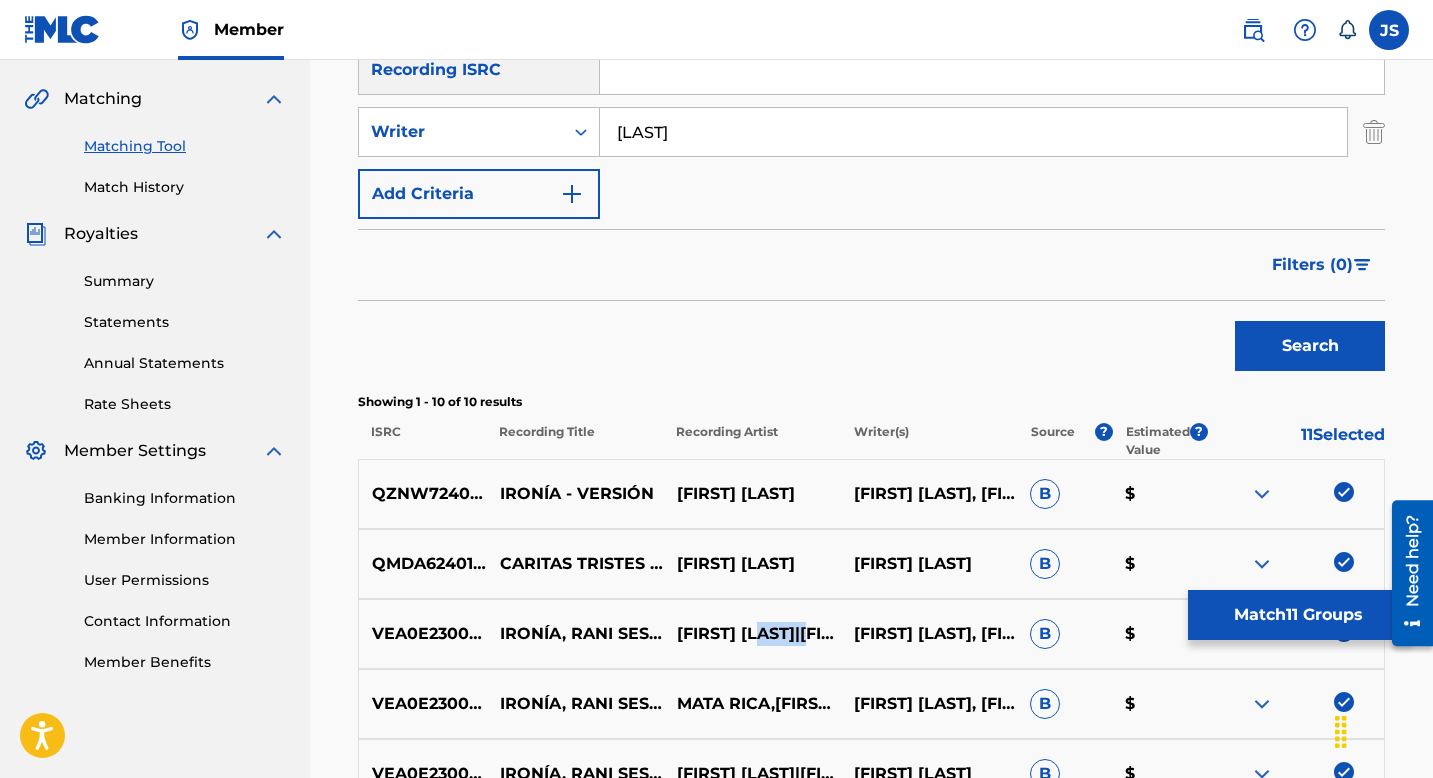 click on "ALEJANDRO RONDÓN|MATA RICA|RANIERO PALM" at bounding box center (752, 634) 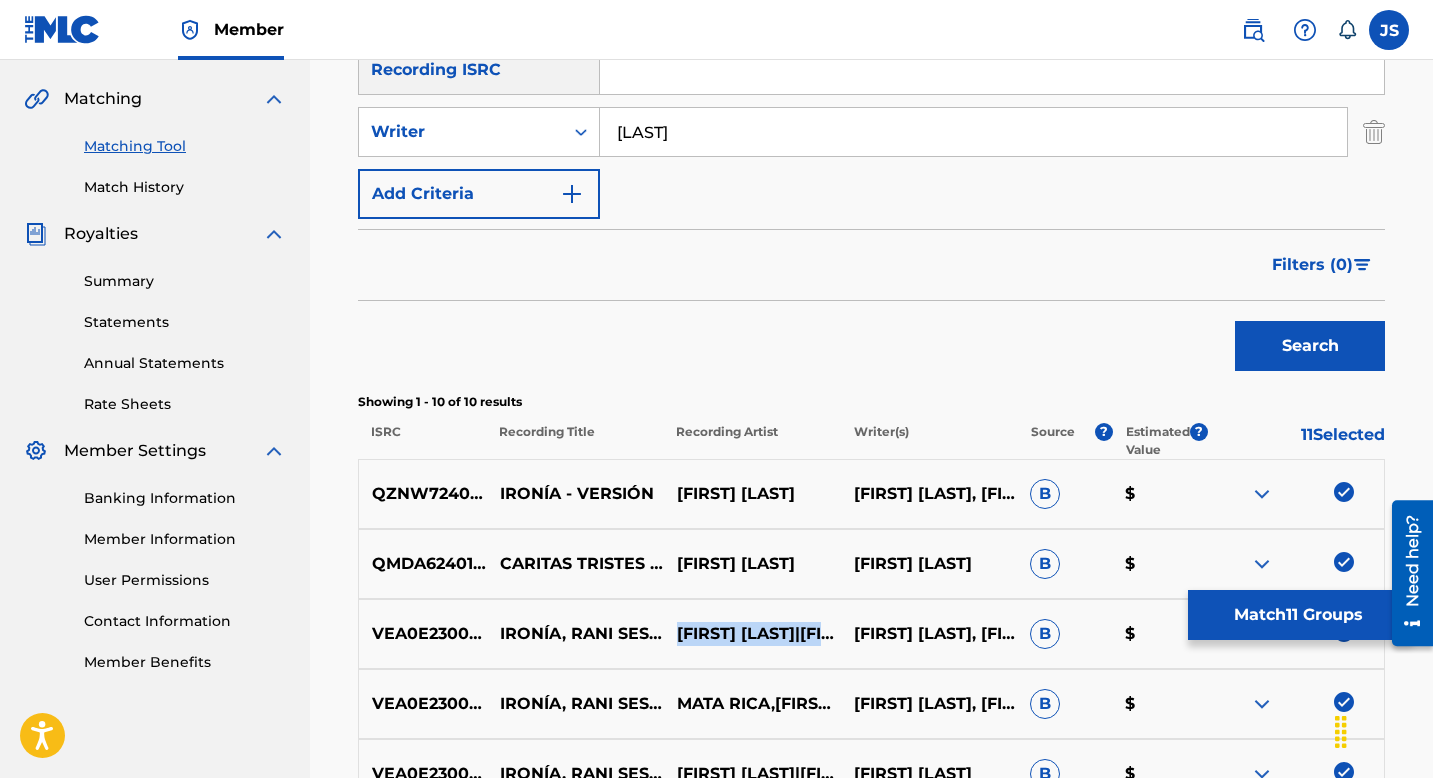 copy on "ALEJANDRO RONDÓN|MATA RICA|RANIERO PALM" 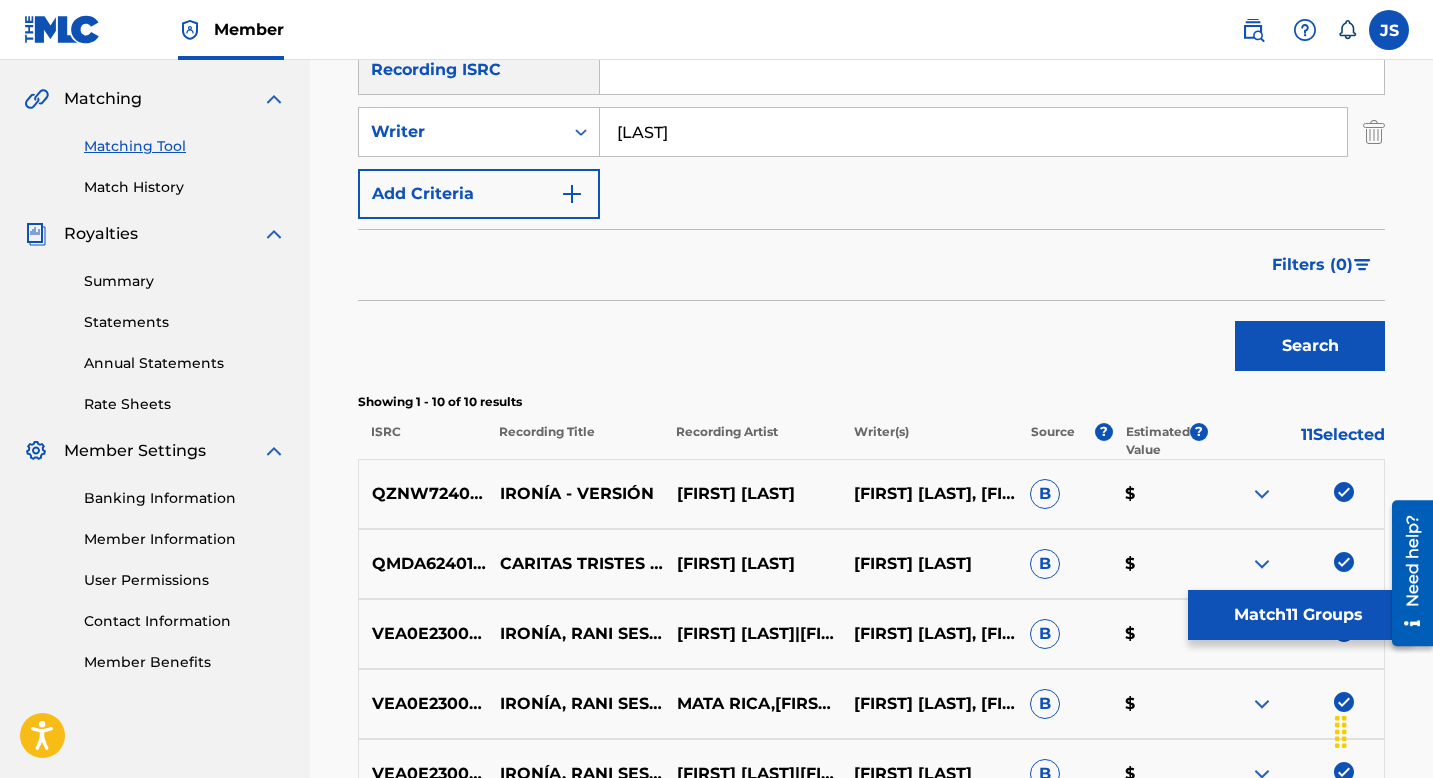 click on "ALEJANDRO RONDÓN, JESÚS POZZO" at bounding box center [928, 634] 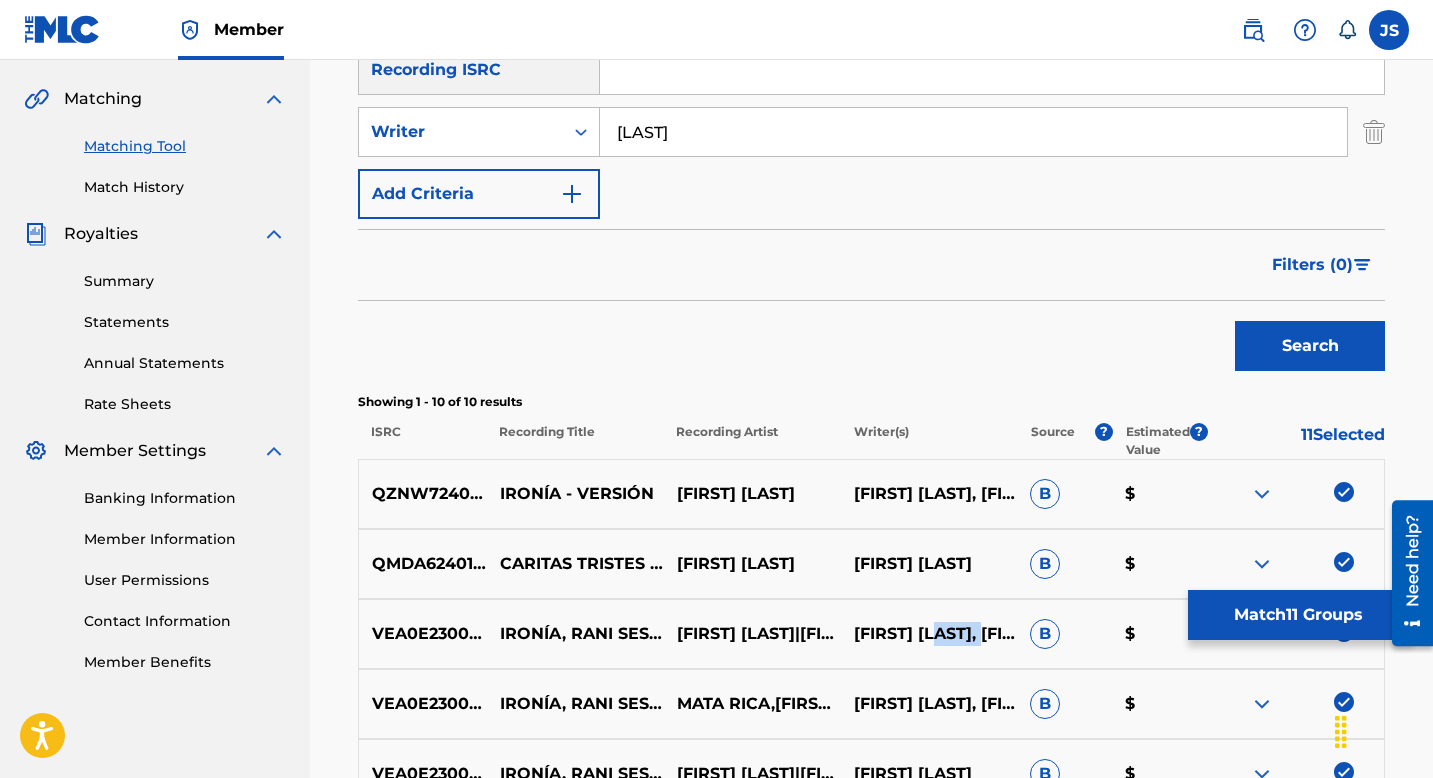 click on "ALEJANDRO RONDÓN, JESÚS POZZO" at bounding box center (928, 634) 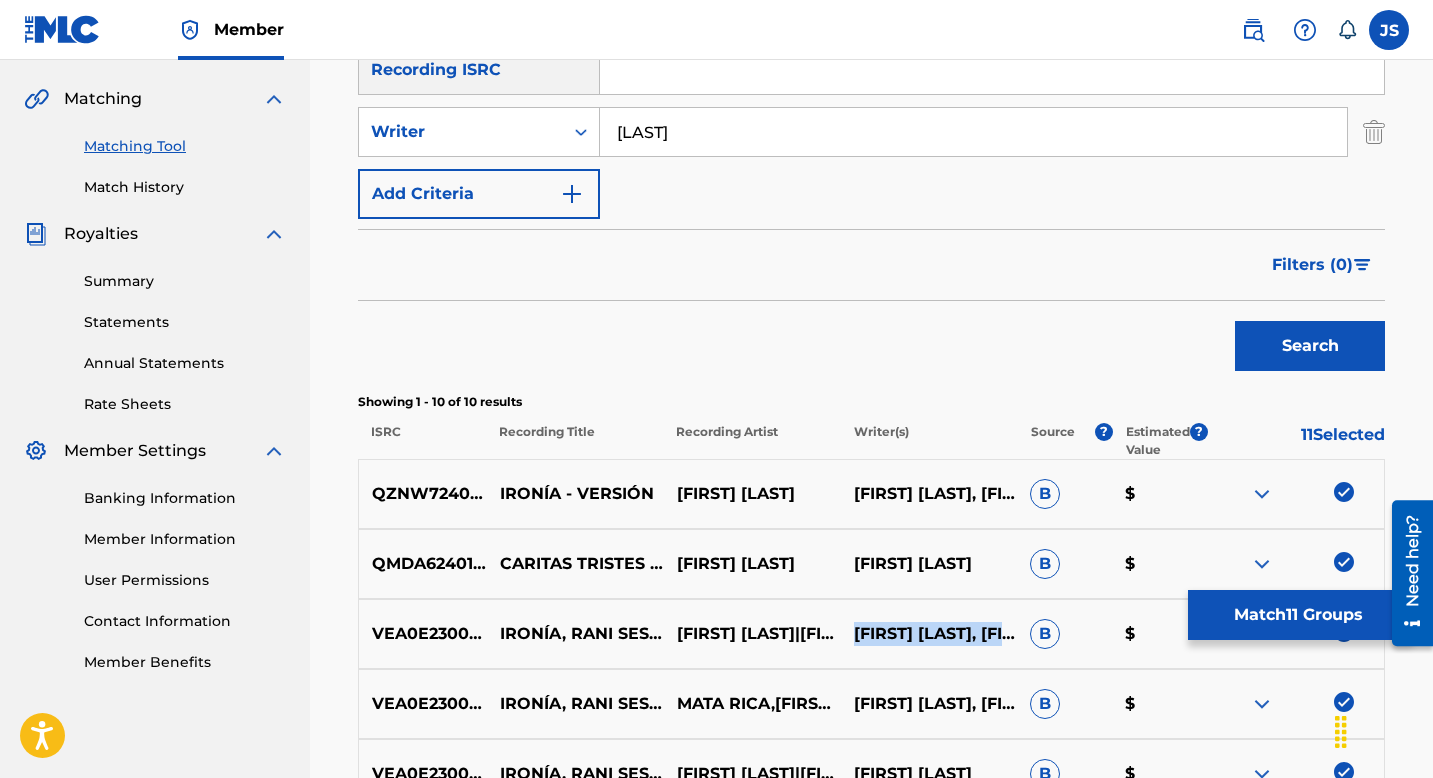 copy on "ALEJANDRO RONDÓN, JESÚS POZZO" 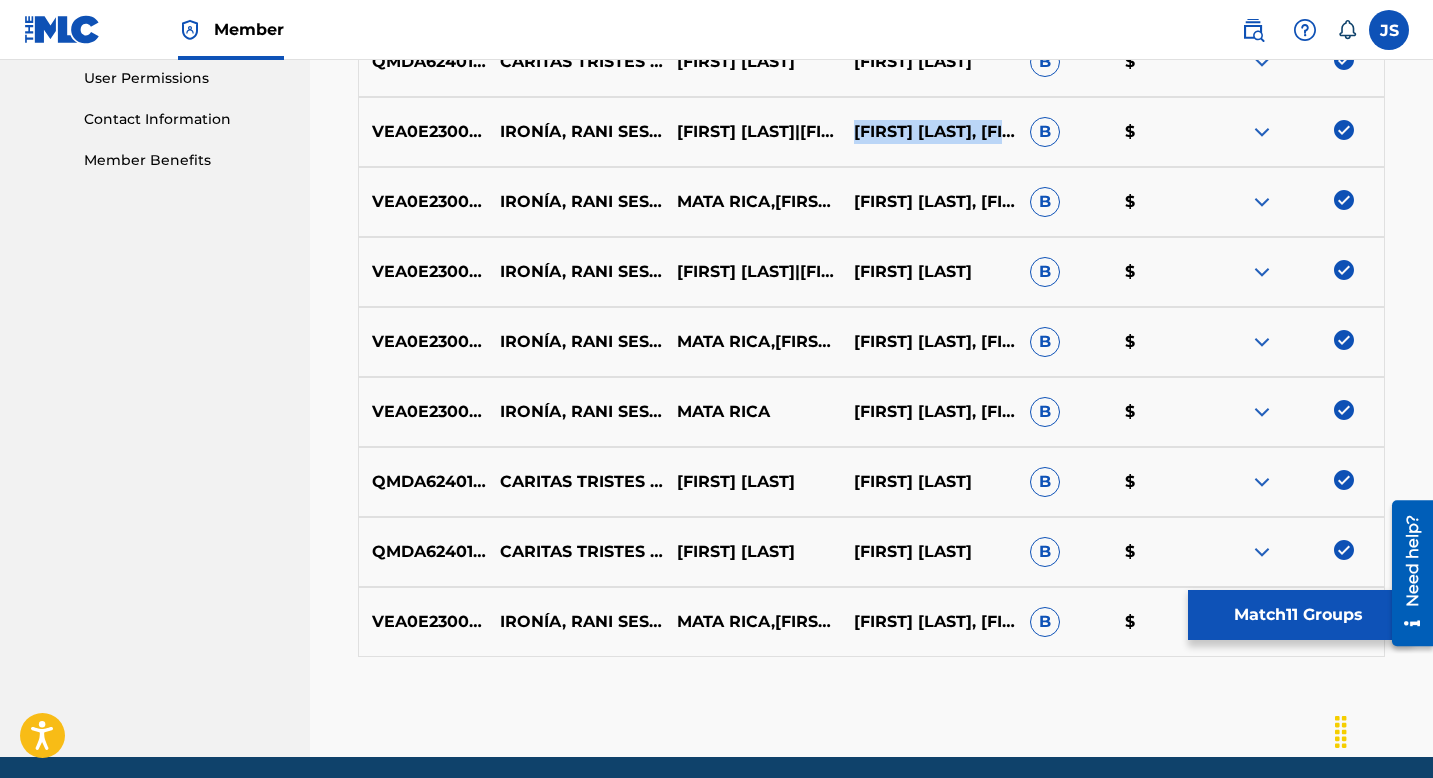 scroll, scrollTop: 975, scrollLeft: 0, axis: vertical 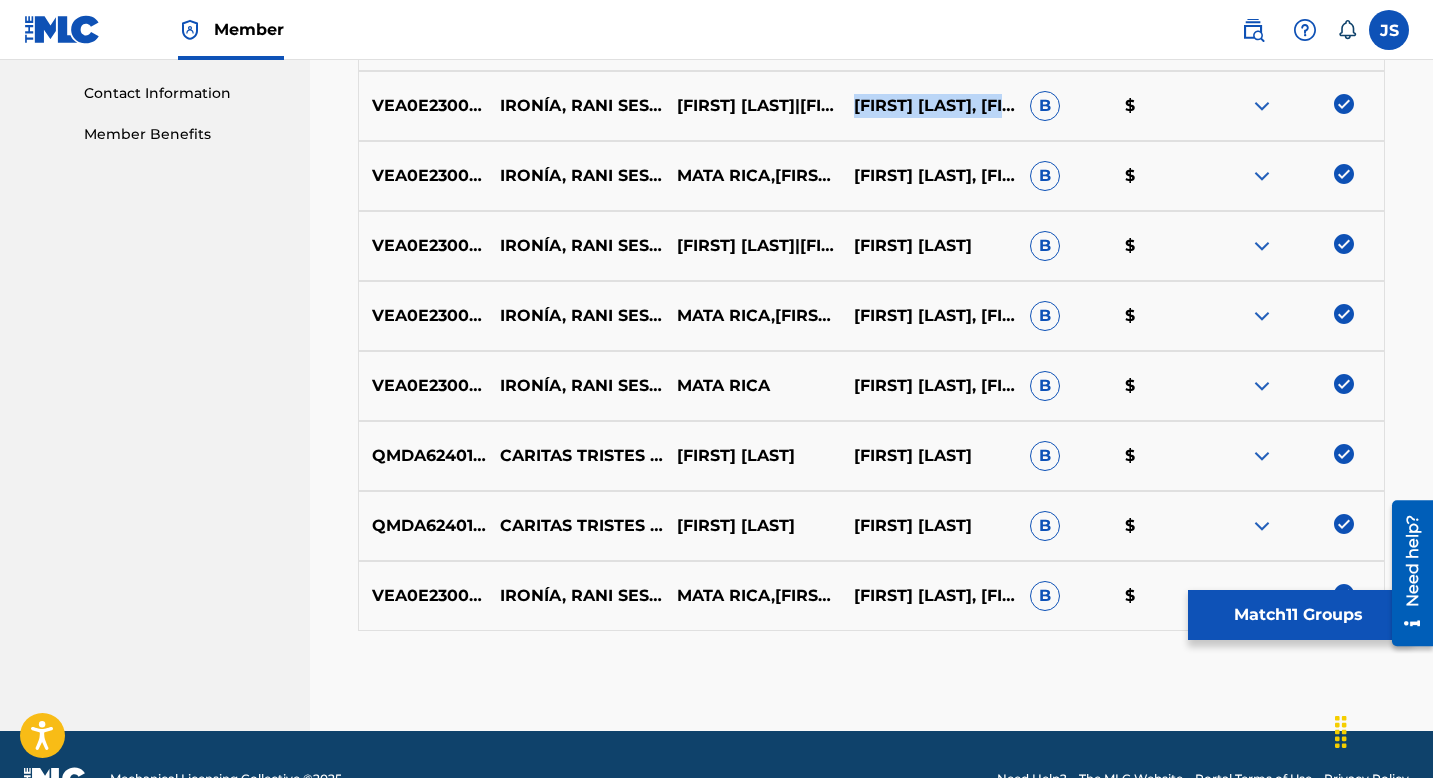 click on "Match  11 Groups" at bounding box center (1298, 615) 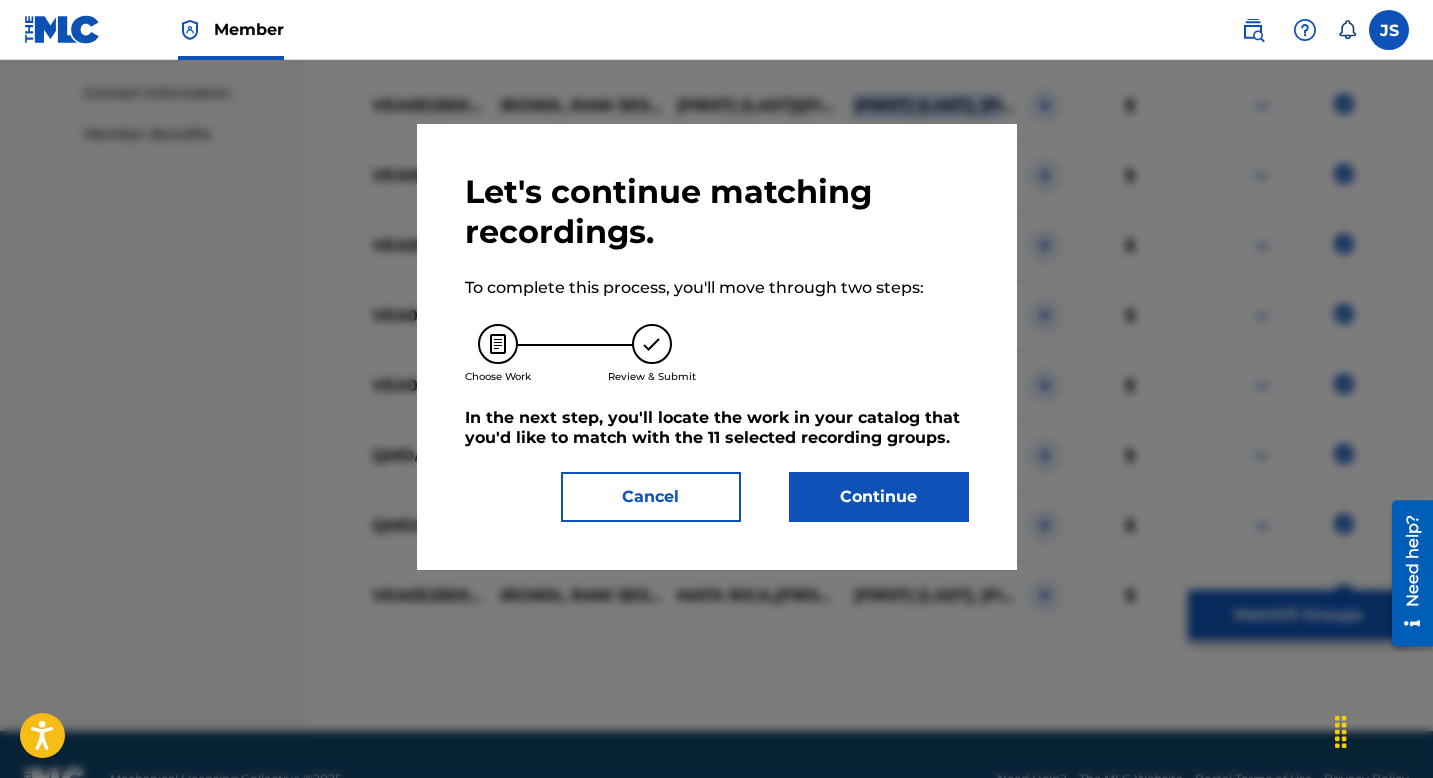 click on "Continue" at bounding box center (879, 497) 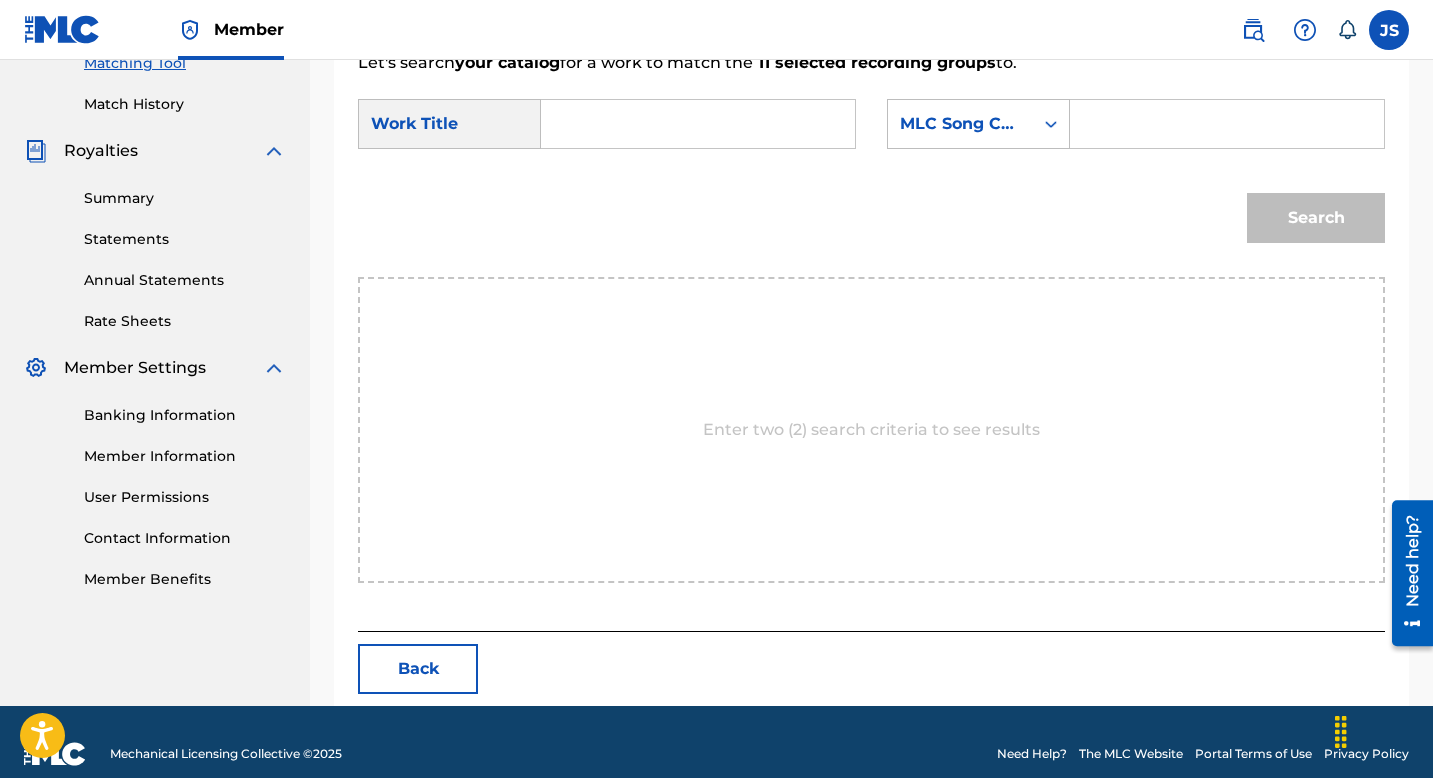 scroll, scrollTop: 554, scrollLeft: 0, axis: vertical 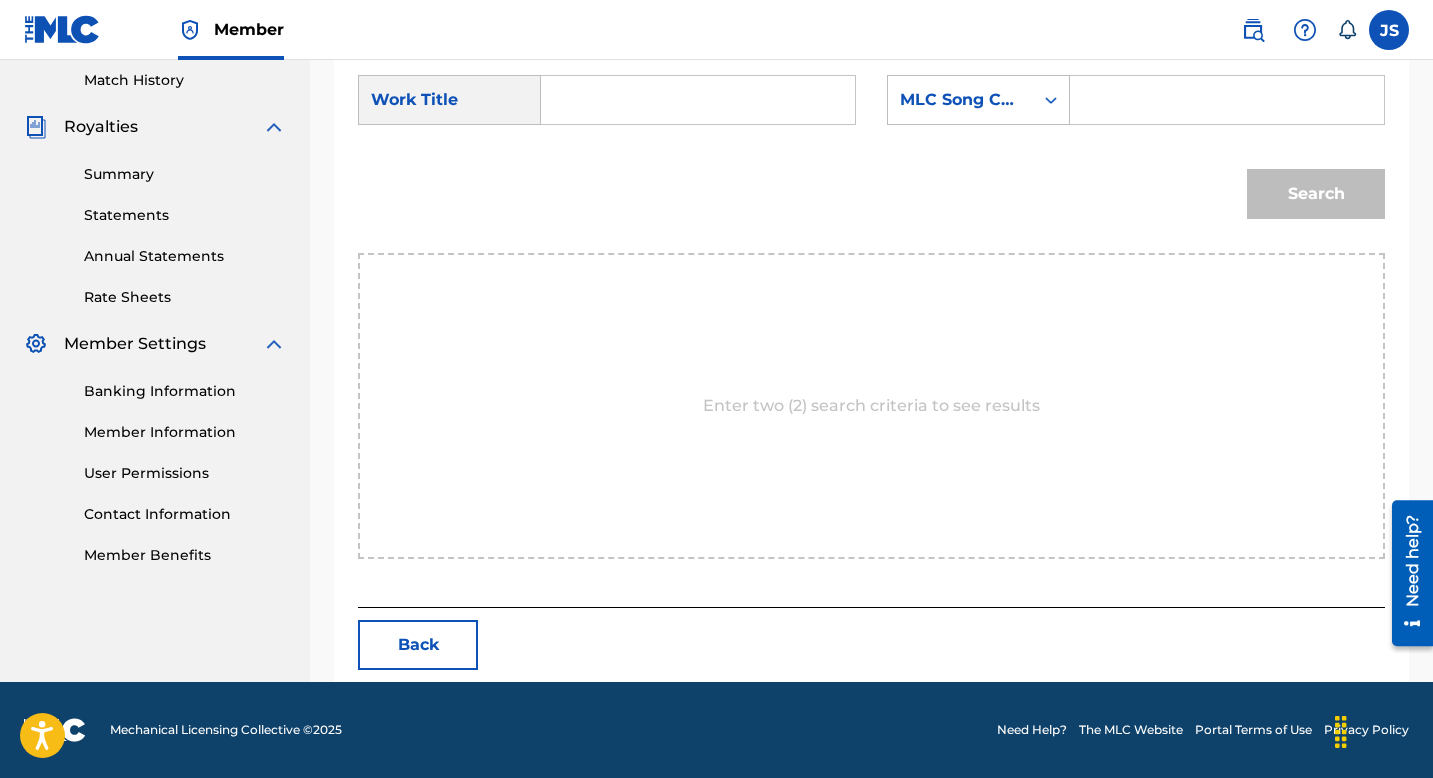 click at bounding box center (1227, 100) 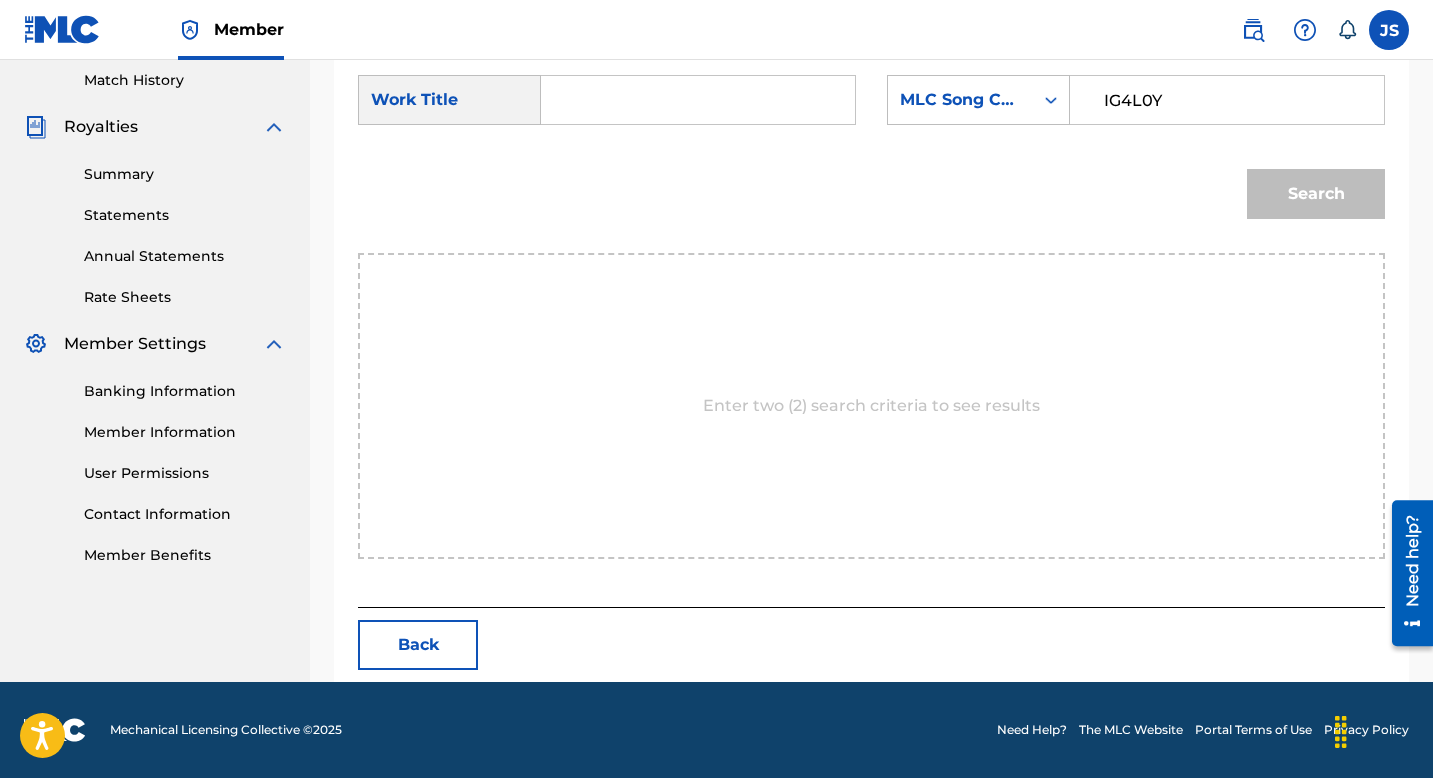 type on "IG4L0Y" 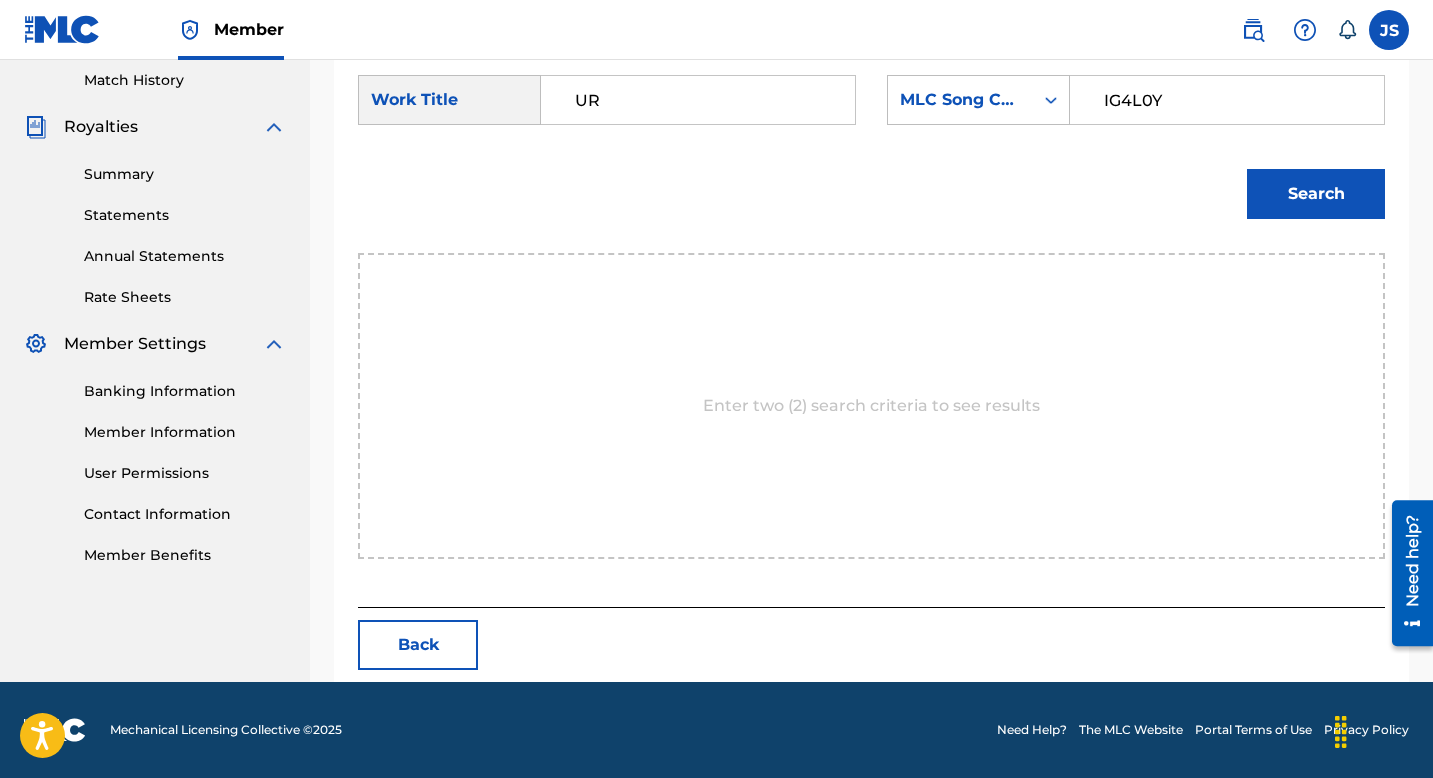type on "U" 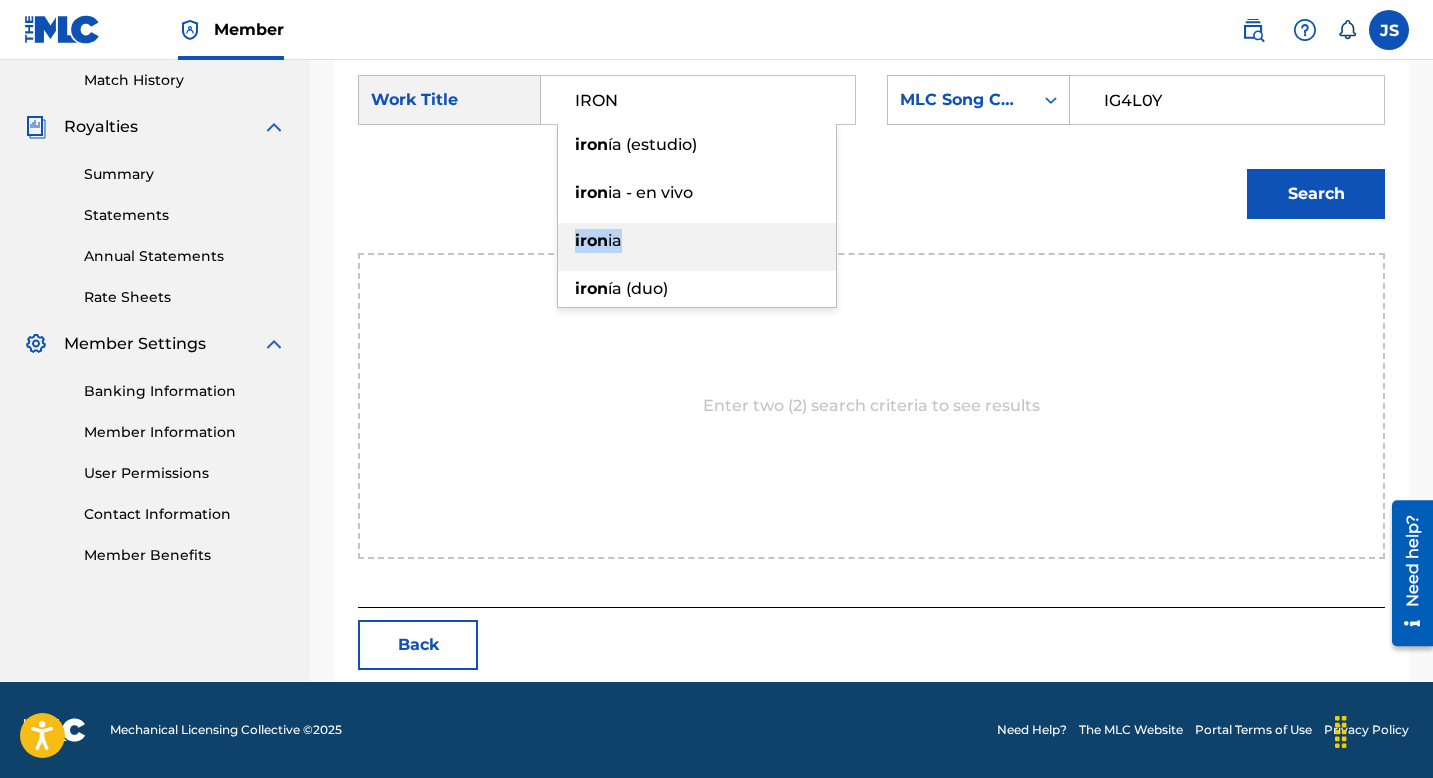 click on "iron ia" at bounding box center [697, 241] 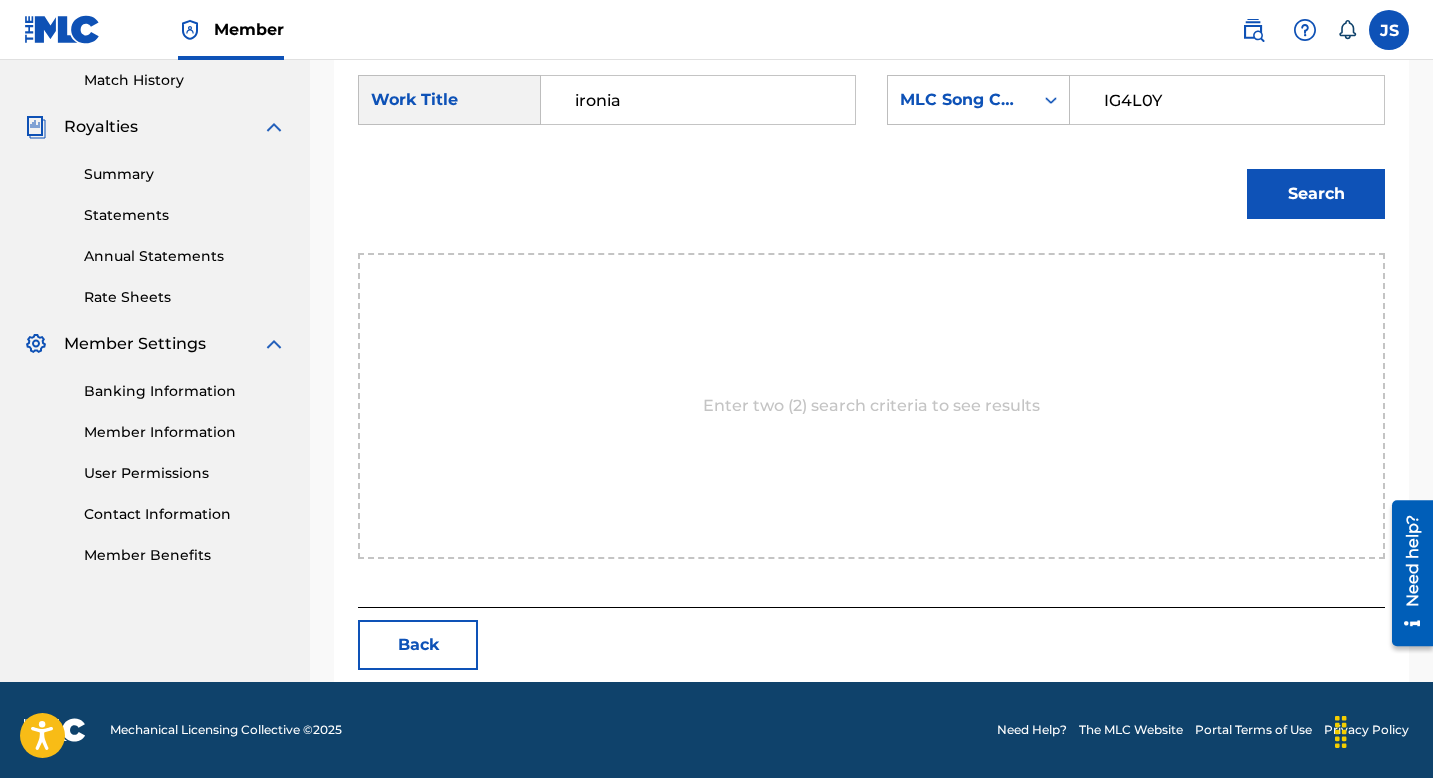 click on "Search" at bounding box center (1316, 194) 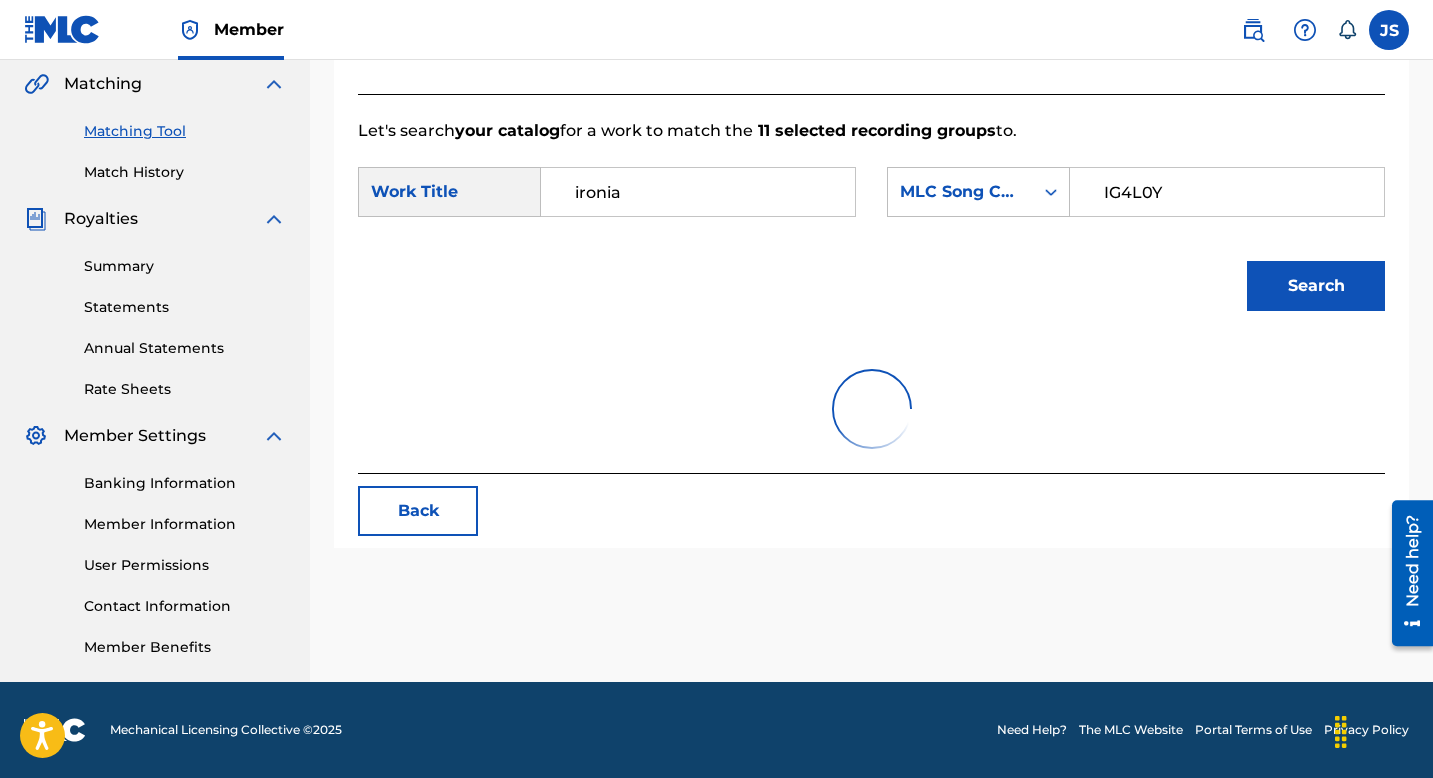scroll, scrollTop: 495, scrollLeft: 0, axis: vertical 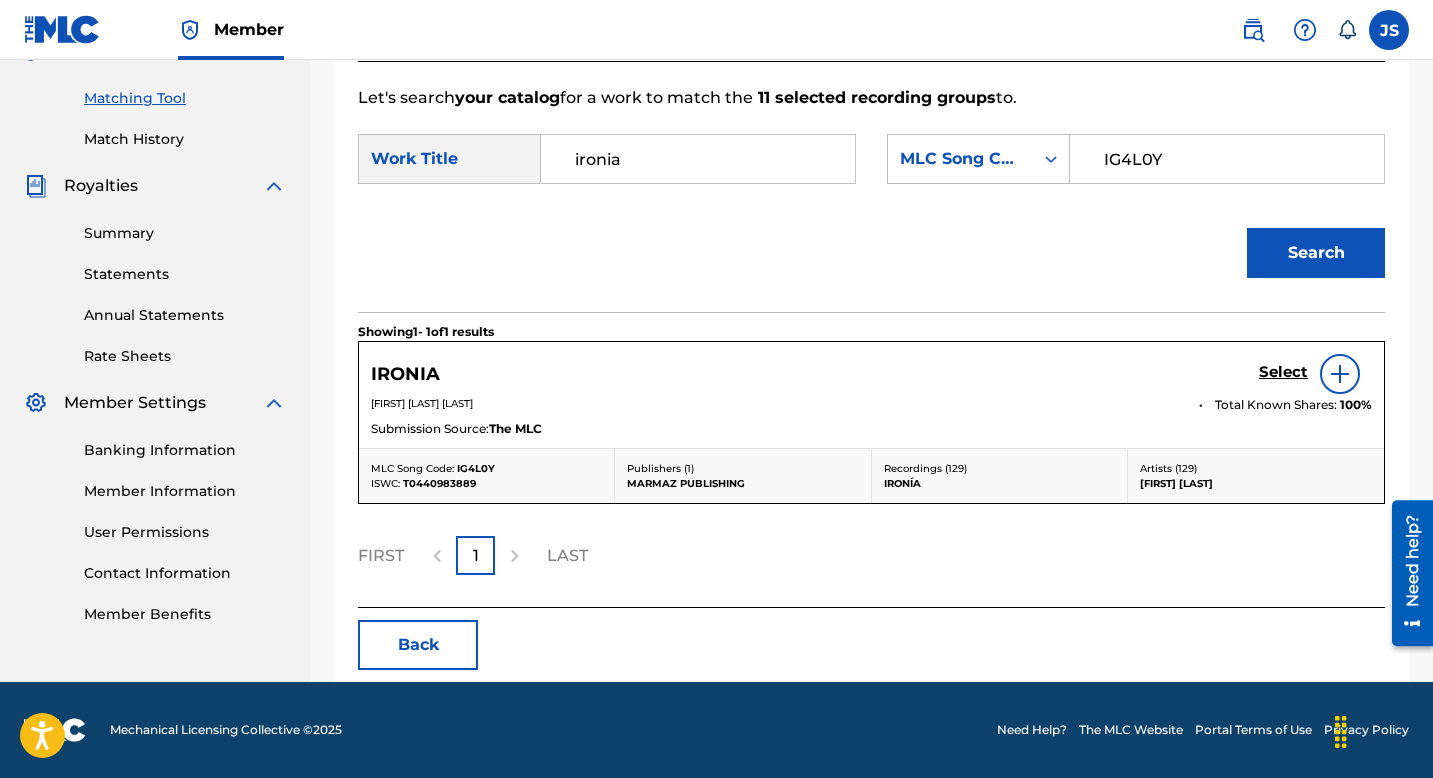 click on "Select" at bounding box center [1283, 372] 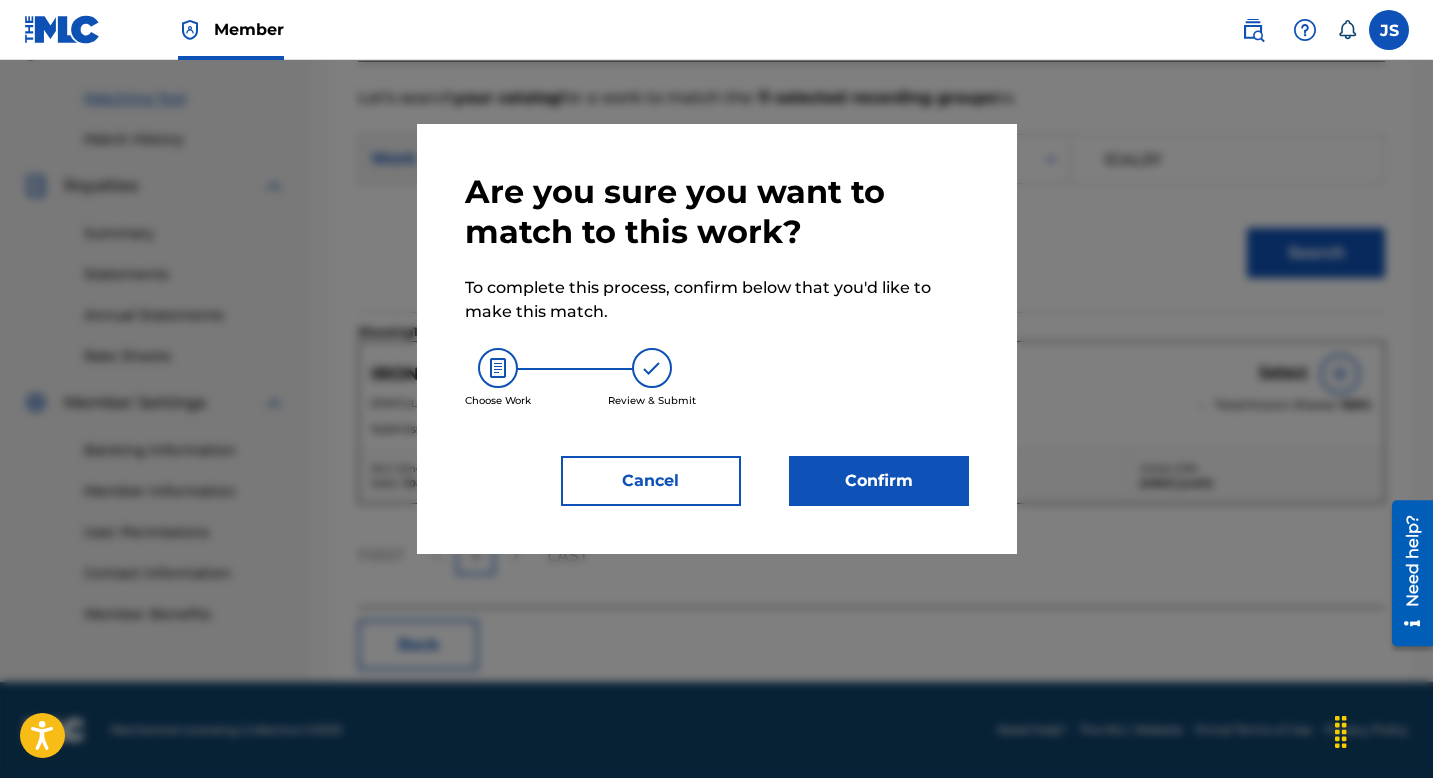 click on "Confirm" at bounding box center (879, 481) 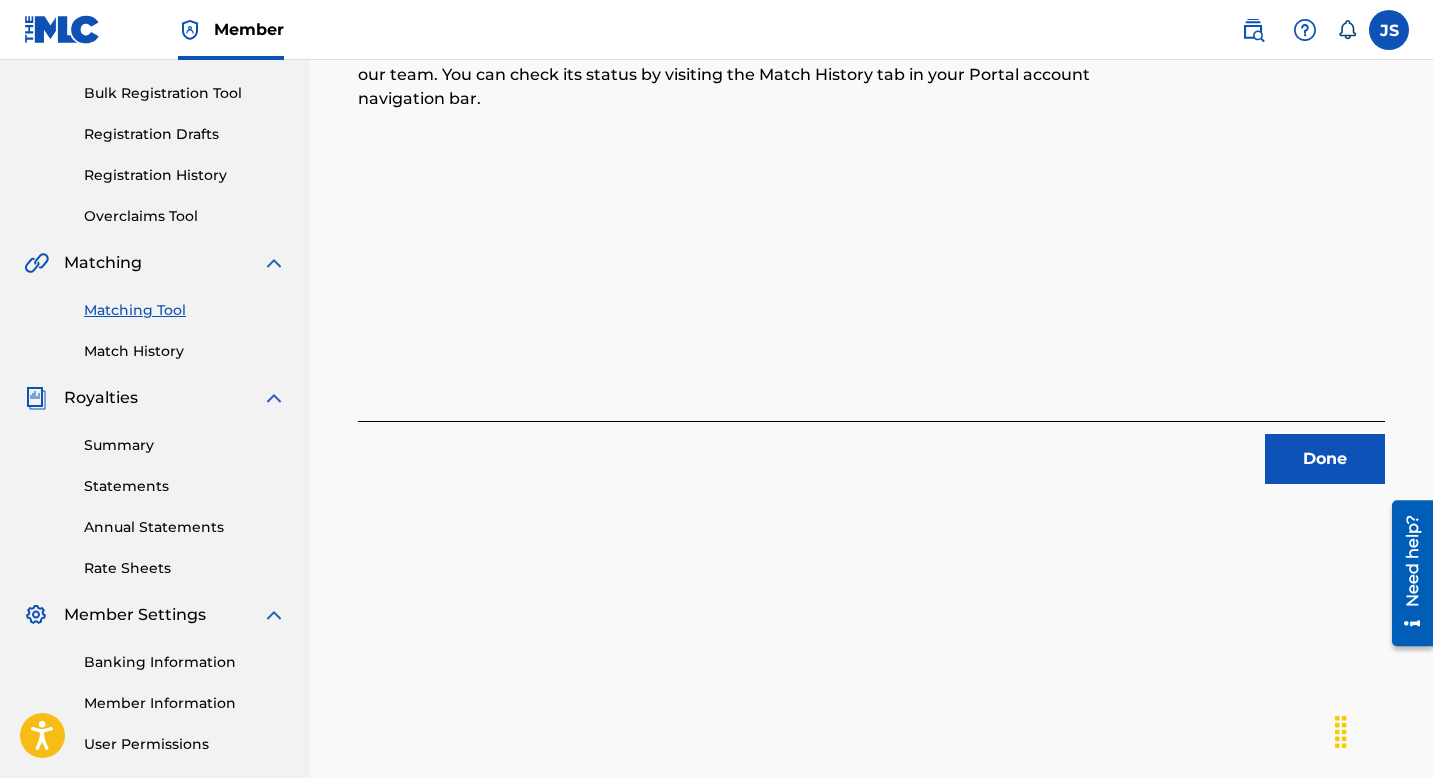 scroll, scrollTop: 0, scrollLeft: 0, axis: both 